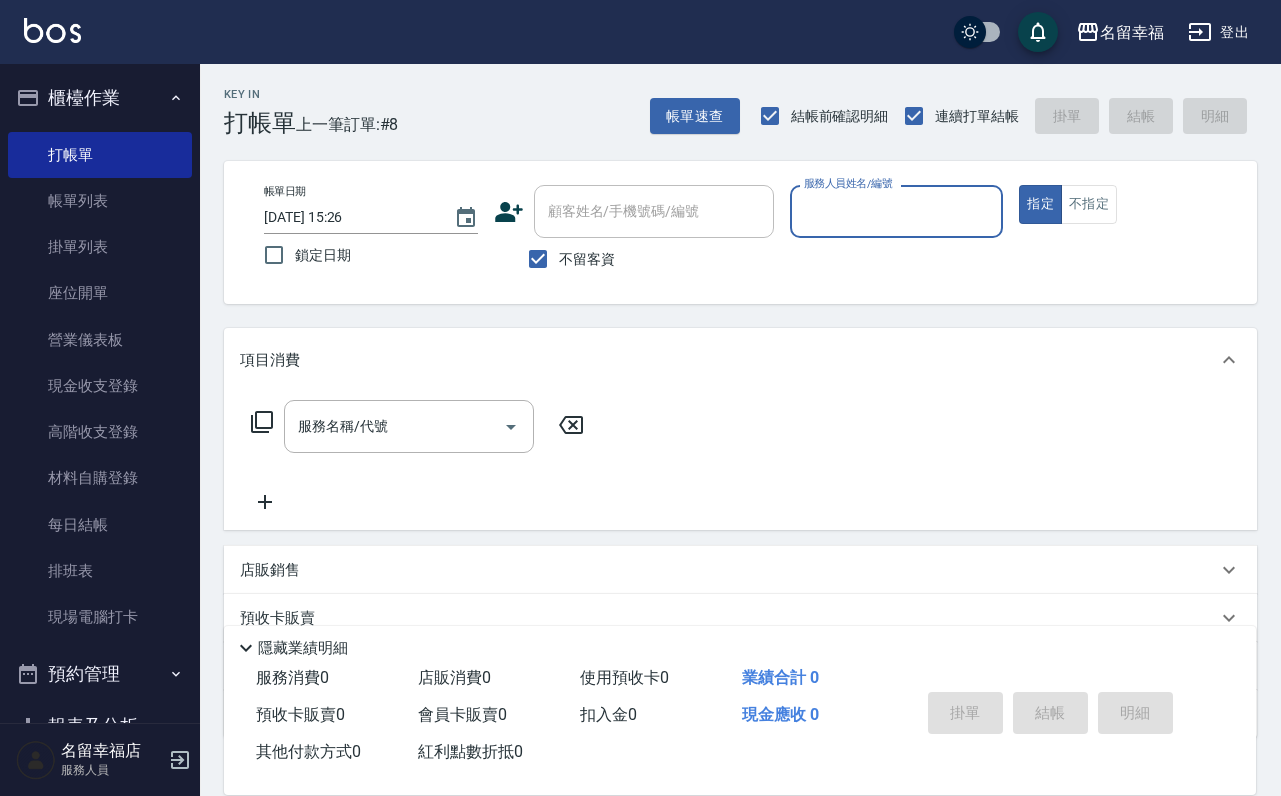 scroll, scrollTop: 0, scrollLeft: 0, axis: both 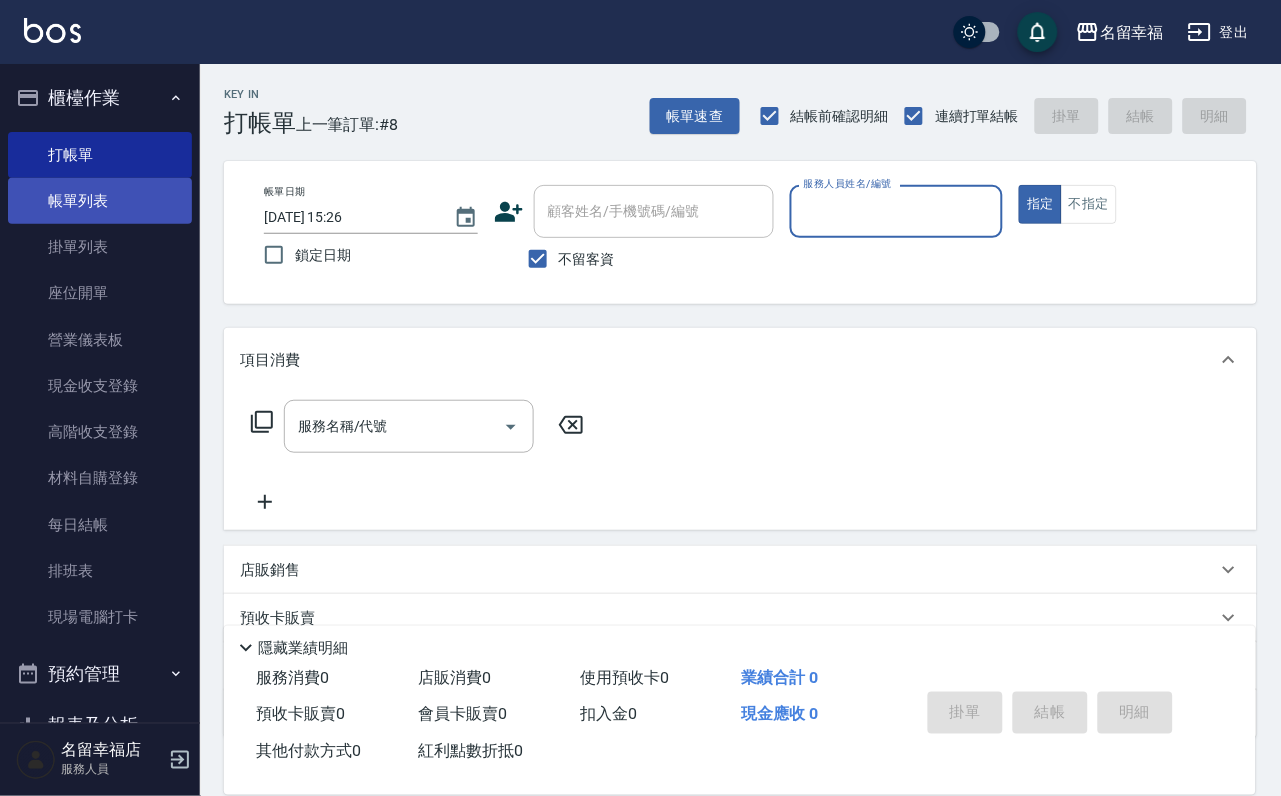 click on "帳單列表" at bounding box center [100, 201] 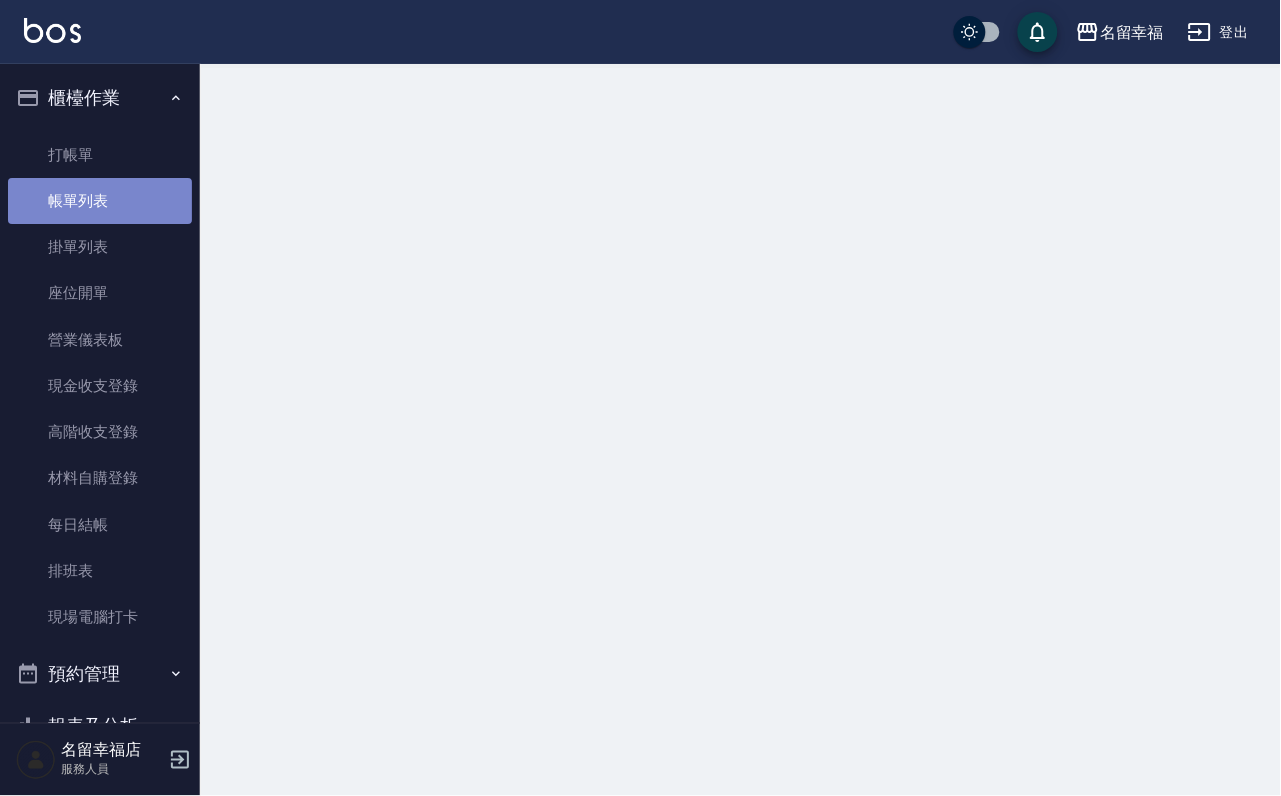 click on "帳單列表" at bounding box center (100, 201) 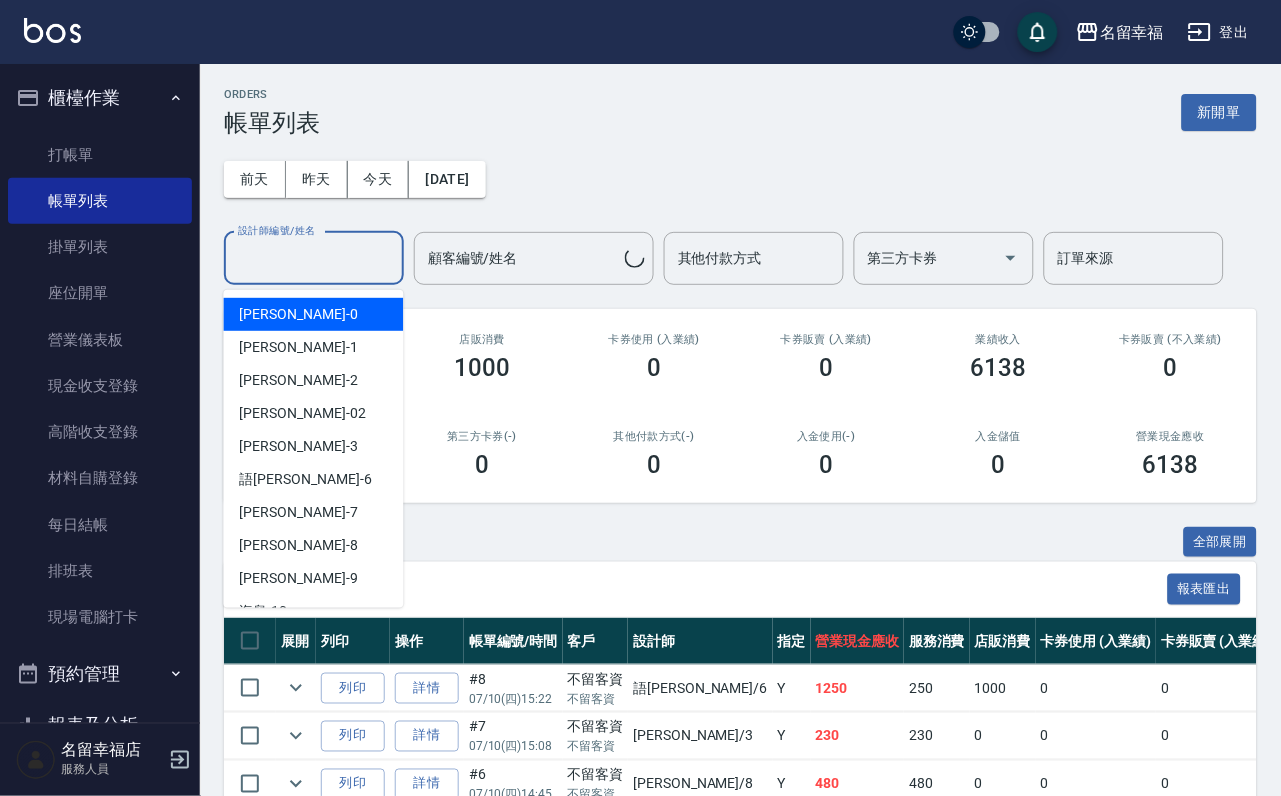 click on "設計師編號/姓名 設計師編號/姓名" at bounding box center (314, 258) 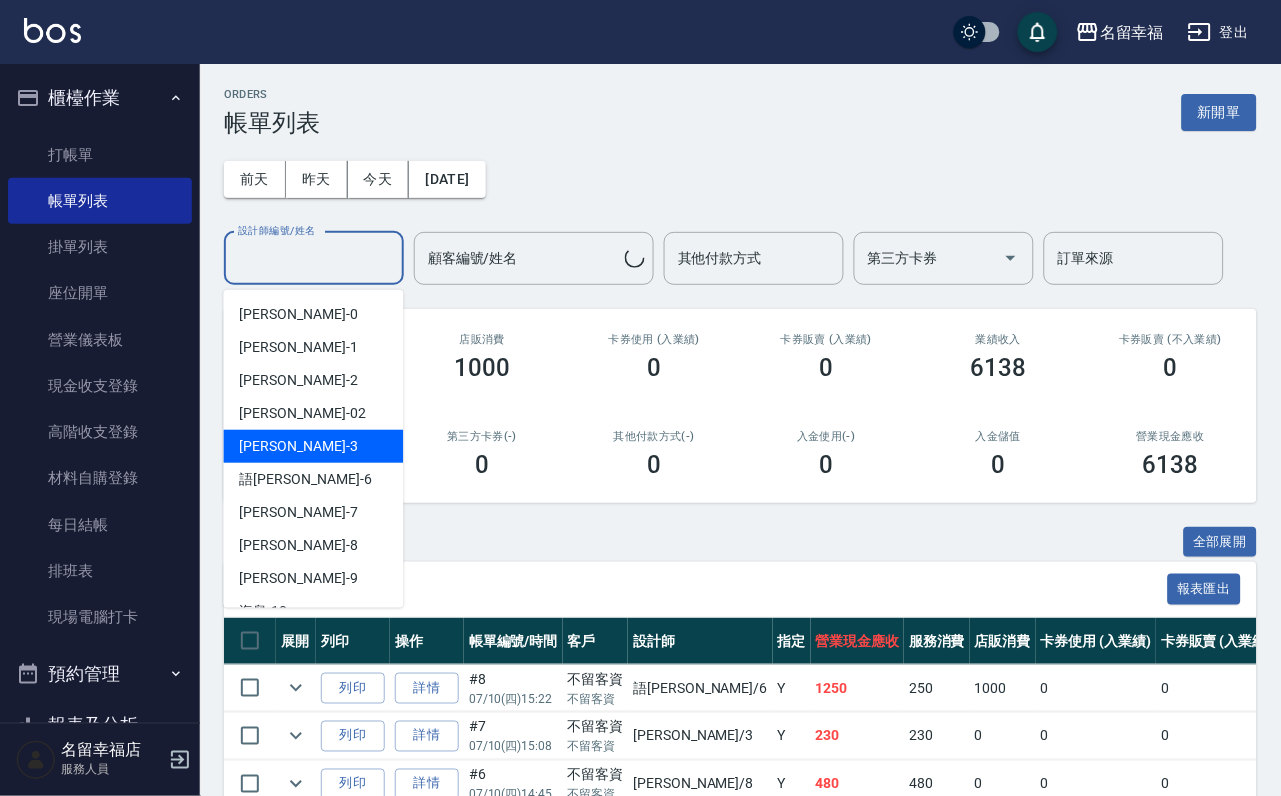 click on "[PERSON_NAME] -3" at bounding box center [299, 446] 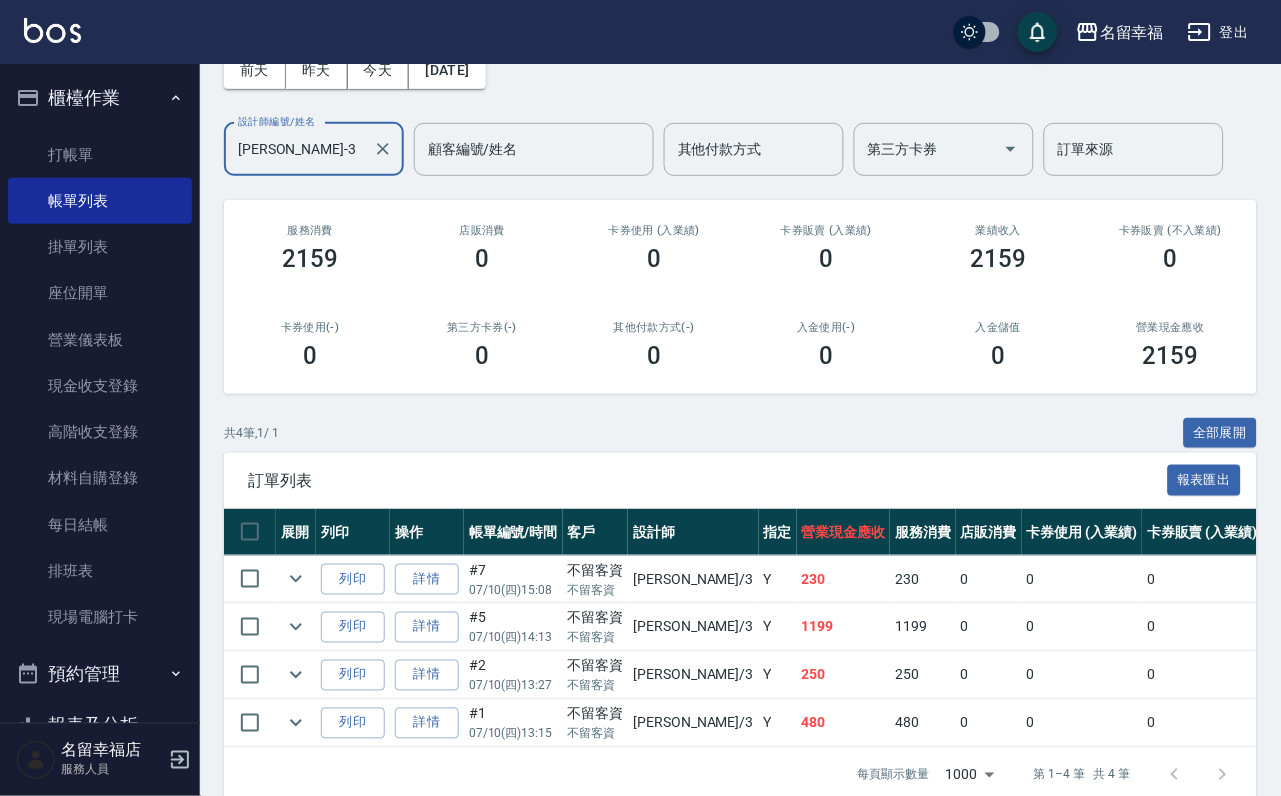 scroll, scrollTop: 295, scrollLeft: 0, axis: vertical 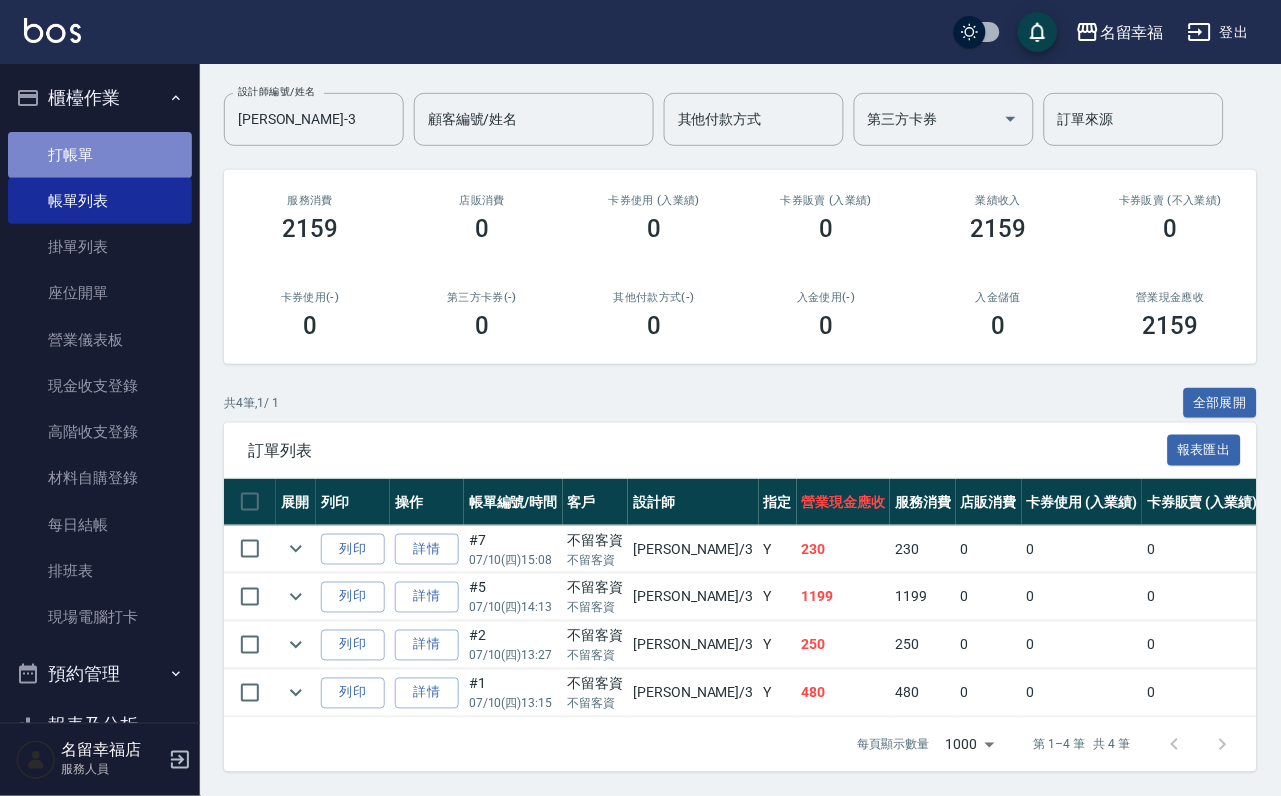 click on "打帳單" at bounding box center (100, 155) 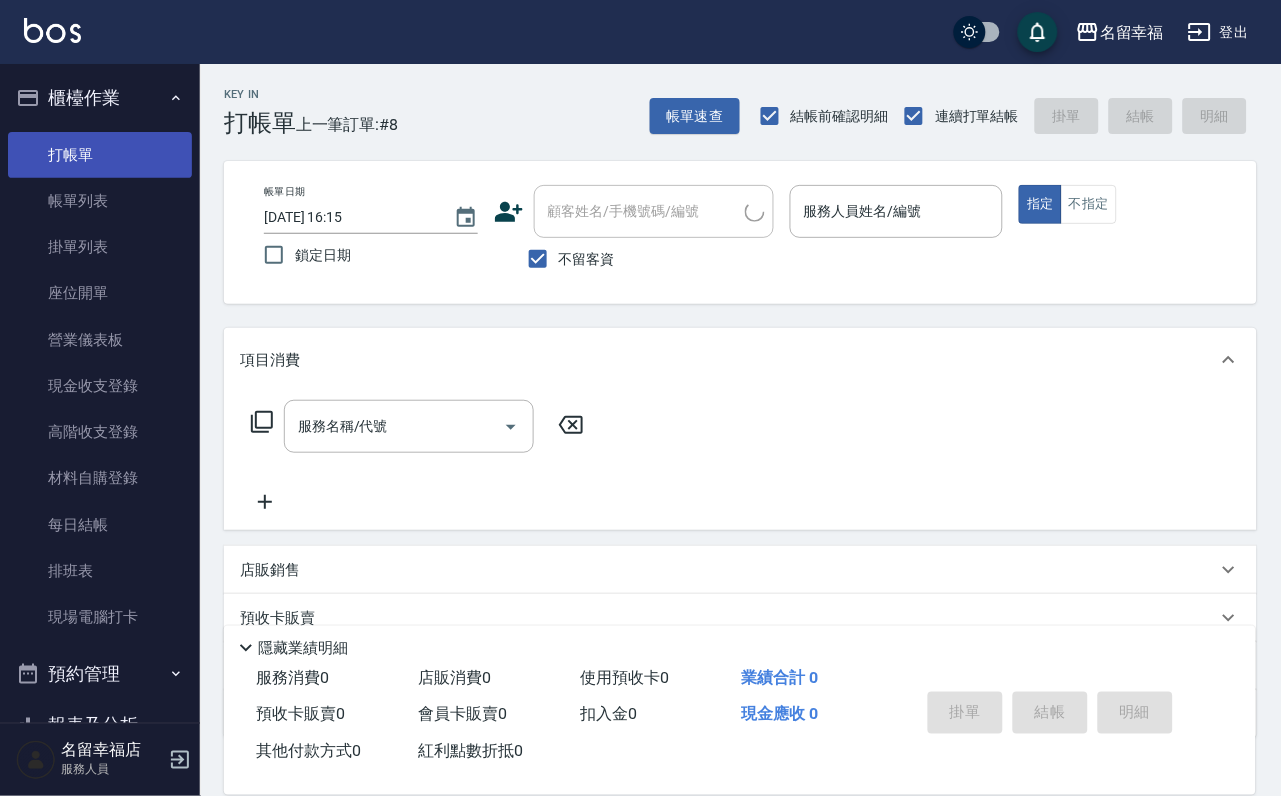click on "打帳單" at bounding box center (100, 155) 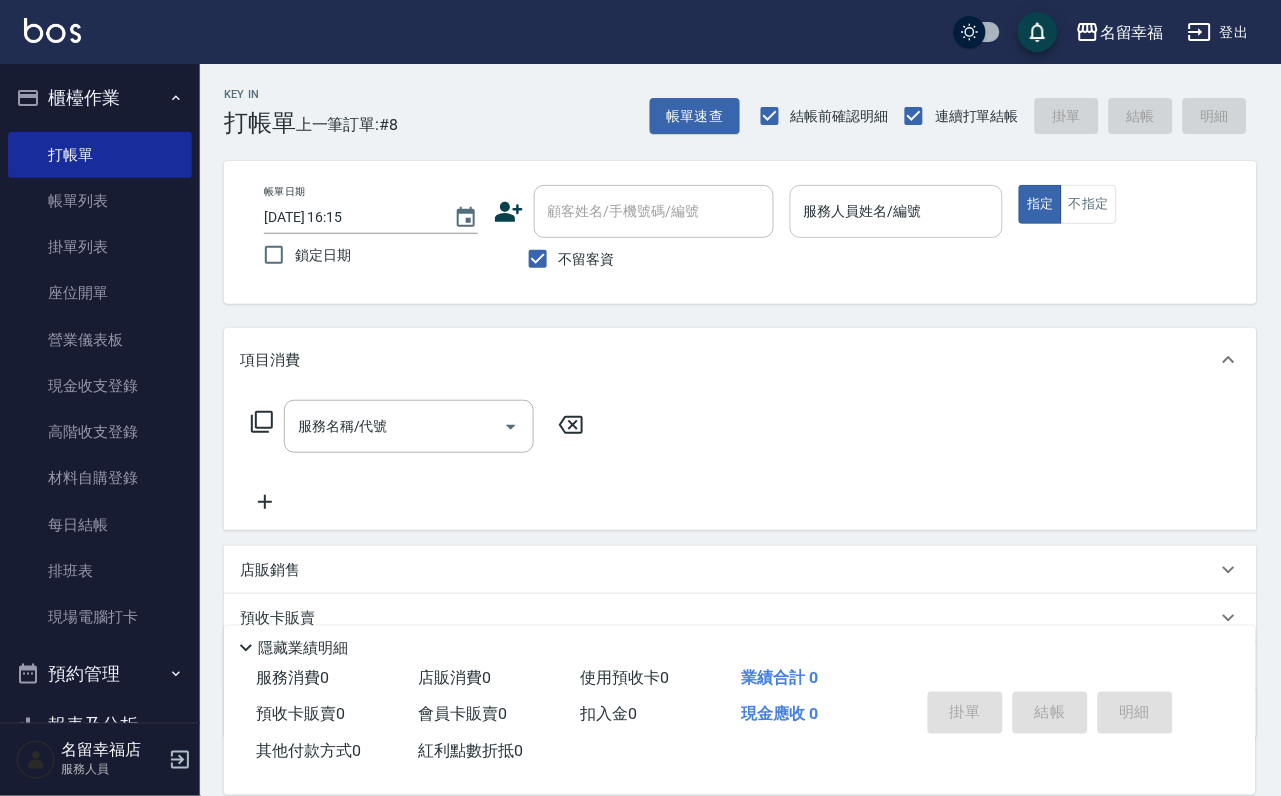click on "服務人員姓名/編號" at bounding box center (897, 211) 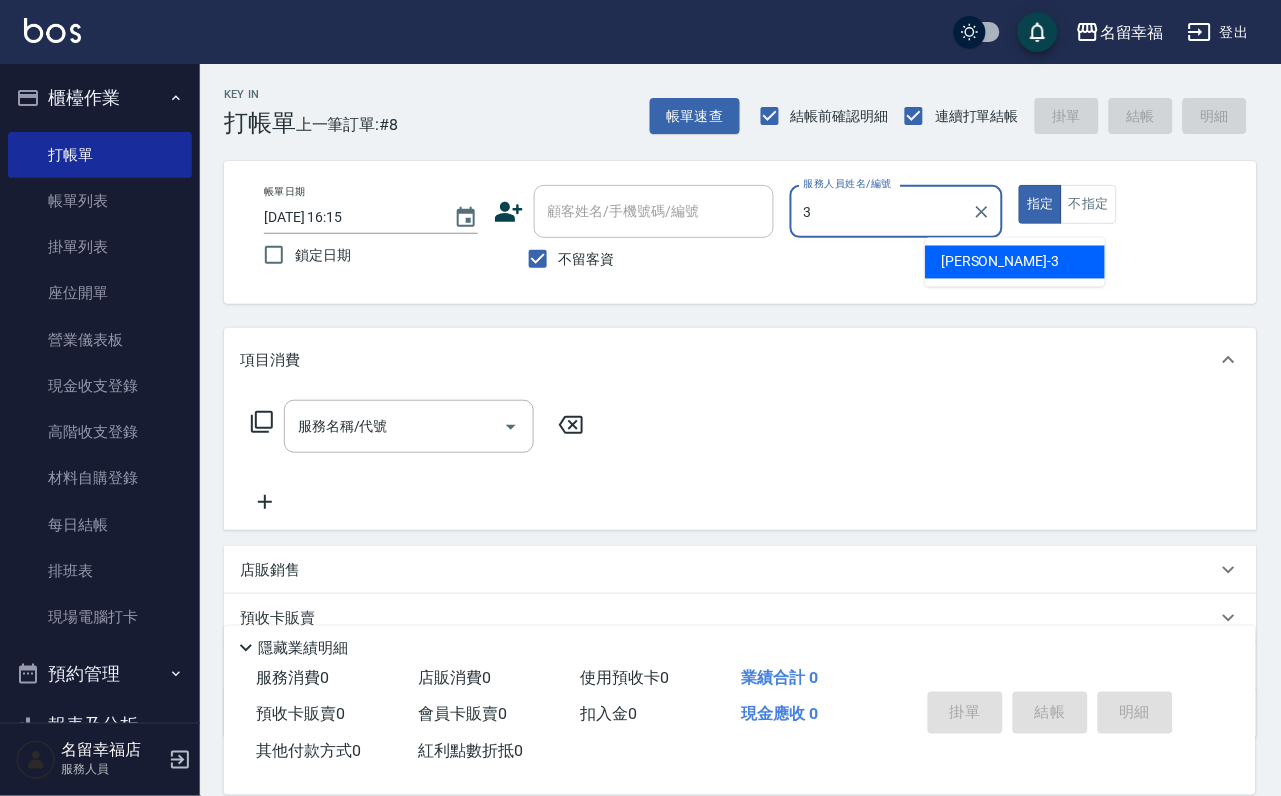 type on "[PERSON_NAME]-3" 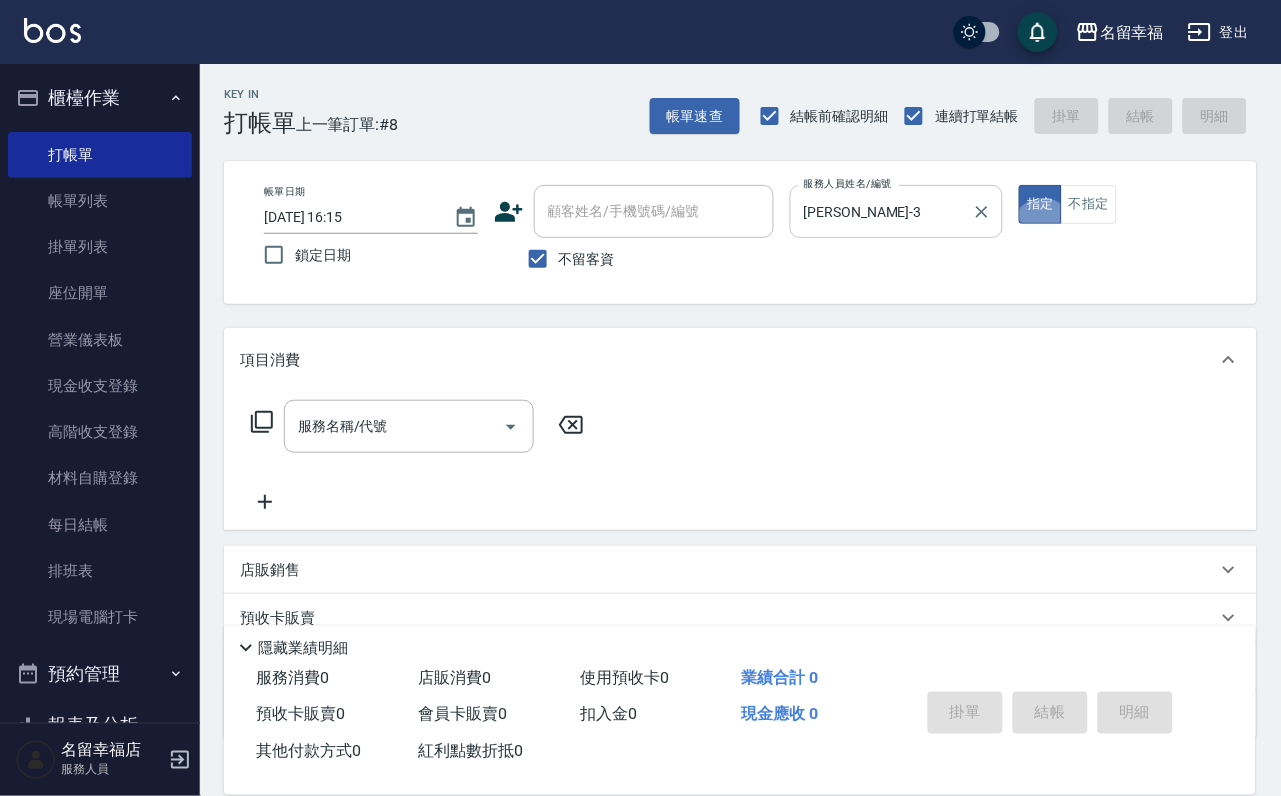 type on "true" 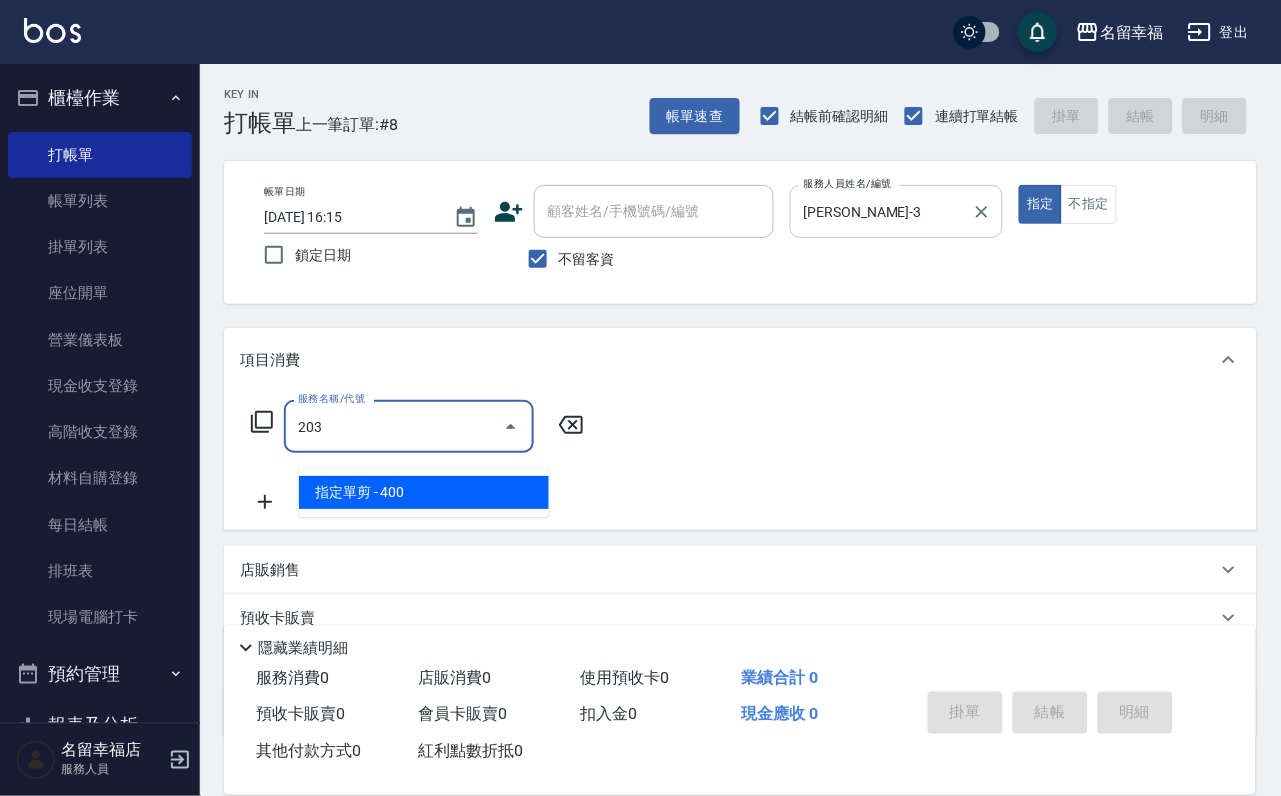 type on "指定單剪(203)" 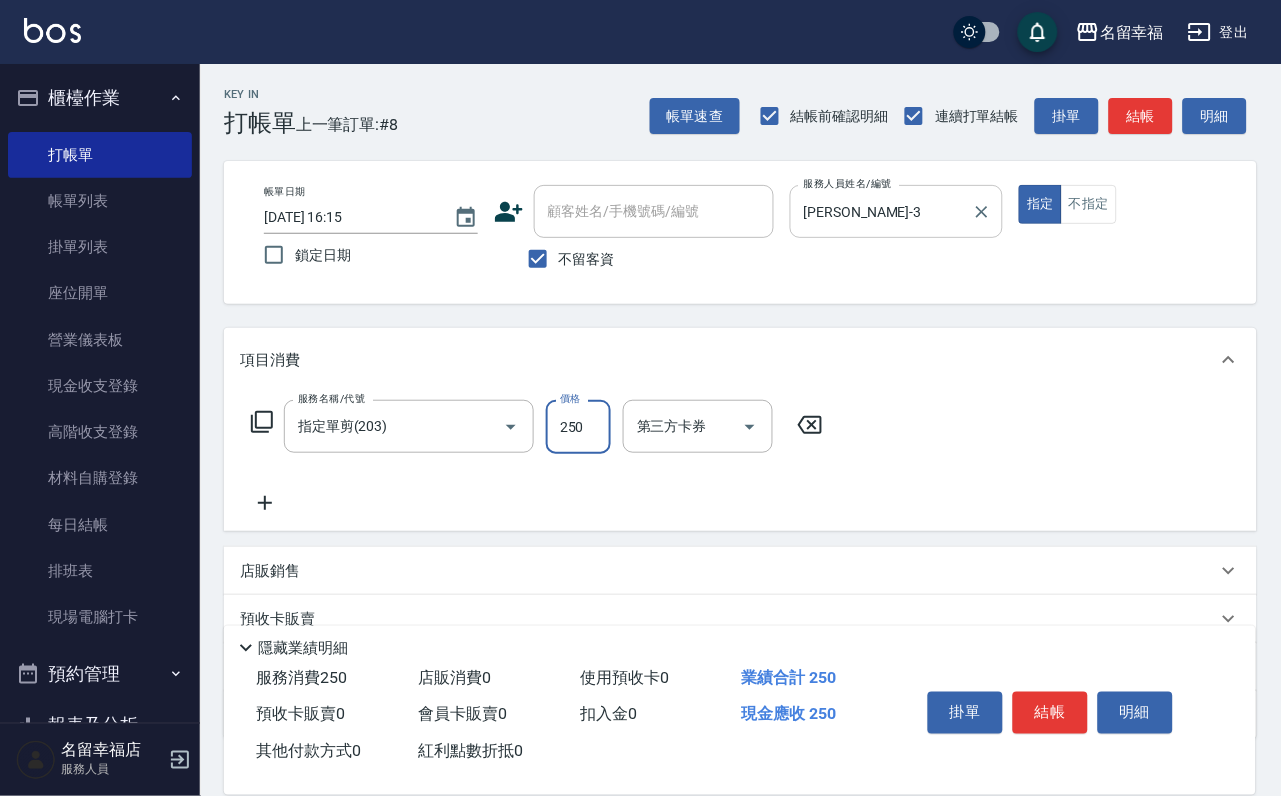 type on "250" 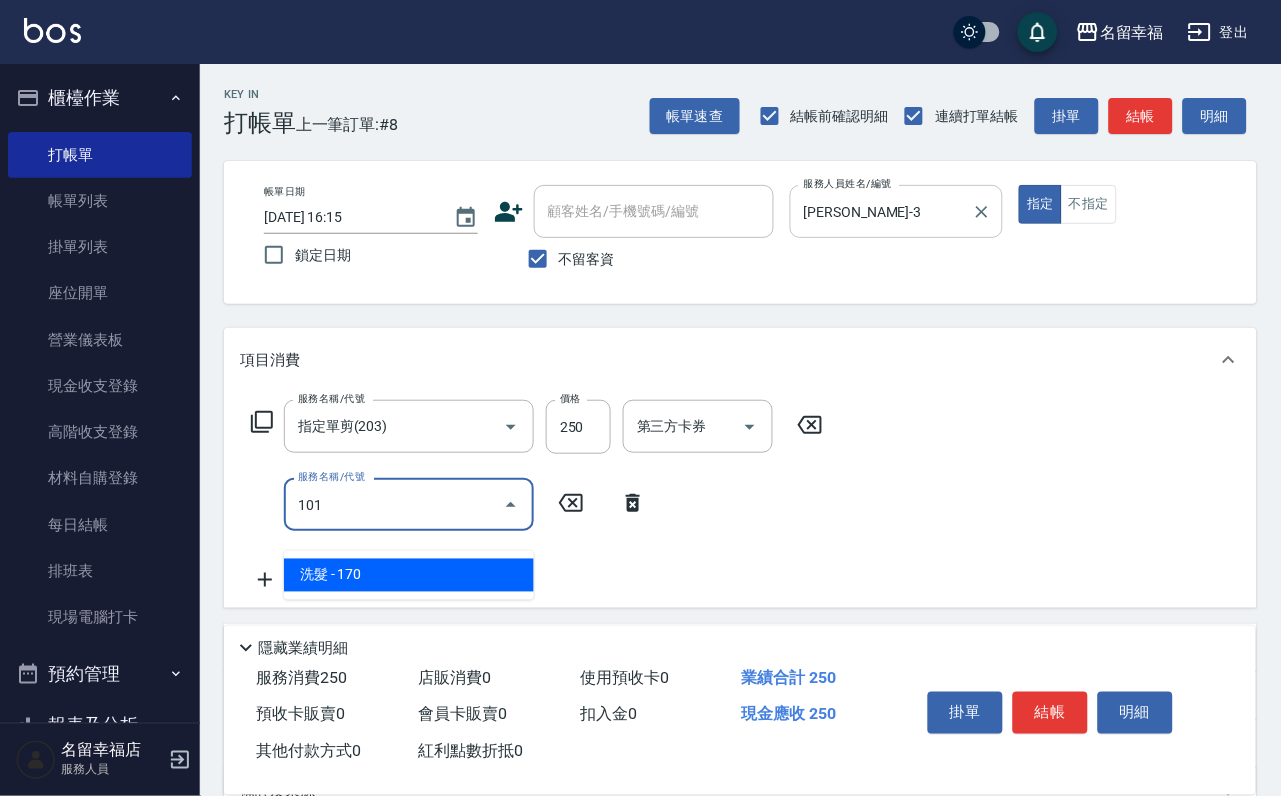 type on "洗髮(101)" 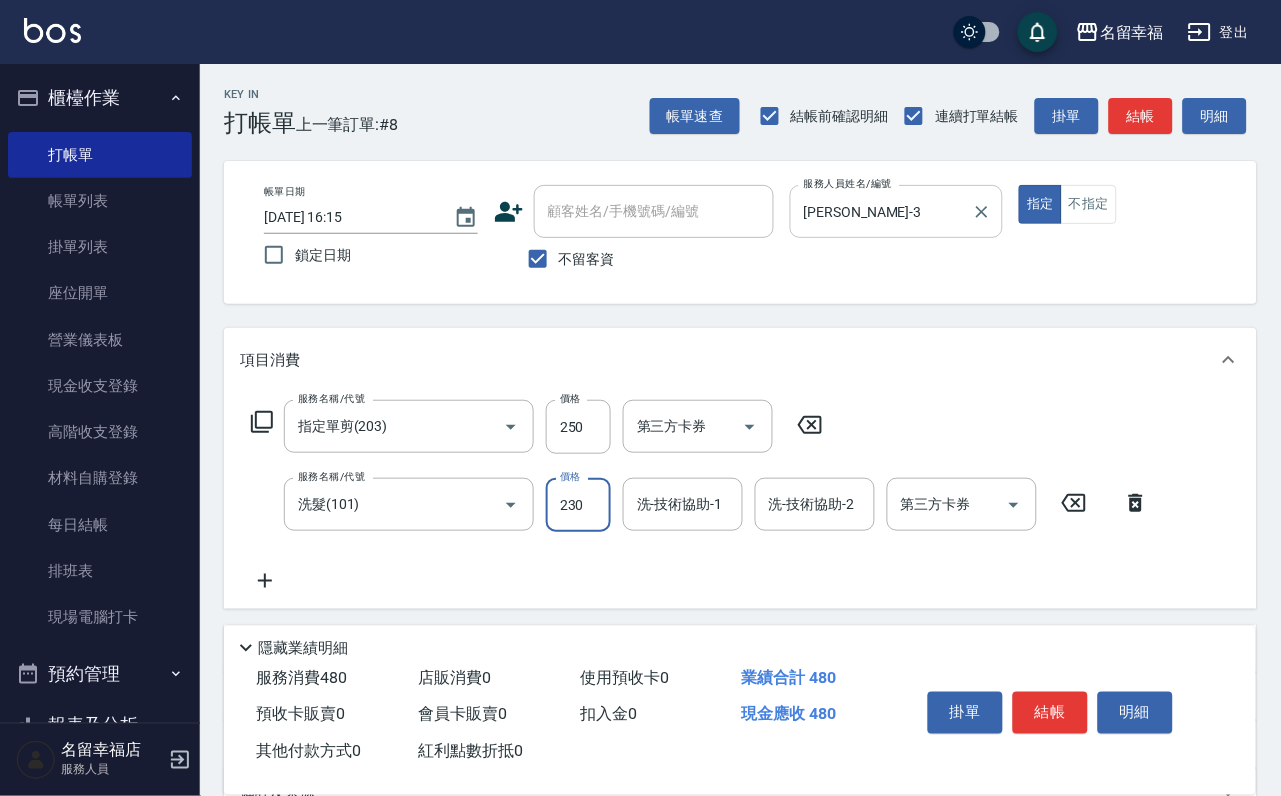 type on "230" 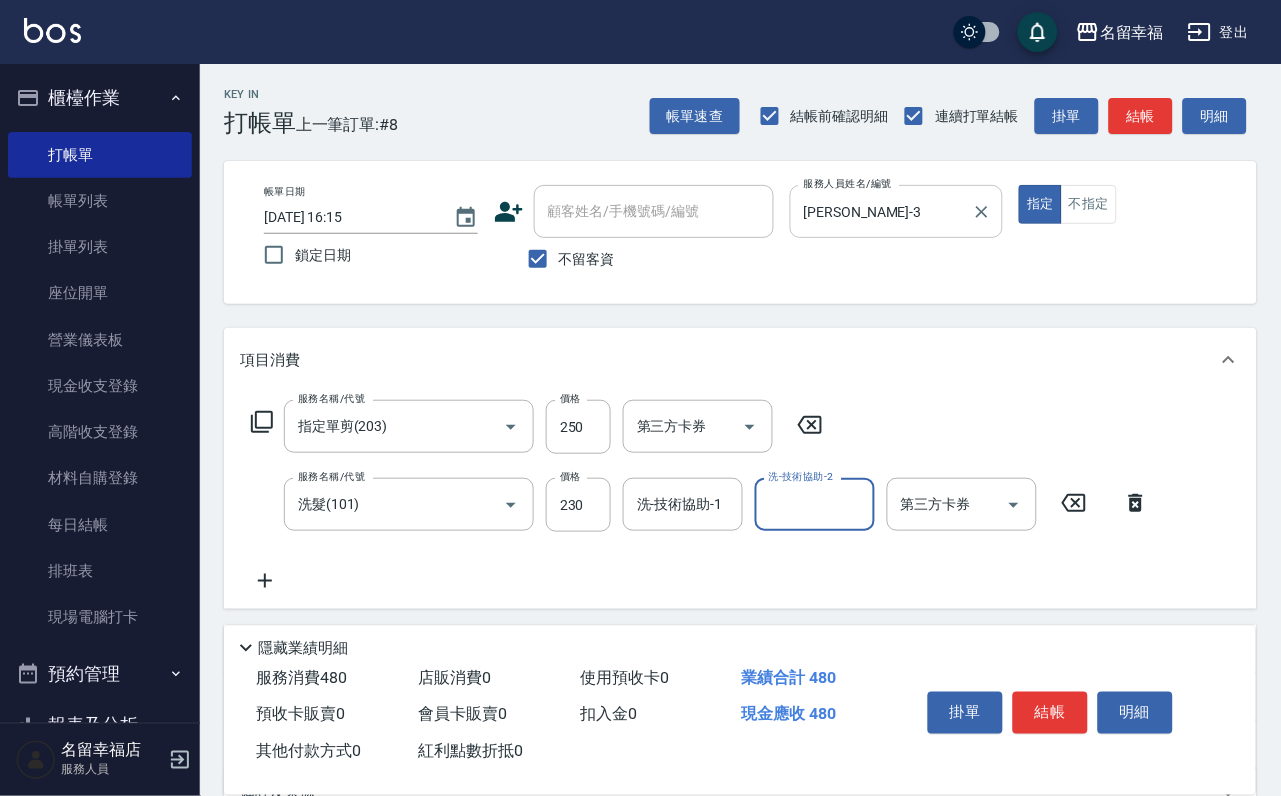 type on "ㄦ" 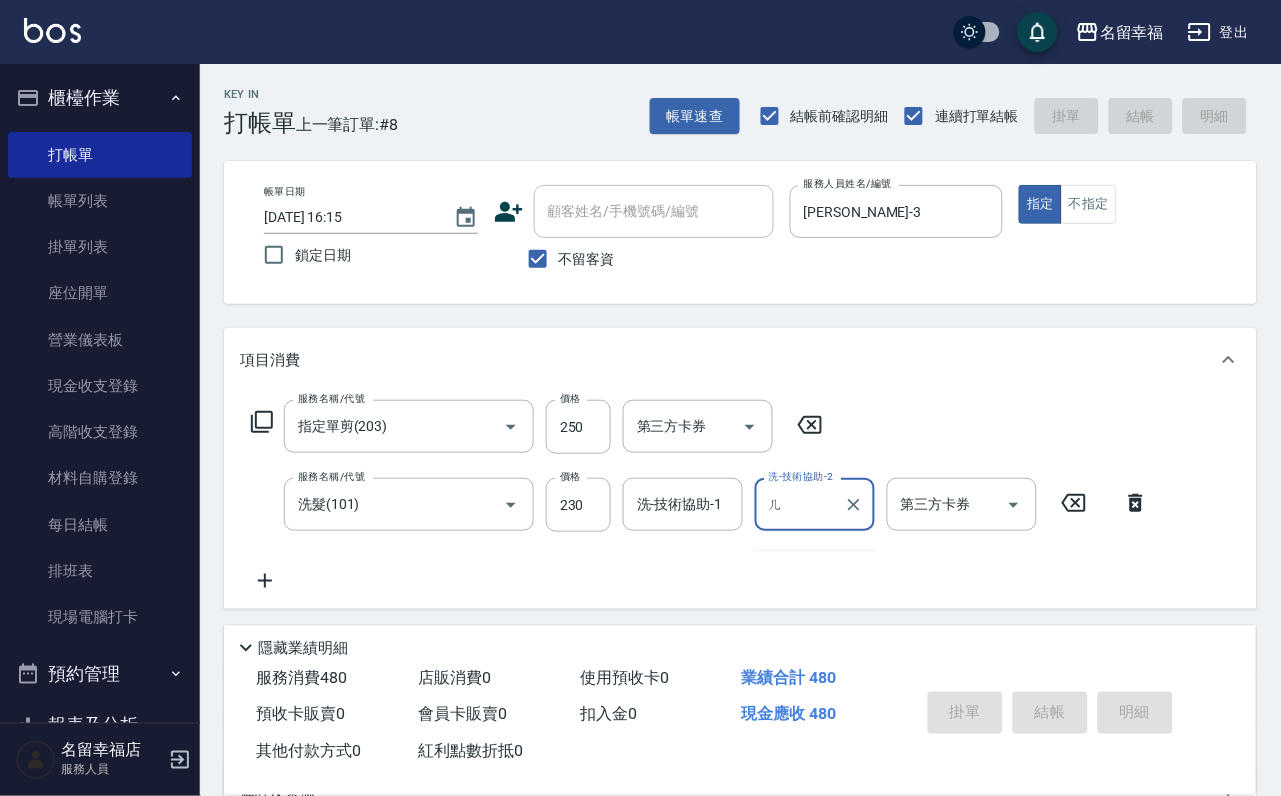 type 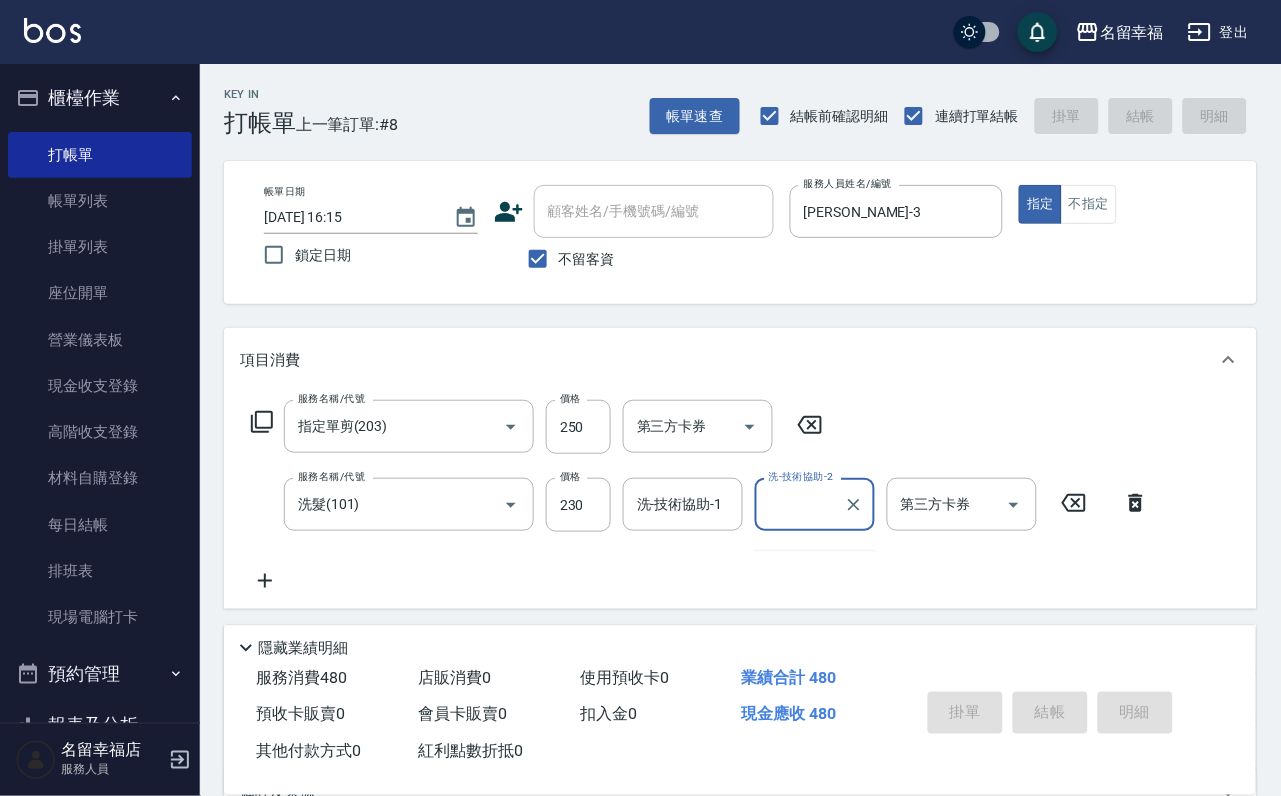 click on "項目消費" at bounding box center (728, 360) 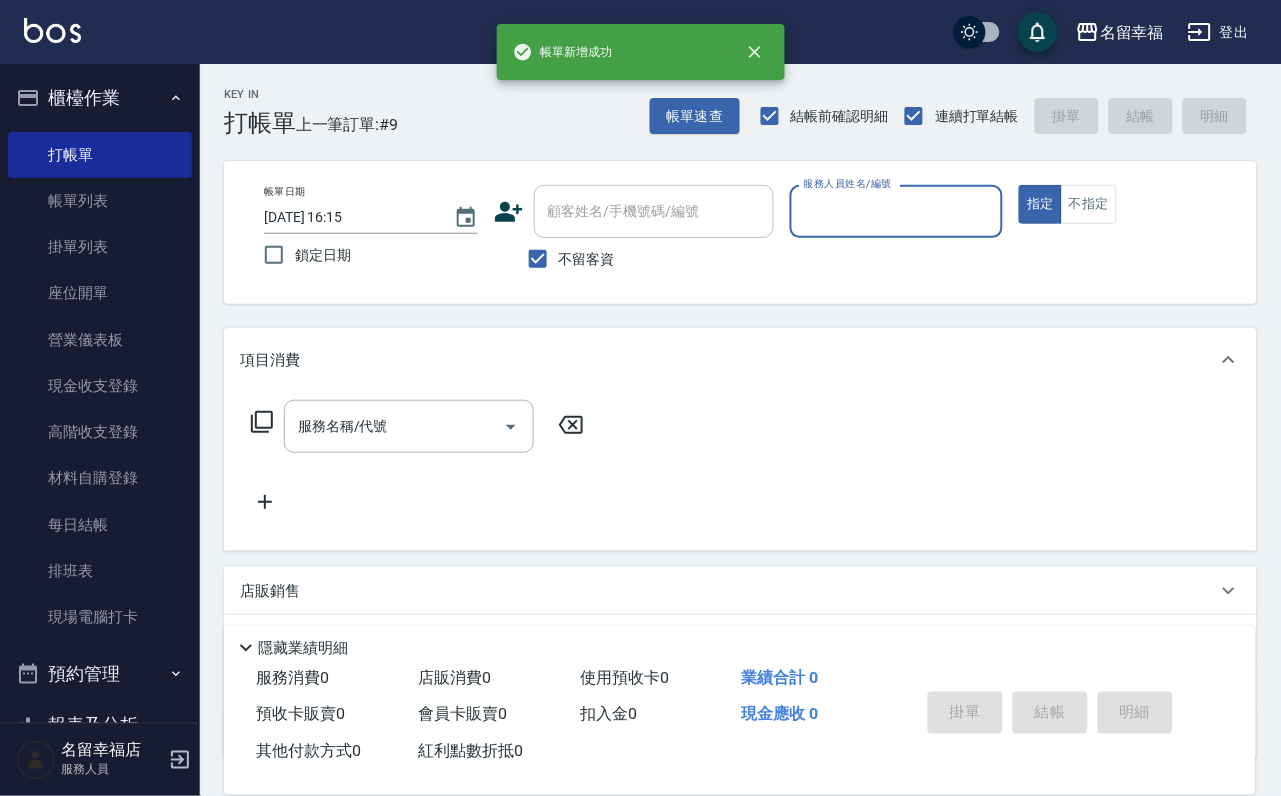 click on "項目消費" at bounding box center [728, 360] 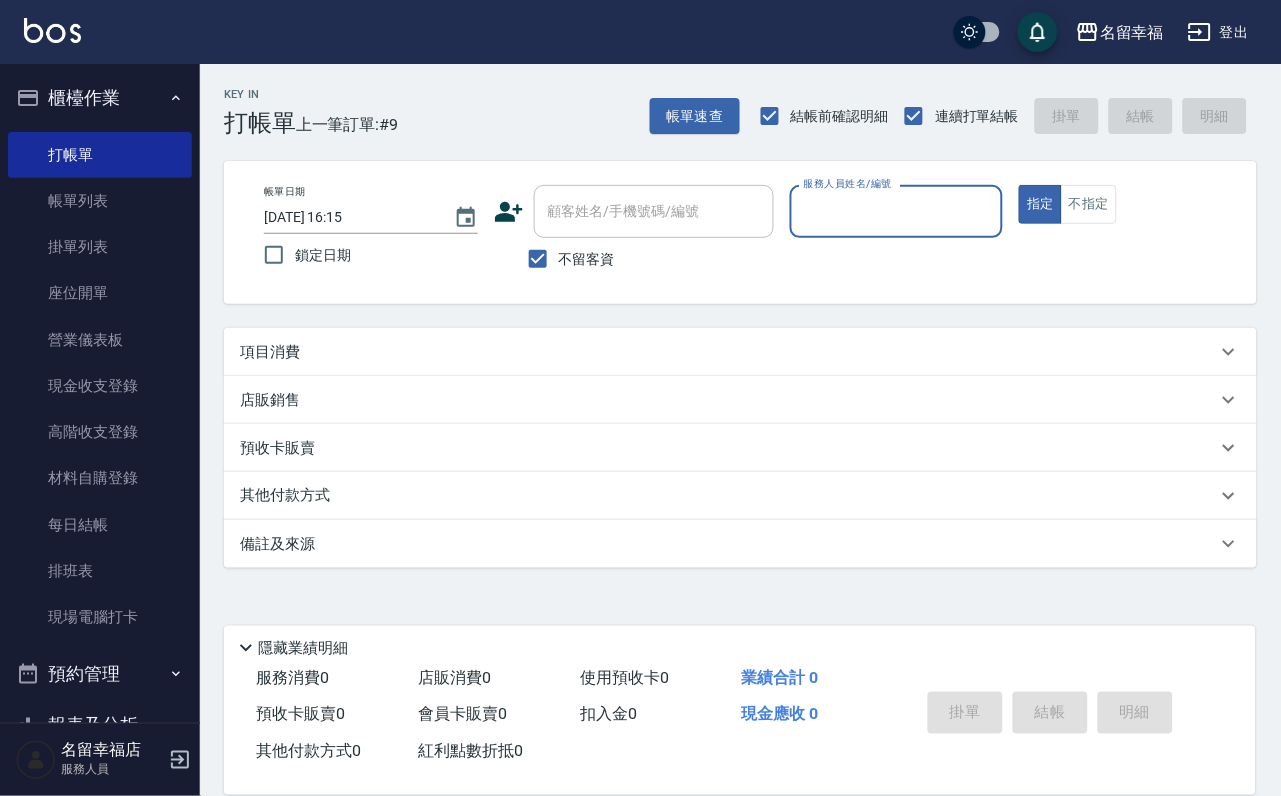 click on "隱藏業績明細" at bounding box center (745, 648) 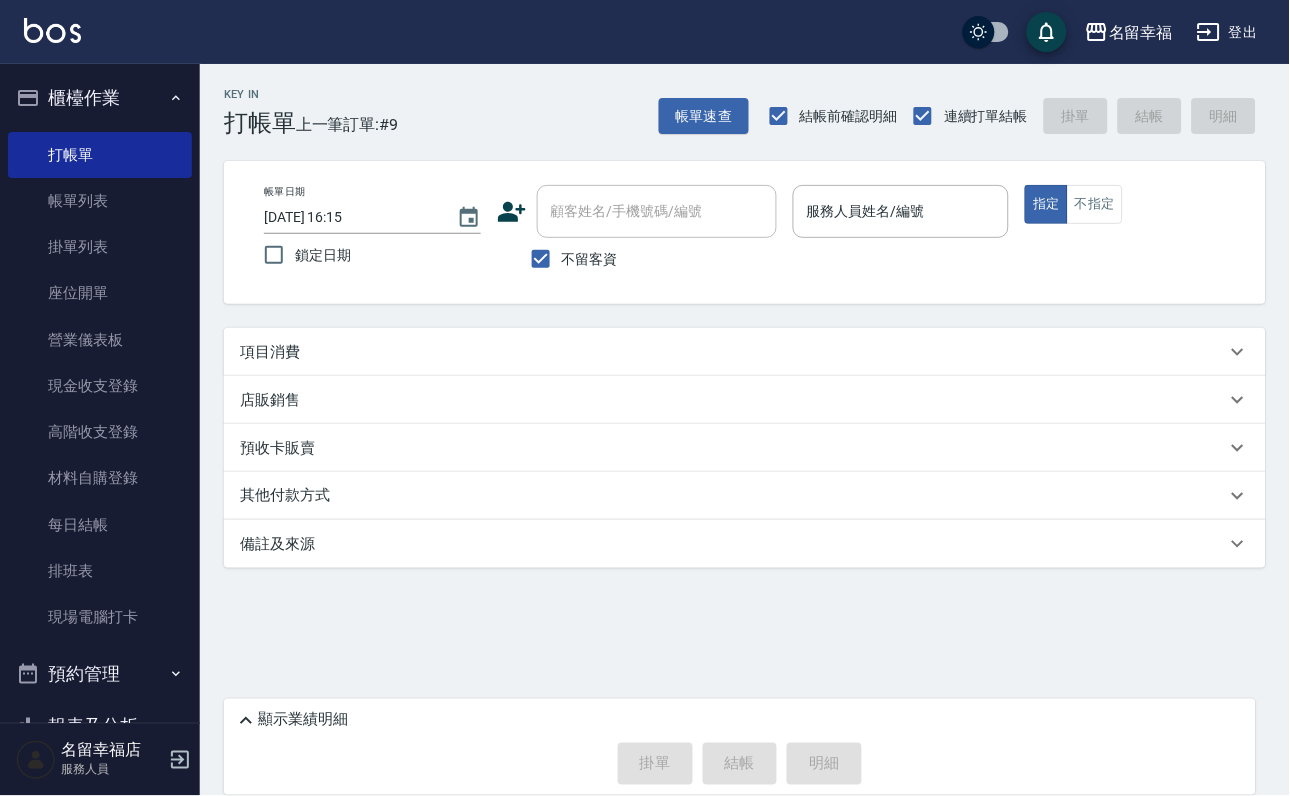 click on "項目消費" at bounding box center (733, 352) 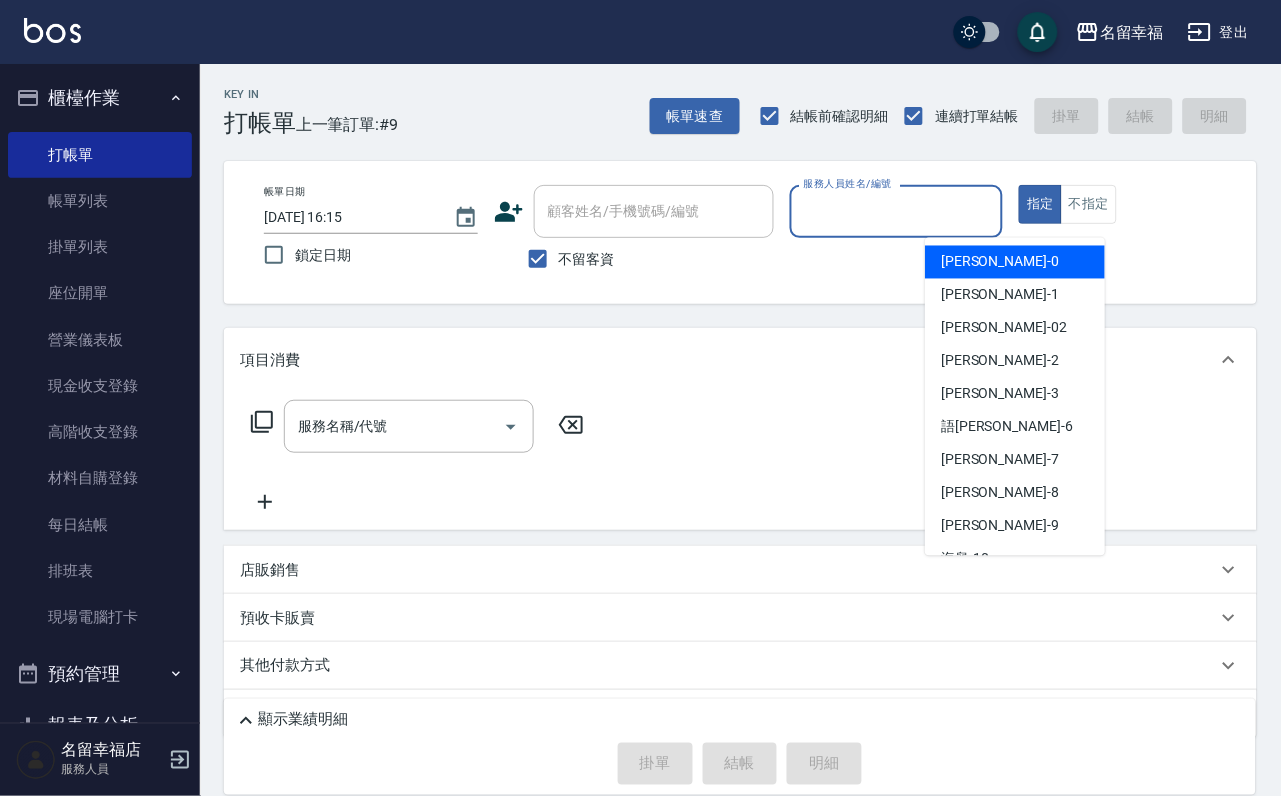 click on "服務人員姓名/編號" at bounding box center [897, 211] 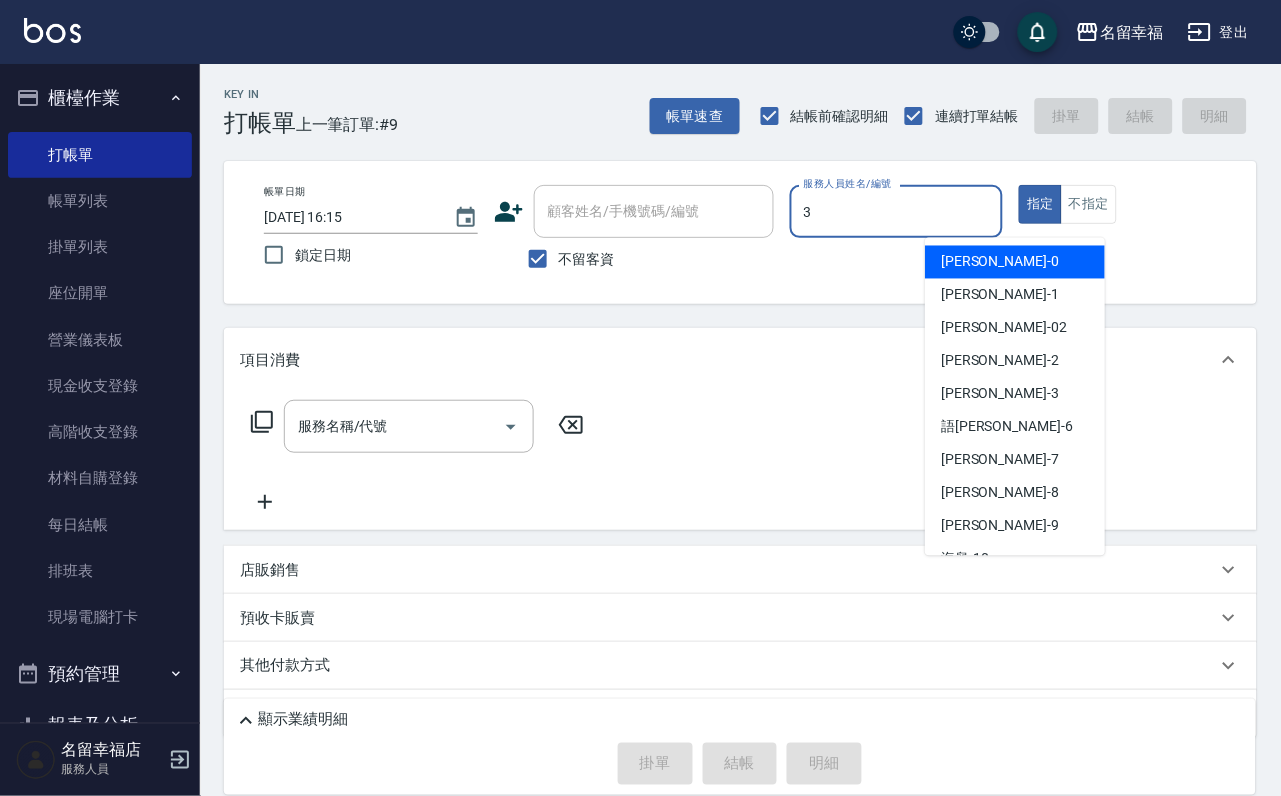 type on "[PERSON_NAME]-3" 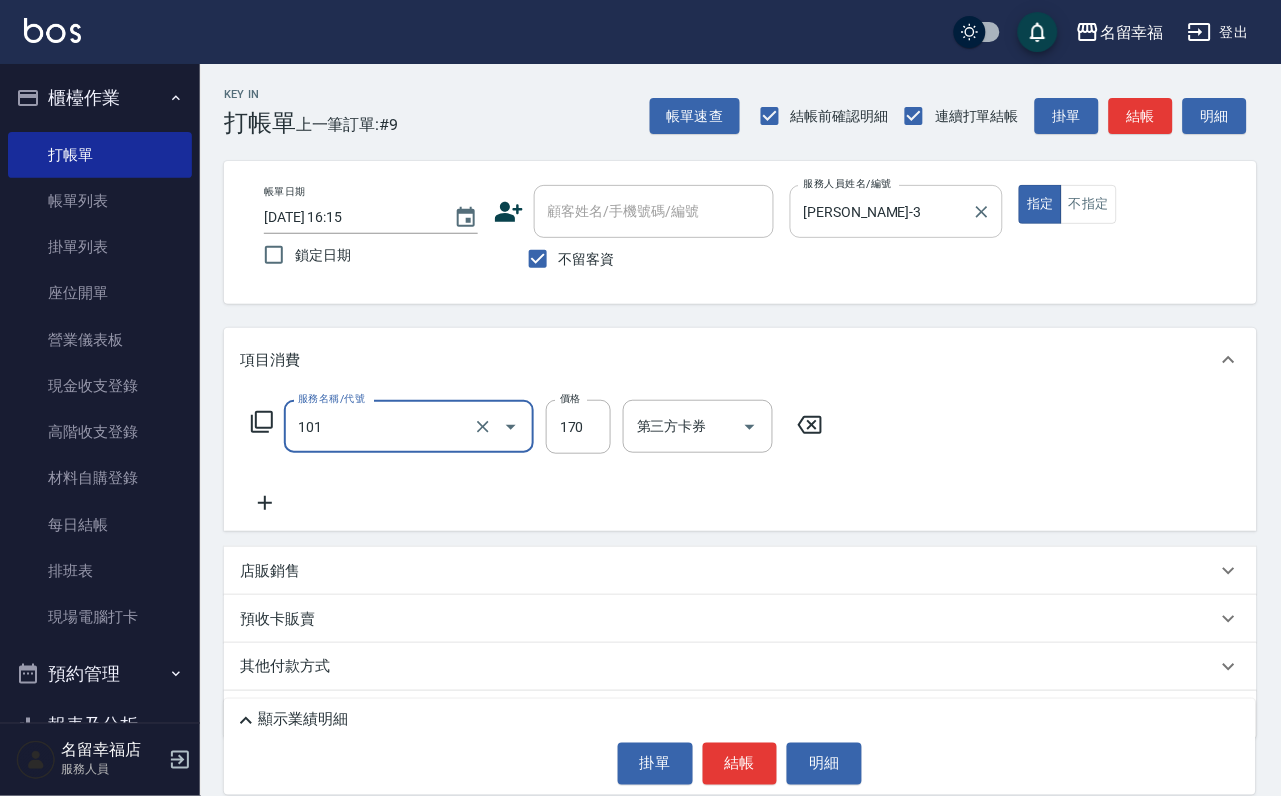 type on "洗髮(101)" 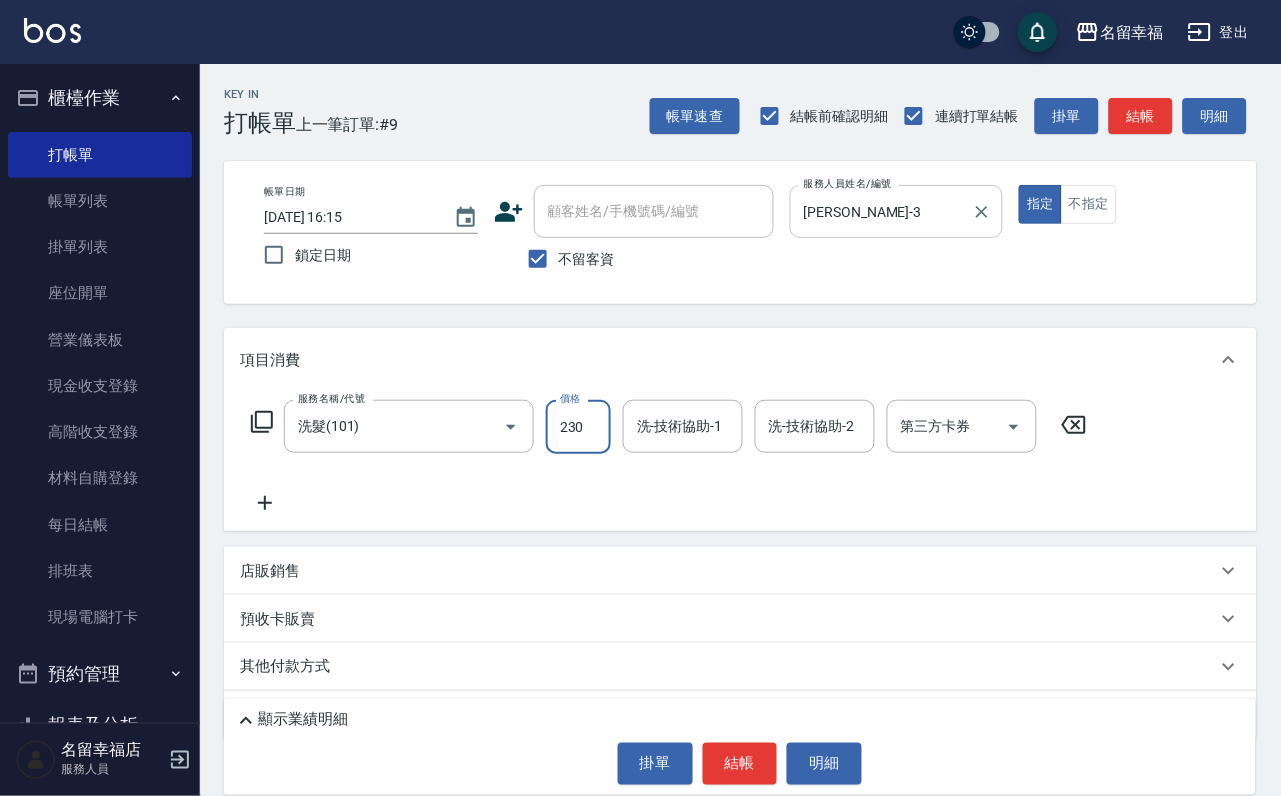 type on "230" 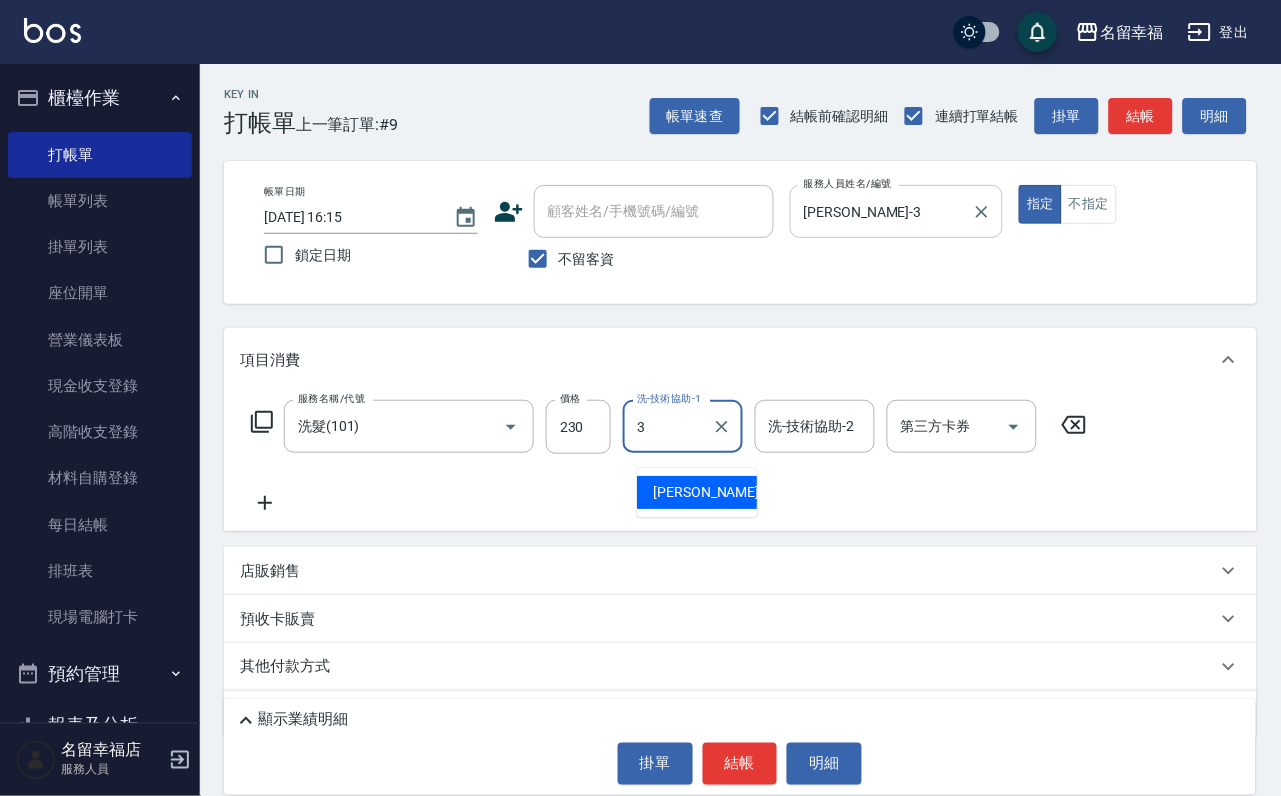 type on "[PERSON_NAME]-3" 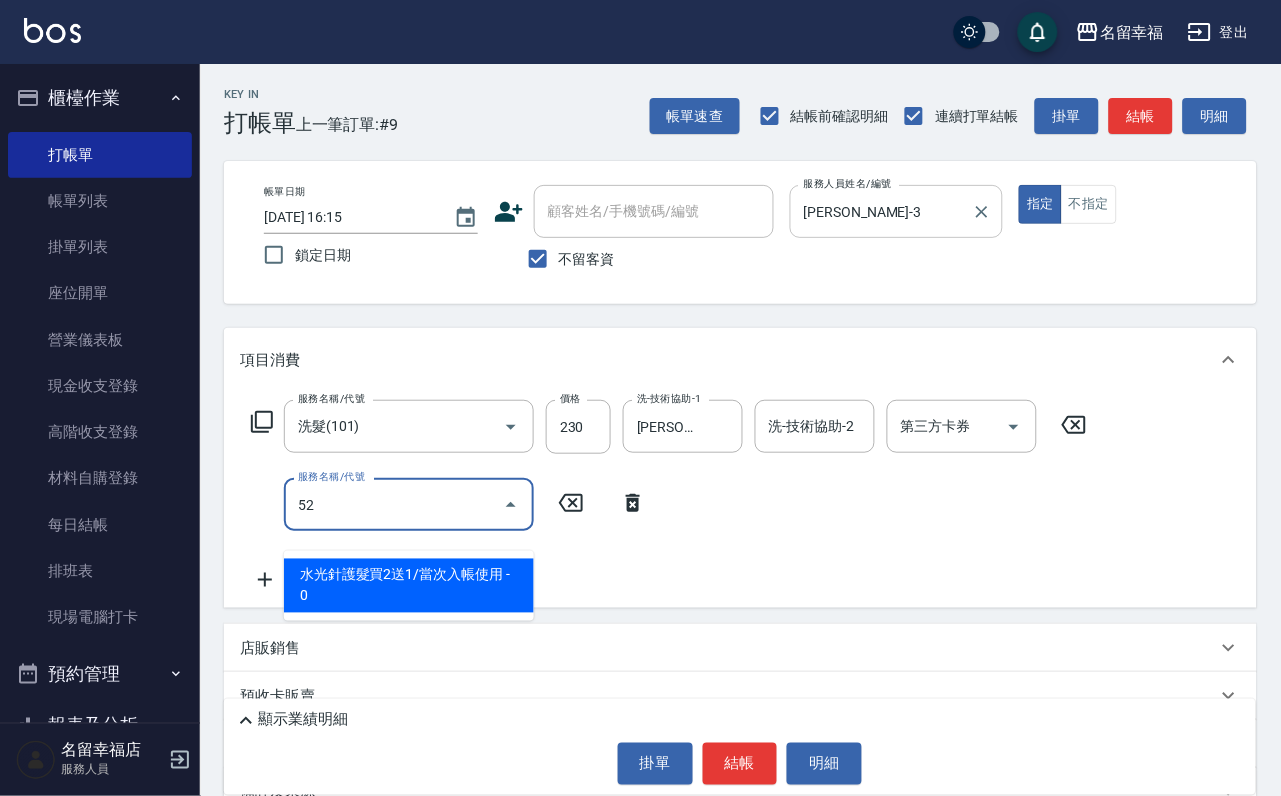 type on "5" 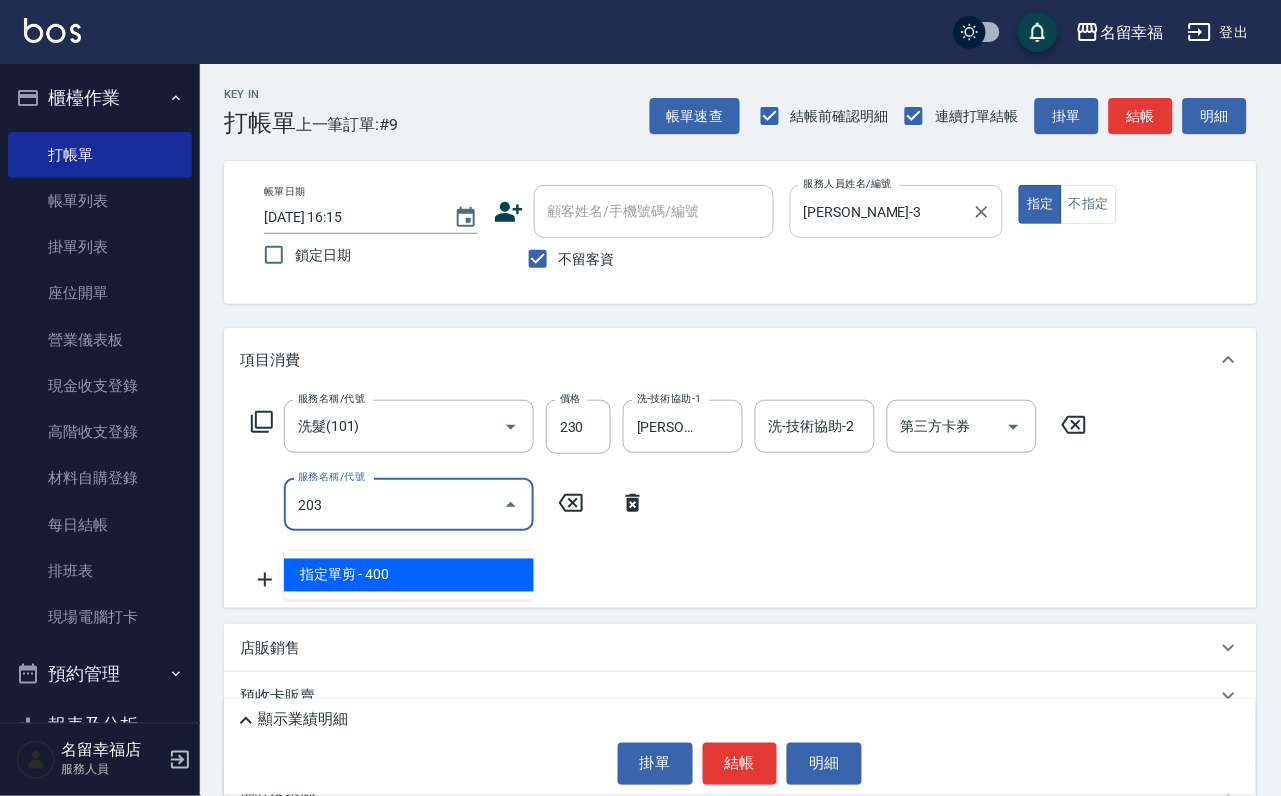 type on "指定單剪(203)" 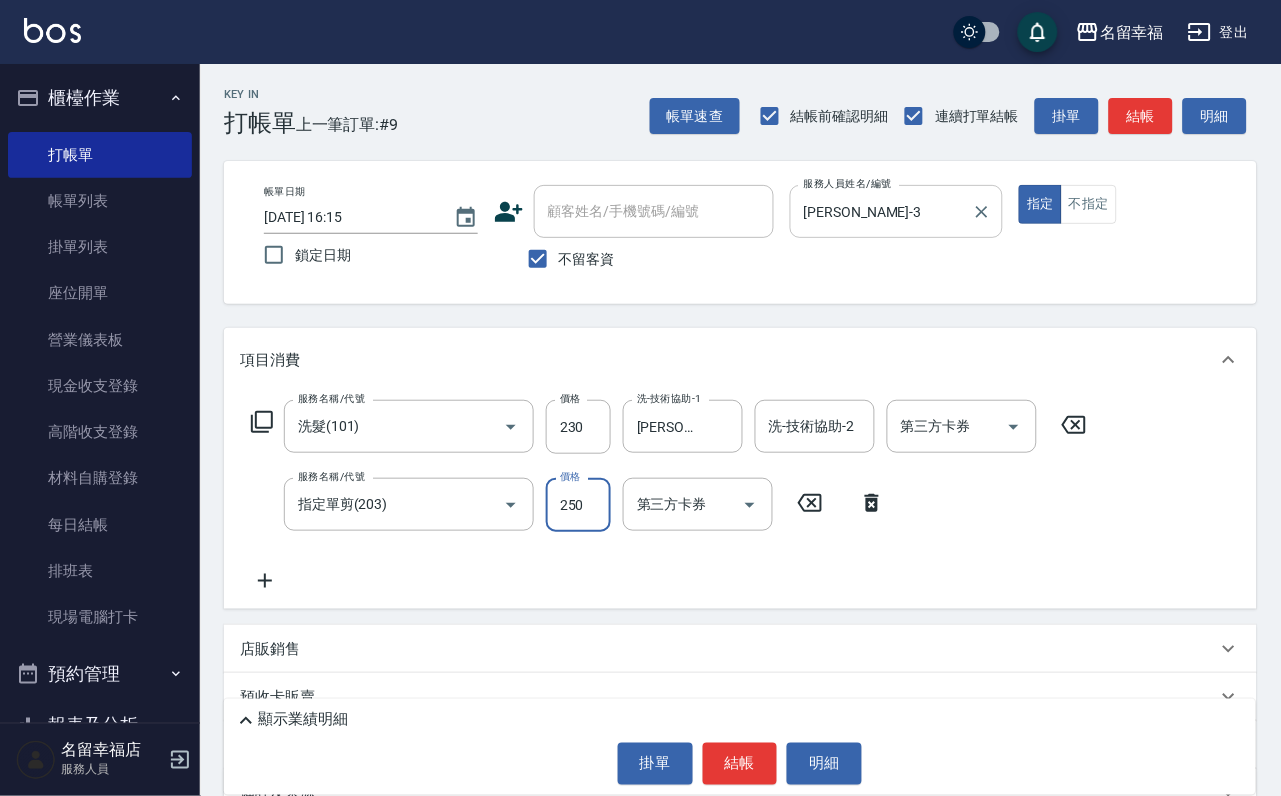 type on "250" 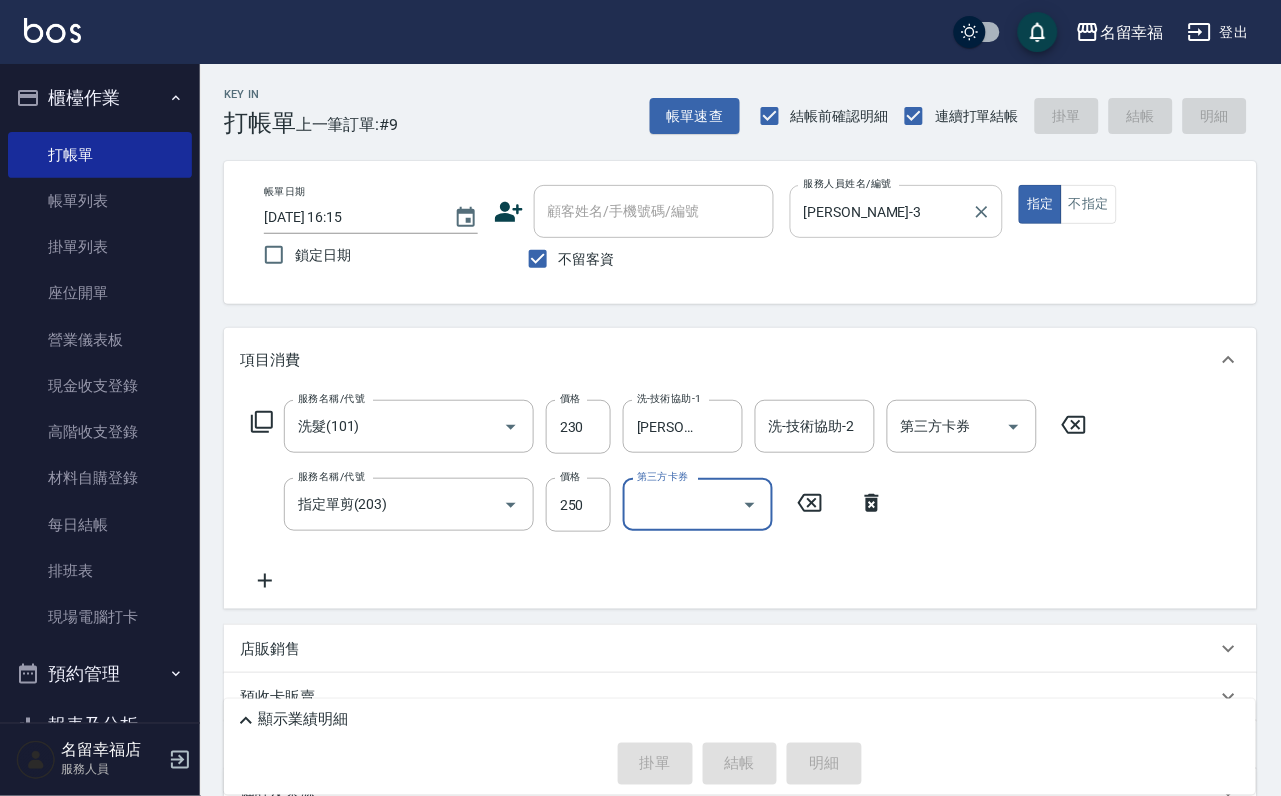 type 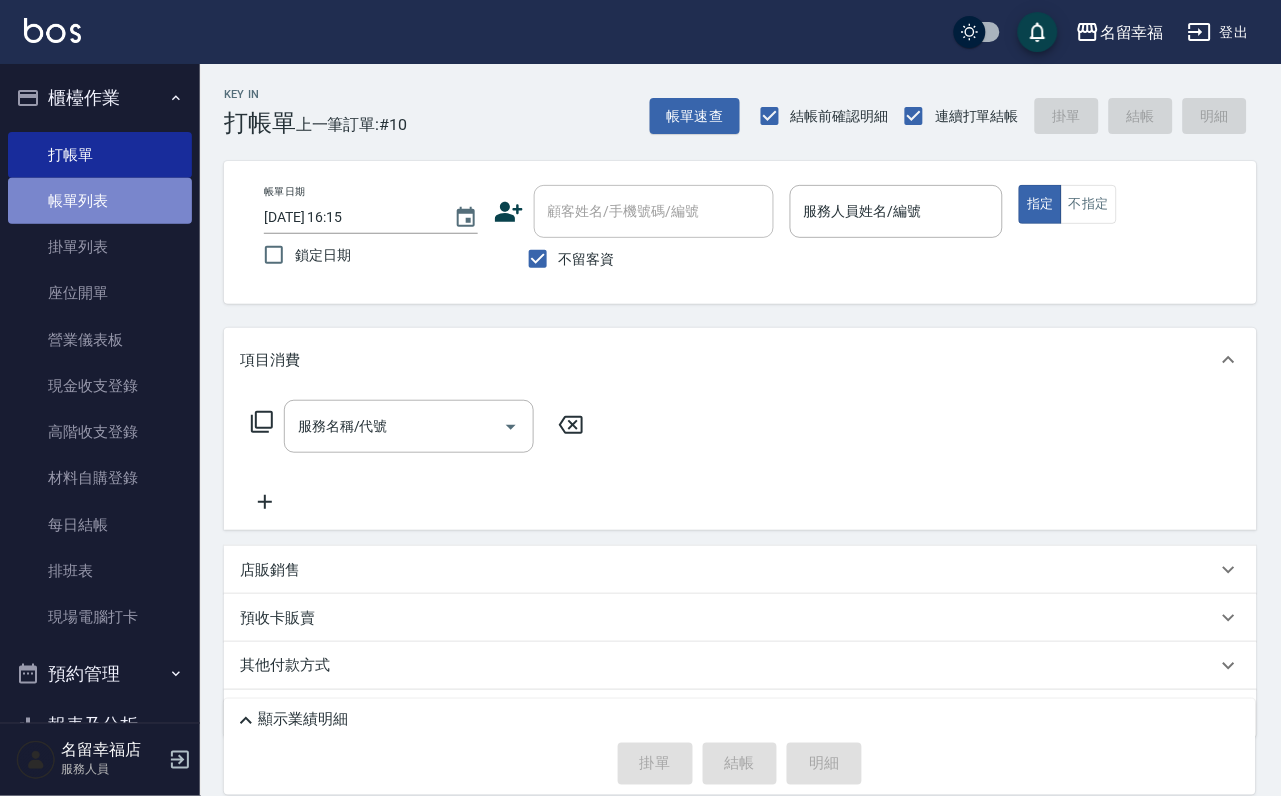 click on "帳單列表" at bounding box center [100, 201] 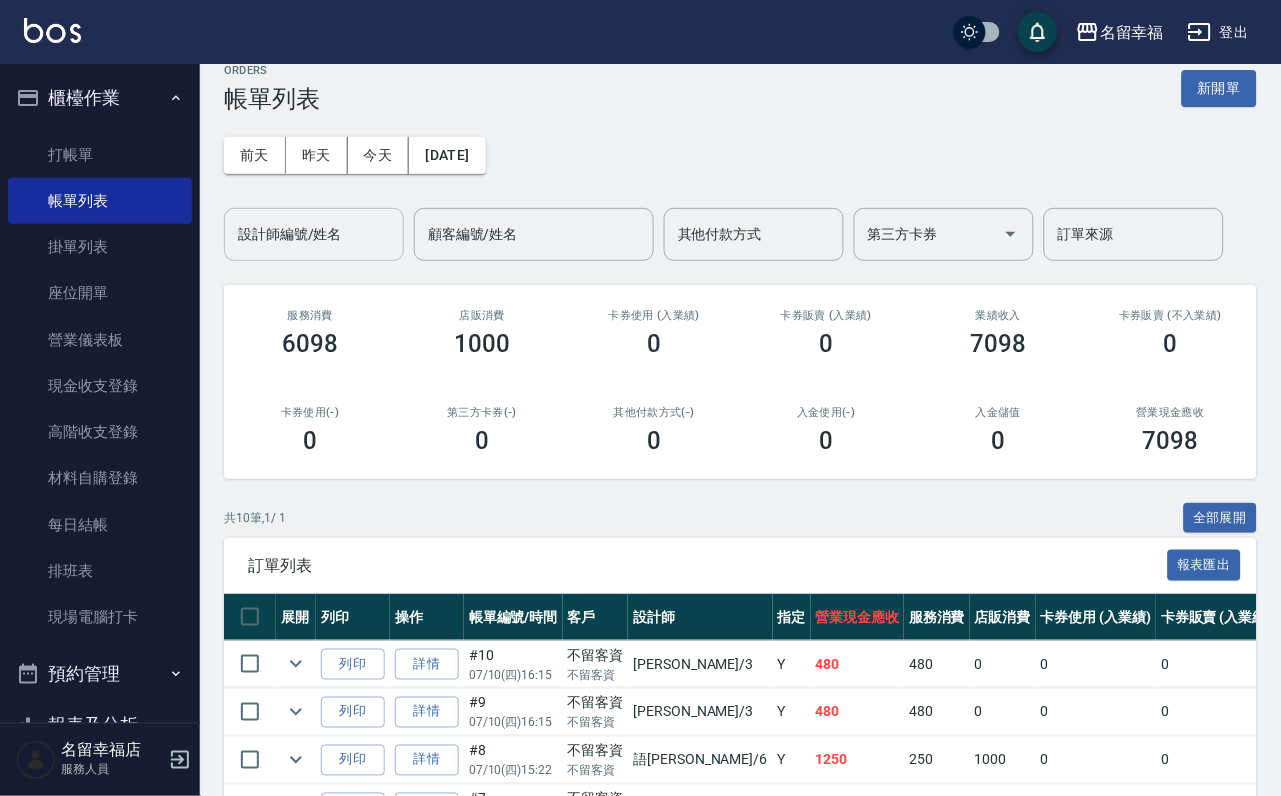 scroll, scrollTop: 0, scrollLeft: 0, axis: both 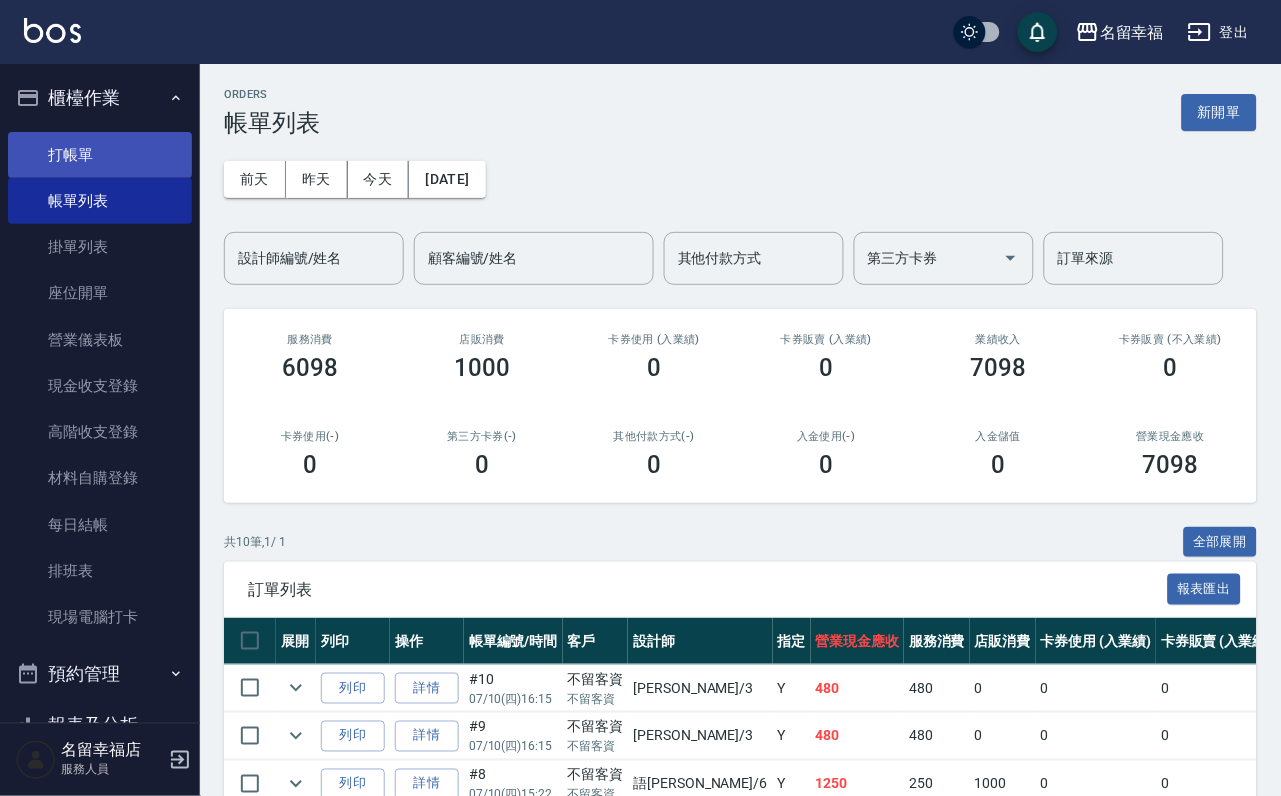 click on "打帳單" at bounding box center (100, 155) 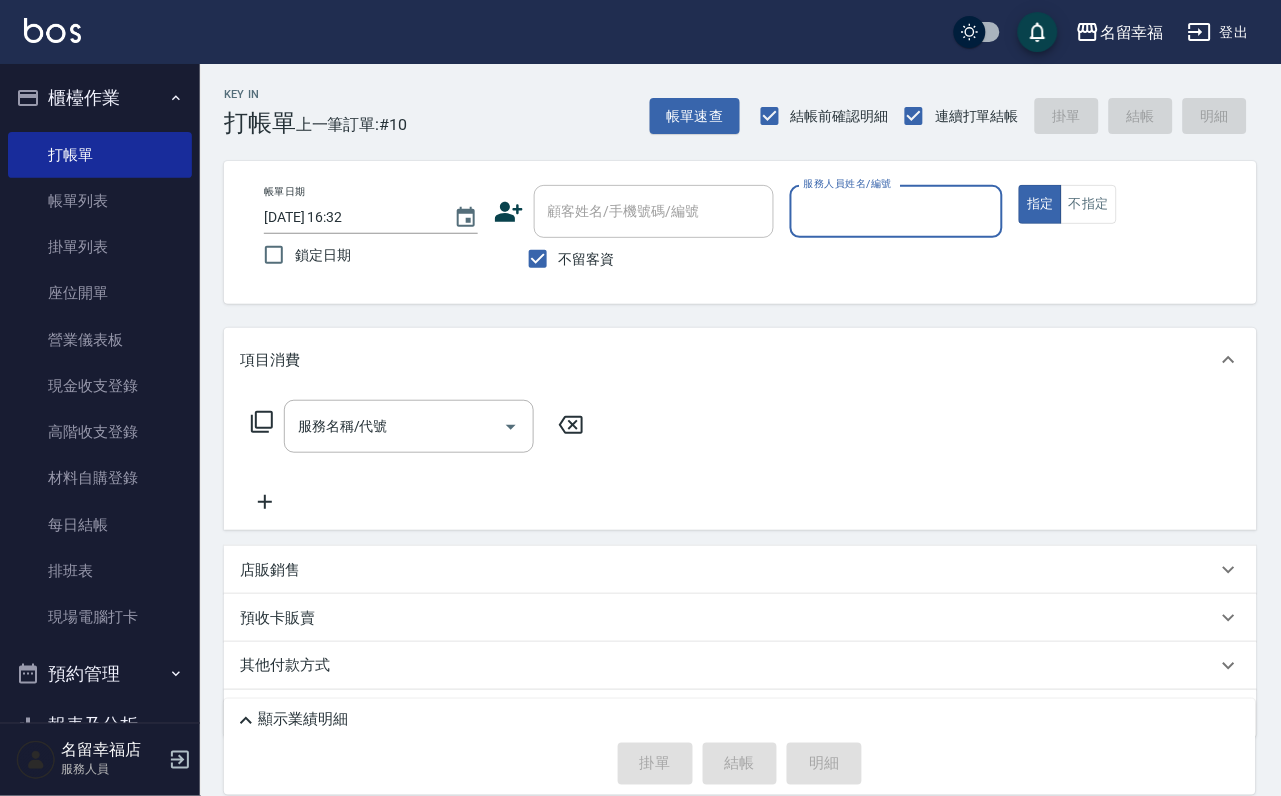 click on "不留客資" at bounding box center (587, 259) 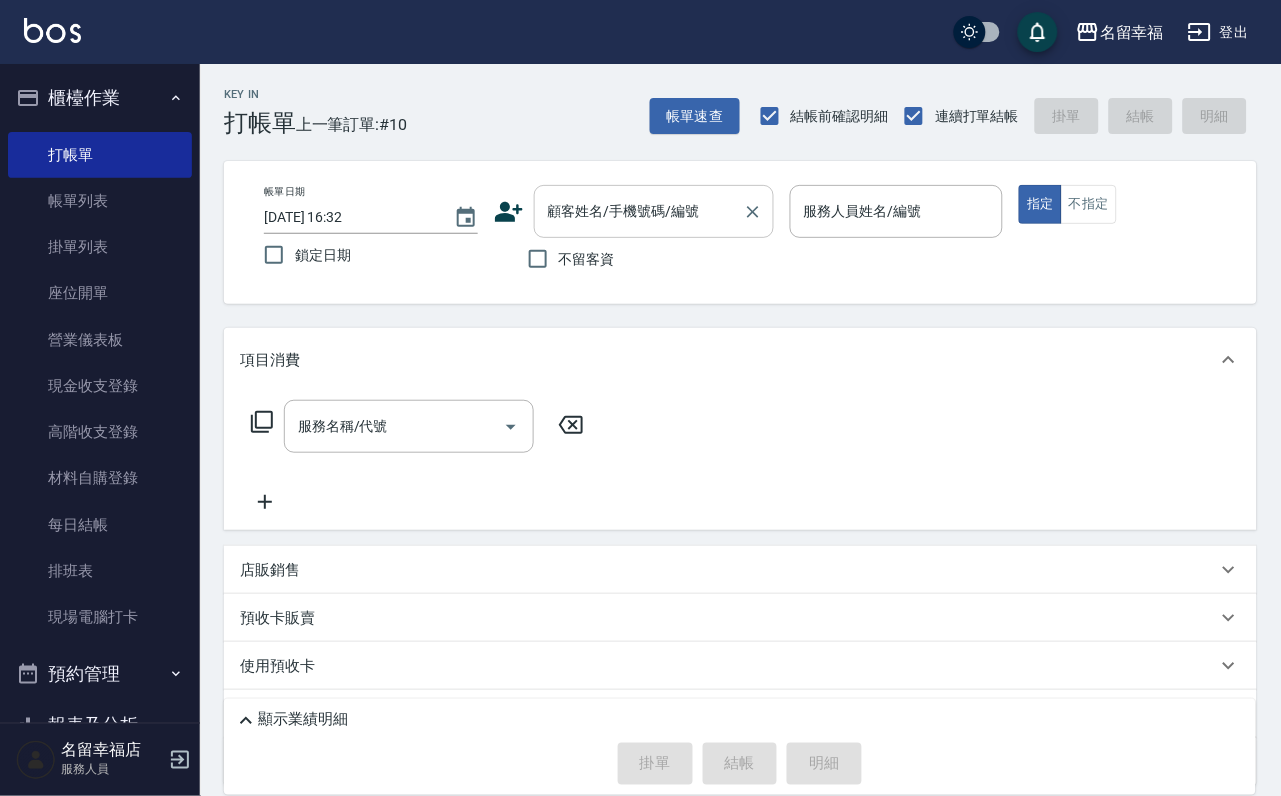 click on "顧客姓名/手機號碼/編號" at bounding box center (639, 211) 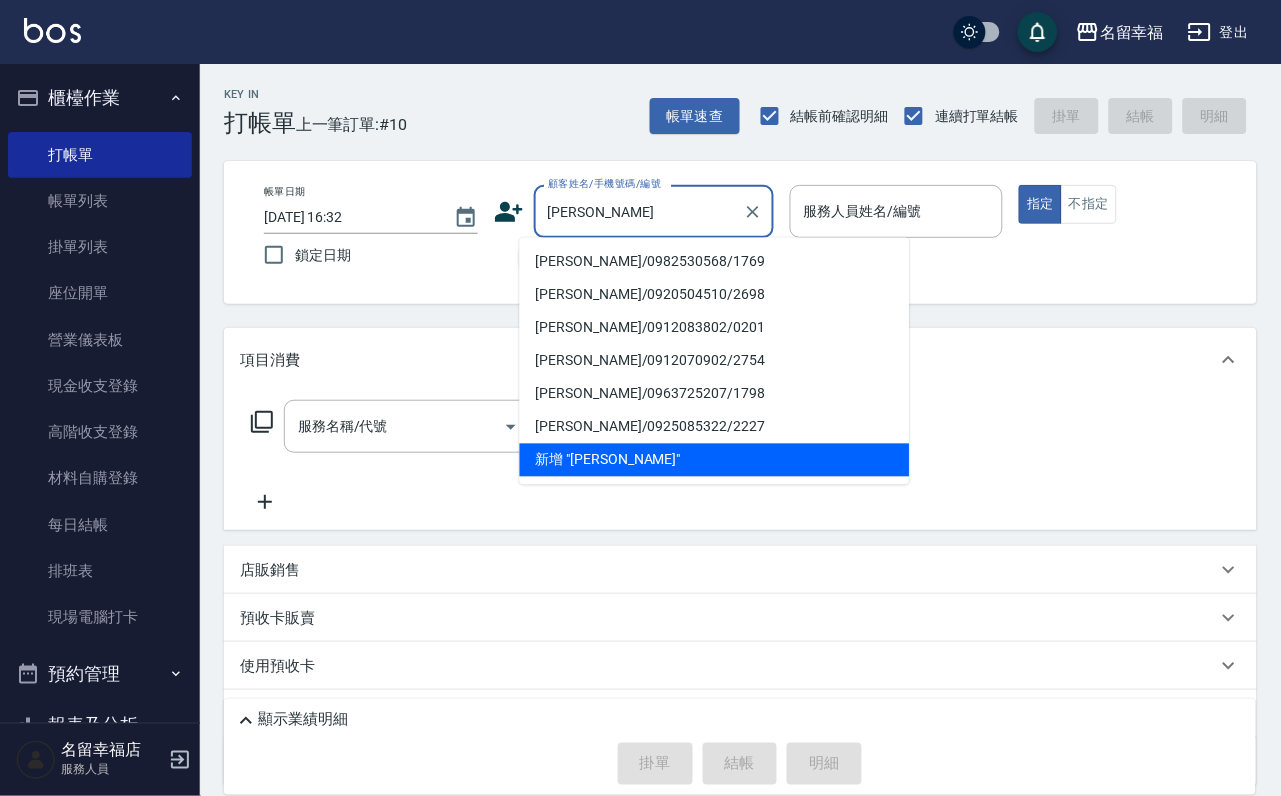 click on "[PERSON_NAME]/0982530568/1769" at bounding box center (715, 262) 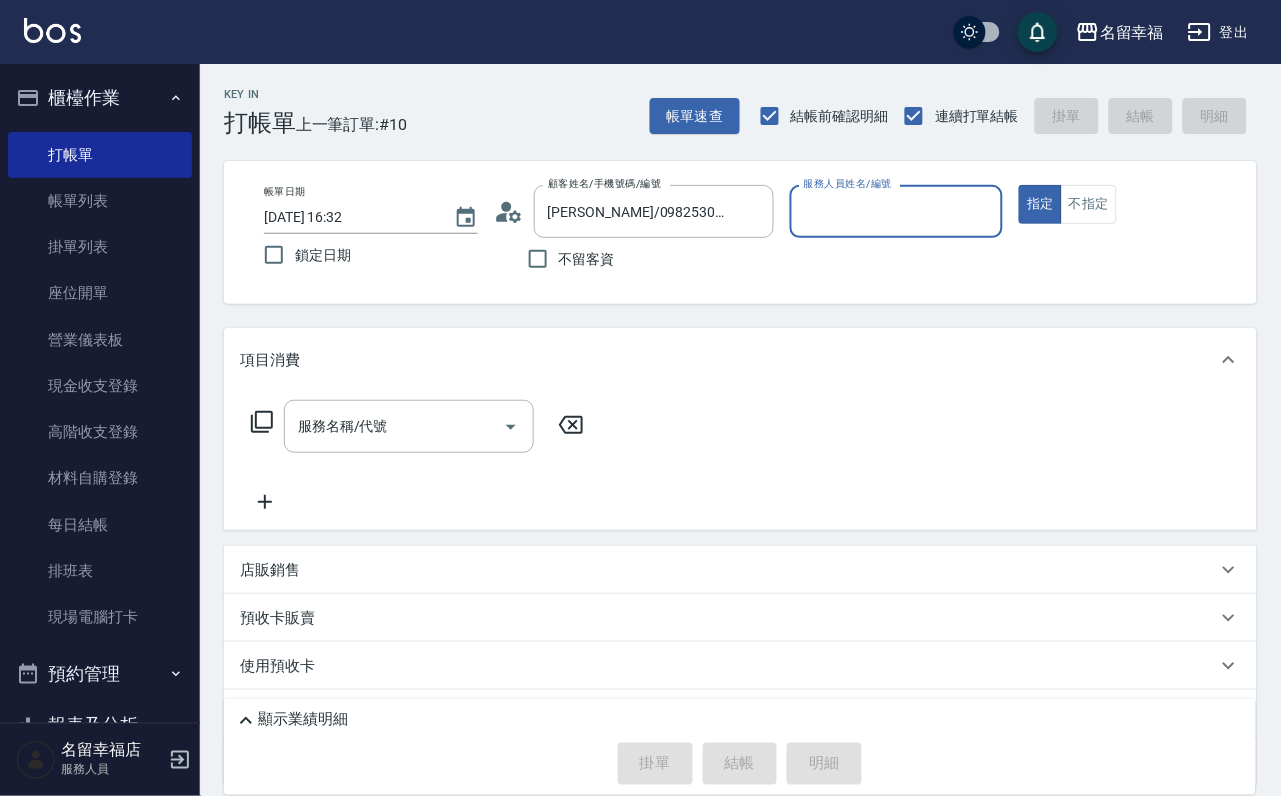 type on "語[PERSON_NAME]-6" 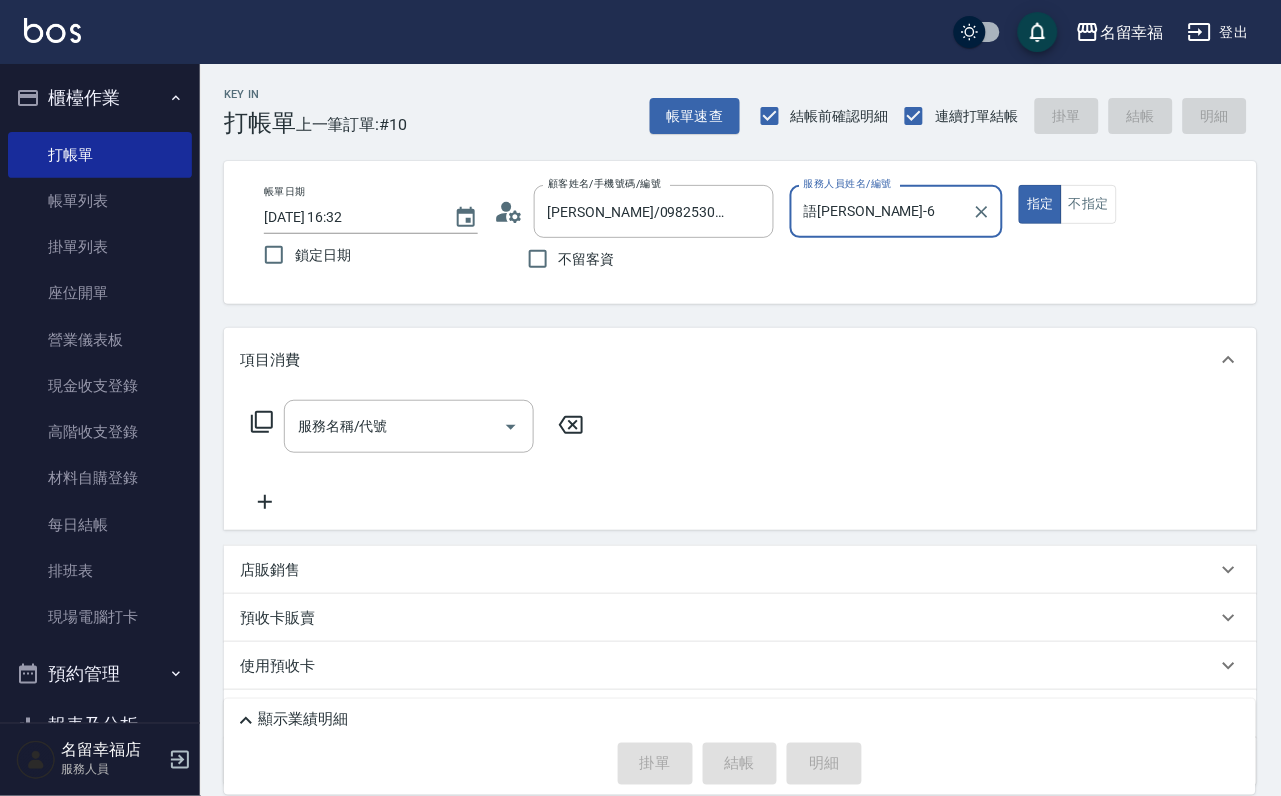 click 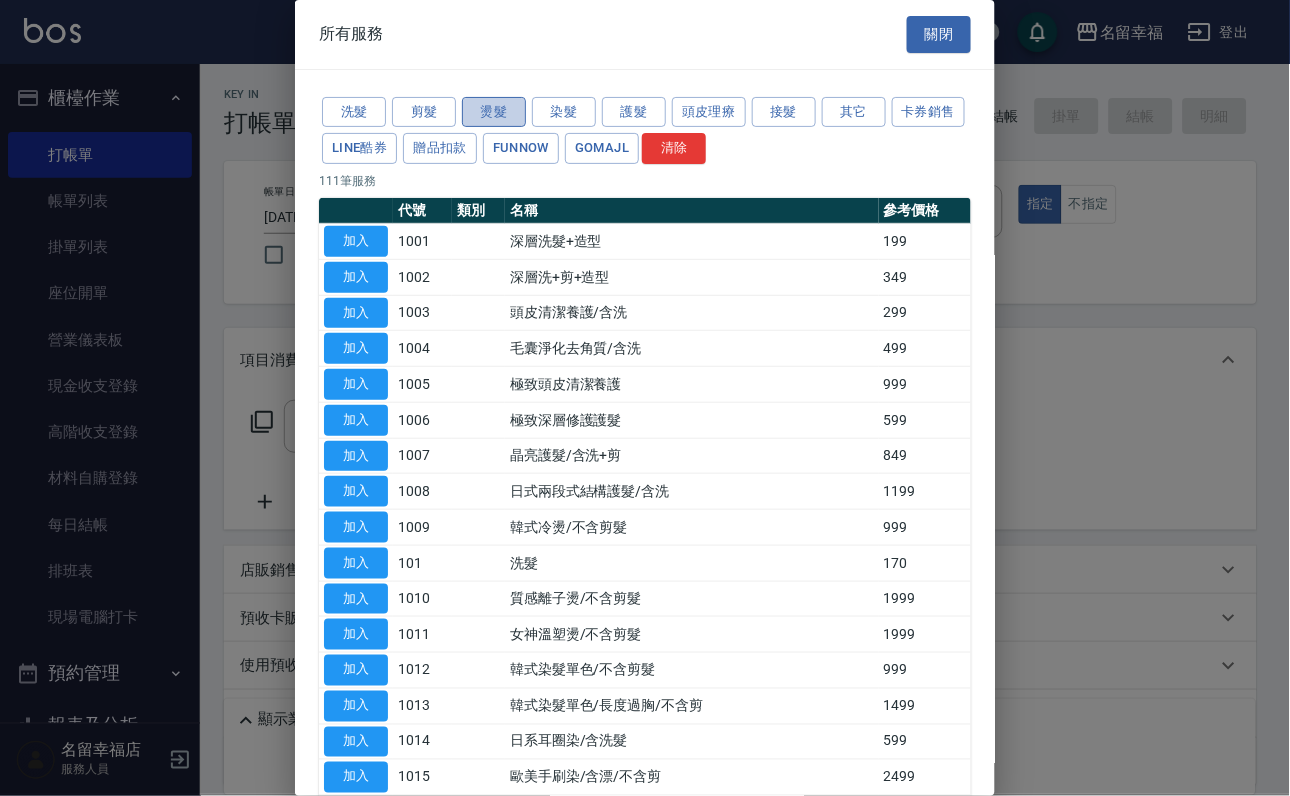 click on "燙髮" at bounding box center [494, 112] 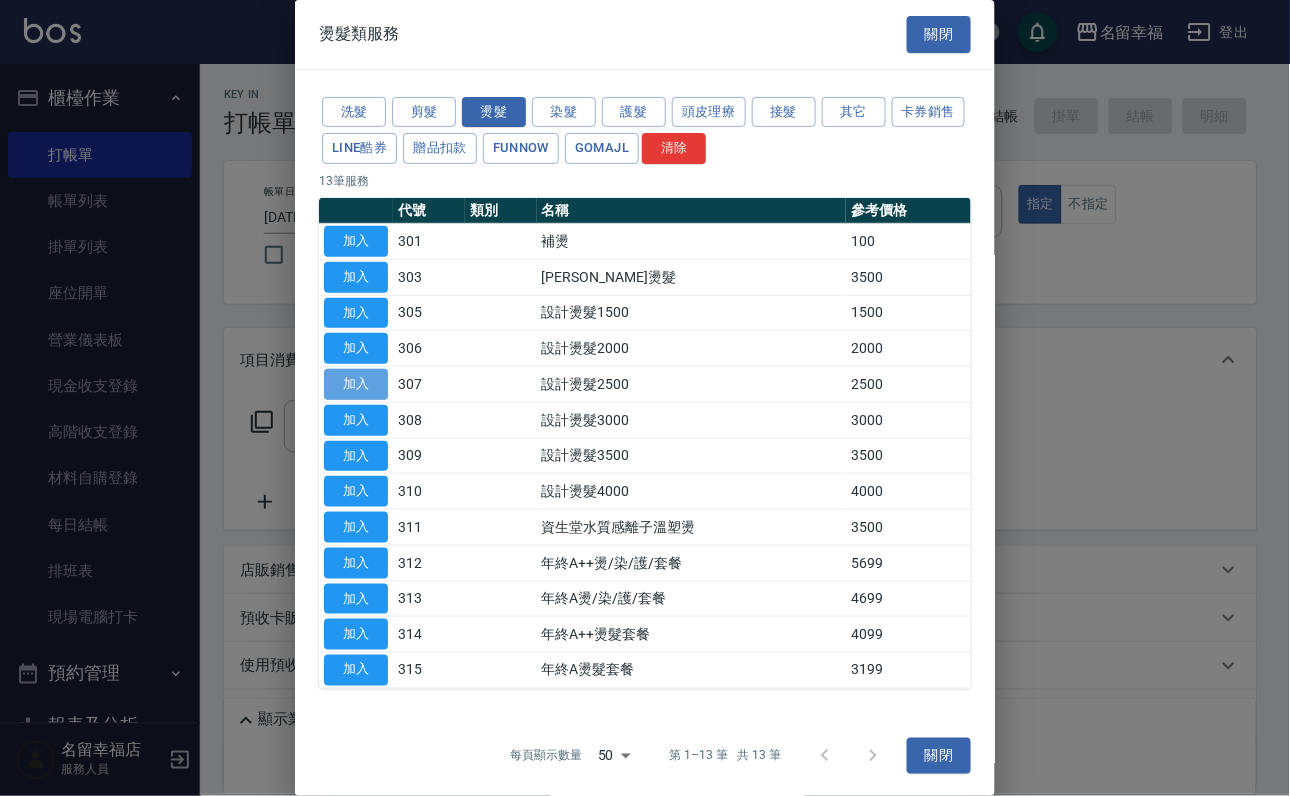 click on "加入" at bounding box center [356, 384] 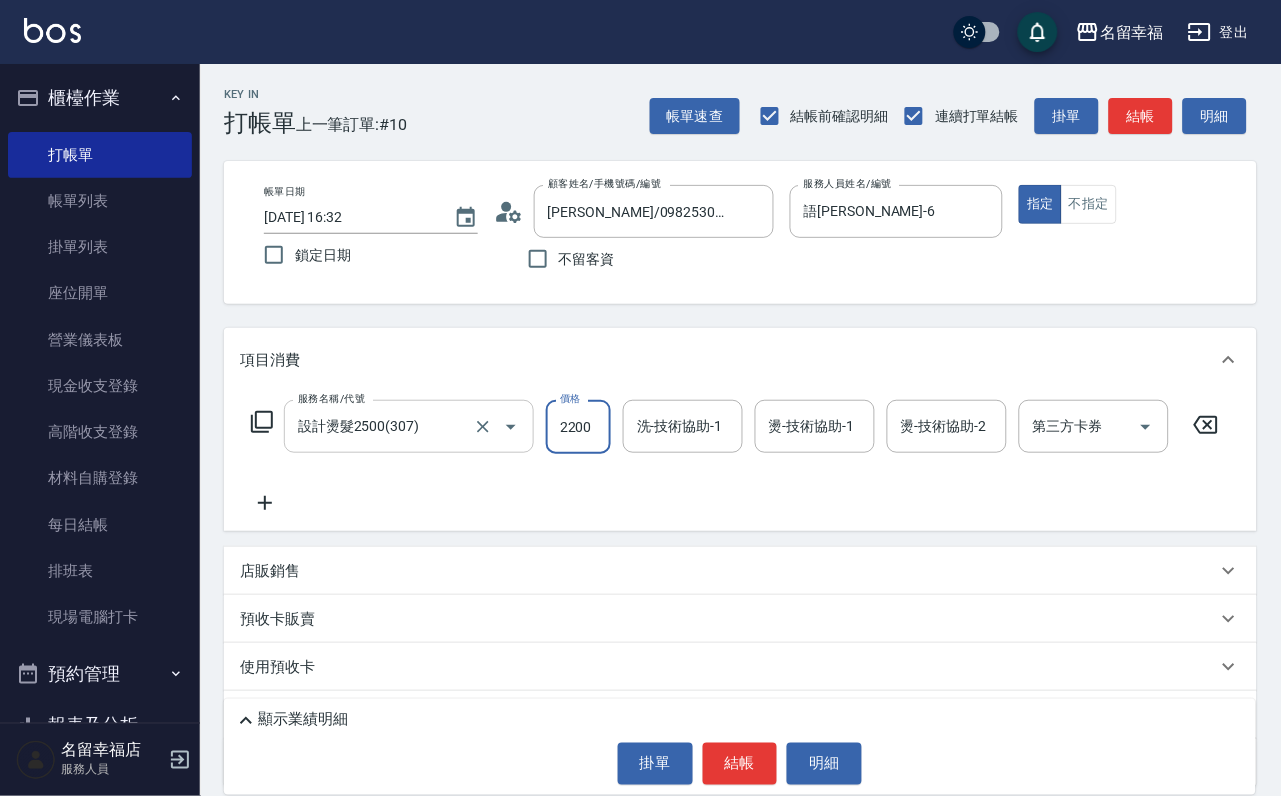 scroll, scrollTop: 0, scrollLeft: 1, axis: horizontal 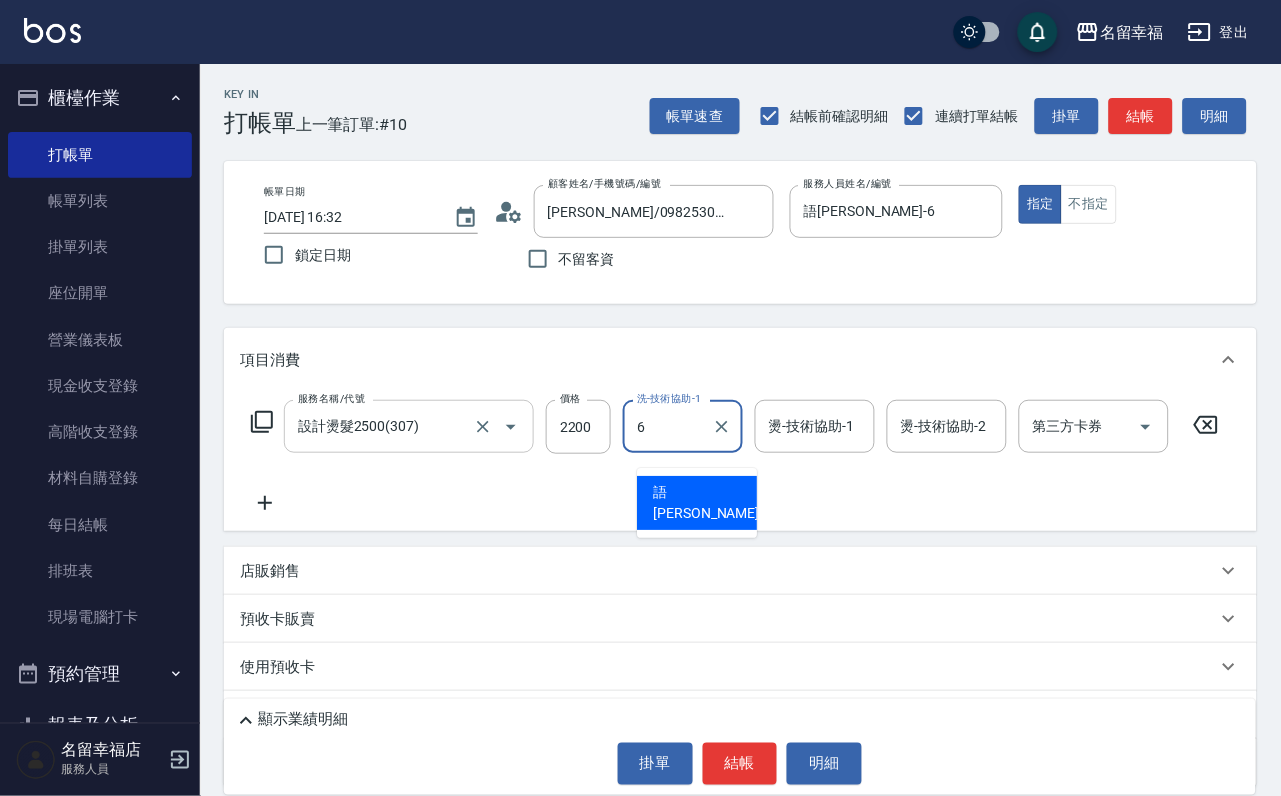 type on "語[PERSON_NAME]-6" 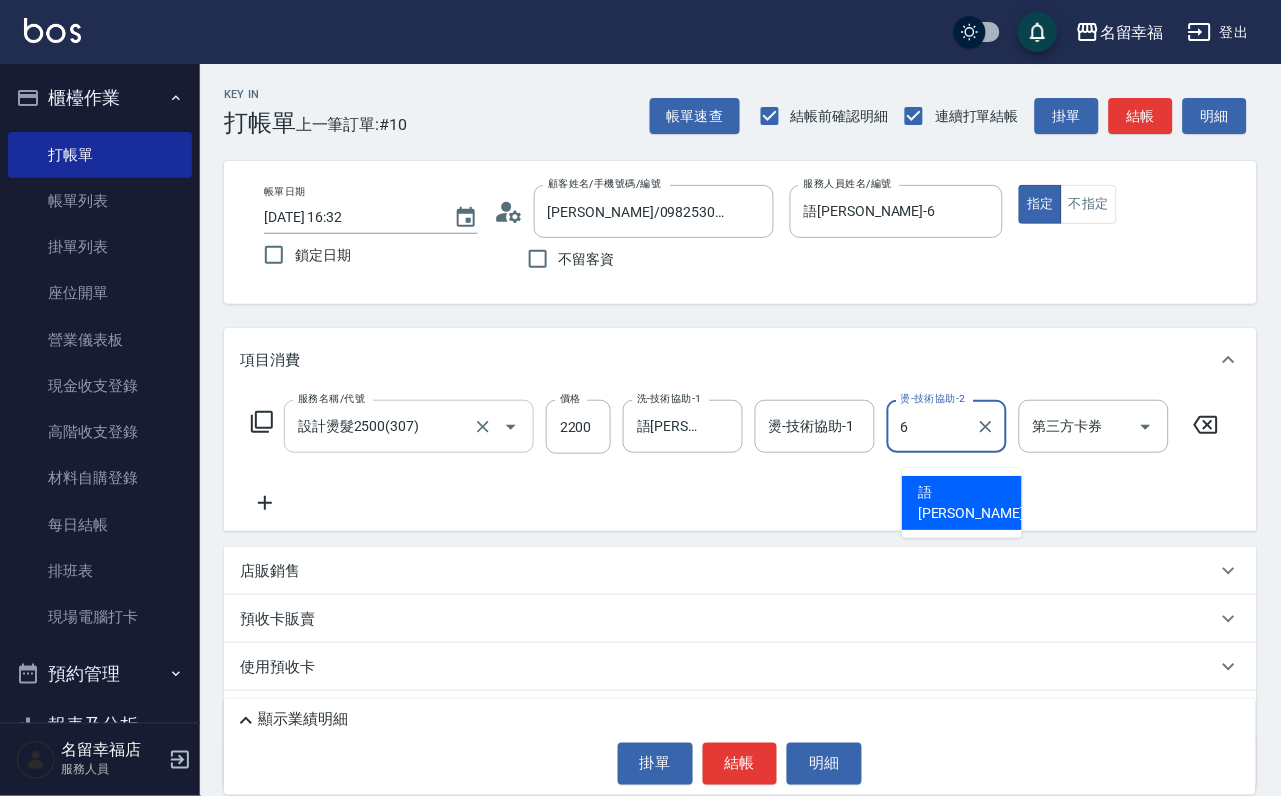 type on "語[PERSON_NAME]-6" 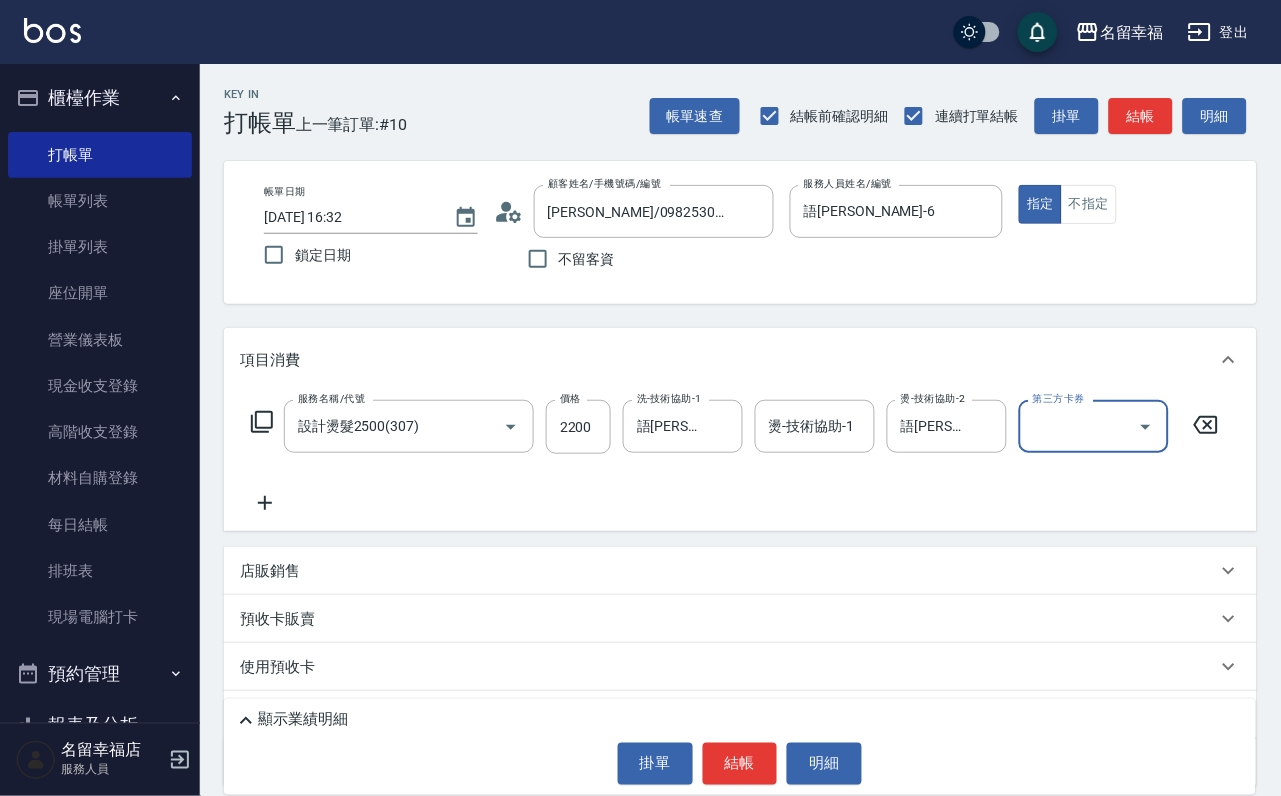 click 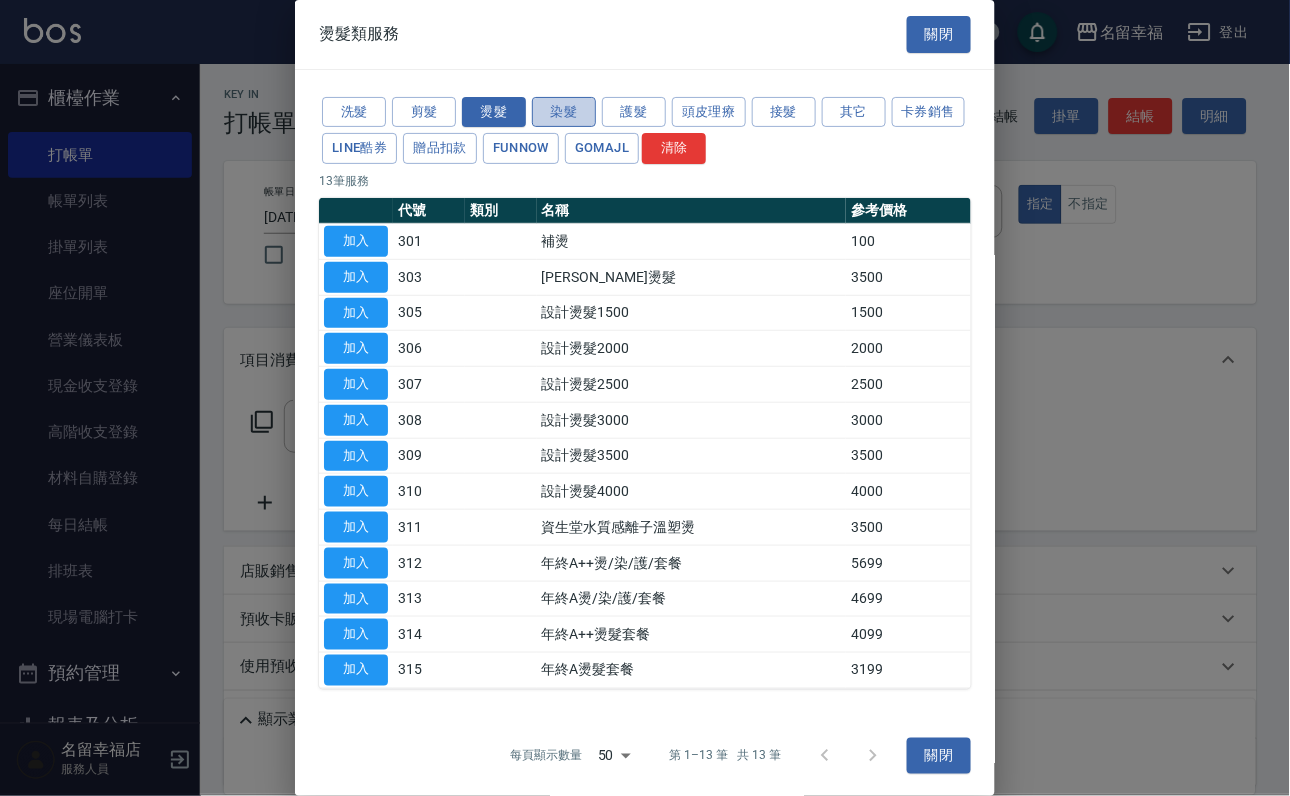 click on "染髮" at bounding box center (564, 112) 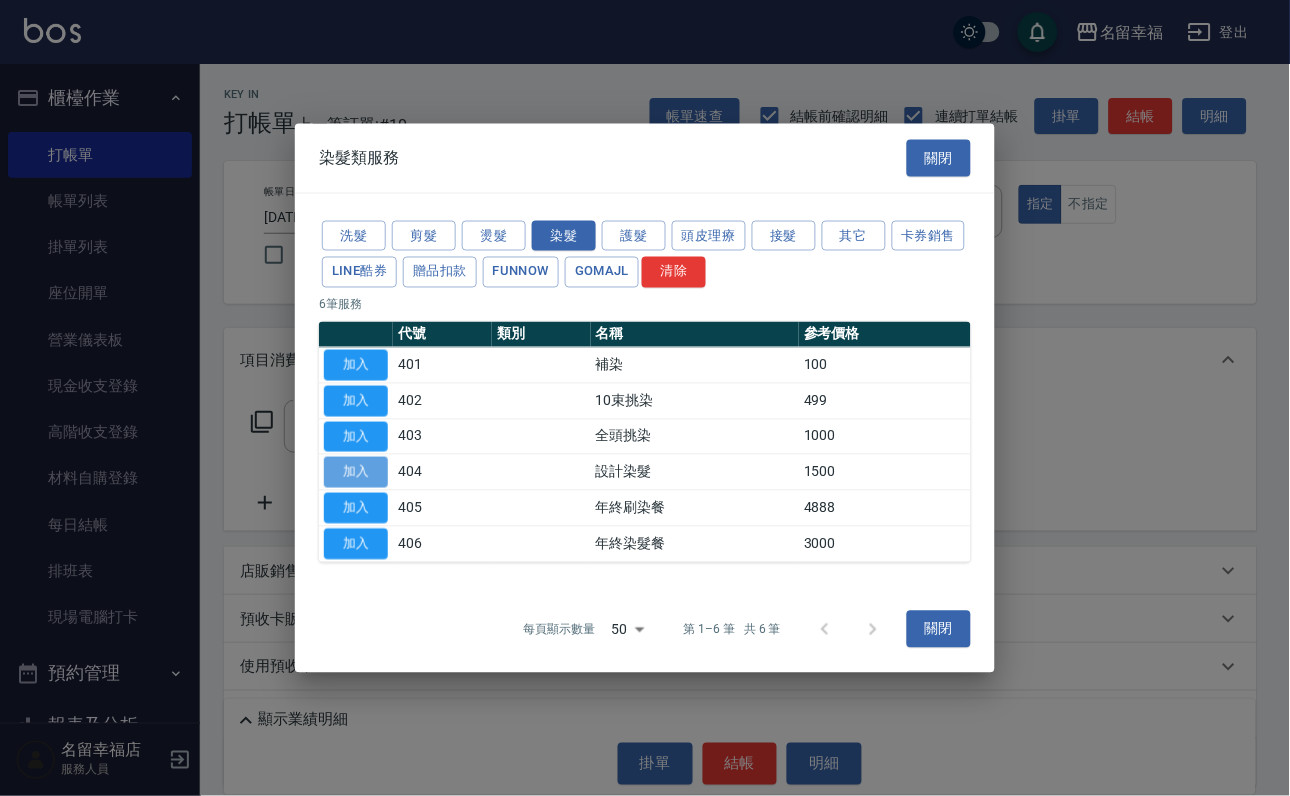 click on "加入" at bounding box center (356, 472) 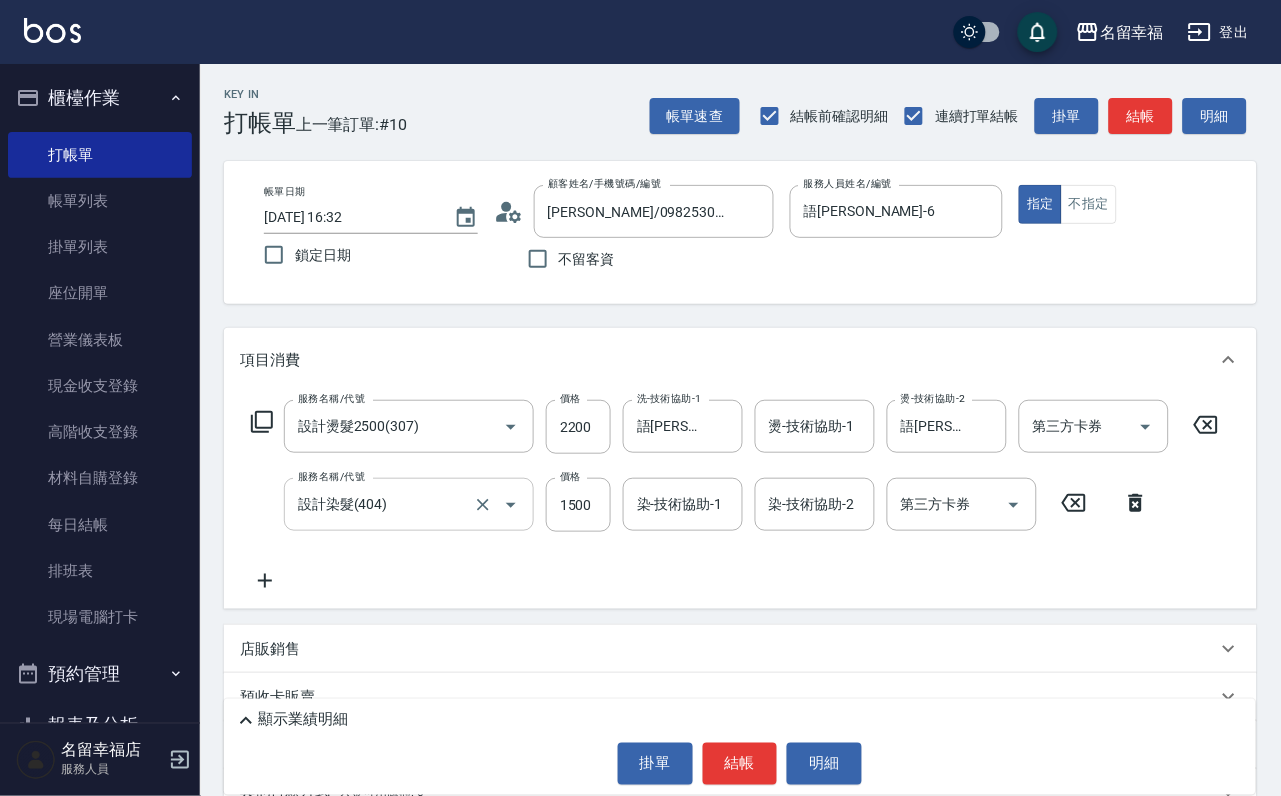 drag, startPoint x: 592, startPoint y: 524, endPoint x: 510, endPoint y: 533, distance: 82.492424 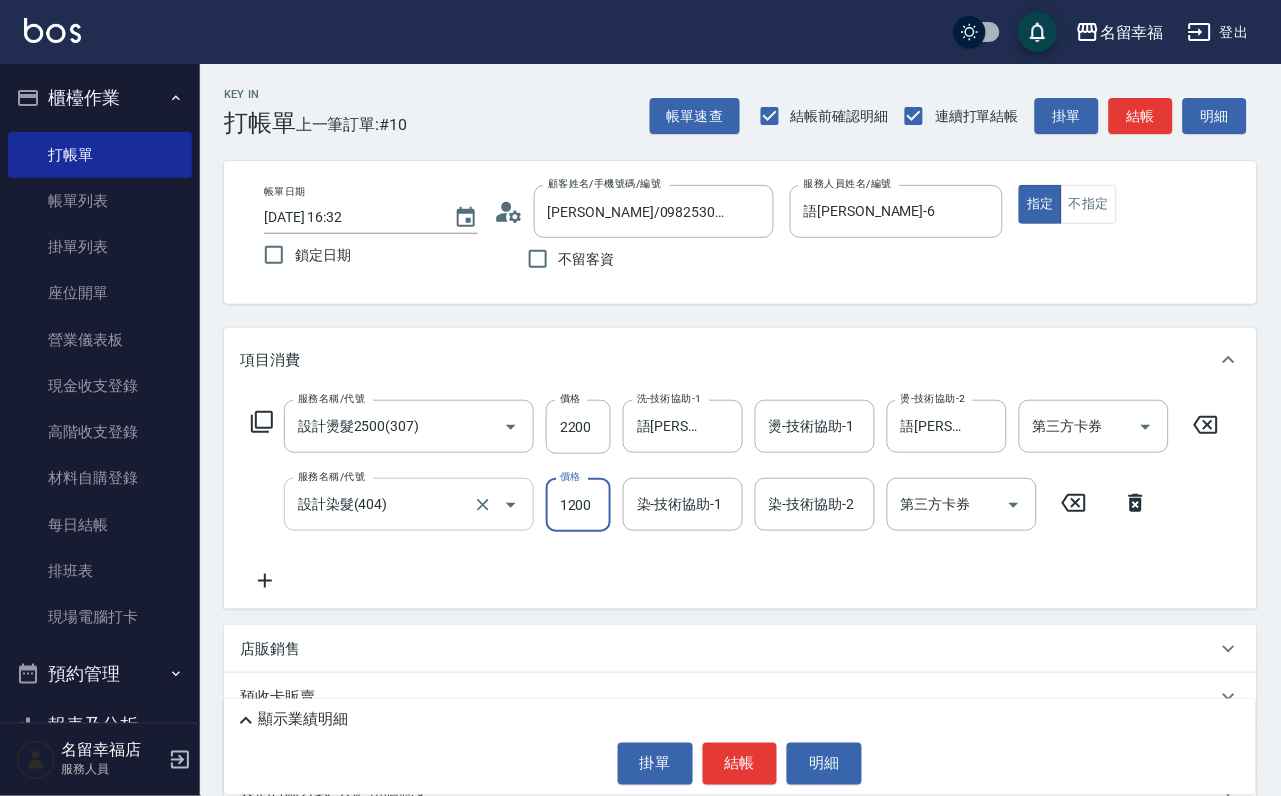 scroll, scrollTop: 0, scrollLeft: 1, axis: horizontal 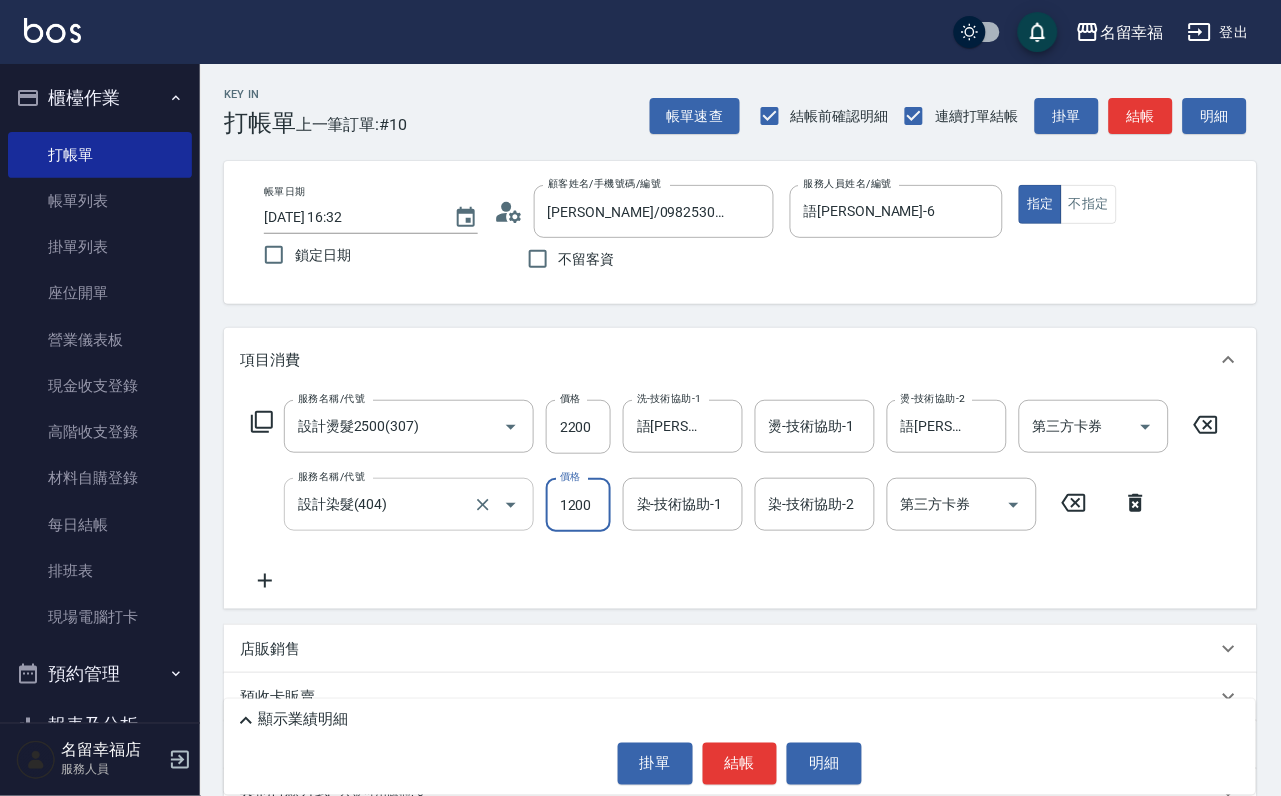 type on "1200" 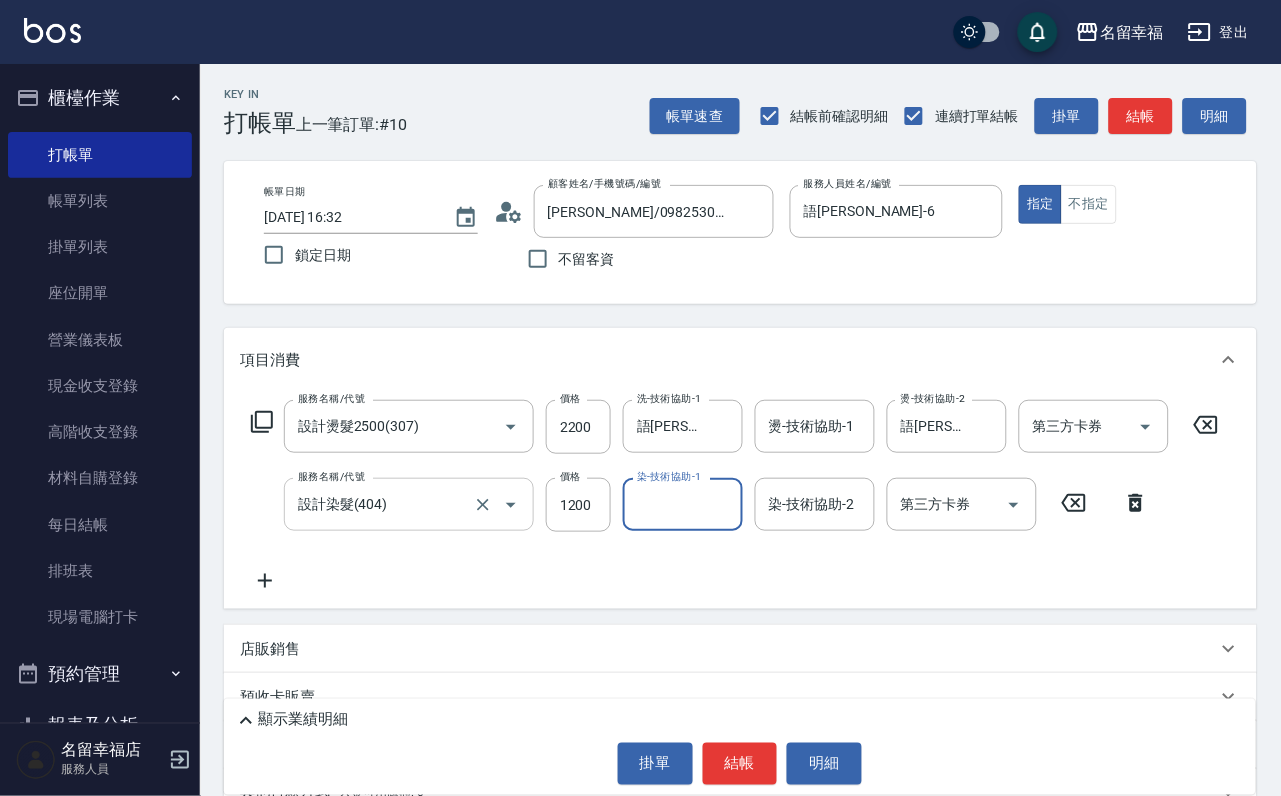 scroll, scrollTop: 0, scrollLeft: 0, axis: both 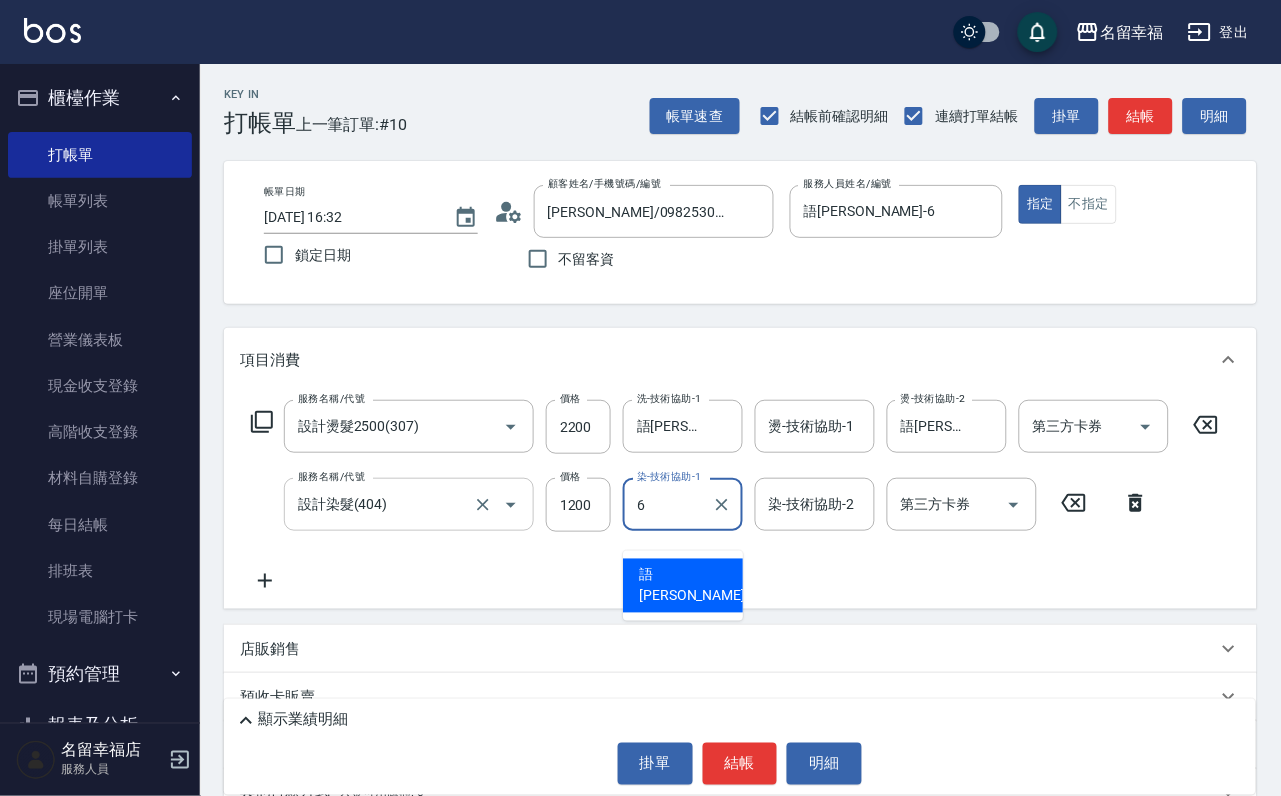 type on "語[PERSON_NAME]-6" 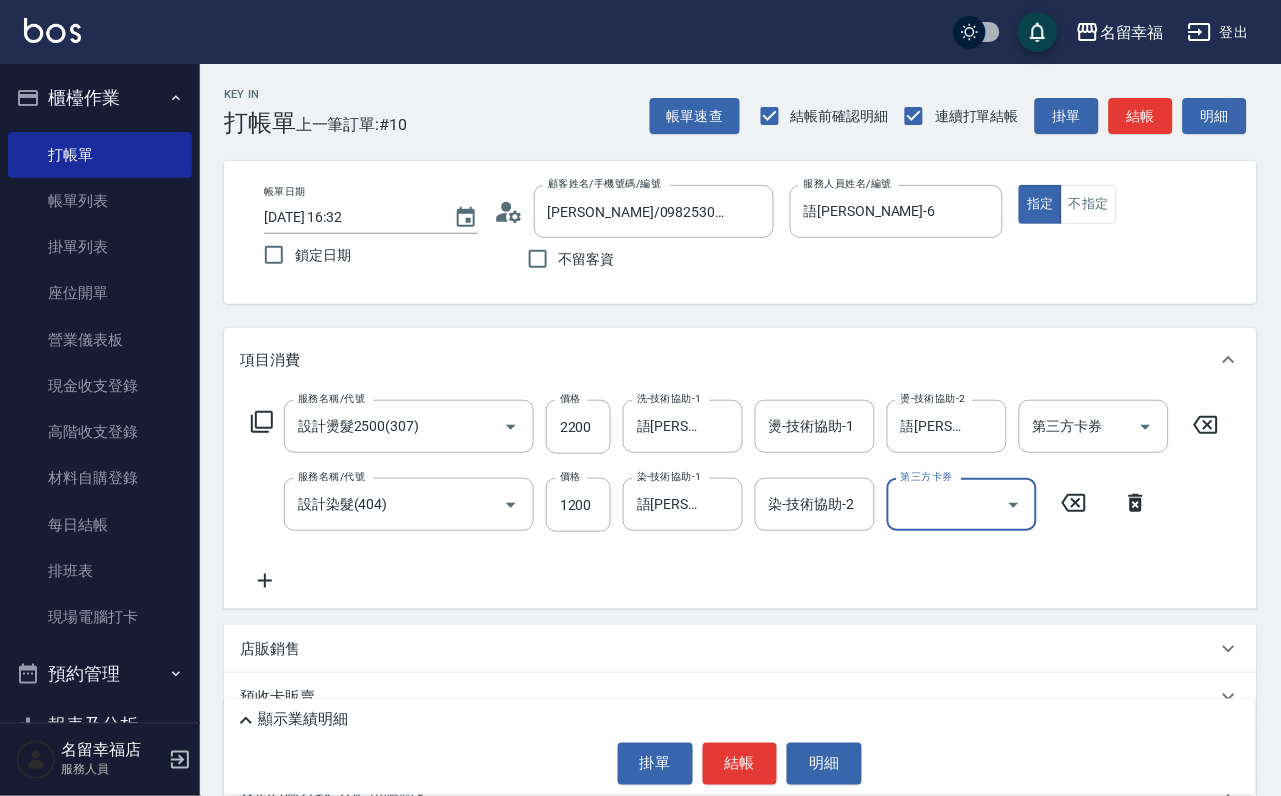 click 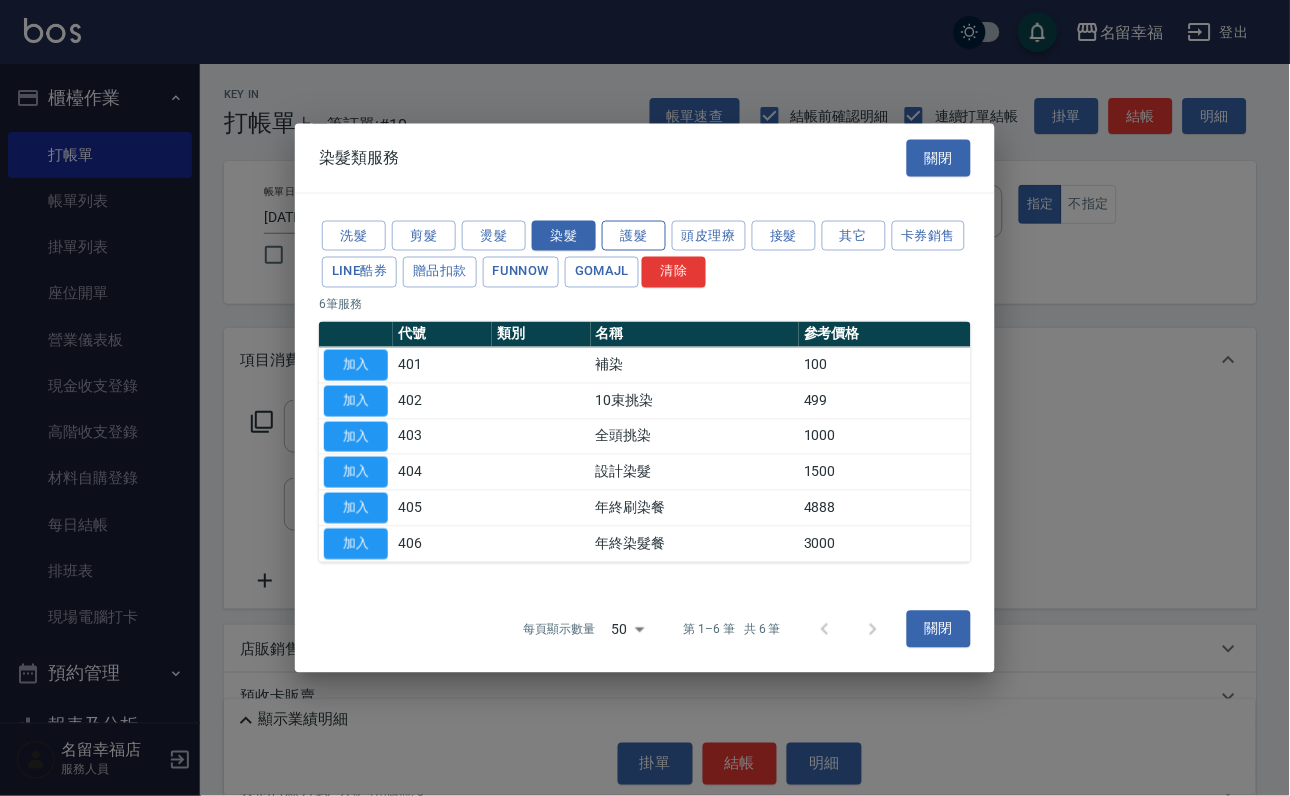 click on "護髮" at bounding box center [634, 235] 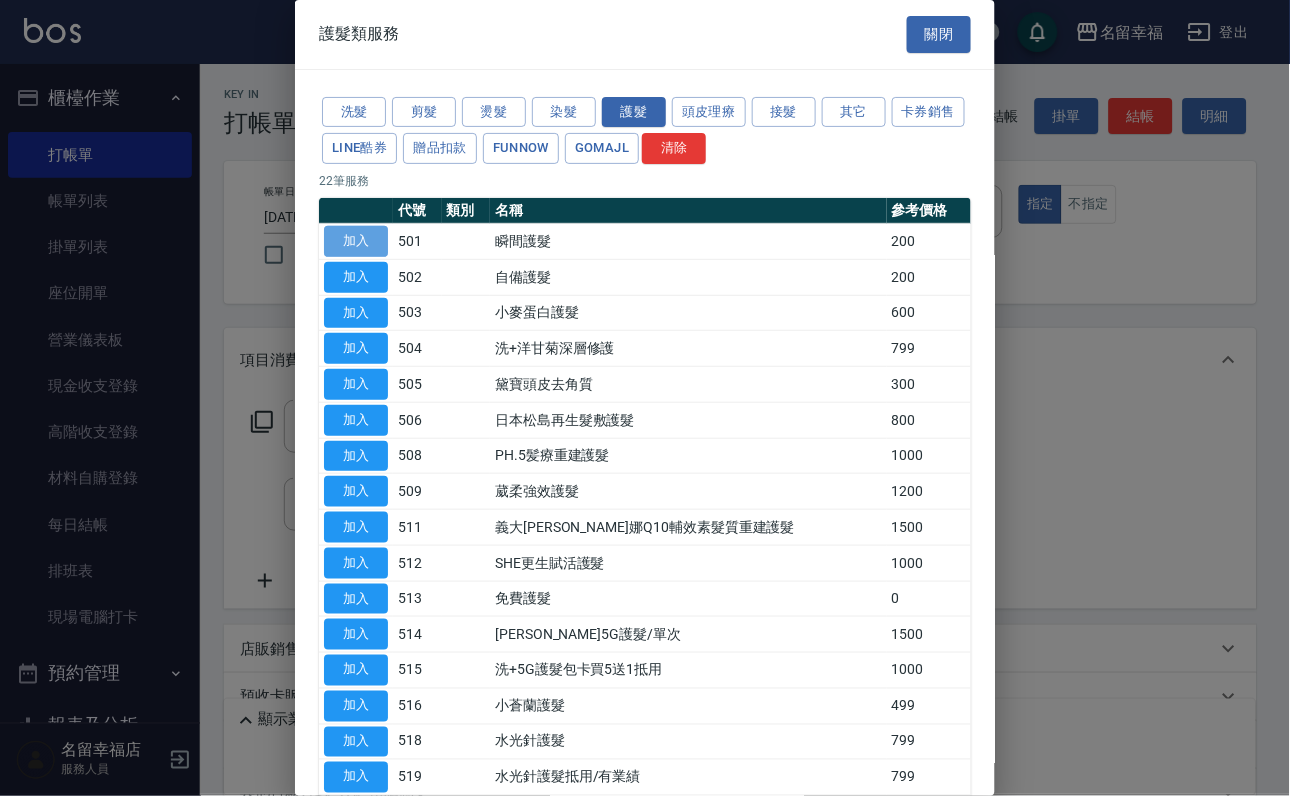 click on "加入" at bounding box center [356, 241] 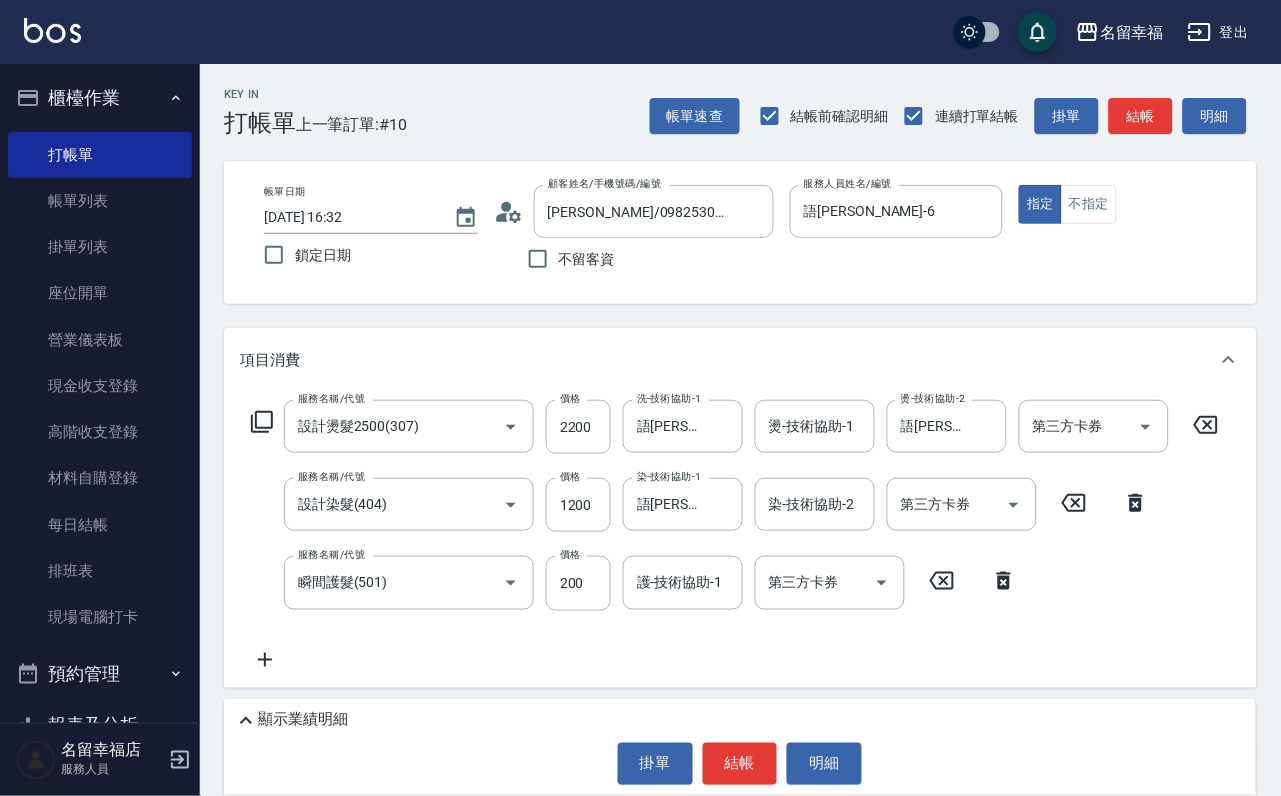 click on "鎖定日期" at bounding box center [357, 255] 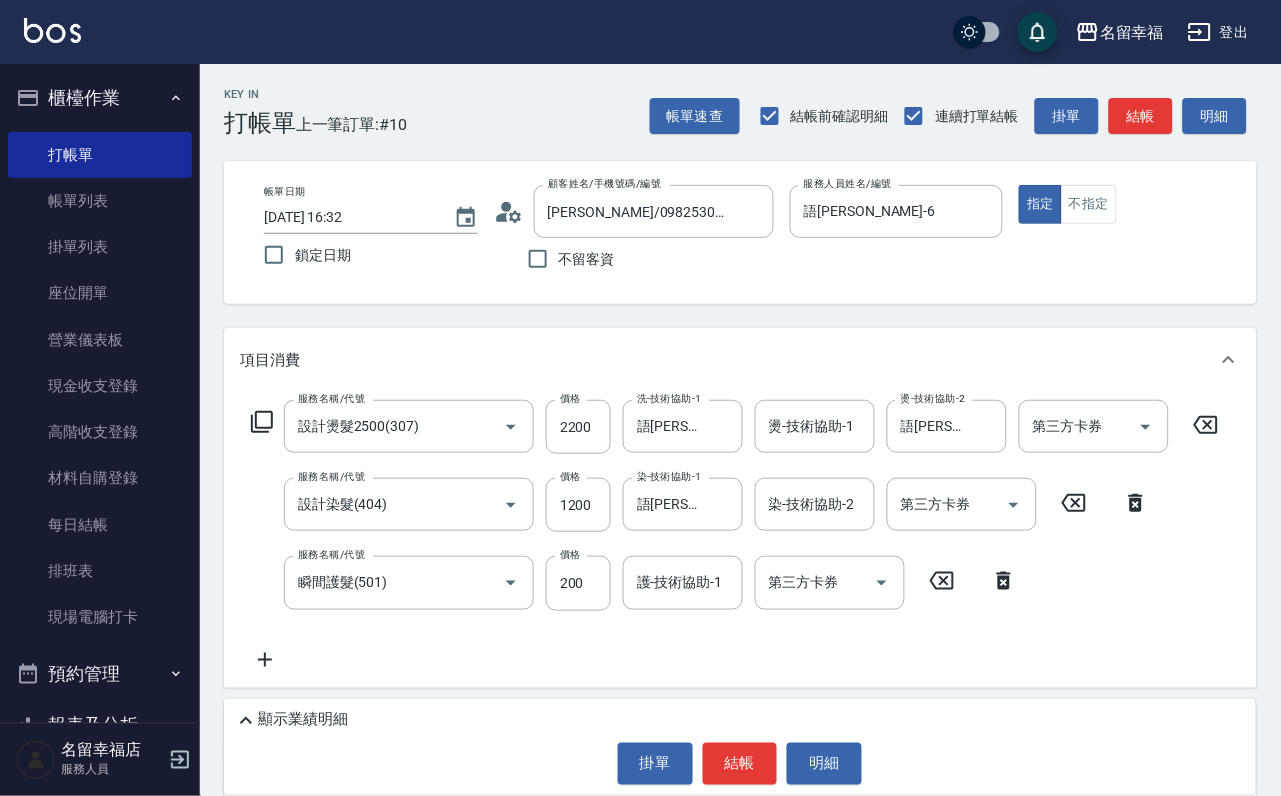 click on "鎖定日期" at bounding box center [274, 255] 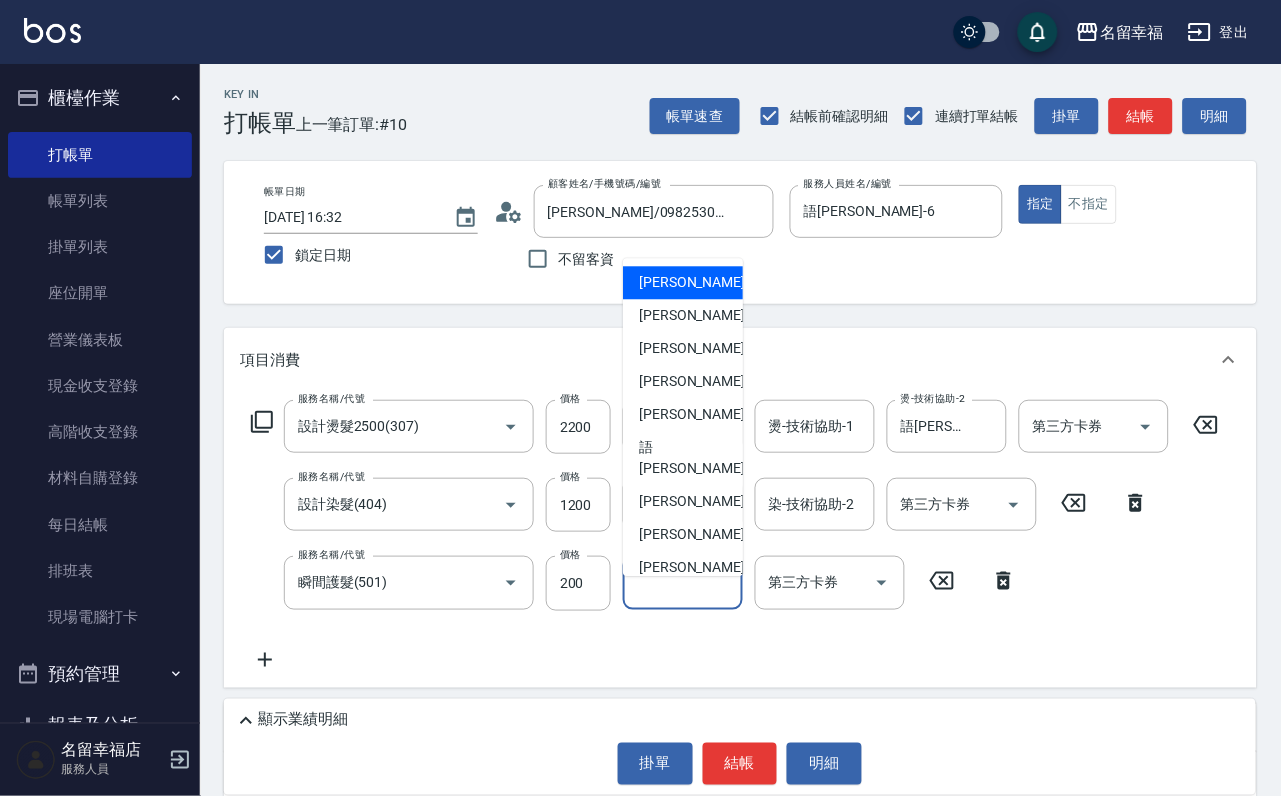click on "護-技術協助-1" at bounding box center (683, 582) 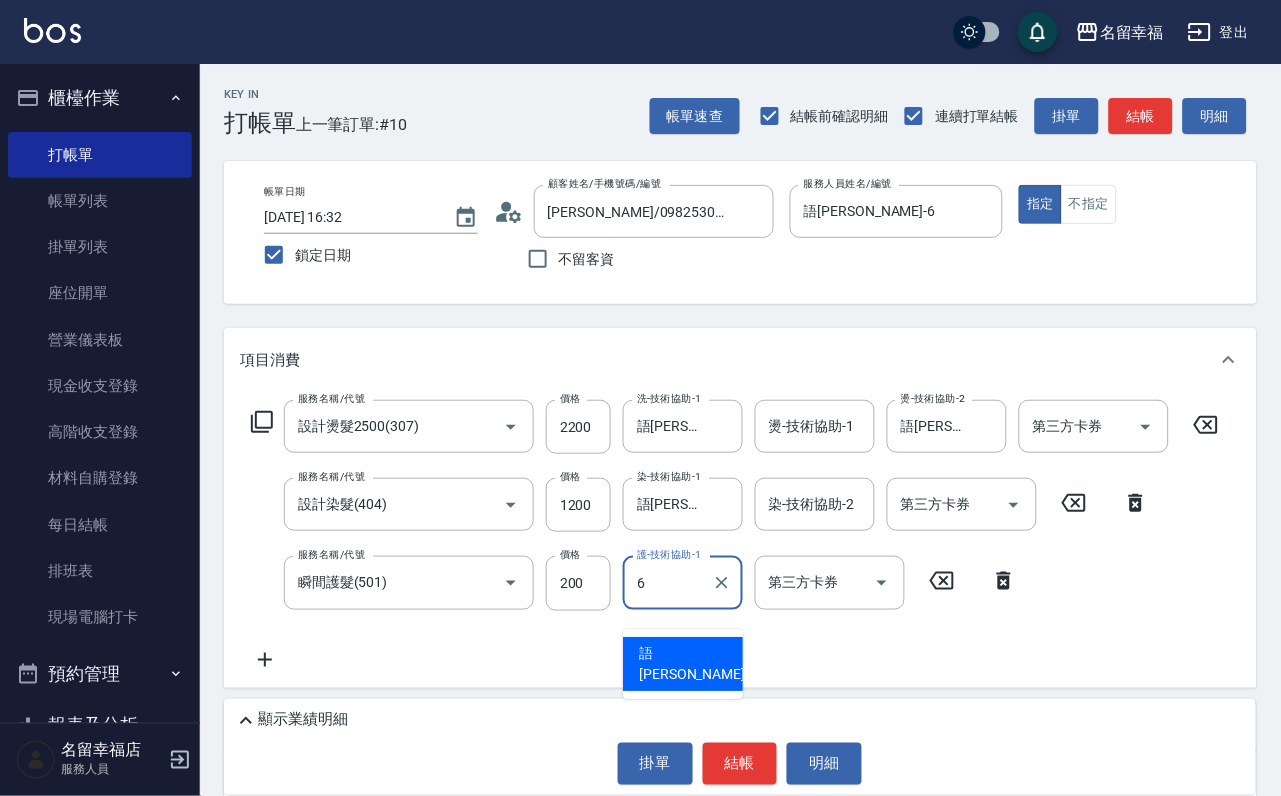 type on "語[PERSON_NAME]-6" 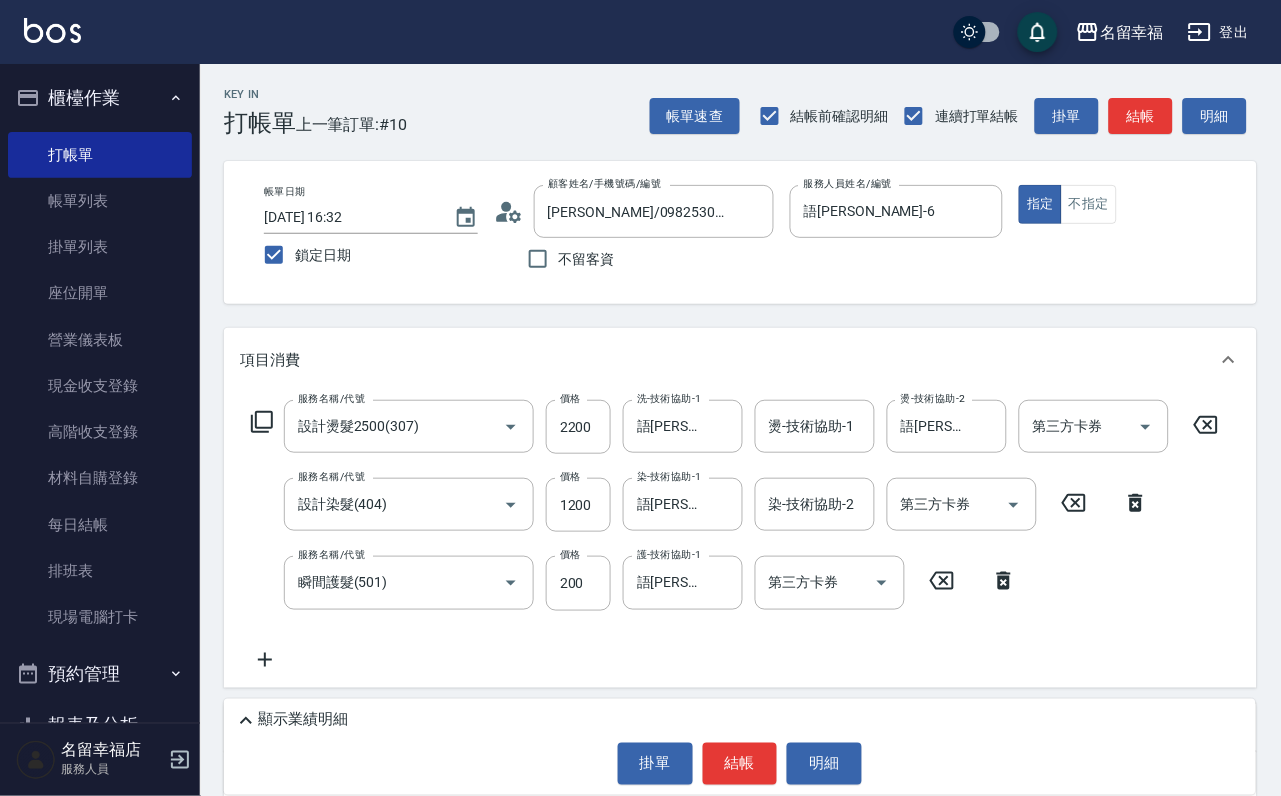 click on "顯示業績明細" at bounding box center [745, 721] 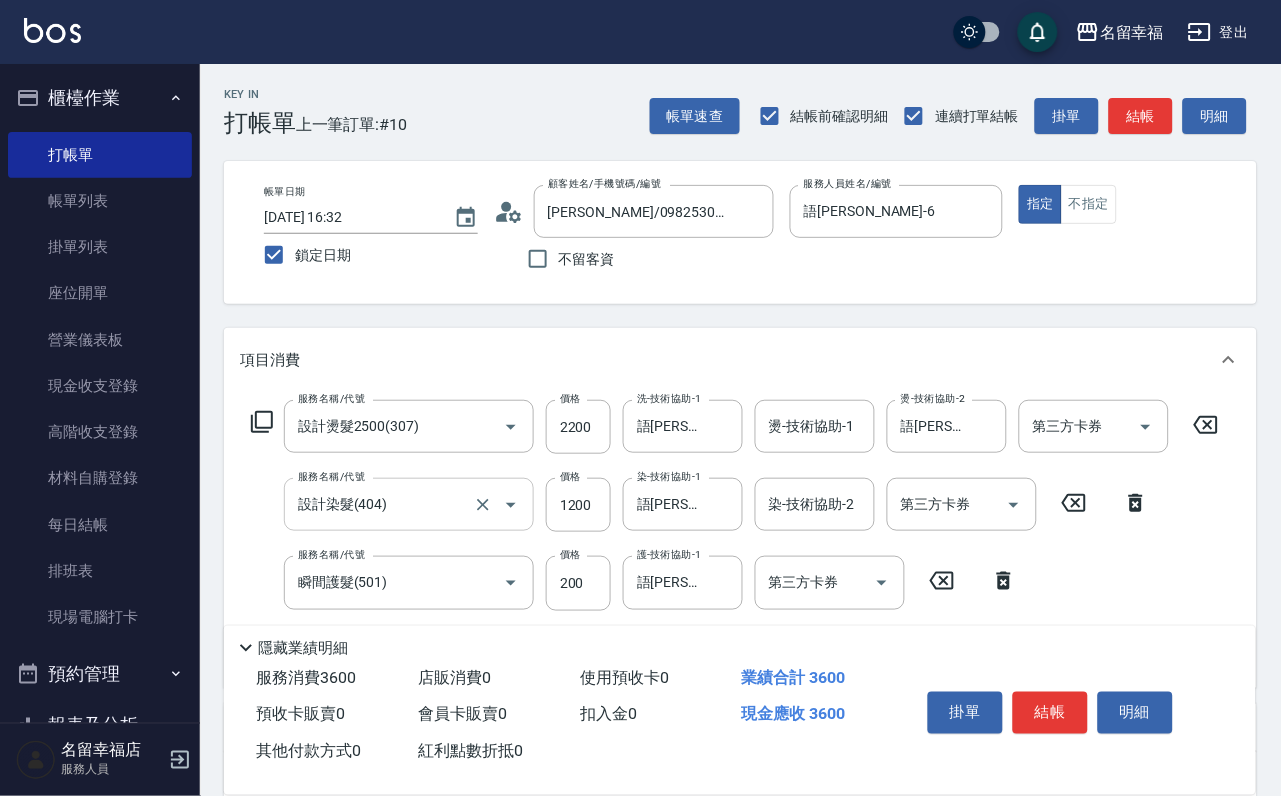 click on "隱藏業績明細" at bounding box center (745, 648) 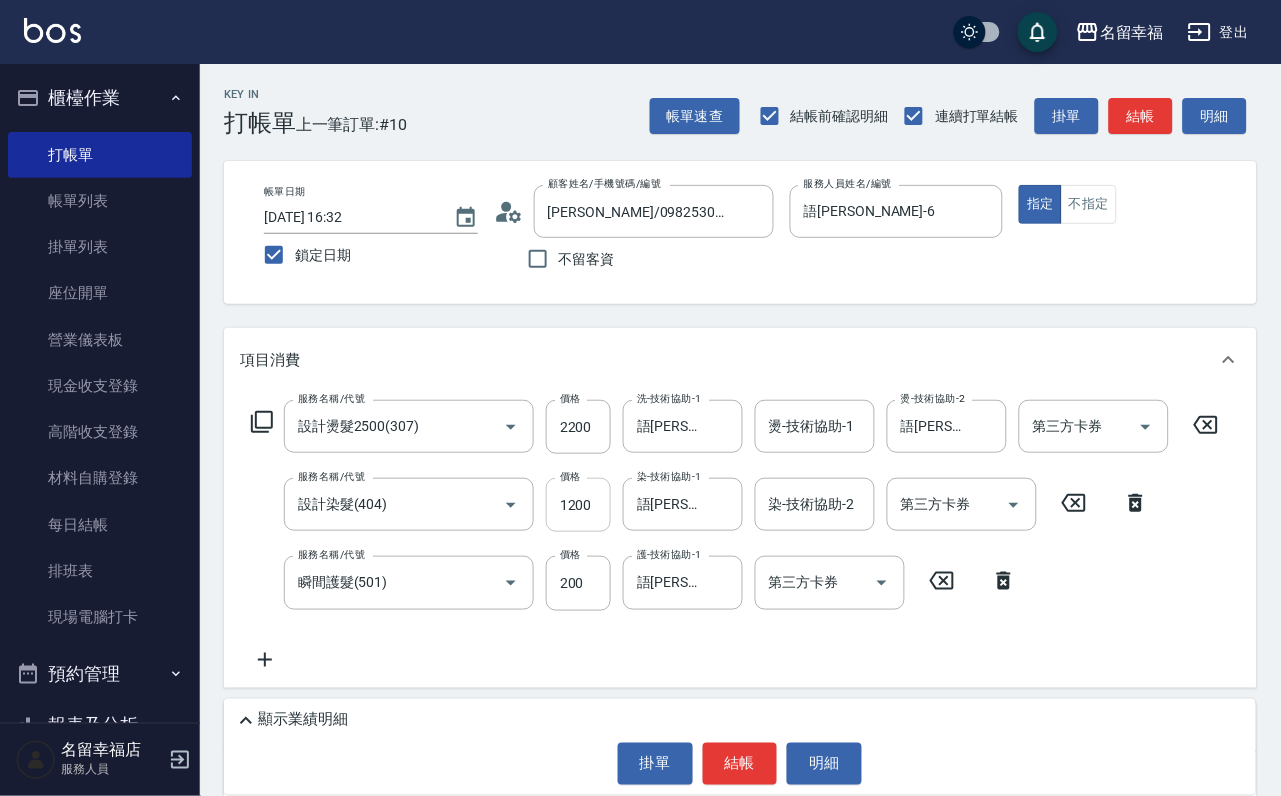 click on "1200" at bounding box center [578, 505] 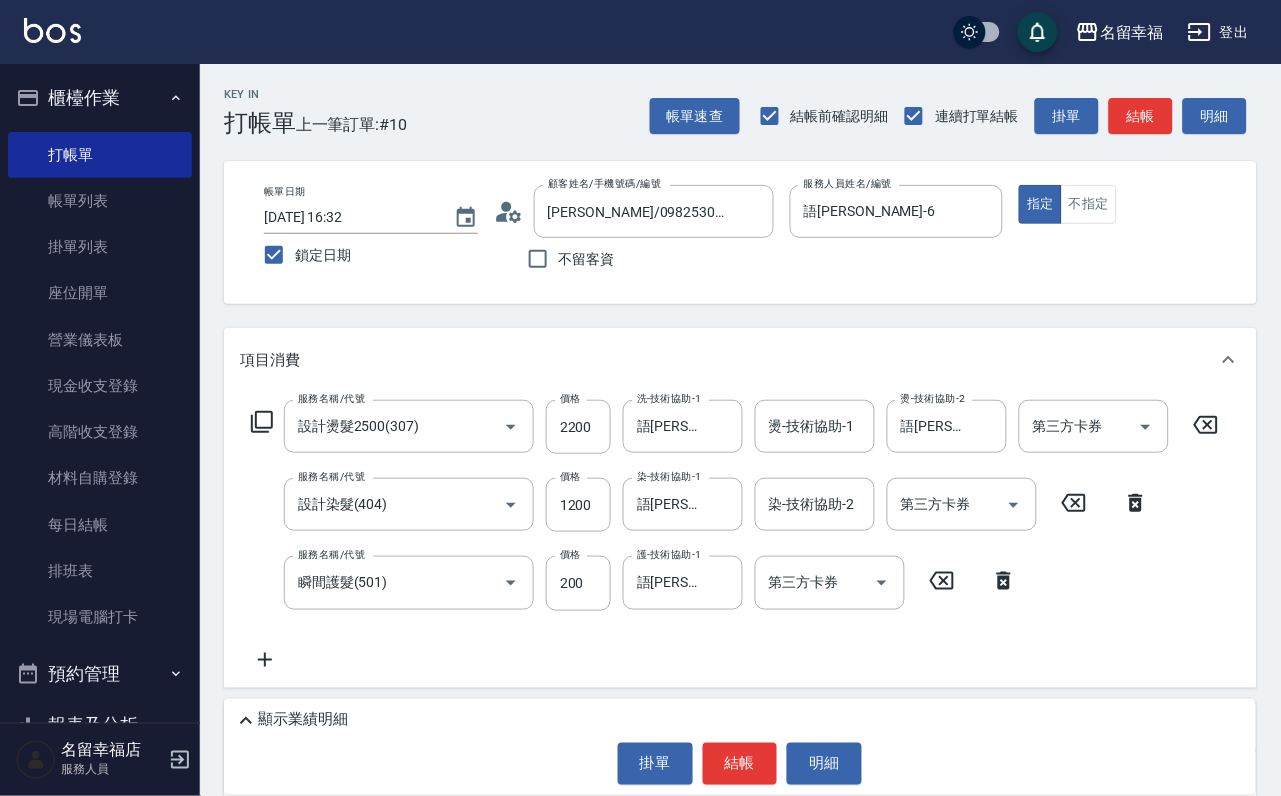 click on "服務名稱/代號 設計染髮(404) 服務名稱/代號 價格 1200 價格 染-技術協助-1 語[PERSON_NAME]-6 染-技術協助-1 染-技術協助-2 染-技術協助-2 第三方卡券 第三方卡券" at bounding box center [700, 505] 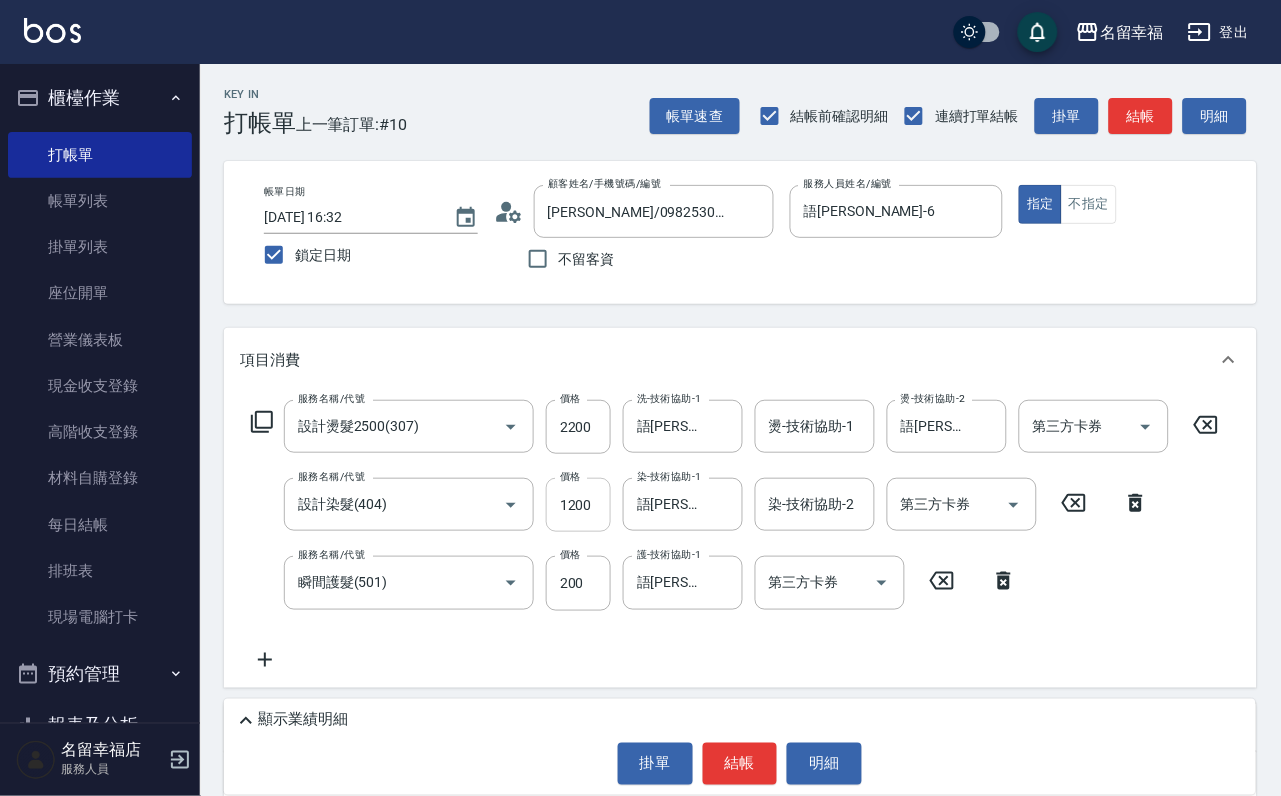 click on "1200" at bounding box center (578, 505) 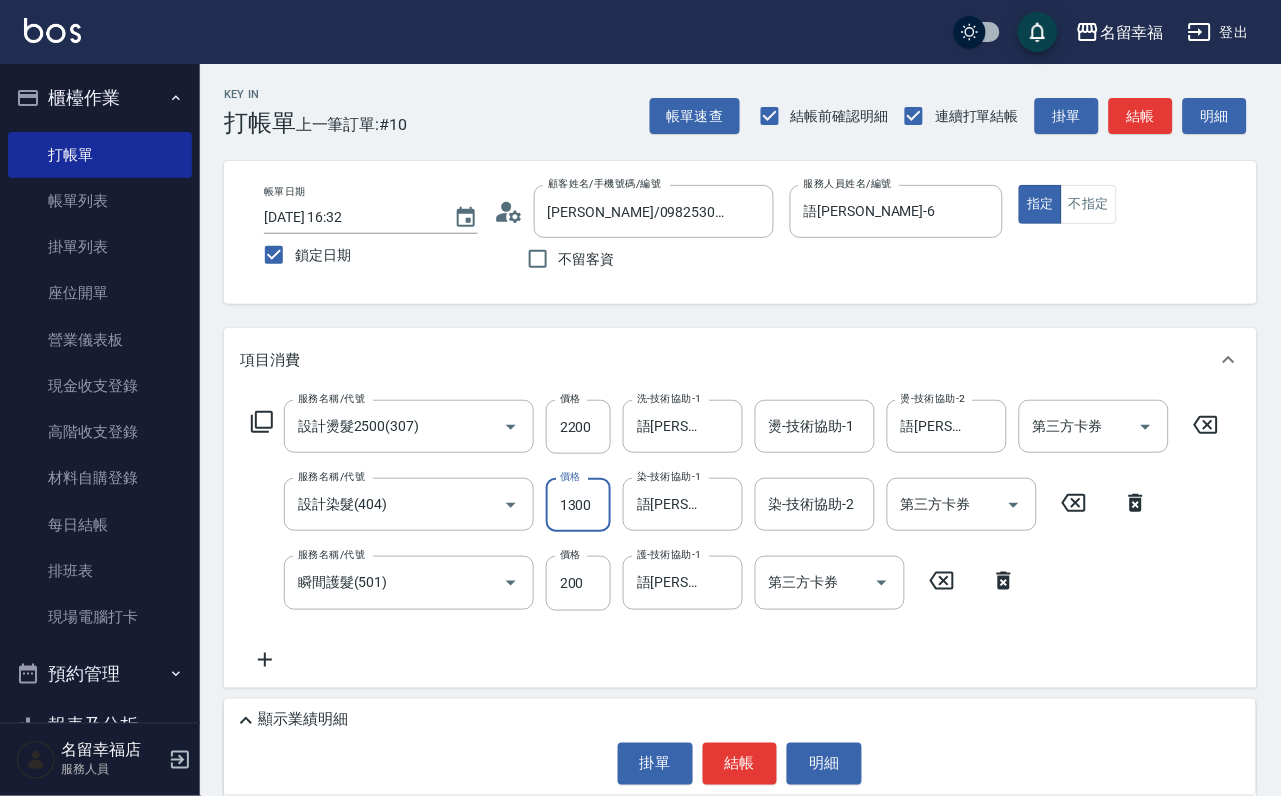 scroll, scrollTop: 0, scrollLeft: 1, axis: horizontal 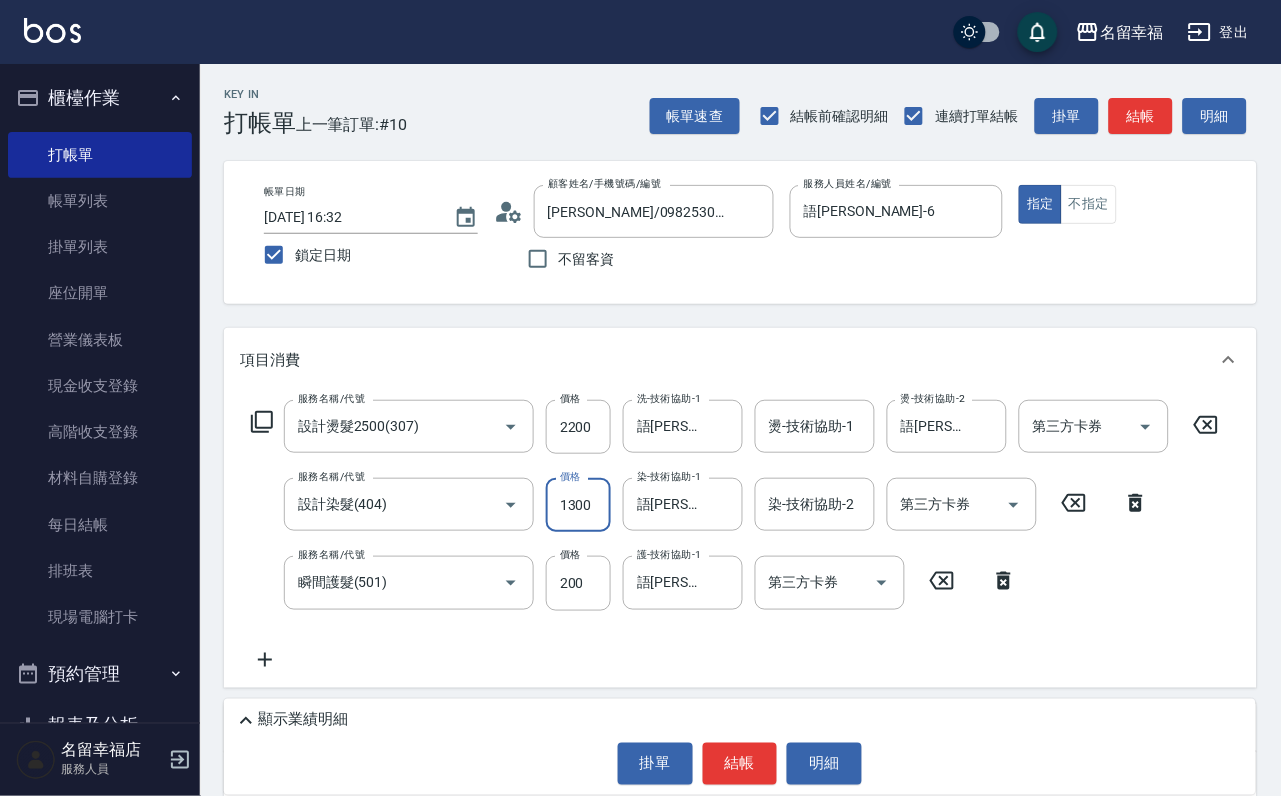 type on "1300" 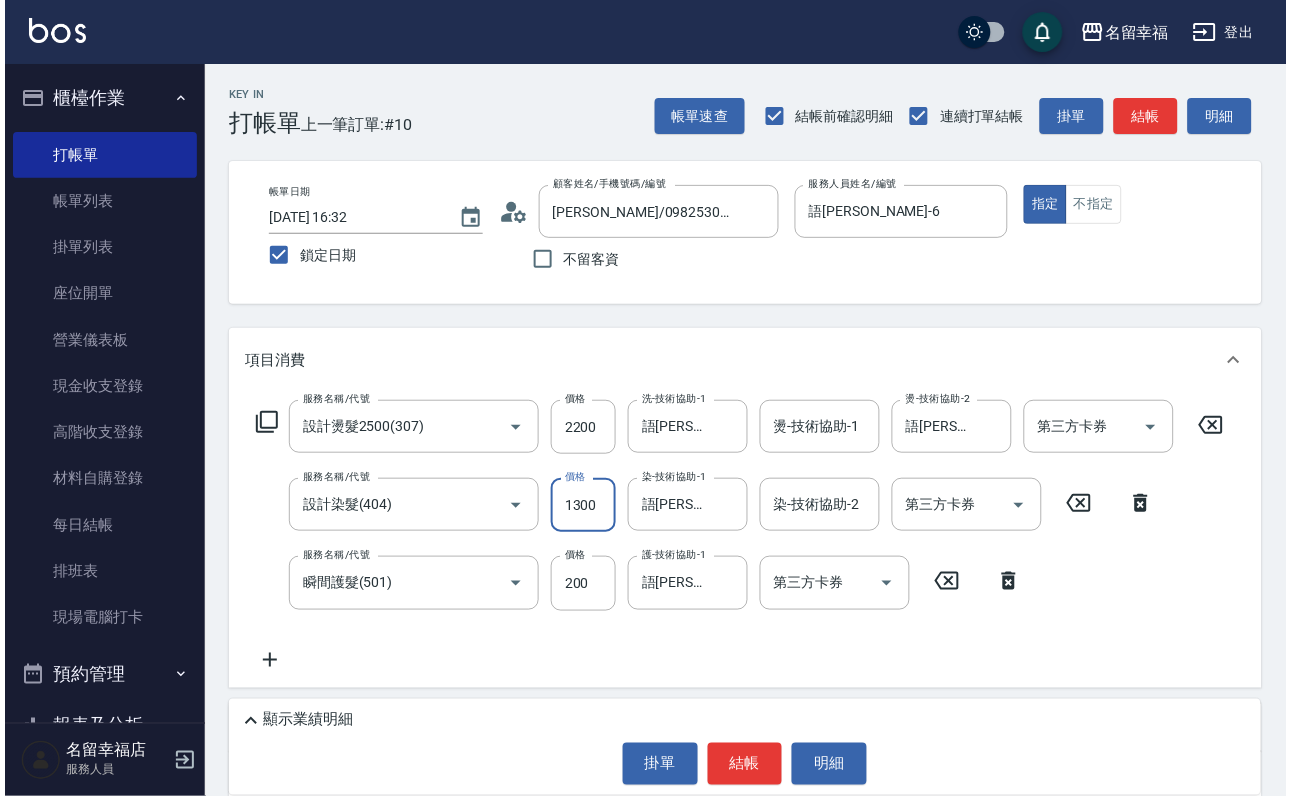 scroll, scrollTop: 0, scrollLeft: 0, axis: both 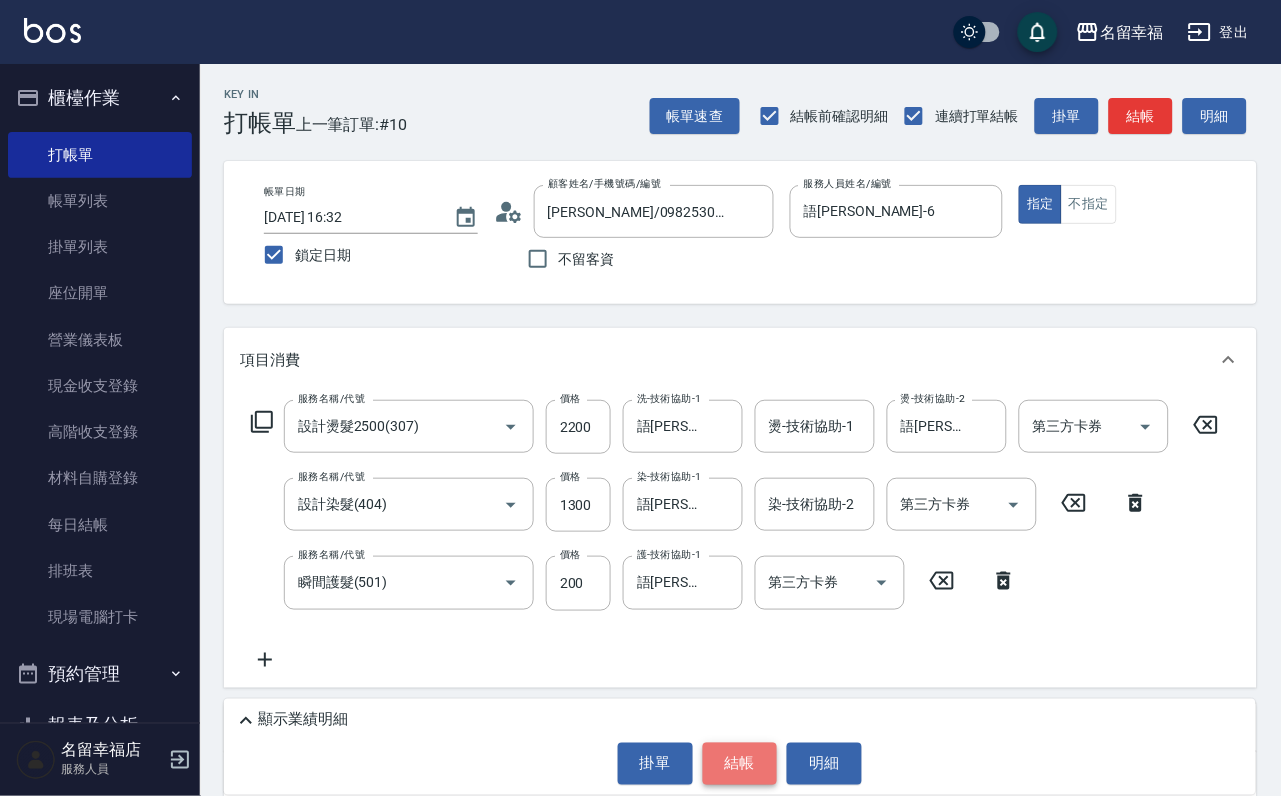 click on "結帳" at bounding box center (740, 764) 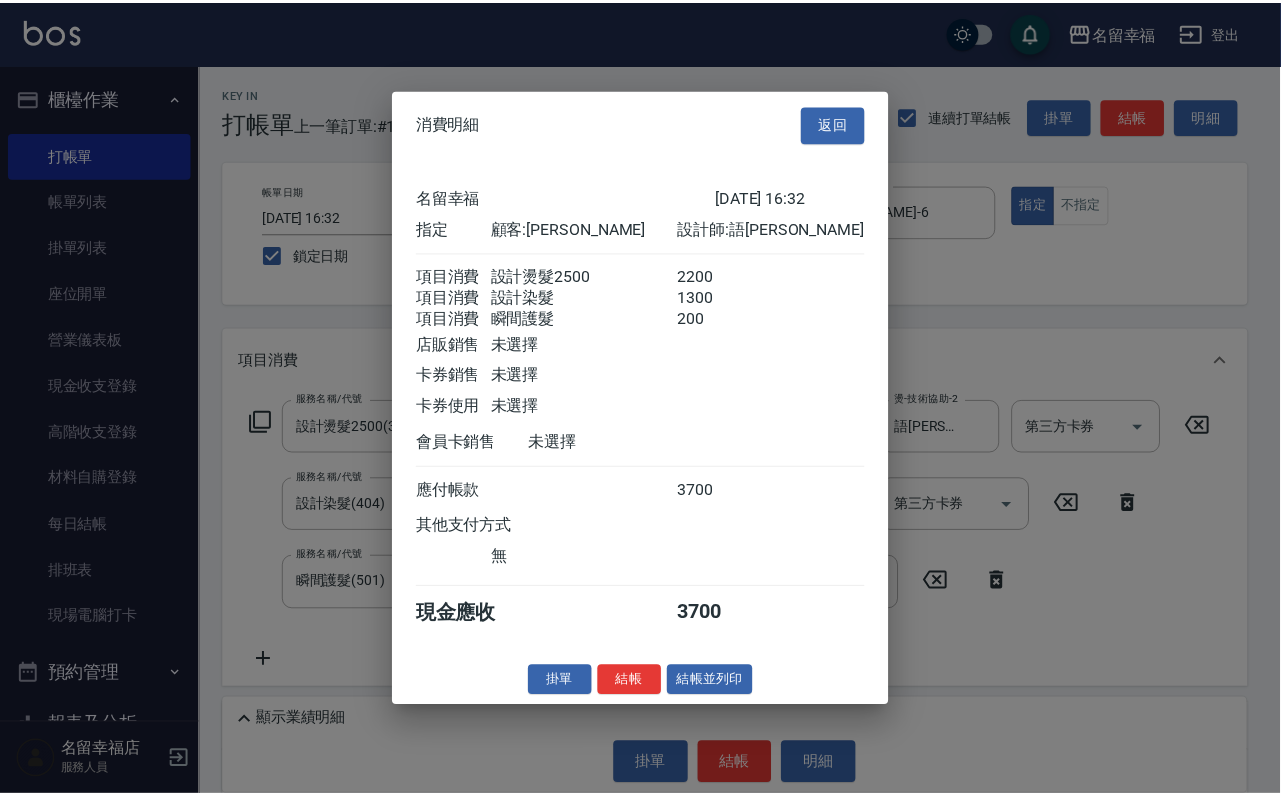 scroll, scrollTop: 396, scrollLeft: 0, axis: vertical 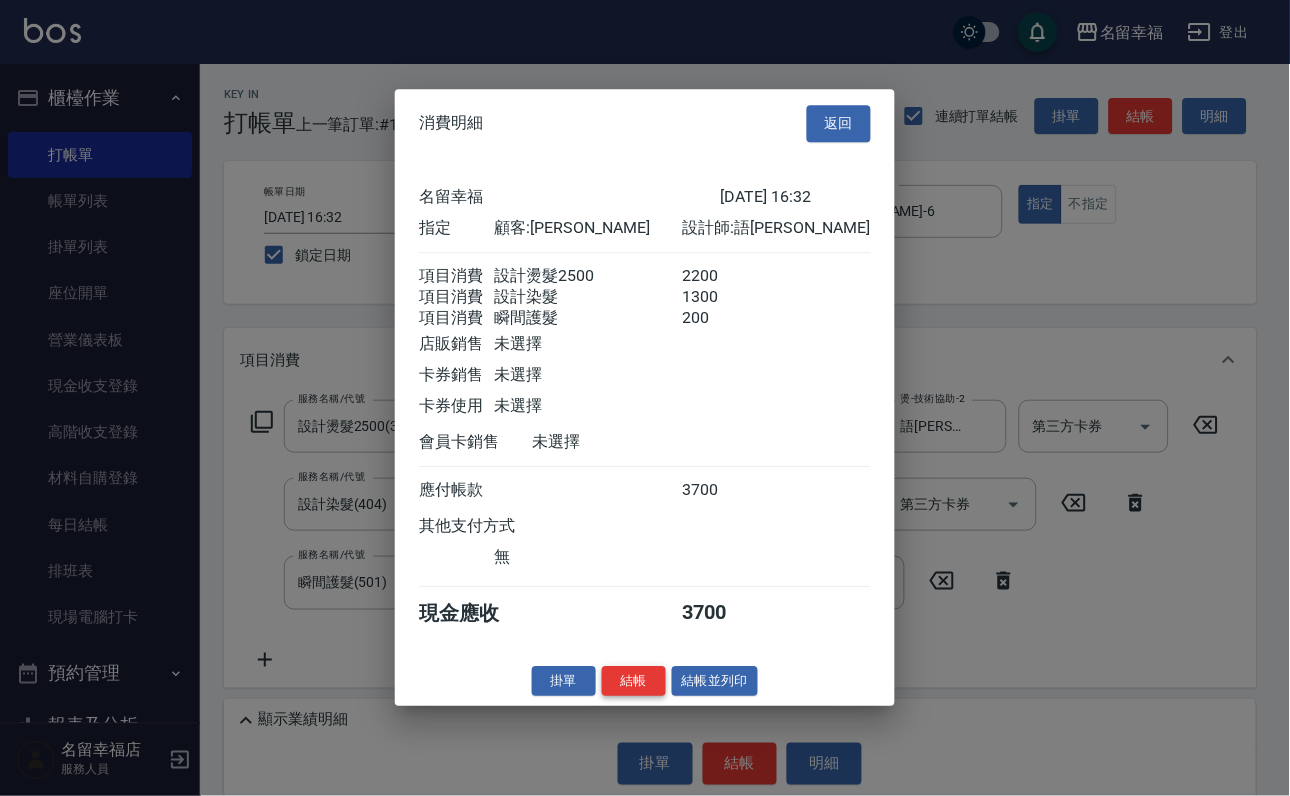click on "結帳" at bounding box center [634, 681] 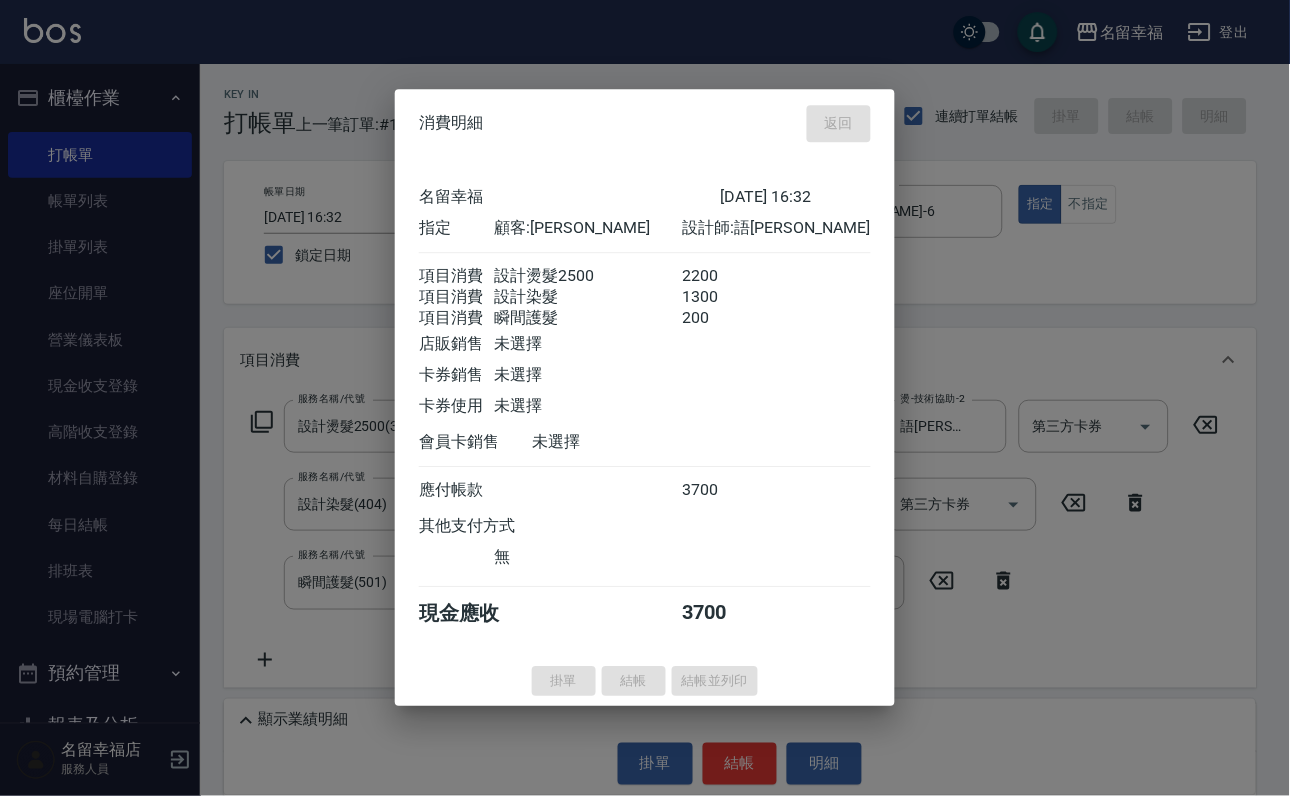 type 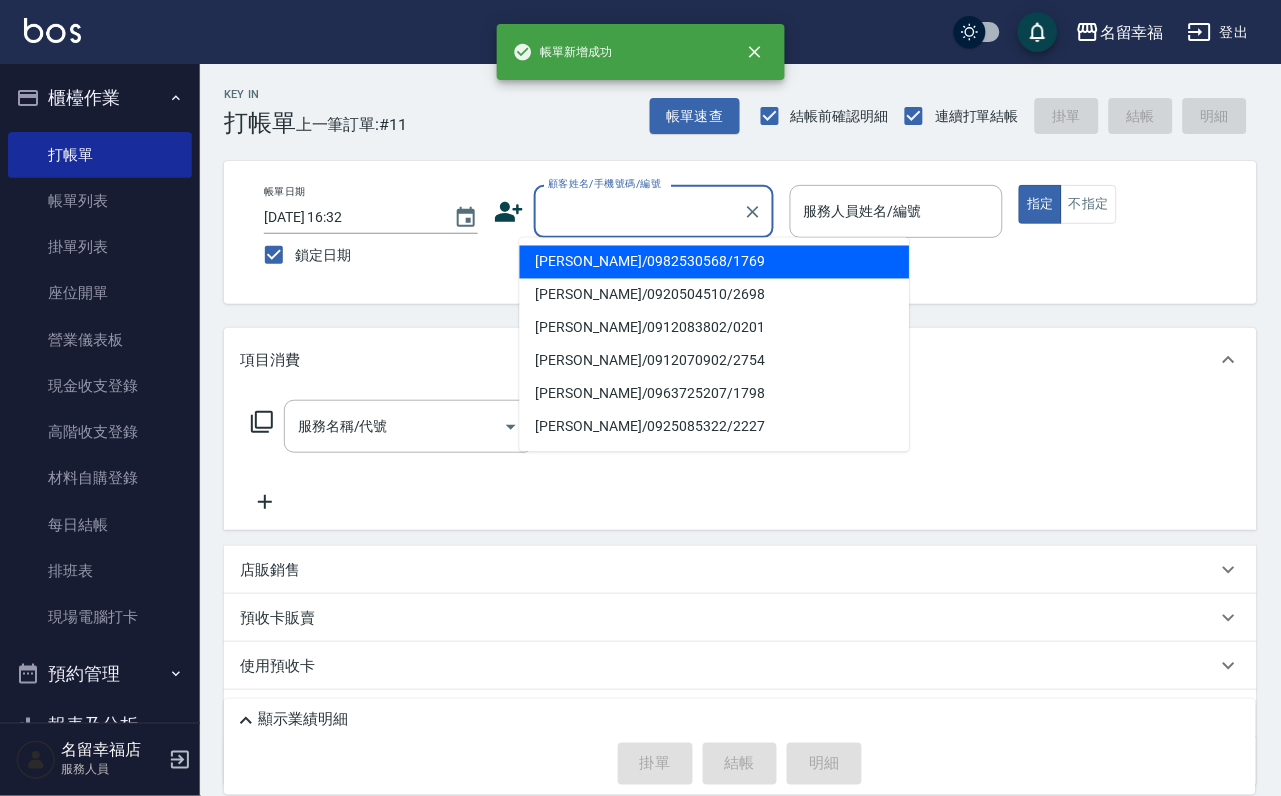 click on "顧客姓名/手機號碼/編號" at bounding box center (639, 211) 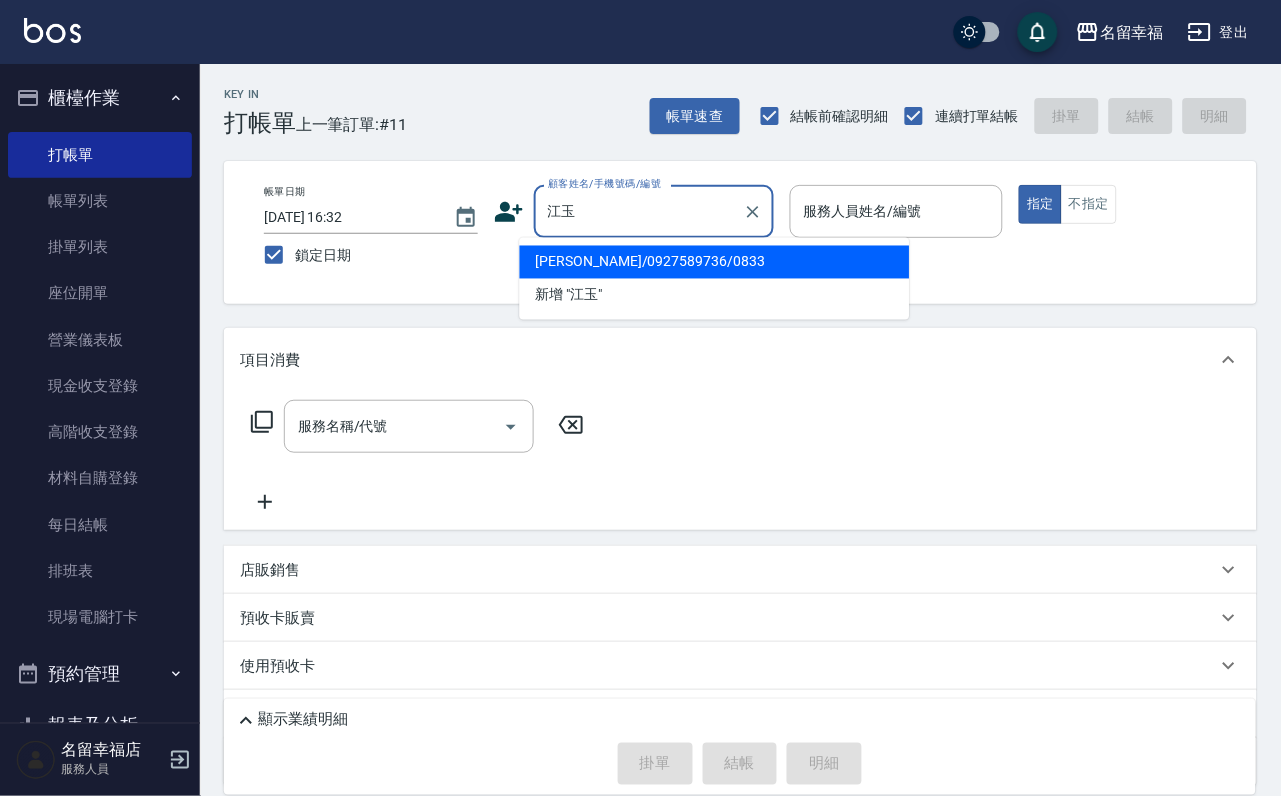 click on "[PERSON_NAME]/0927589736/0833" at bounding box center (715, 262) 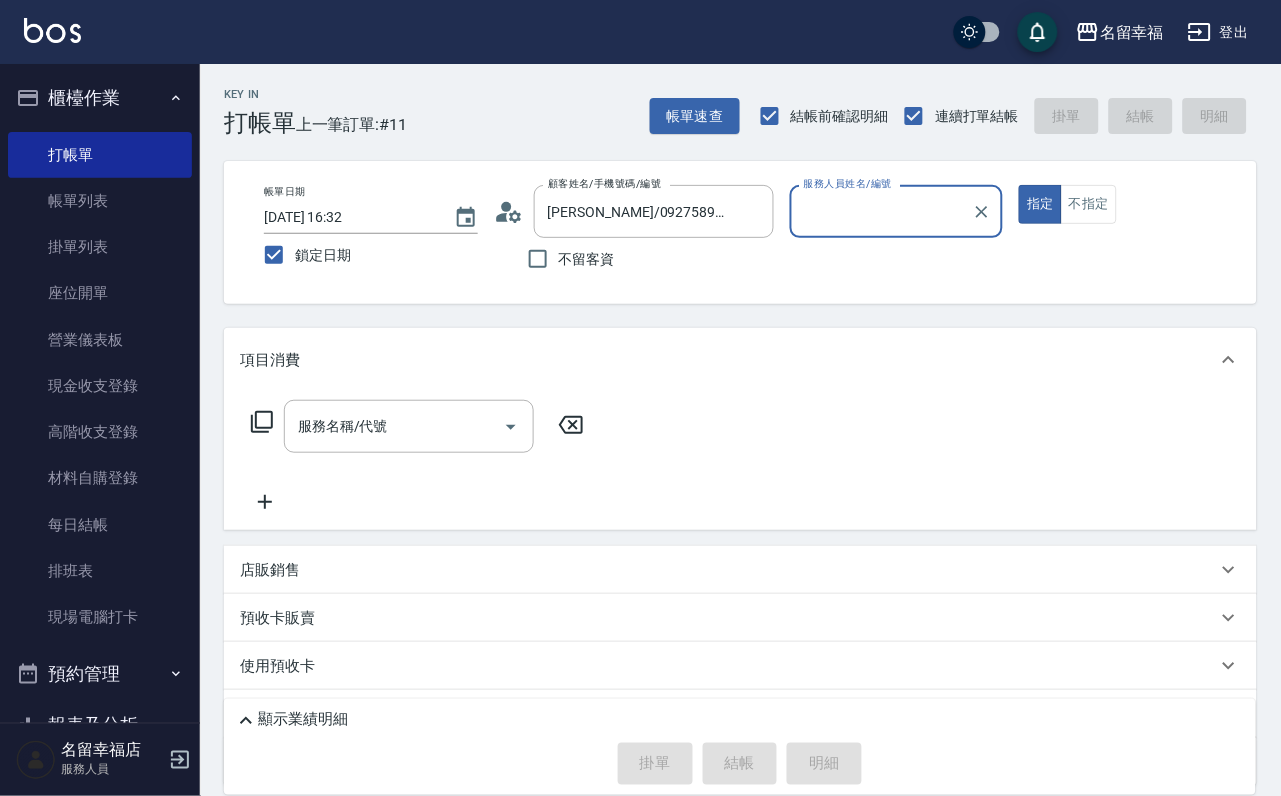 type on "語[PERSON_NAME]-6" 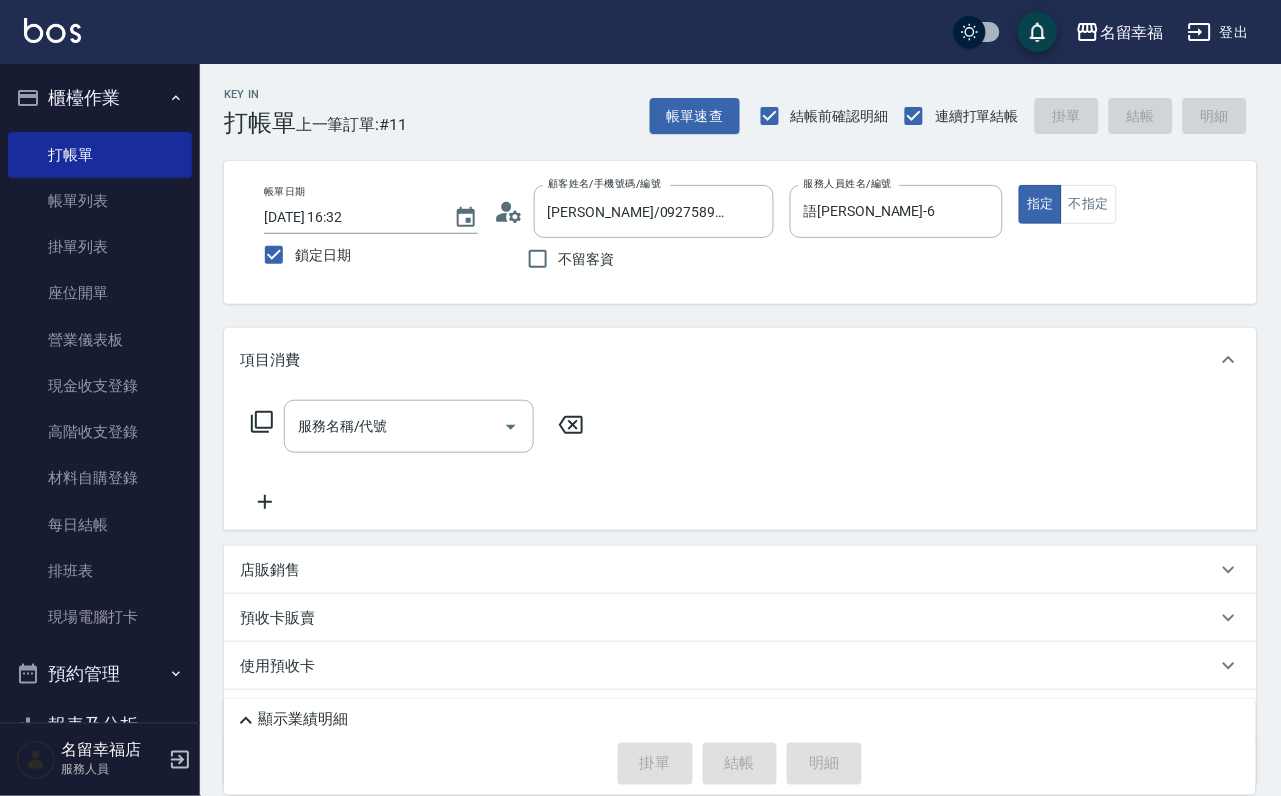 click 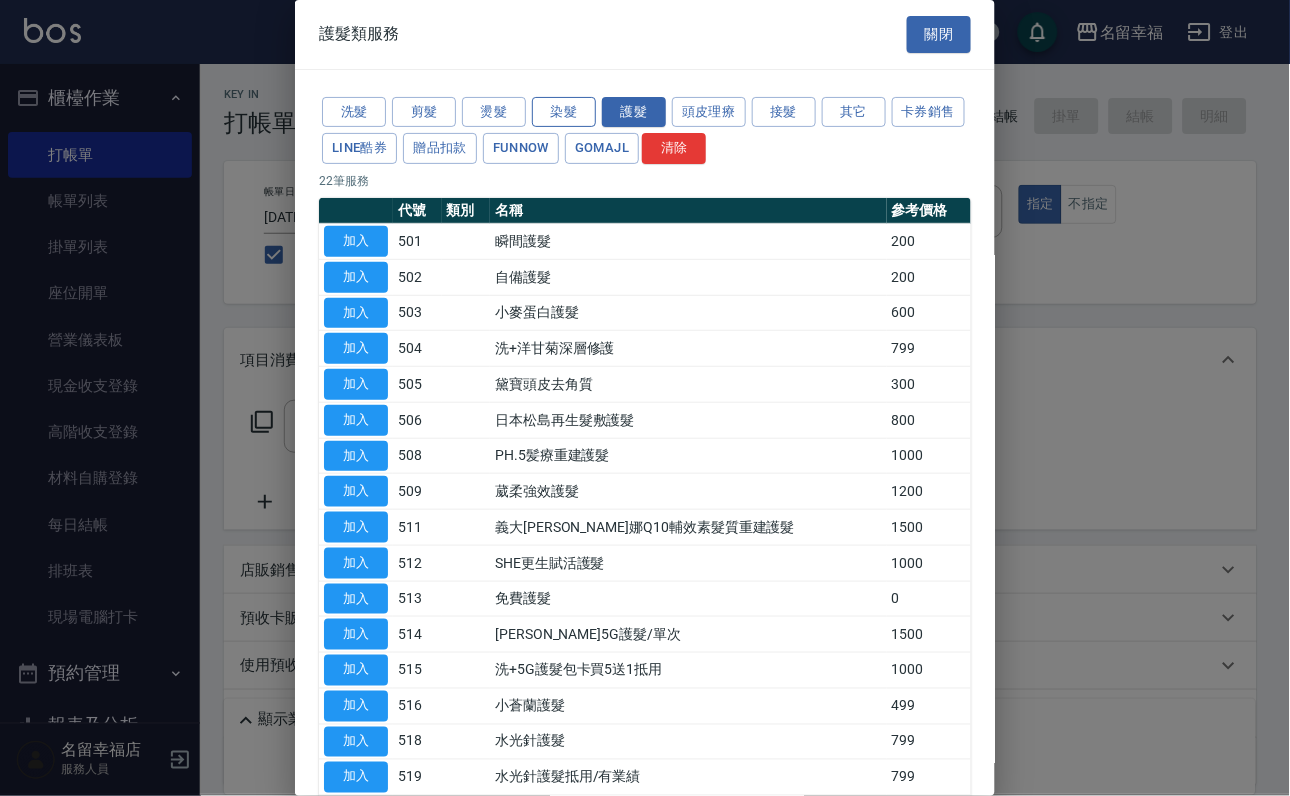 click on "染髮" at bounding box center [564, 112] 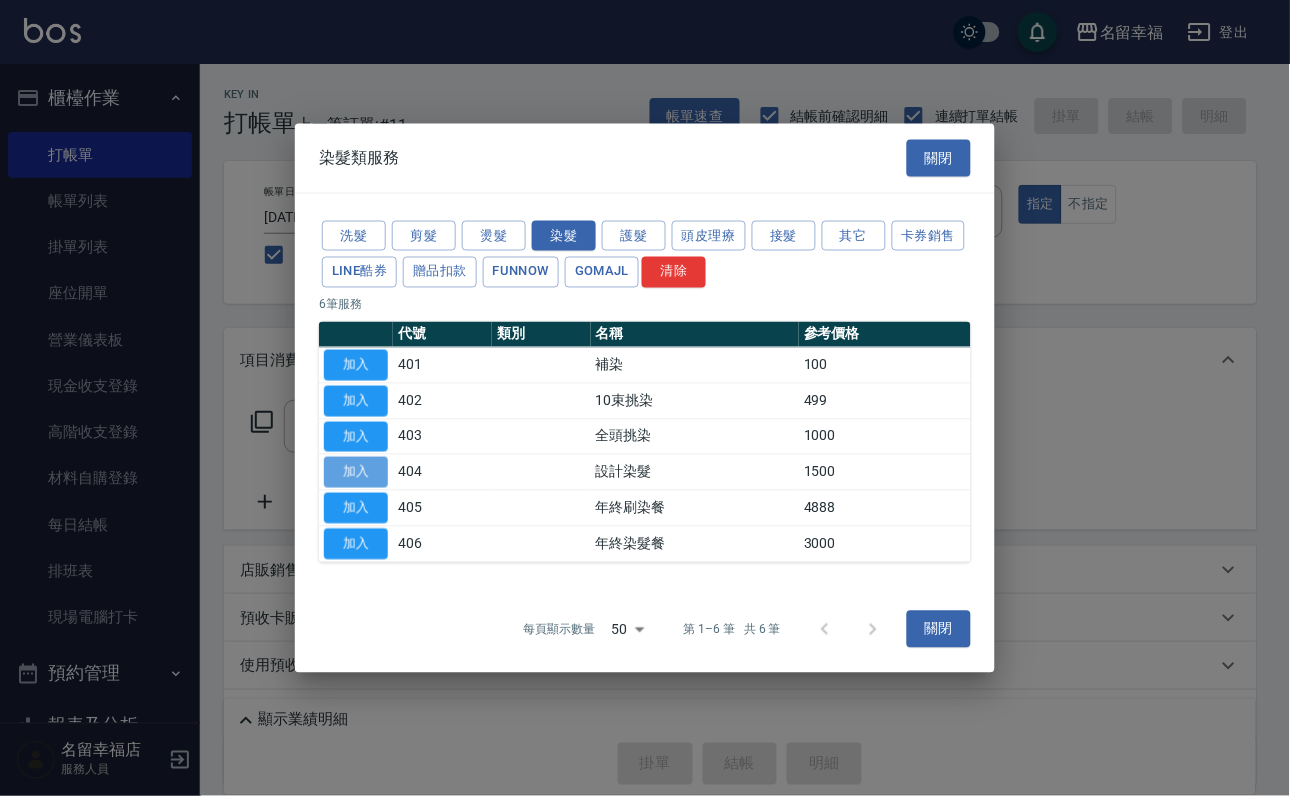 click on "加入" at bounding box center (356, 472) 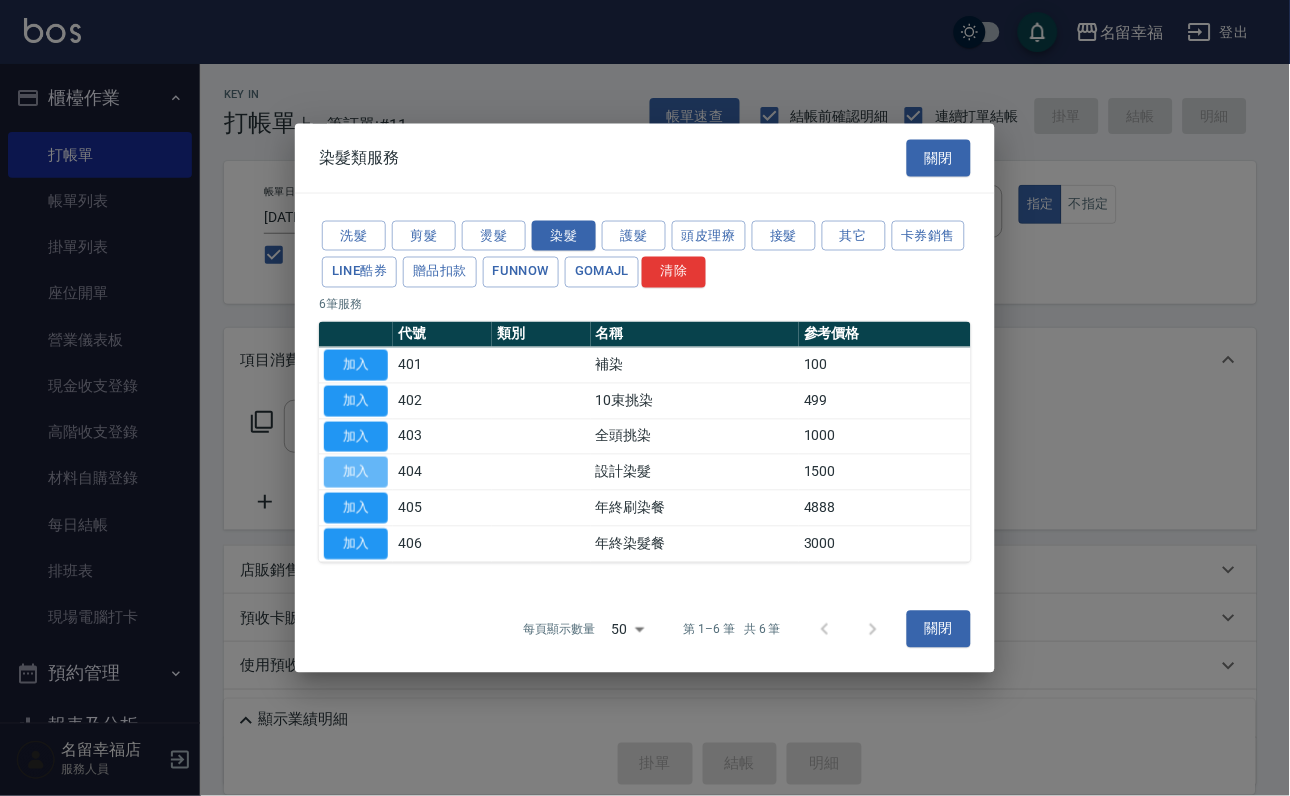 type on "設計染髮(404)" 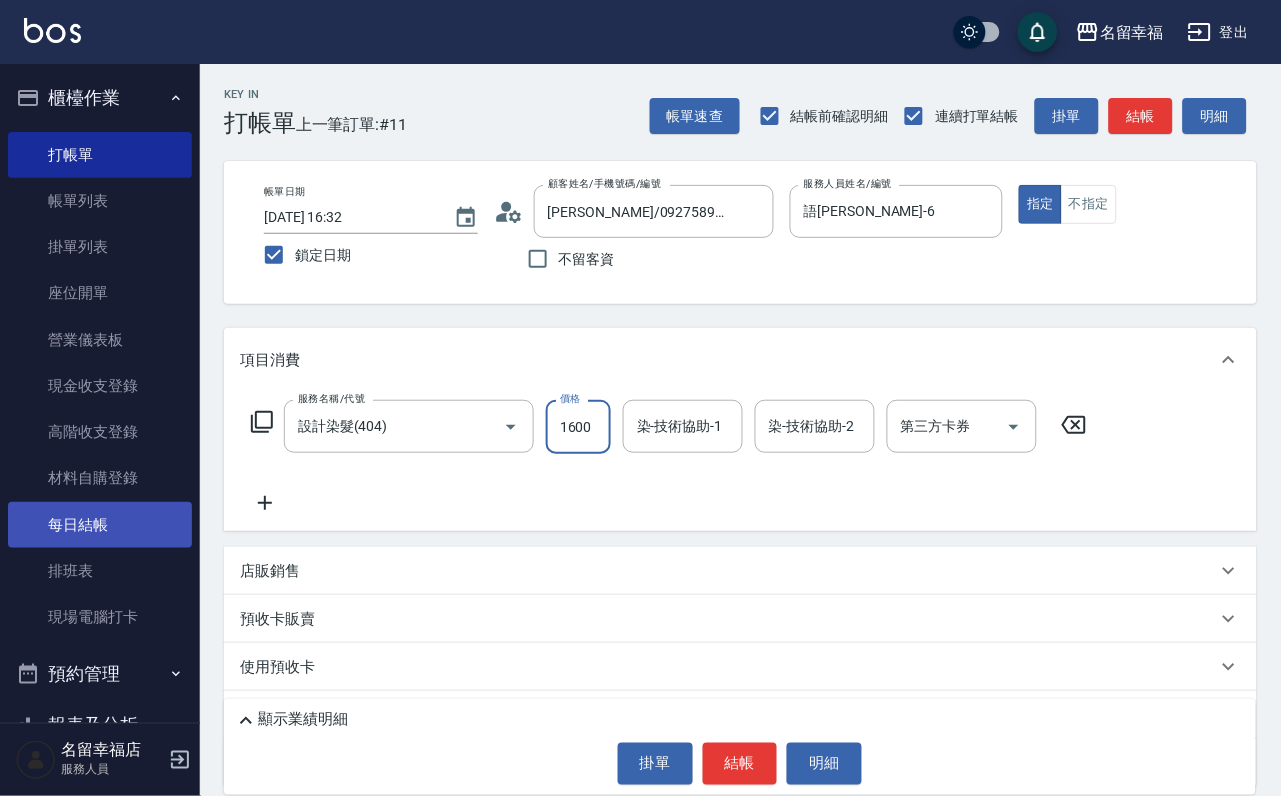 scroll, scrollTop: 0, scrollLeft: 1, axis: horizontal 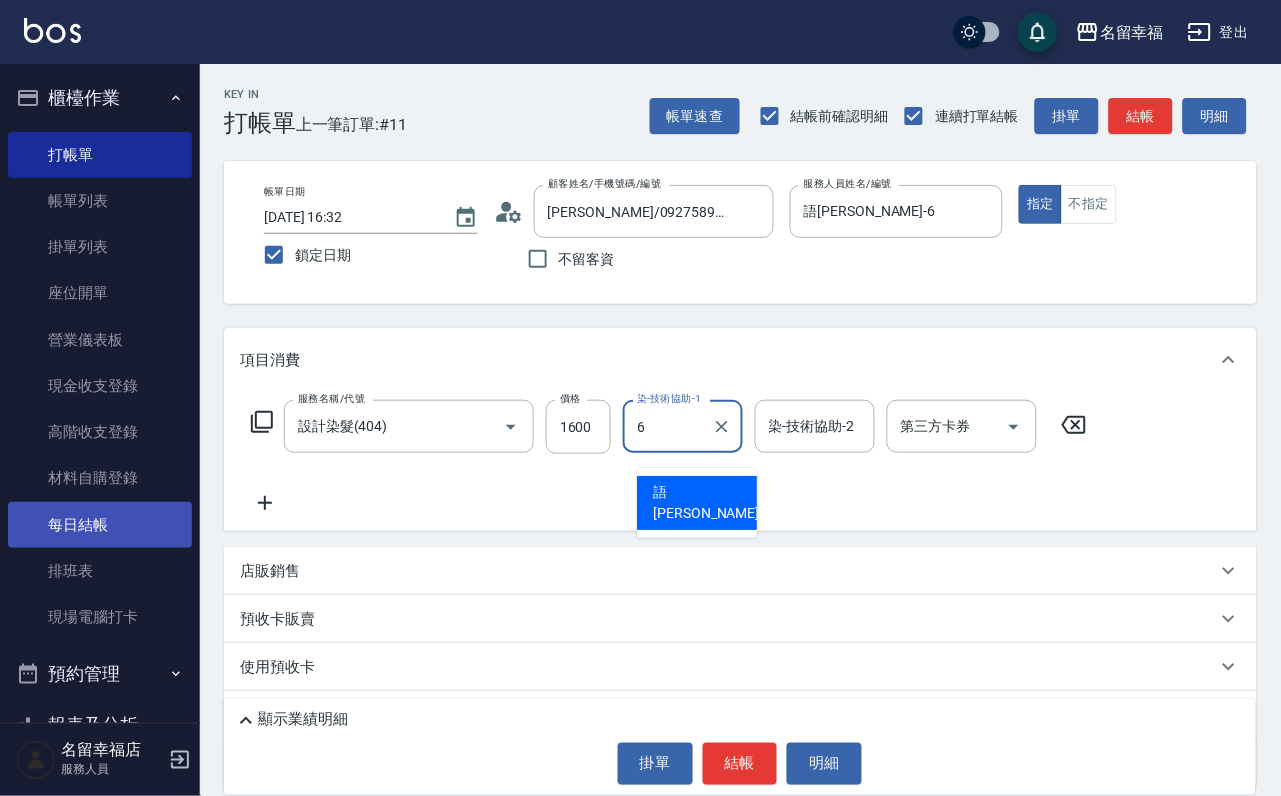 type on "語[PERSON_NAME]-6" 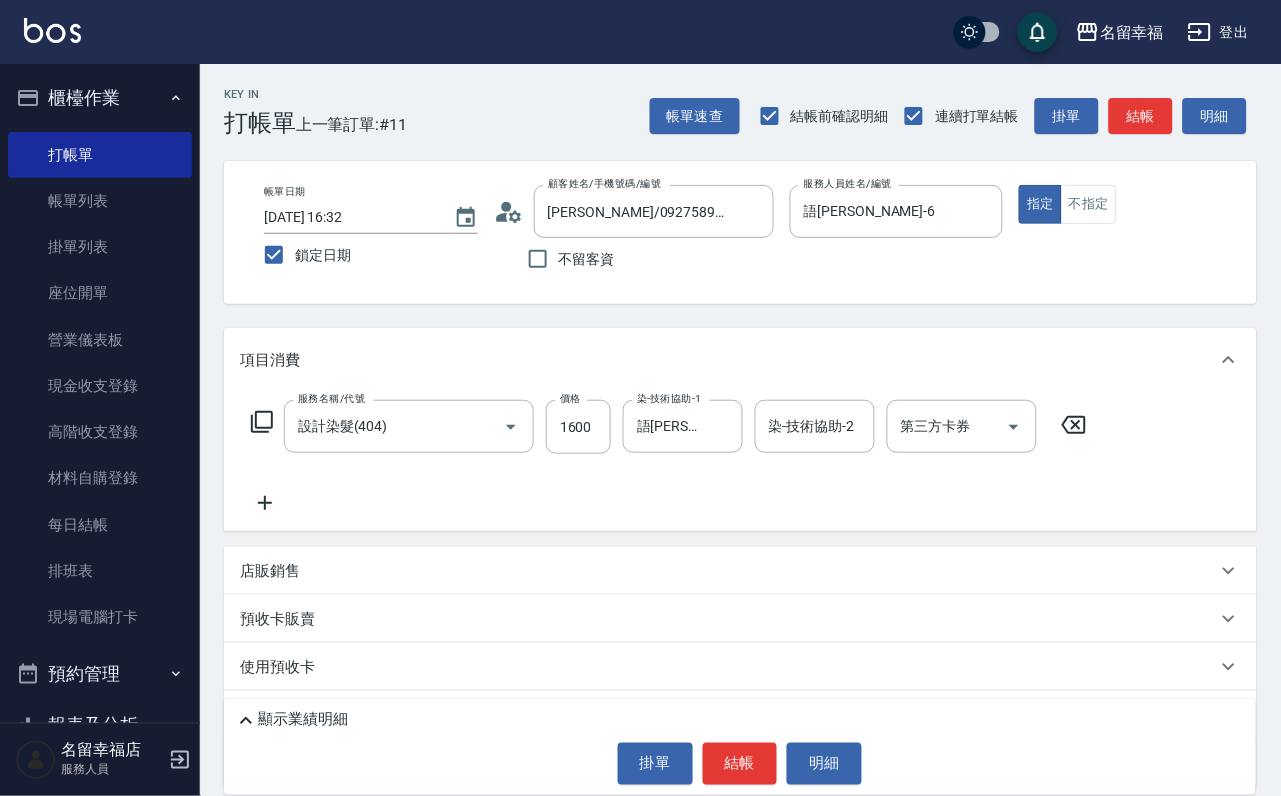 click 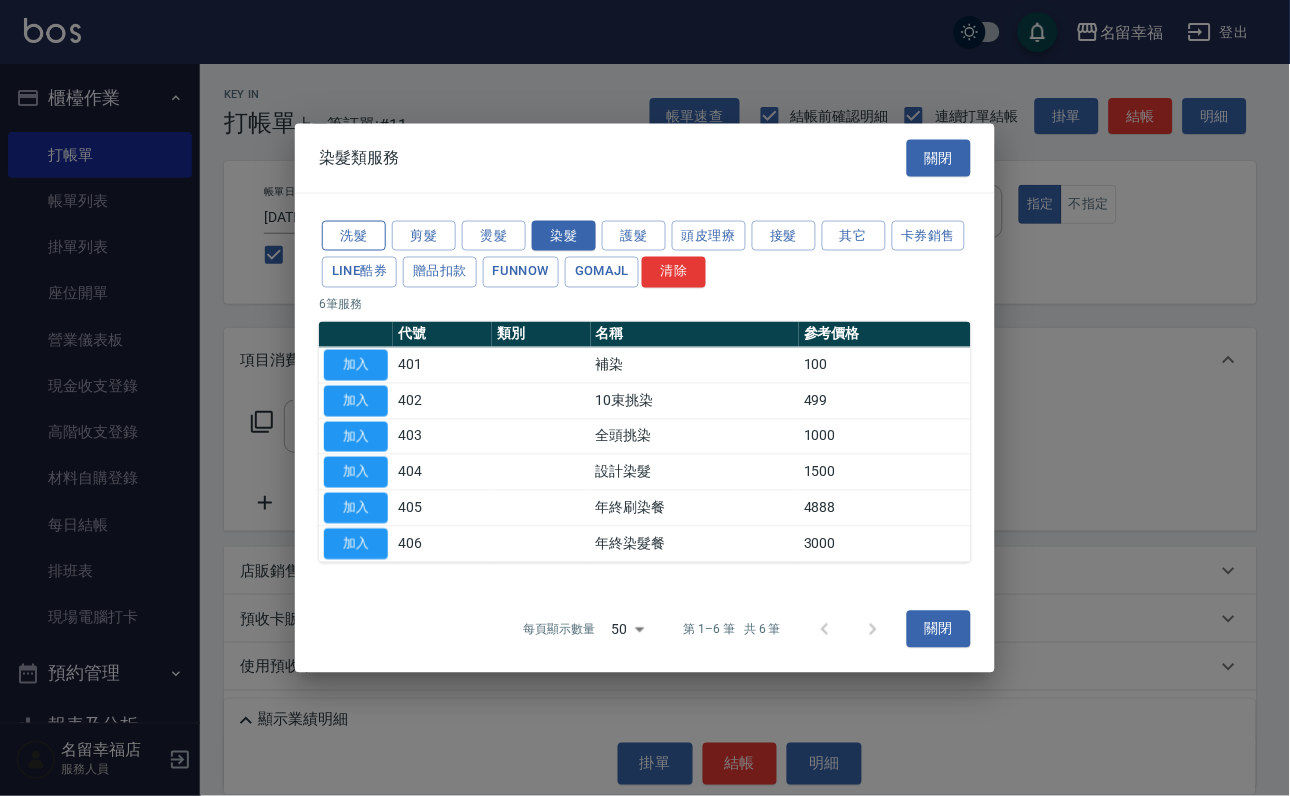 click on "洗髮" at bounding box center [354, 235] 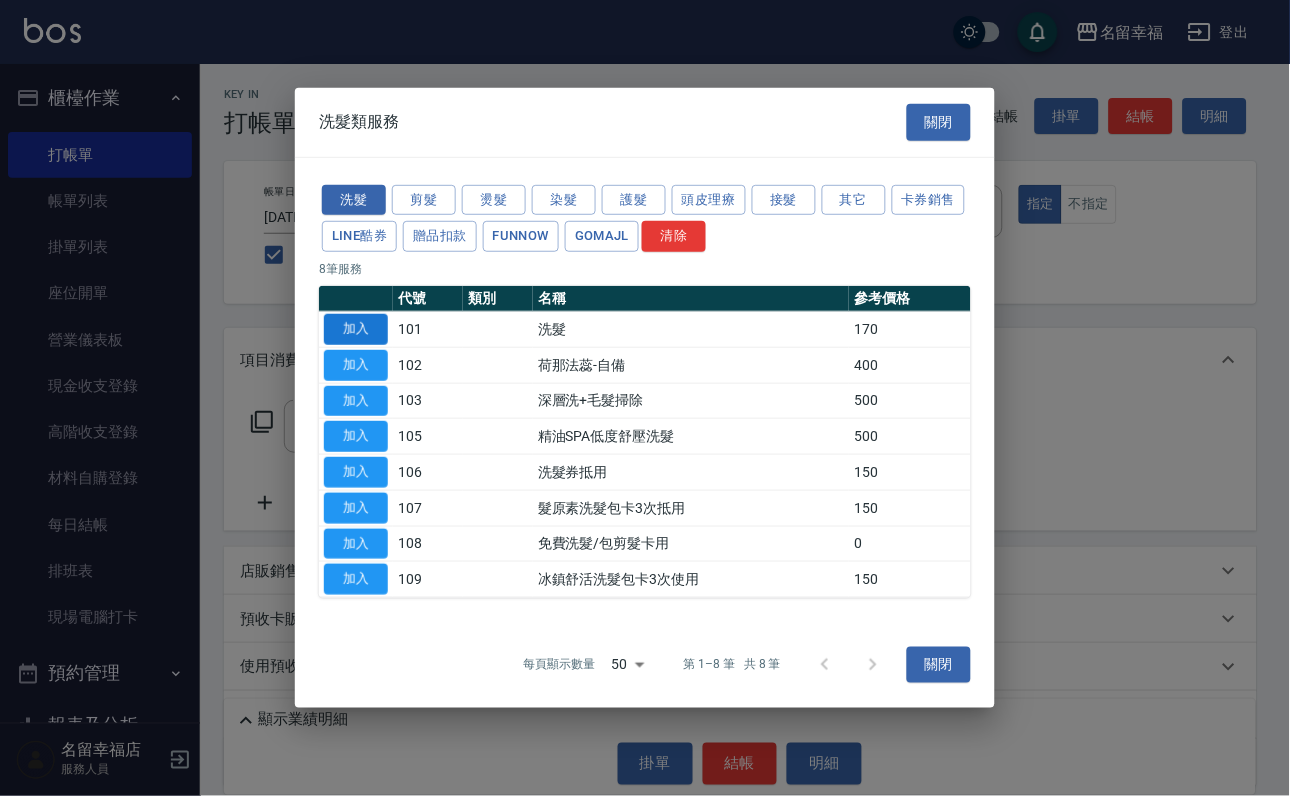 click on "加入" at bounding box center [356, 329] 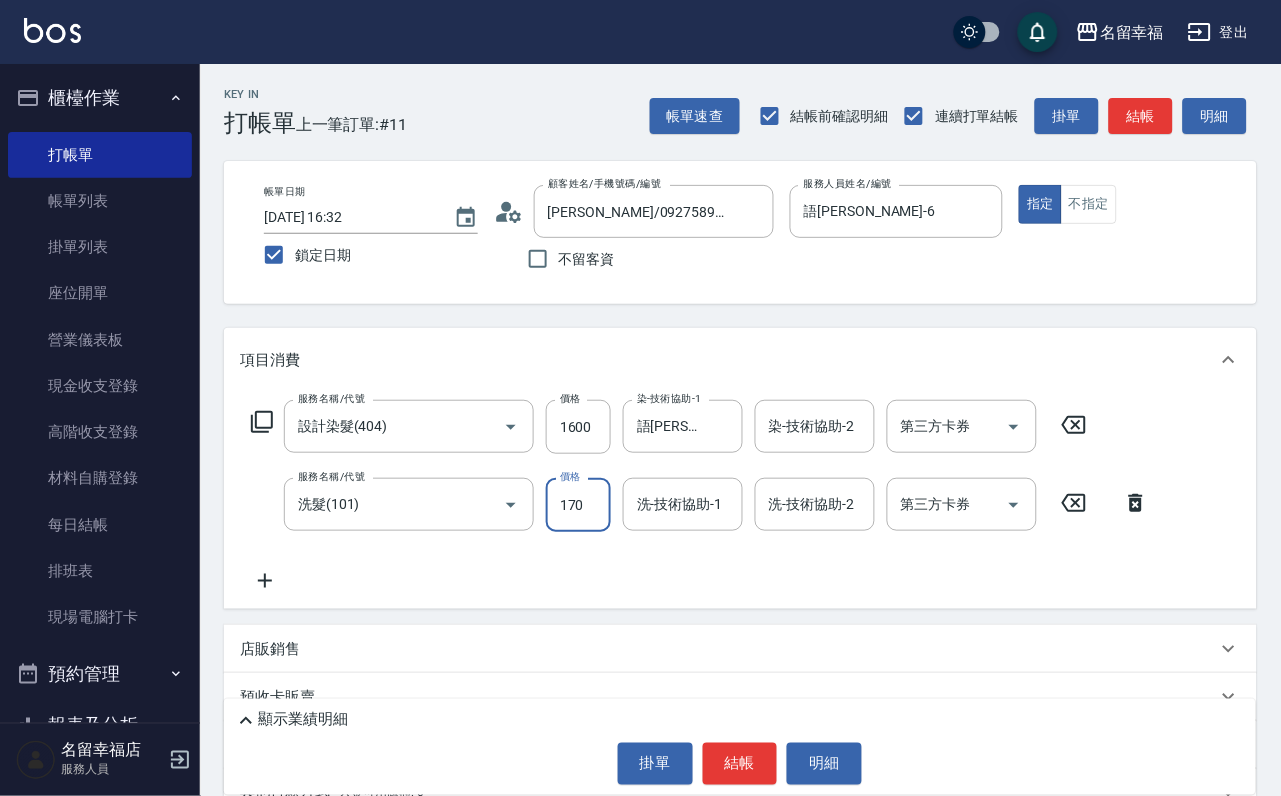 click on "170" at bounding box center (578, 505) 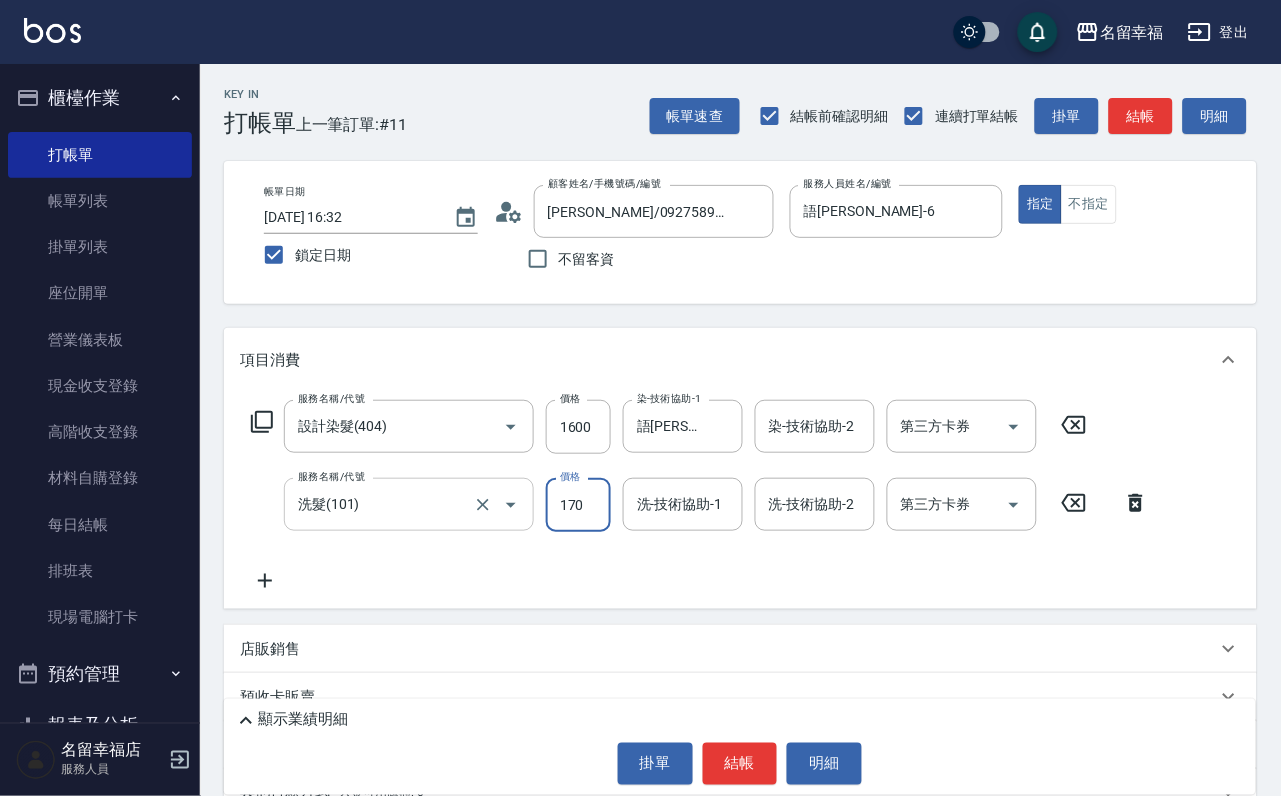 scroll, scrollTop: 0, scrollLeft: 0, axis: both 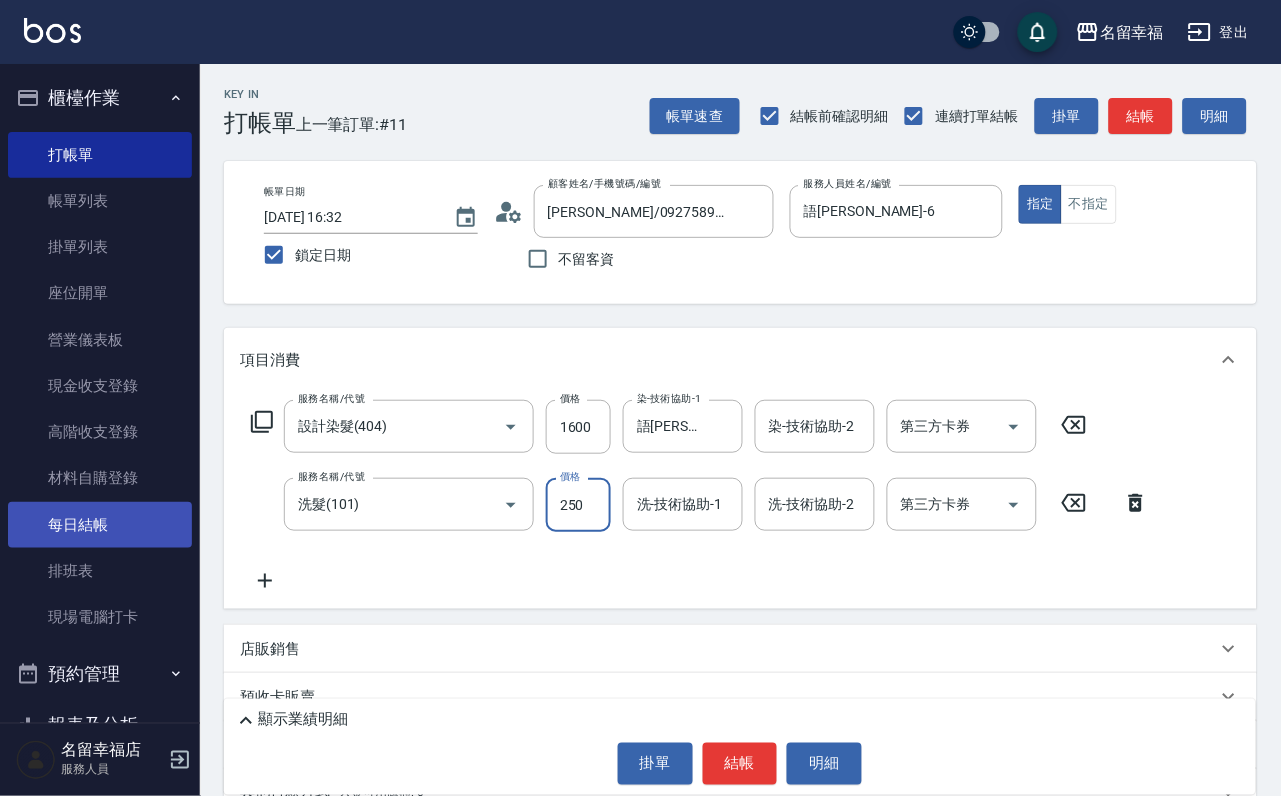 type on "250" 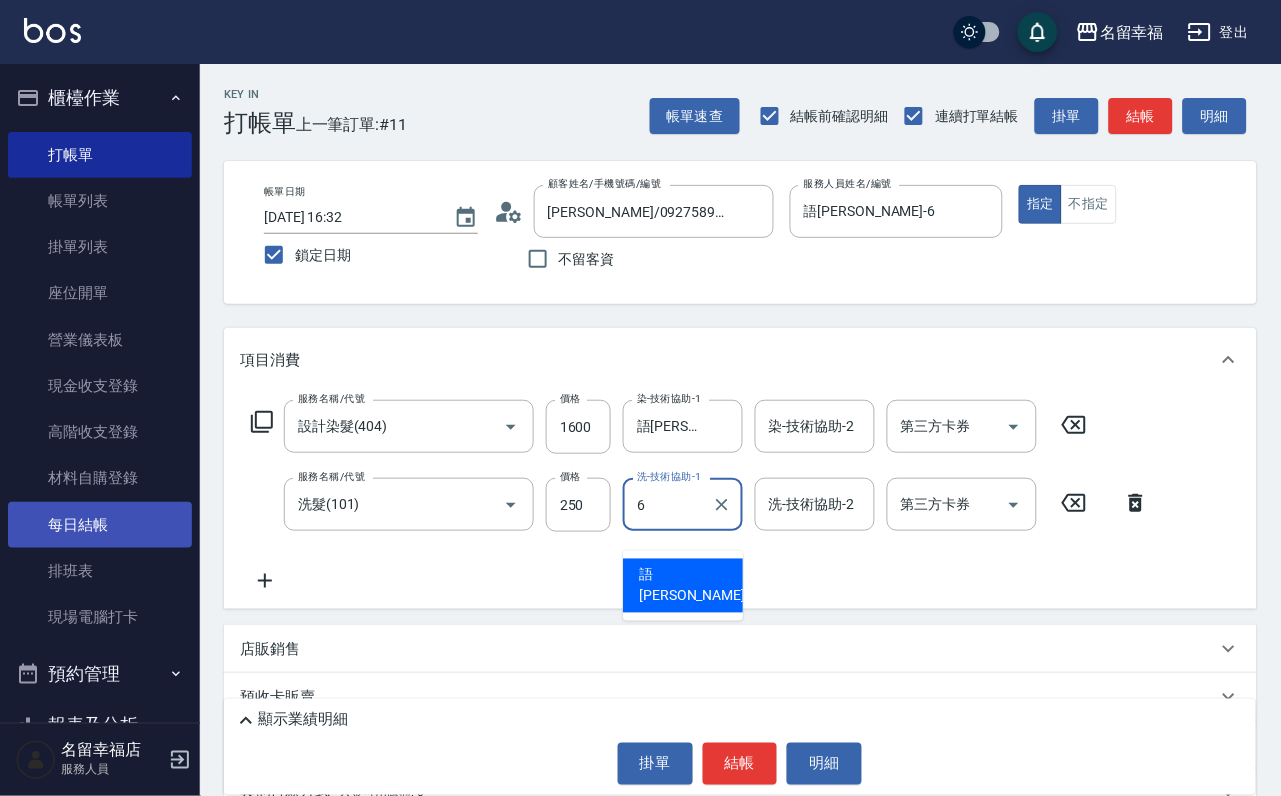 type on "語[PERSON_NAME]-6" 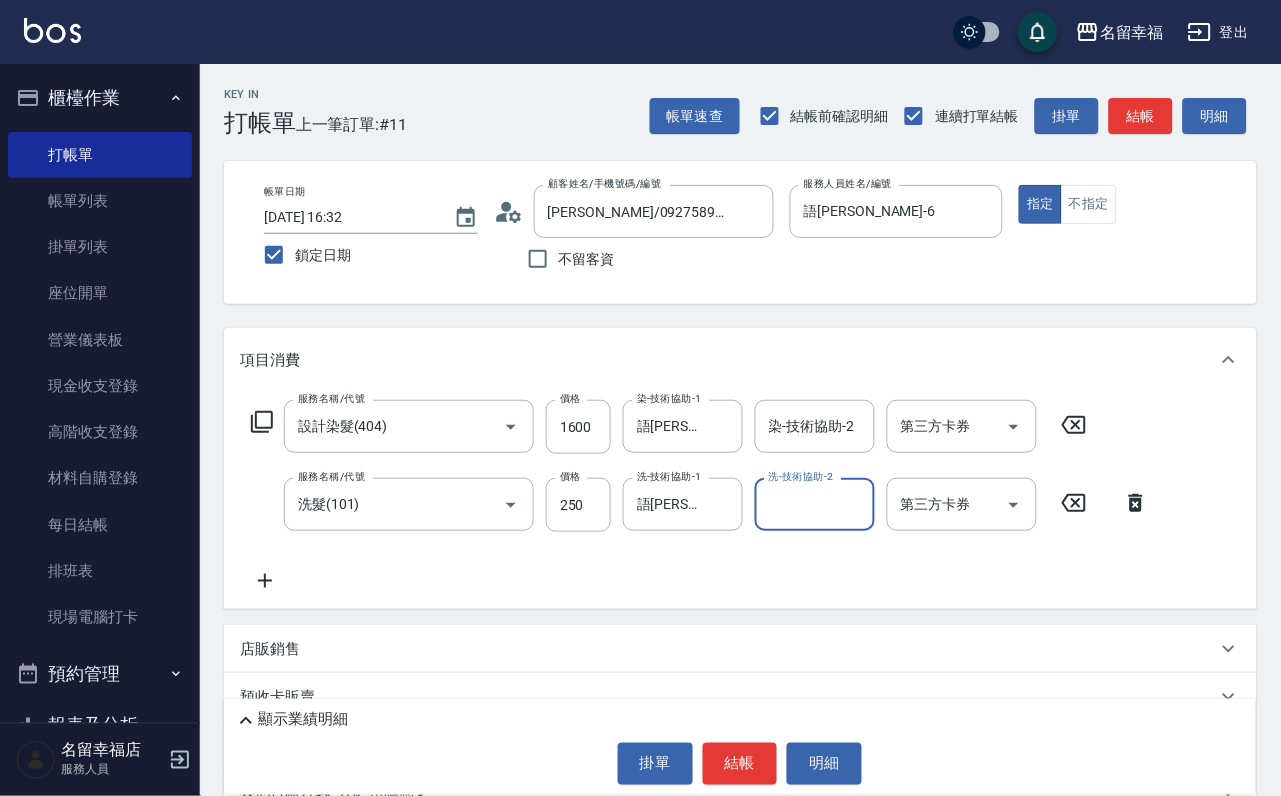 click 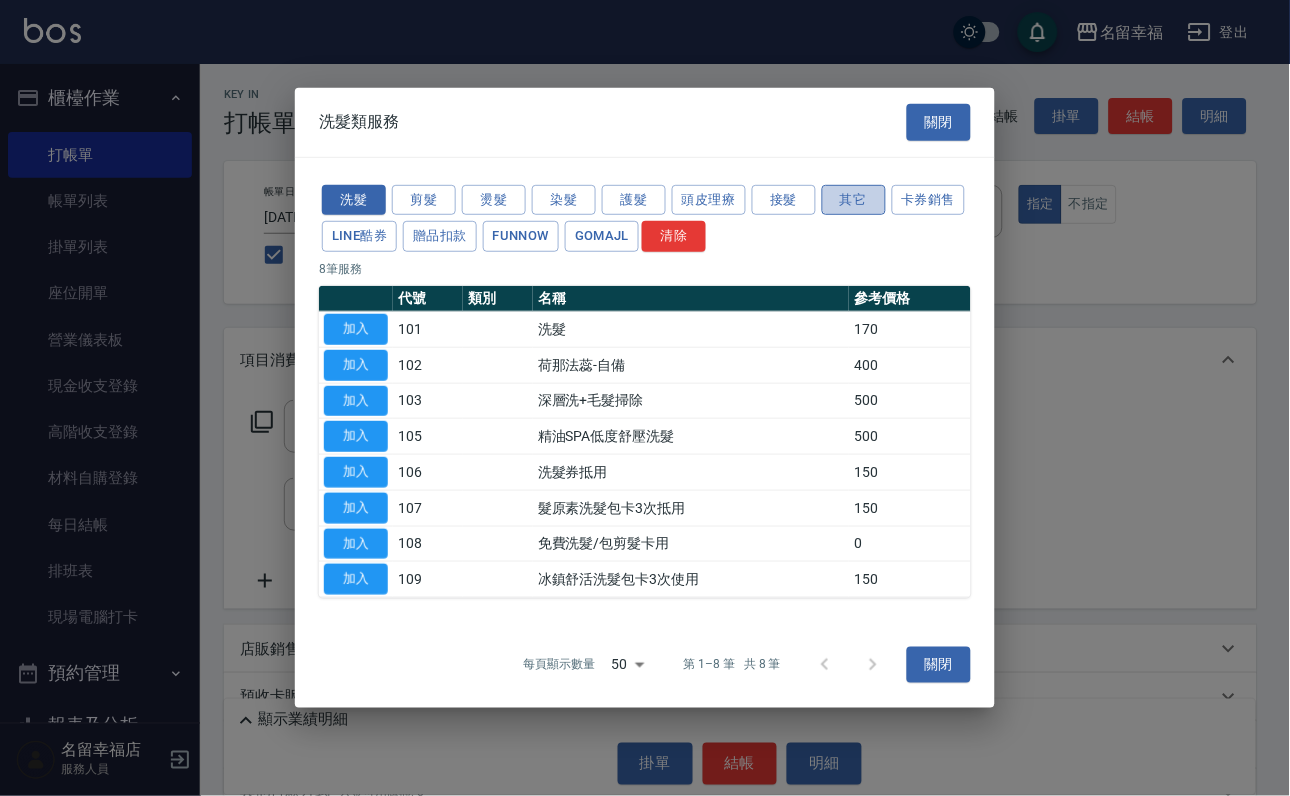 click on "其它" at bounding box center (854, 199) 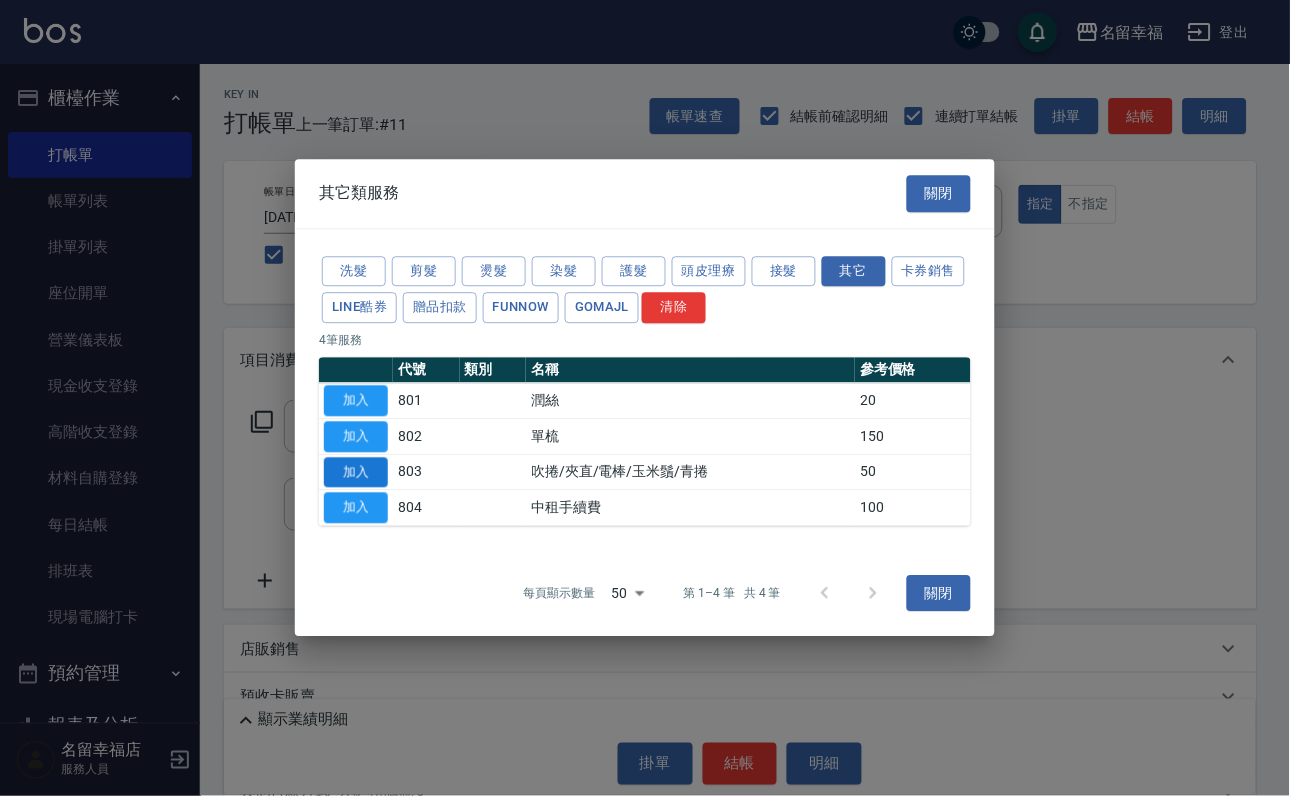 click on "加入" at bounding box center (356, 472) 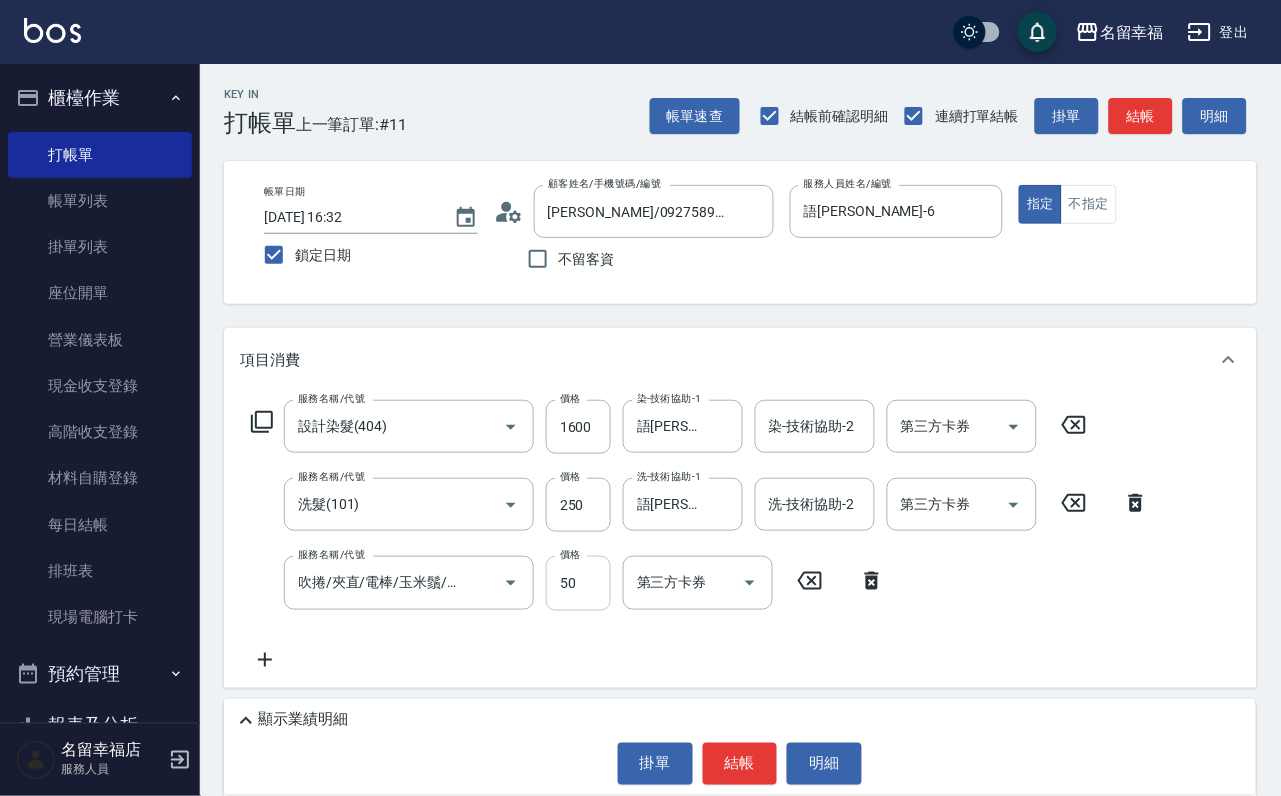 click on "50" at bounding box center [578, 583] 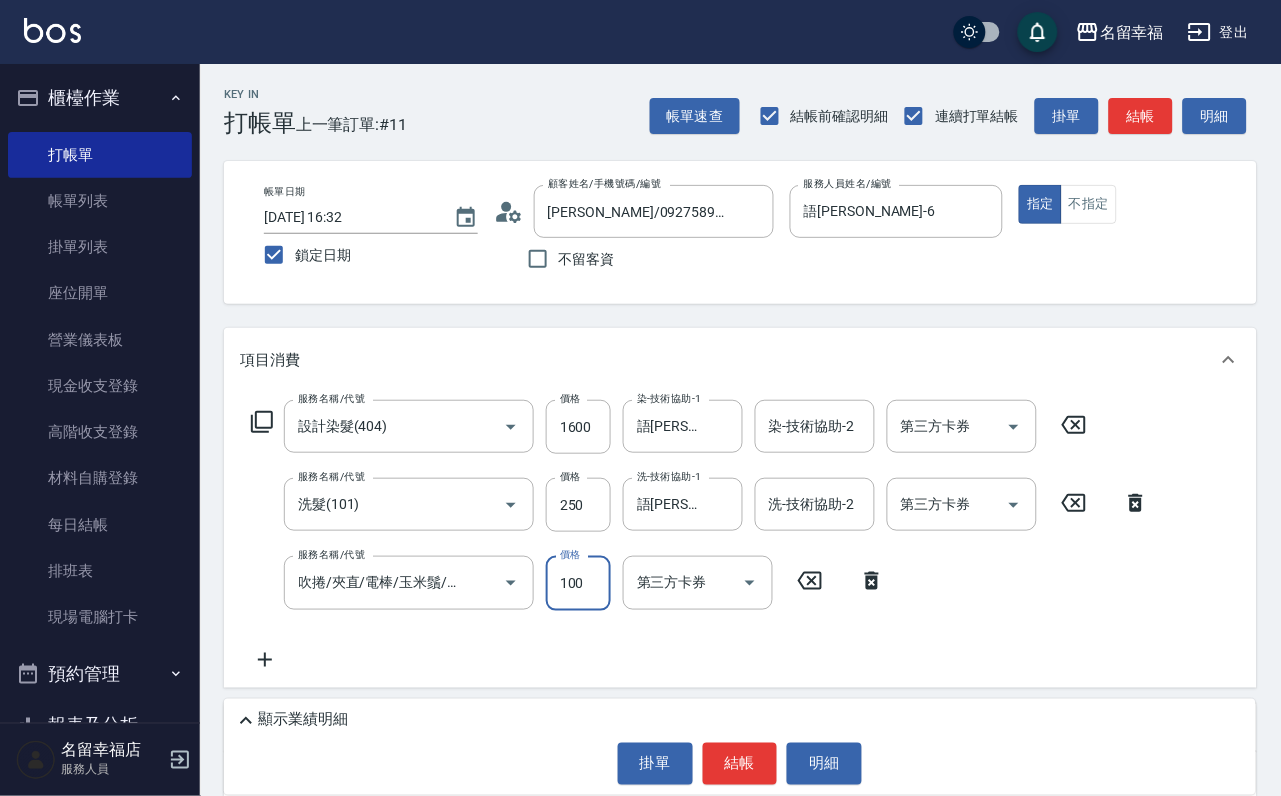 type on "100" 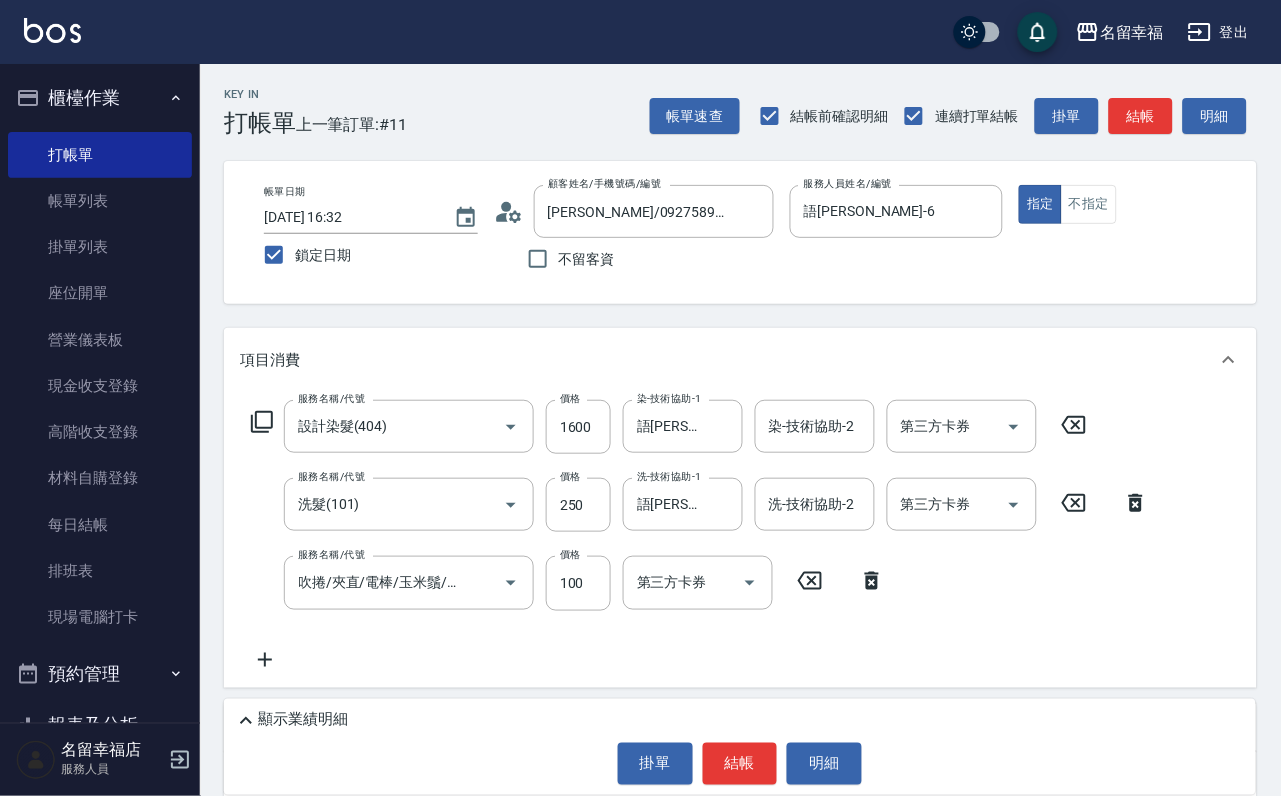 click 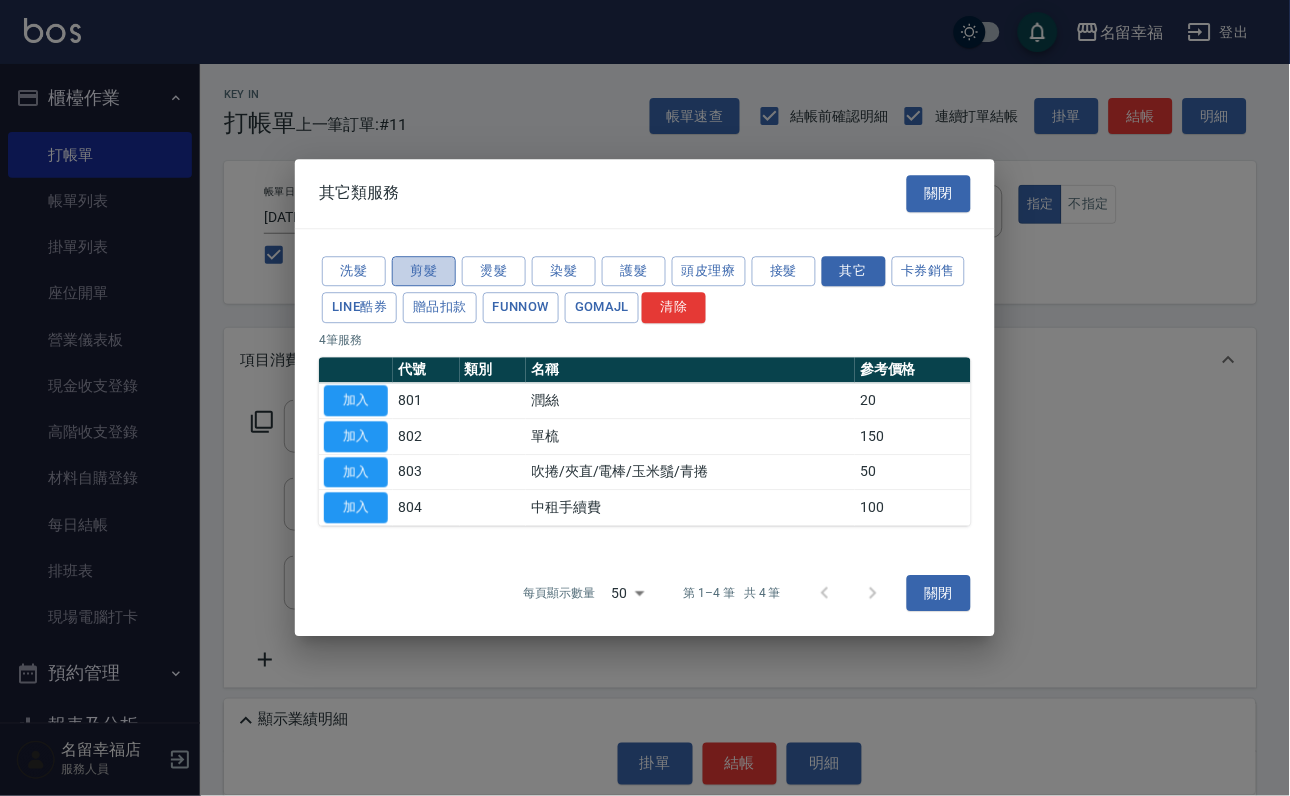click on "剪髮" at bounding box center [424, 271] 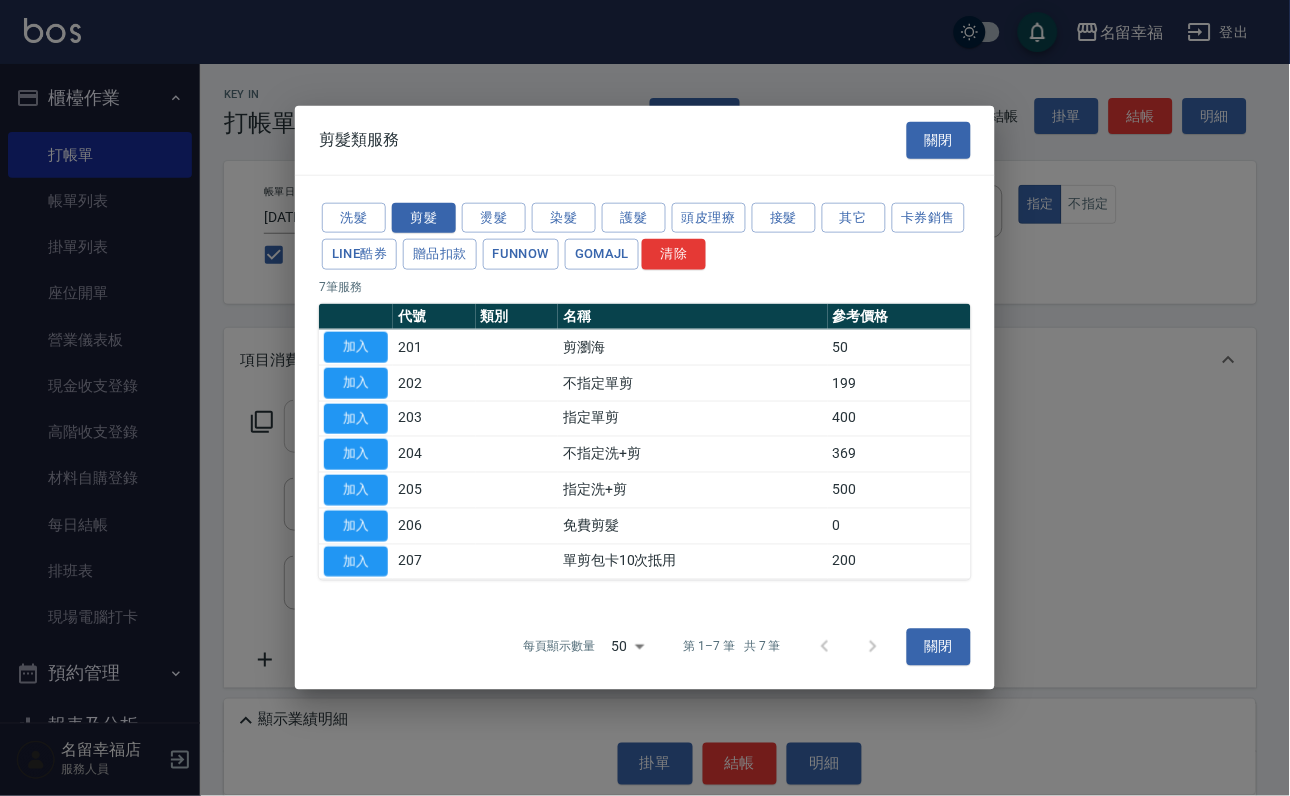 drag, startPoint x: 356, startPoint y: 408, endPoint x: 357, endPoint y: 422, distance: 14.035668 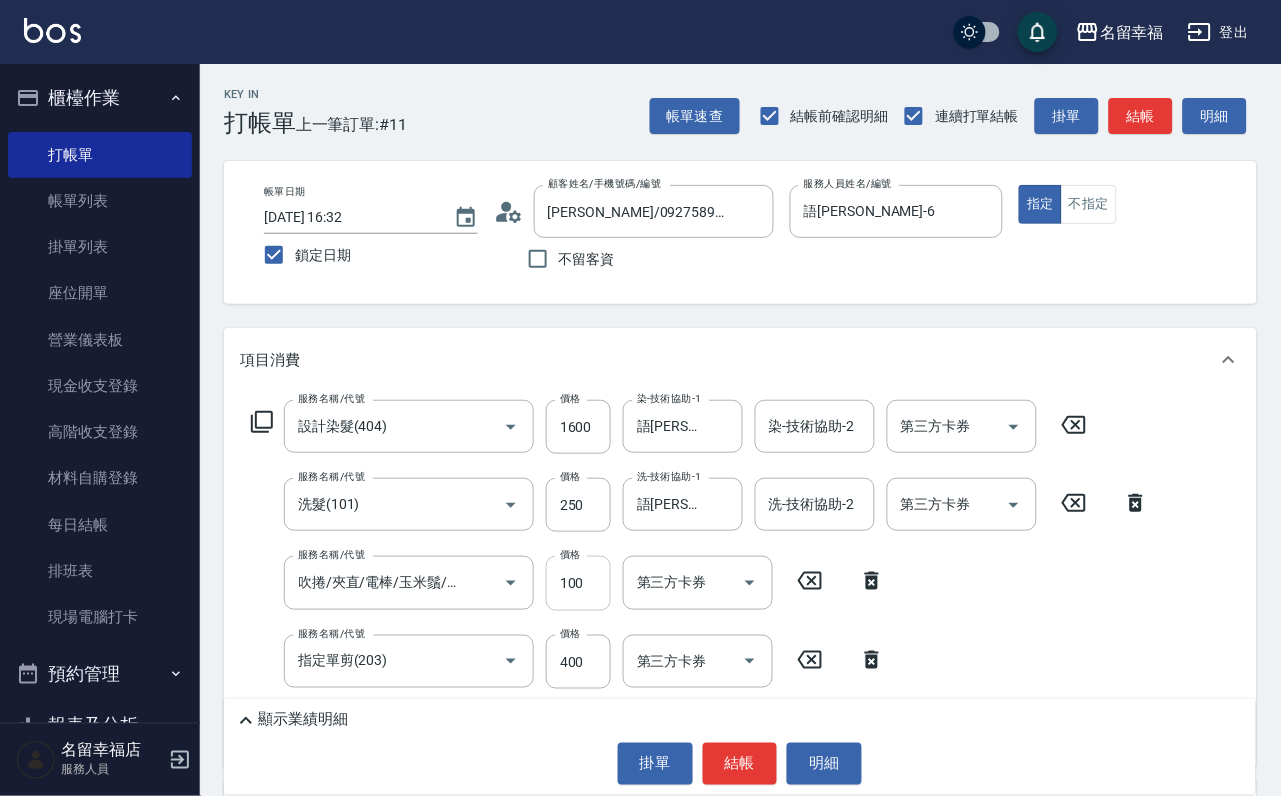 scroll, scrollTop: 150, scrollLeft: 0, axis: vertical 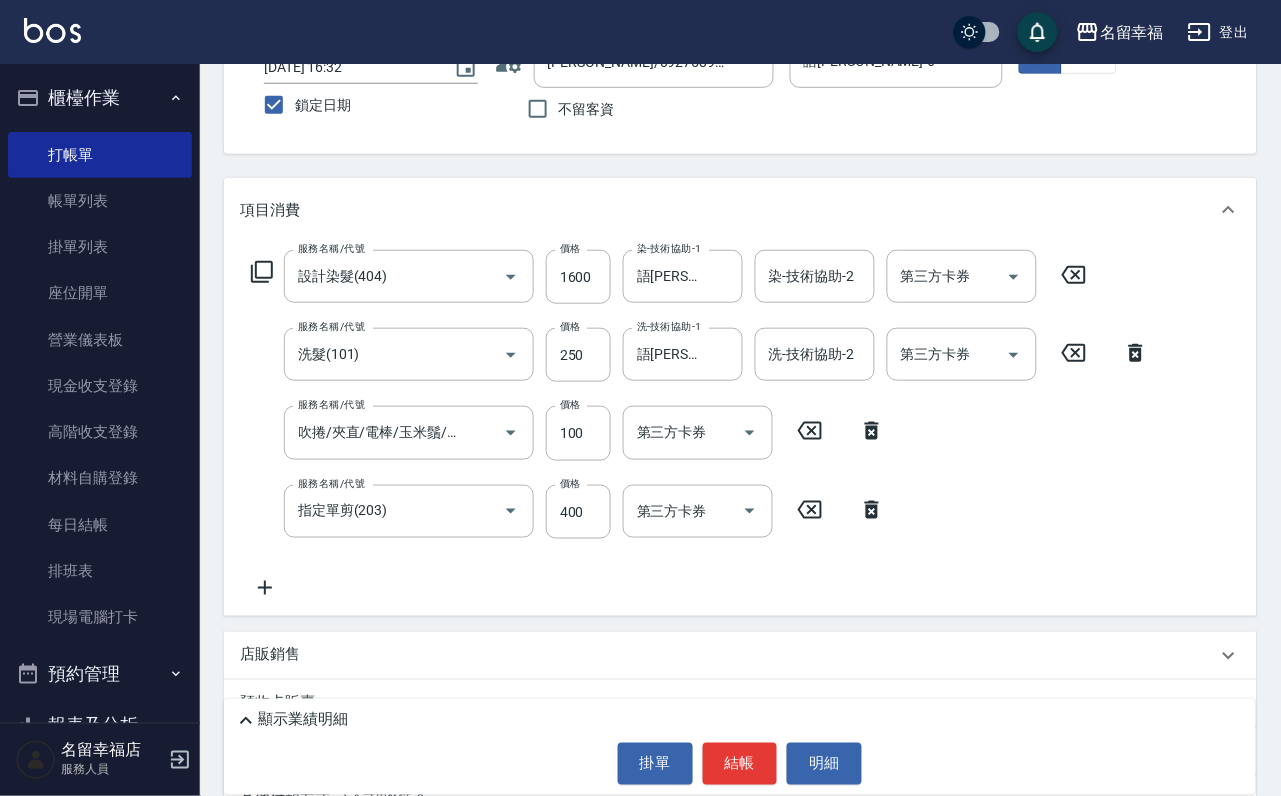 click on "顯示業績明細" at bounding box center (745, 721) 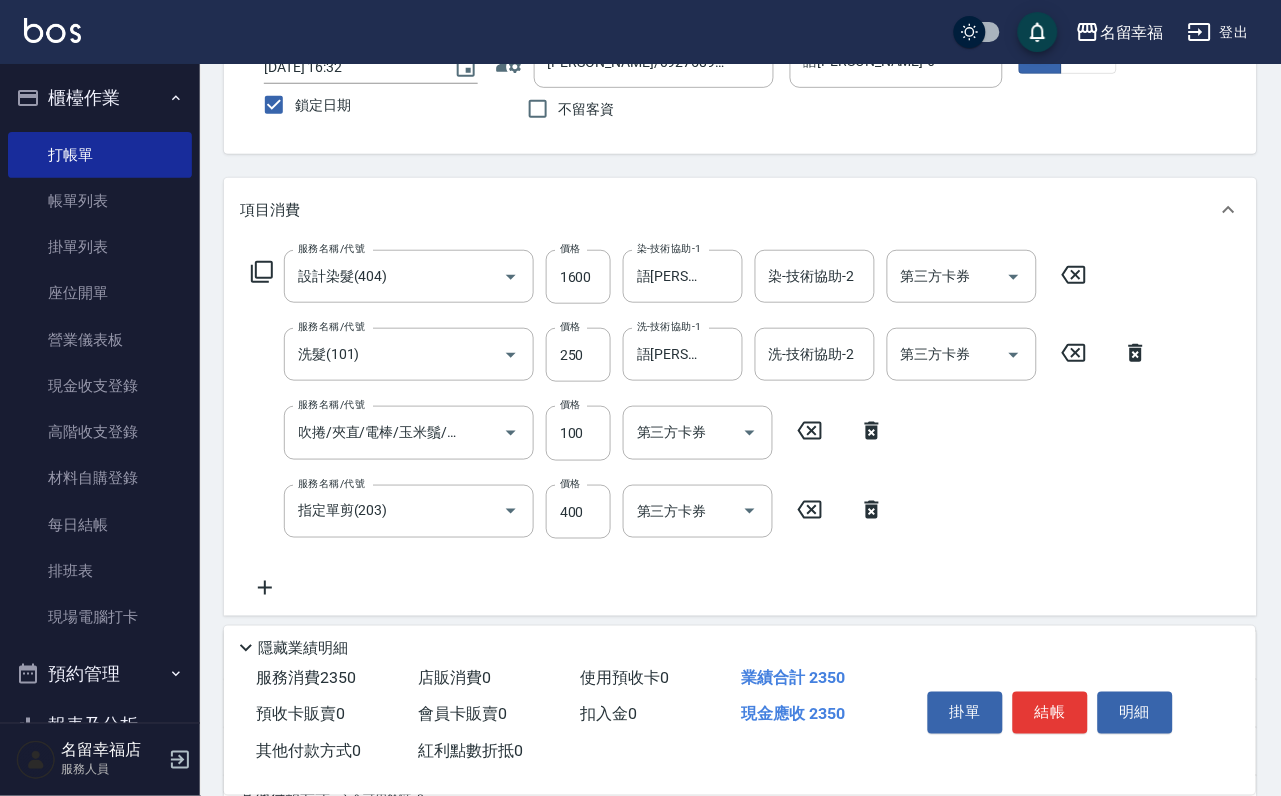 click on "隱藏業績明細" at bounding box center (303, 648) 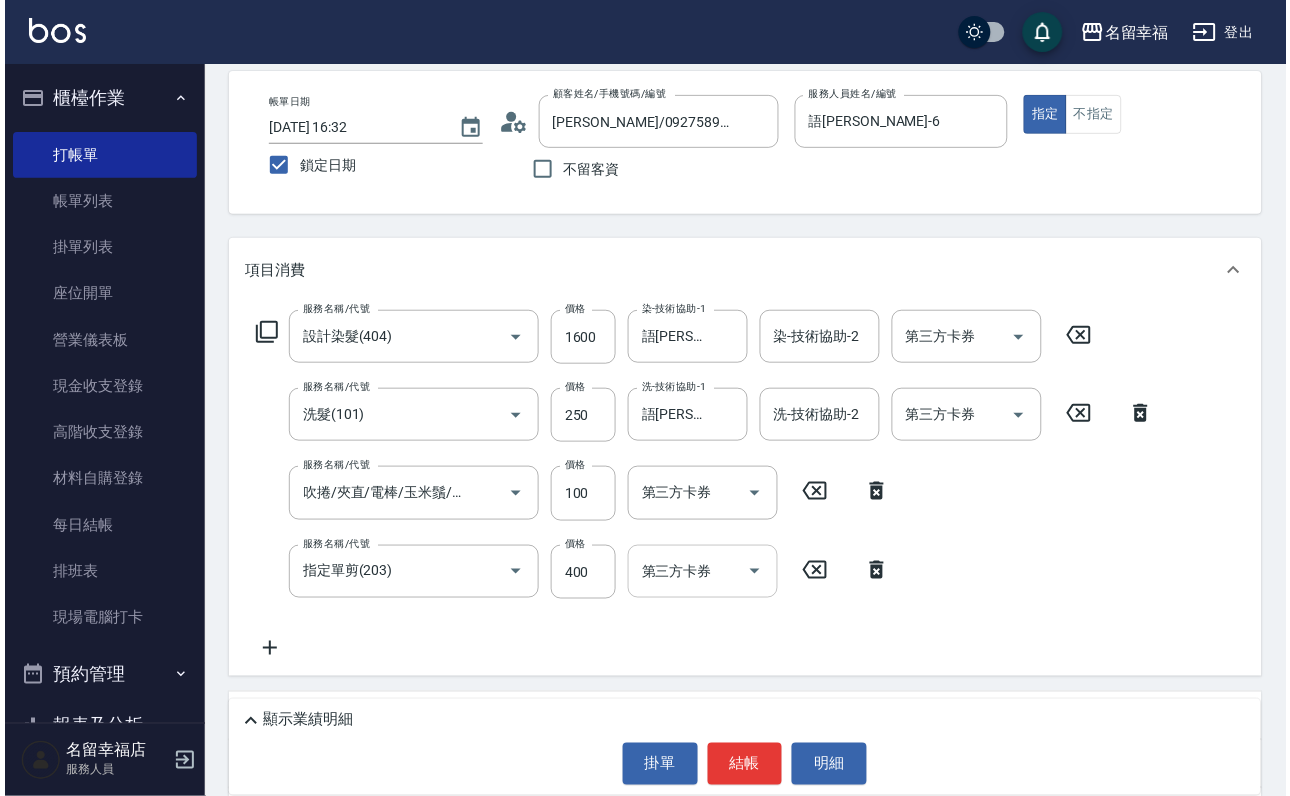 scroll, scrollTop: 300, scrollLeft: 0, axis: vertical 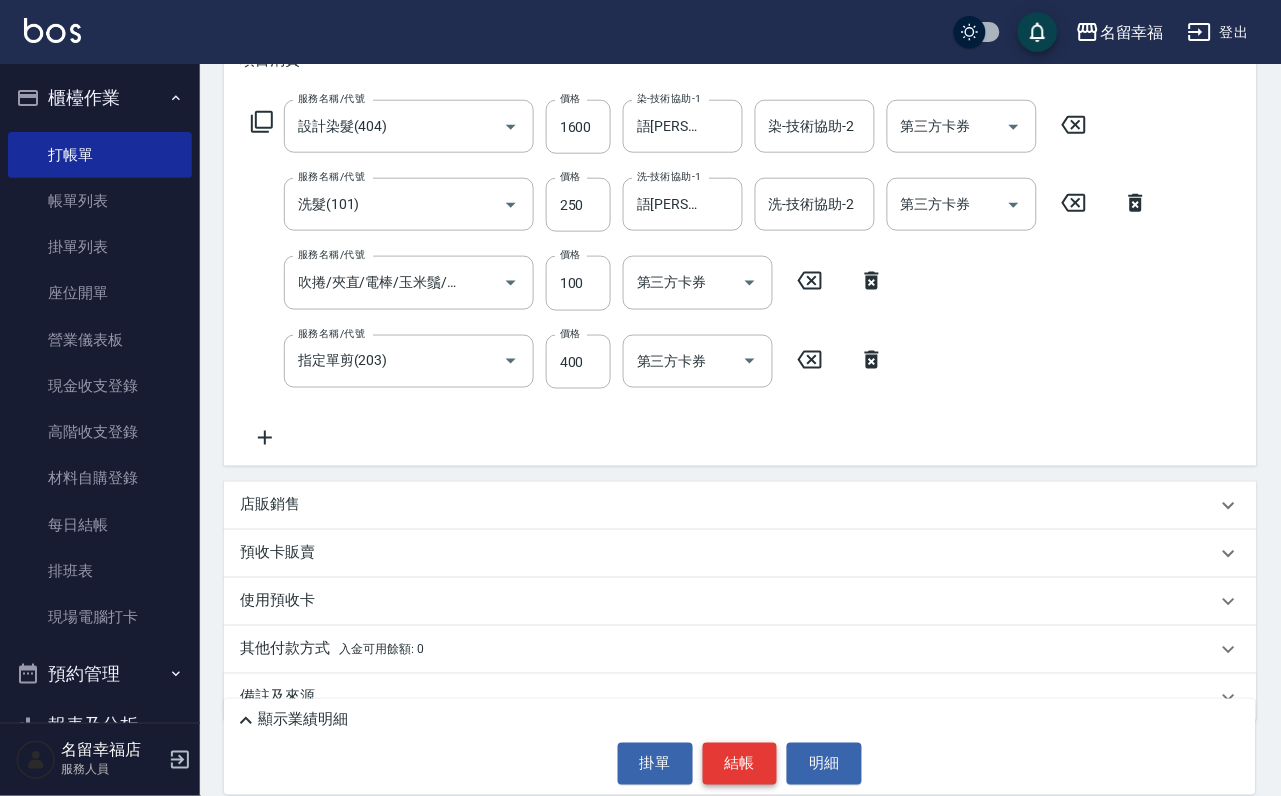 click on "結帳" at bounding box center [740, 764] 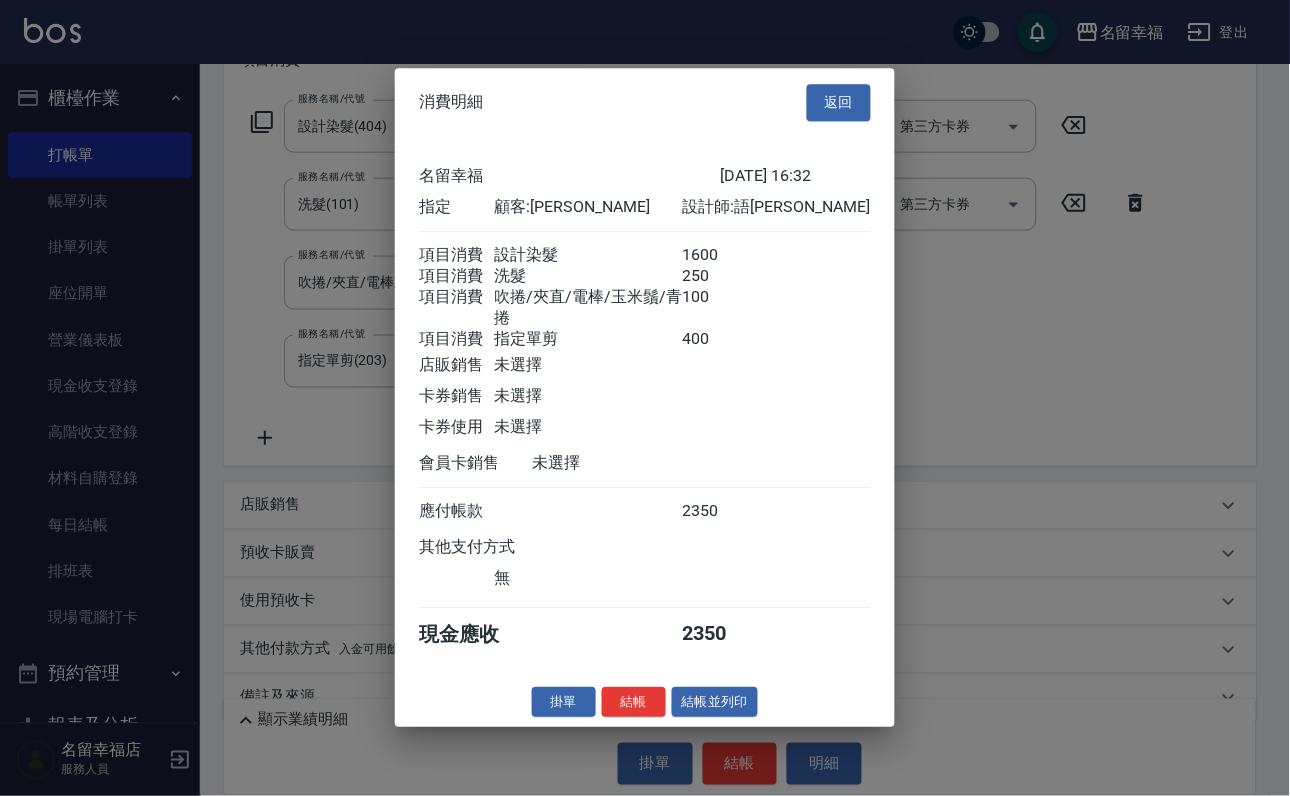 scroll, scrollTop: 471, scrollLeft: 0, axis: vertical 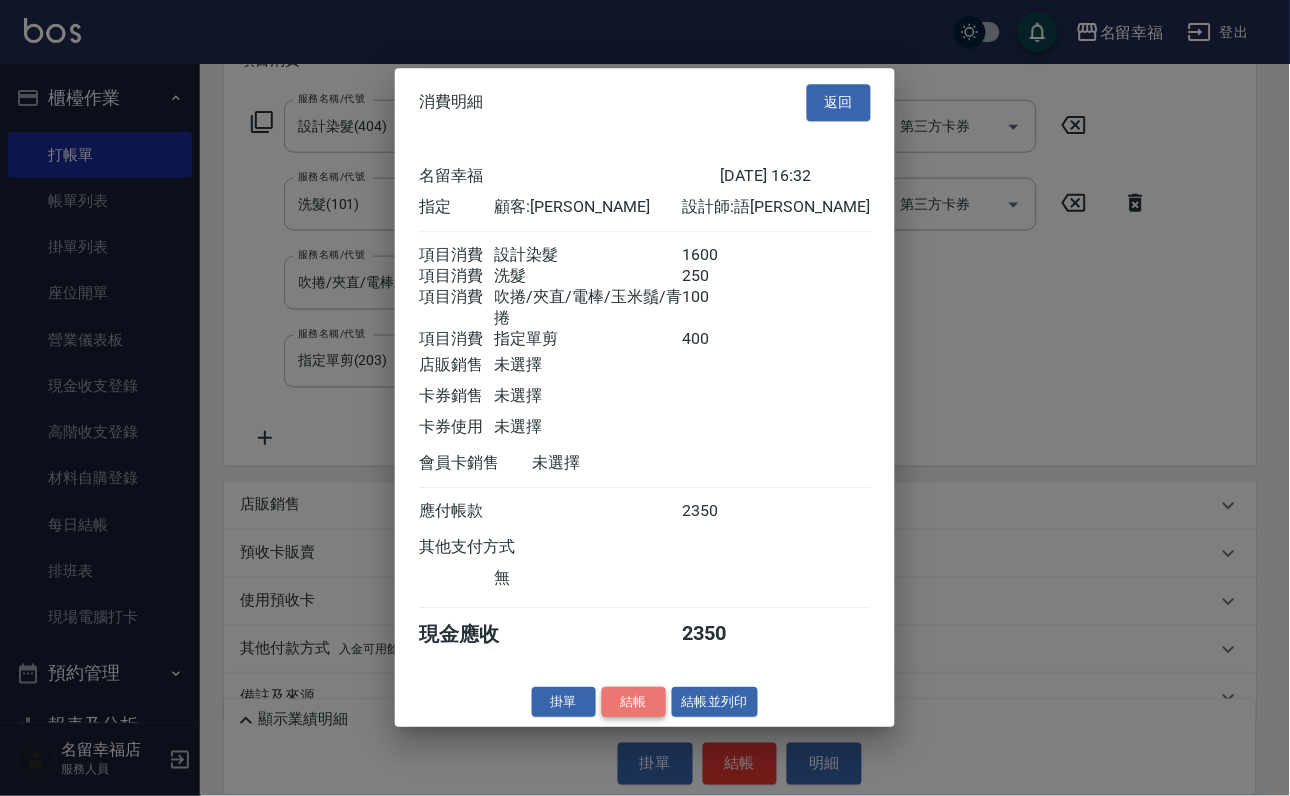 drag, startPoint x: 608, startPoint y: 773, endPoint x: 598, endPoint y: 769, distance: 10.770329 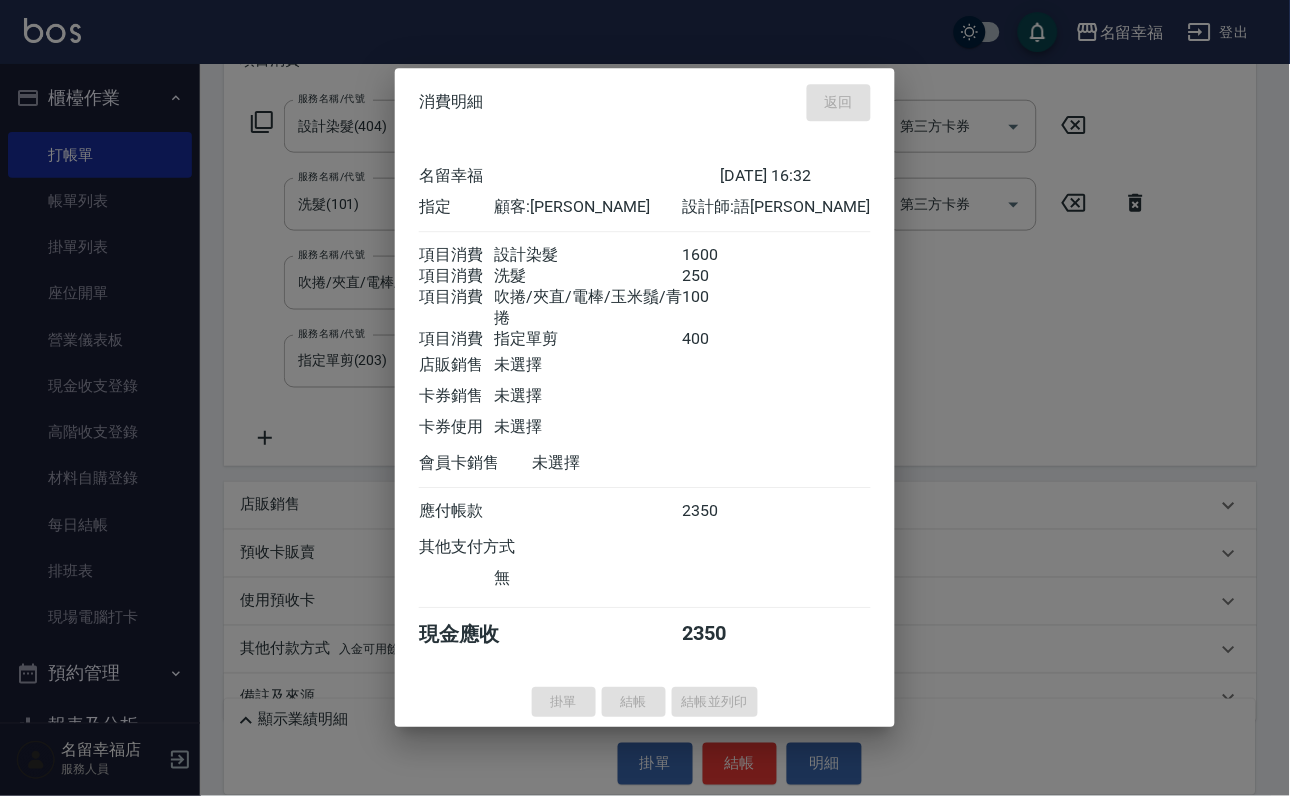 type 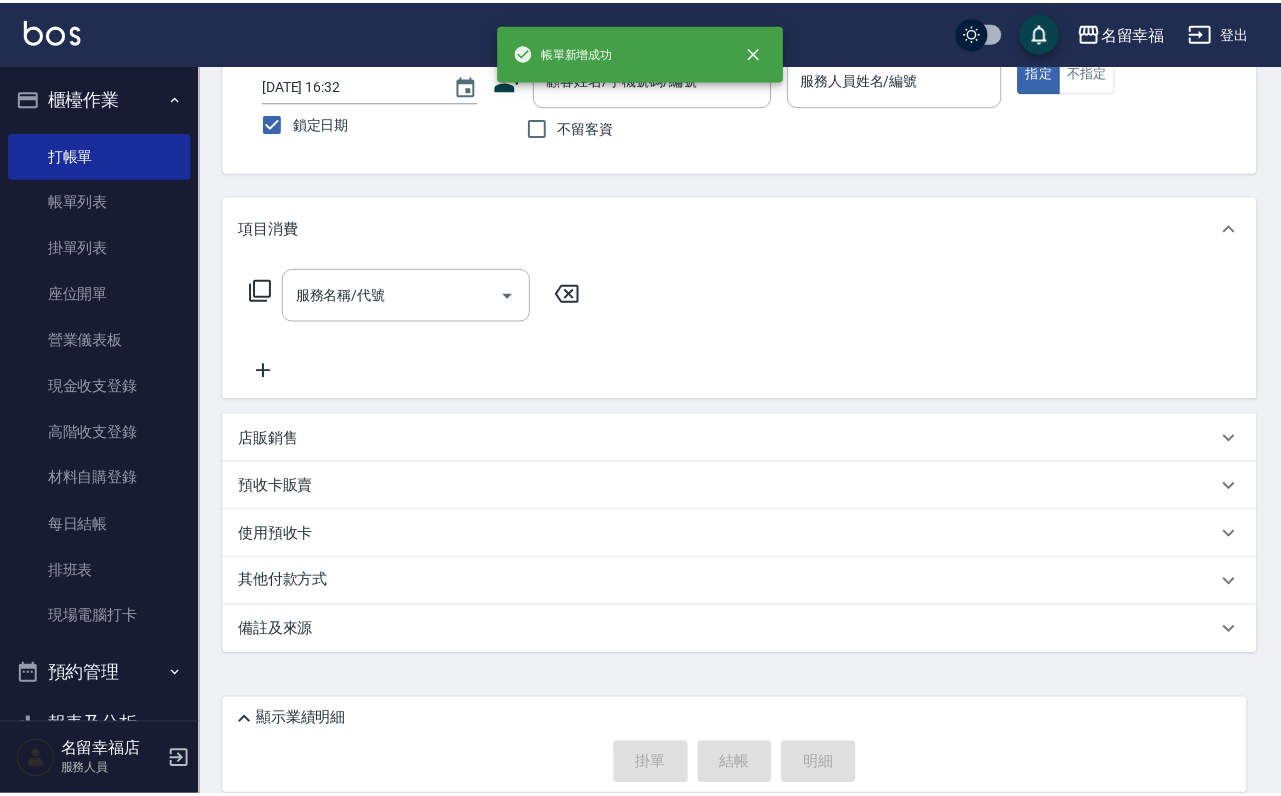 scroll, scrollTop: 0, scrollLeft: 0, axis: both 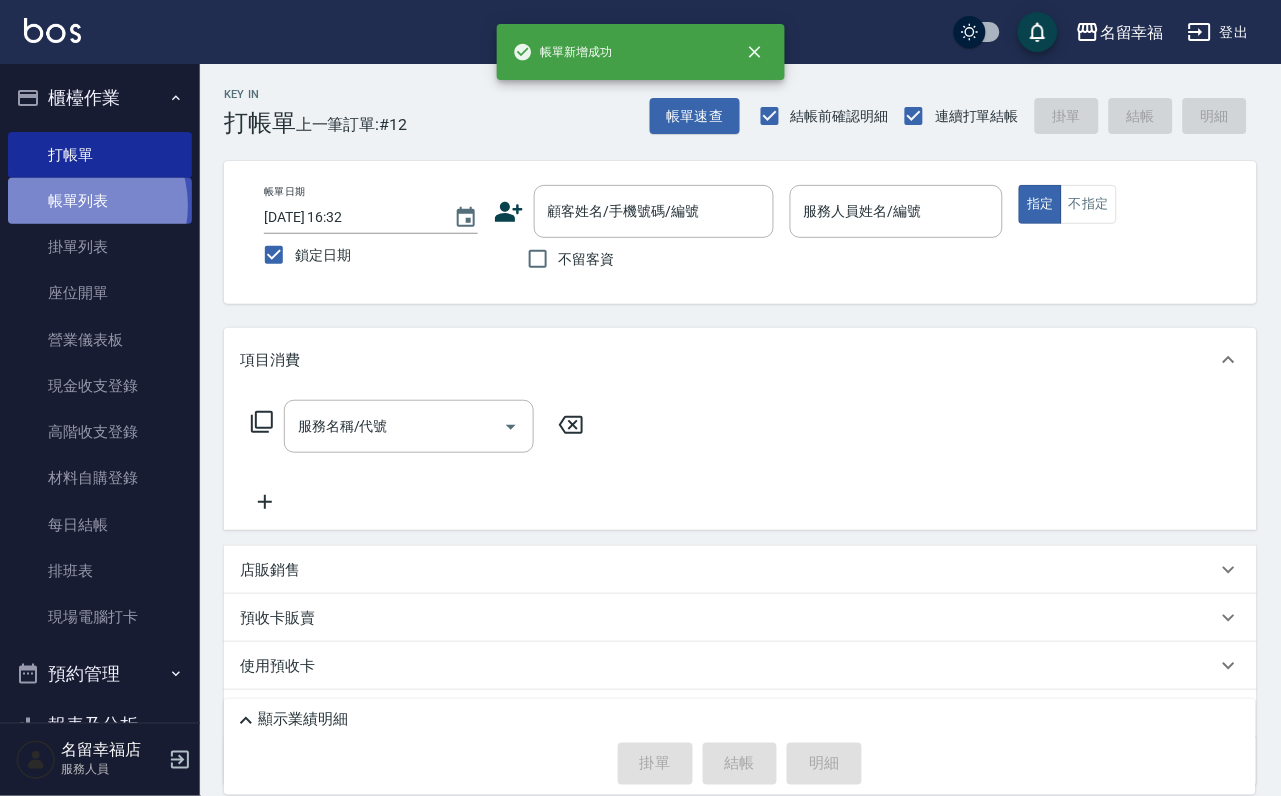 click on "帳單列表" at bounding box center [100, 201] 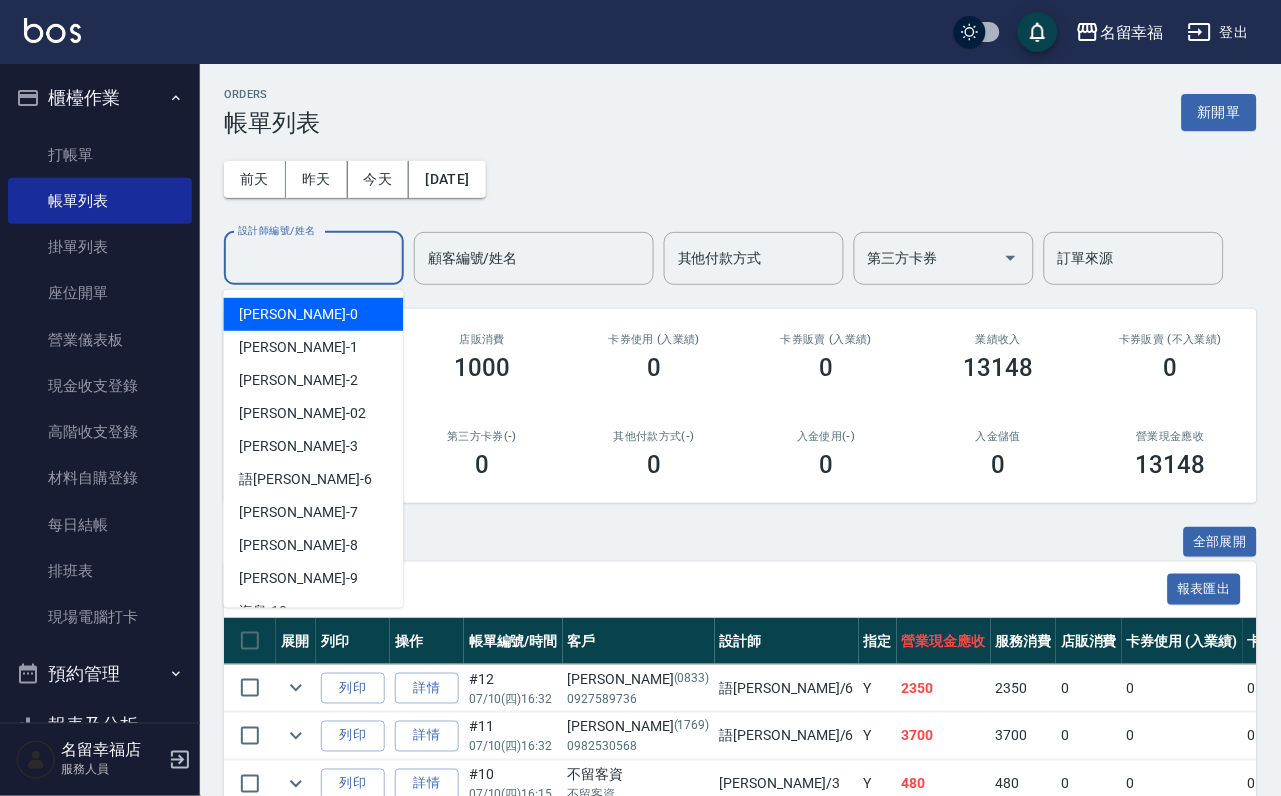 click on "設計師編號/姓名" at bounding box center (314, 258) 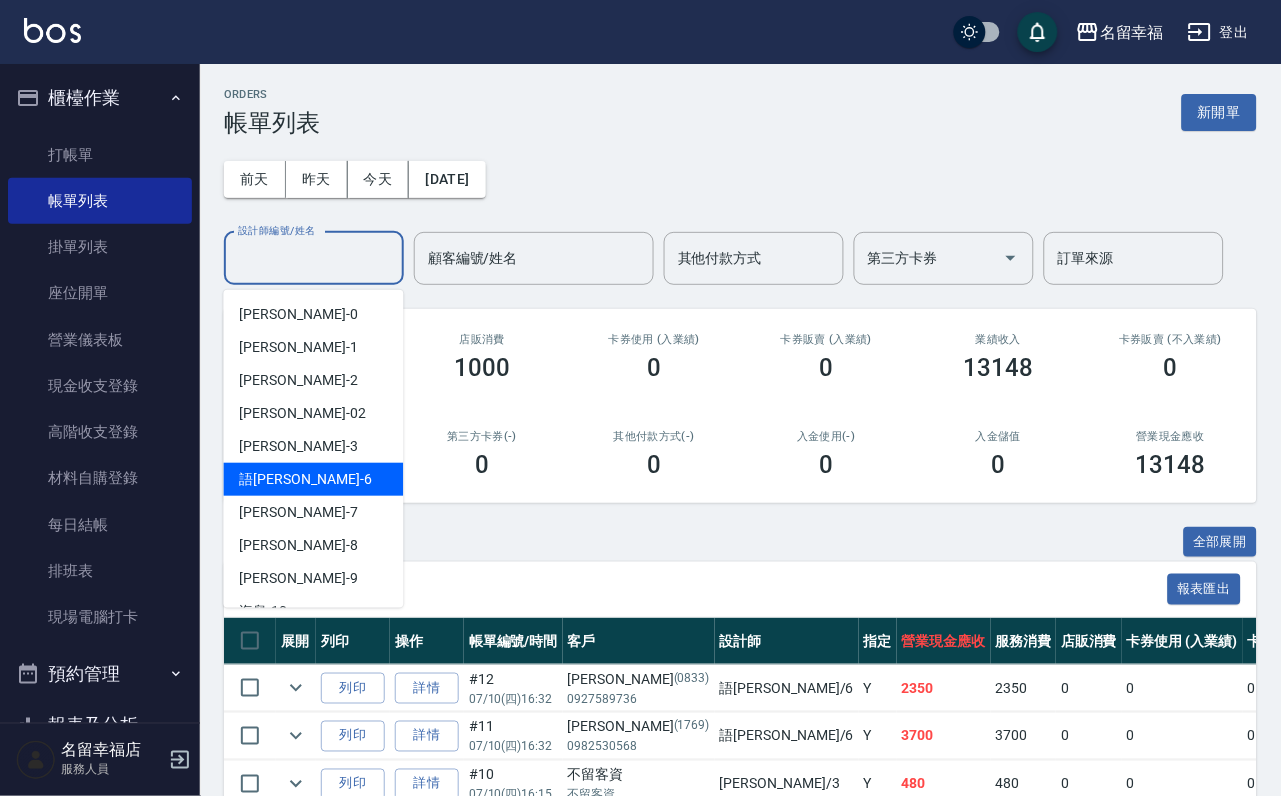 click on "語[PERSON_NAME] -6" at bounding box center [306, 479] 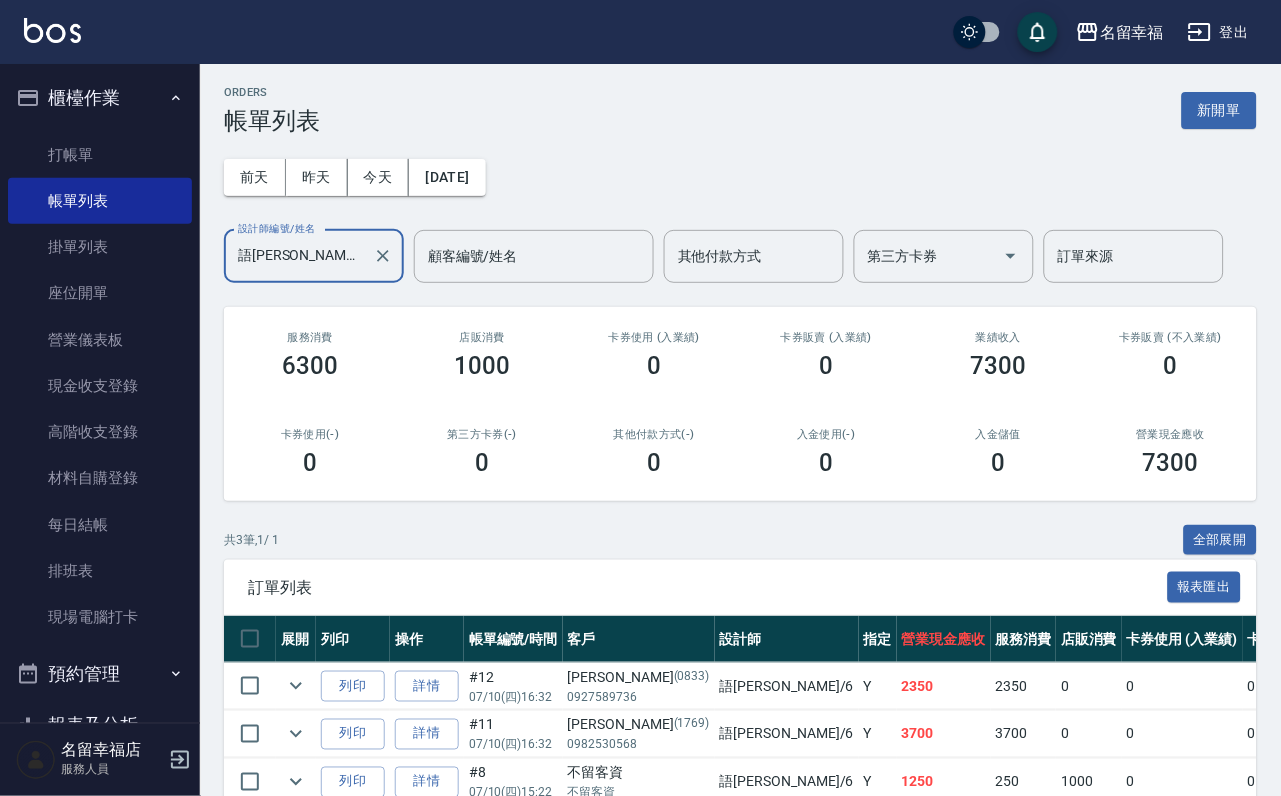 scroll, scrollTop: 0, scrollLeft: 0, axis: both 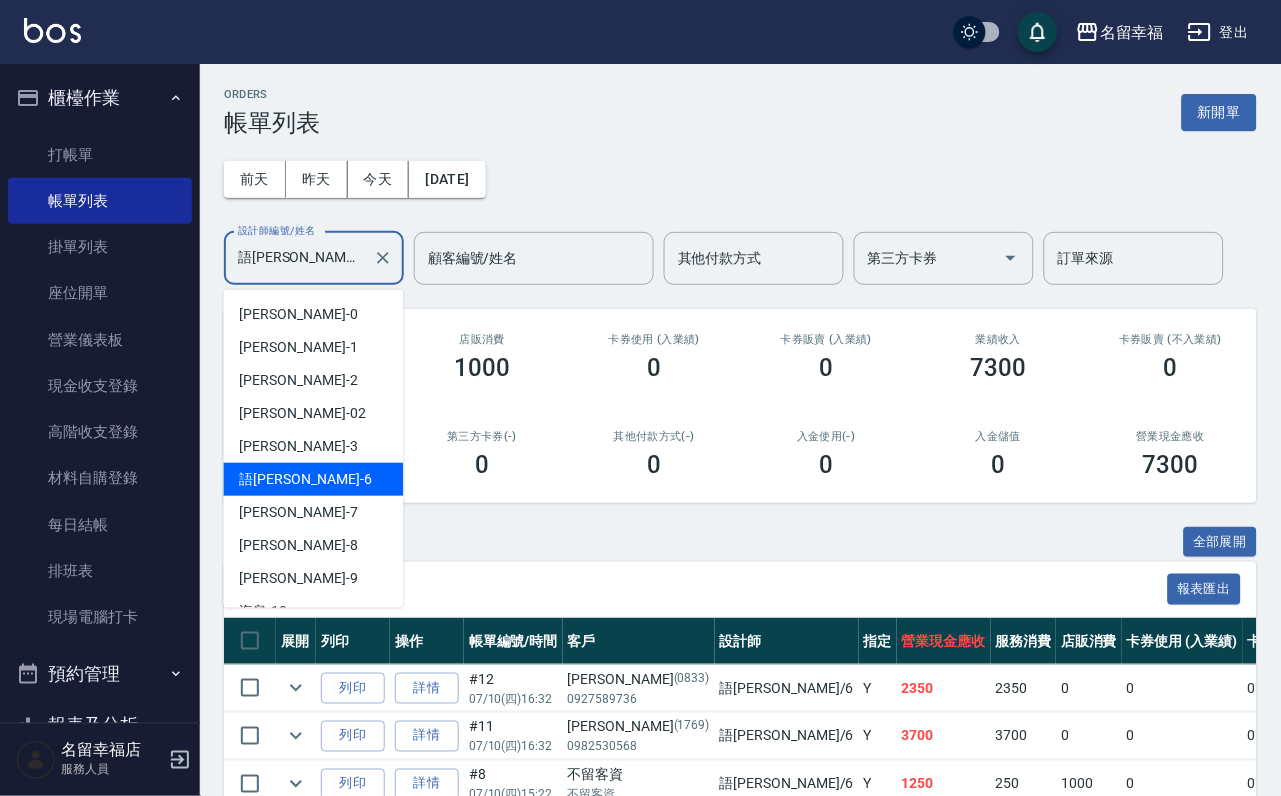 click on "語[PERSON_NAME]-6" at bounding box center [299, 258] 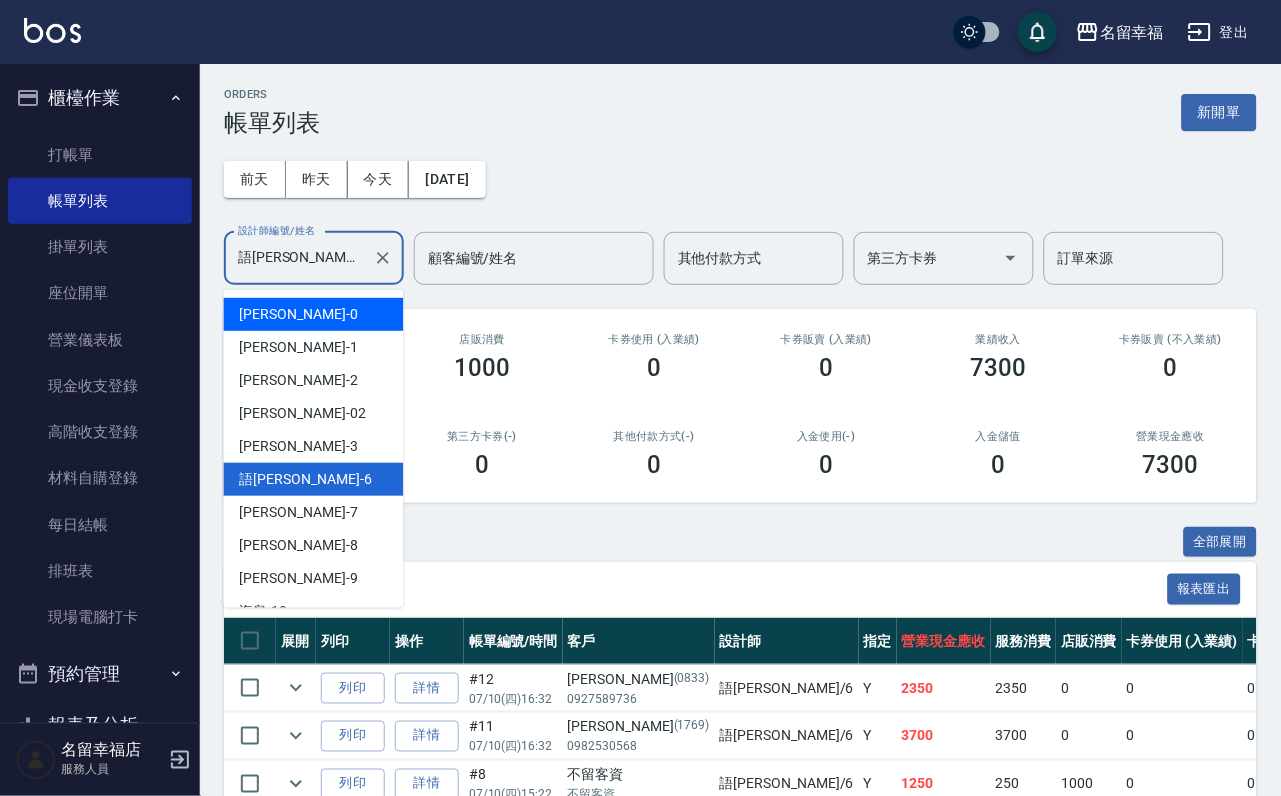 click on "小靜 -0" at bounding box center (314, 314) 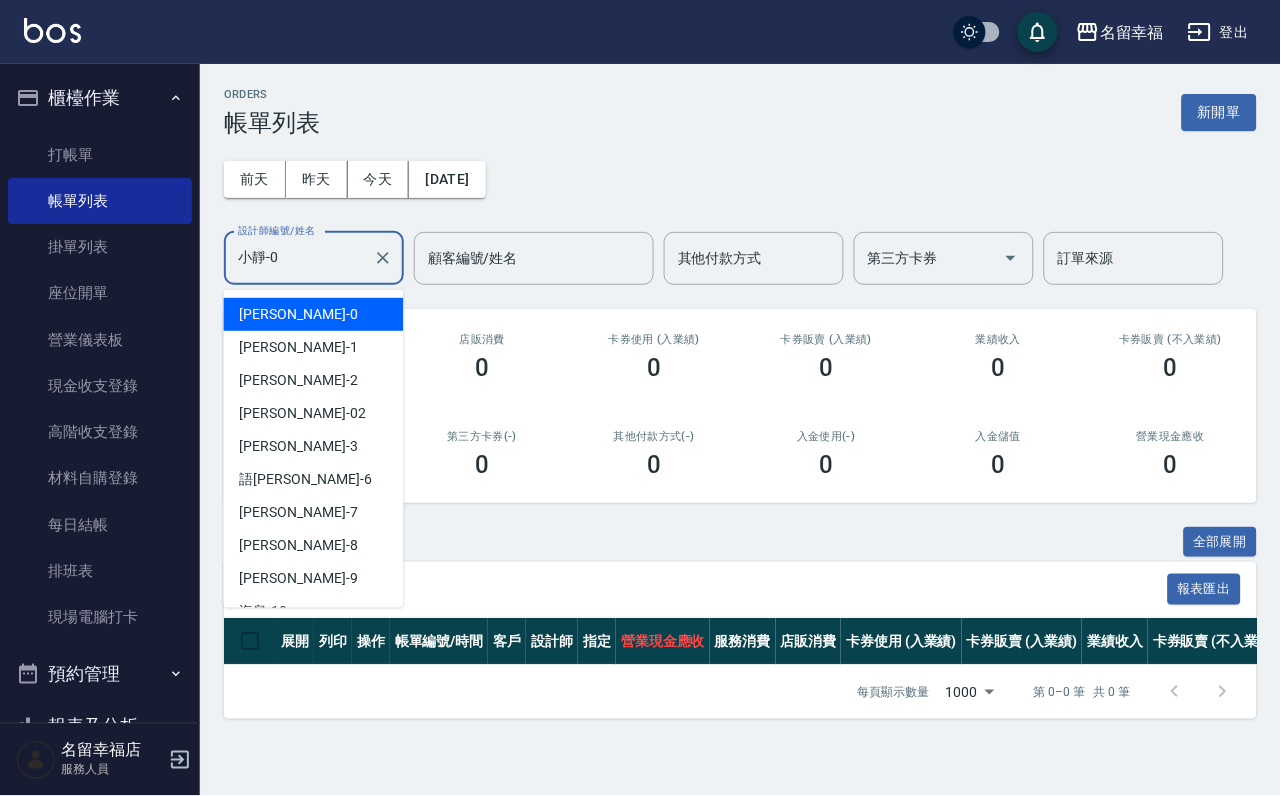 click on "小靜-0" at bounding box center (299, 258) 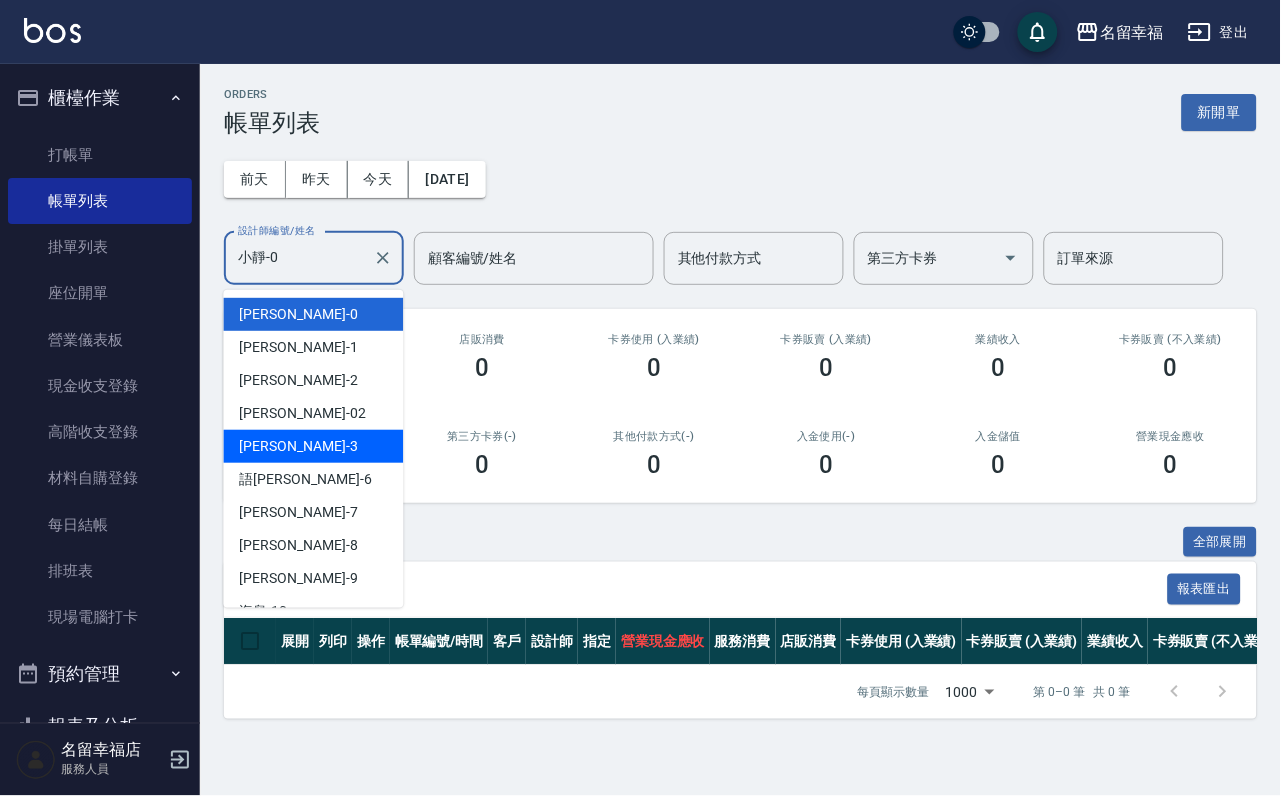 click on "[PERSON_NAME] -3" at bounding box center (314, 446) 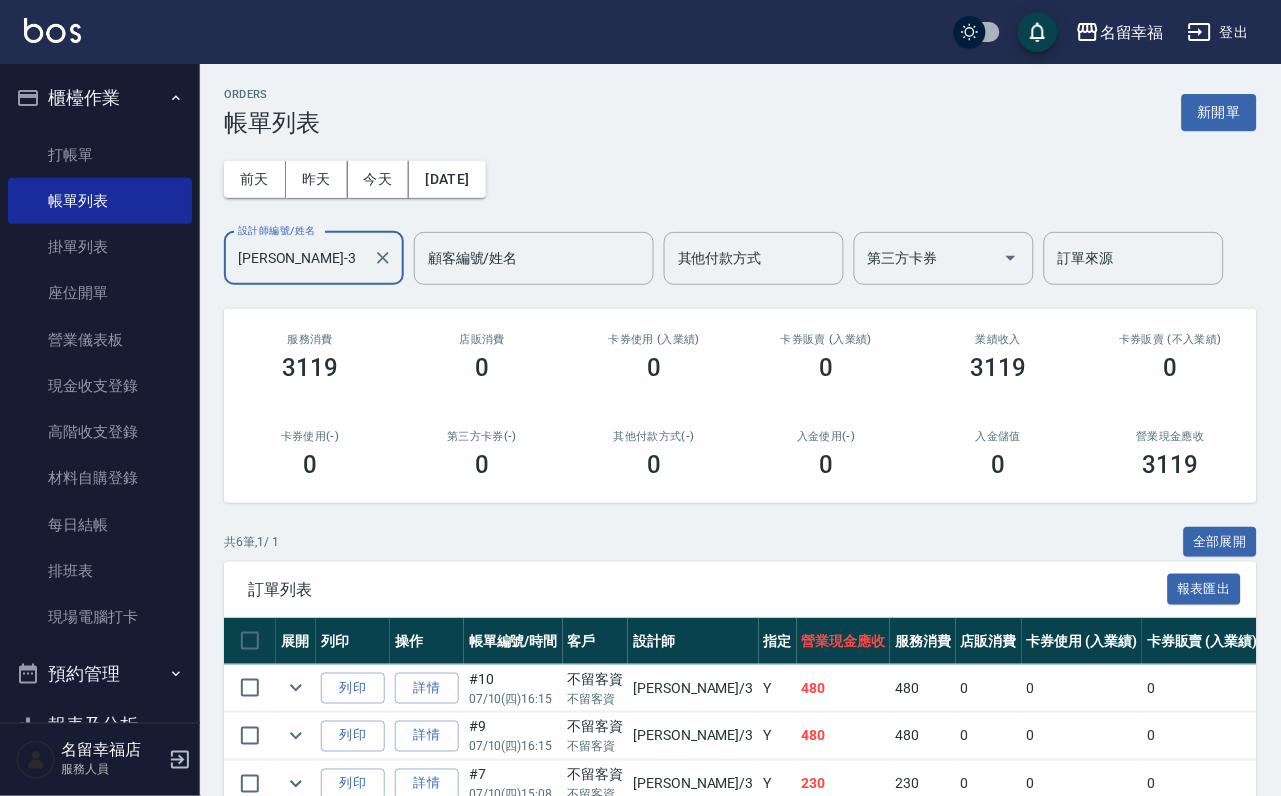 click on "[PERSON_NAME]-3" at bounding box center (299, 258) 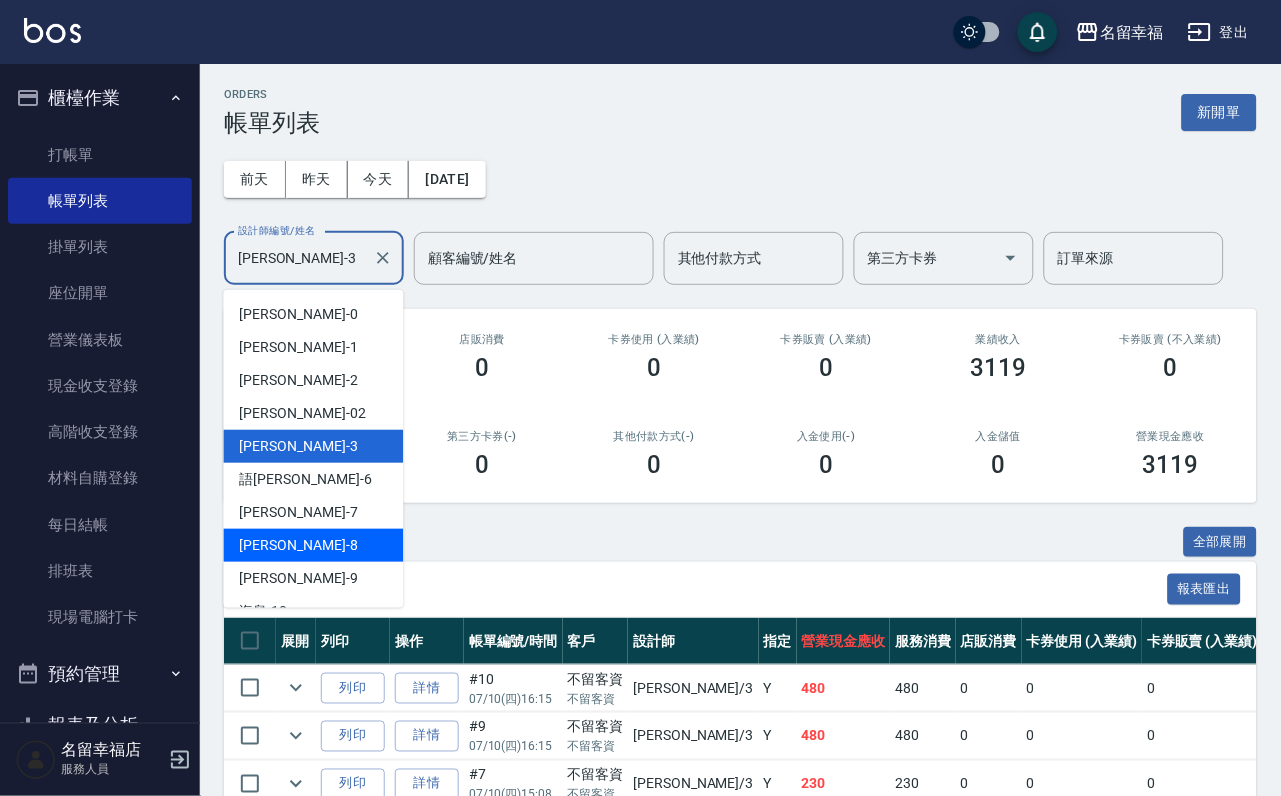 click on "[PERSON_NAME] -8" at bounding box center [314, 545] 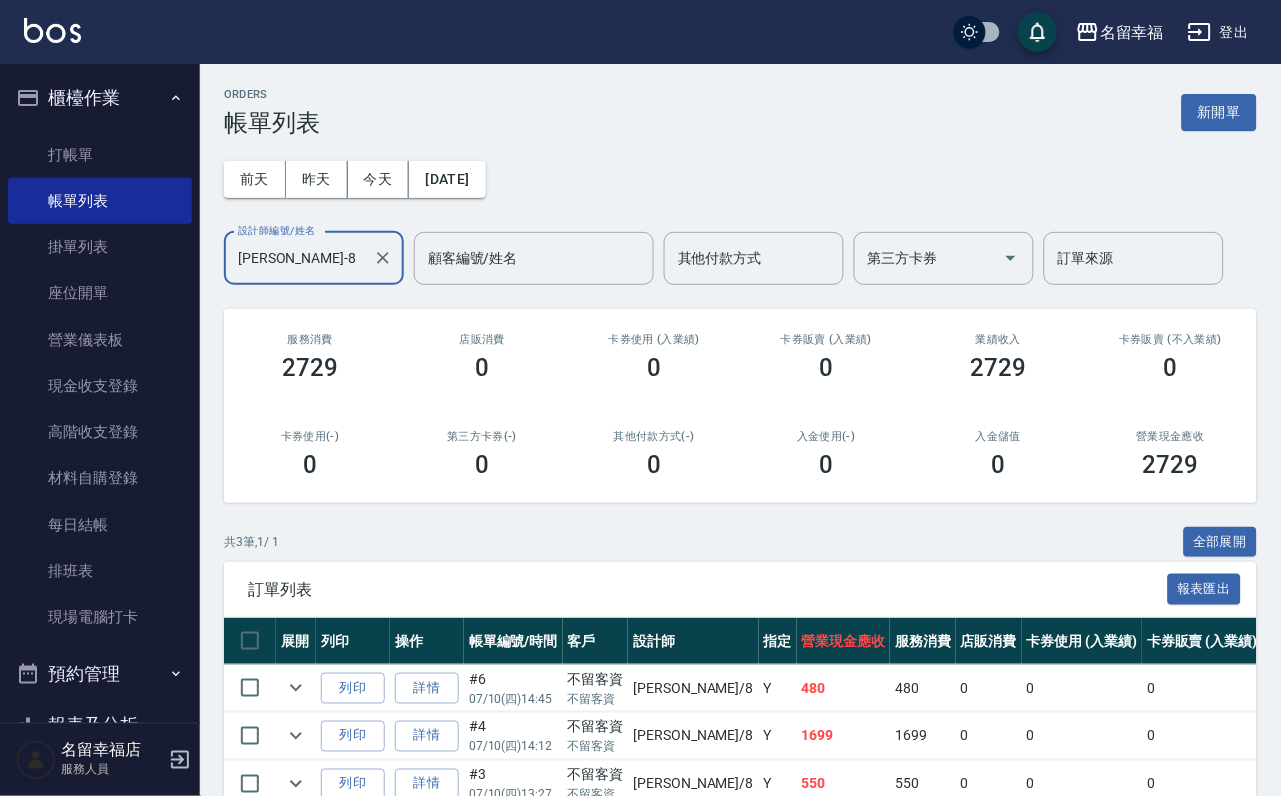 click on "[PERSON_NAME]-8" at bounding box center [299, 258] 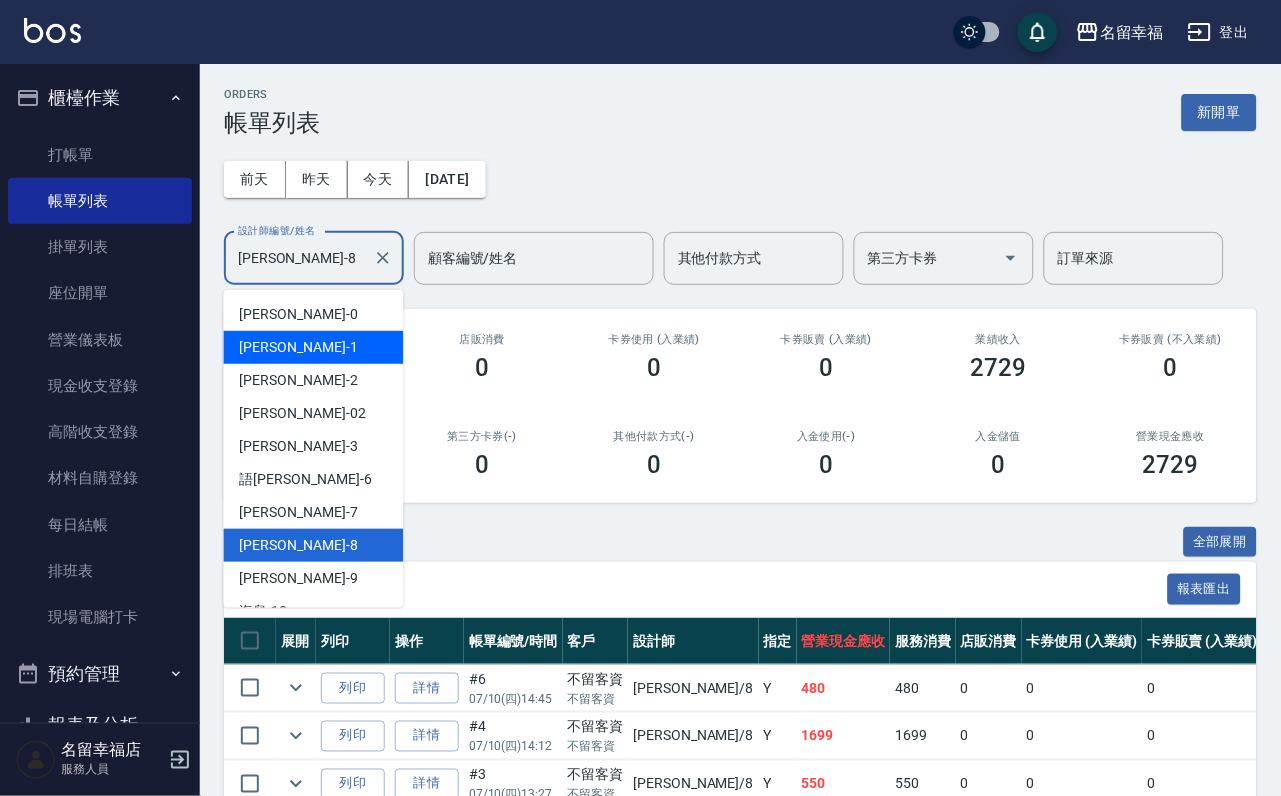click on "[PERSON_NAME] -1" at bounding box center (314, 347) 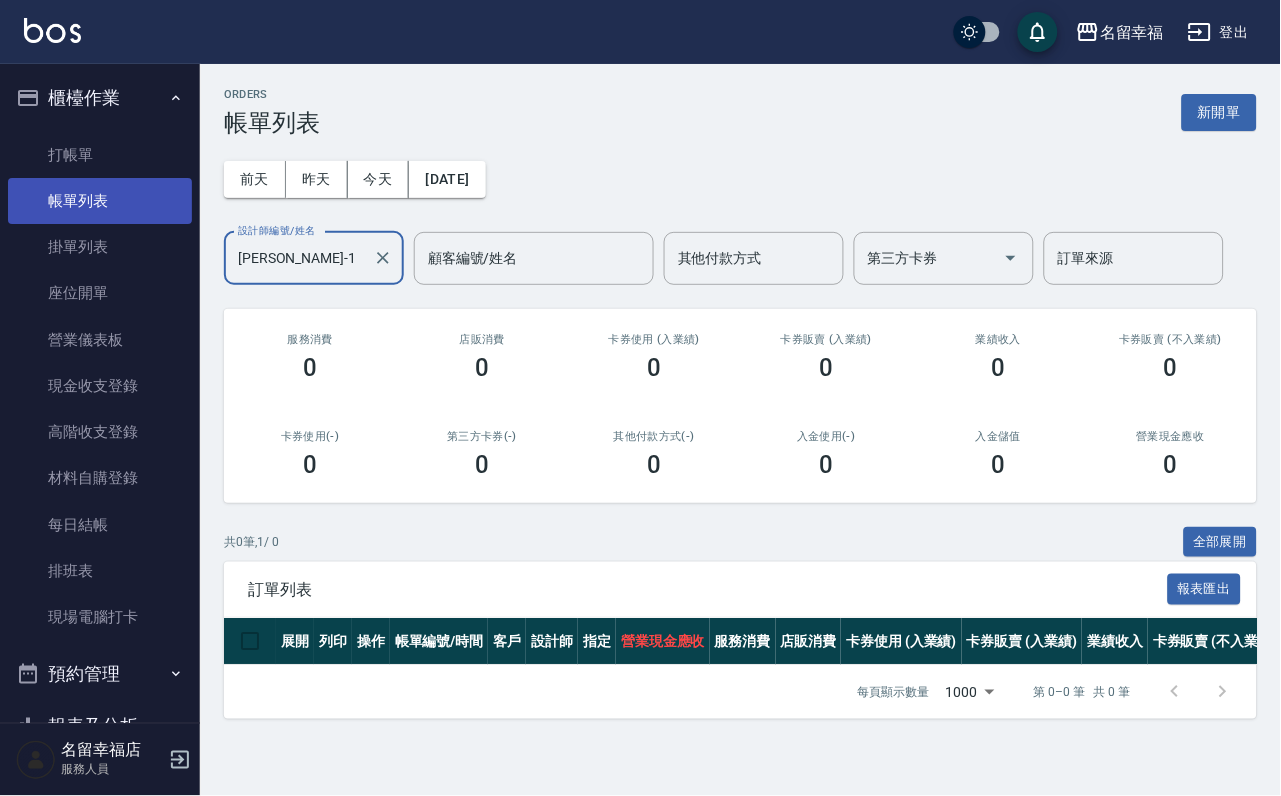 click on "帳單列表" at bounding box center [100, 201] 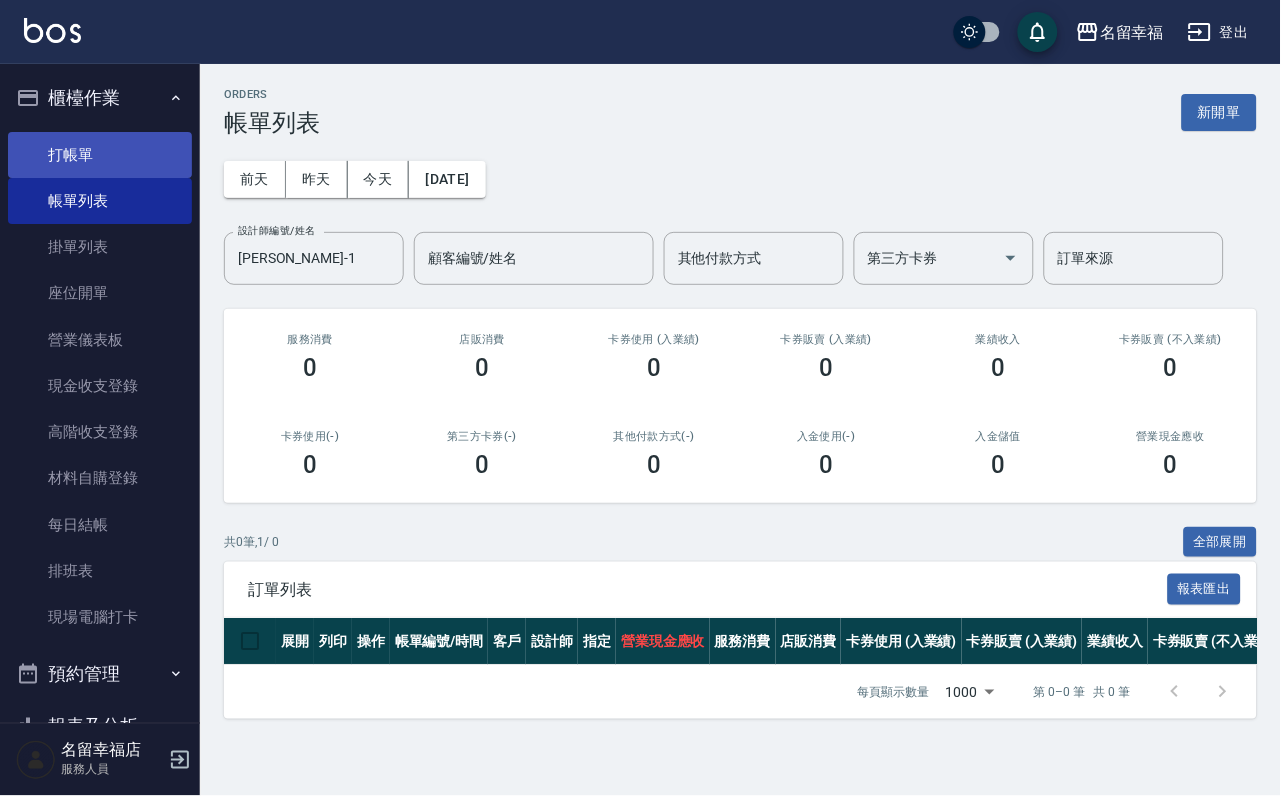 click on "打帳單" at bounding box center [100, 155] 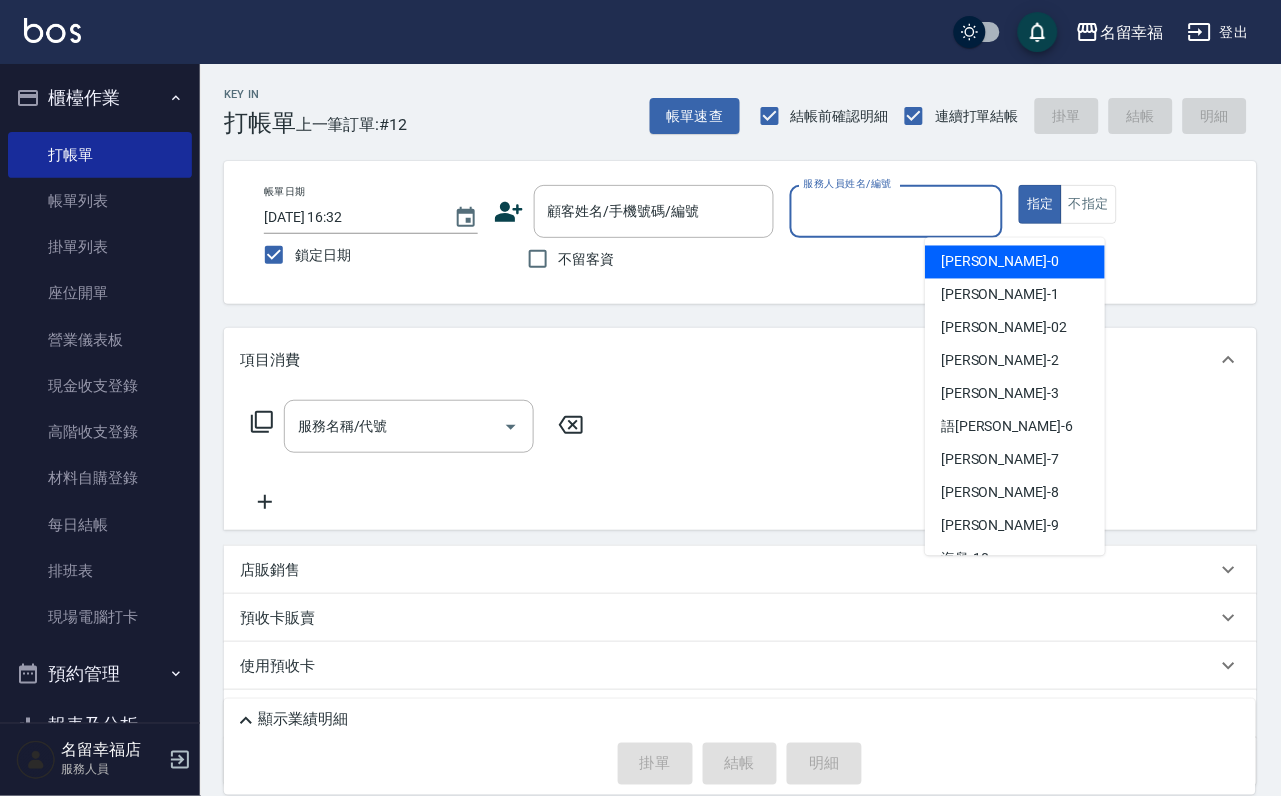 click on "服務人員姓名/編號" at bounding box center (897, 211) 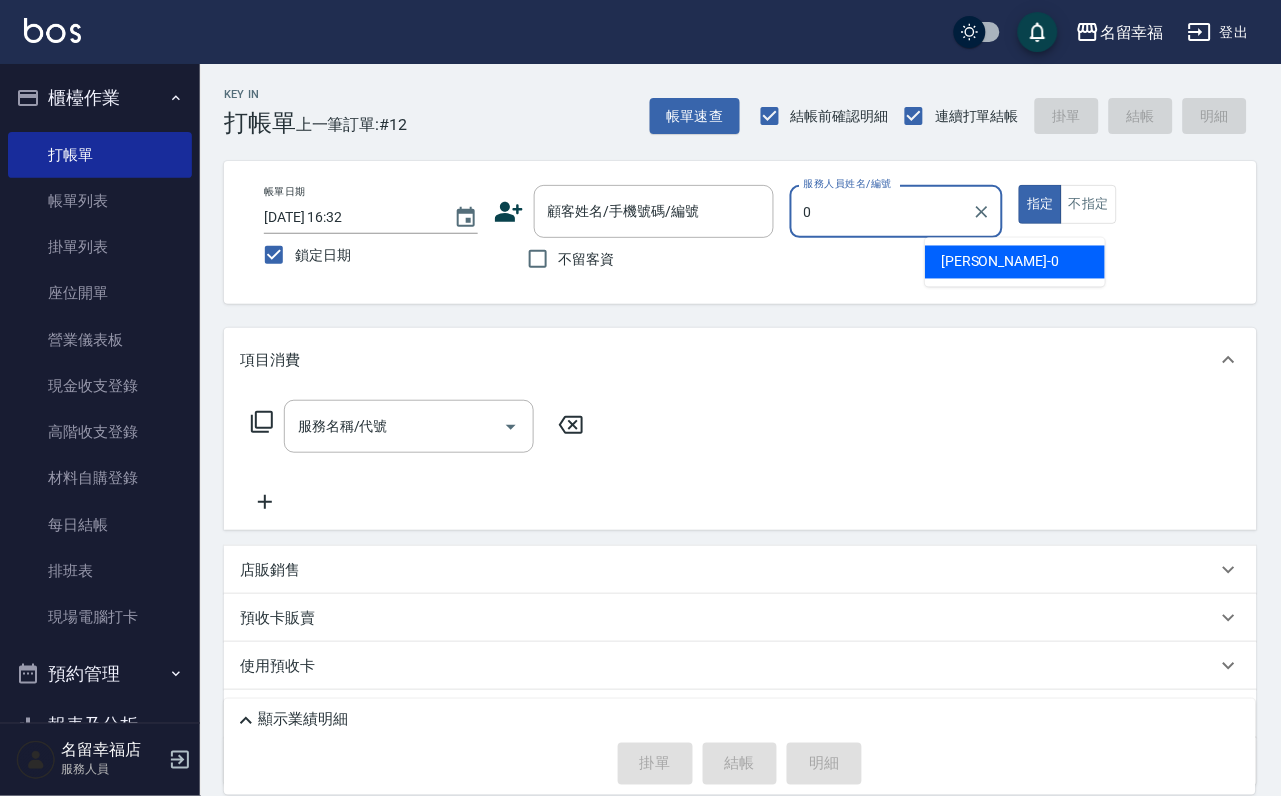 type on "小靜-0" 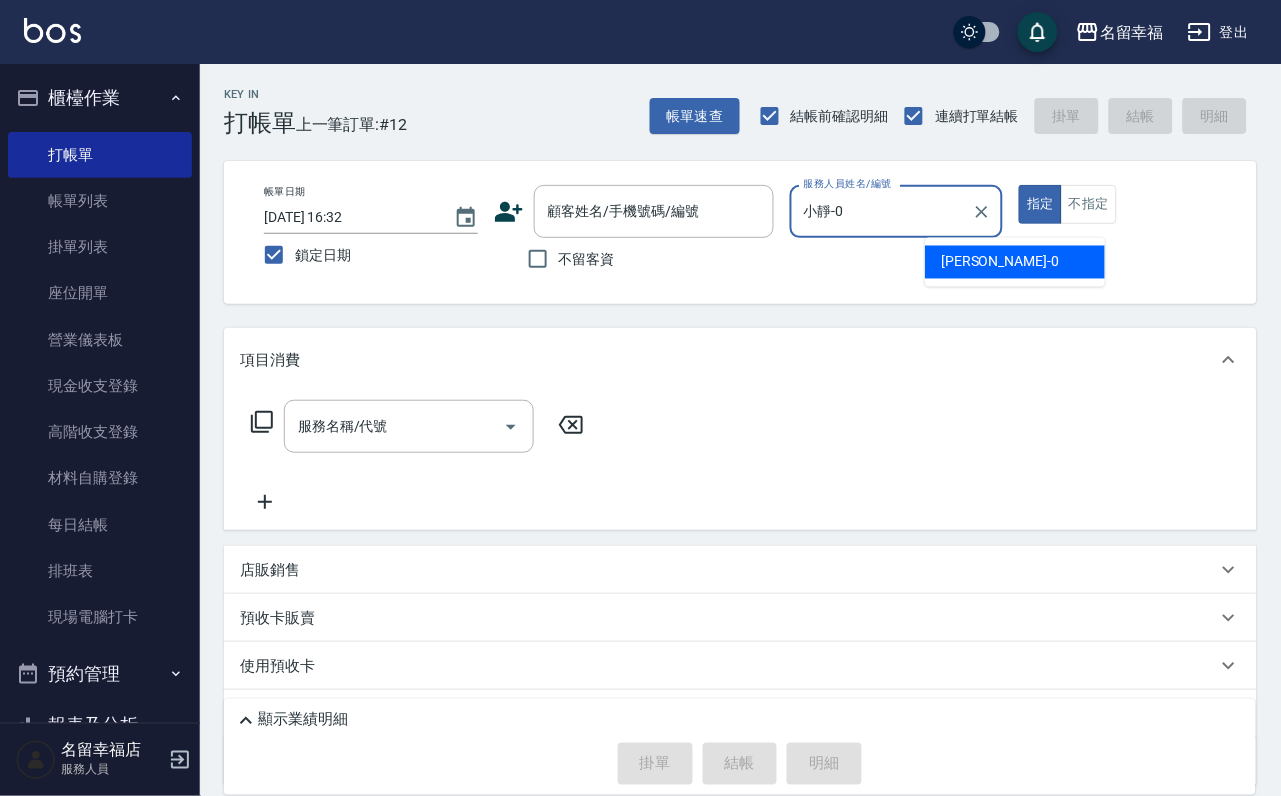 type on "true" 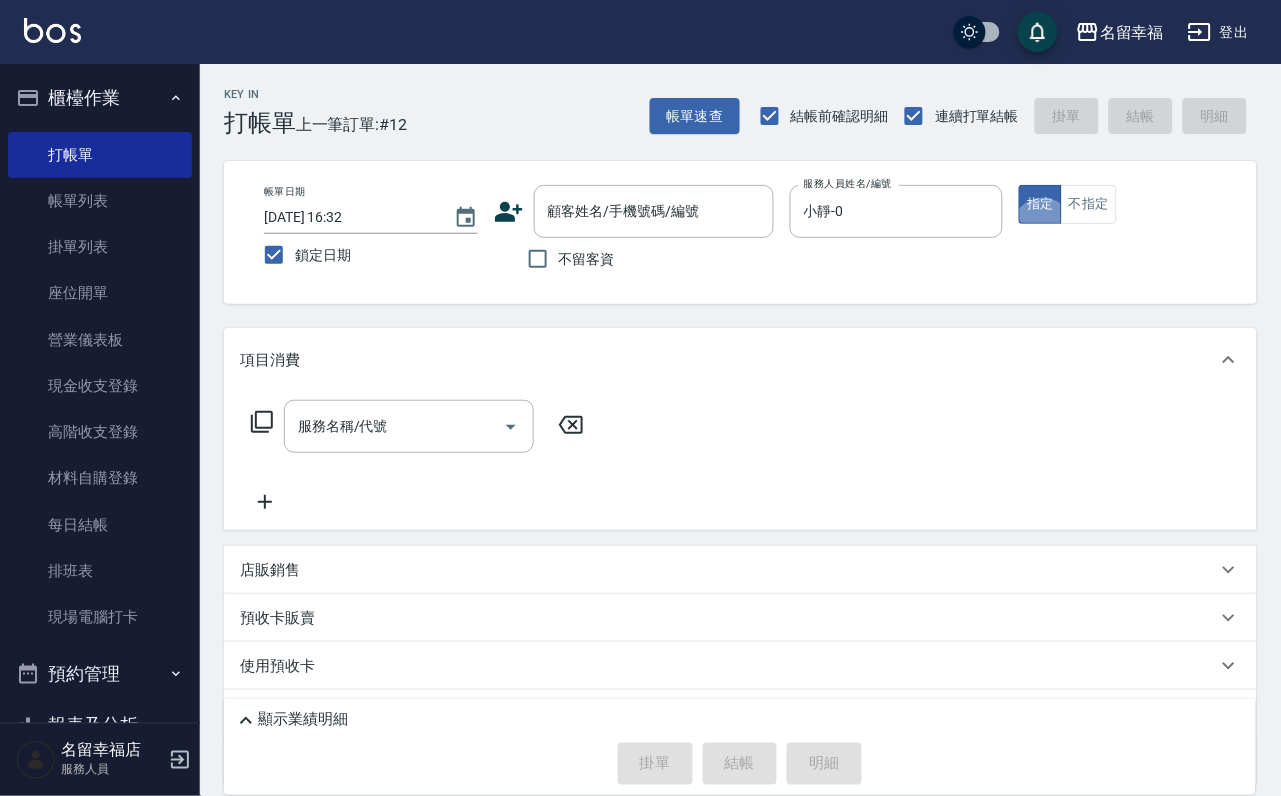 click 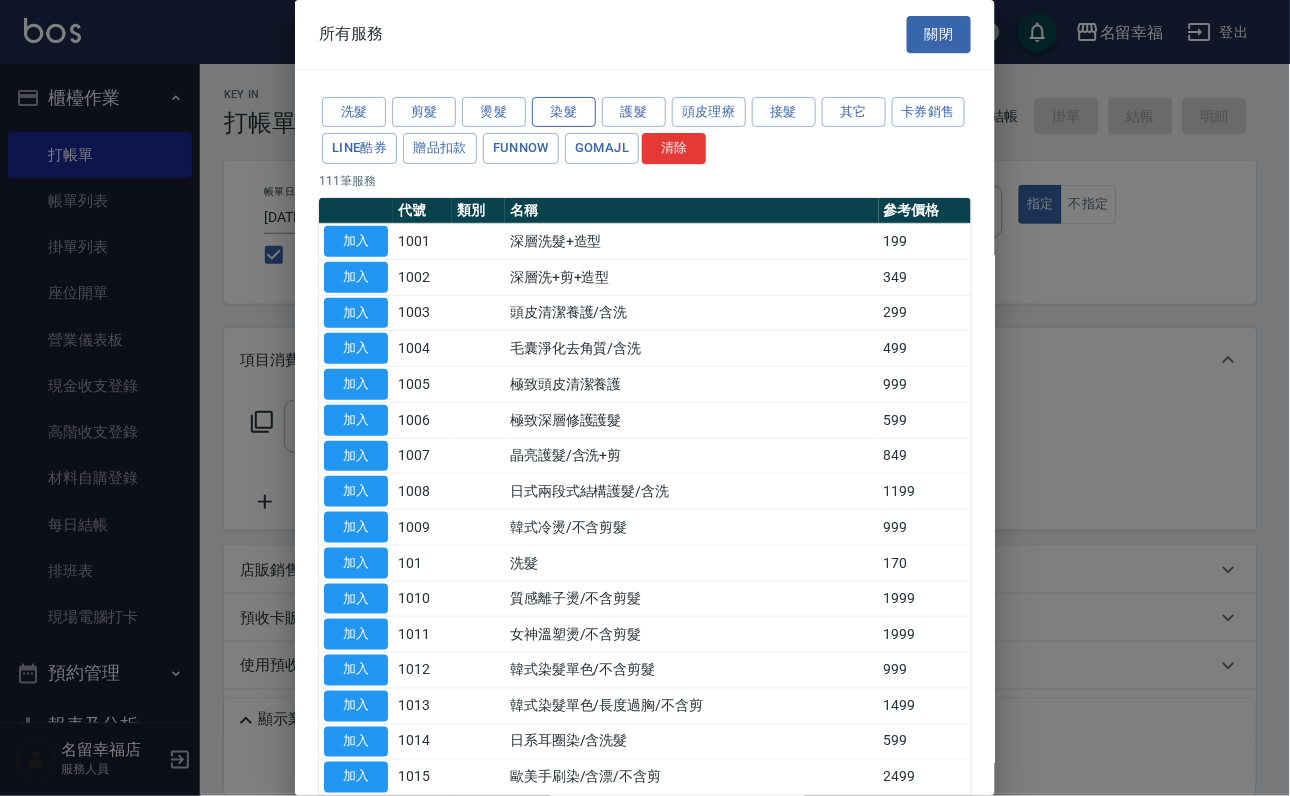 click on "染髮" at bounding box center [564, 112] 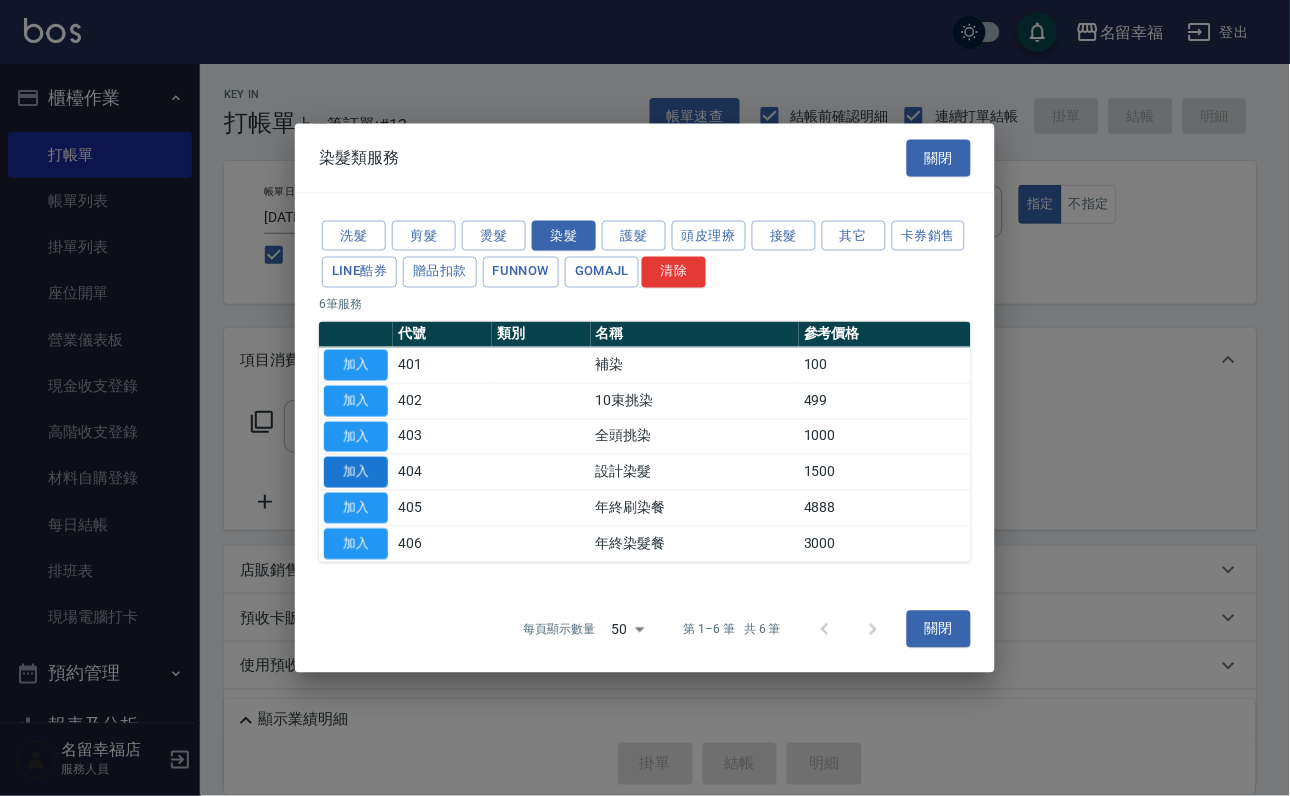 click on "加入" at bounding box center [356, 472] 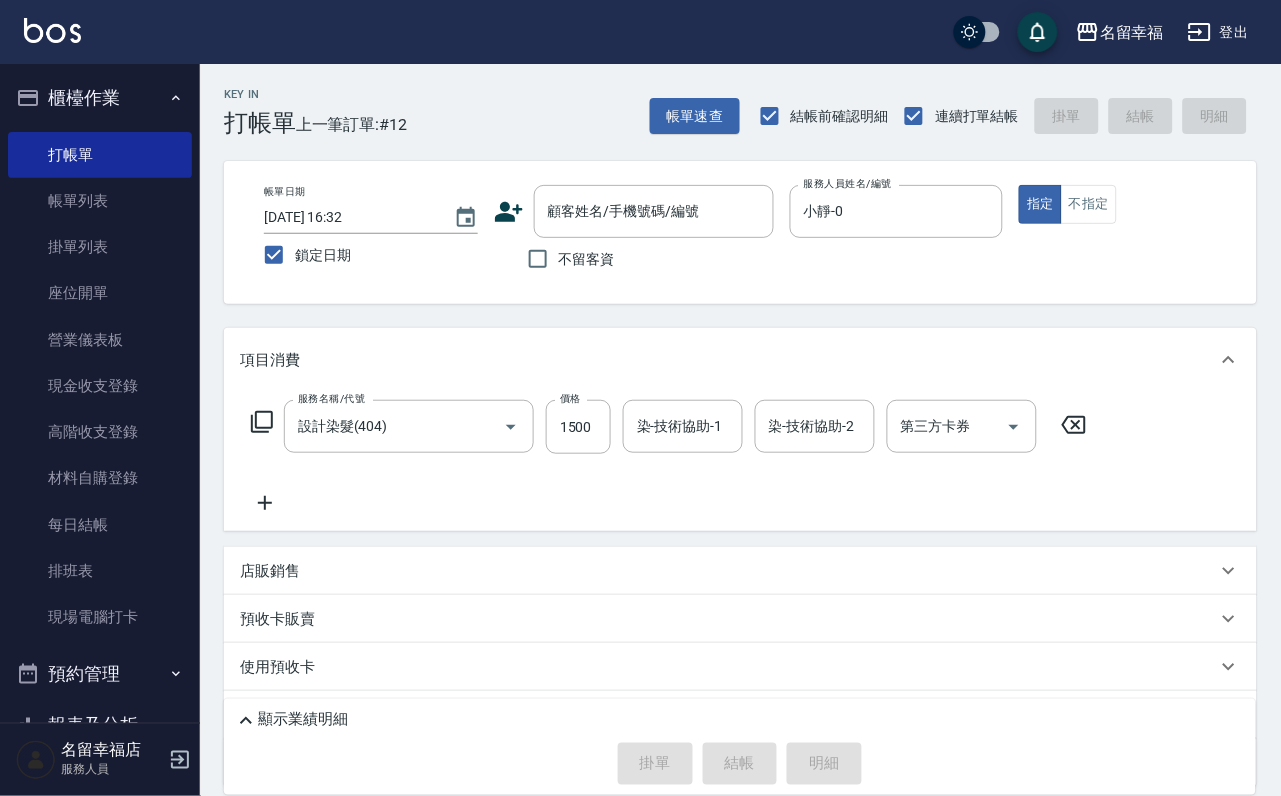 click 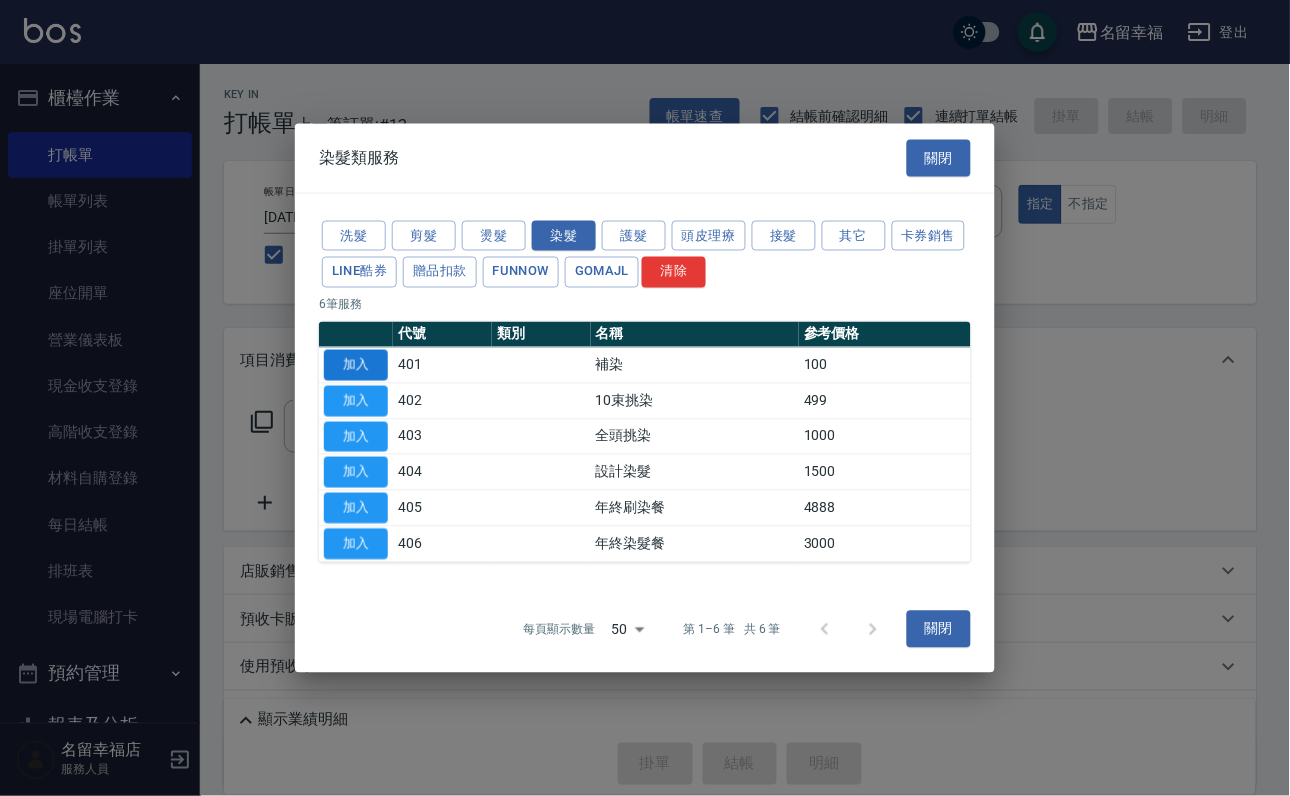 click on "加入" at bounding box center [356, 365] 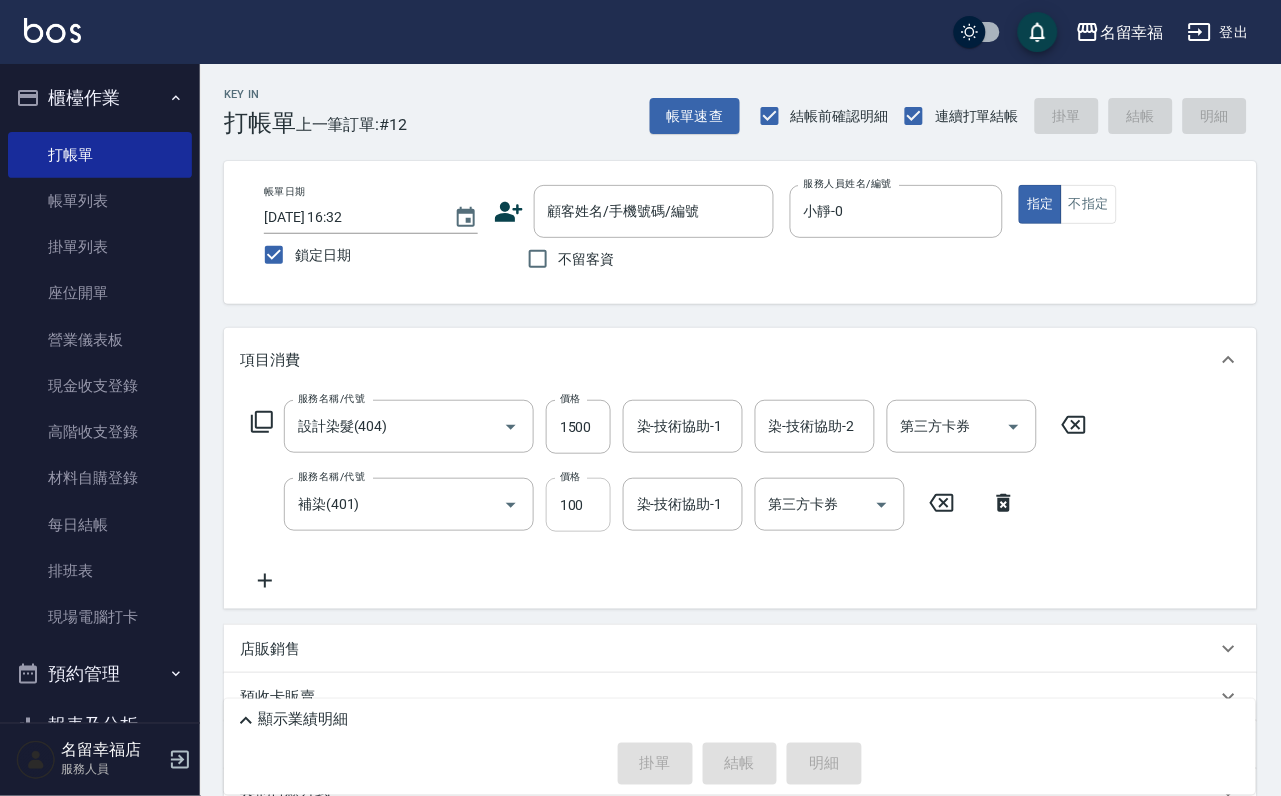 drag, startPoint x: 595, startPoint y: 534, endPoint x: 567, endPoint y: 526, distance: 29.12044 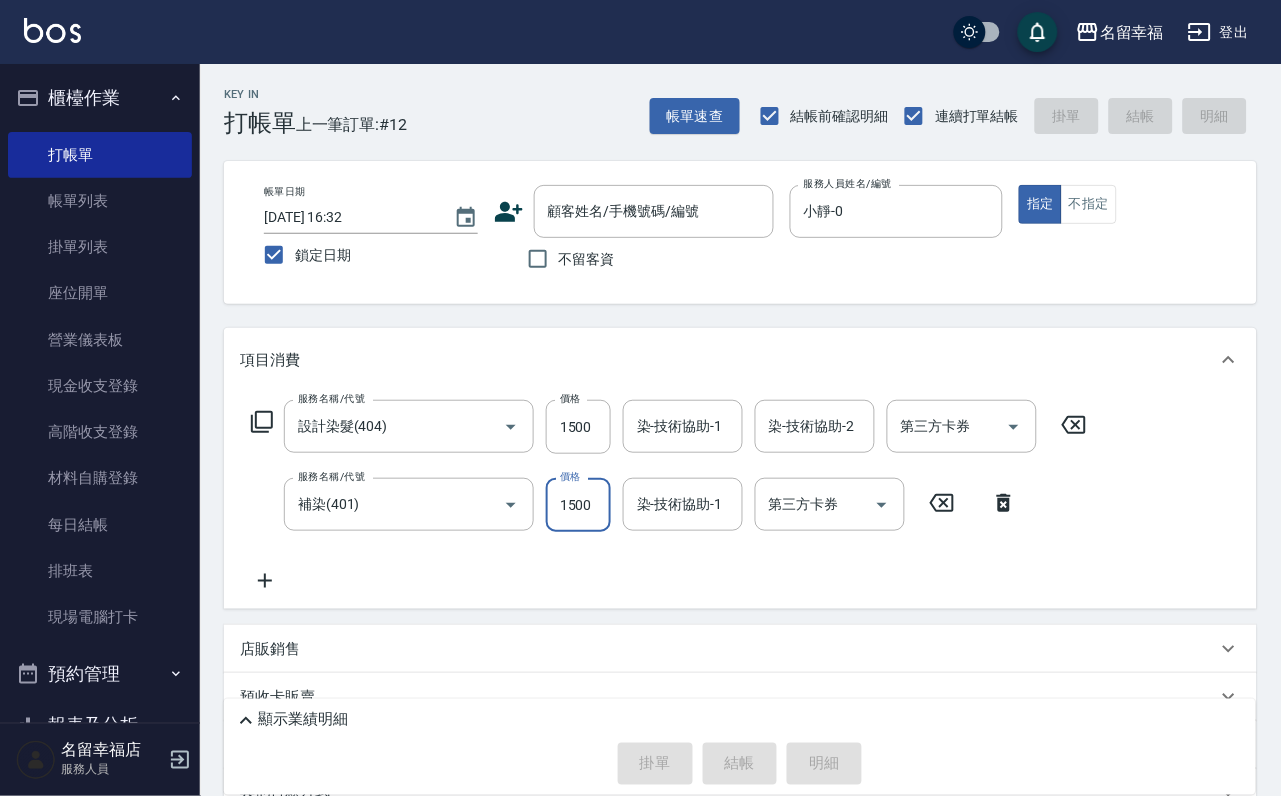 scroll, scrollTop: 0, scrollLeft: 1, axis: horizontal 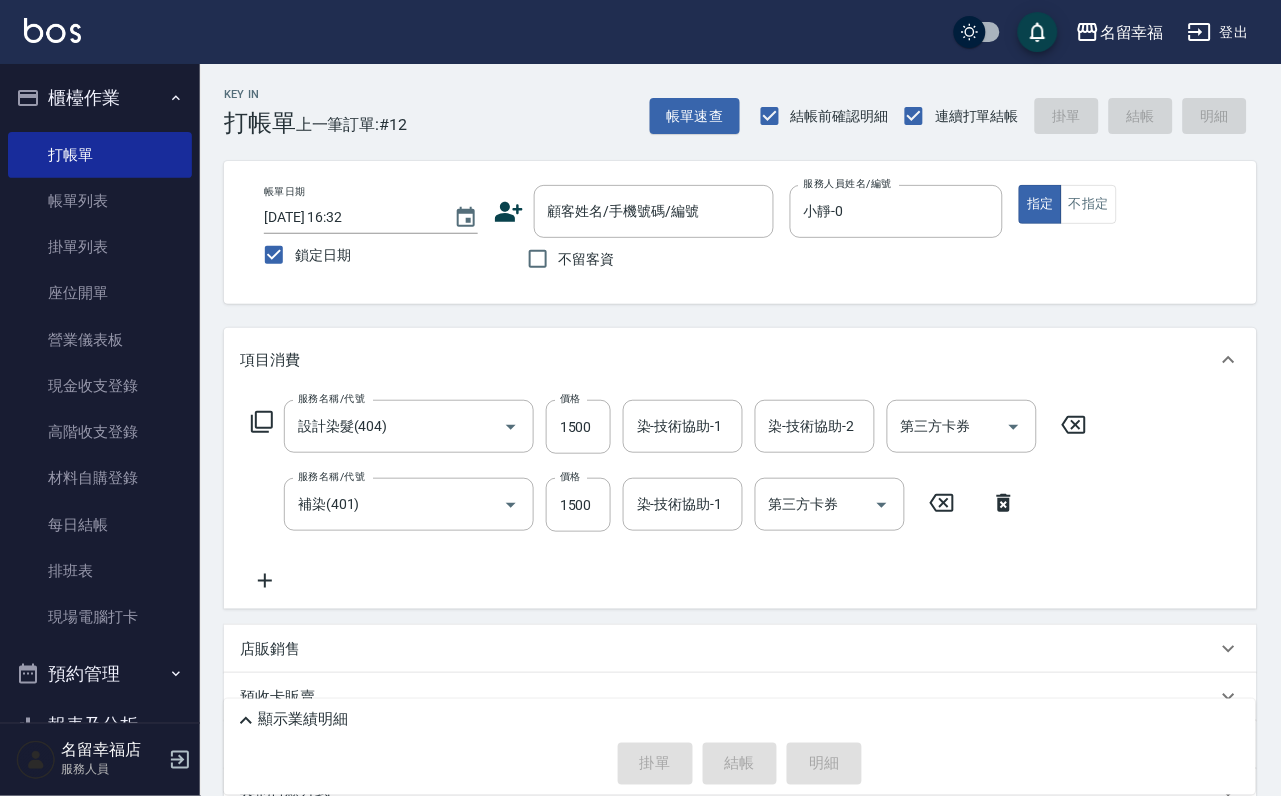 click 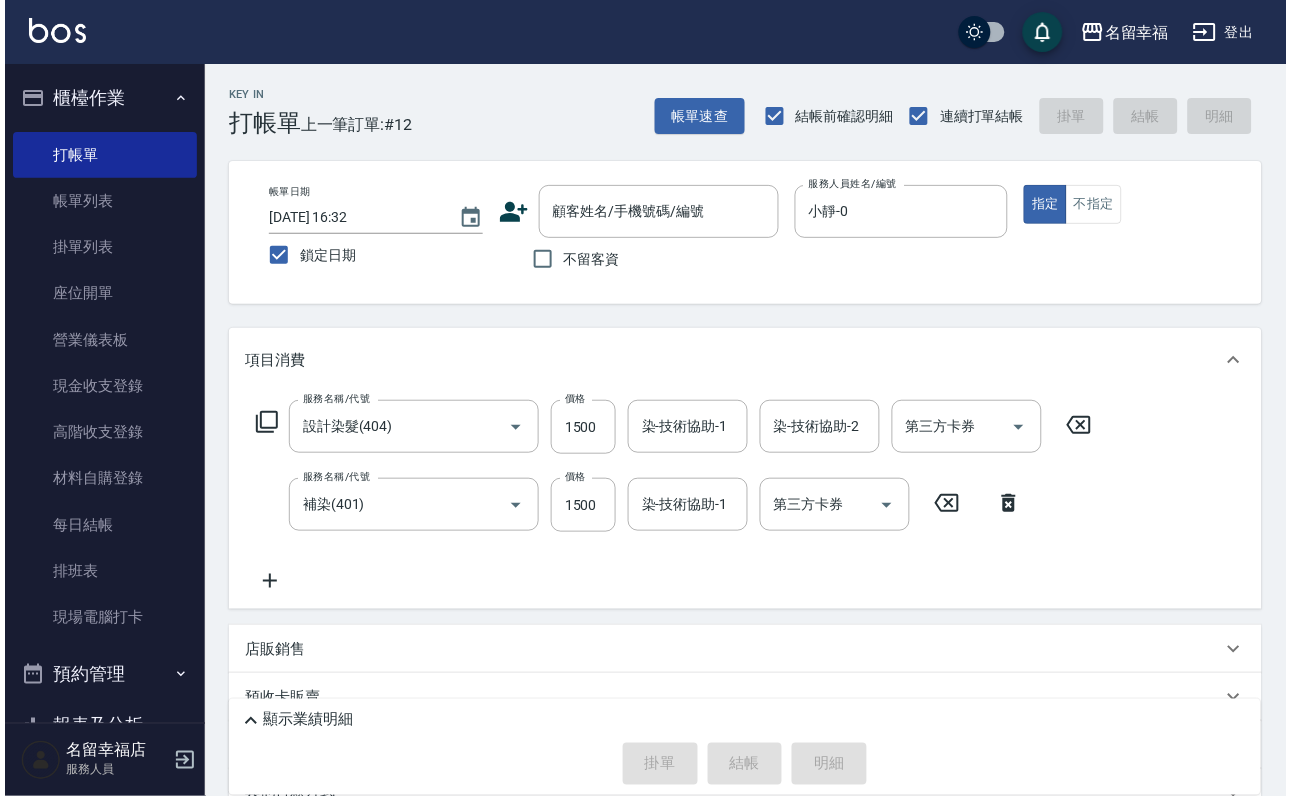 scroll, scrollTop: 0, scrollLeft: 0, axis: both 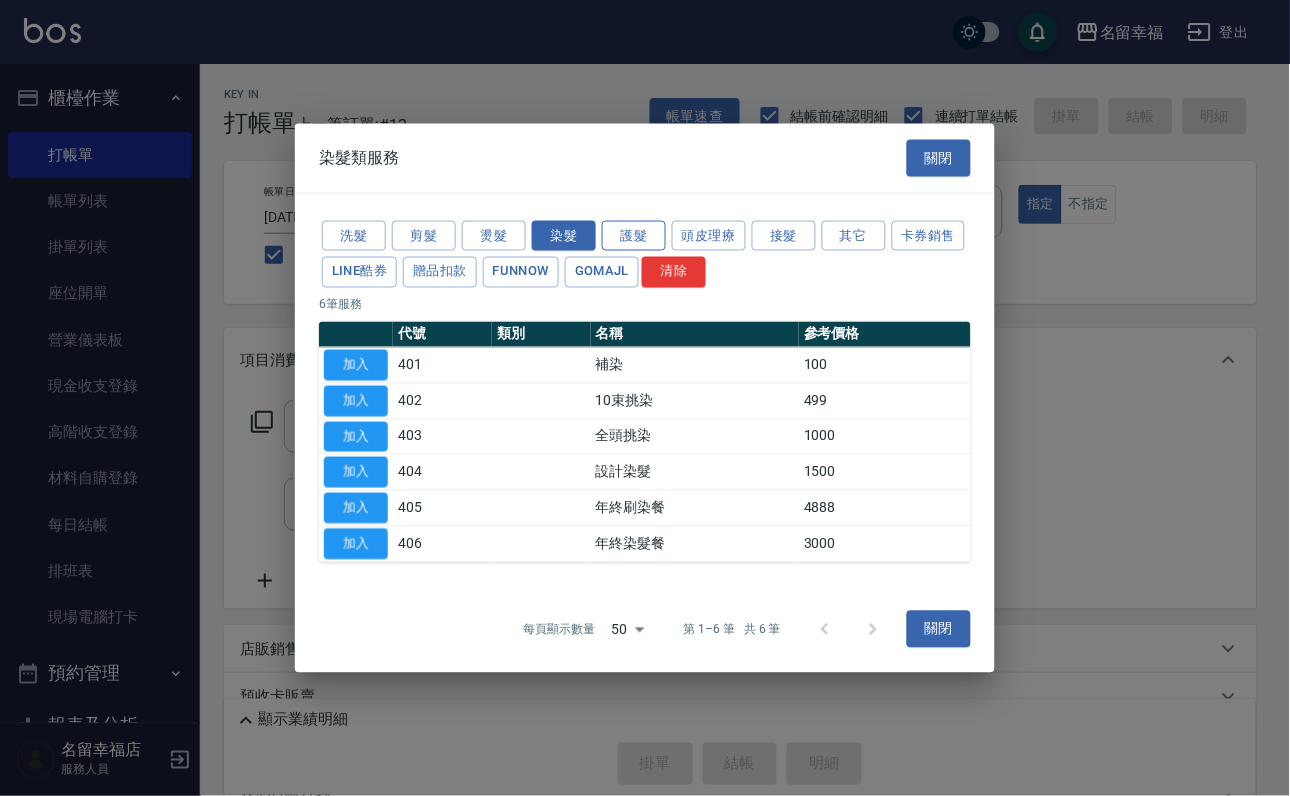 click on "護髮" at bounding box center (634, 235) 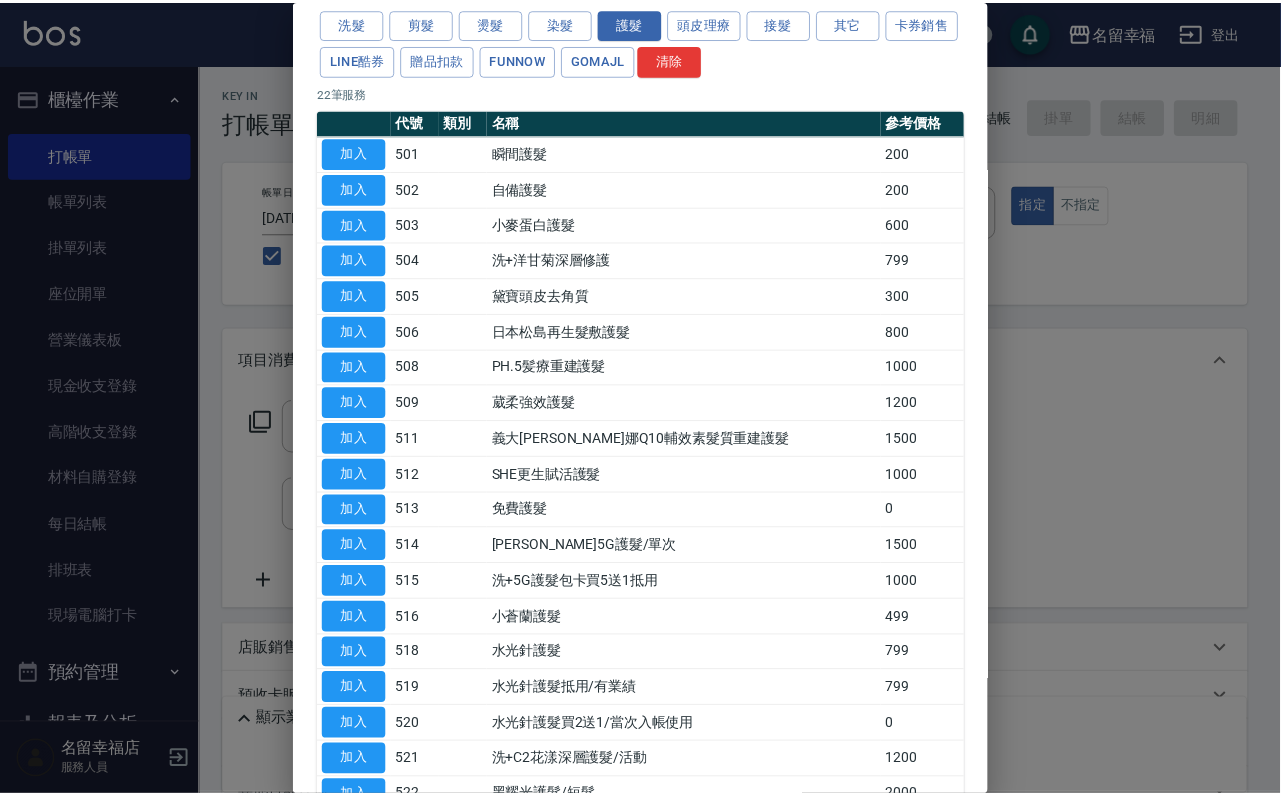 scroll, scrollTop: 150, scrollLeft: 0, axis: vertical 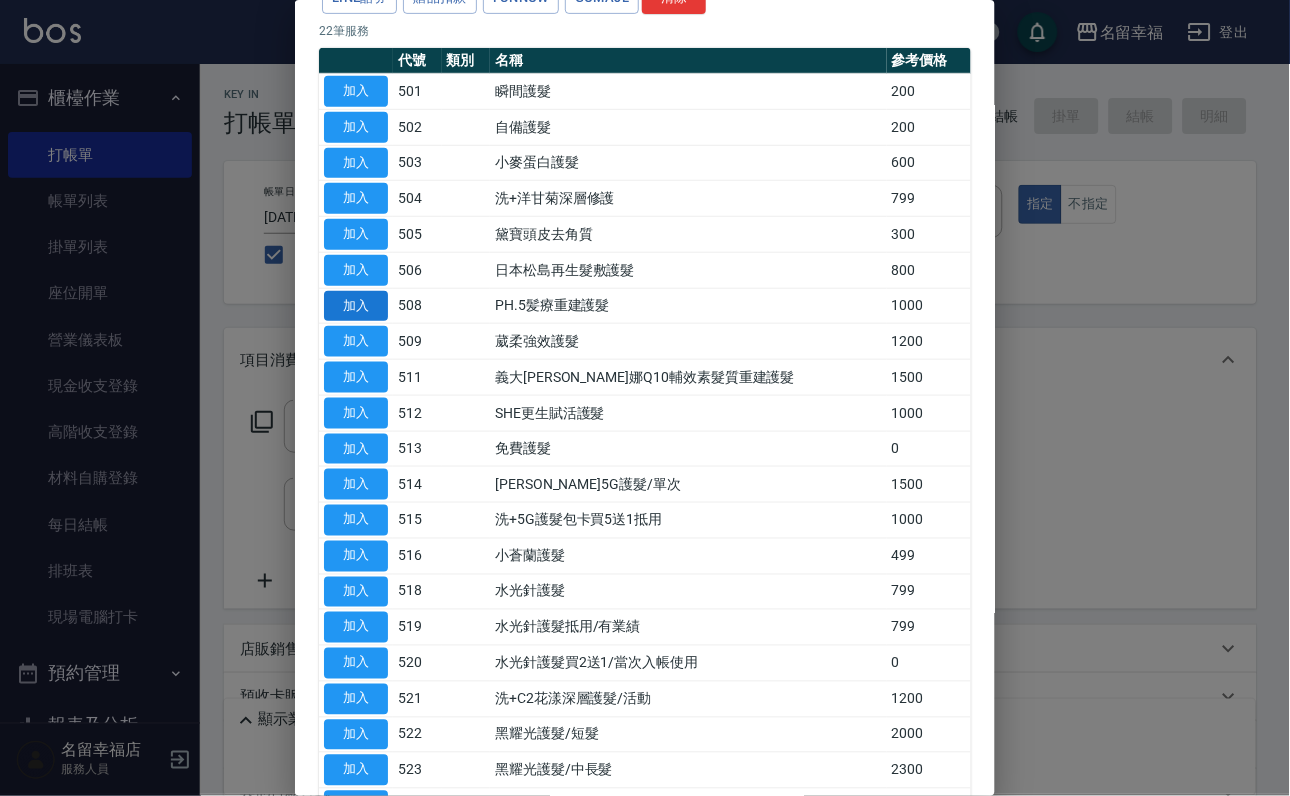 click on "加入" at bounding box center [356, 306] 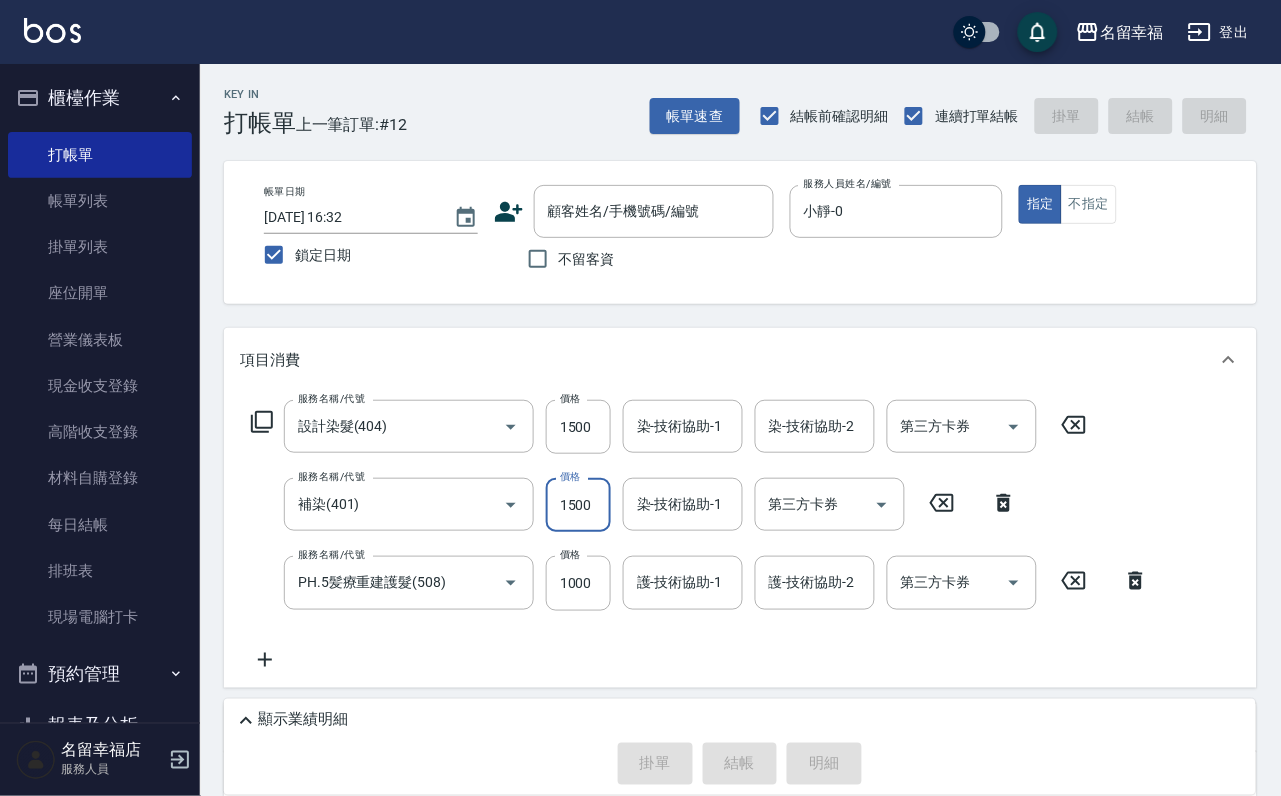 click on "1500" at bounding box center [578, 505] 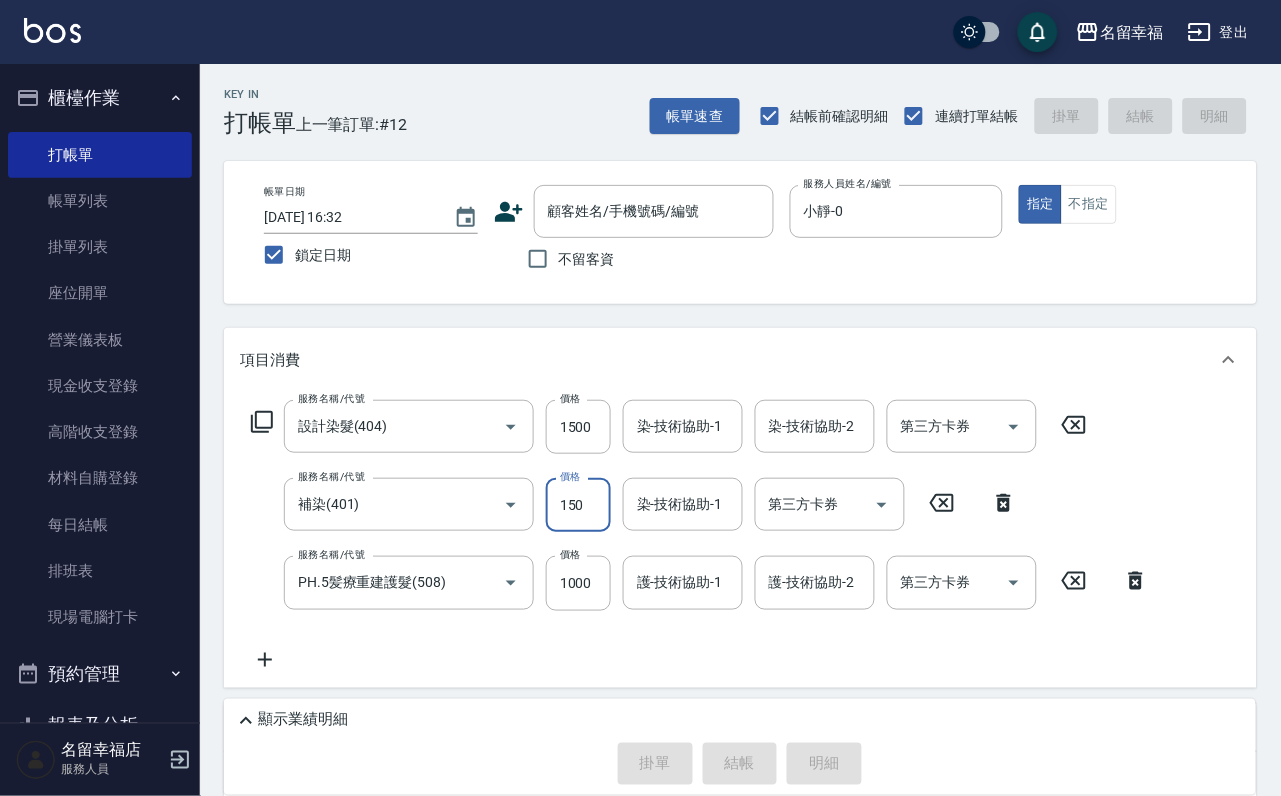 type on "1500" 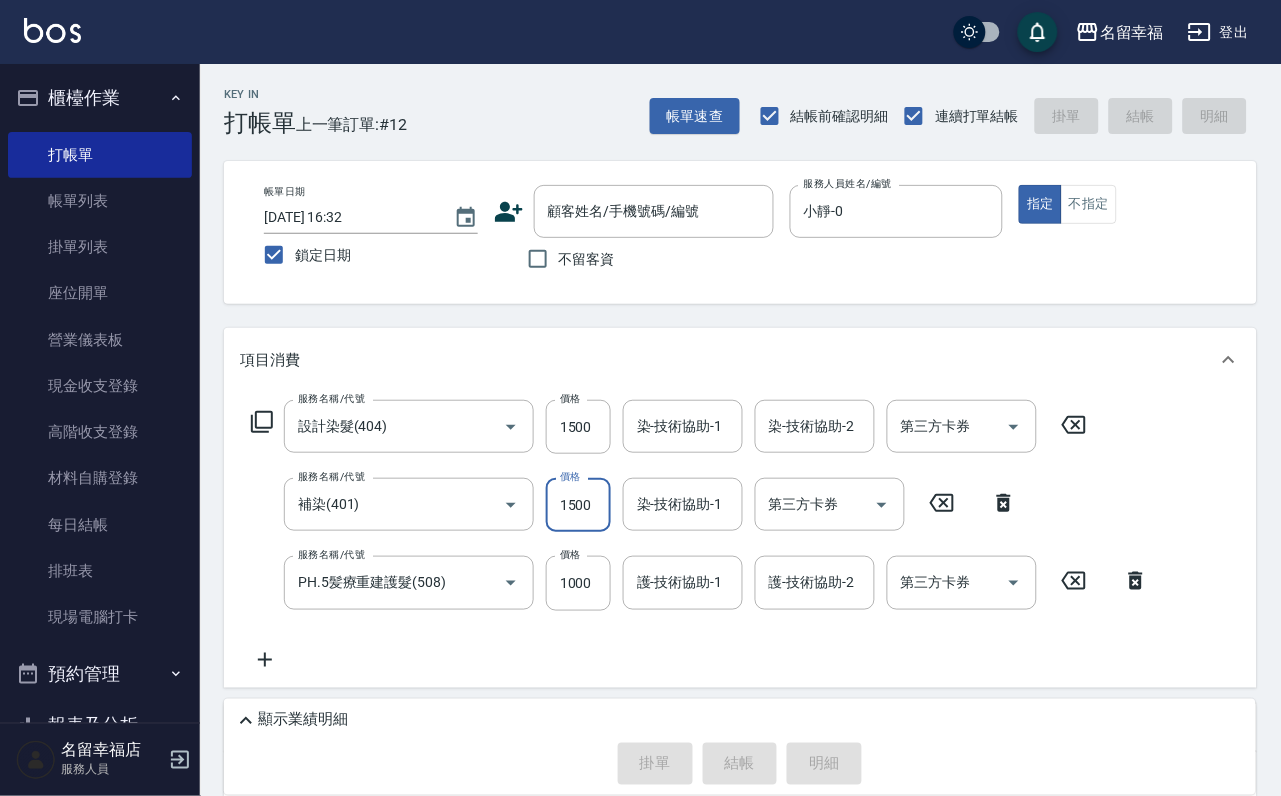 scroll, scrollTop: 0, scrollLeft: 1, axis: horizontal 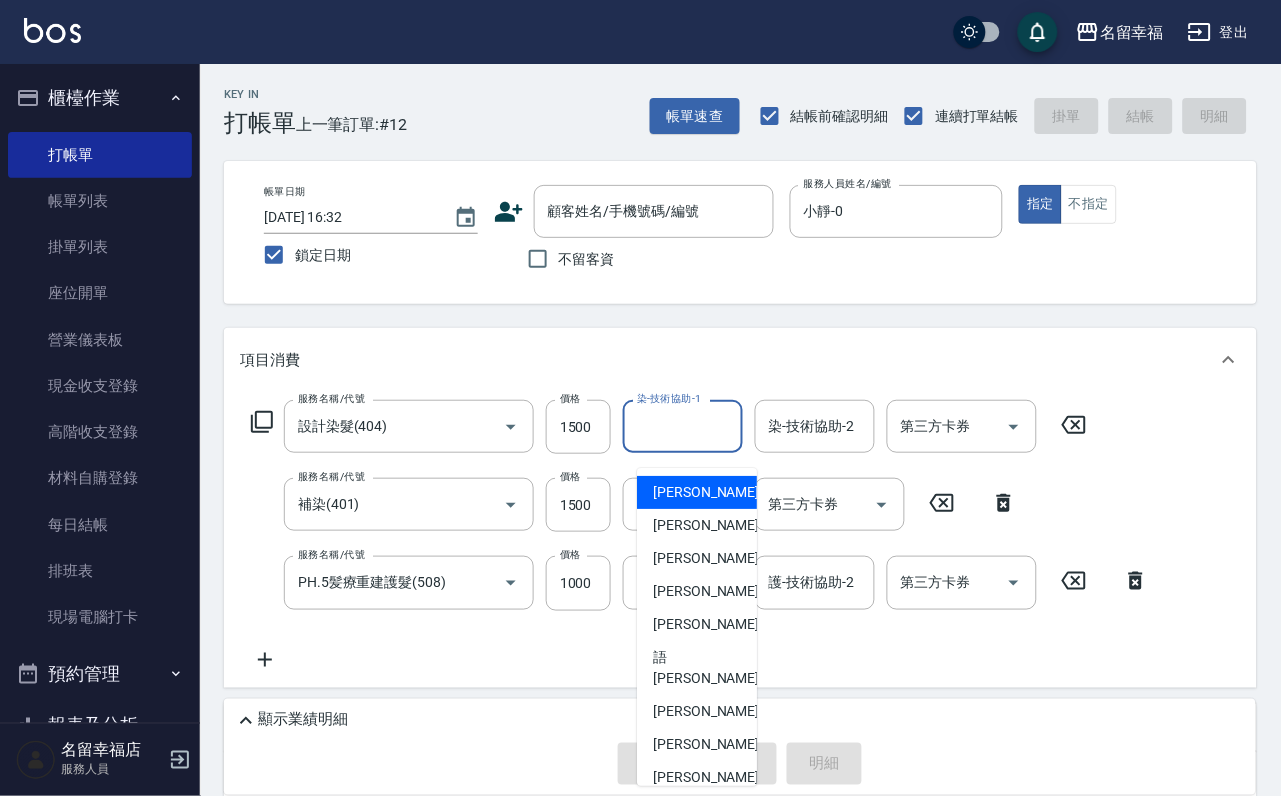 click on "染-技術協助-1" at bounding box center (683, 426) 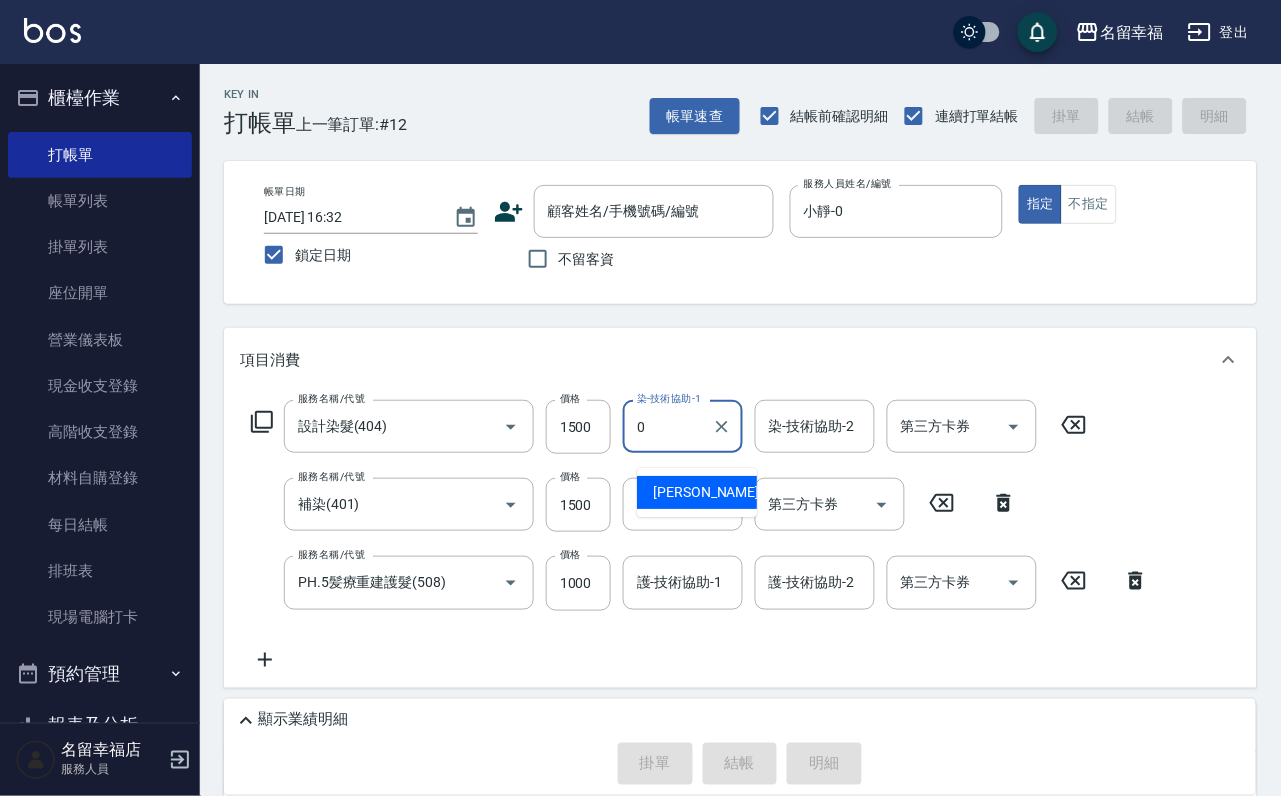 type on "小靜-0" 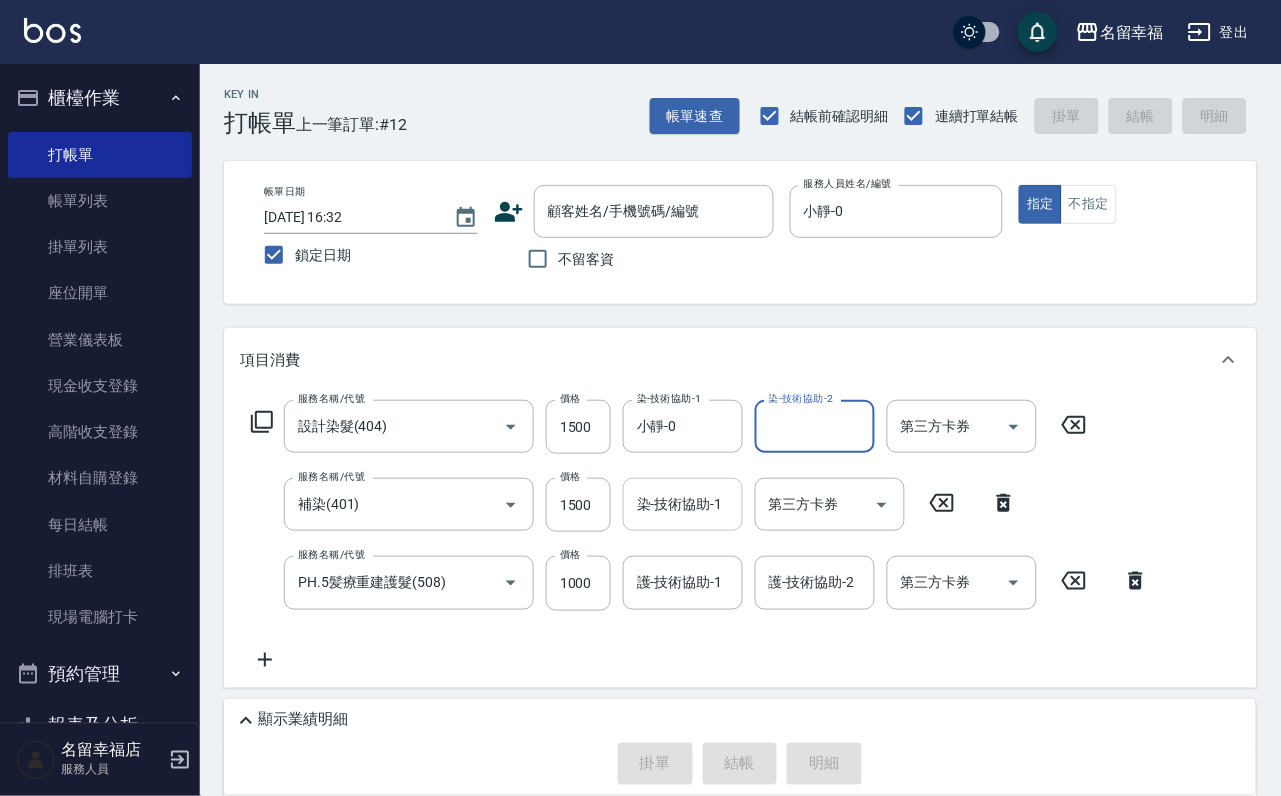 click on "染-技術協助-1" at bounding box center [683, 504] 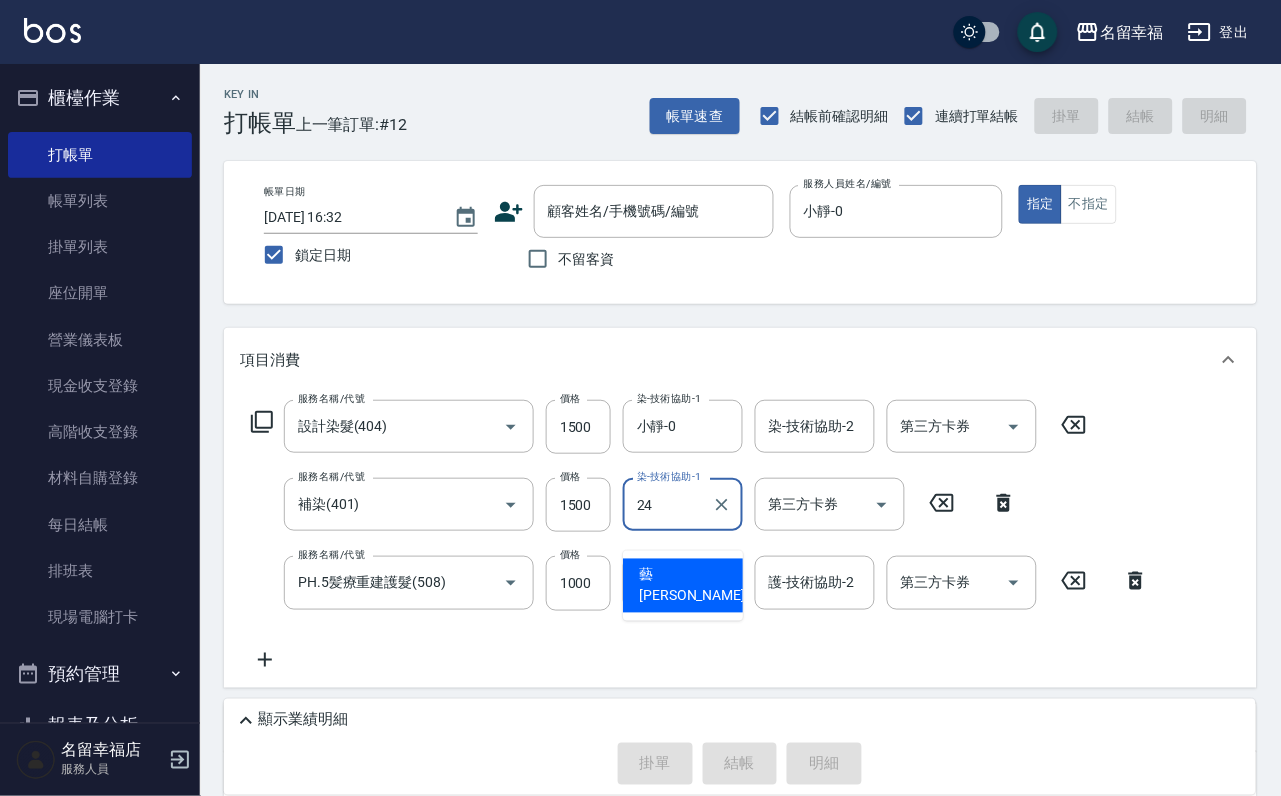 type on "藝馨-24" 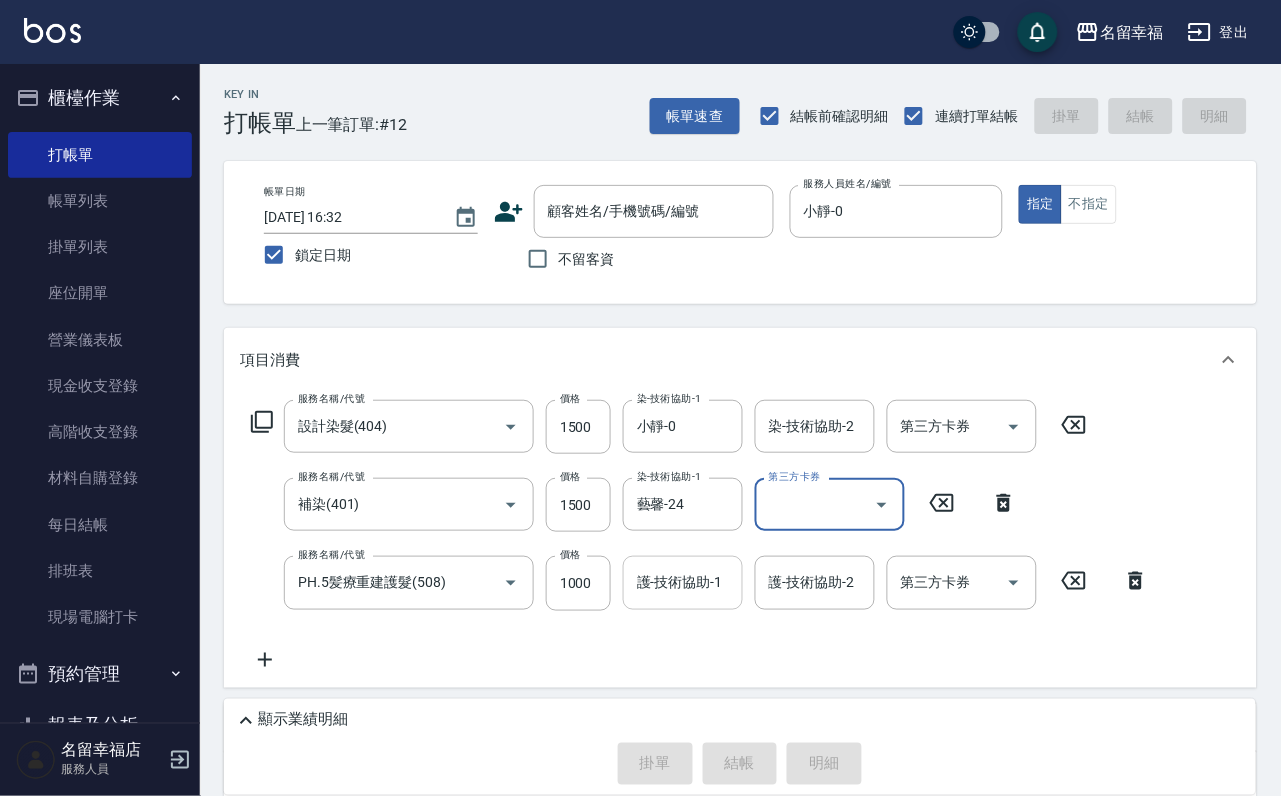 click on "護-技術協助-1" at bounding box center (683, 582) 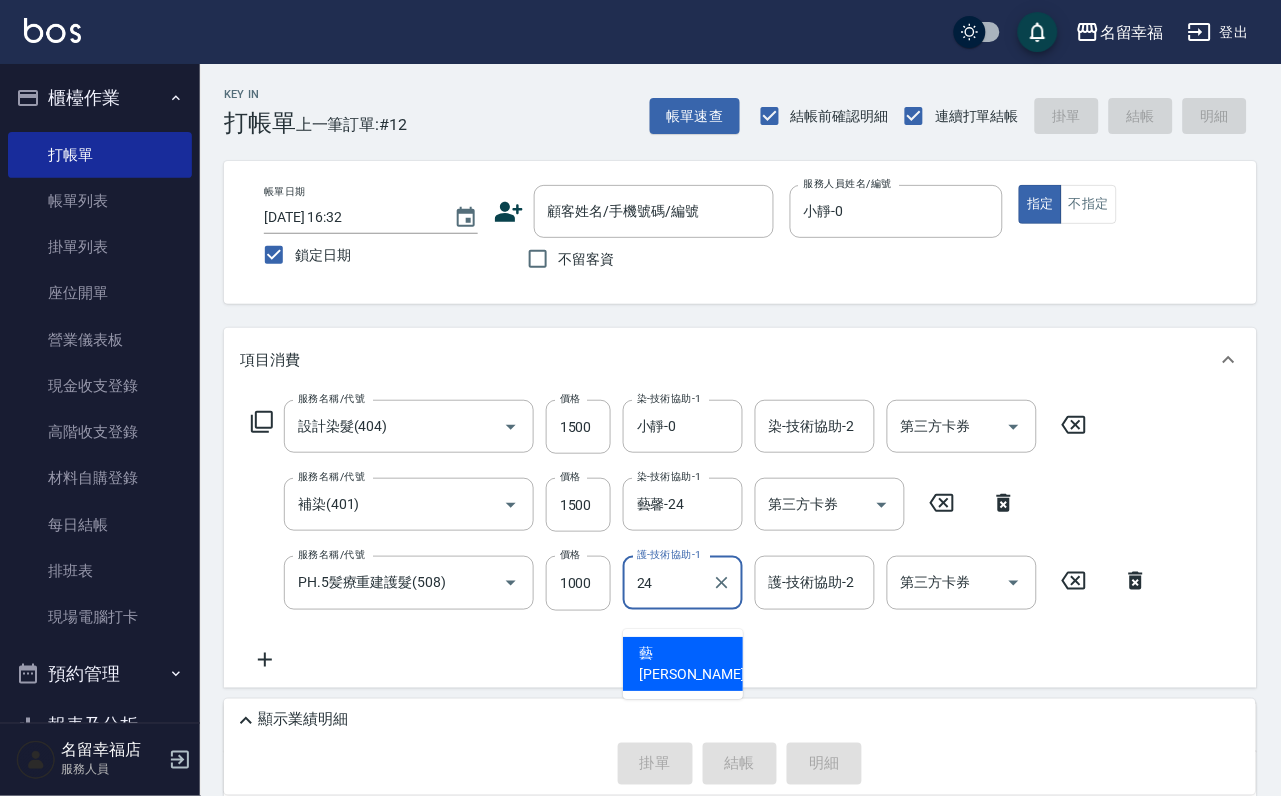 type on "藝馨-24" 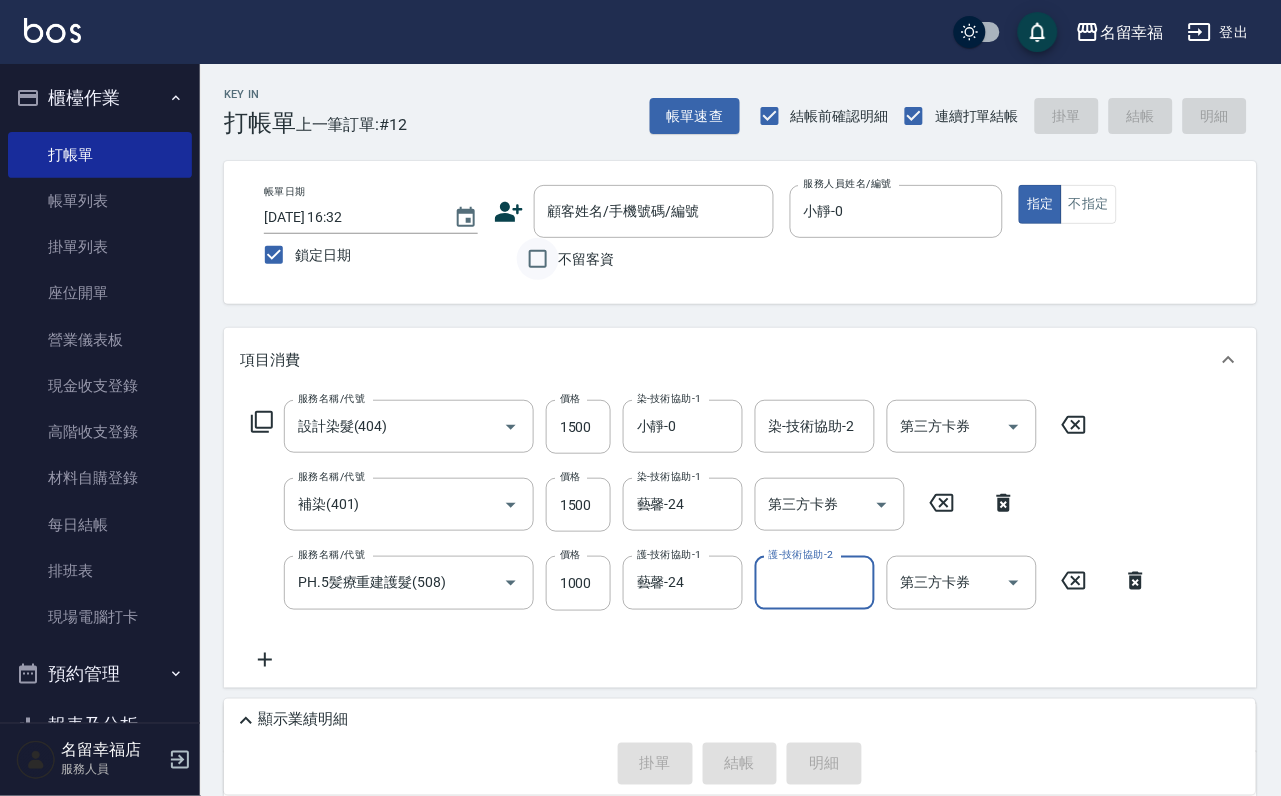 click on "不留客資" at bounding box center [538, 259] 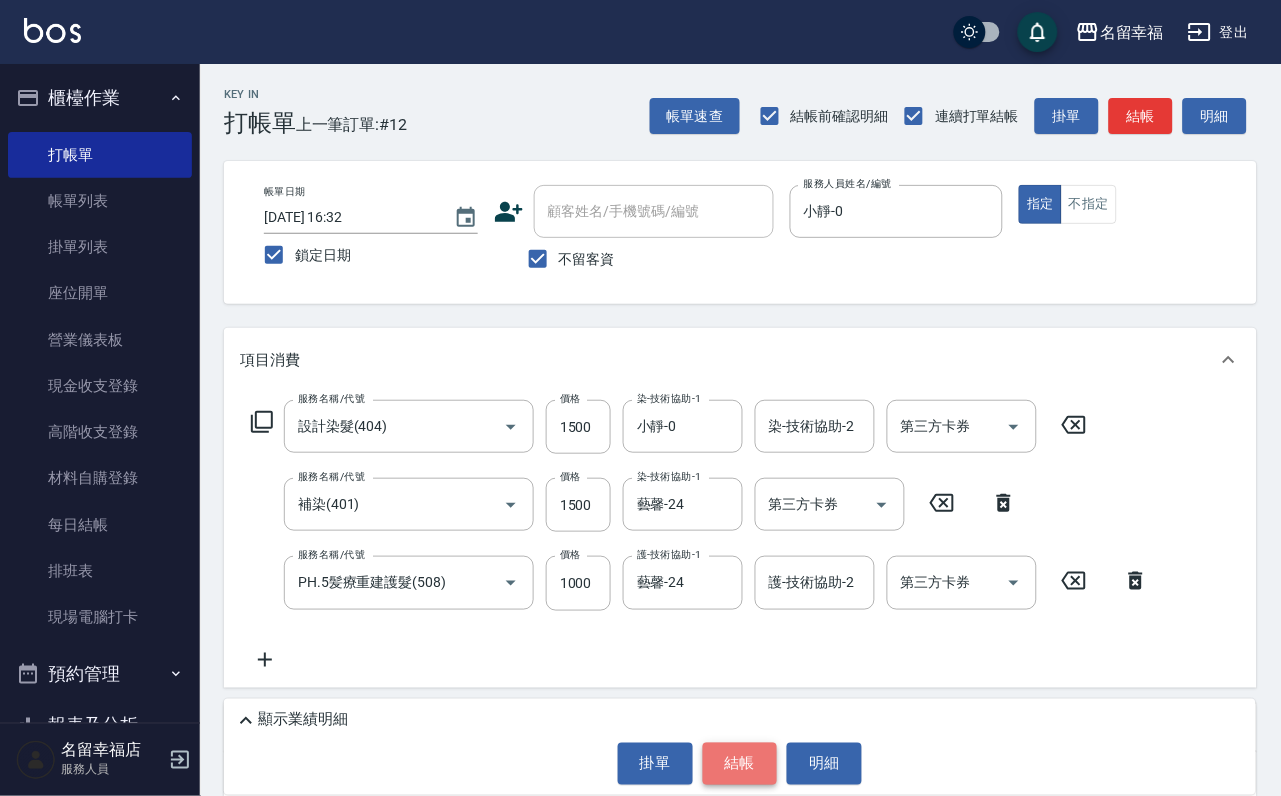 click on "結帳" at bounding box center (740, 764) 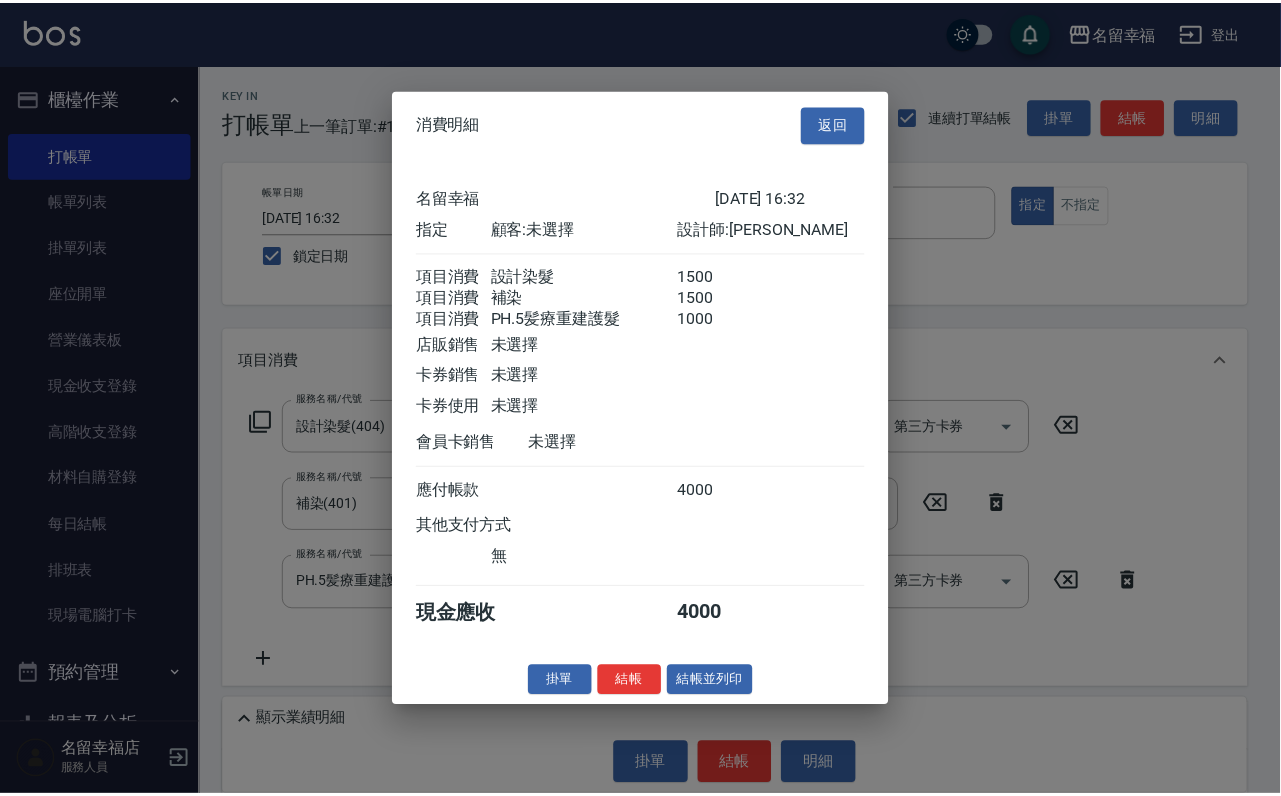 scroll, scrollTop: 0, scrollLeft: 0, axis: both 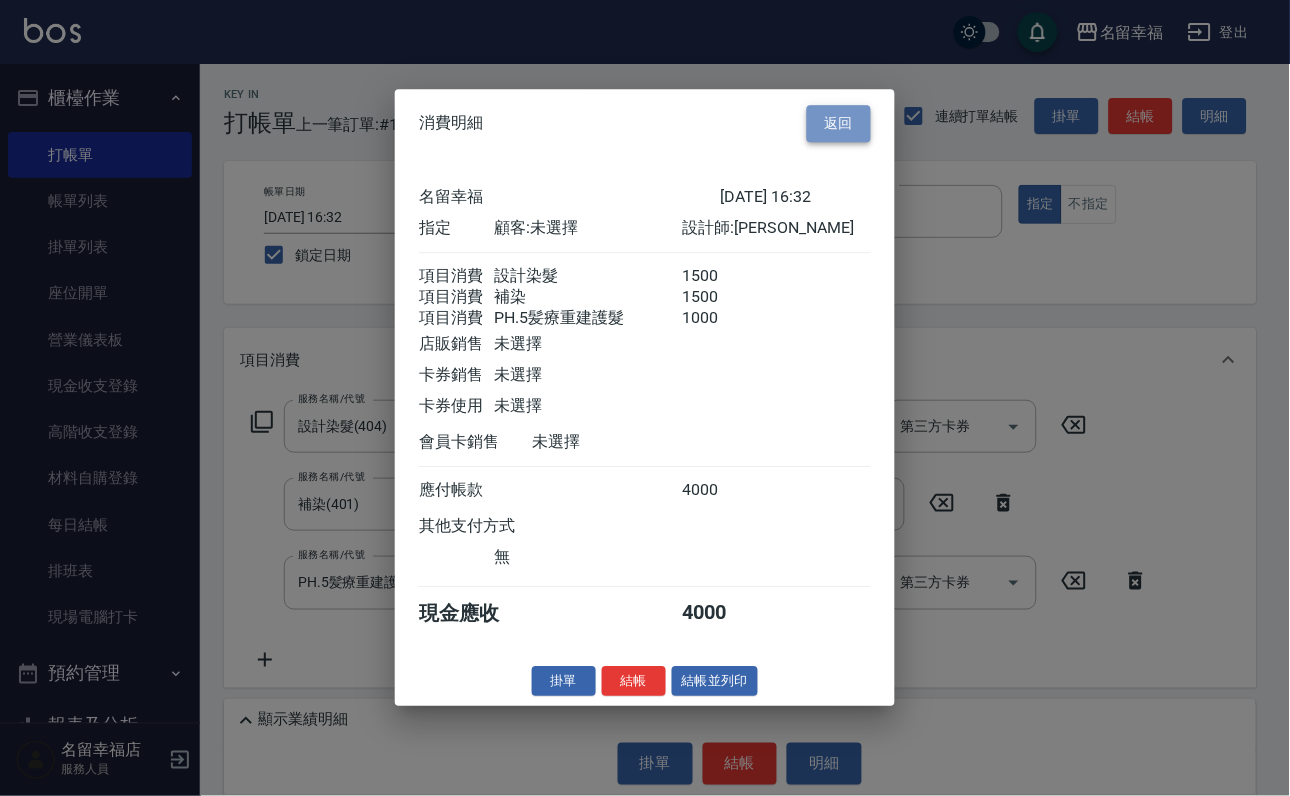 click on "返回" at bounding box center [839, 123] 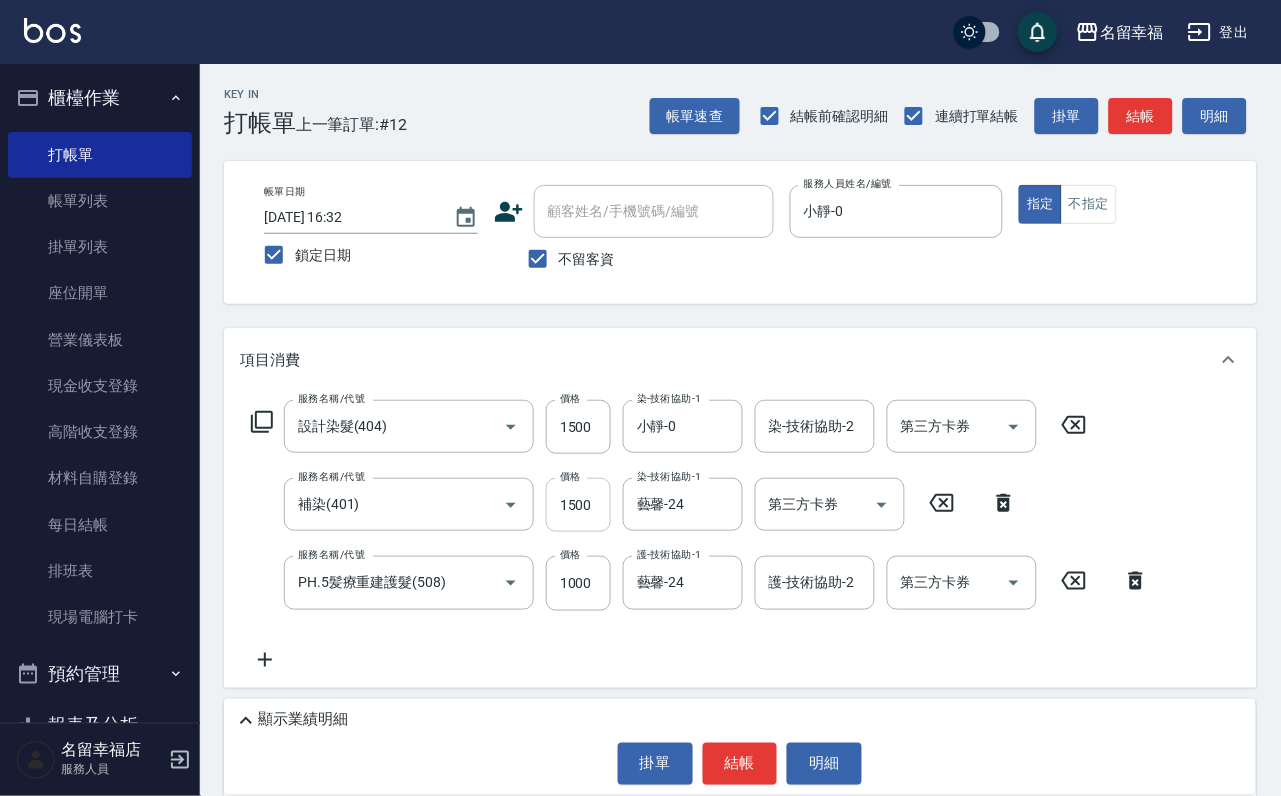 click on "1500" at bounding box center (578, 505) 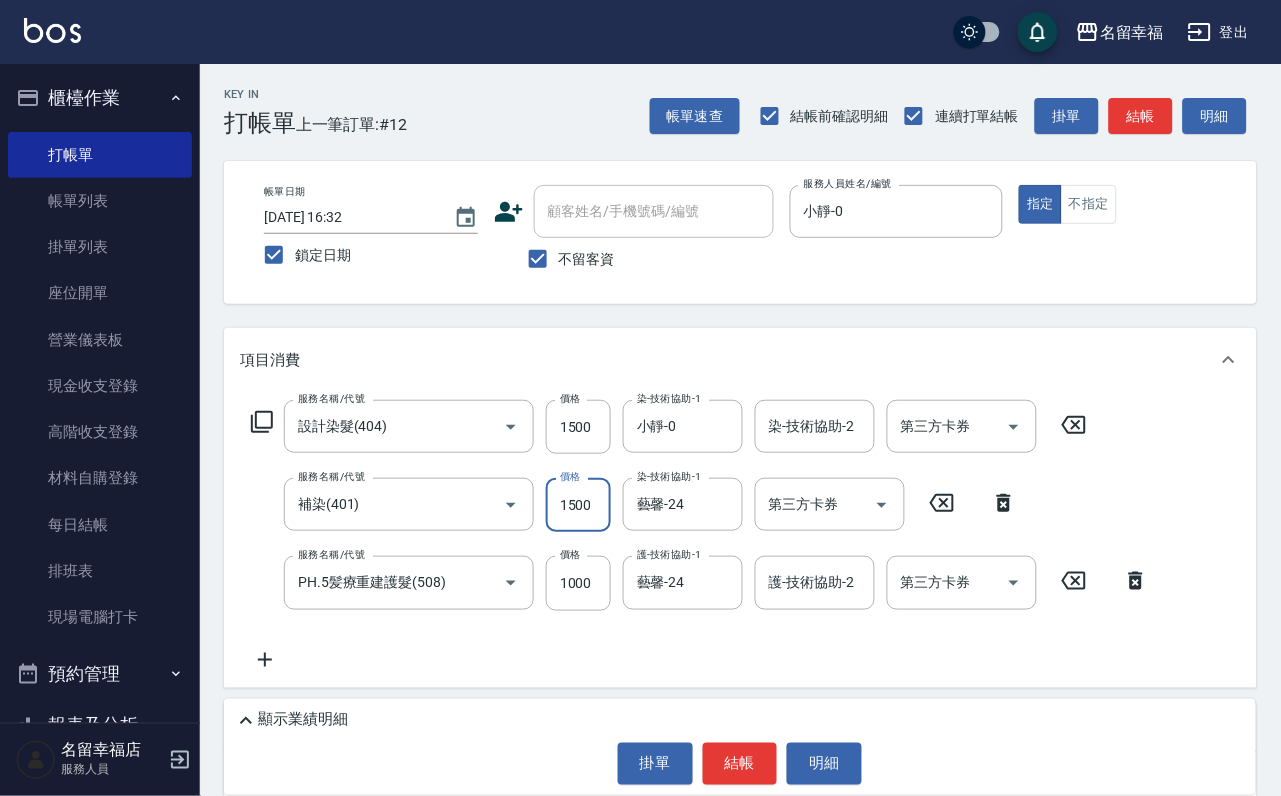 click on "1500" at bounding box center [578, 505] 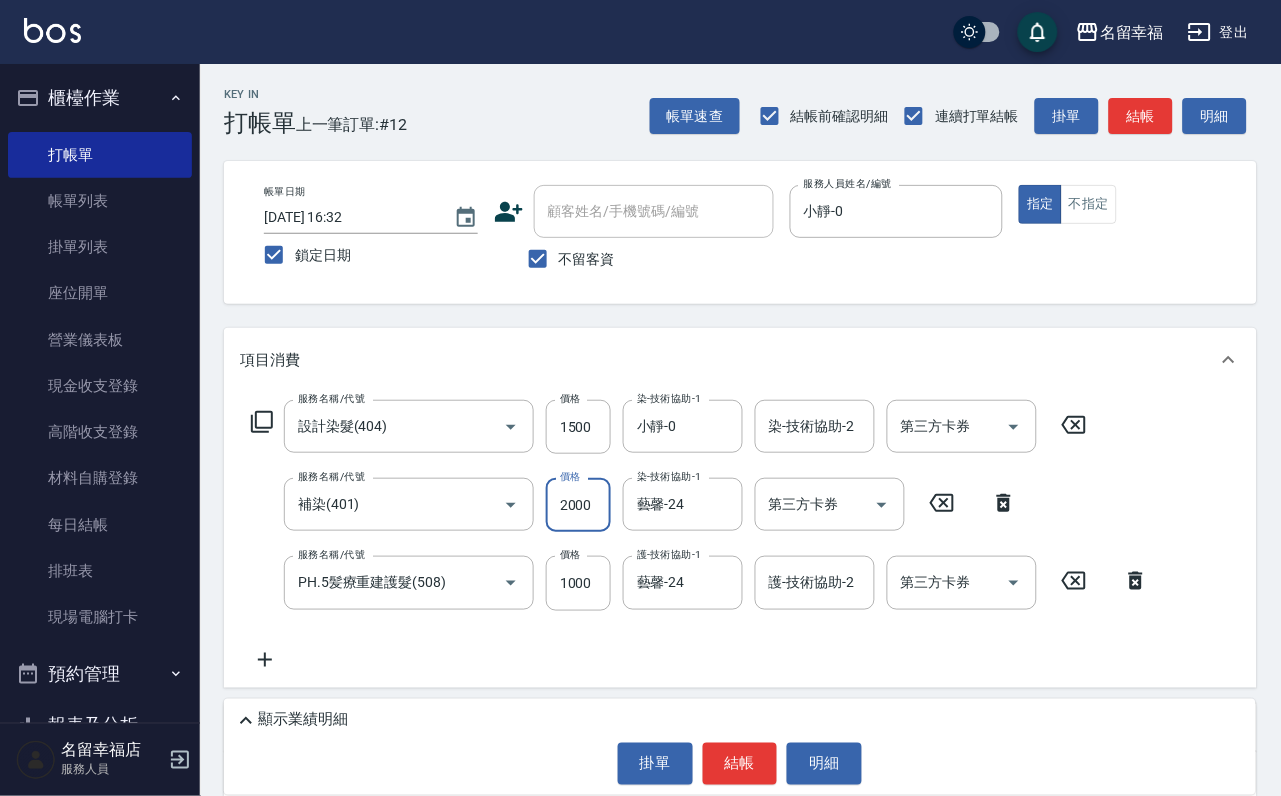 scroll, scrollTop: 0, scrollLeft: 1, axis: horizontal 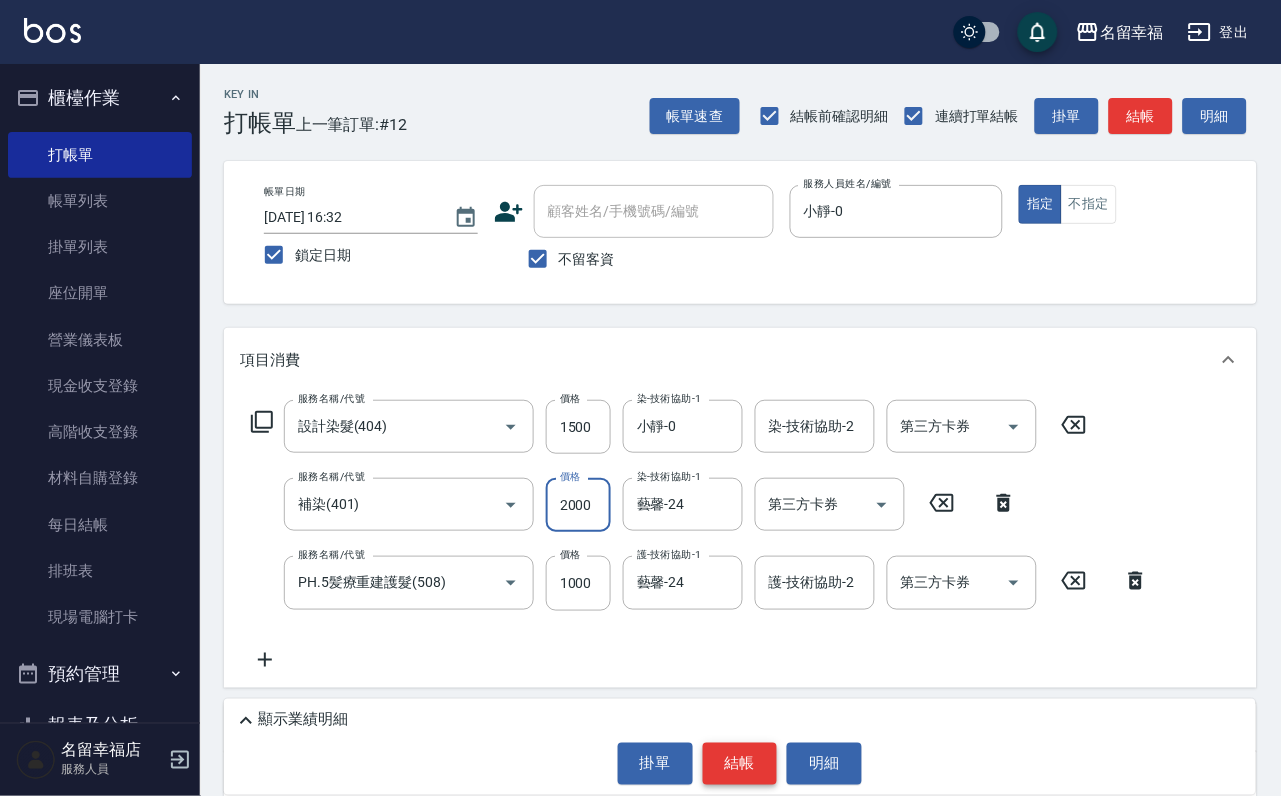type on "2000" 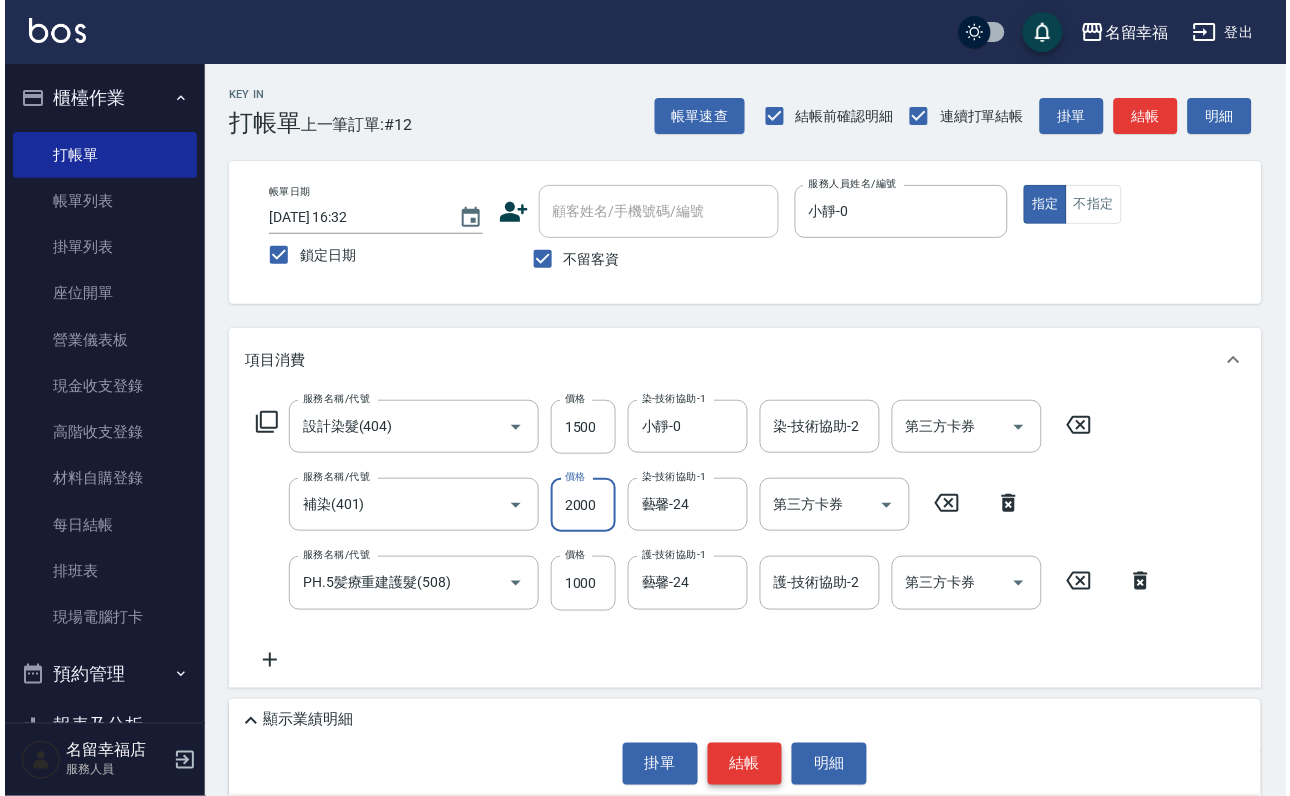 scroll, scrollTop: 0, scrollLeft: 0, axis: both 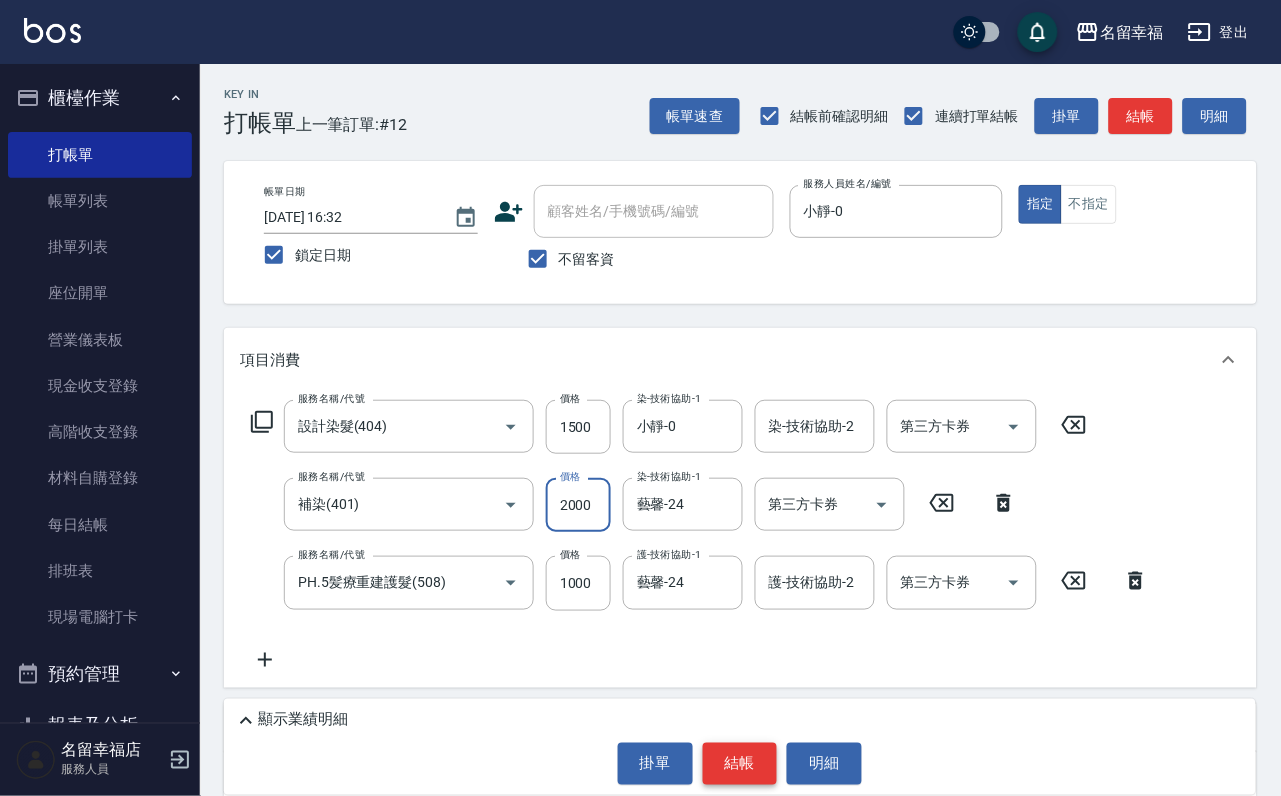 click on "結帳" at bounding box center (740, 764) 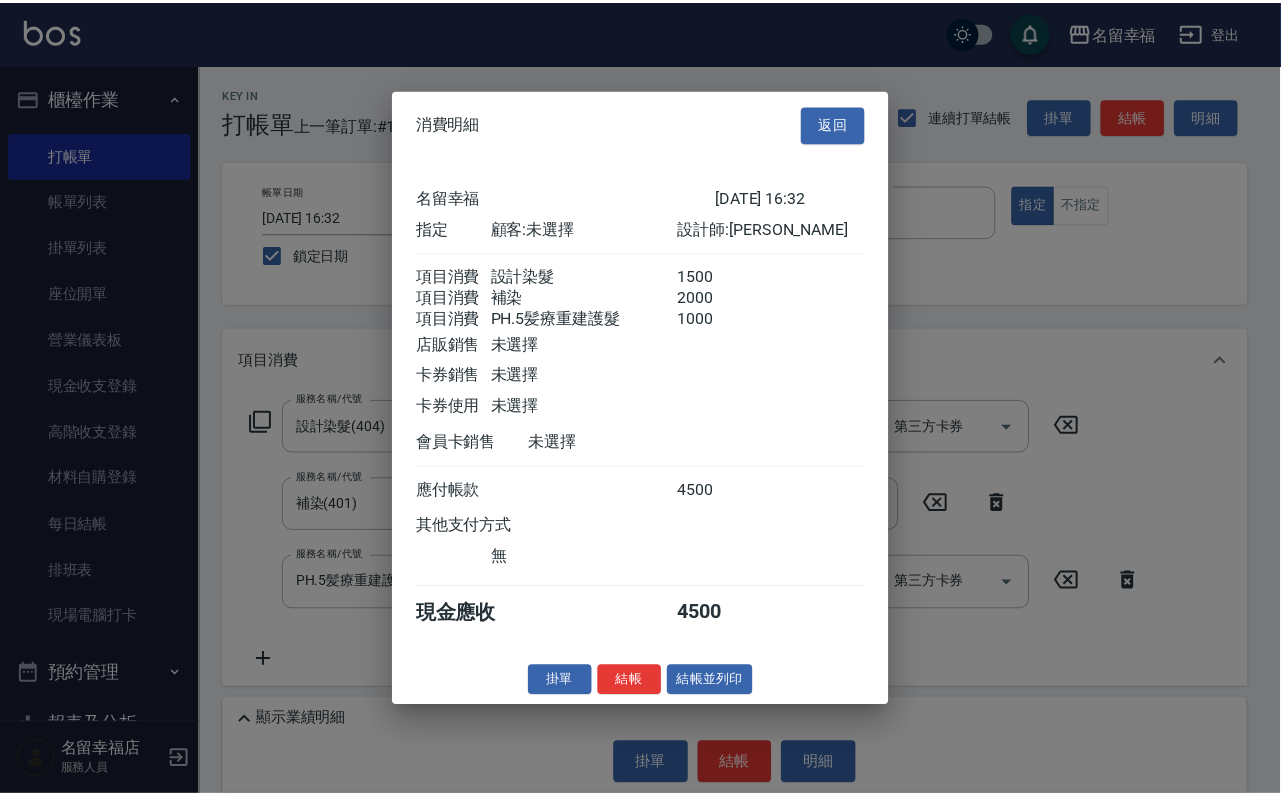 scroll, scrollTop: 396, scrollLeft: 0, axis: vertical 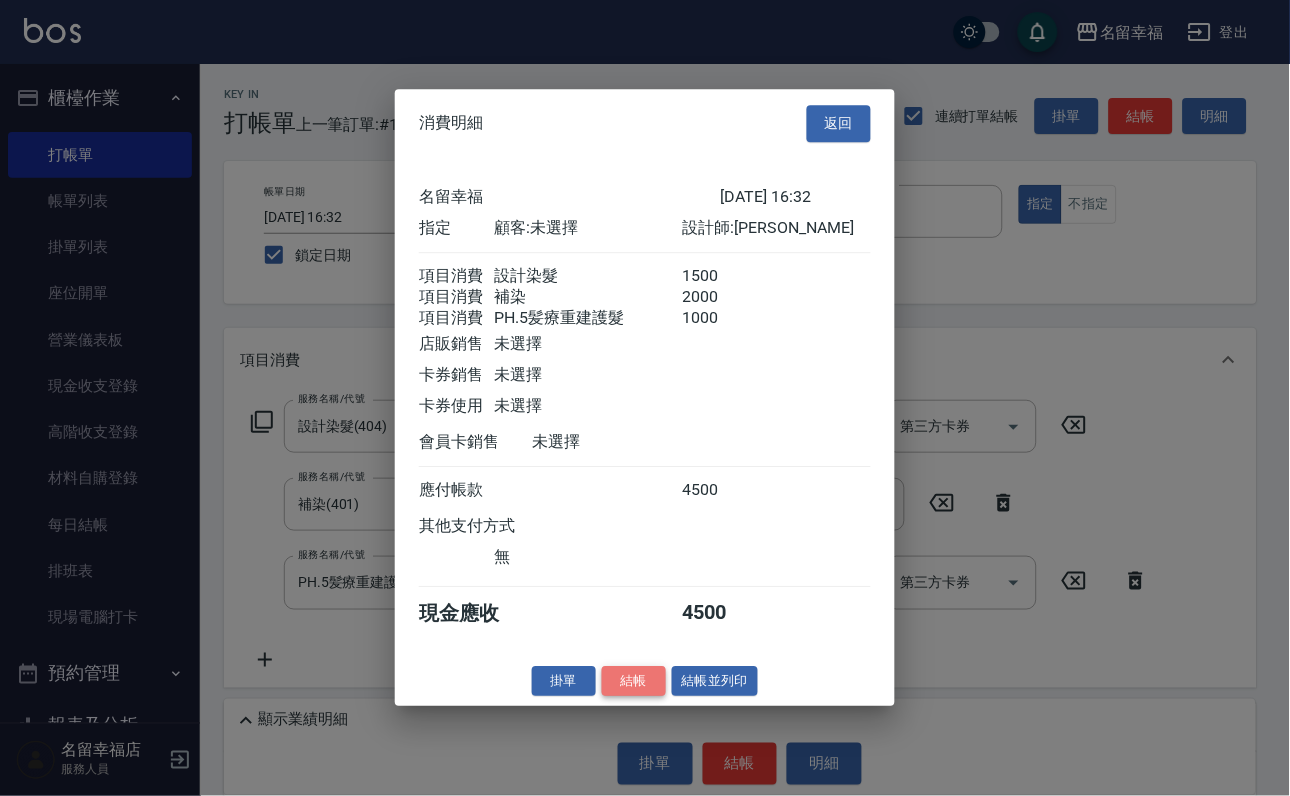 click on "結帳" at bounding box center [634, 681] 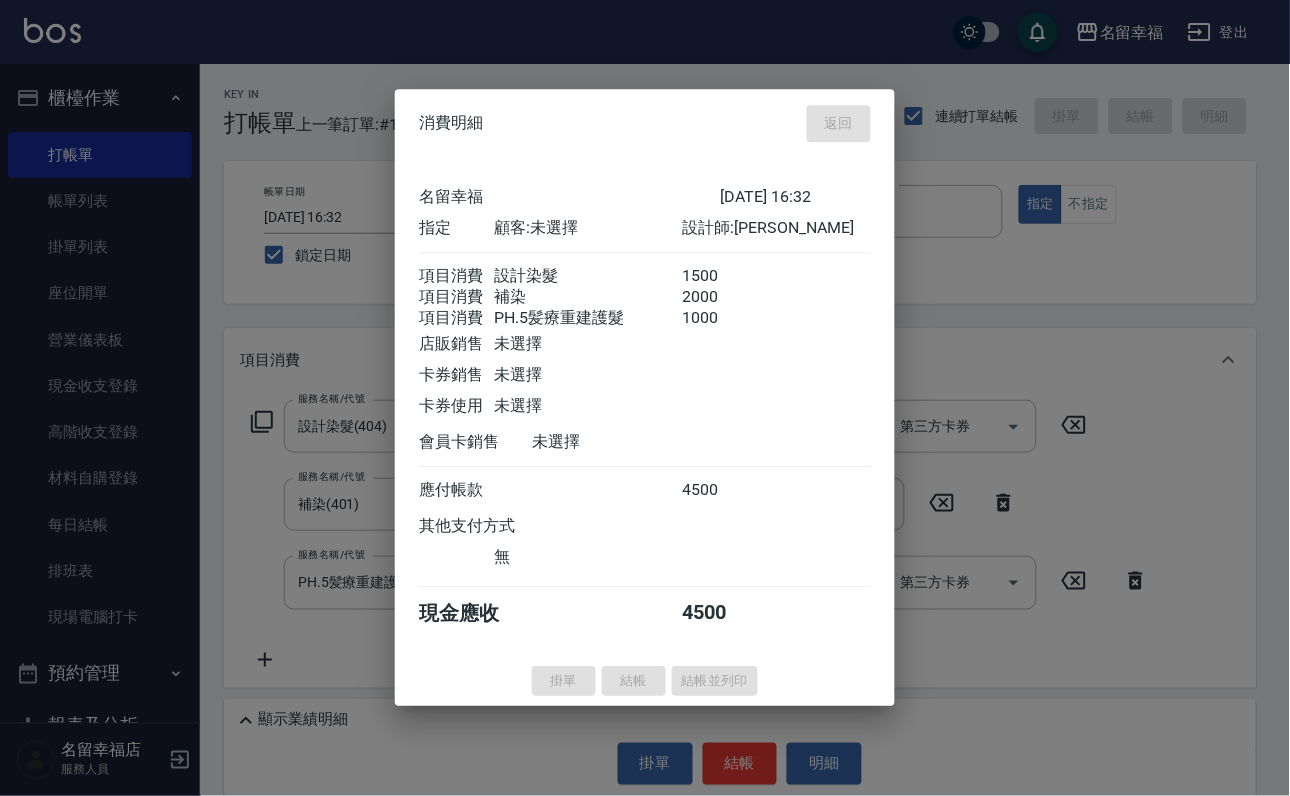 type 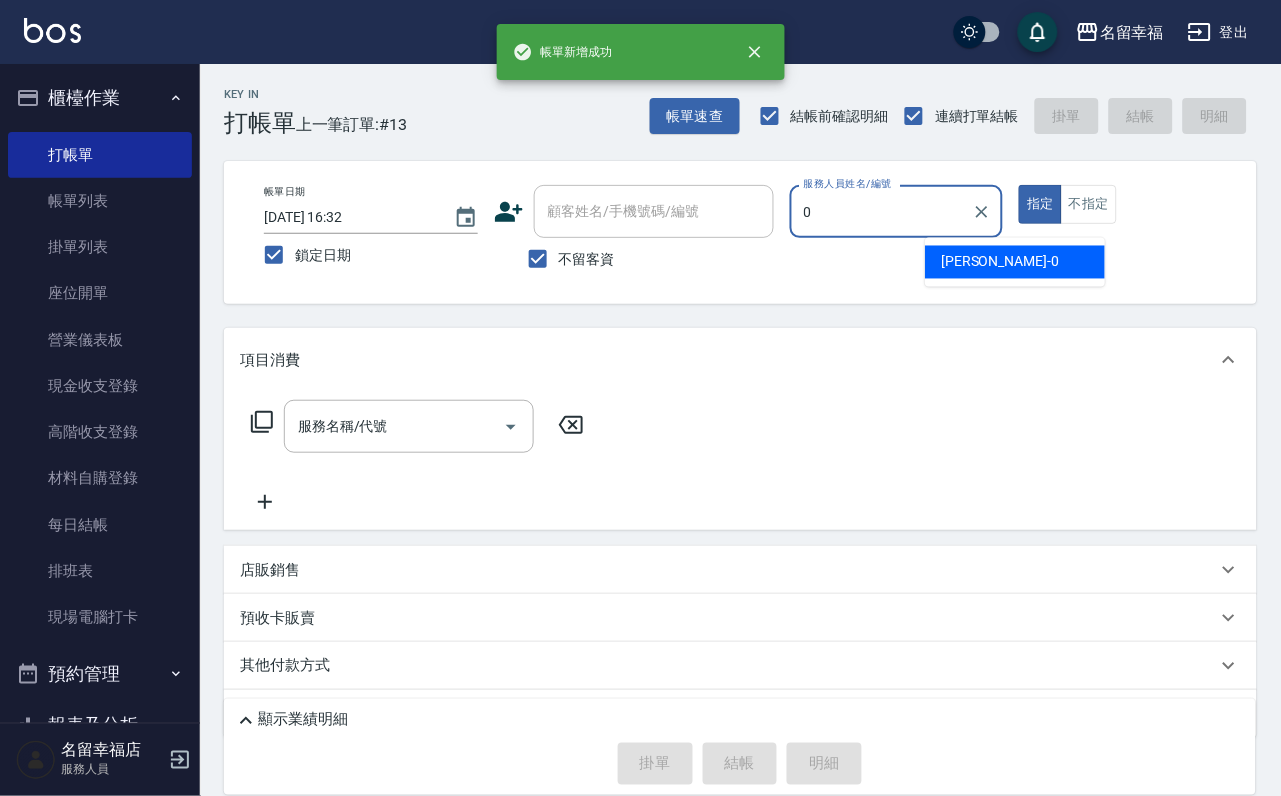 type on "小靜-0" 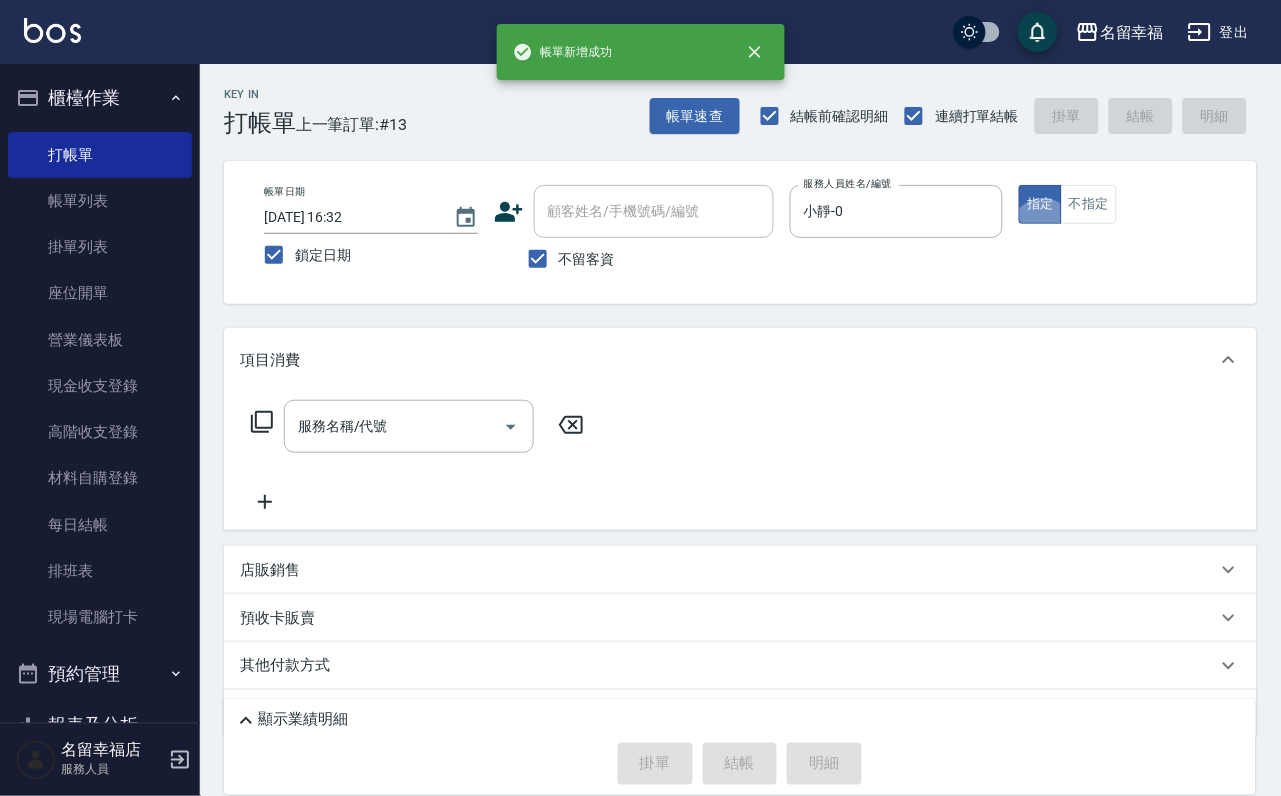 click 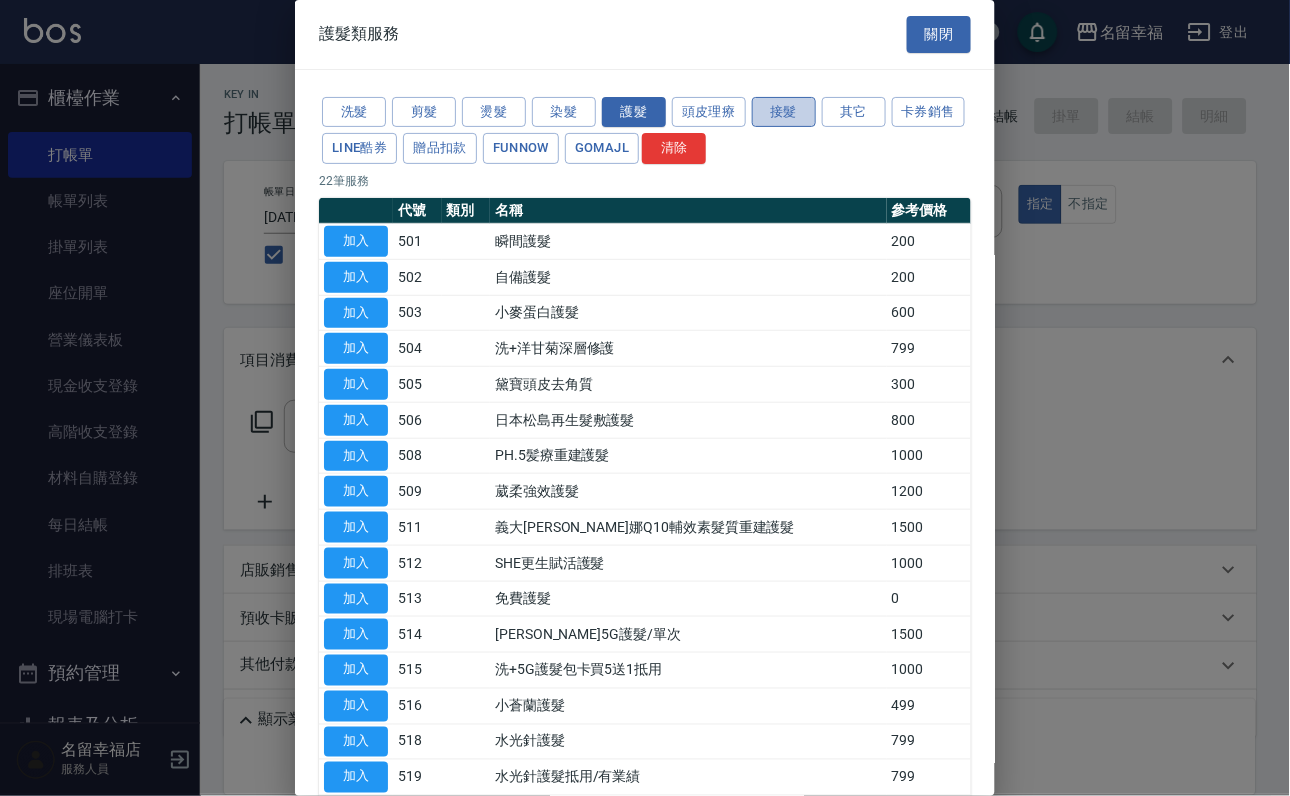 click on "接髮" at bounding box center [784, 112] 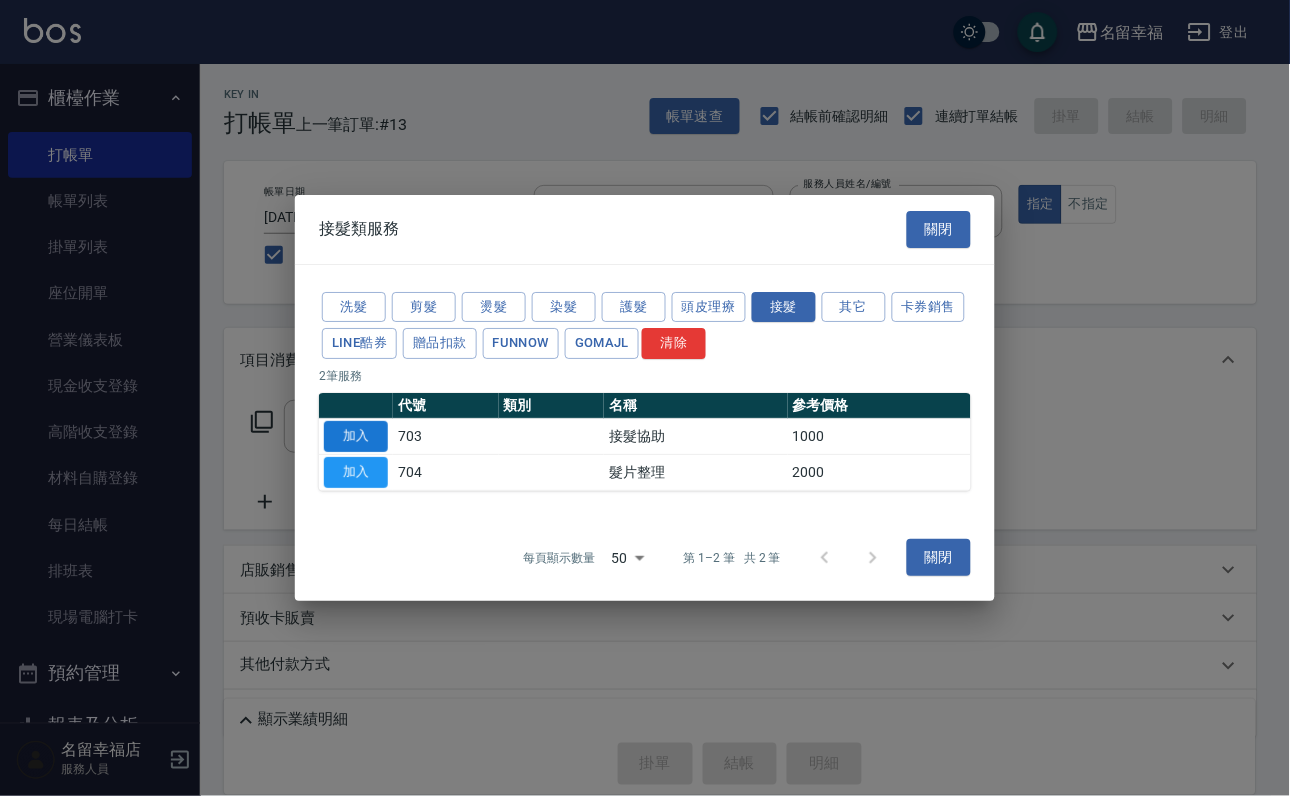 click on "加入" at bounding box center [356, 436] 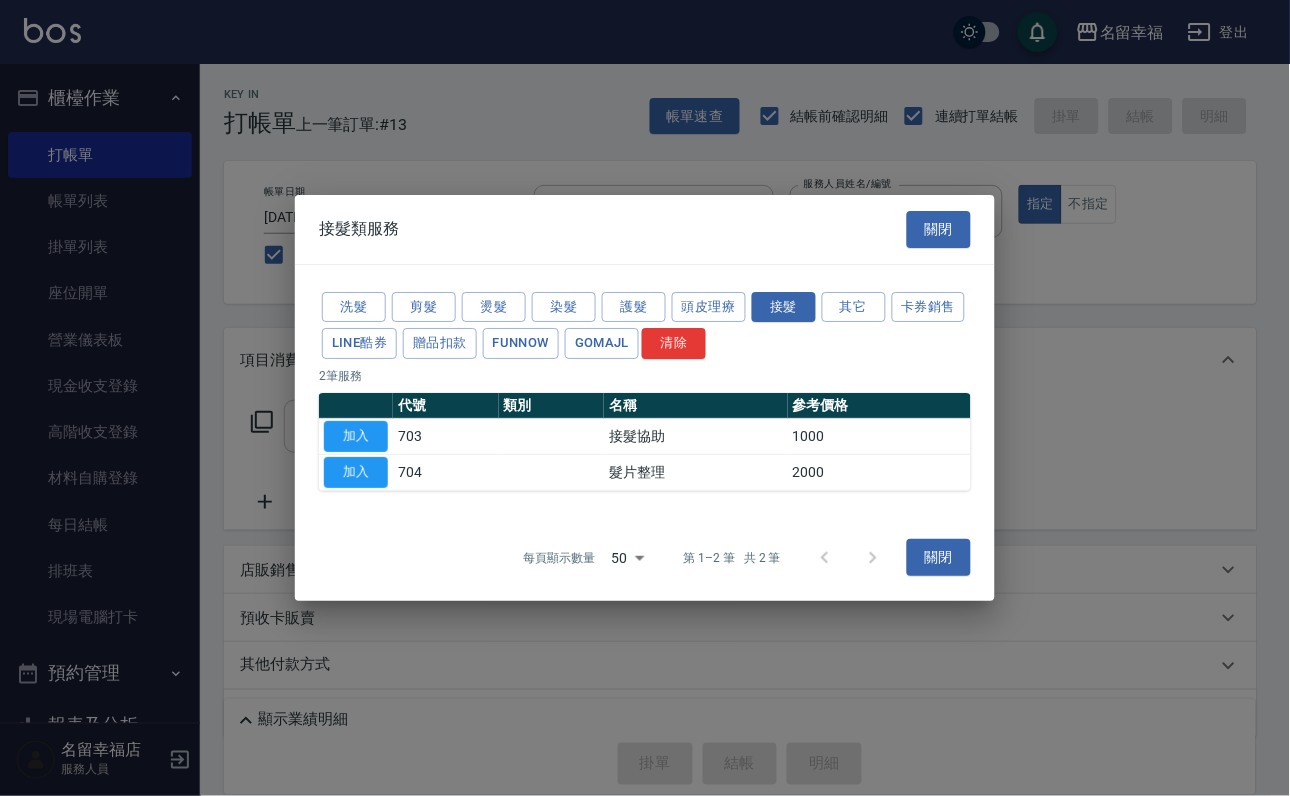 type on "接髮協助(703)" 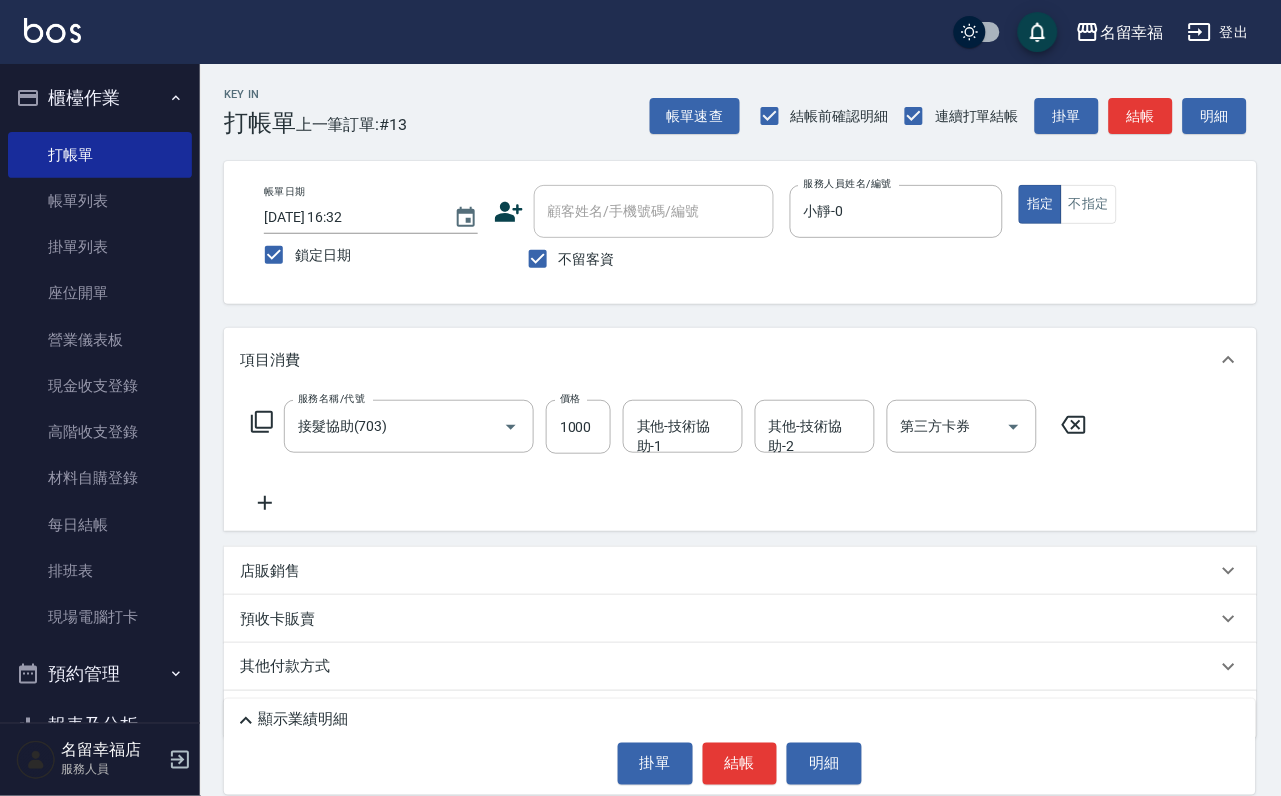 click 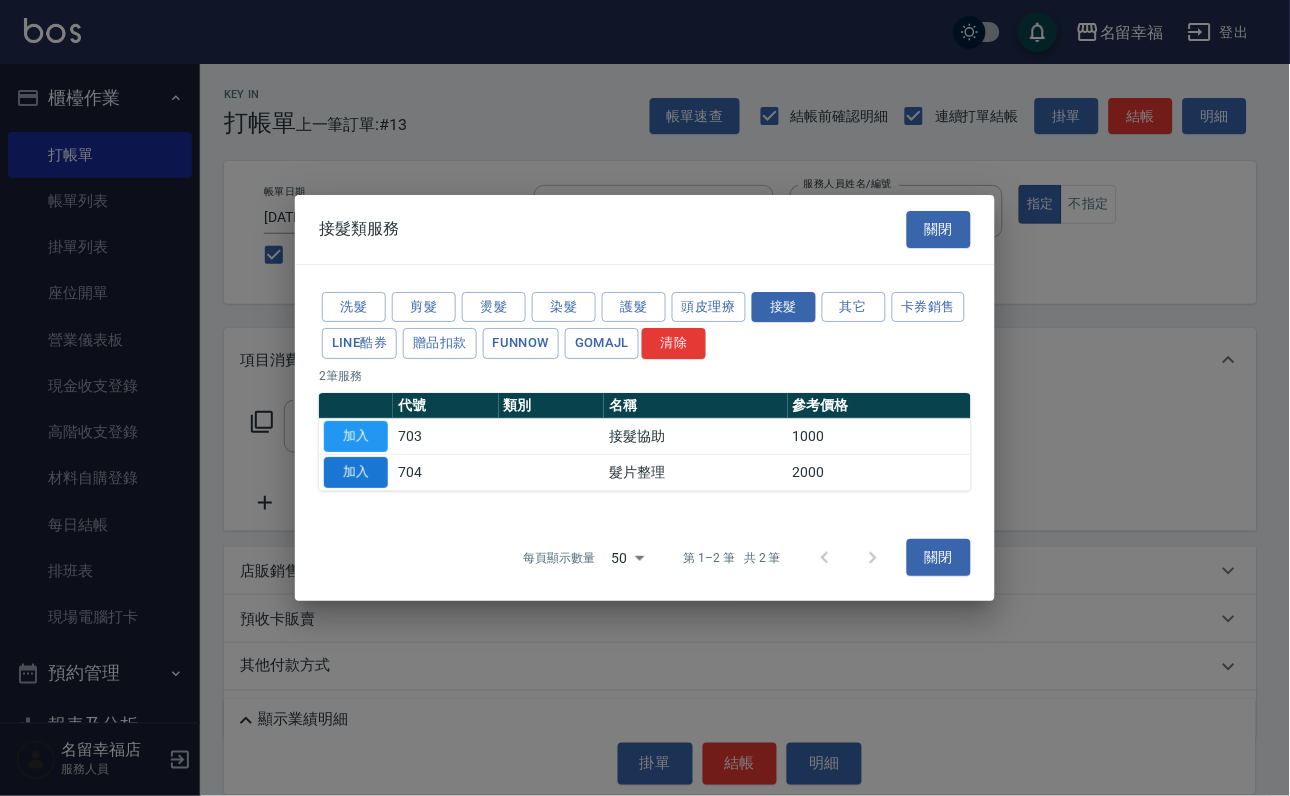 click on "加入" at bounding box center (356, 472) 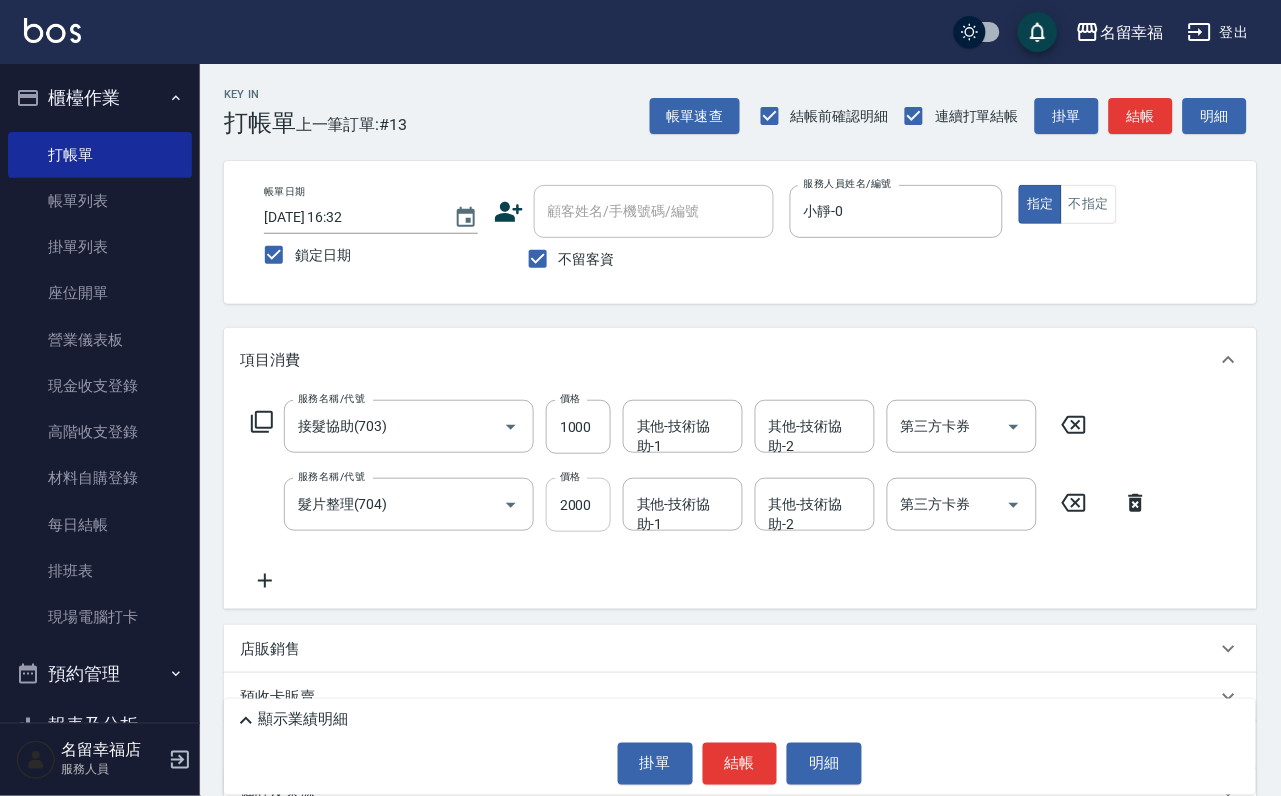 click on "2000" at bounding box center (578, 505) 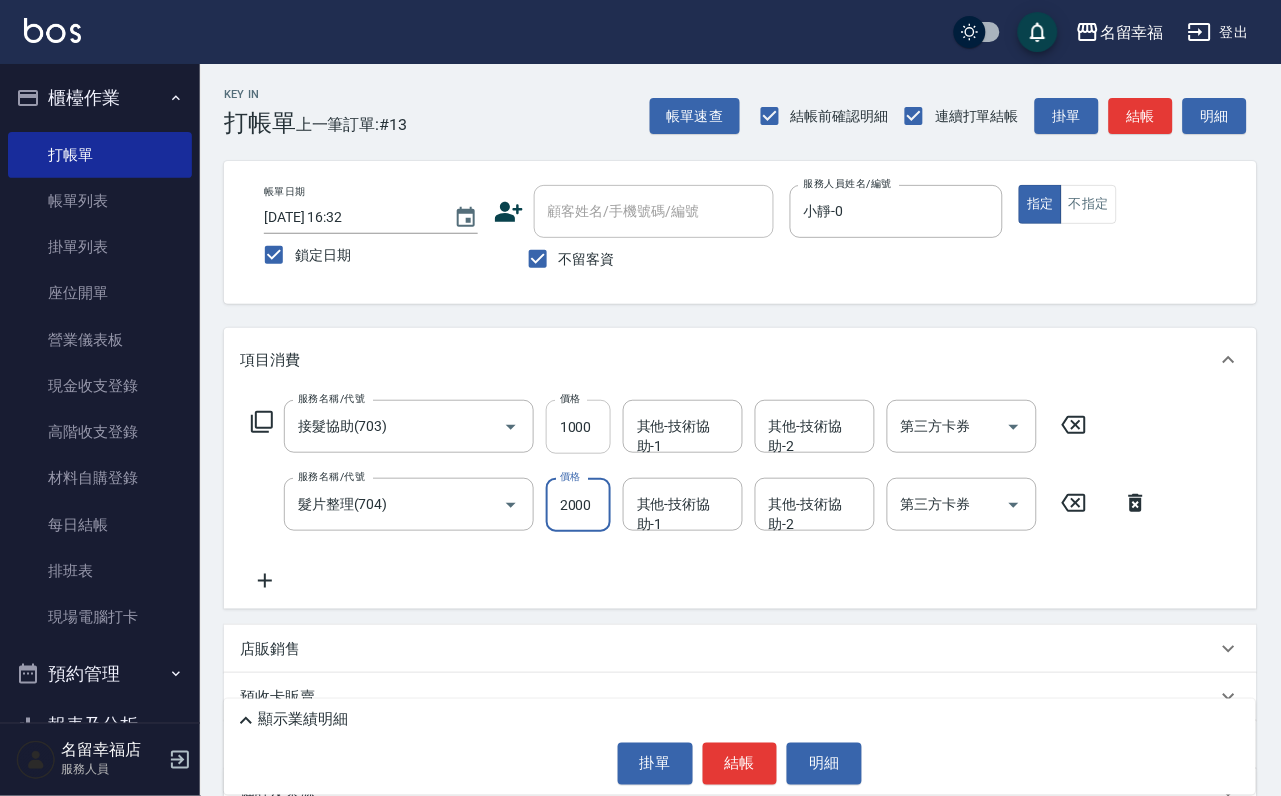click on "1000" at bounding box center [578, 427] 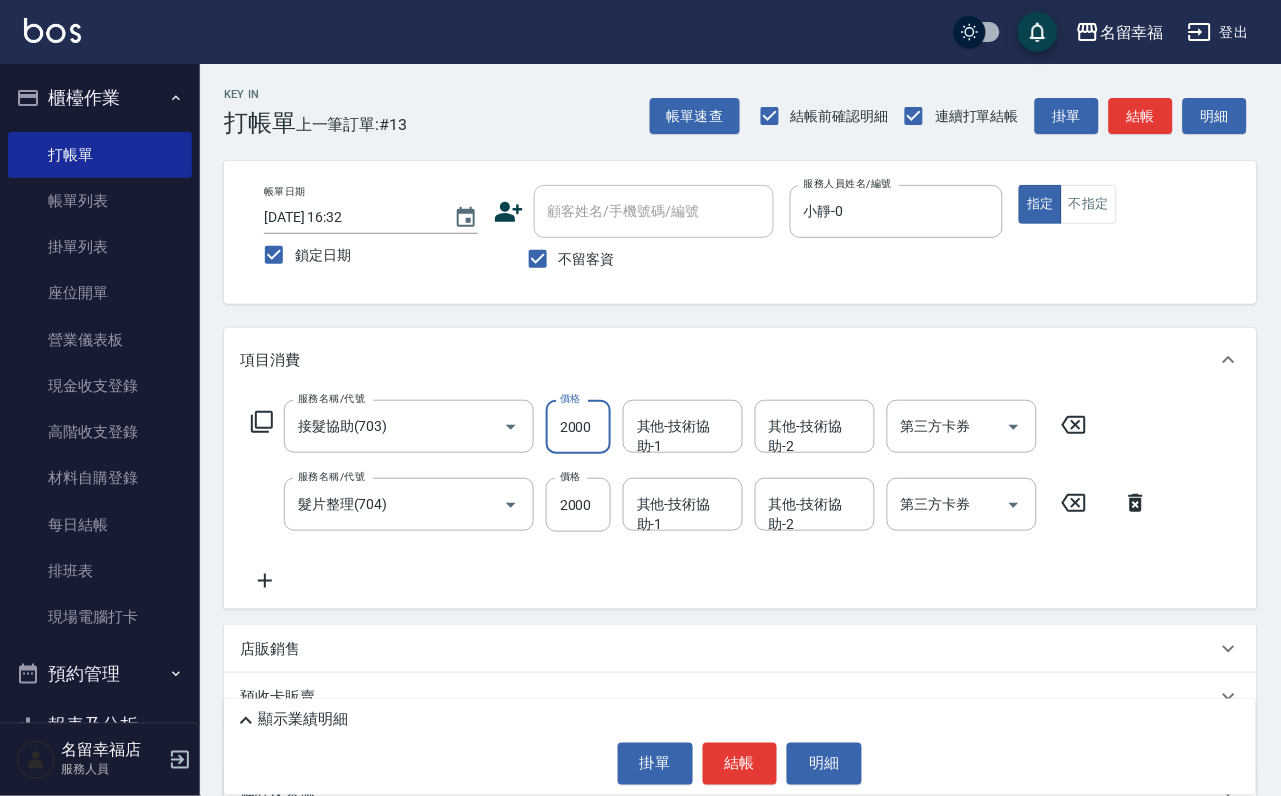 scroll, scrollTop: 0, scrollLeft: 1, axis: horizontal 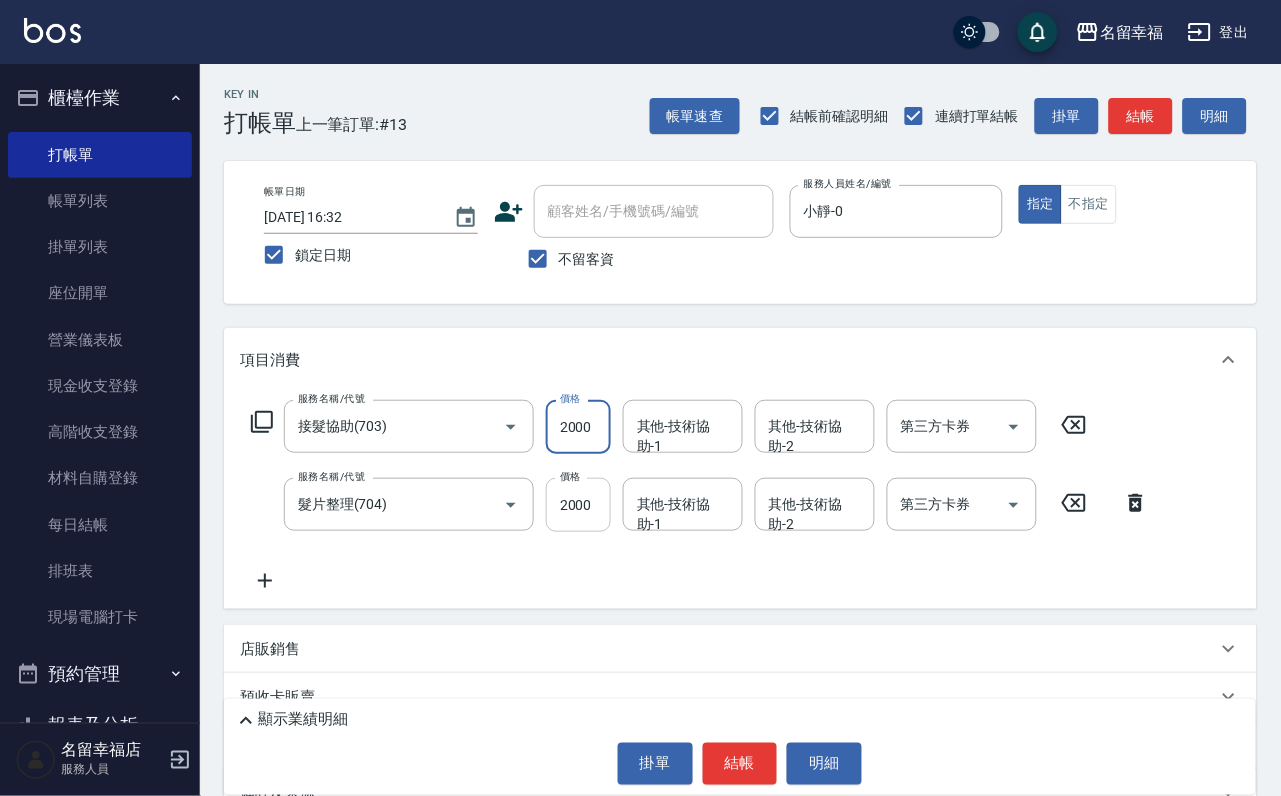 type on "2000" 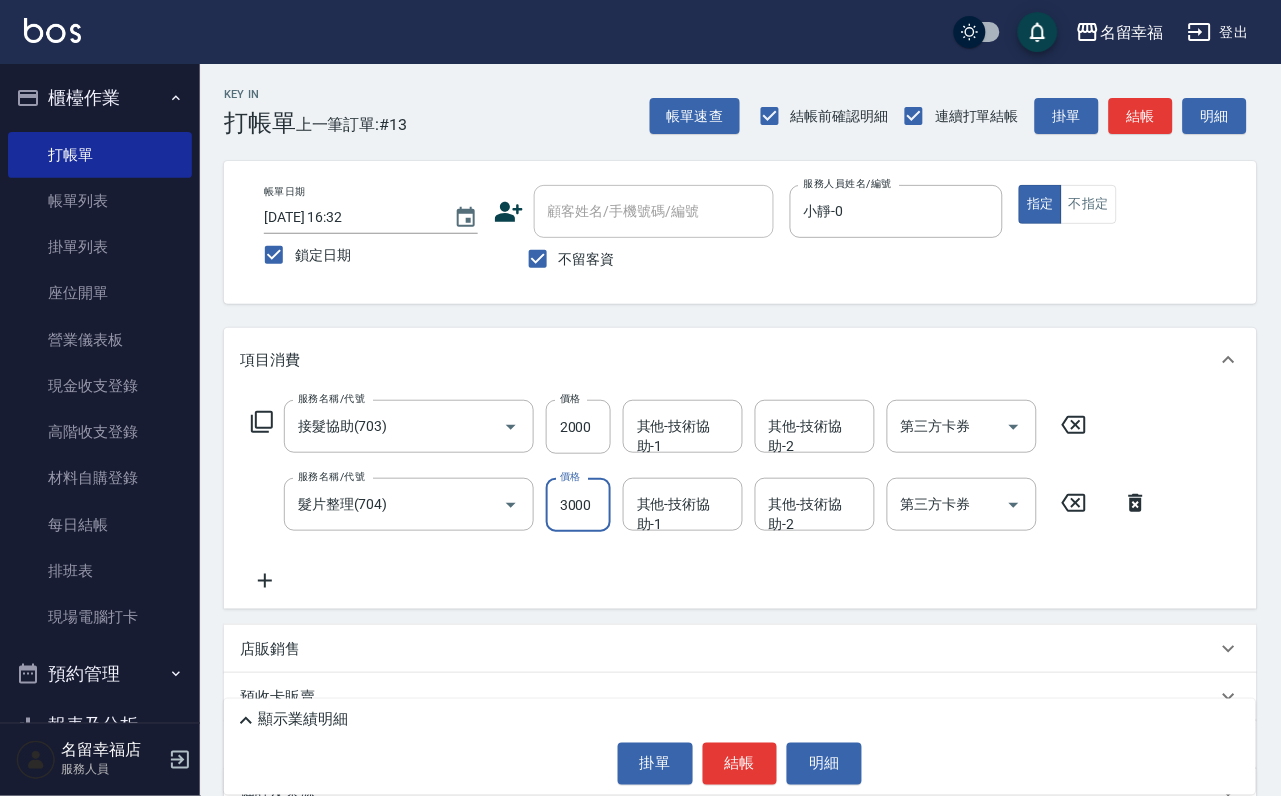 scroll, scrollTop: 0, scrollLeft: 1, axis: horizontal 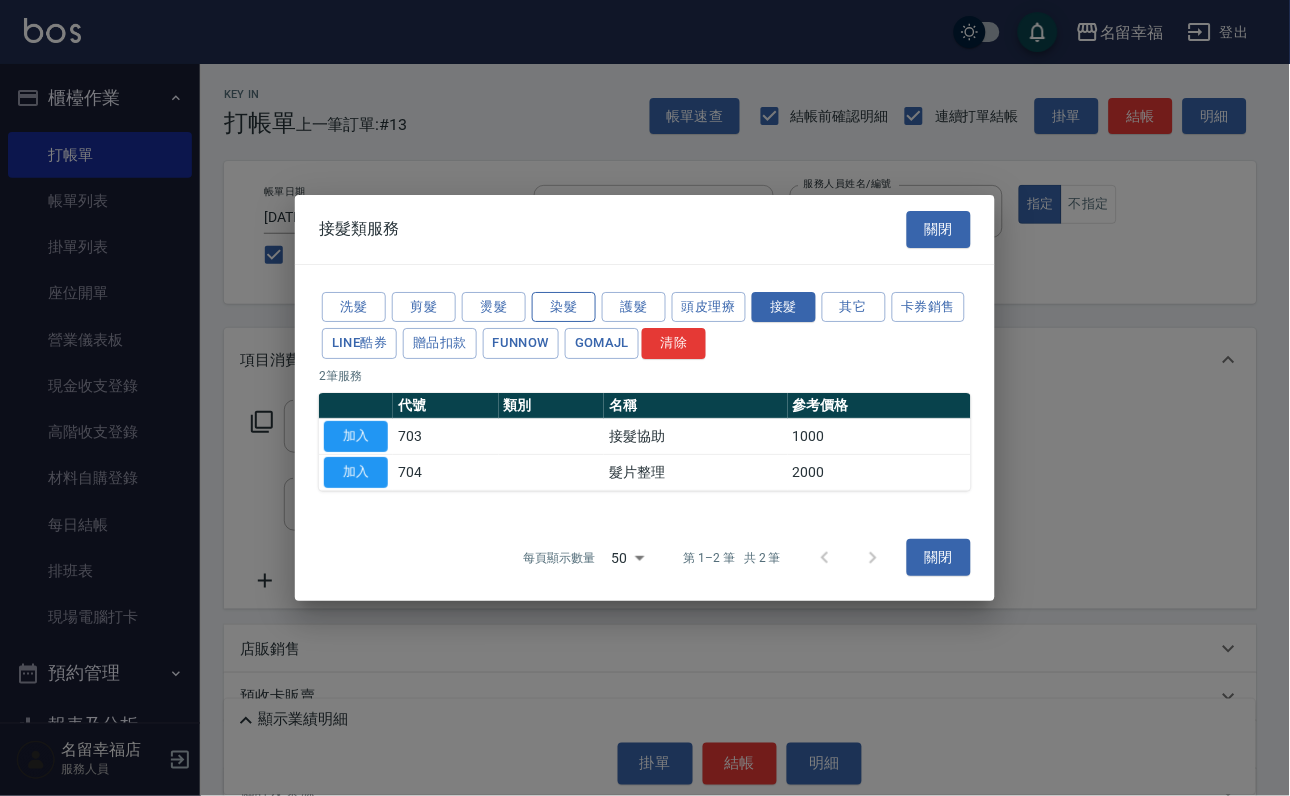 click on "染髮" at bounding box center [564, 307] 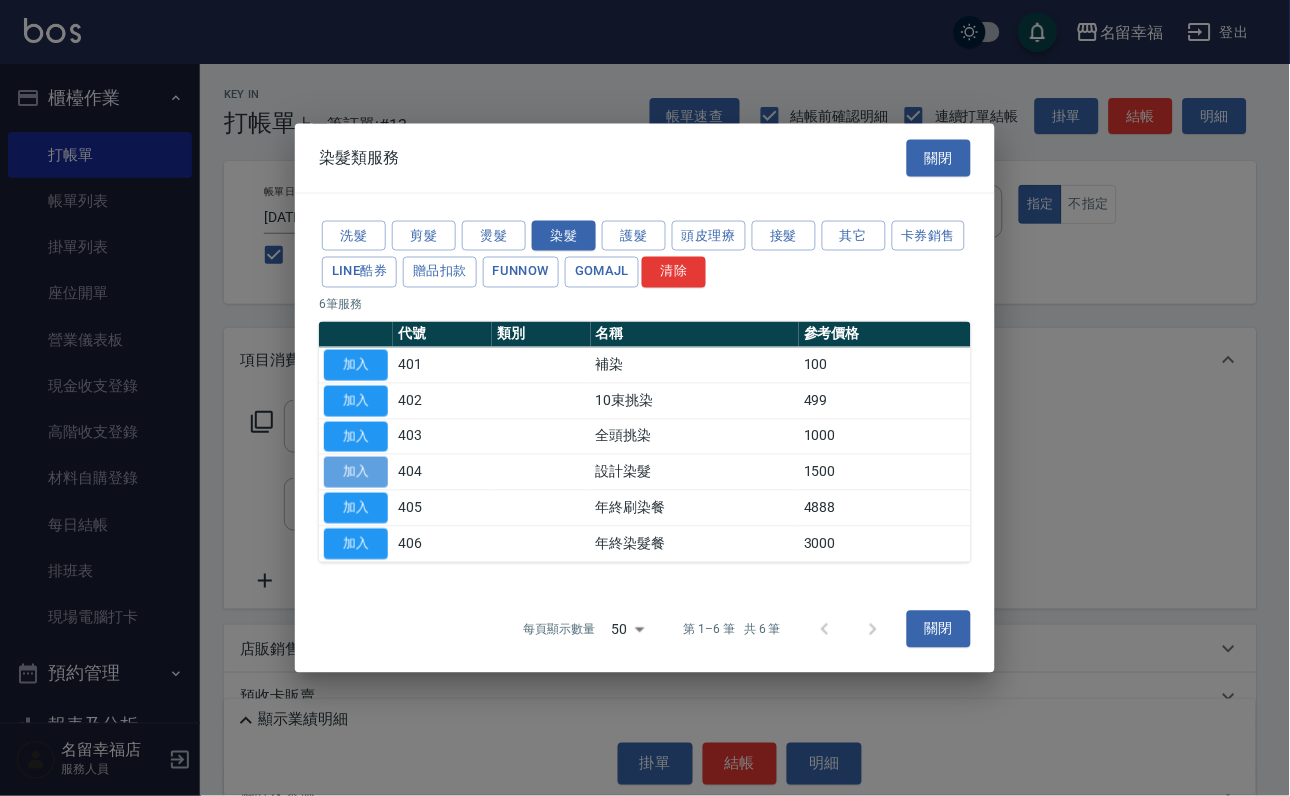 click on "加入" at bounding box center [356, 472] 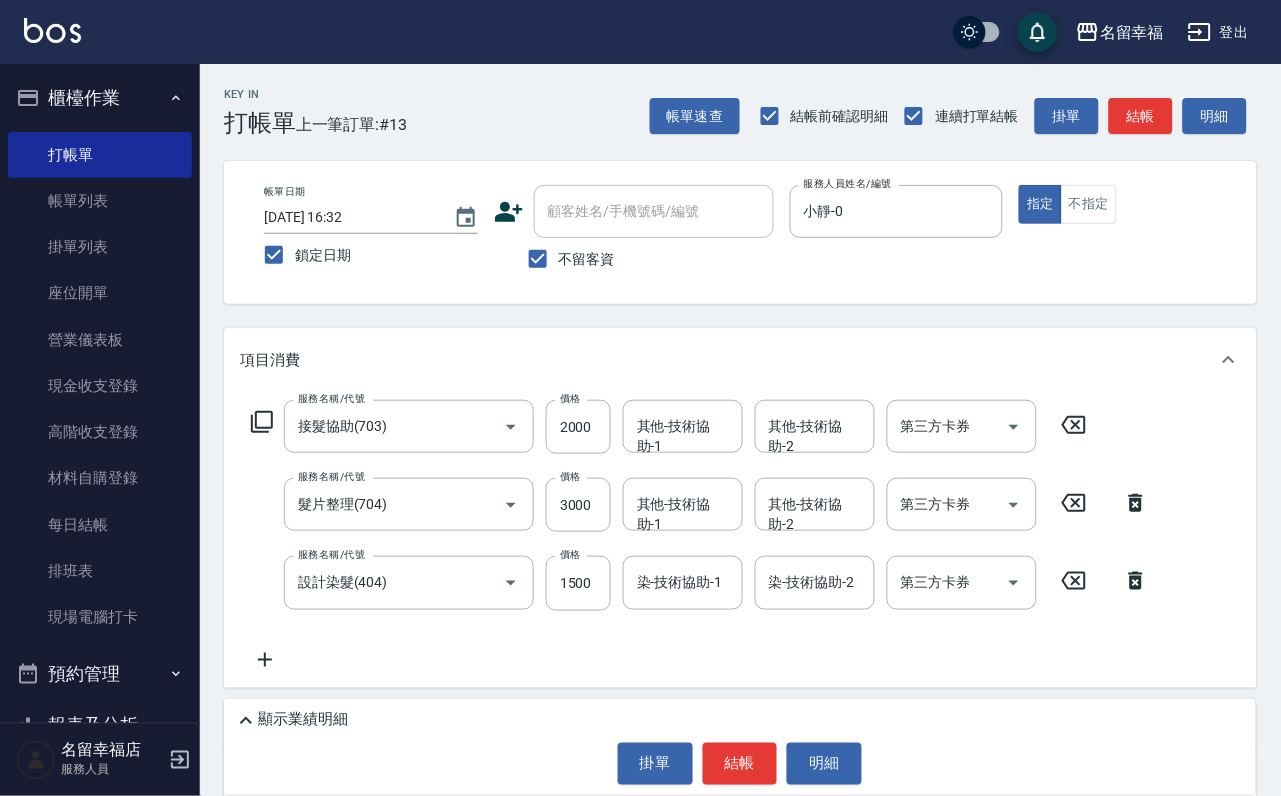 click 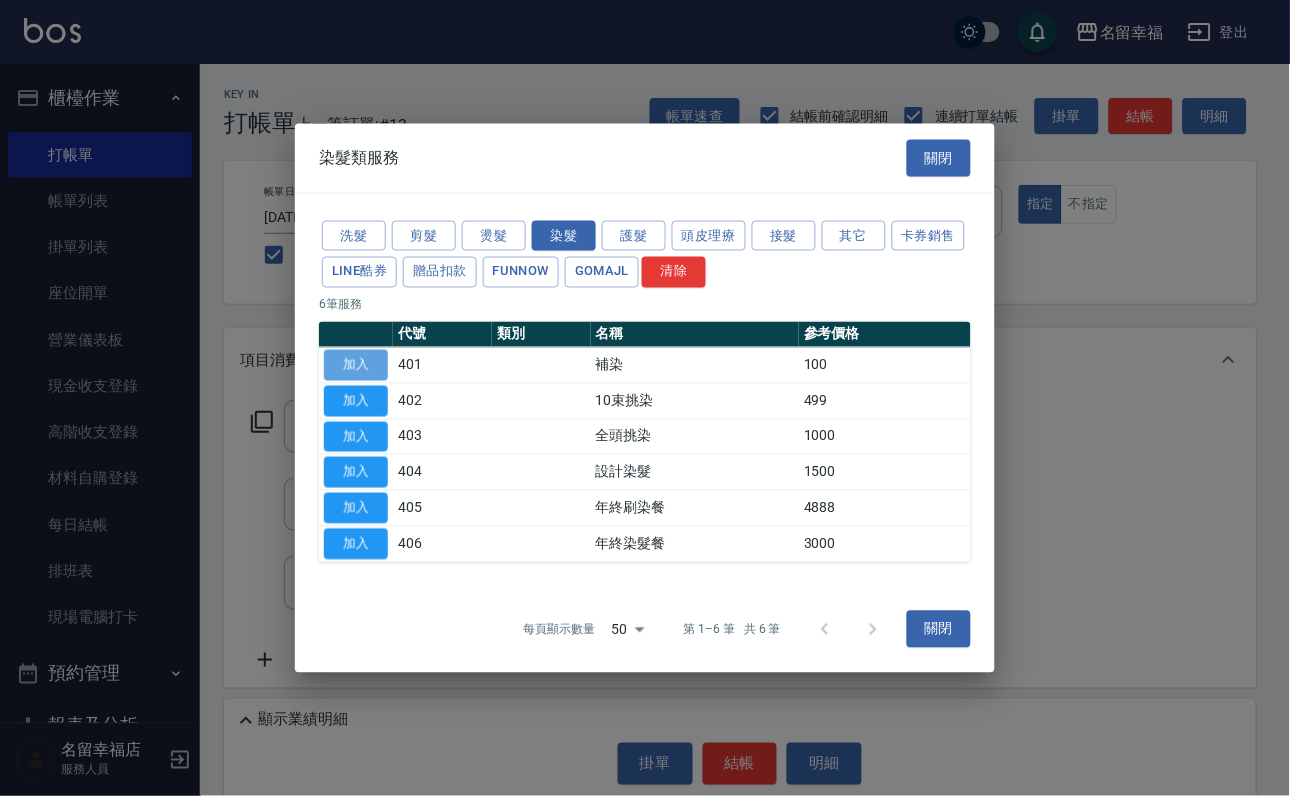 click on "加入" at bounding box center (356, 365) 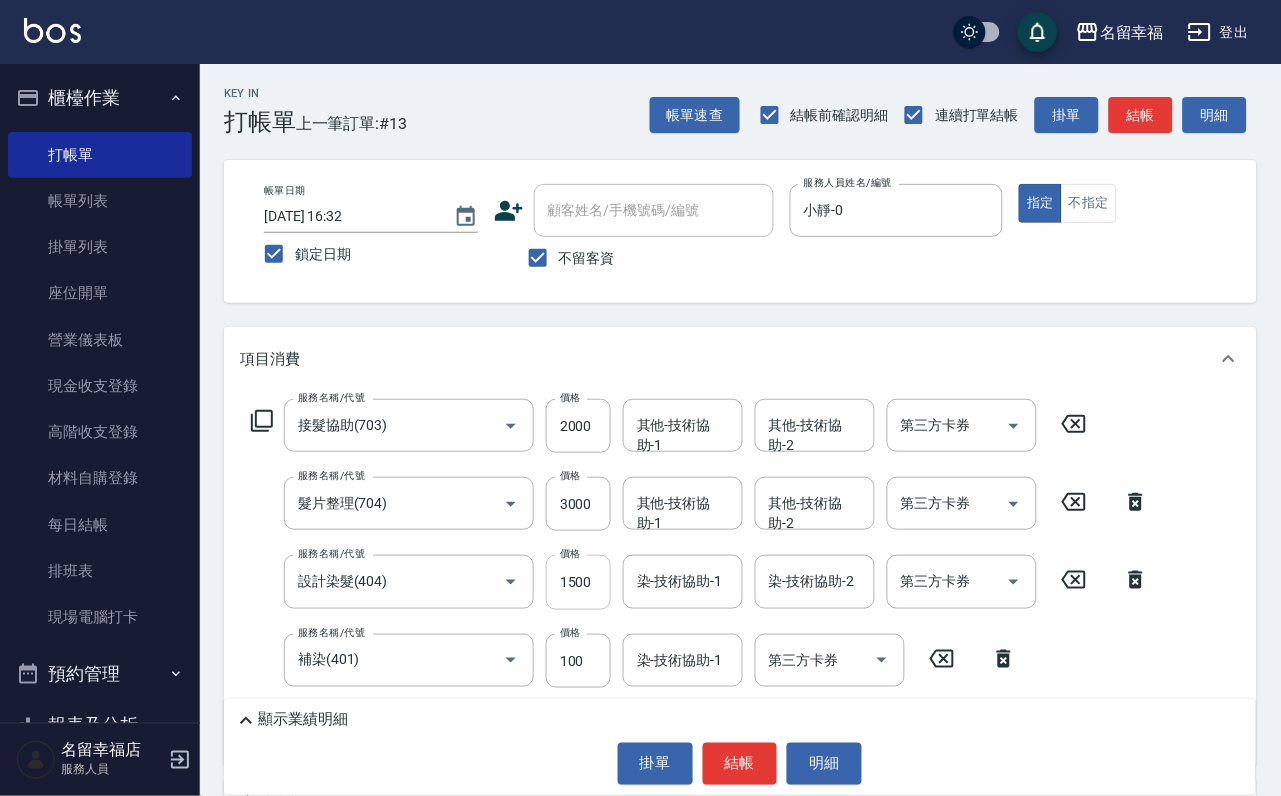 scroll, scrollTop: 150, scrollLeft: 0, axis: vertical 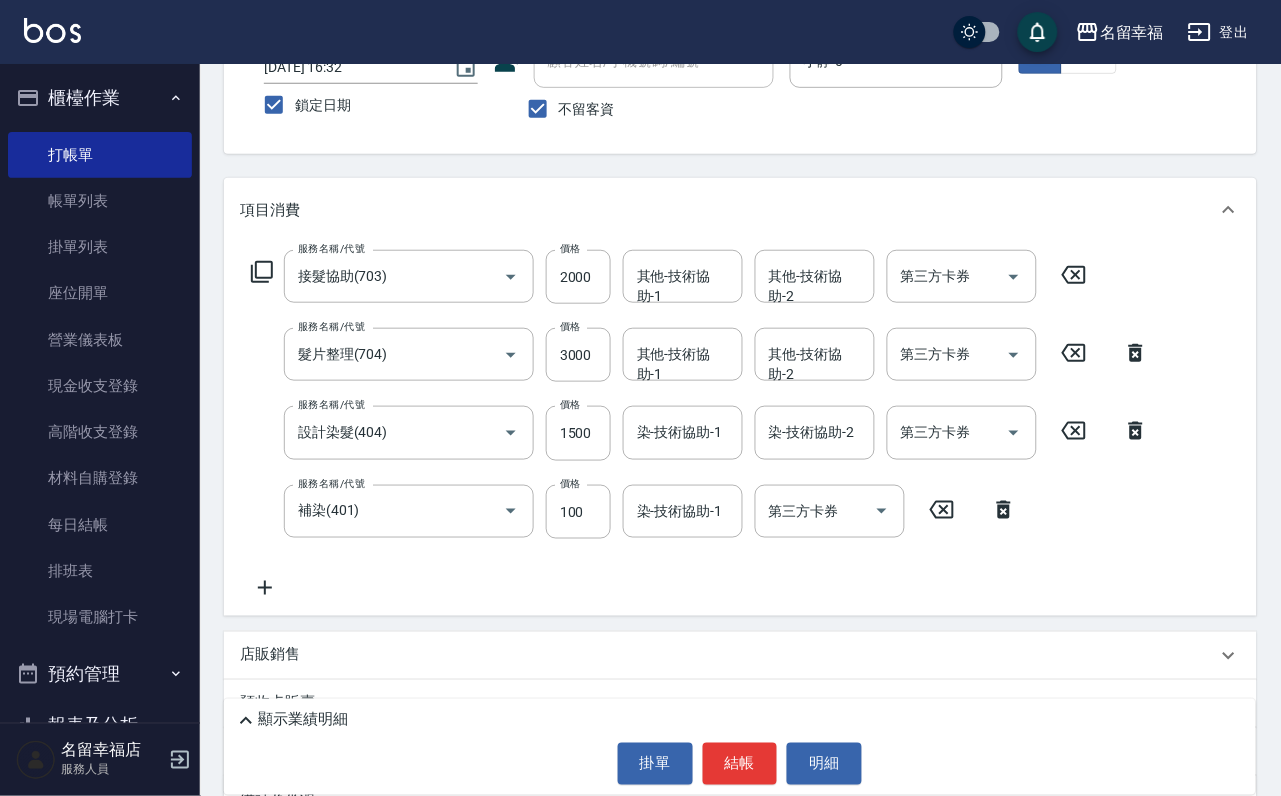 click 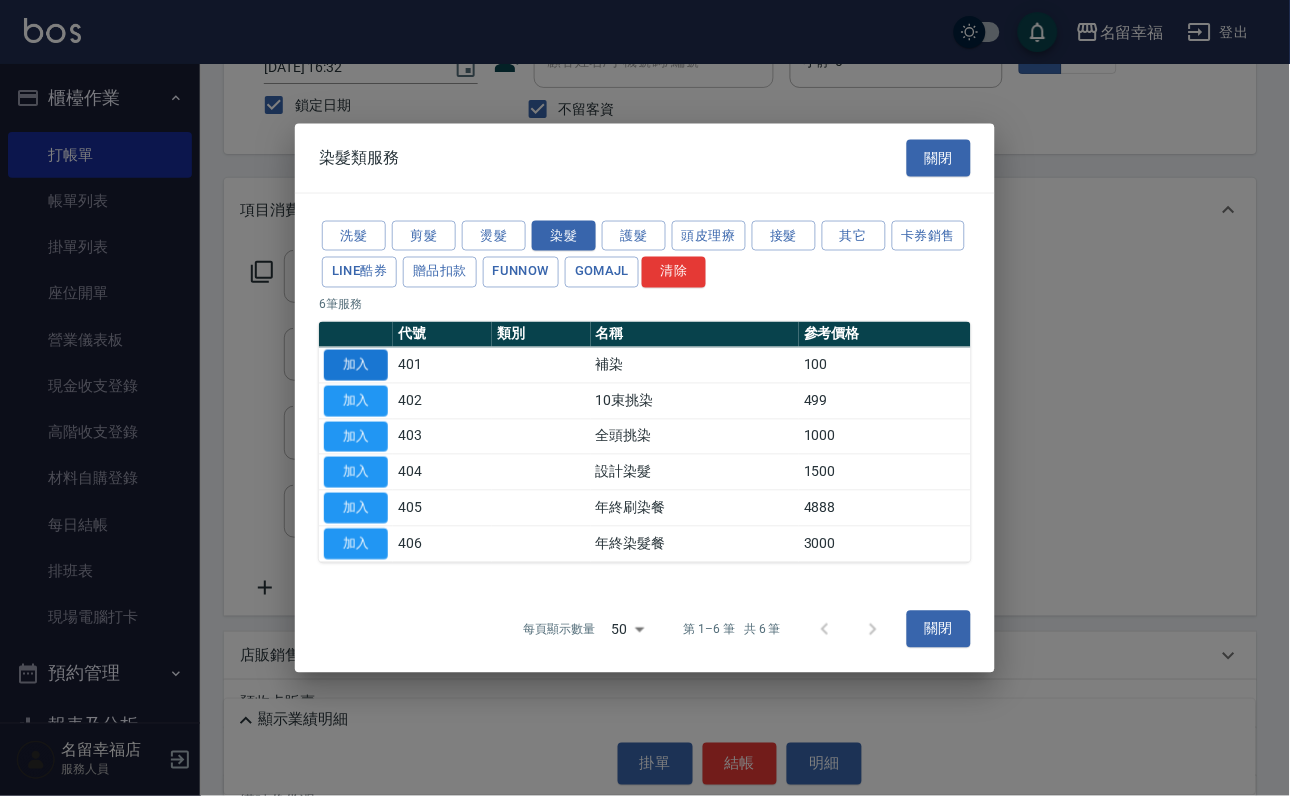 click on "加入" at bounding box center [356, 365] 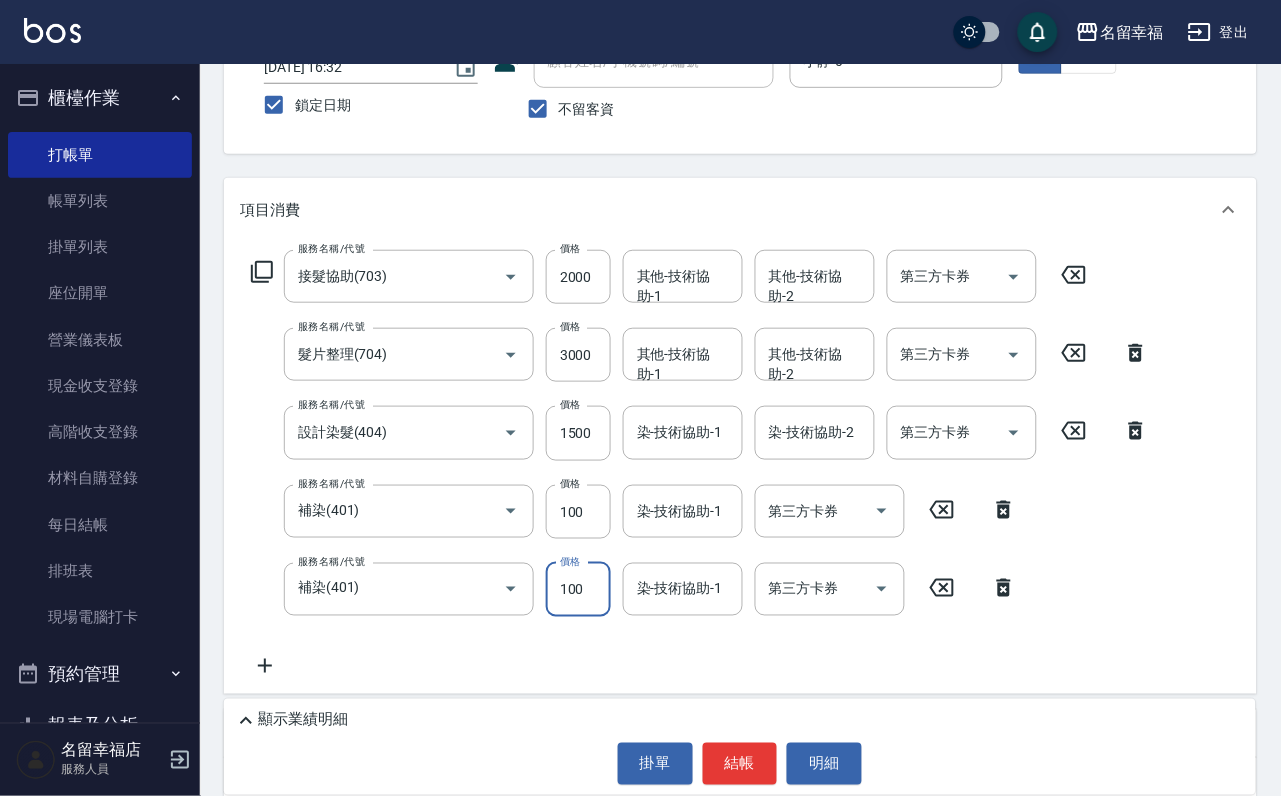 click on "100" at bounding box center (578, 590) 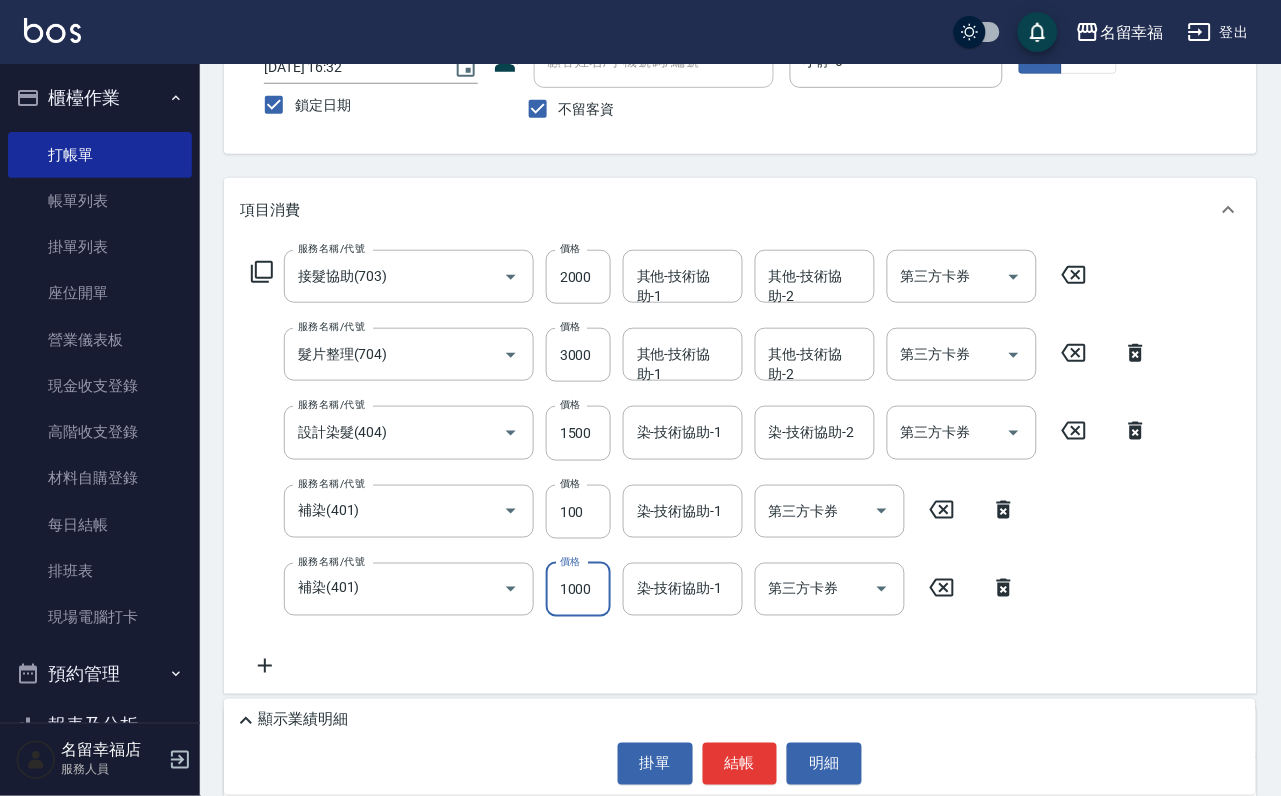 scroll, scrollTop: 0, scrollLeft: 1, axis: horizontal 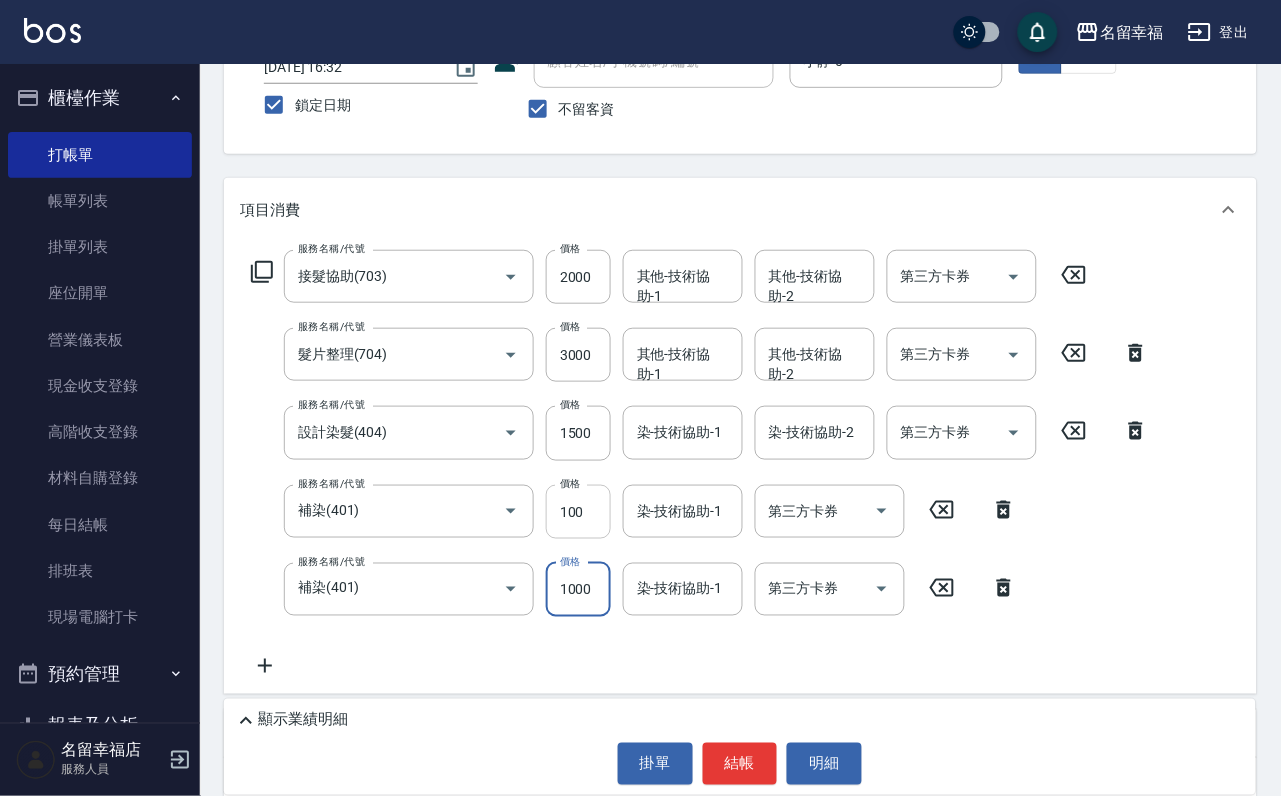 type on "1000" 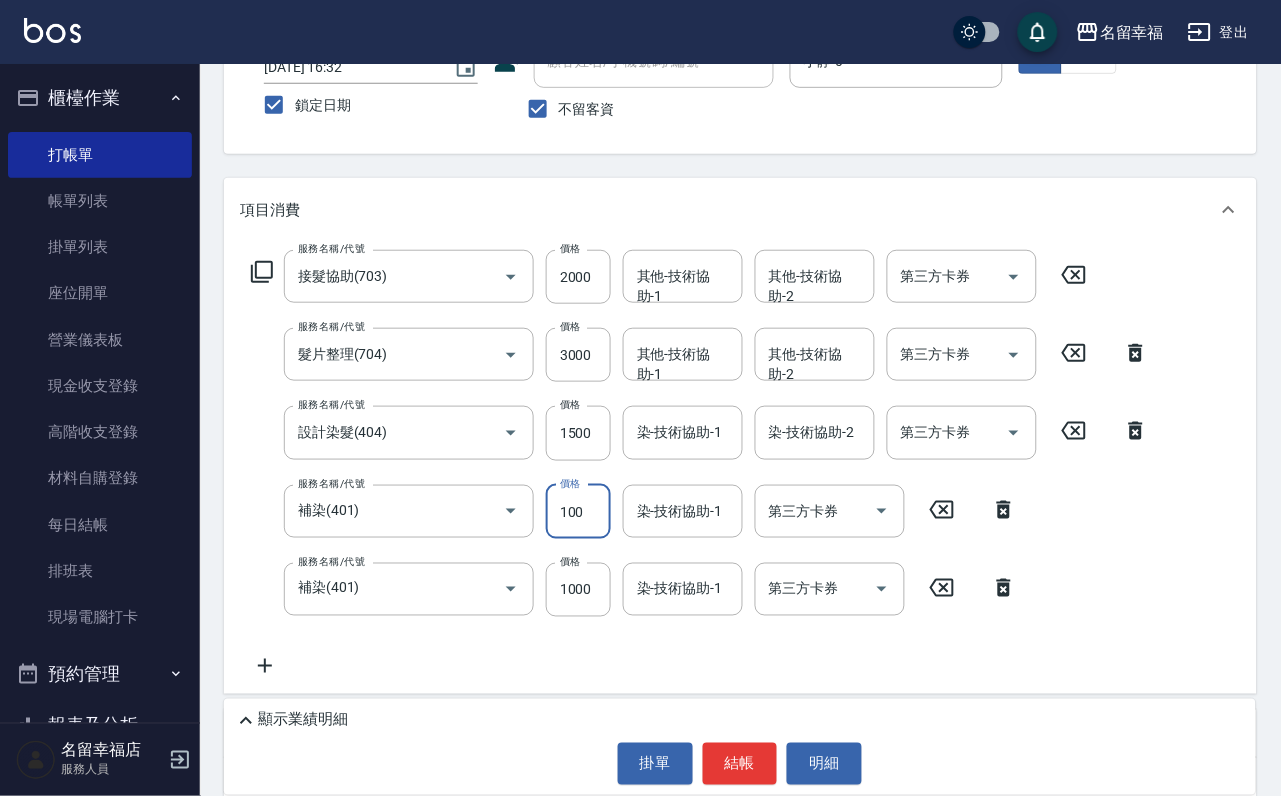 scroll, scrollTop: 0, scrollLeft: 0, axis: both 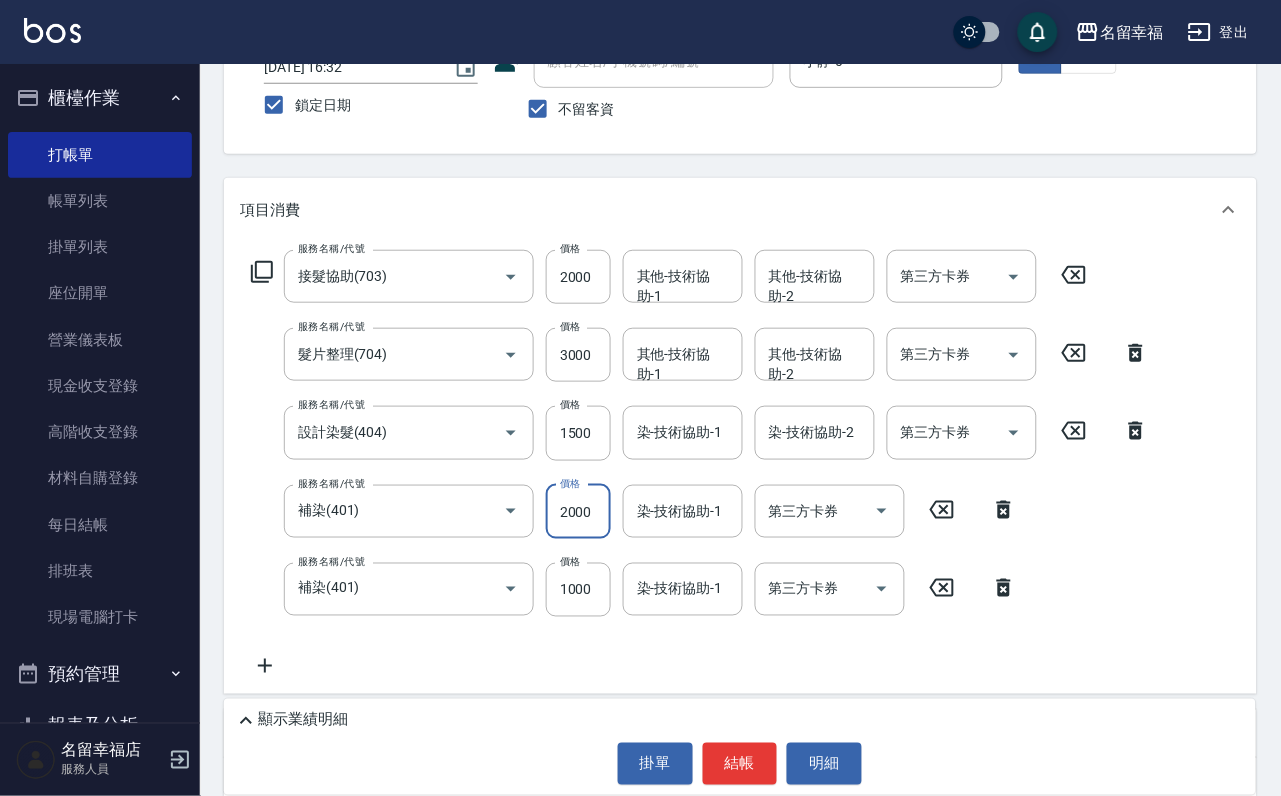 type on "2000" 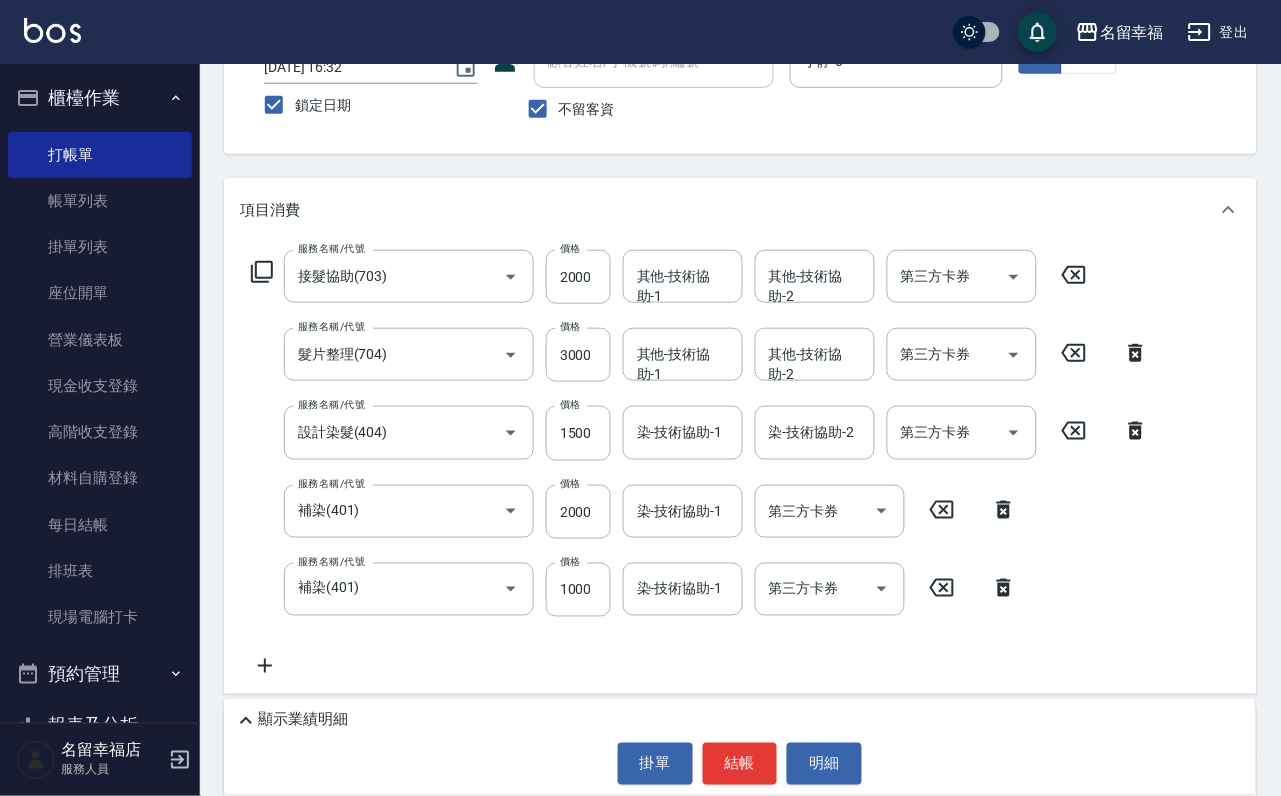 scroll, scrollTop: 0, scrollLeft: 0, axis: both 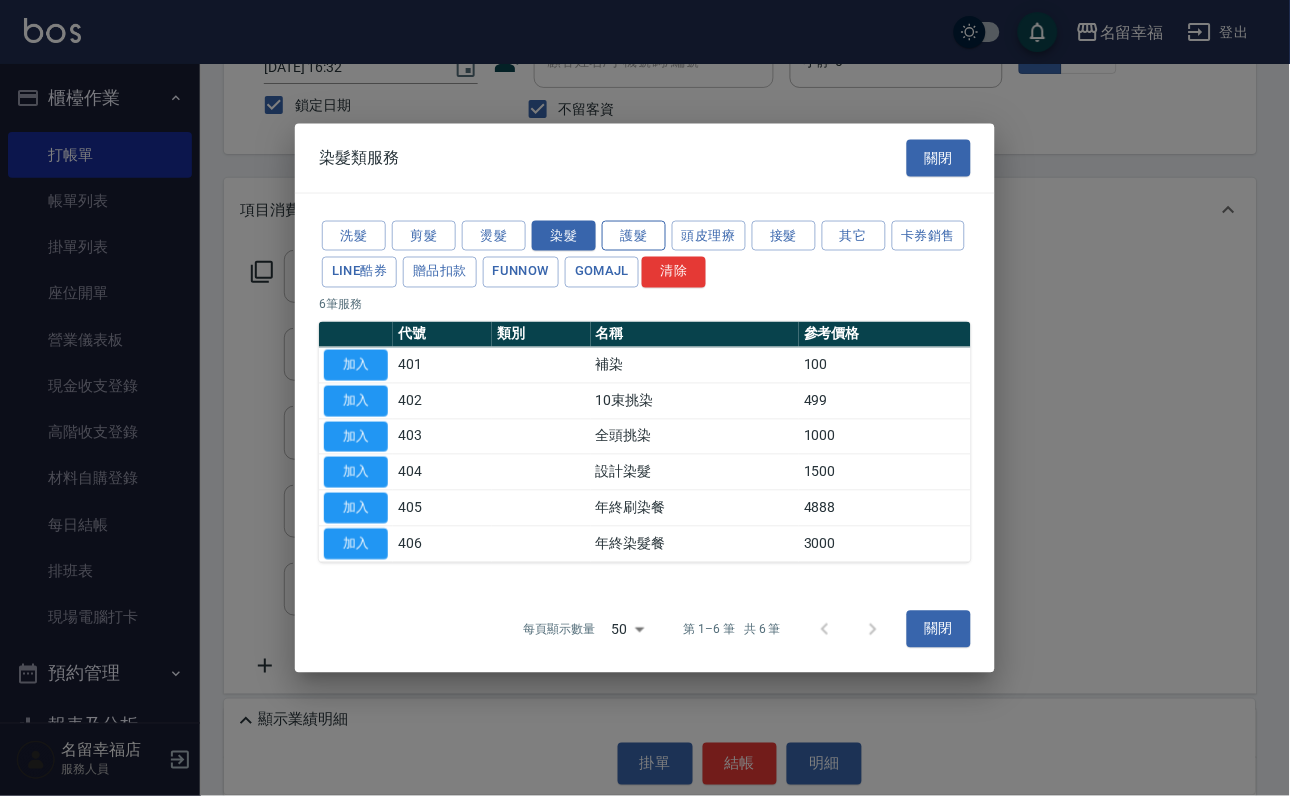click on "護髮" at bounding box center (634, 235) 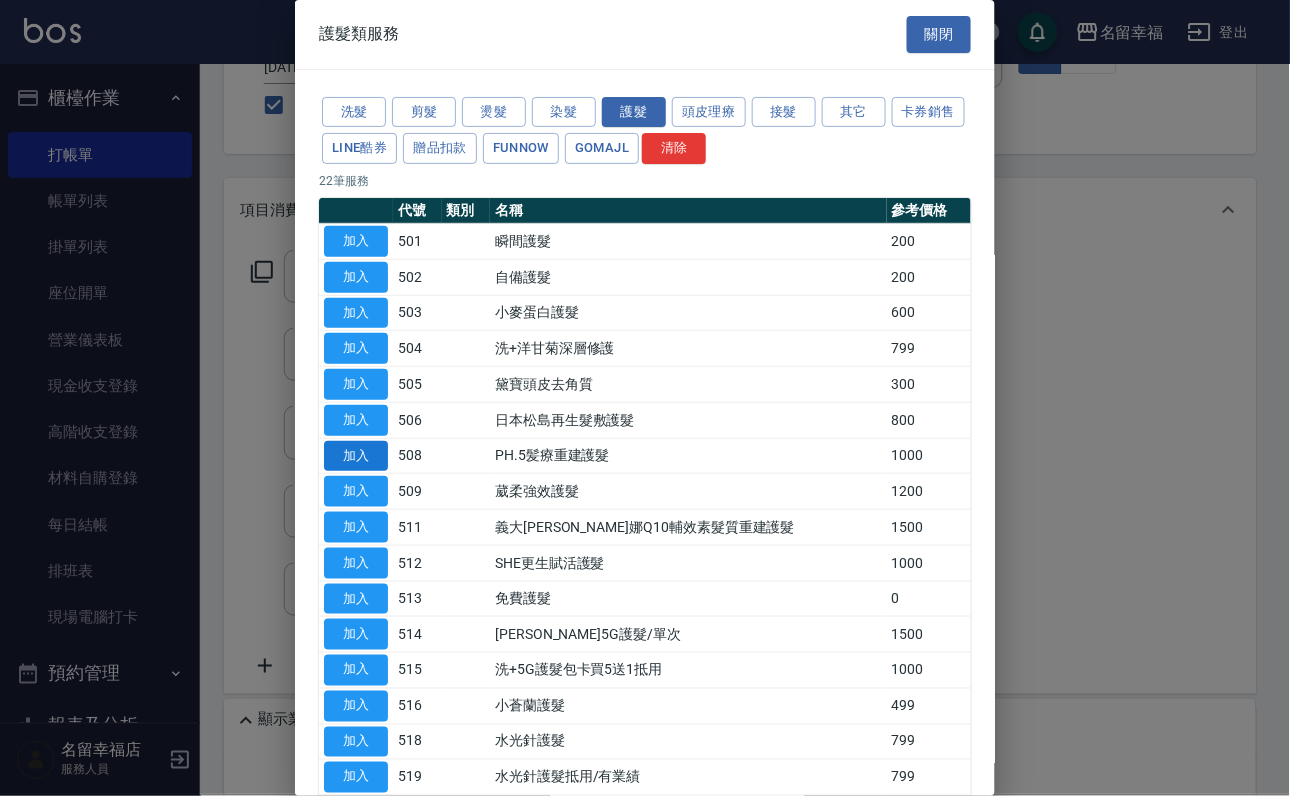 click on "加入" at bounding box center [356, 456] 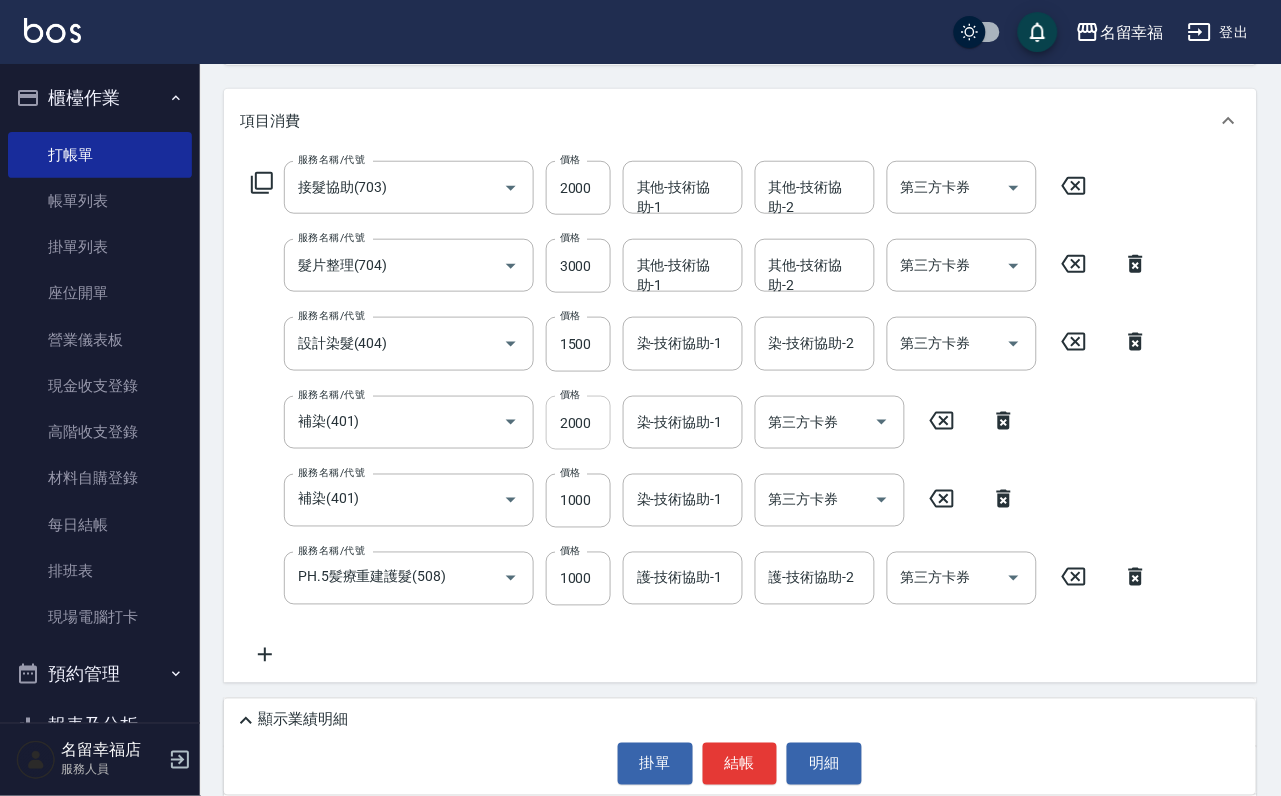 scroll, scrollTop: 300, scrollLeft: 0, axis: vertical 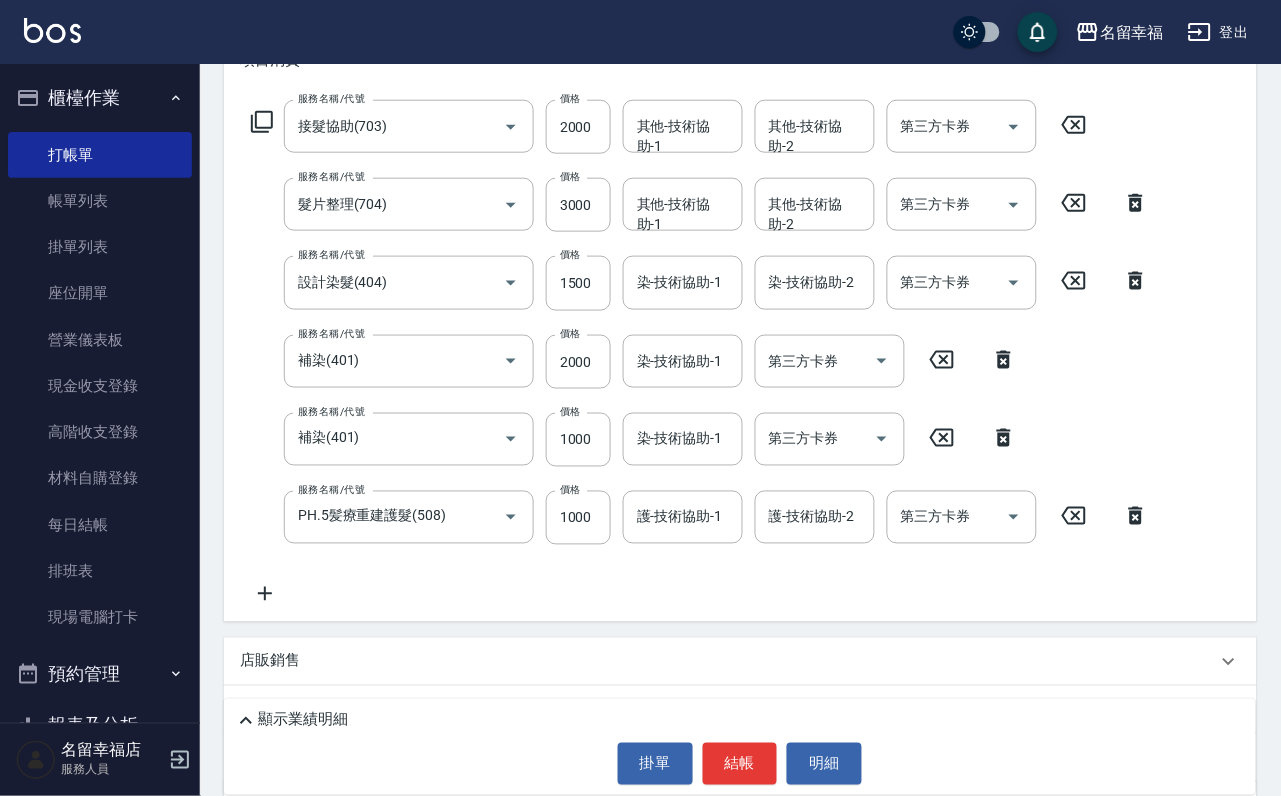 click on "顯示業績明細" at bounding box center (303, 720) 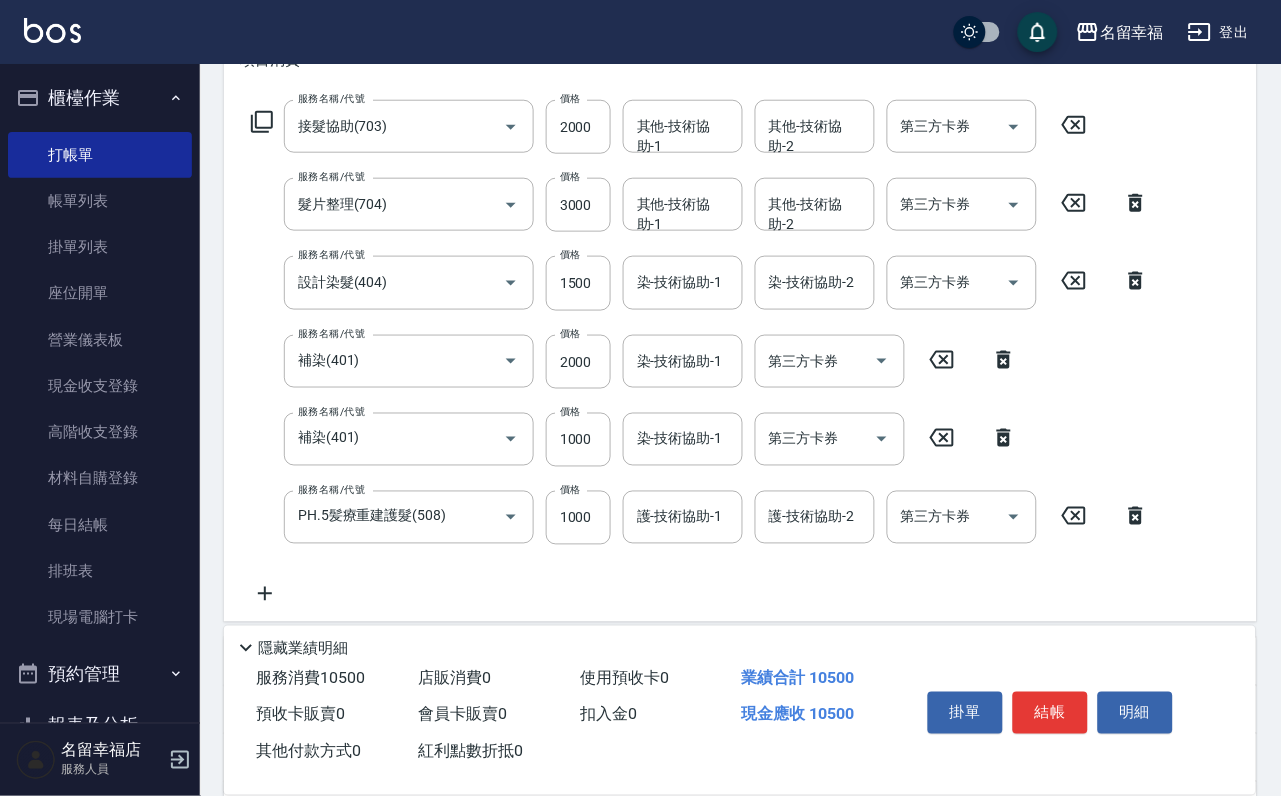 click 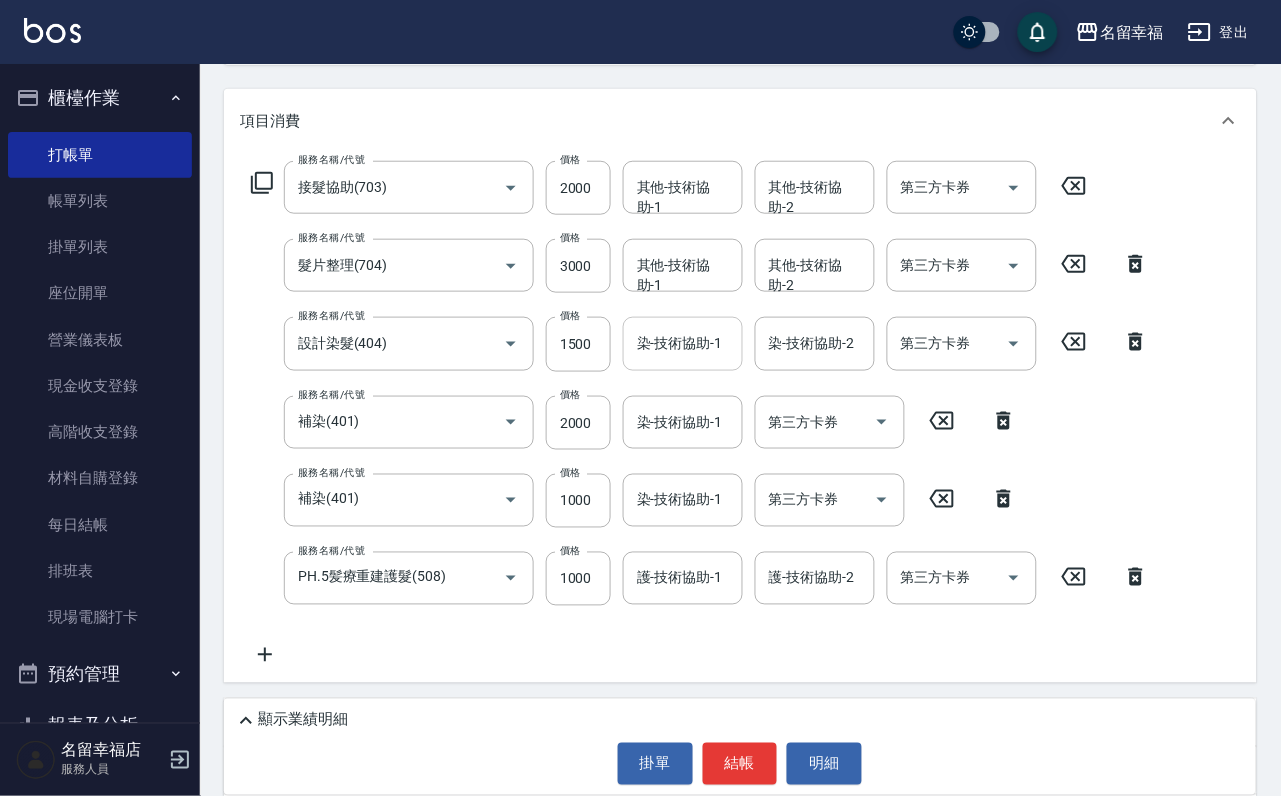 scroll, scrollTop: 300, scrollLeft: 0, axis: vertical 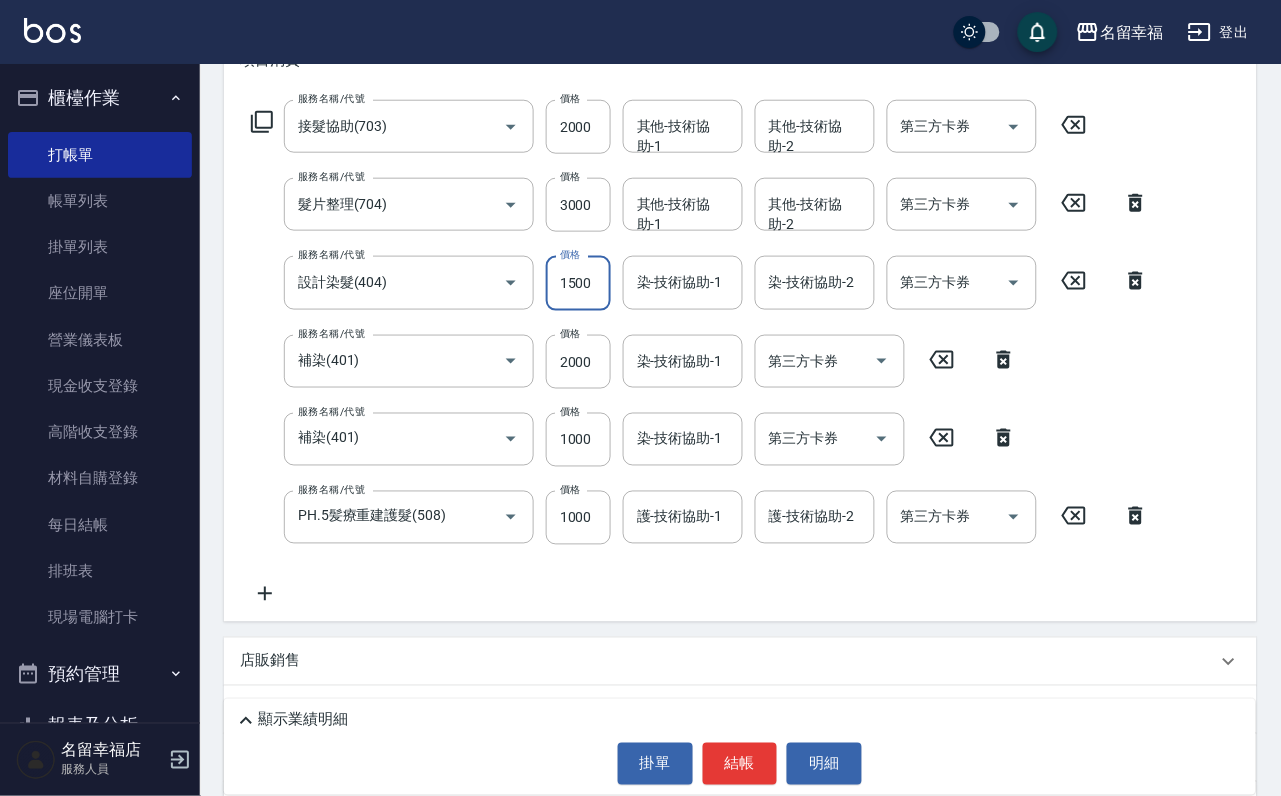 click on "1500" at bounding box center (578, 283) 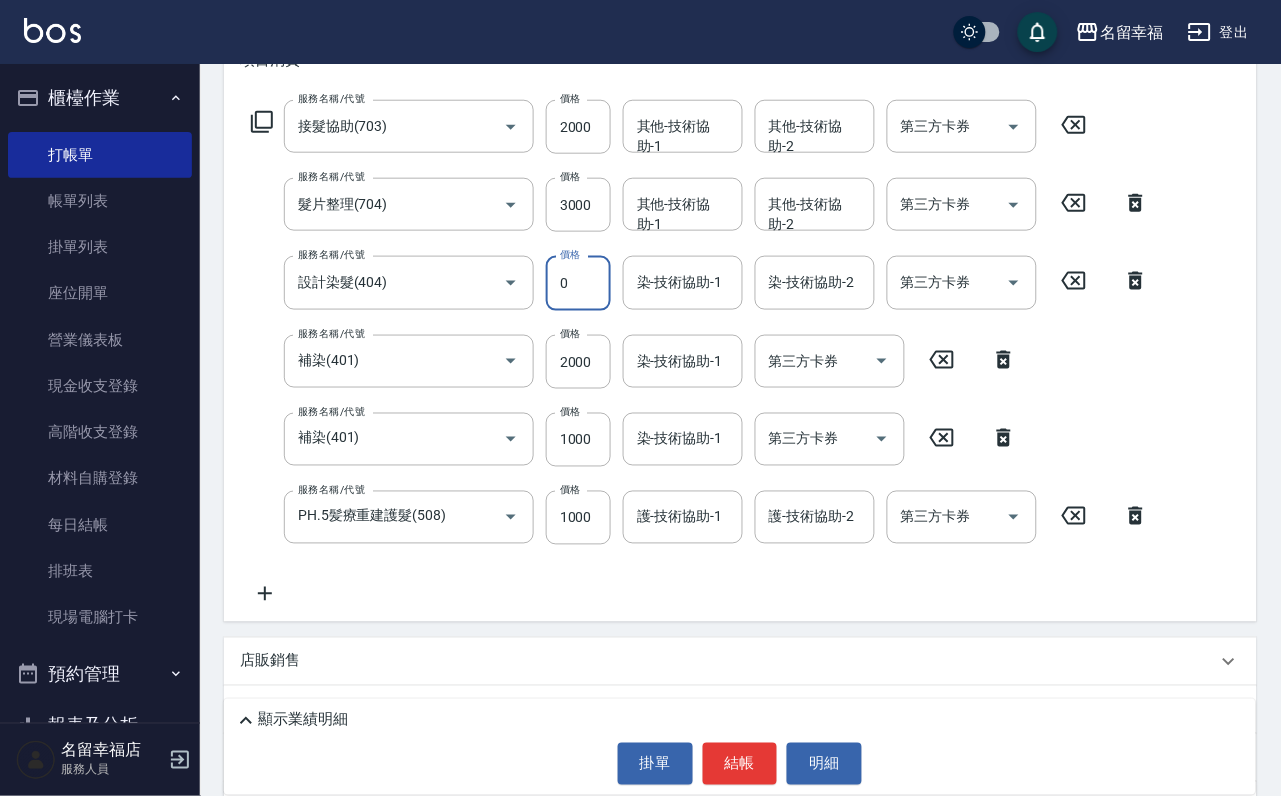 click on "0" at bounding box center [578, 283] 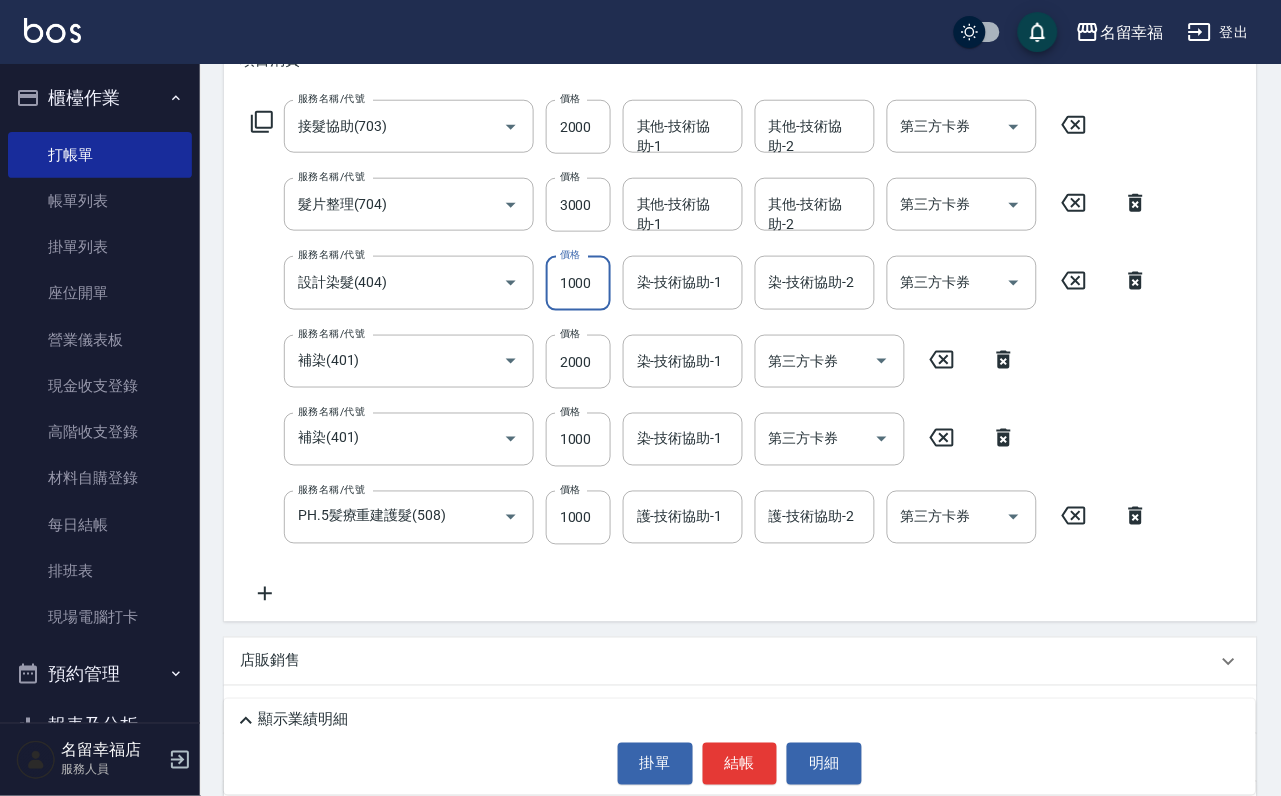 scroll, scrollTop: 0, scrollLeft: 1, axis: horizontal 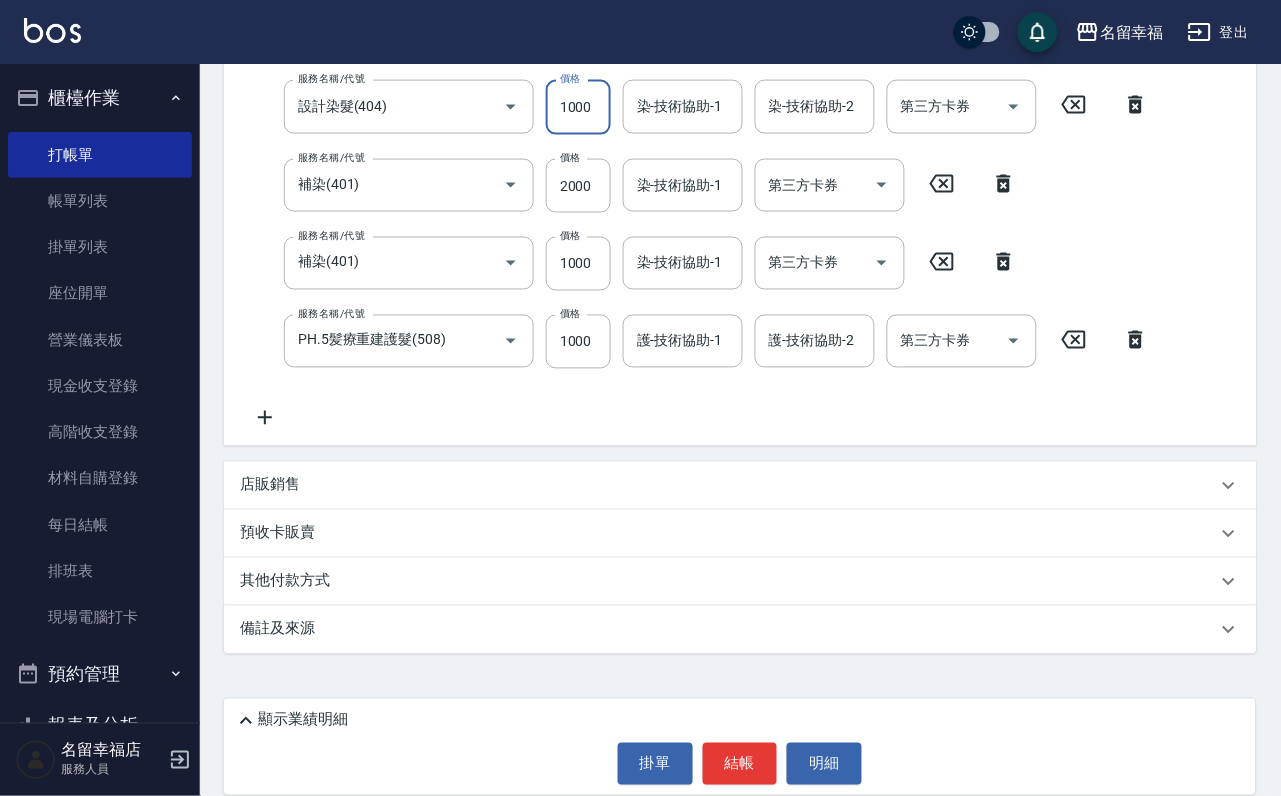type on "1000" 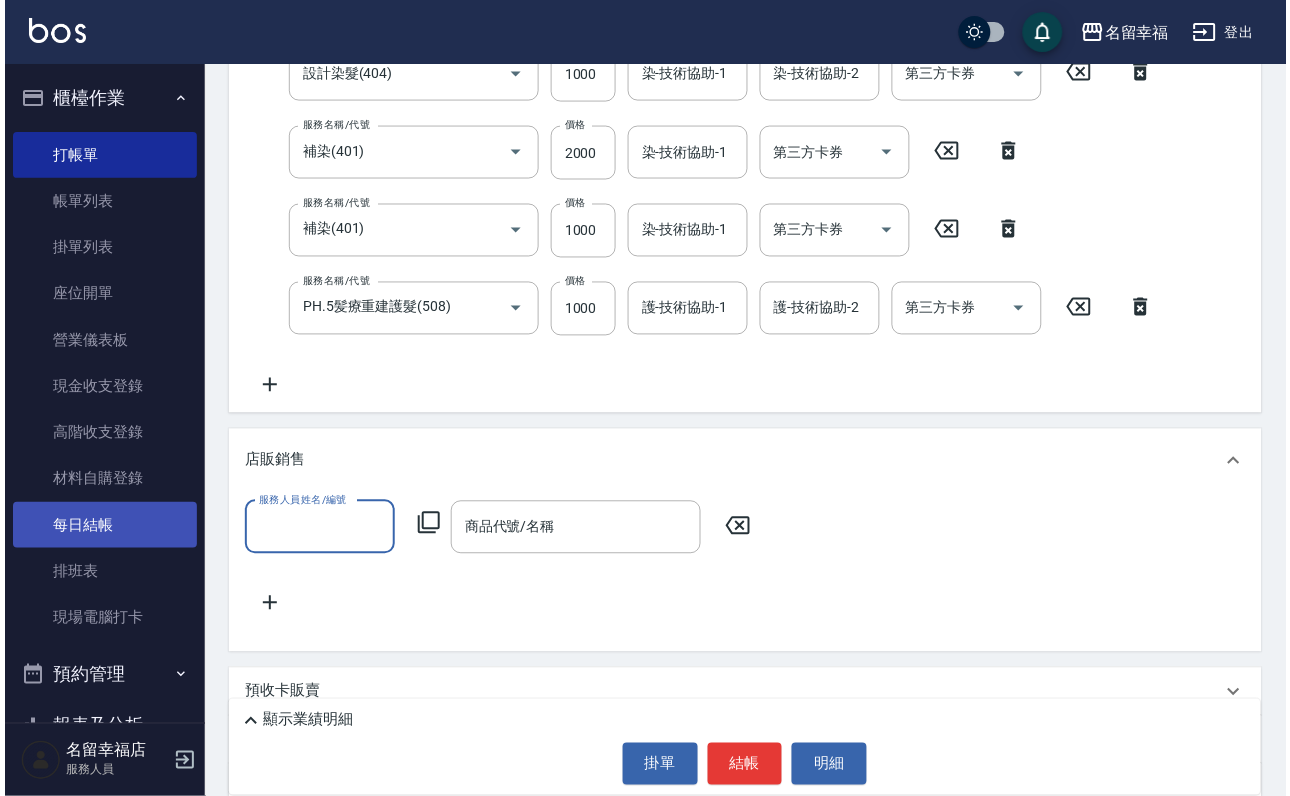 scroll, scrollTop: 0, scrollLeft: 0, axis: both 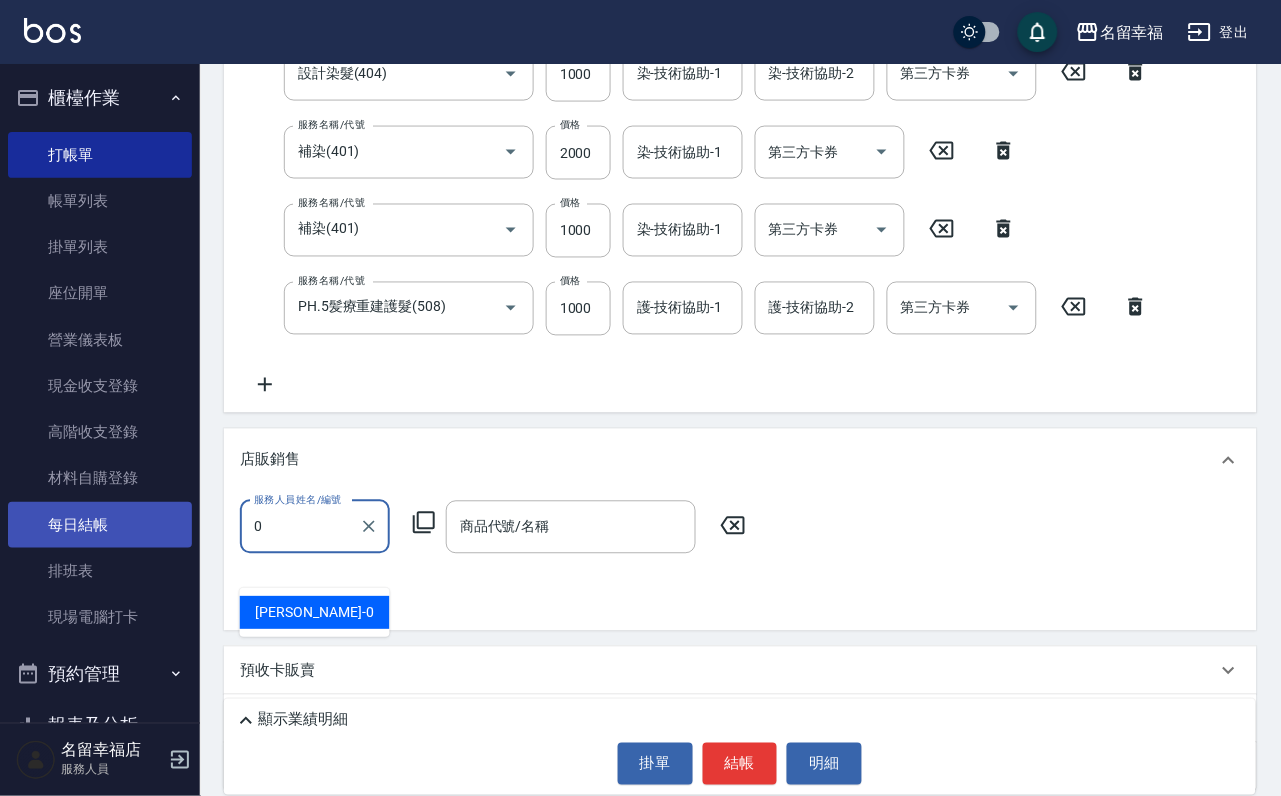 type on "小靜-0" 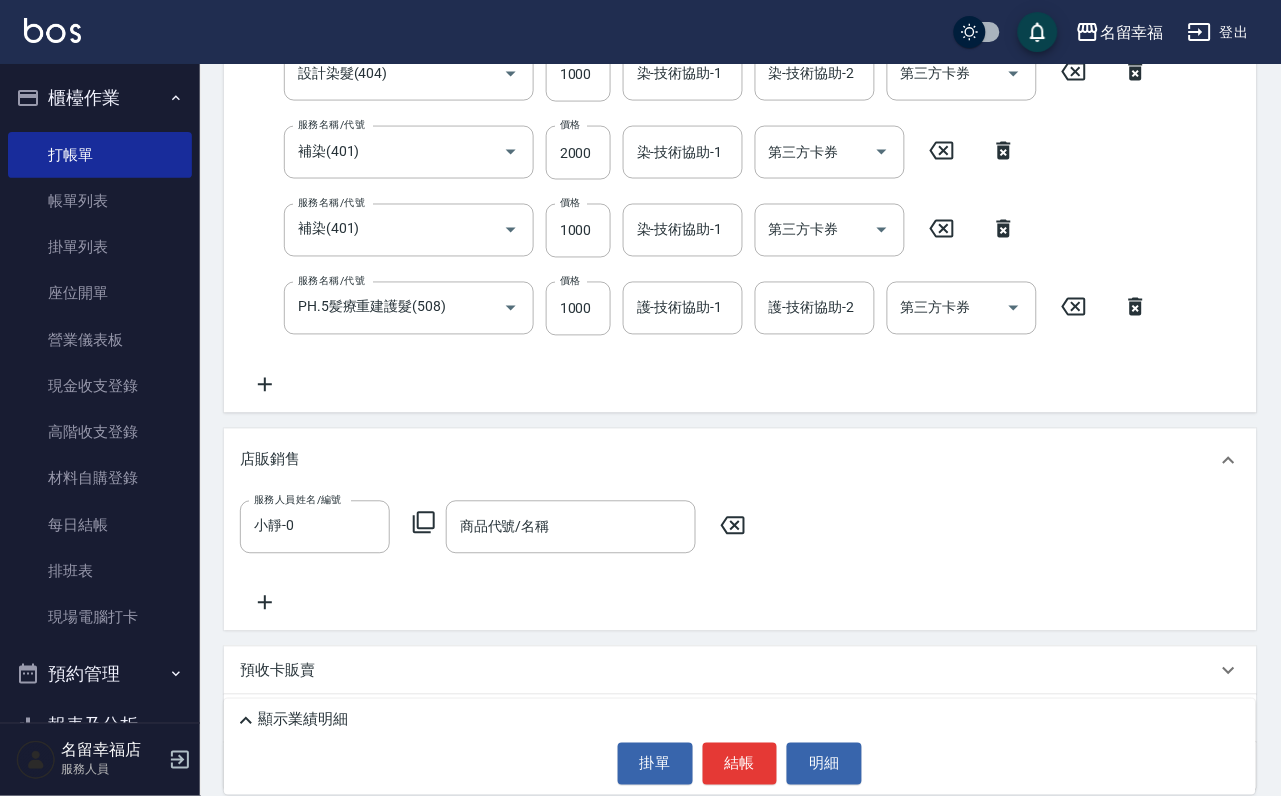 click 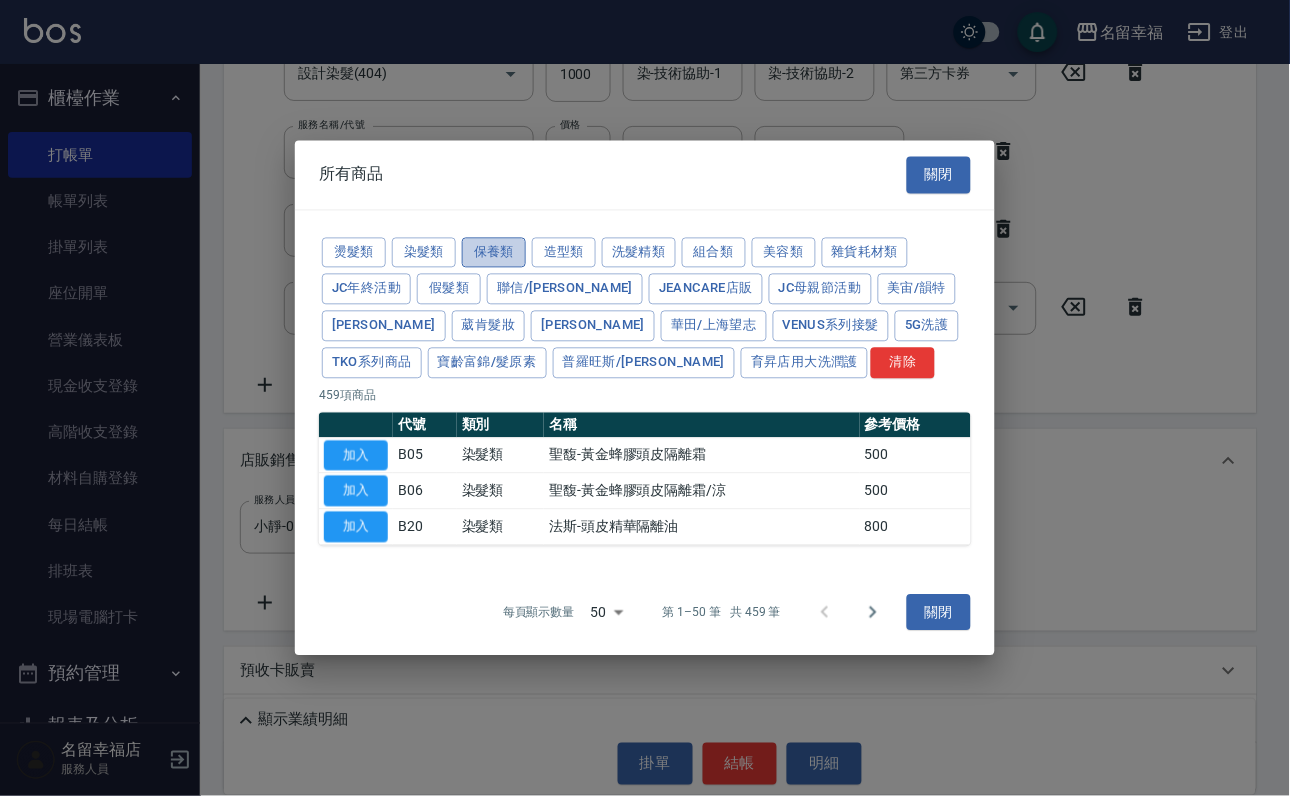 click on "保養類" at bounding box center (494, 252) 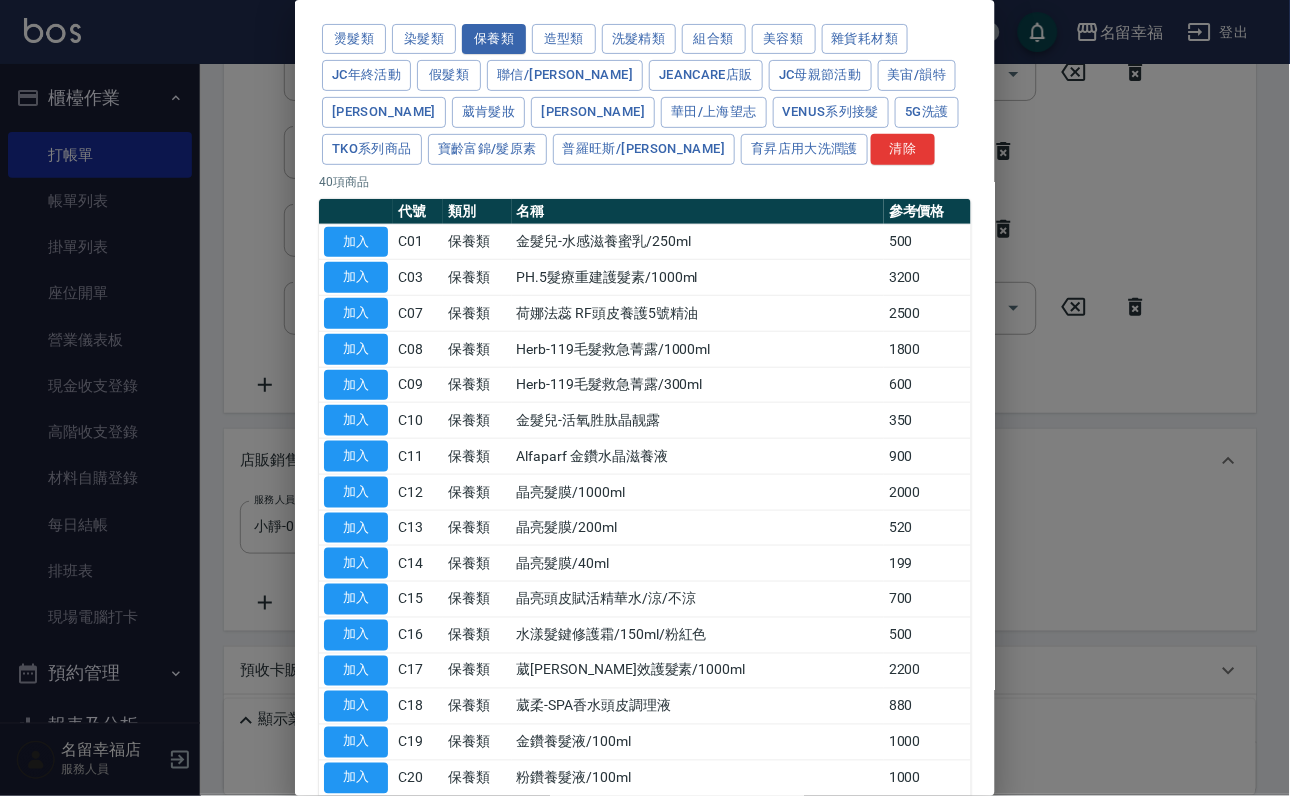 scroll, scrollTop: 0, scrollLeft: 0, axis: both 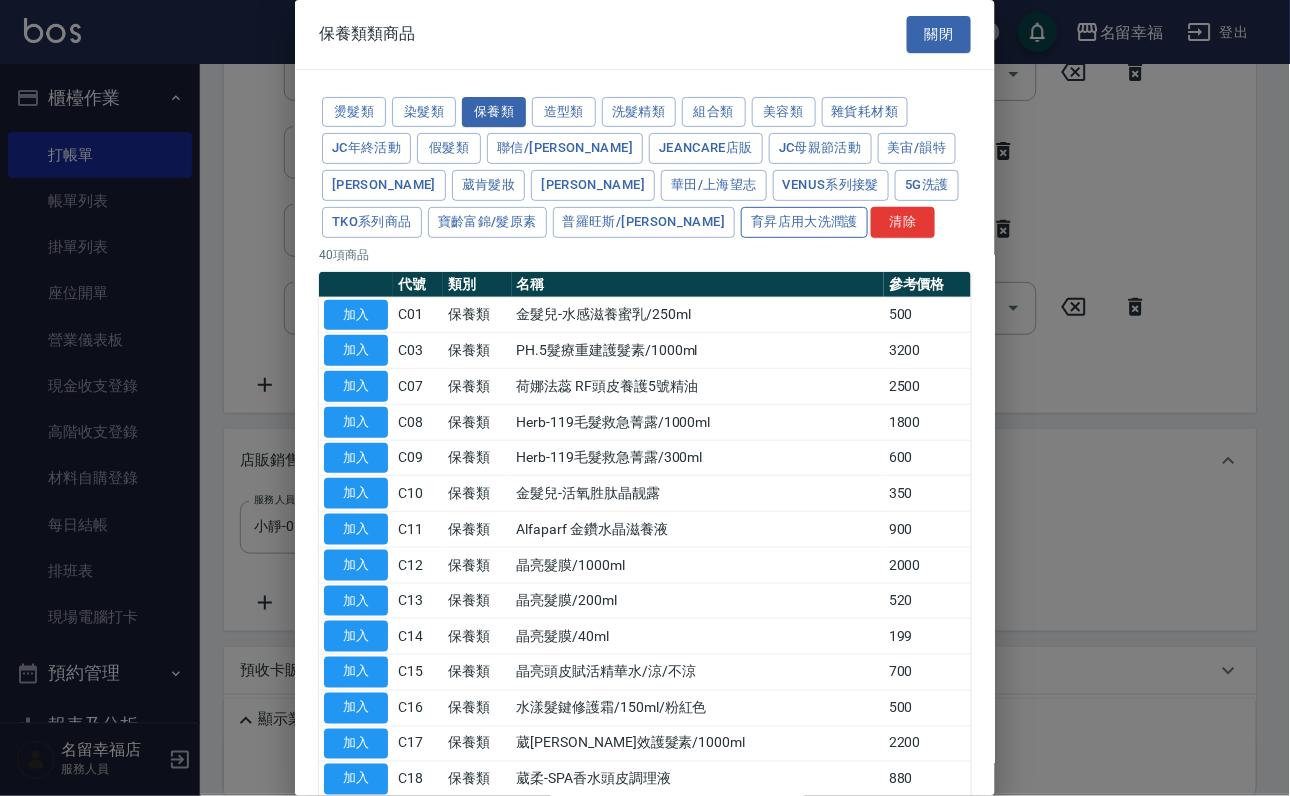 click on "育昇店用大洗潤護" at bounding box center [804, 222] 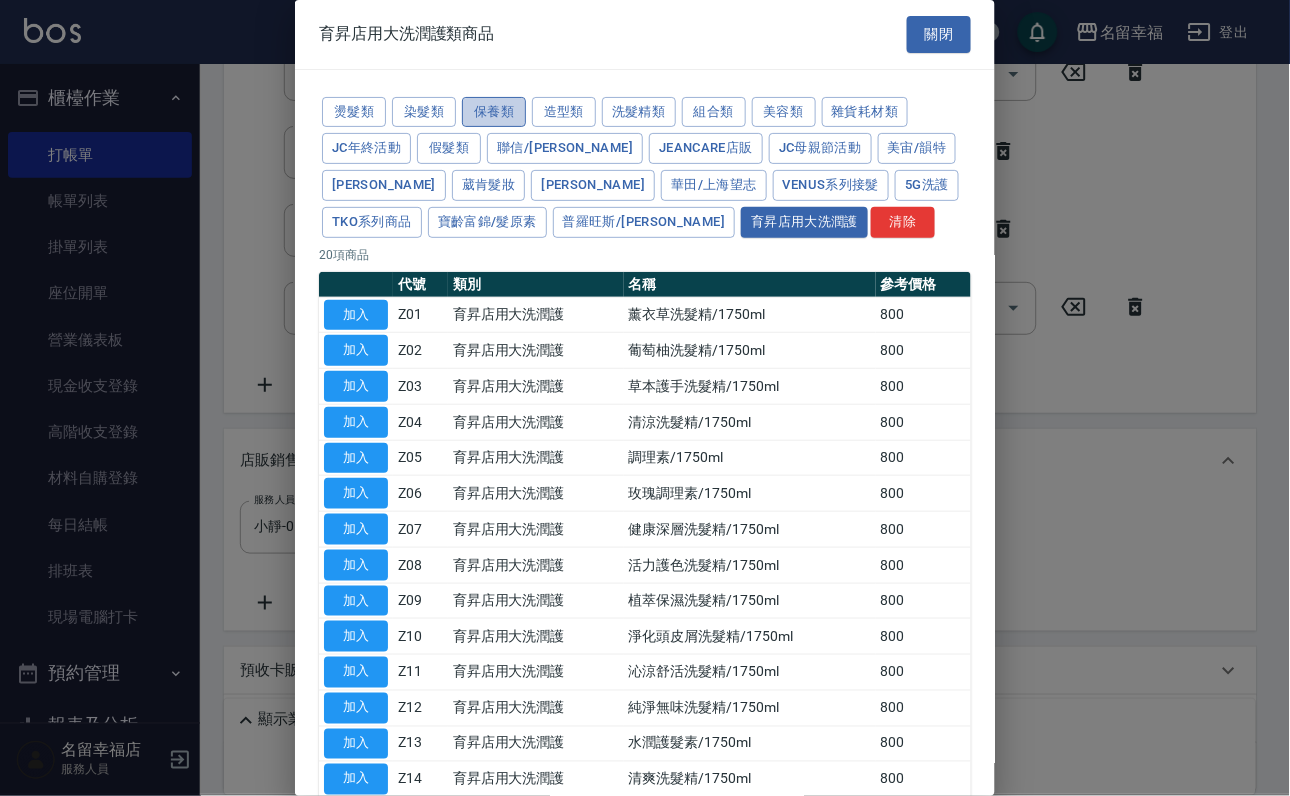 click on "保養類" at bounding box center (494, 112) 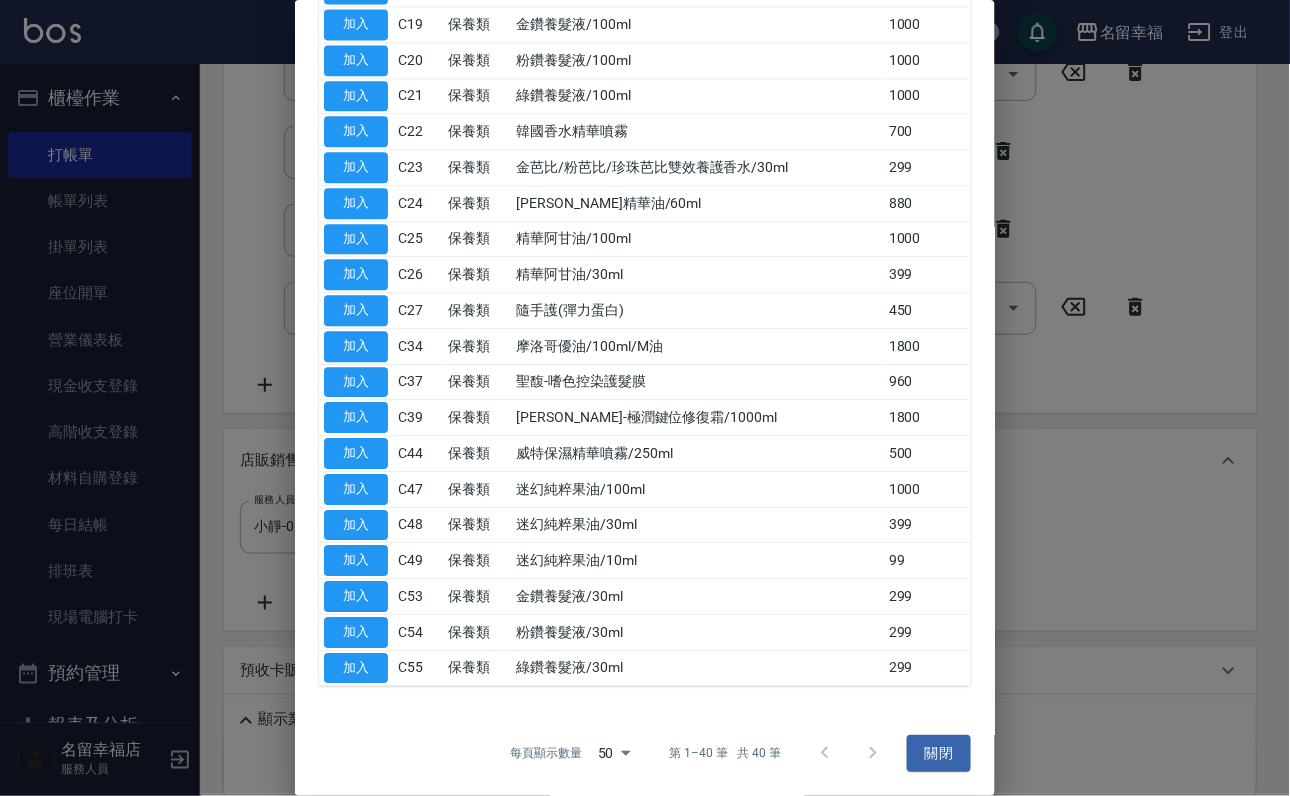 scroll, scrollTop: 1435, scrollLeft: 0, axis: vertical 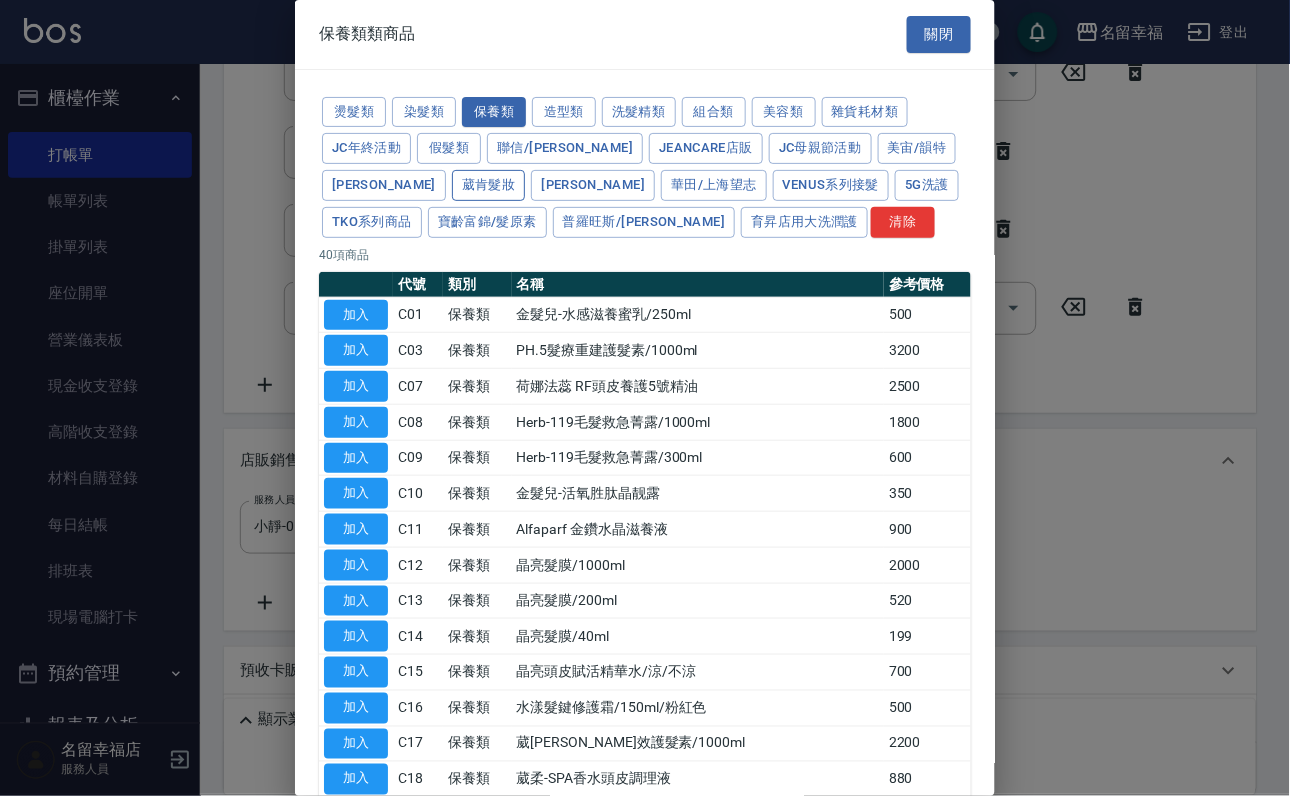 click on "葳肯髮妝" at bounding box center [489, 185] 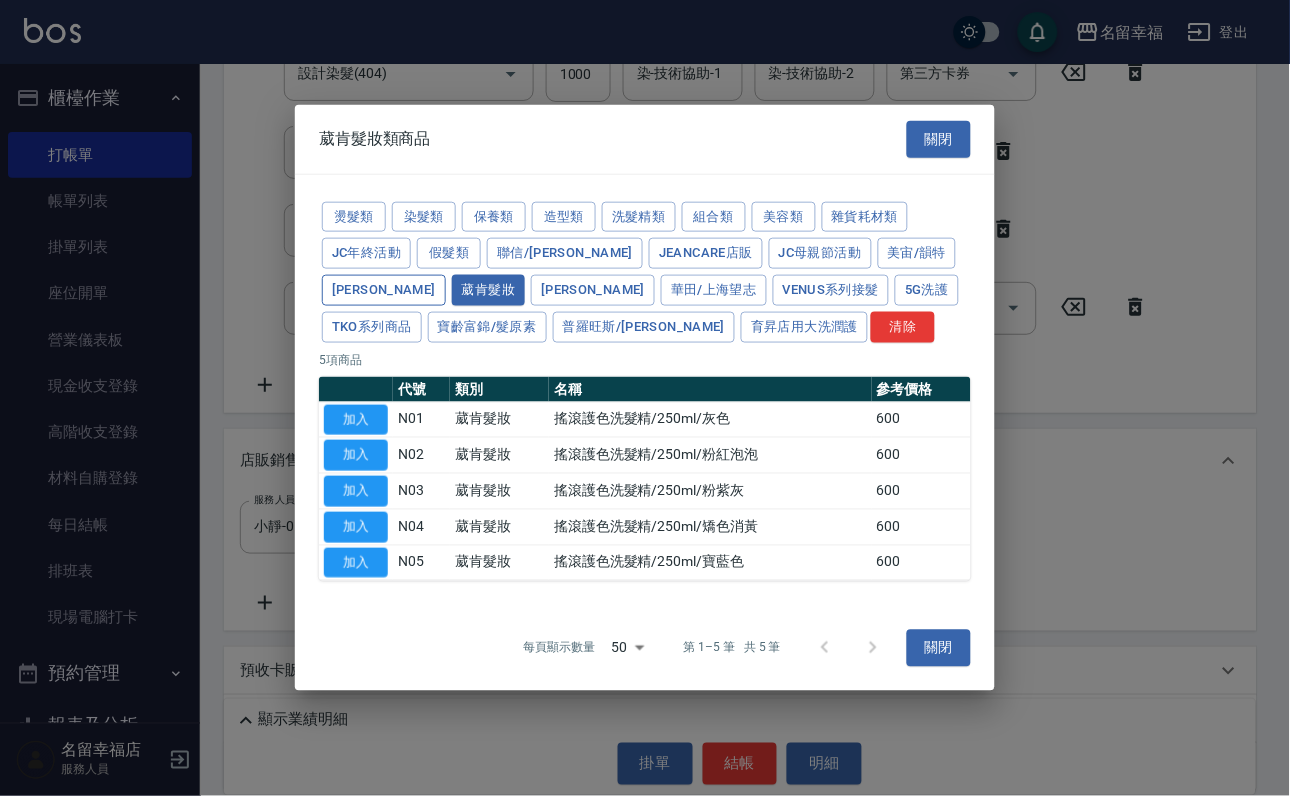 click on "[PERSON_NAME]" at bounding box center (384, 290) 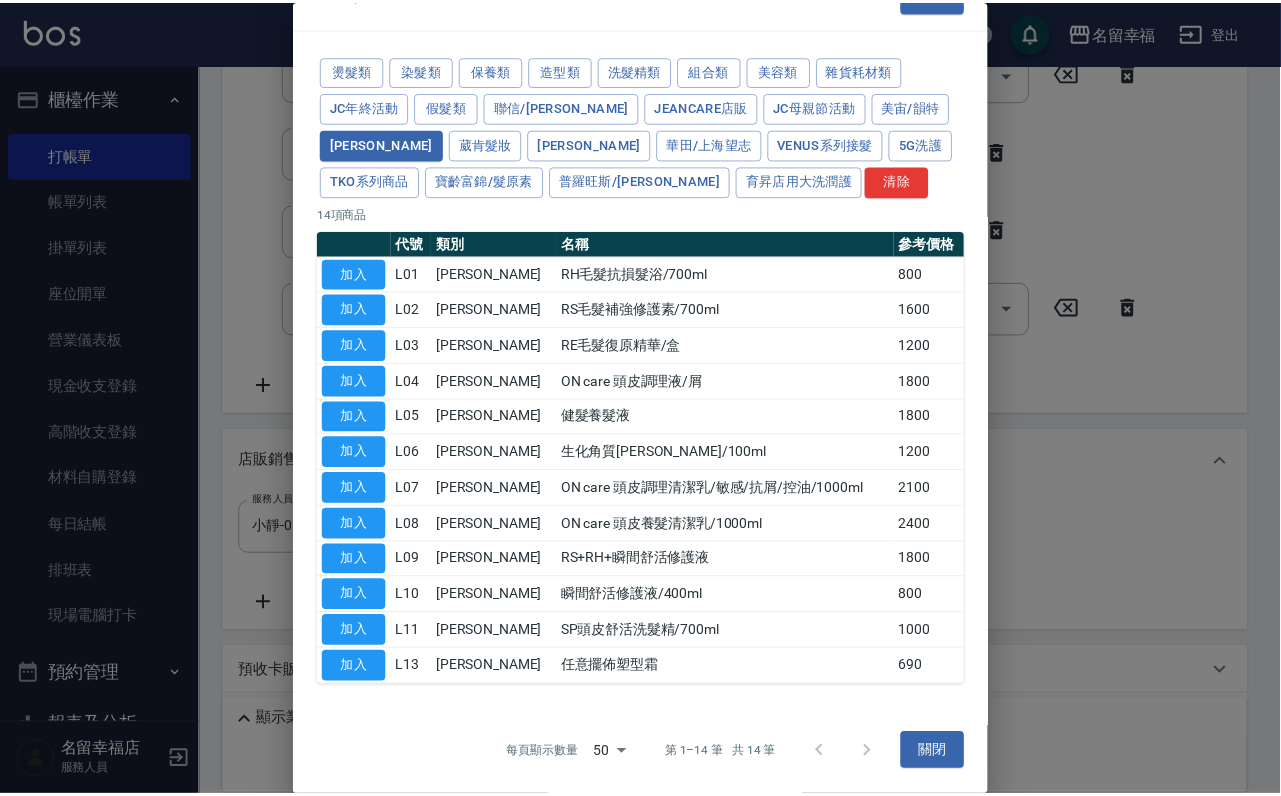 scroll, scrollTop: 386, scrollLeft: 0, axis: vertical 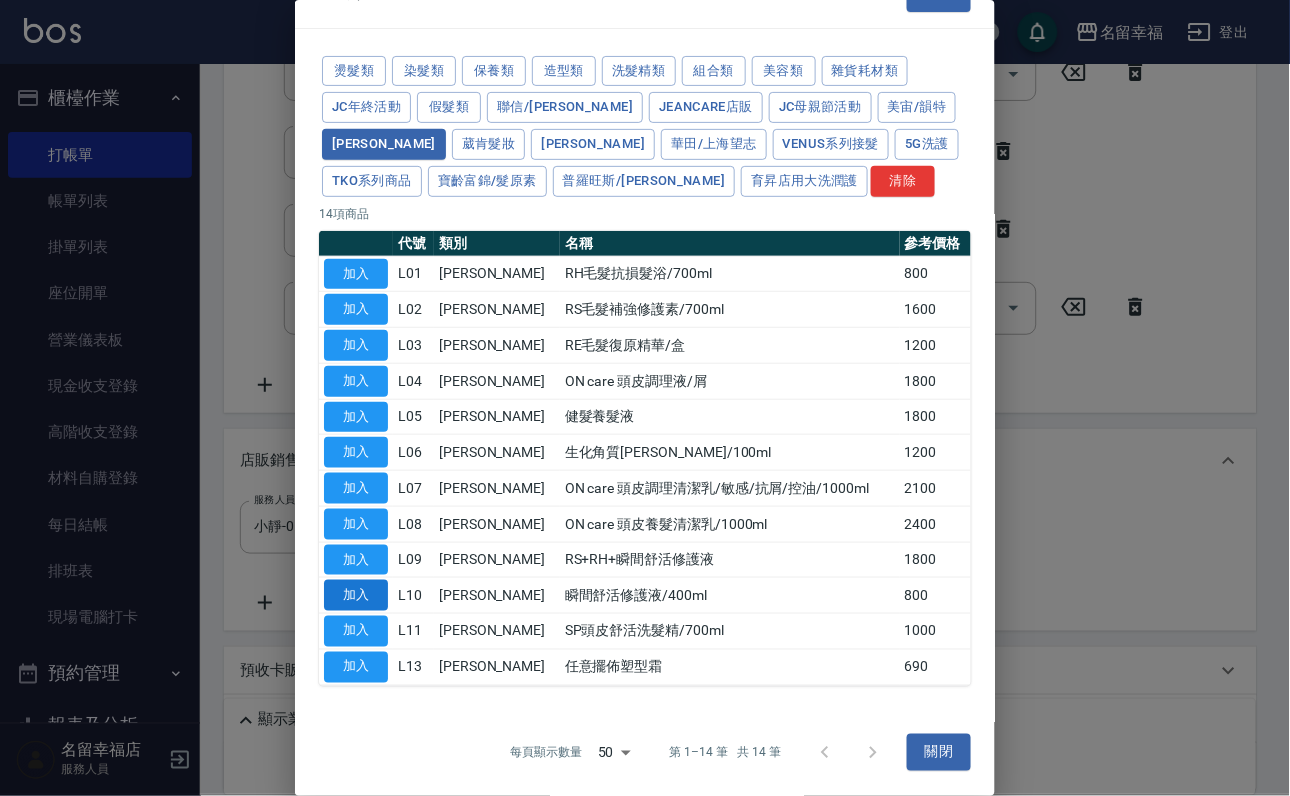 click on "加入" at bounding box center [356, 595] 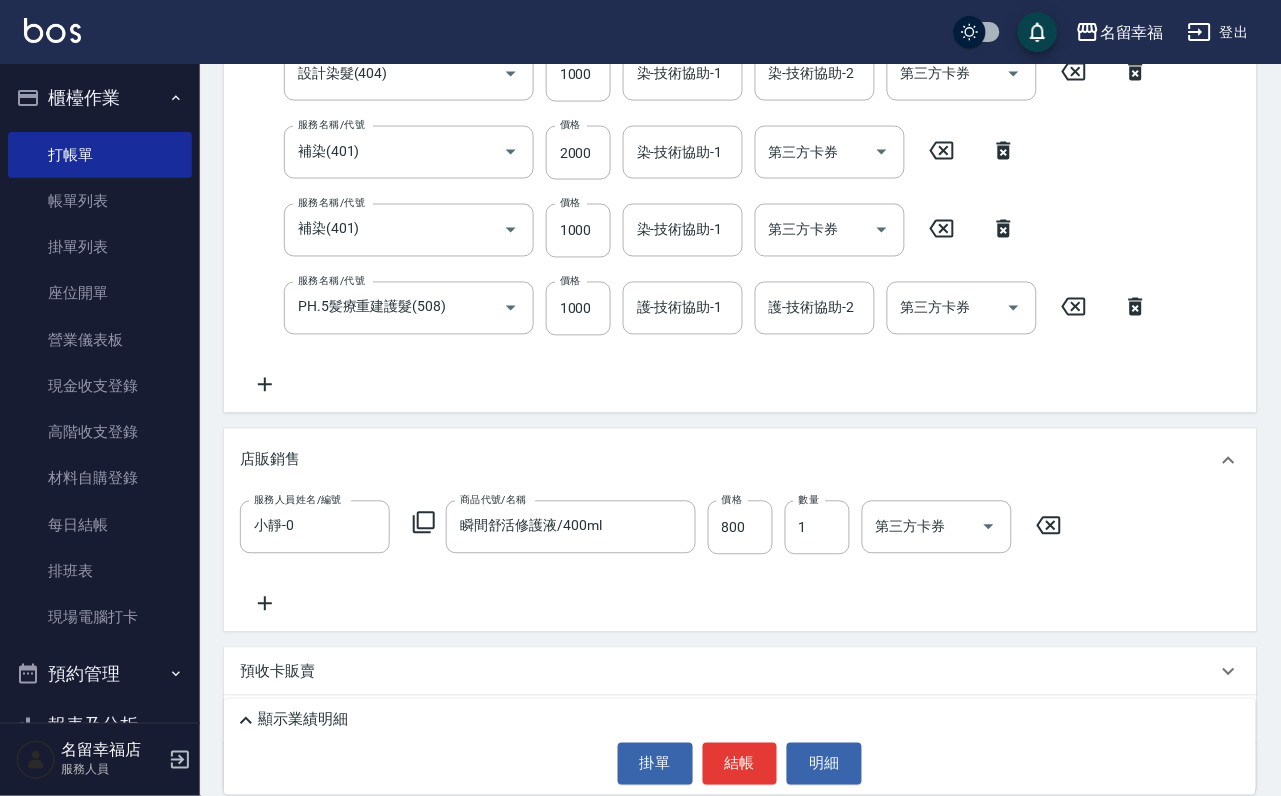 click 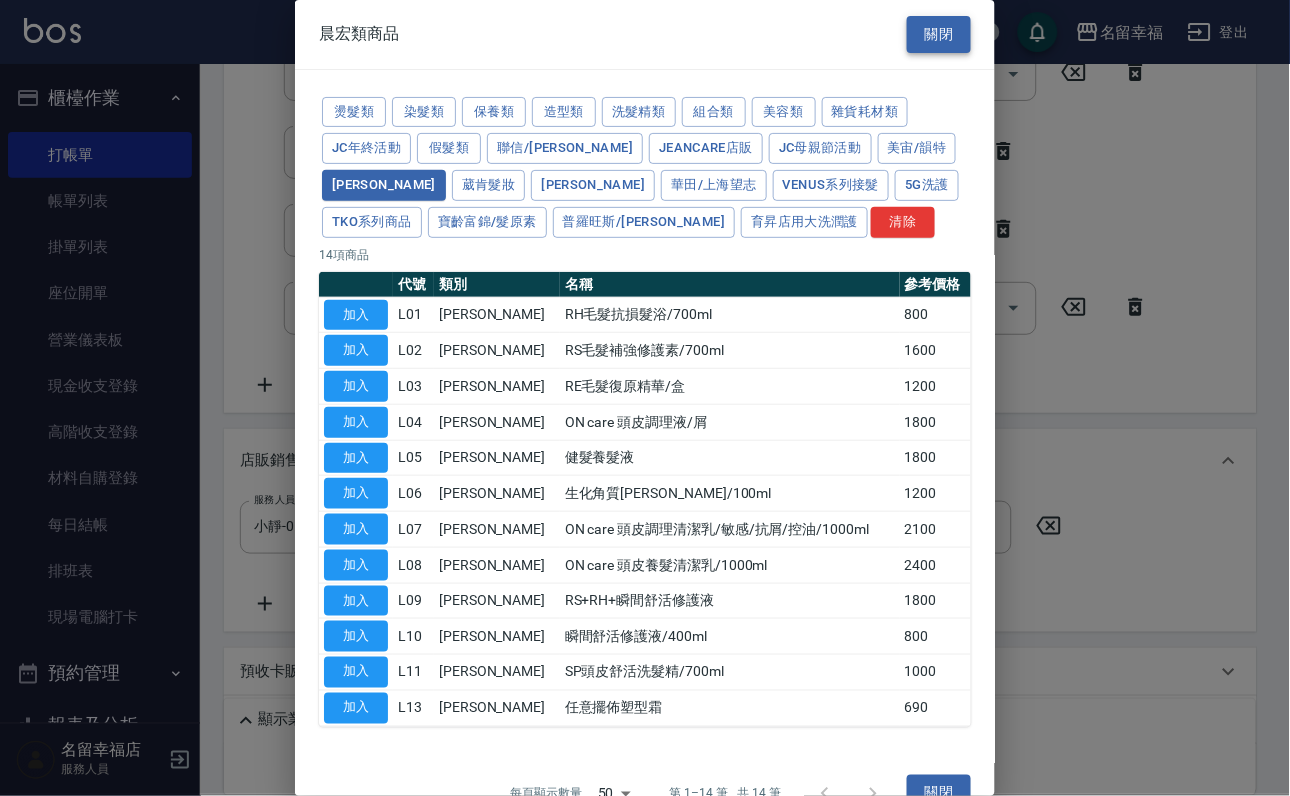 click on "關閉" at bounding box center (939, 34) 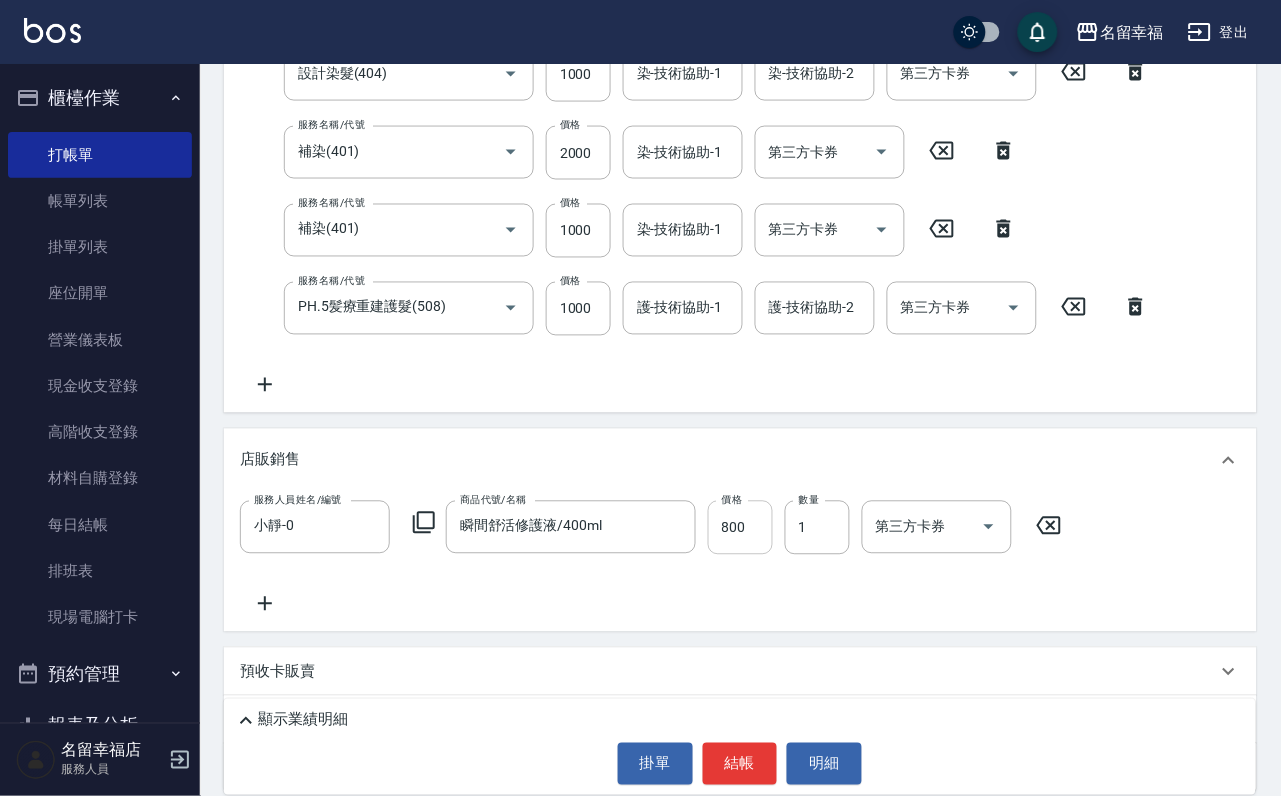 click on "800" at bounding box center [740, 528] 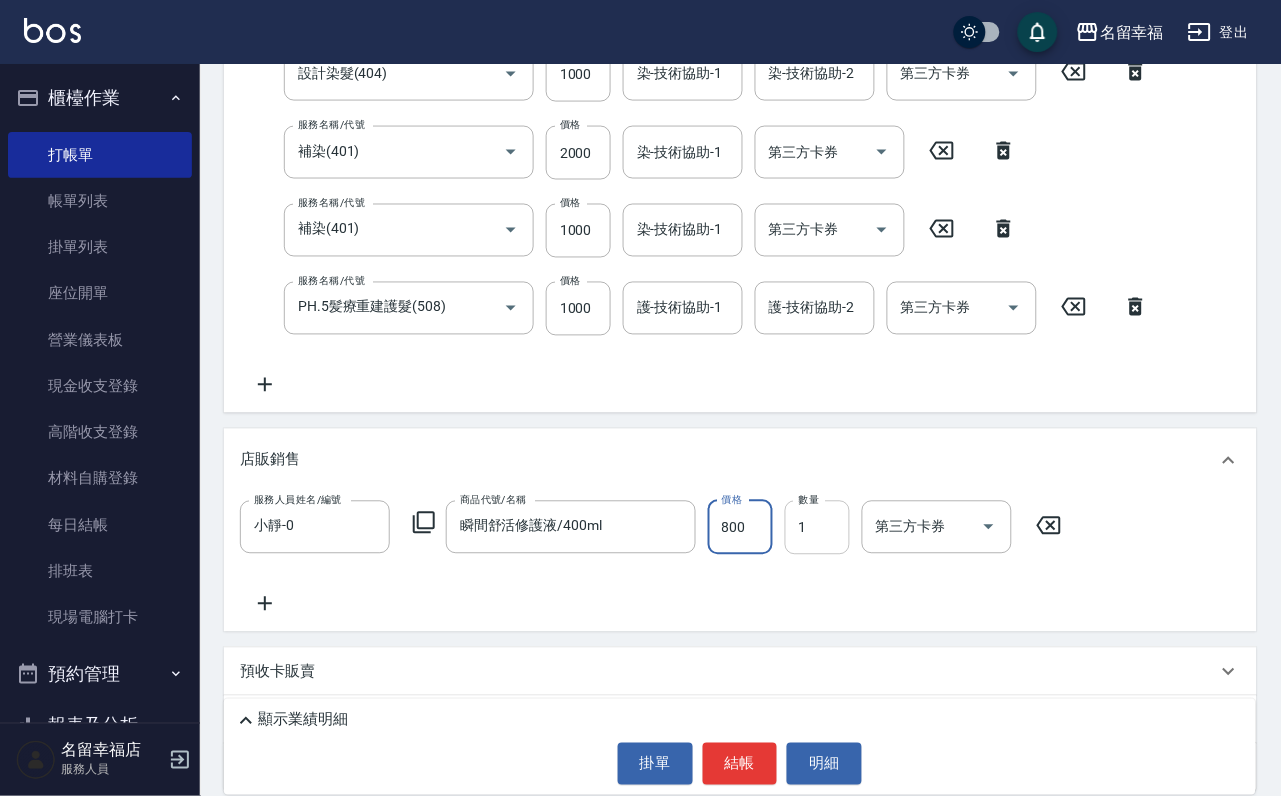 click on "1" at bounding box center (817, 528) 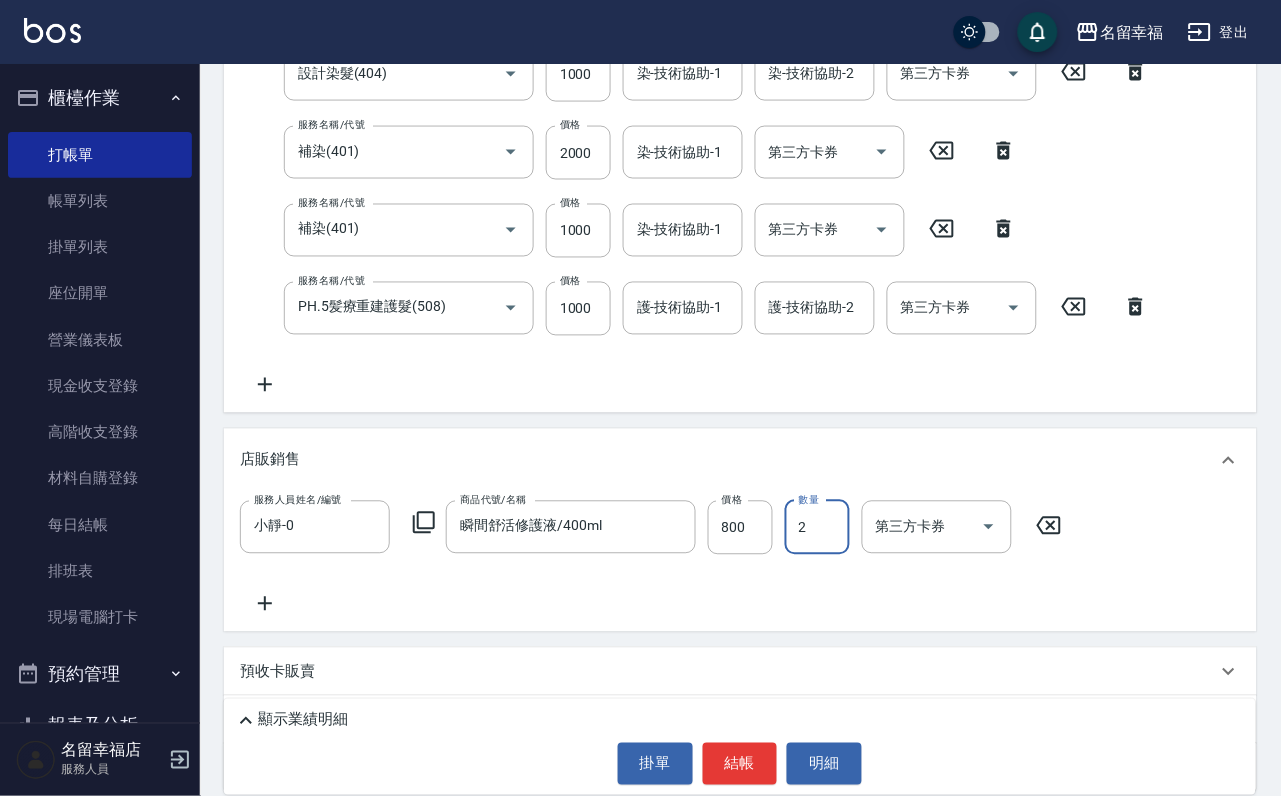 type on "2" 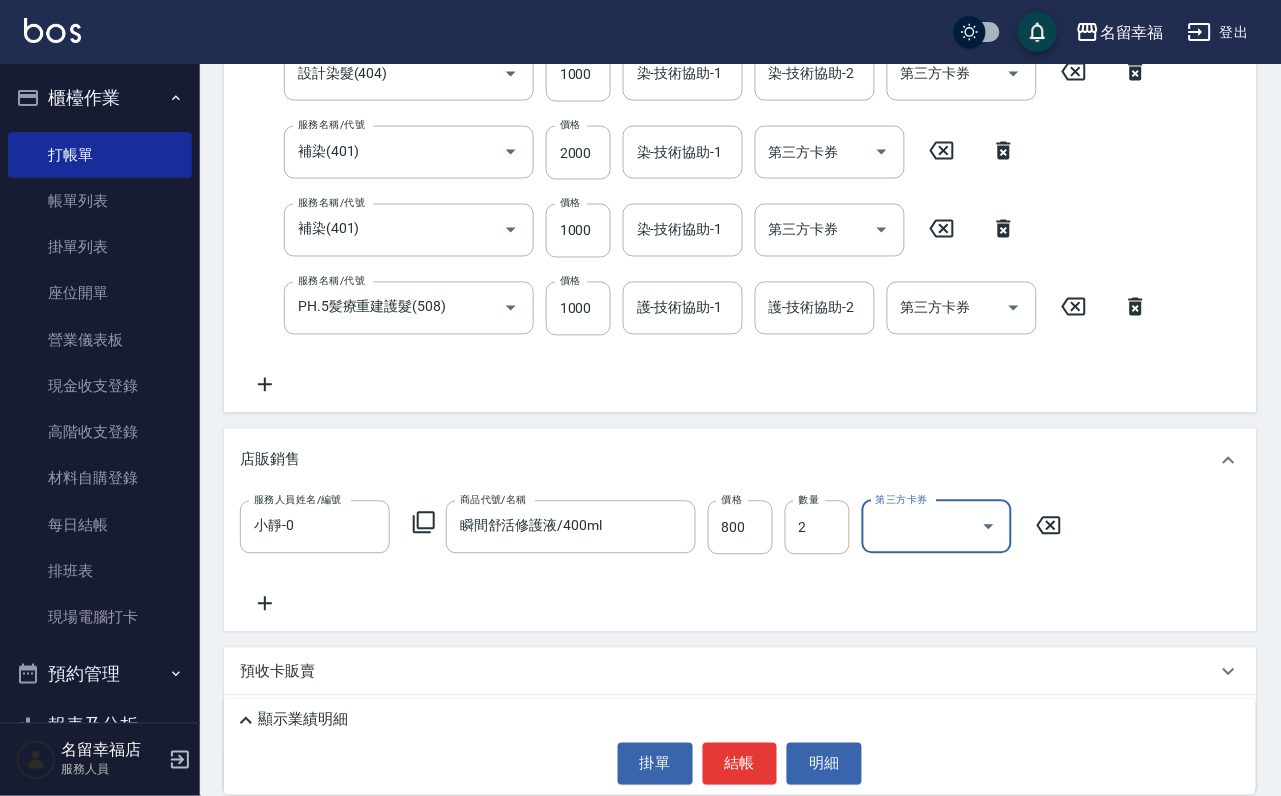 click 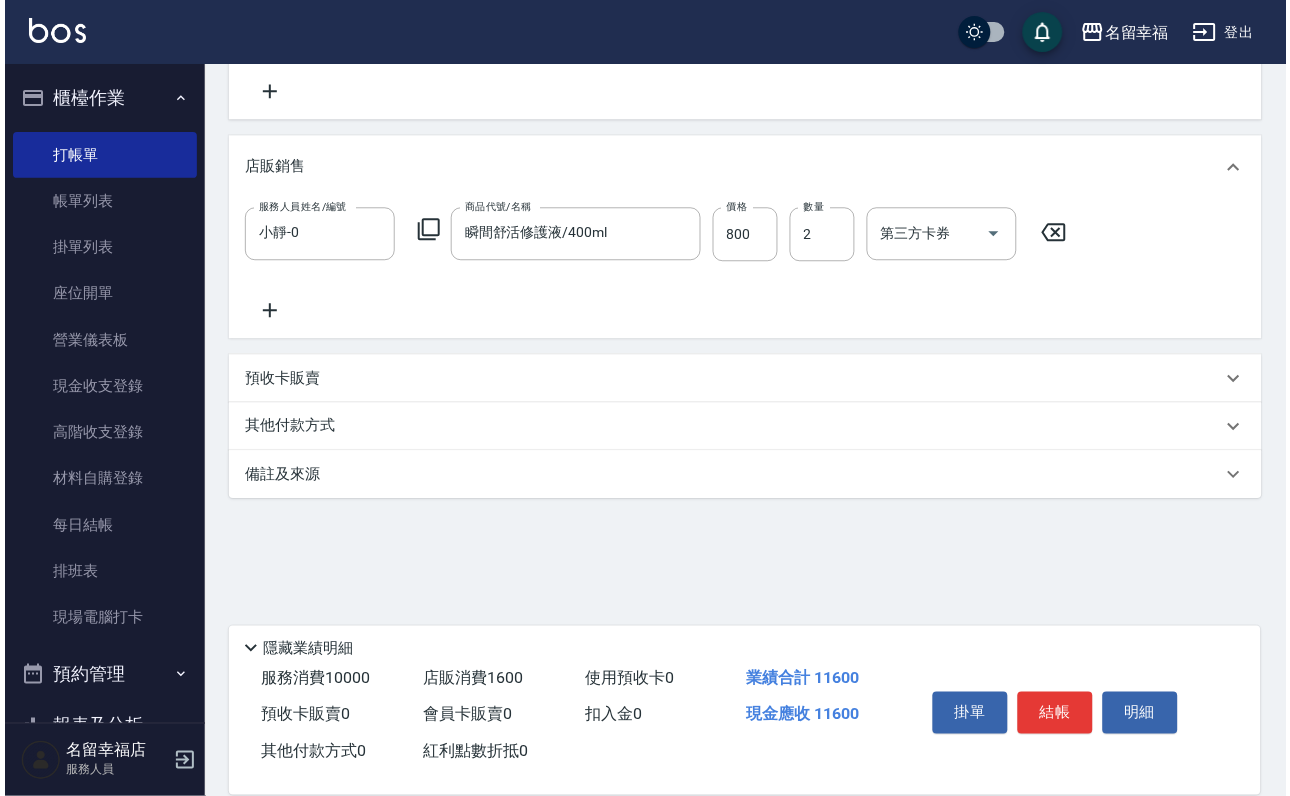 scroll, scrollTop: 809, scrollLeft: 0, axis: vertical 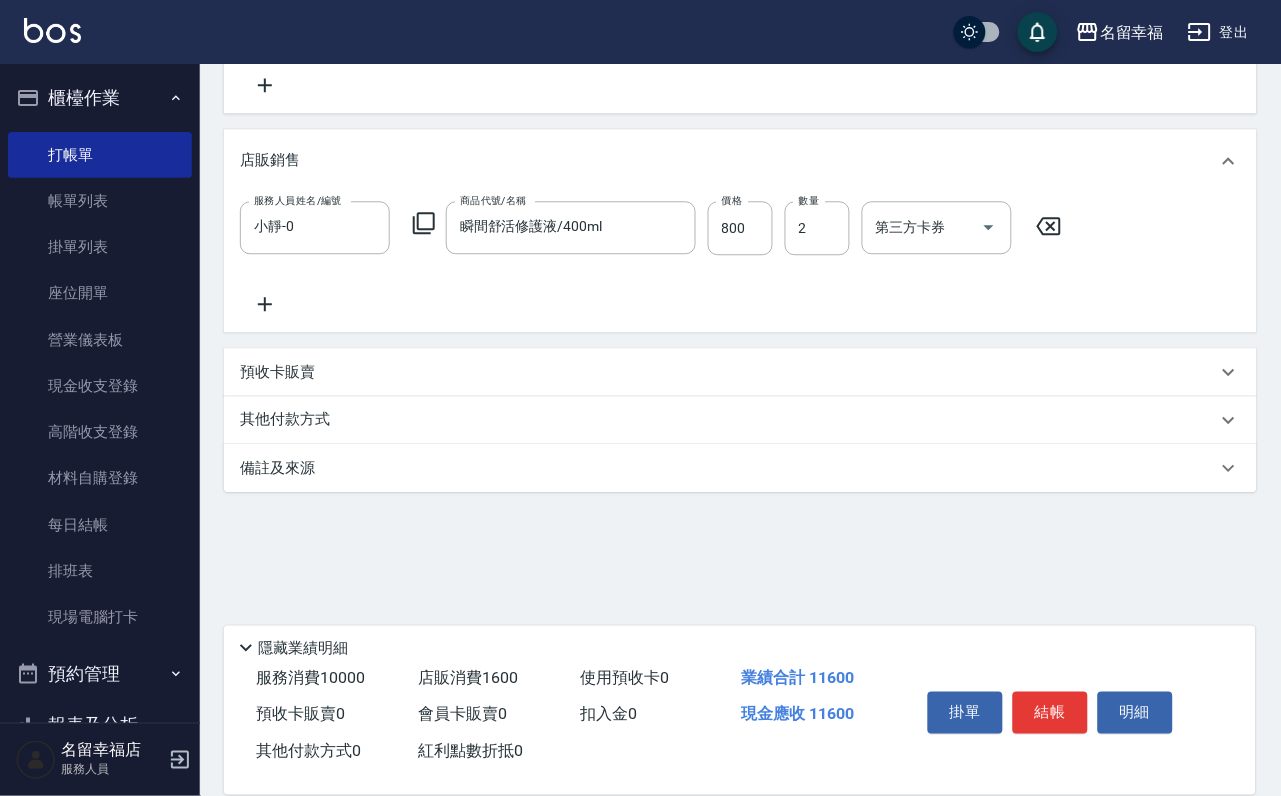 click 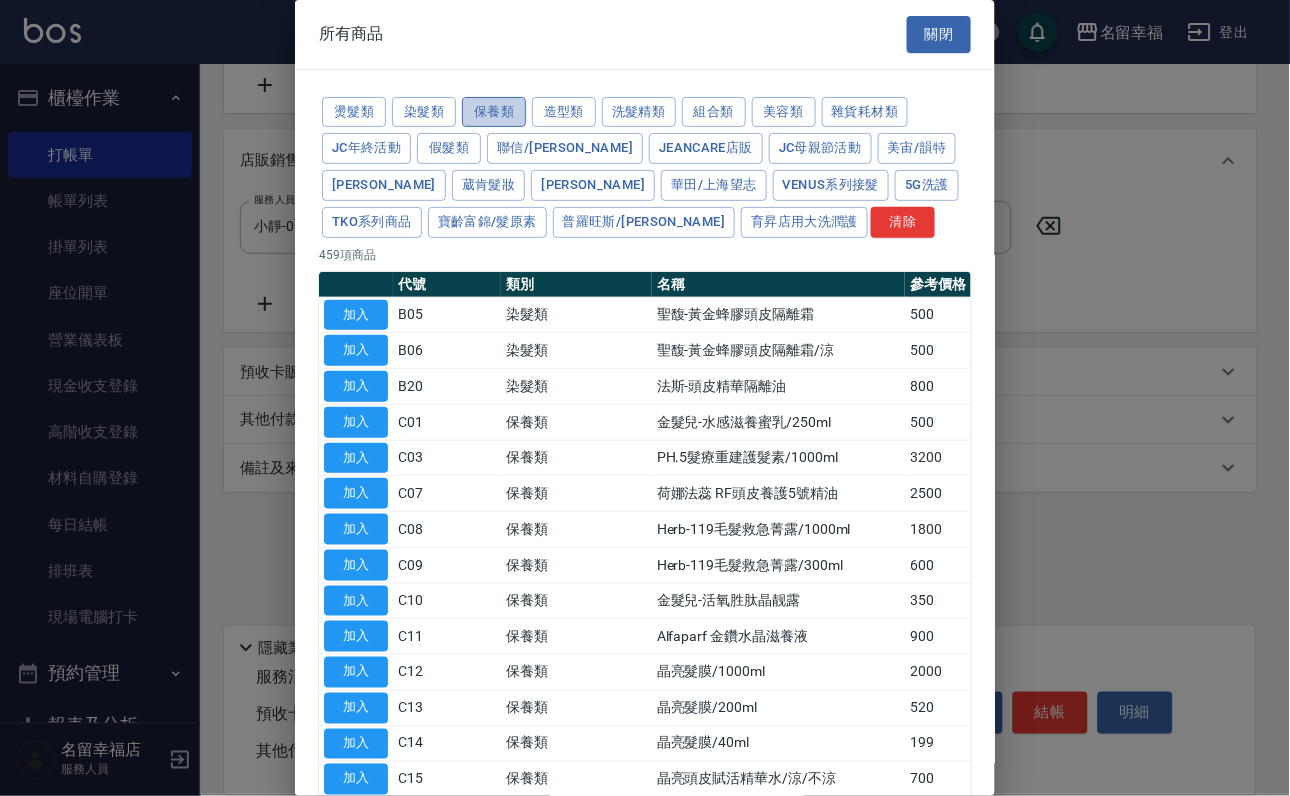 click on "保養類" at bounding box center [494, 112] 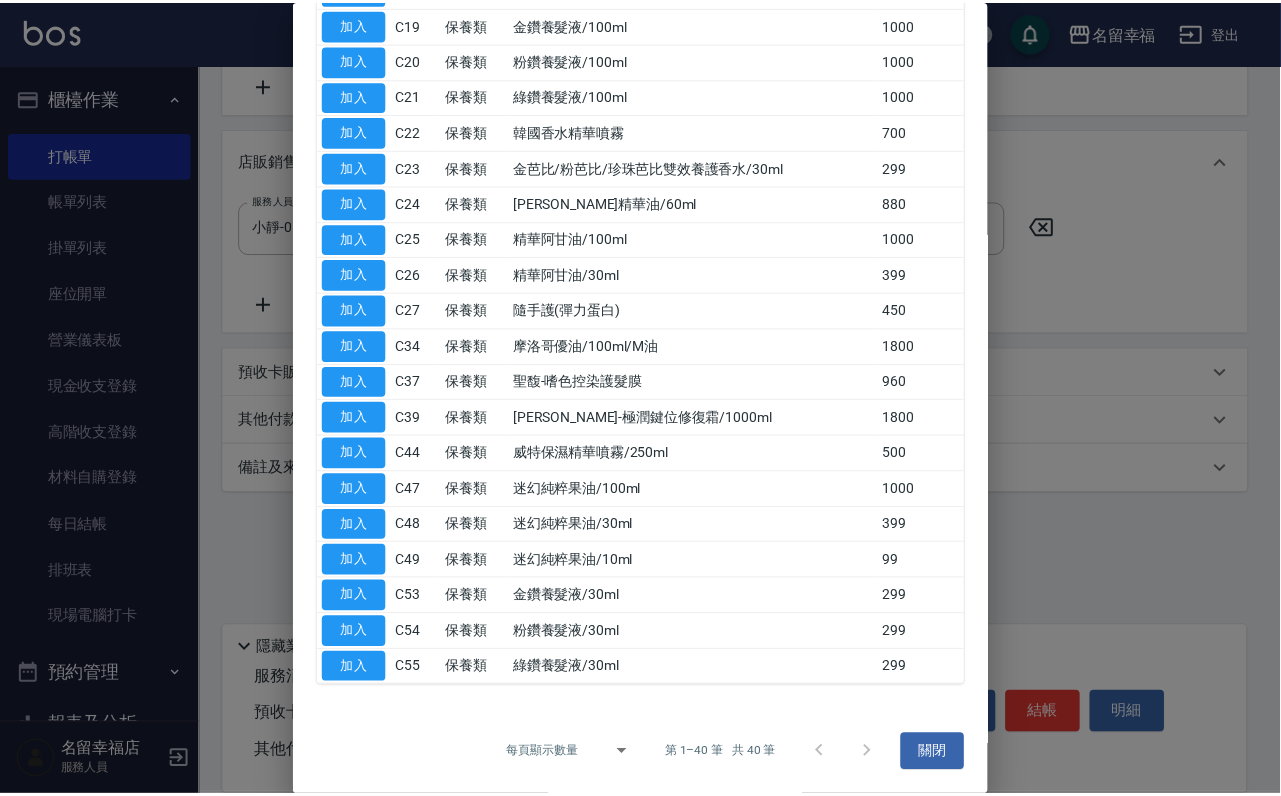 scroll, scrollTop: 1050, scrollLeft: 0, axis: vertical 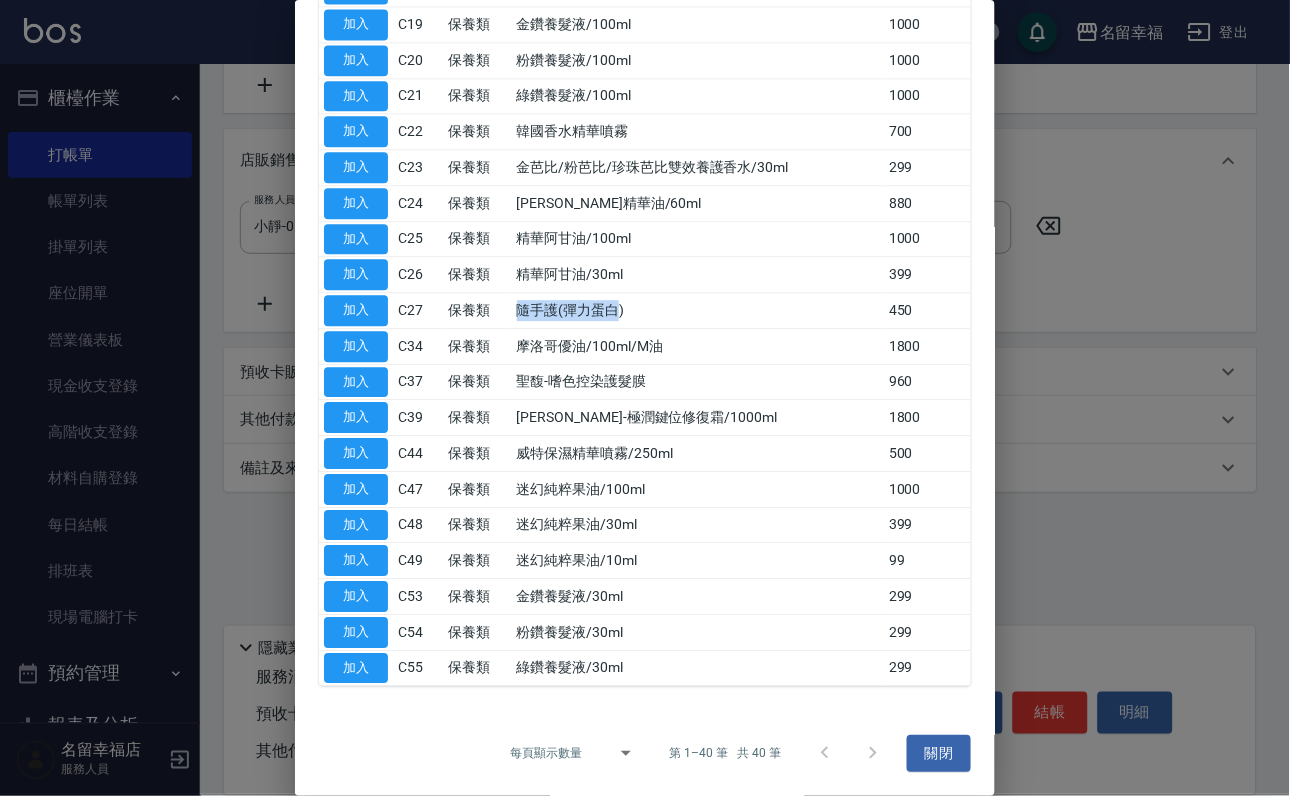 drag, startPoint x: 521, startPoint y: 534, endPoint x: 634, endPoint y: 536, distance: 113.0177 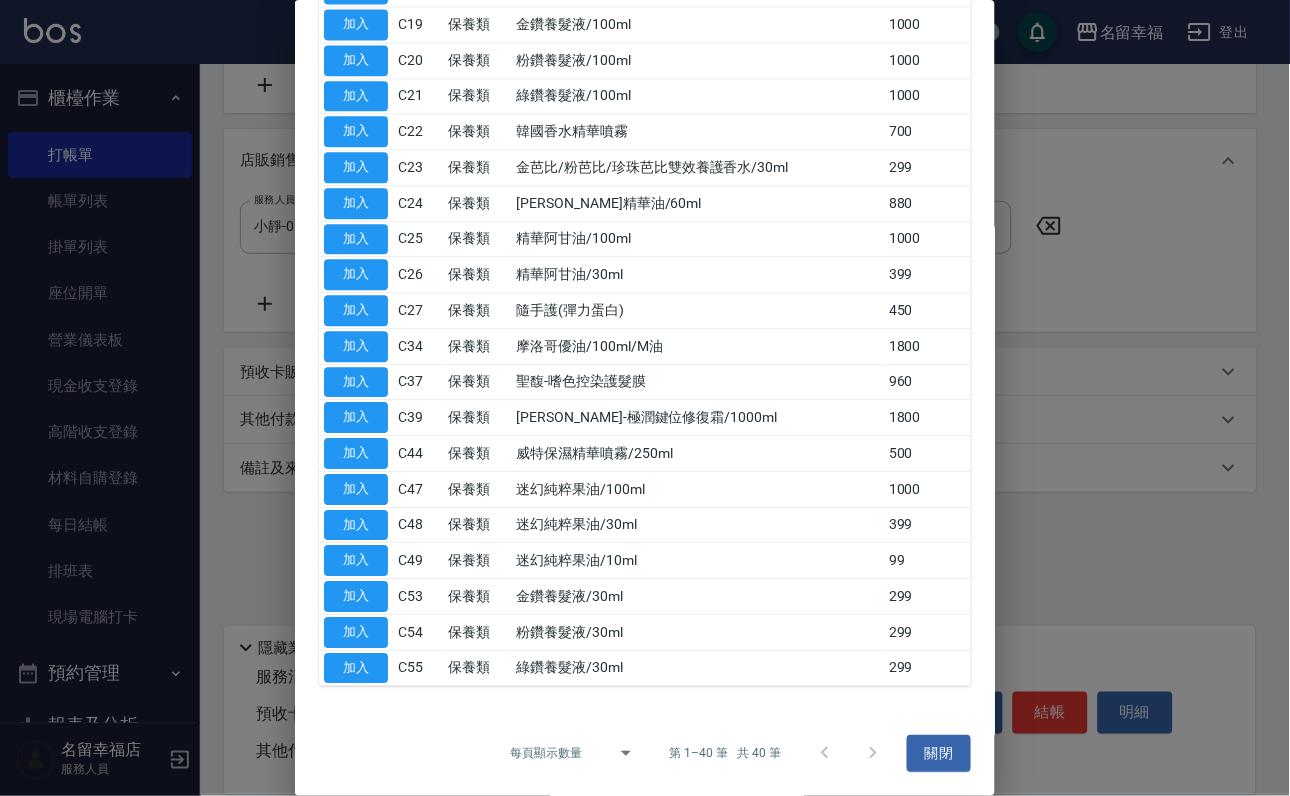 click on "隨手護(彈力蛋白)" at bounding box center (698, 311) 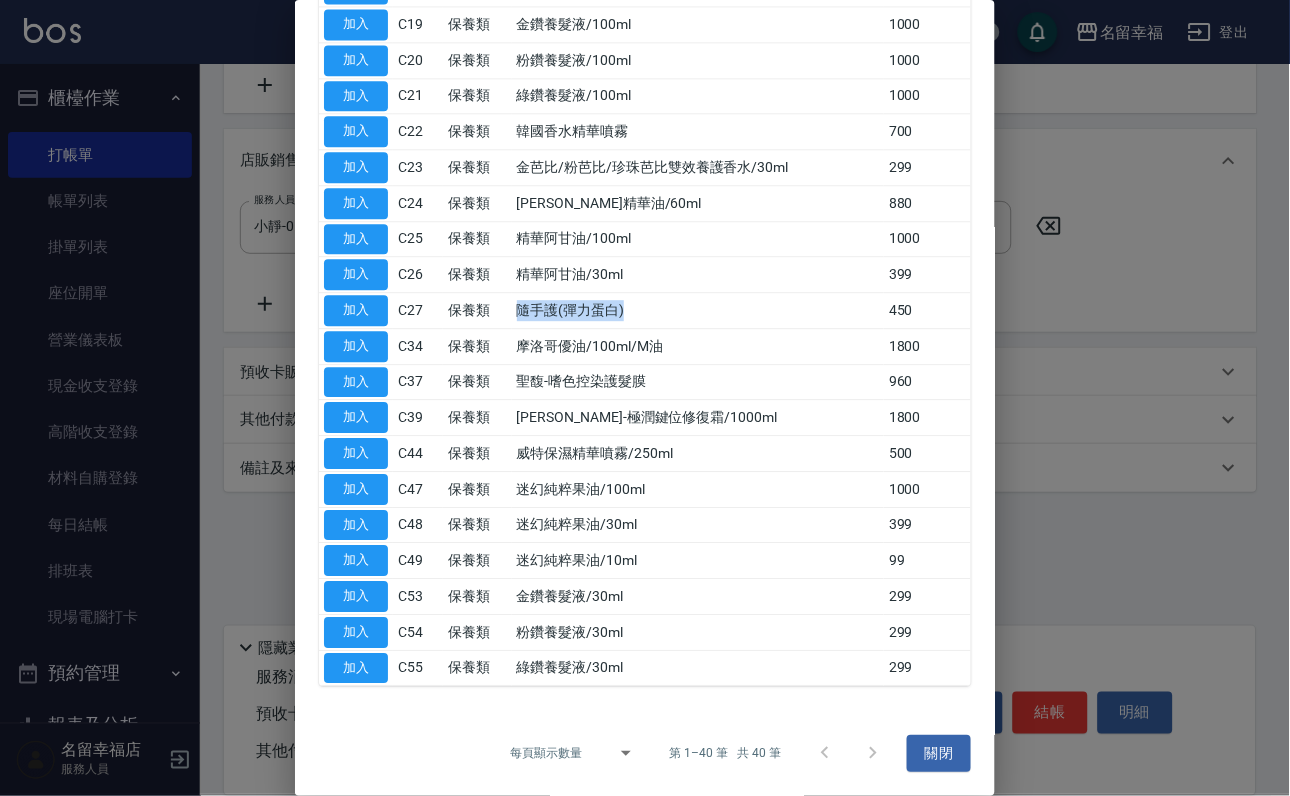 drag, startPoint x: 664, startPoint y: 537, endPoint x: 509, endPoint y: 533, distance: 155.0516 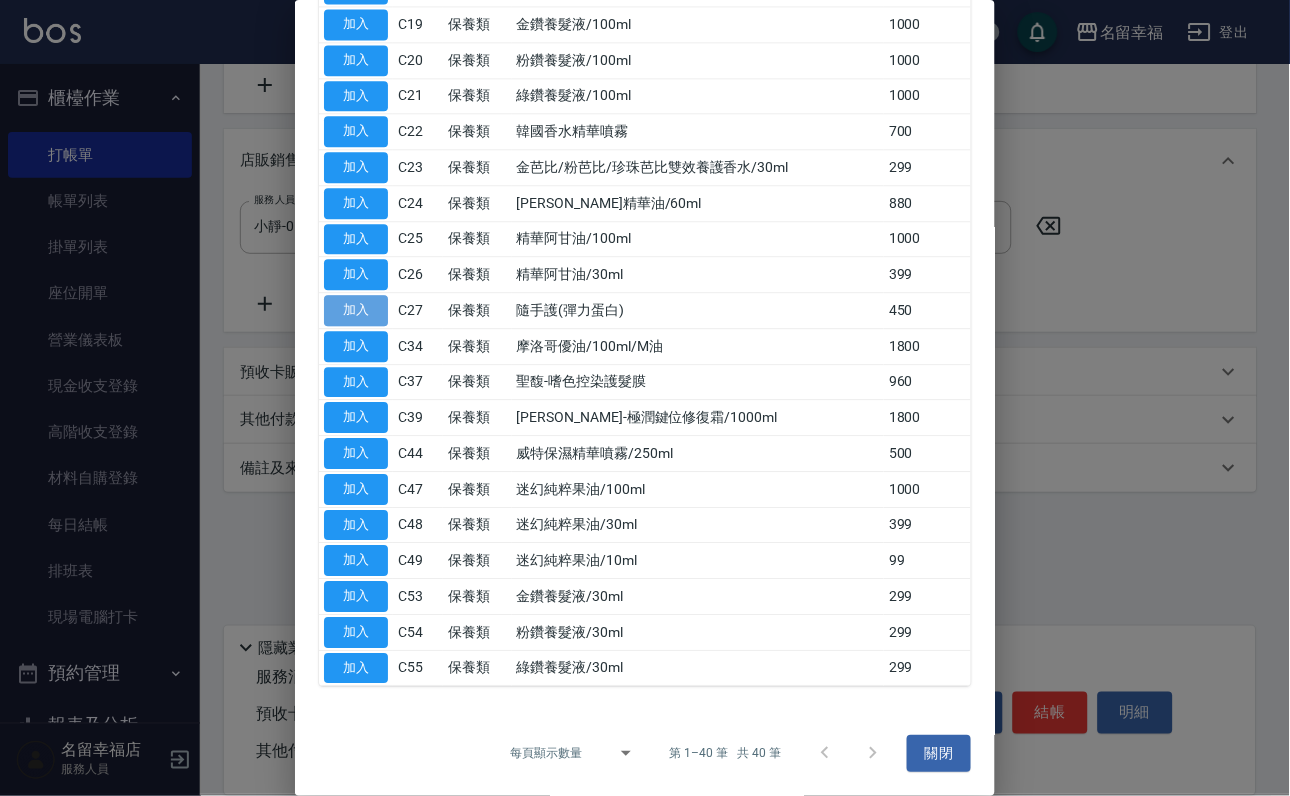 click on "加入" at bounding box center (356, 310) 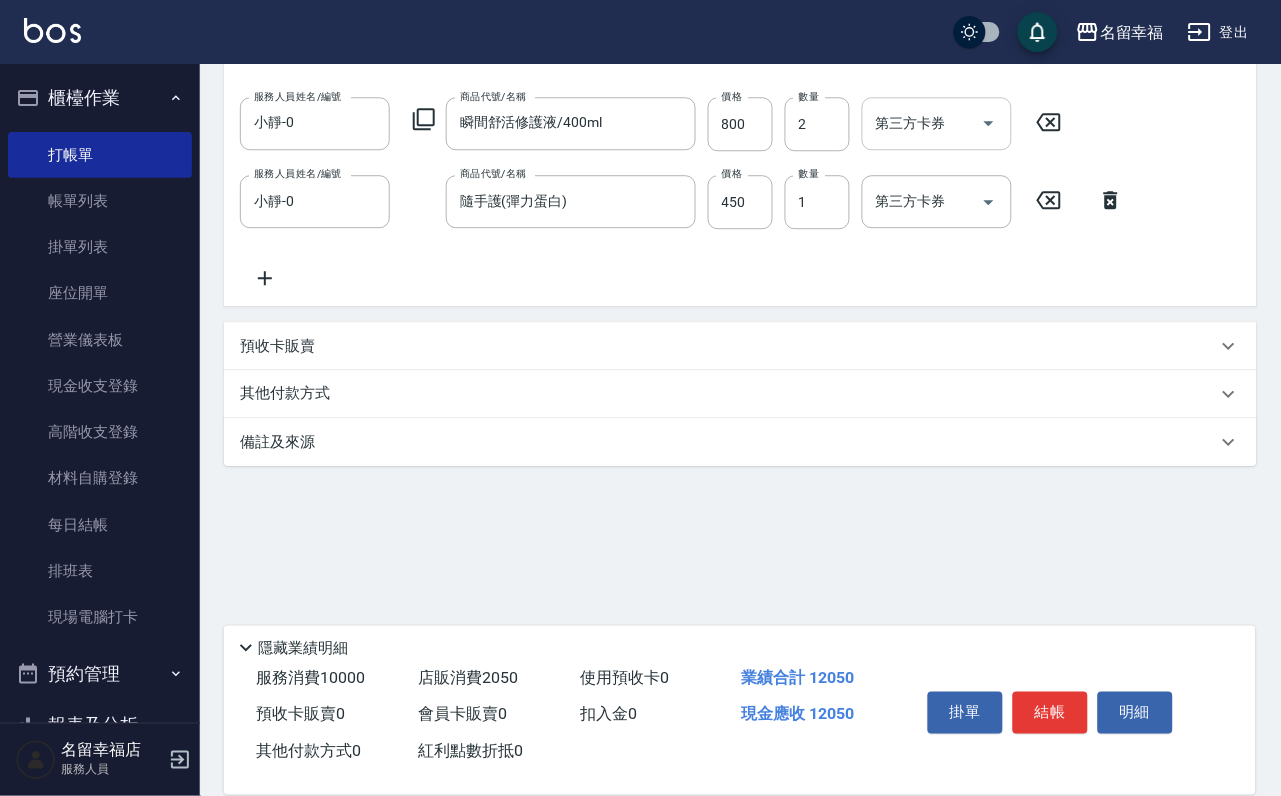 scroll, scrollTop: 682, scrollLeft: 0, axis: vertical 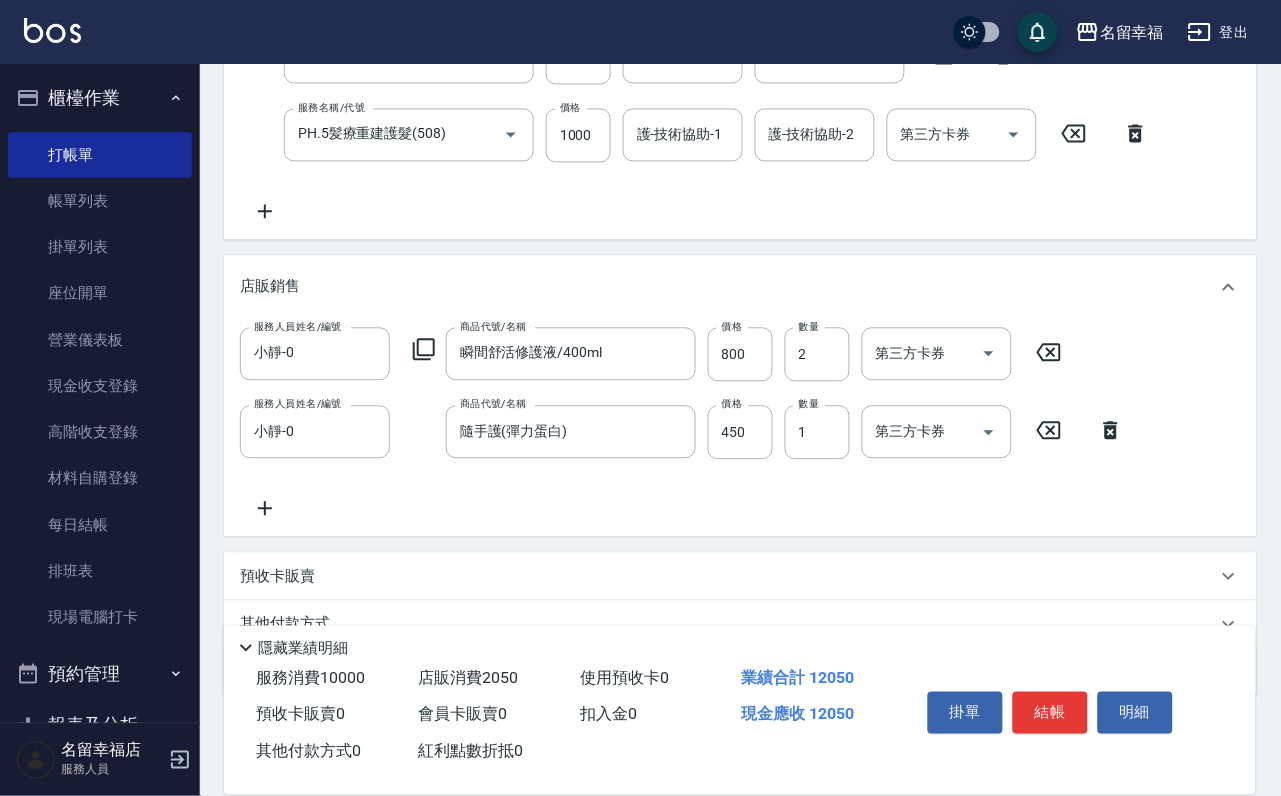 click 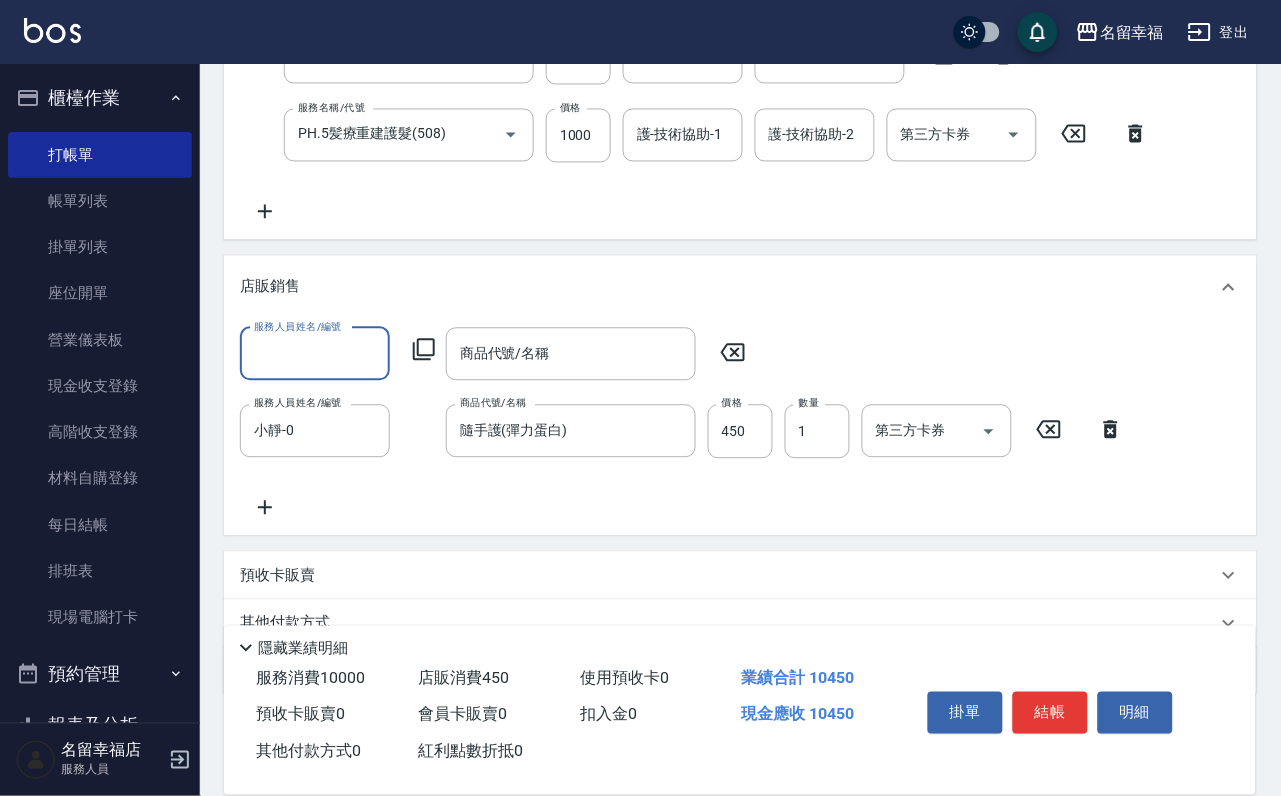scroll, scrollTop: 982, scrollLeft: 0, axis: vertical 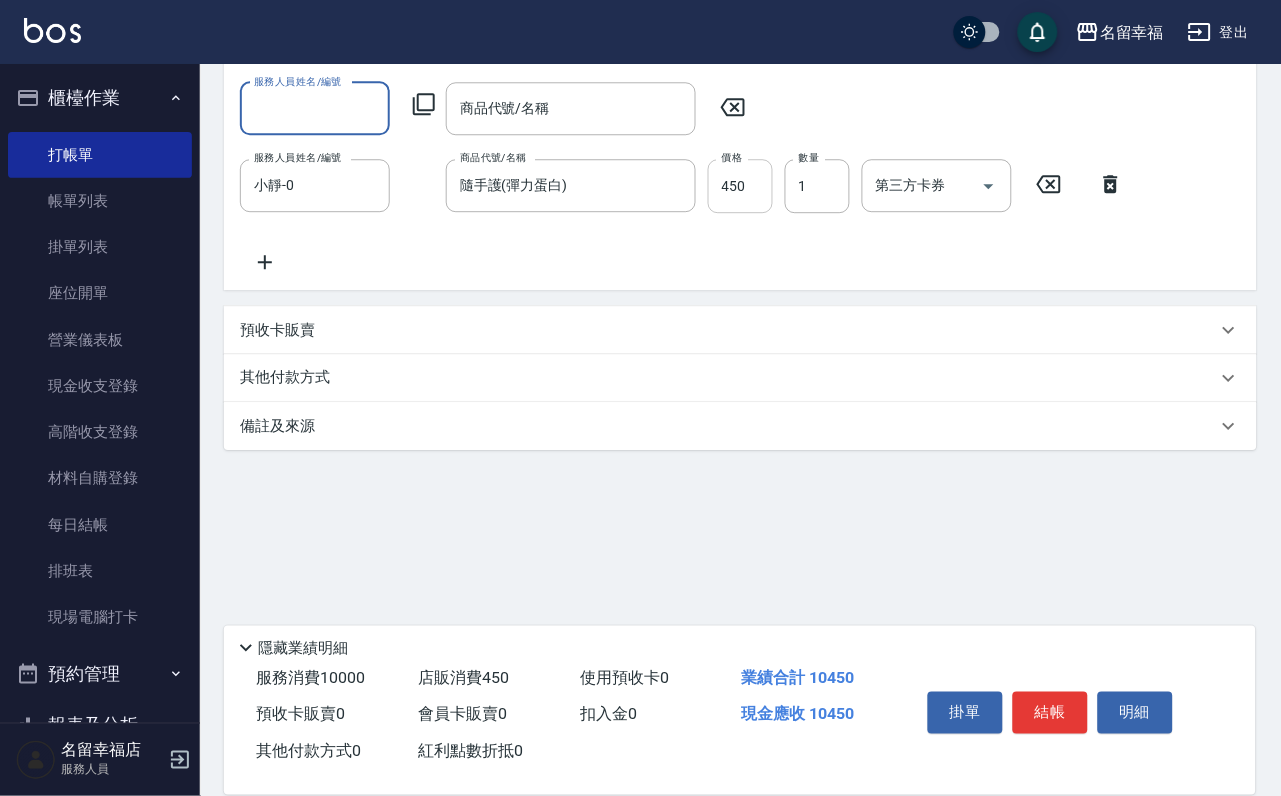 click on "450" at bounding box center (740, 186) 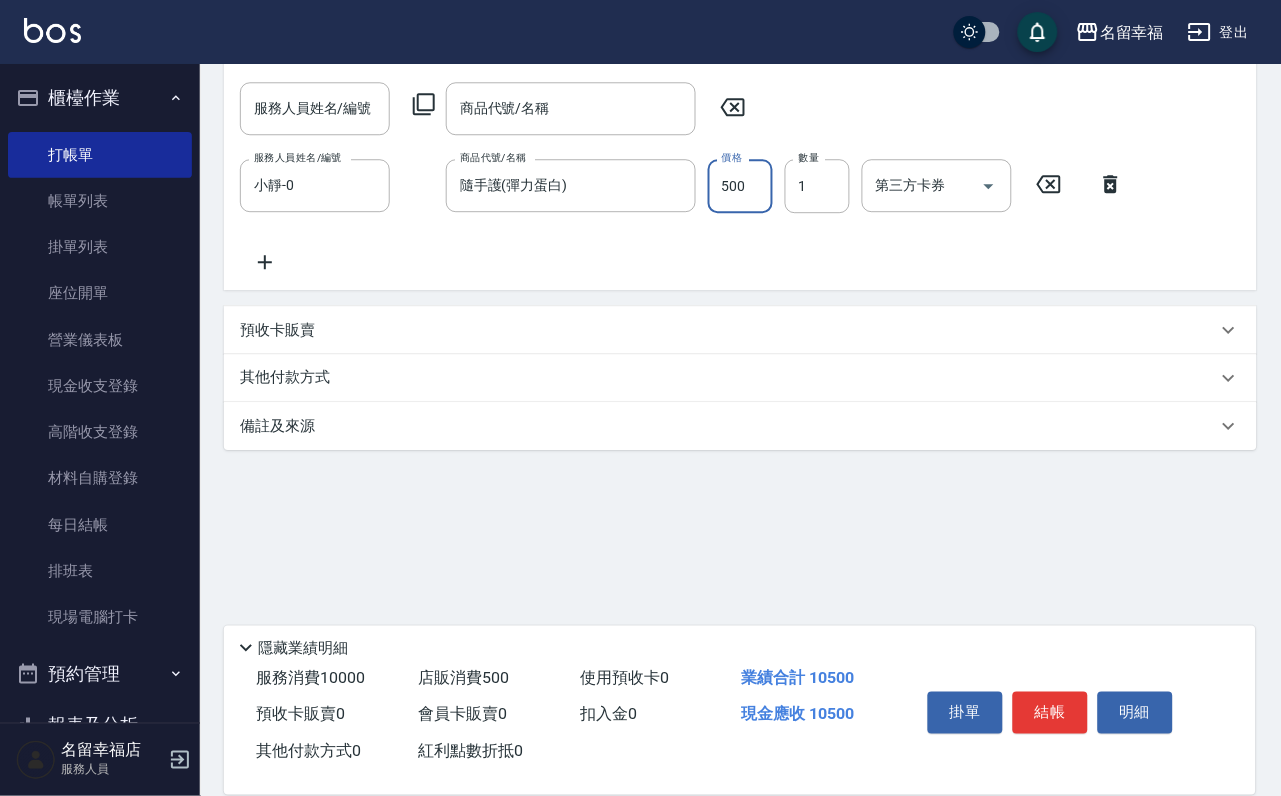 scroll, scrollTop: 0, scrollLeft: 0, axis: both 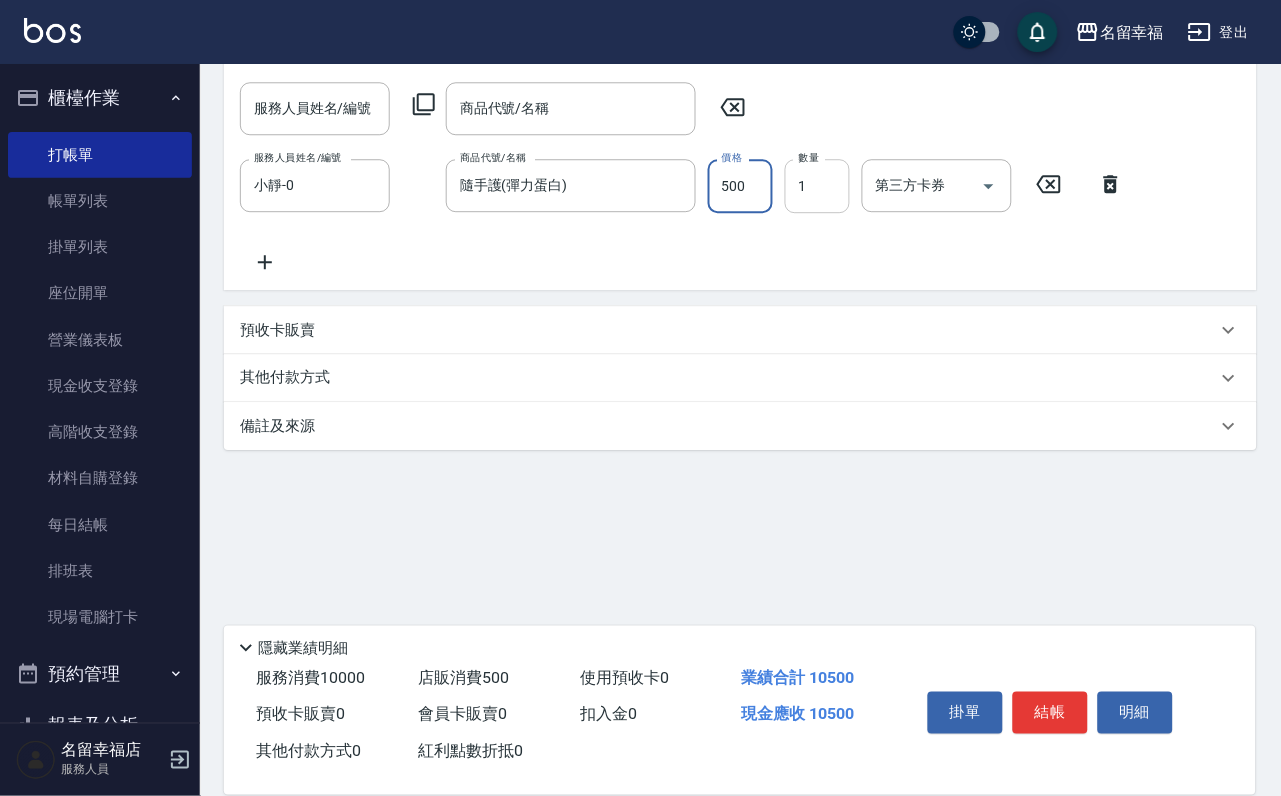 type on "500" 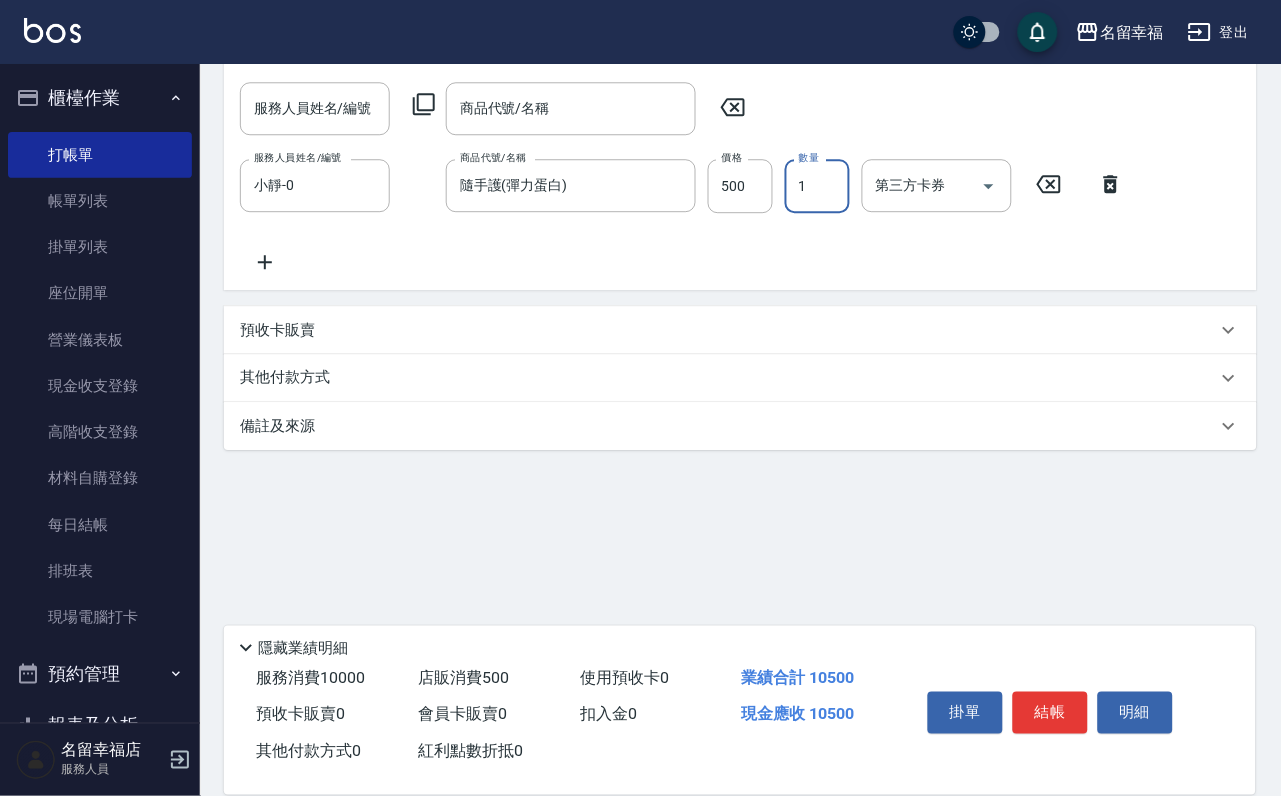 click on "1" at bounding box center (817, 186) 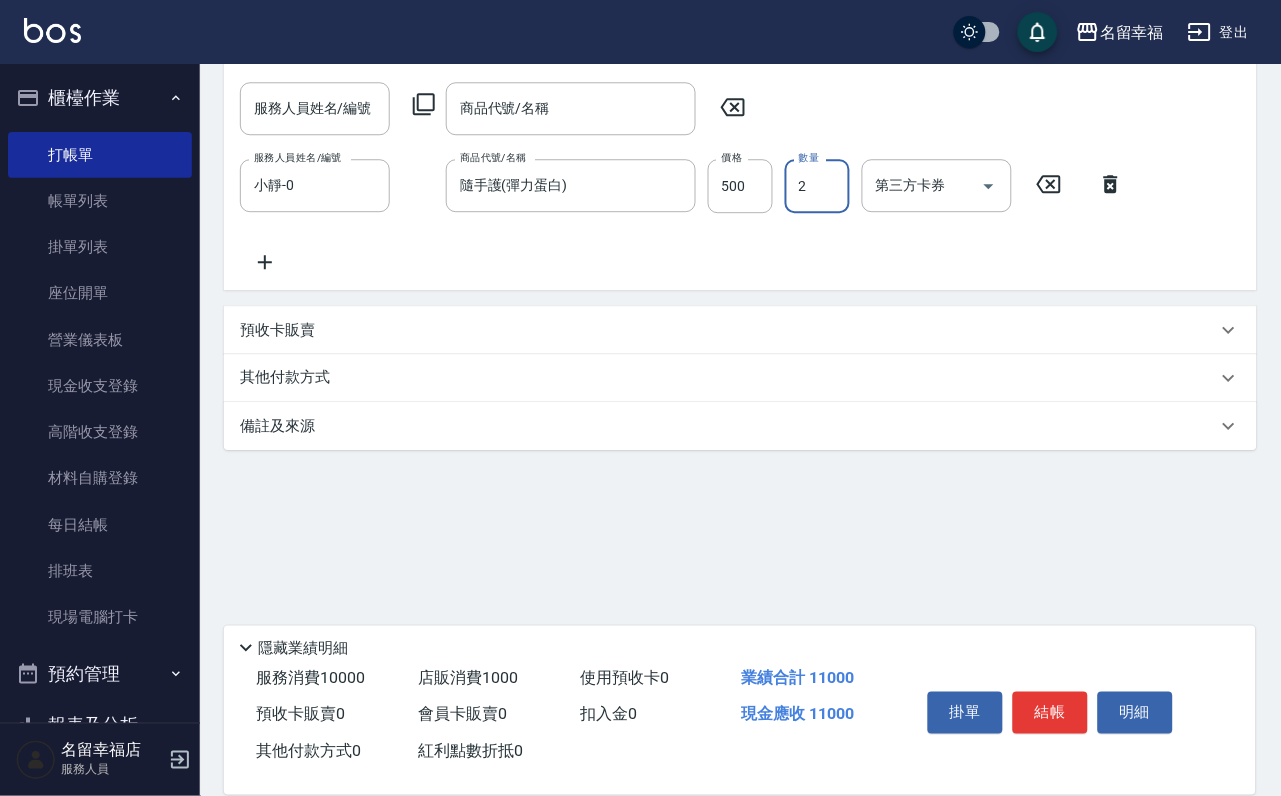 type on "2" 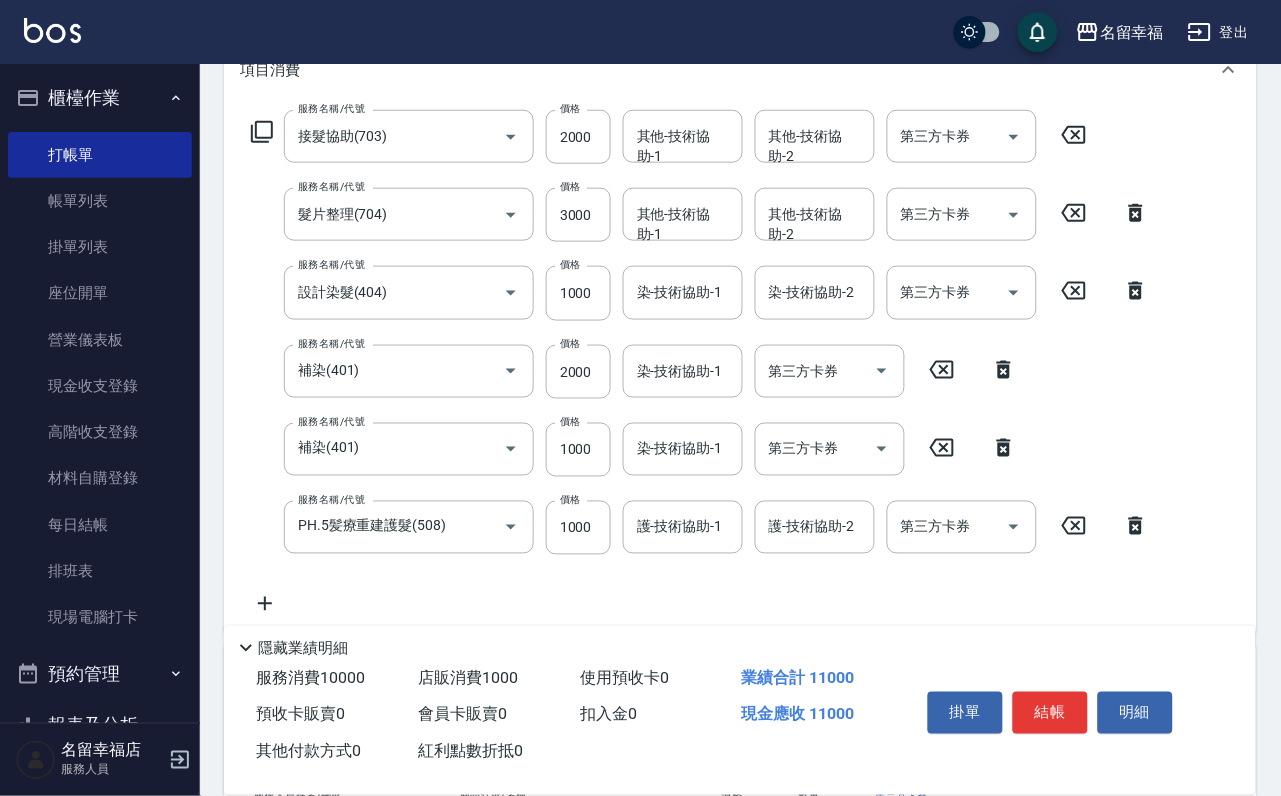 scroll, scrollTop: 232, scrollLeft: 0, axis: vertical 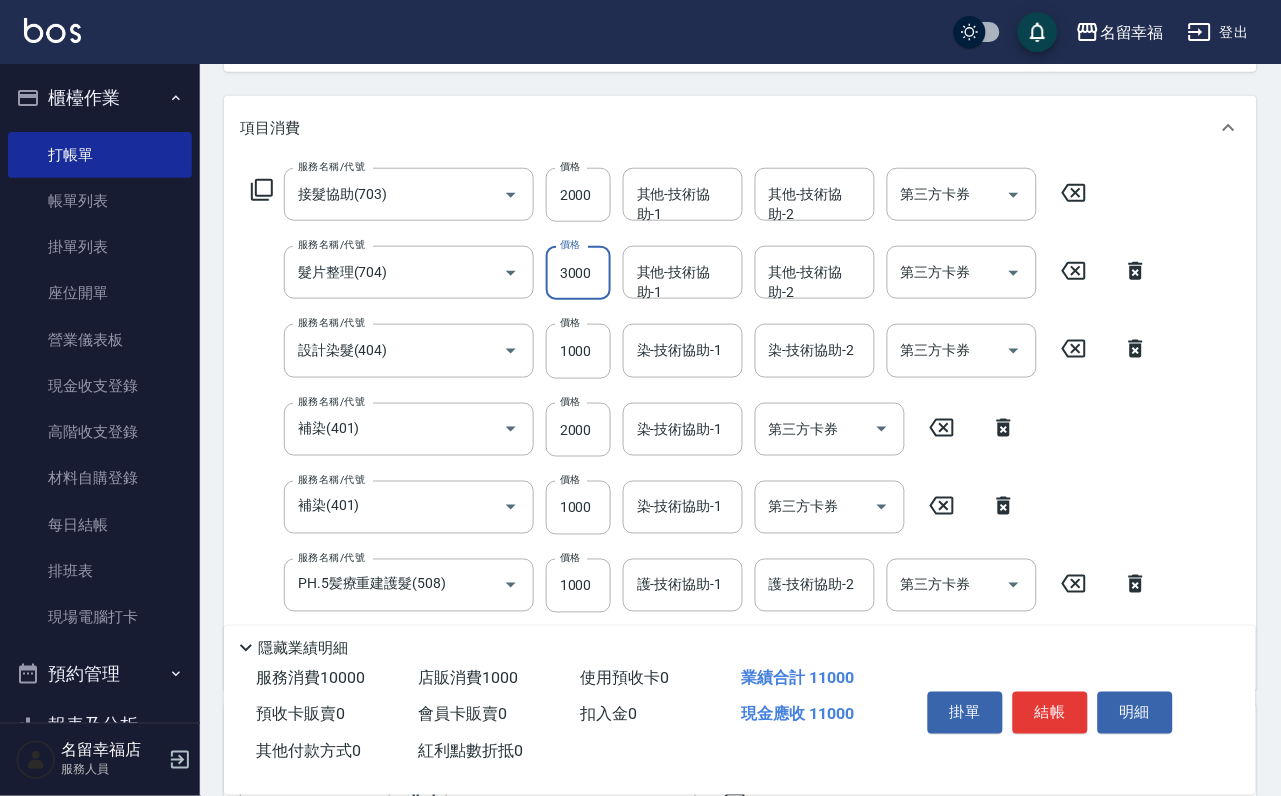 click on "3000" at bounding box center [578, 273] 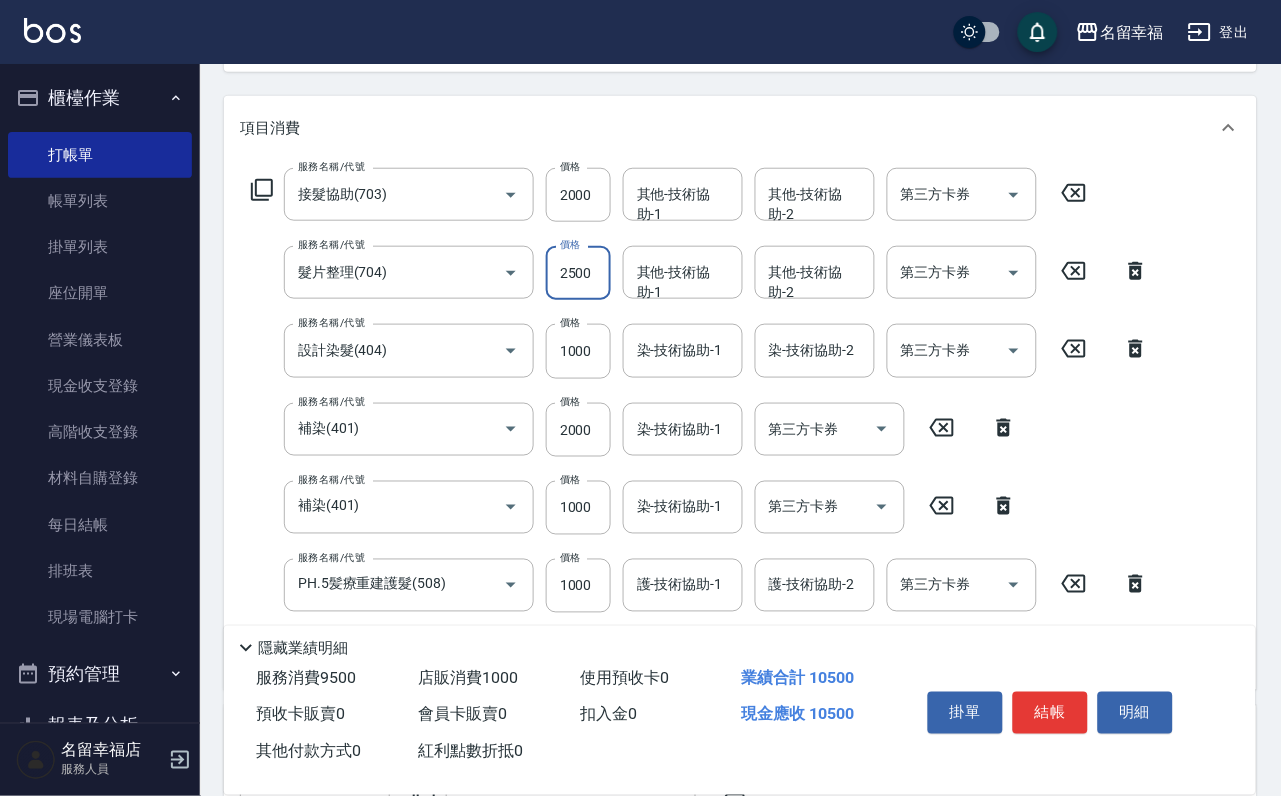 scroll, scrollTop: 0, scrollLeft: 1, axis: horizontal 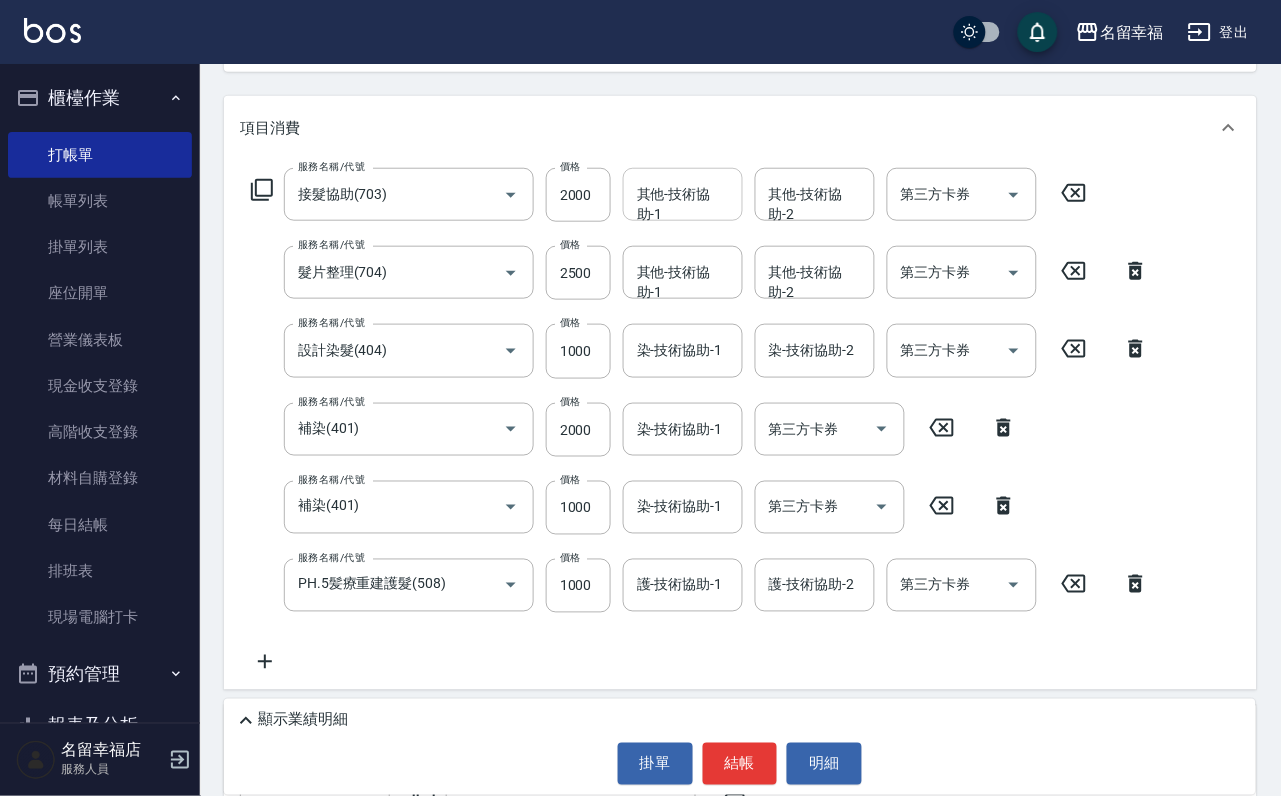 click on "其他-技術協助-1 其他-技術協助-1" at bounding box center [683, 194] 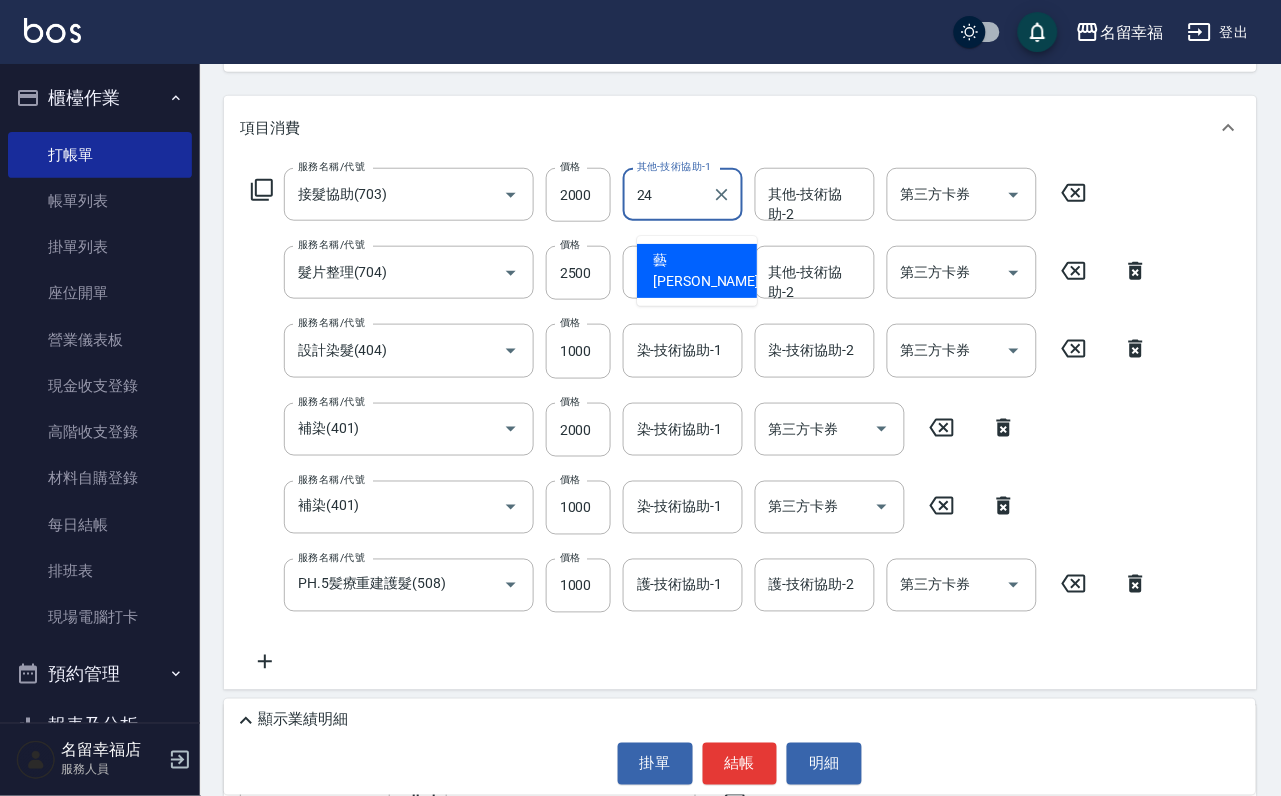 click on "藝馨 -24" at bounding box center (716, 271) 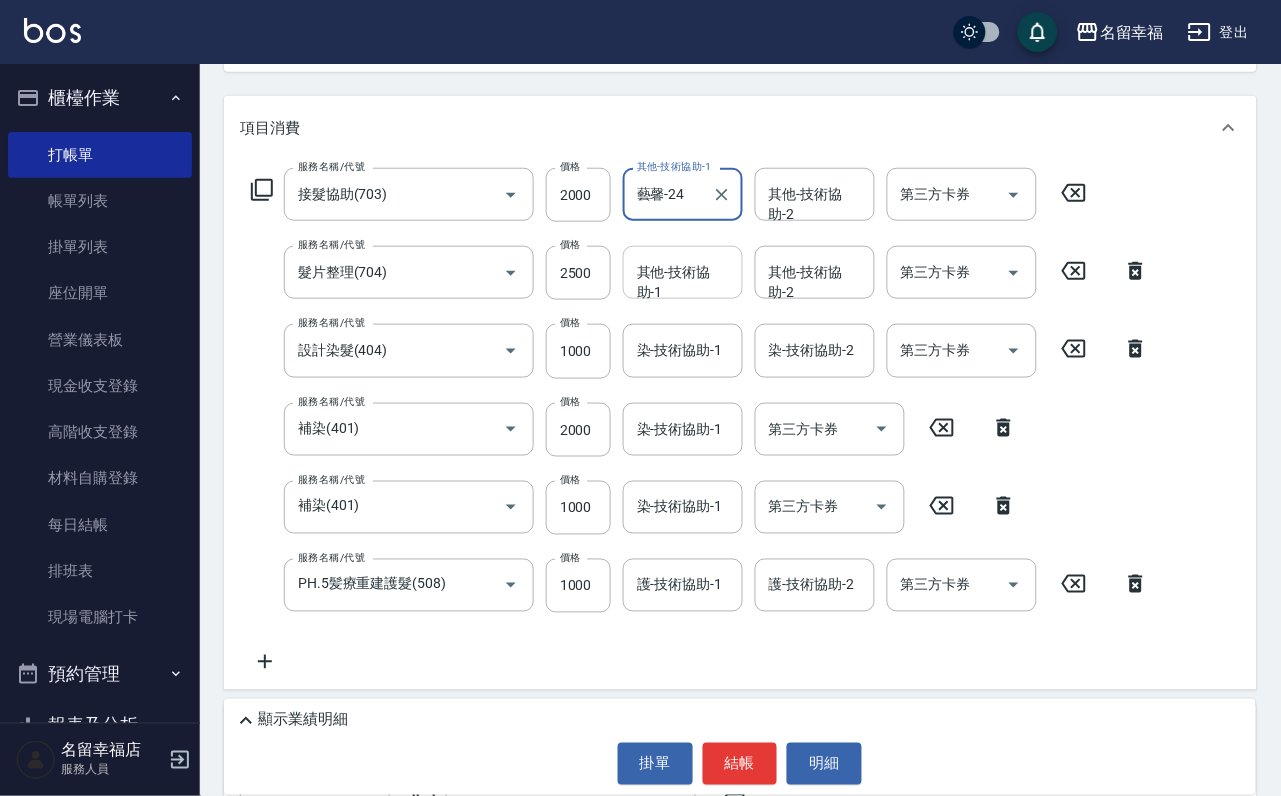 type on "藝馨-24" 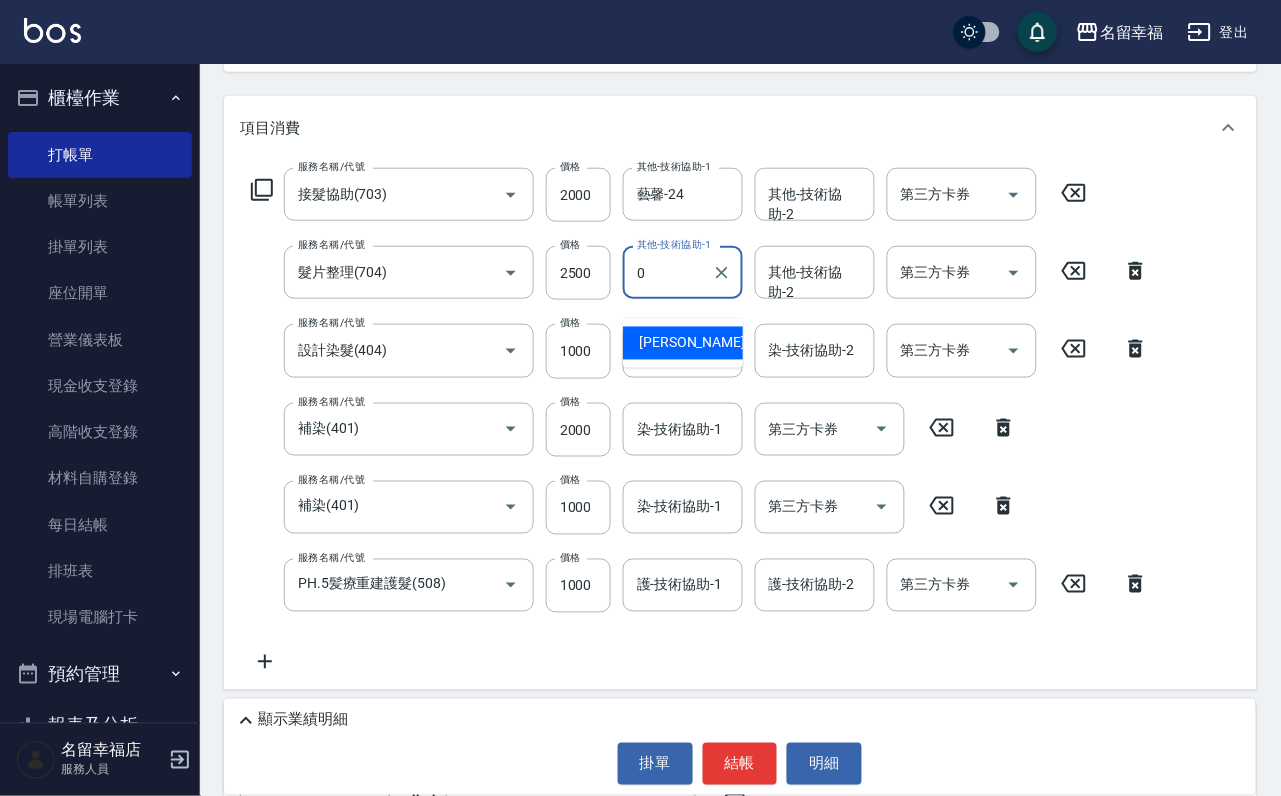 type on "小靜-0" 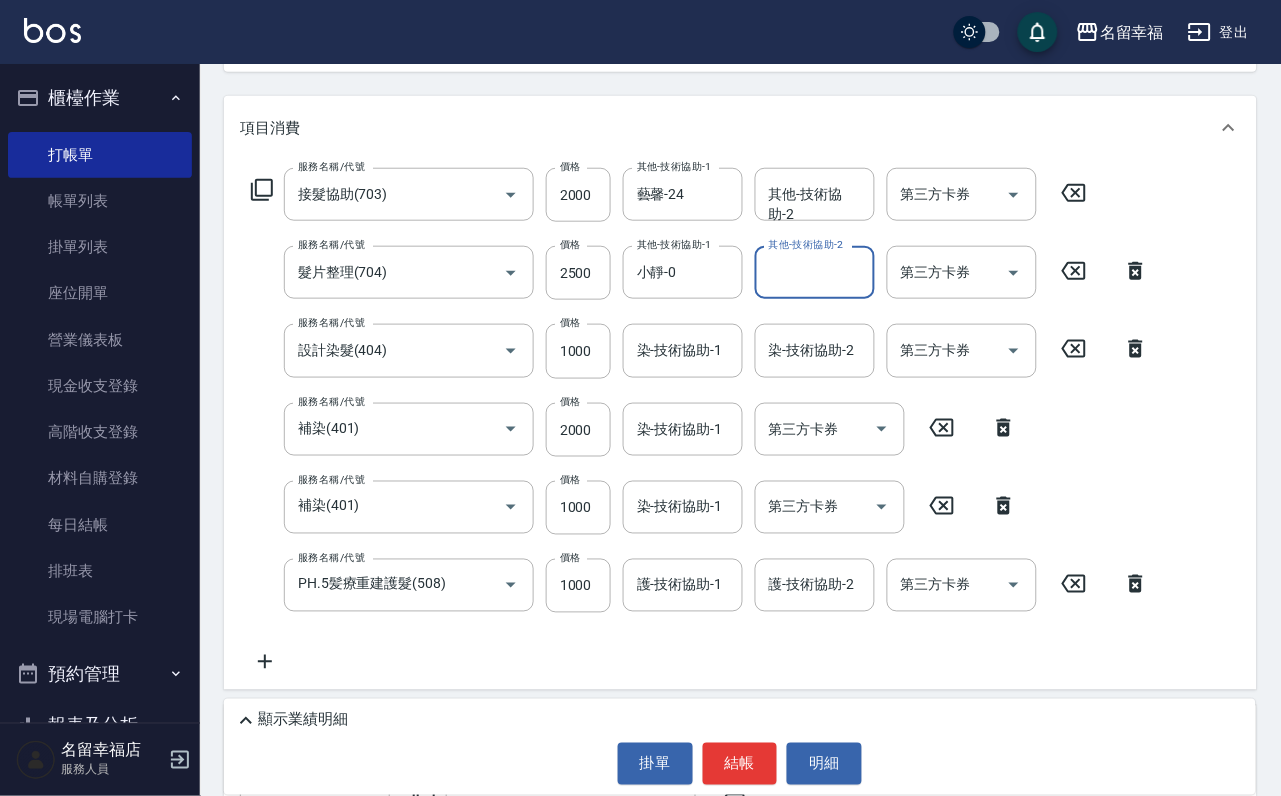 click on "染-技術協助-1" at bounding box center [683, 350] 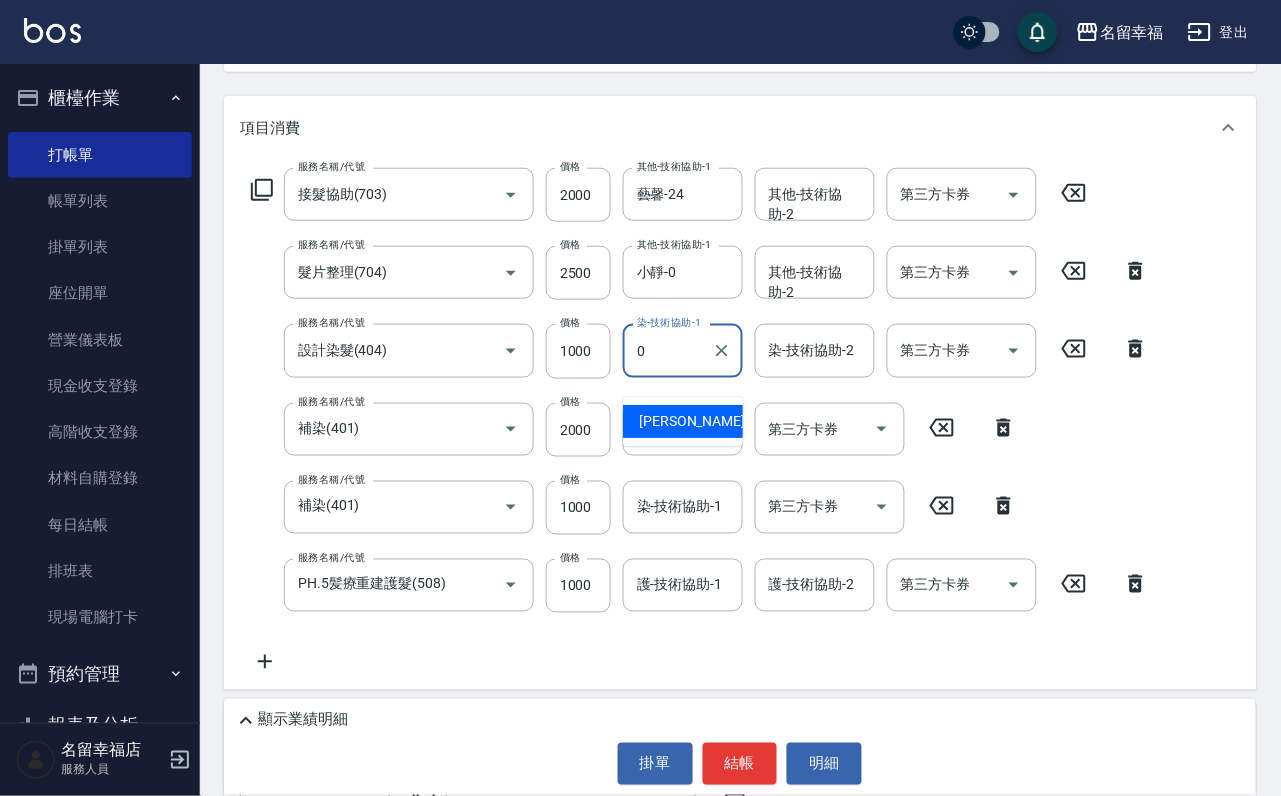 type on "小靜-0" 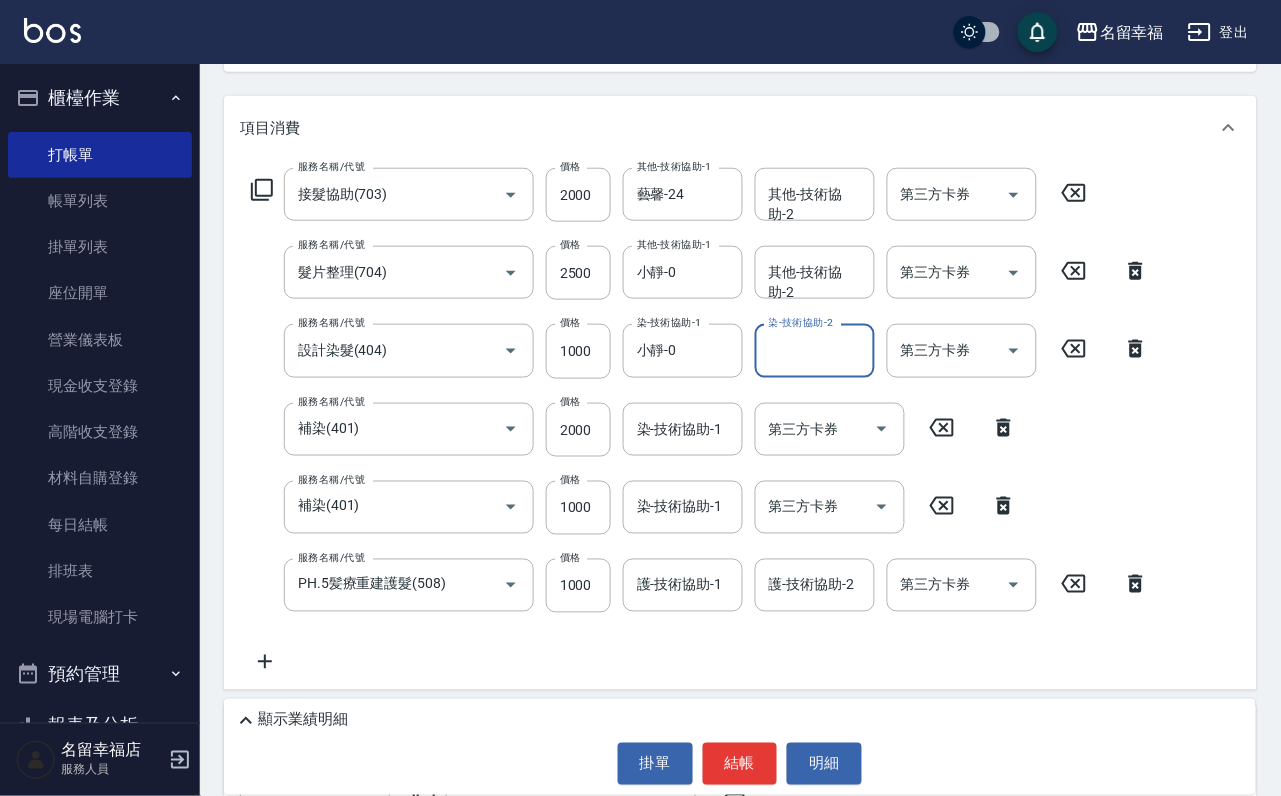 click on "染-技術協助-1" at bounding box center [683, 429] 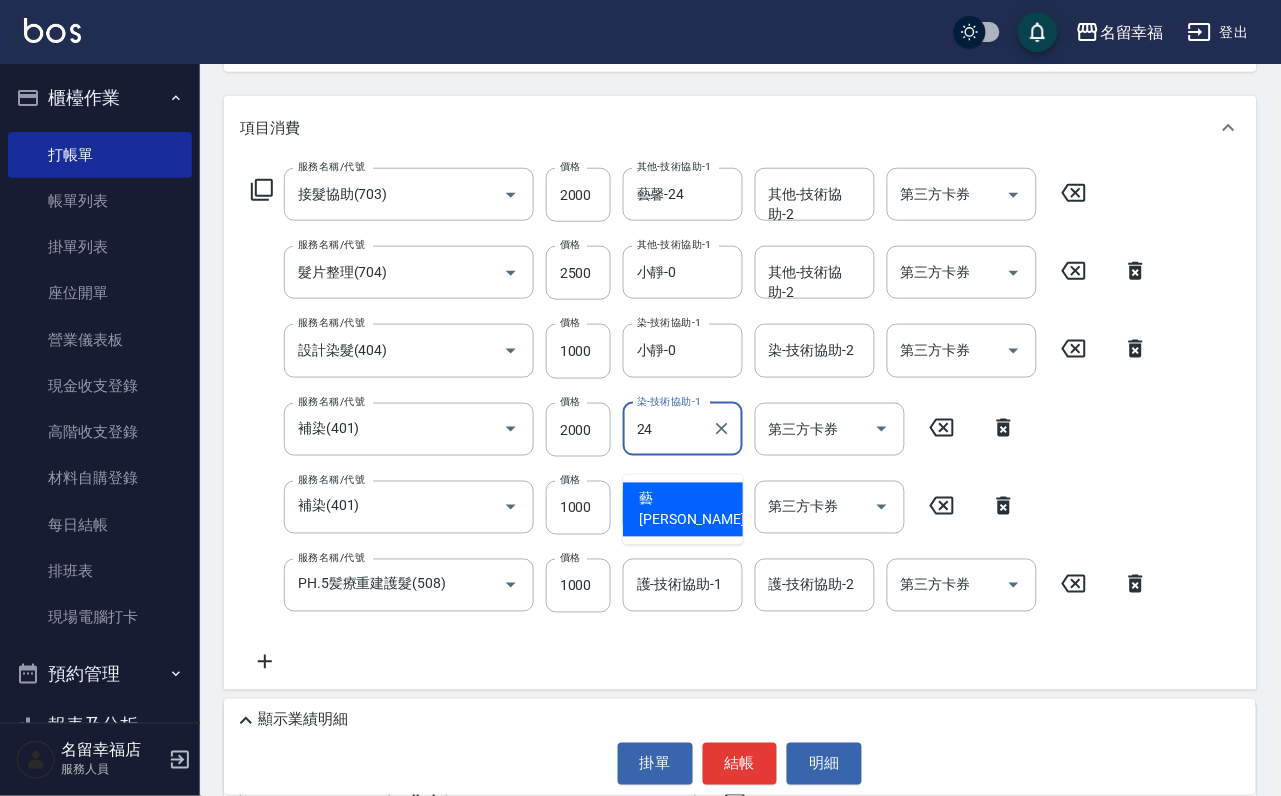 type on "藝馨-24" 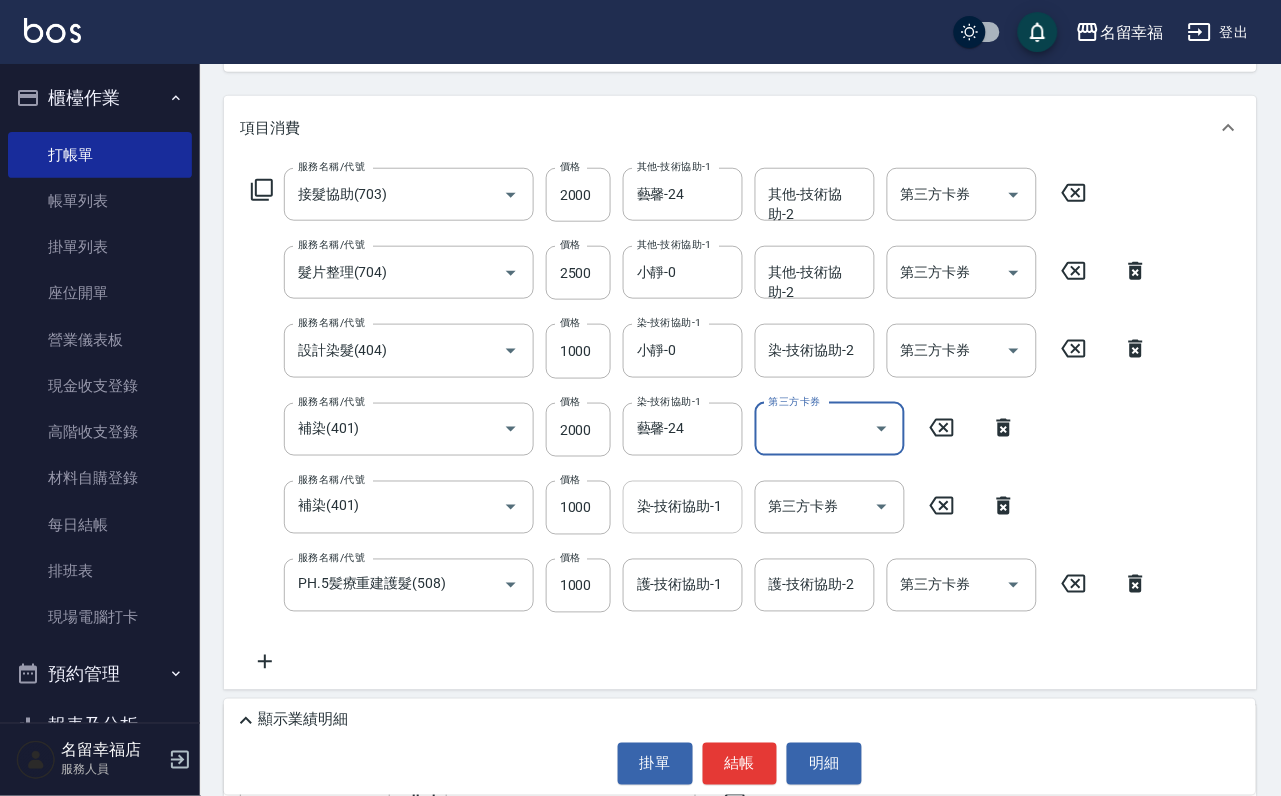 click on "染-技術協助-1" at bounding box center (683, 507) 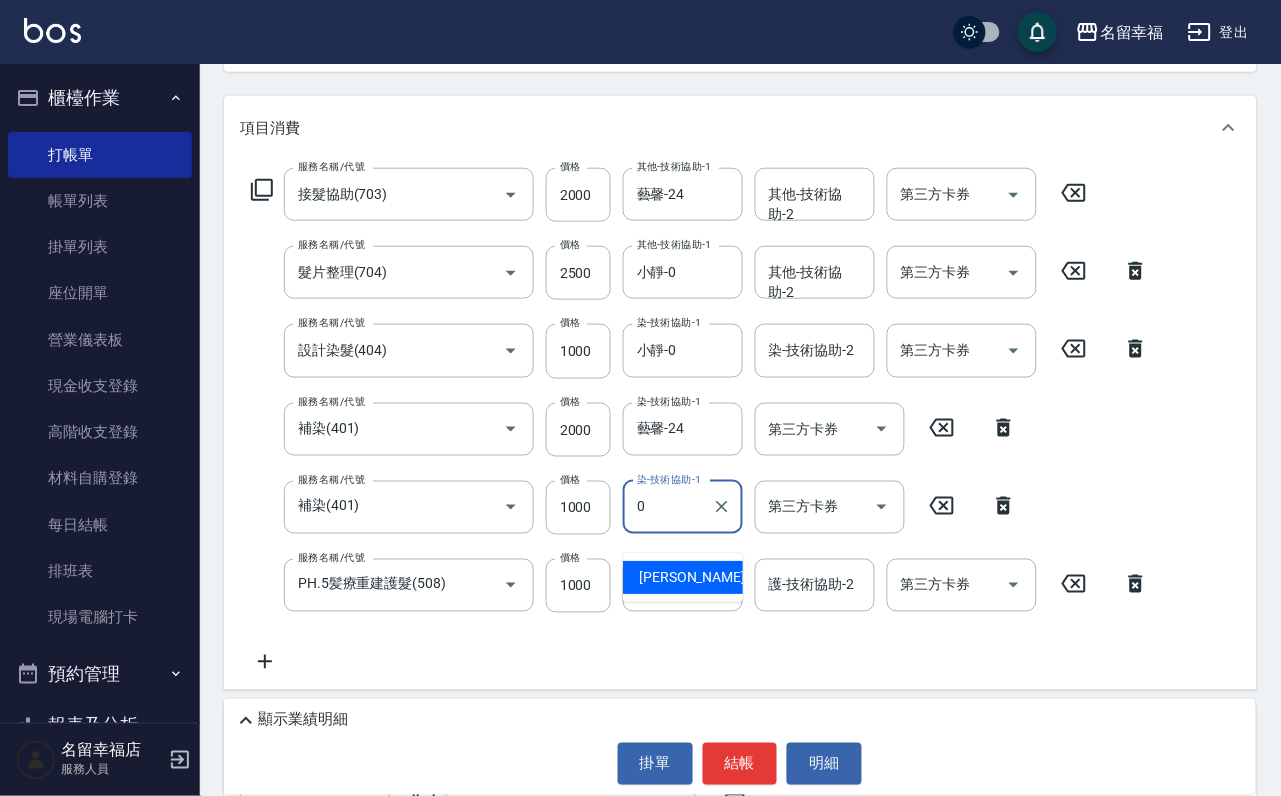 type on "小靜-0" 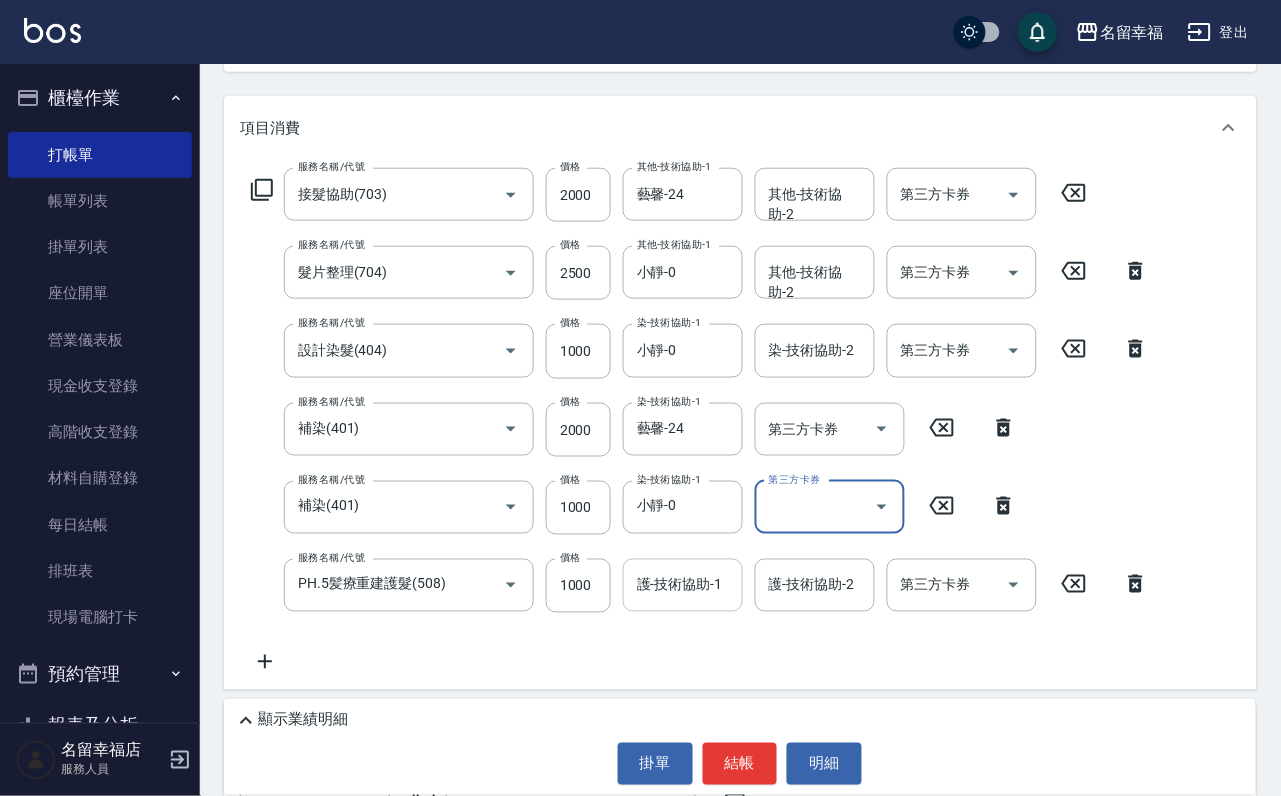 click on "護-技術協助-1" at bounding box center [683, 585] 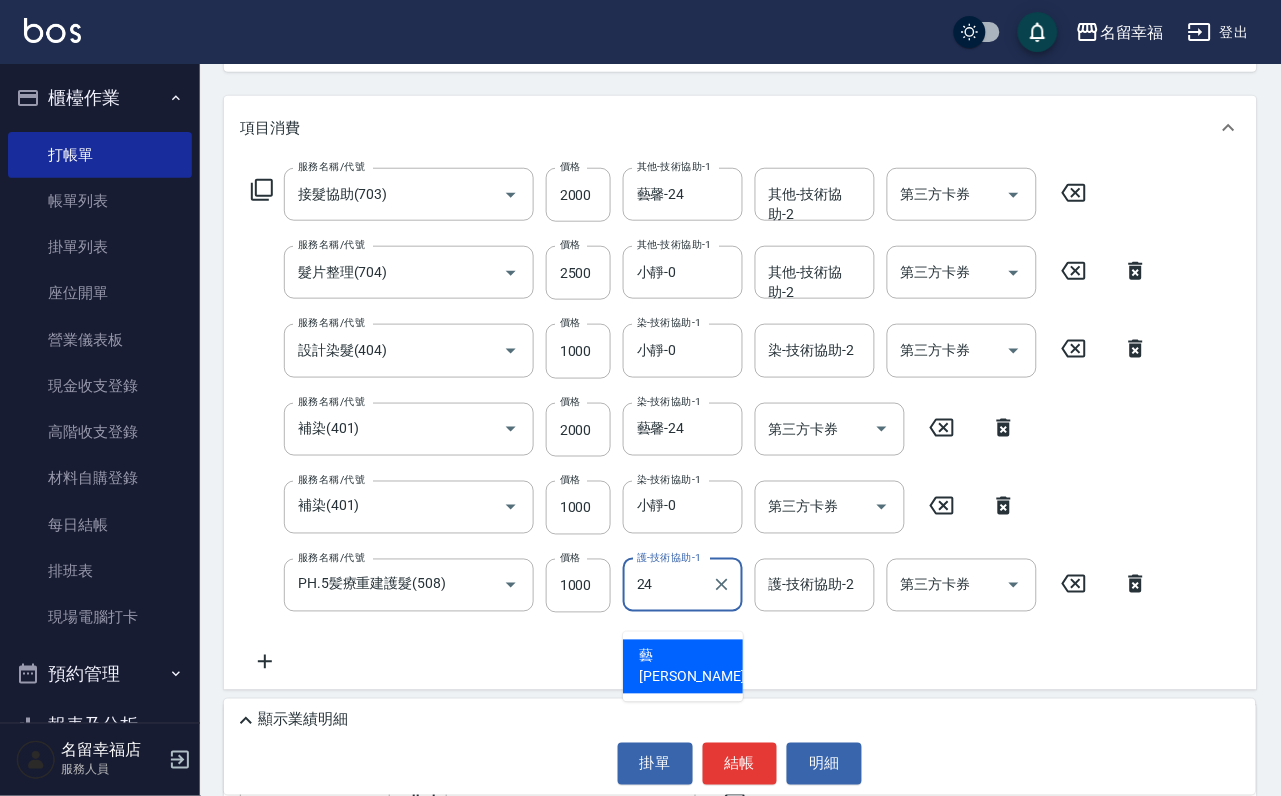 type on "藝馨-24" 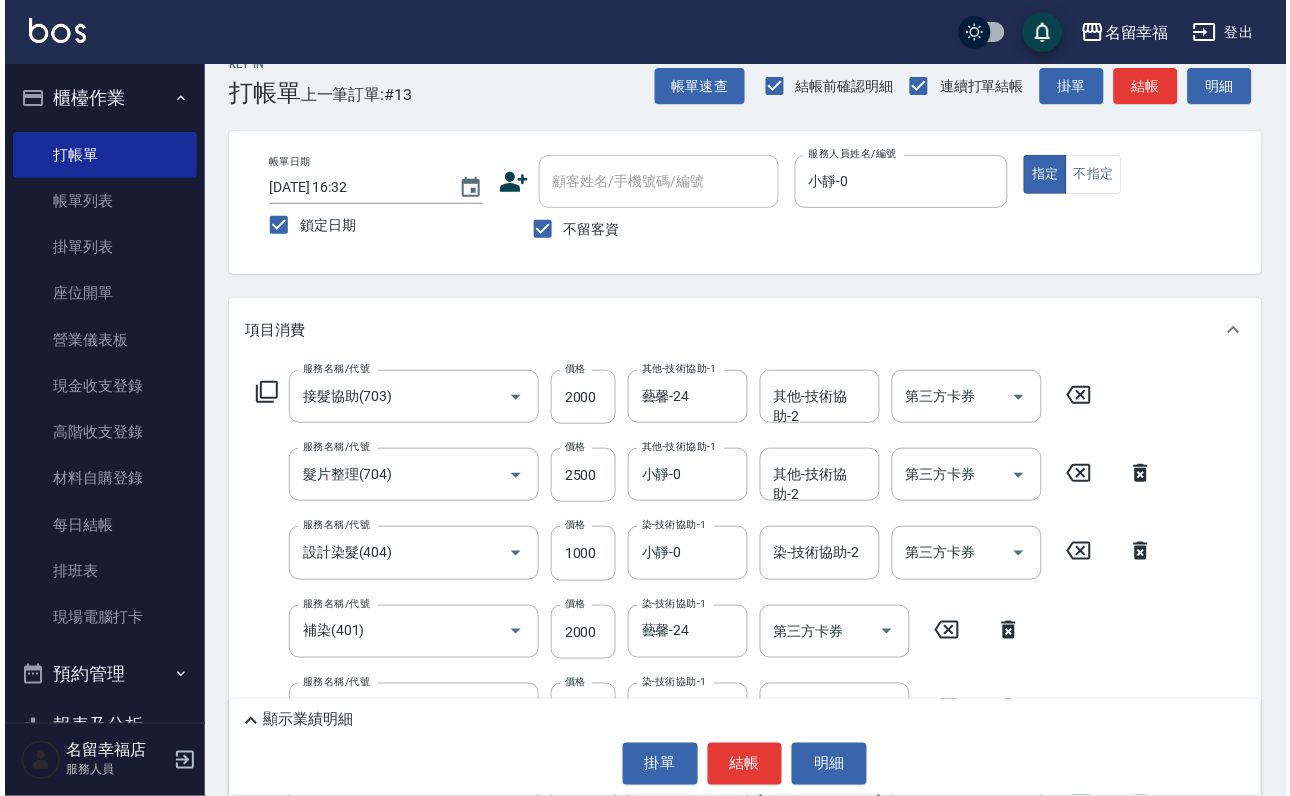 scroll, scrollTop: 29, scrollLeft: 0, axis: vertical 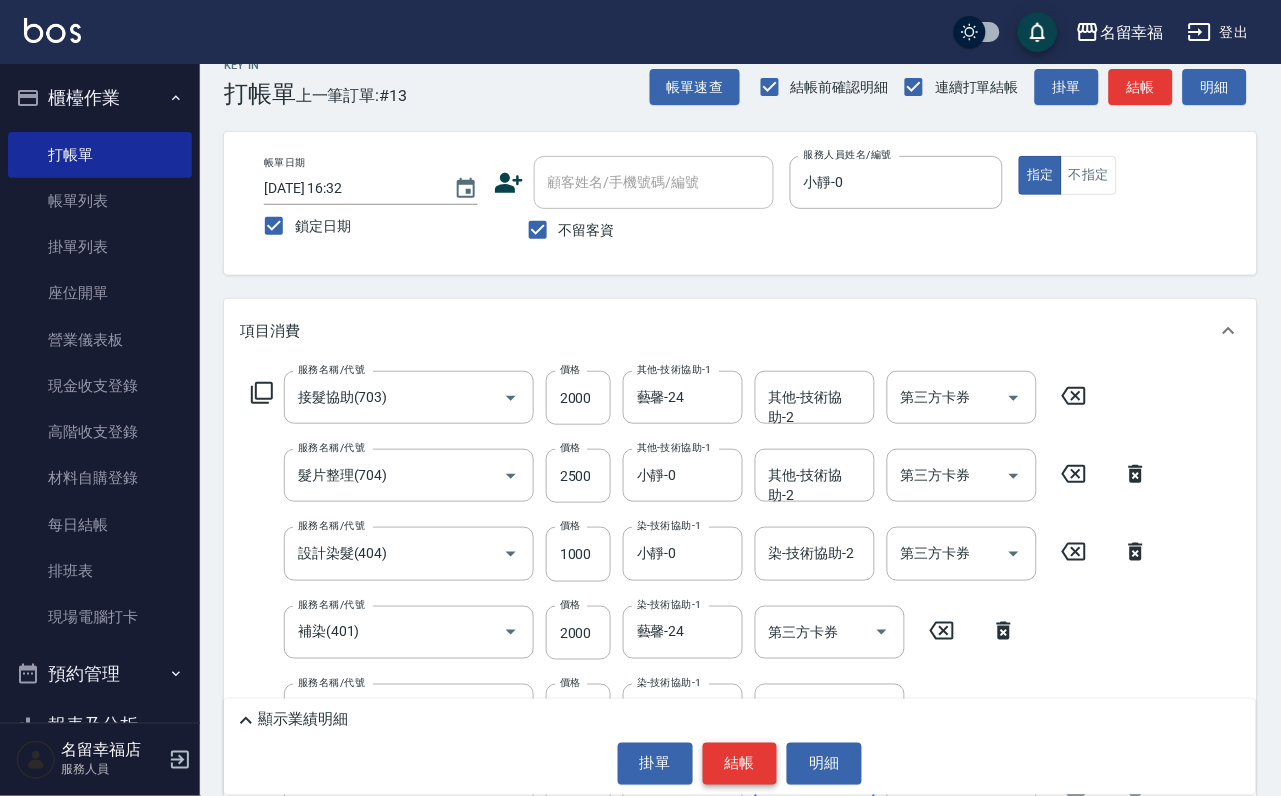 click on "結帳" at bounding box center (740, 764) 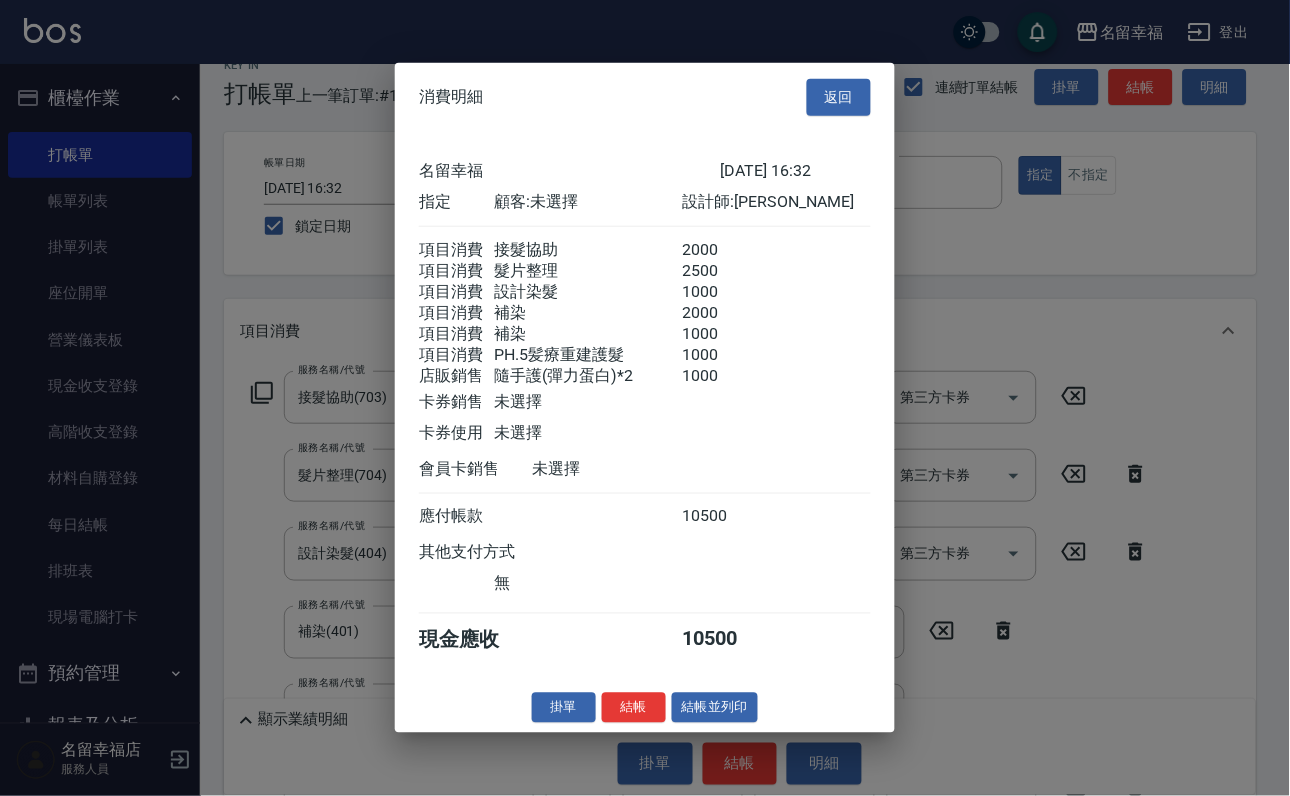 scroll, scrollTop: 610, scrollLeft: 0, axis: vertical 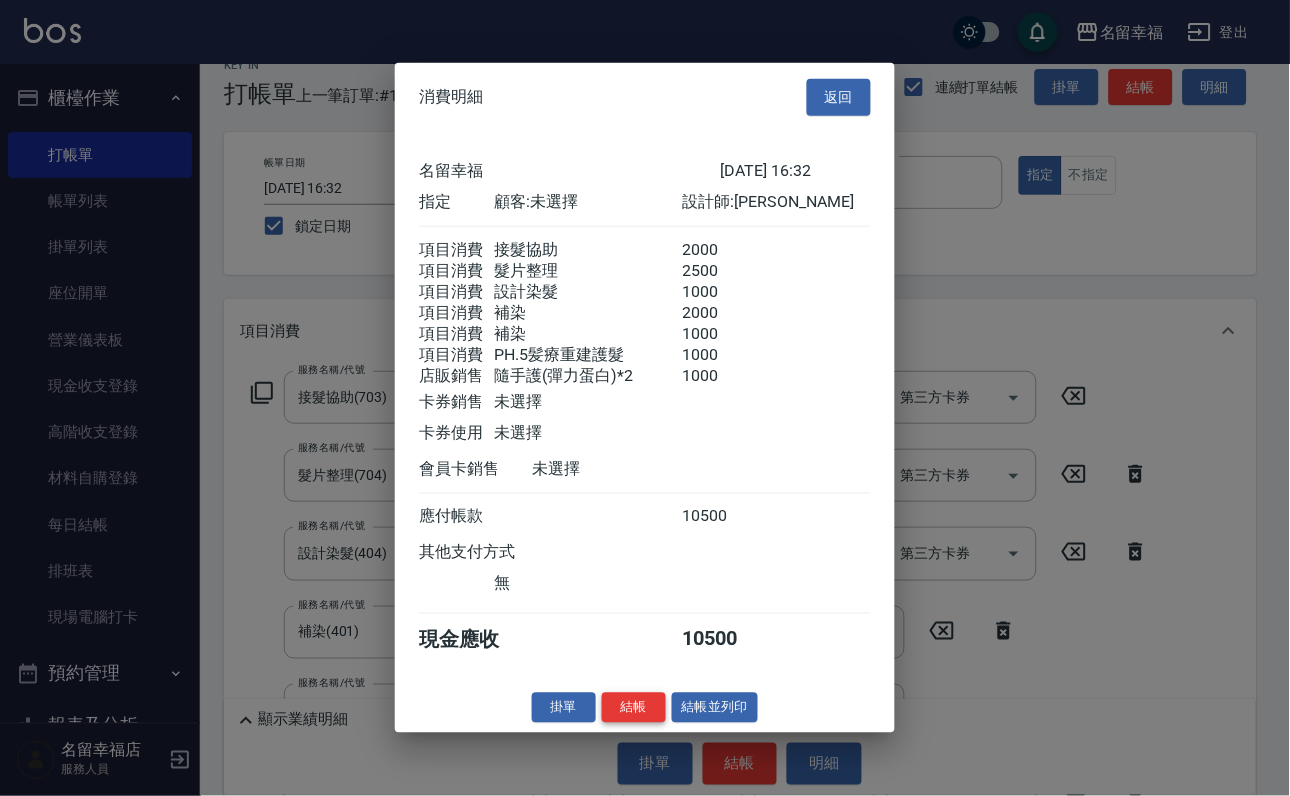 click on "結帳" at bounding box center [634, 707] 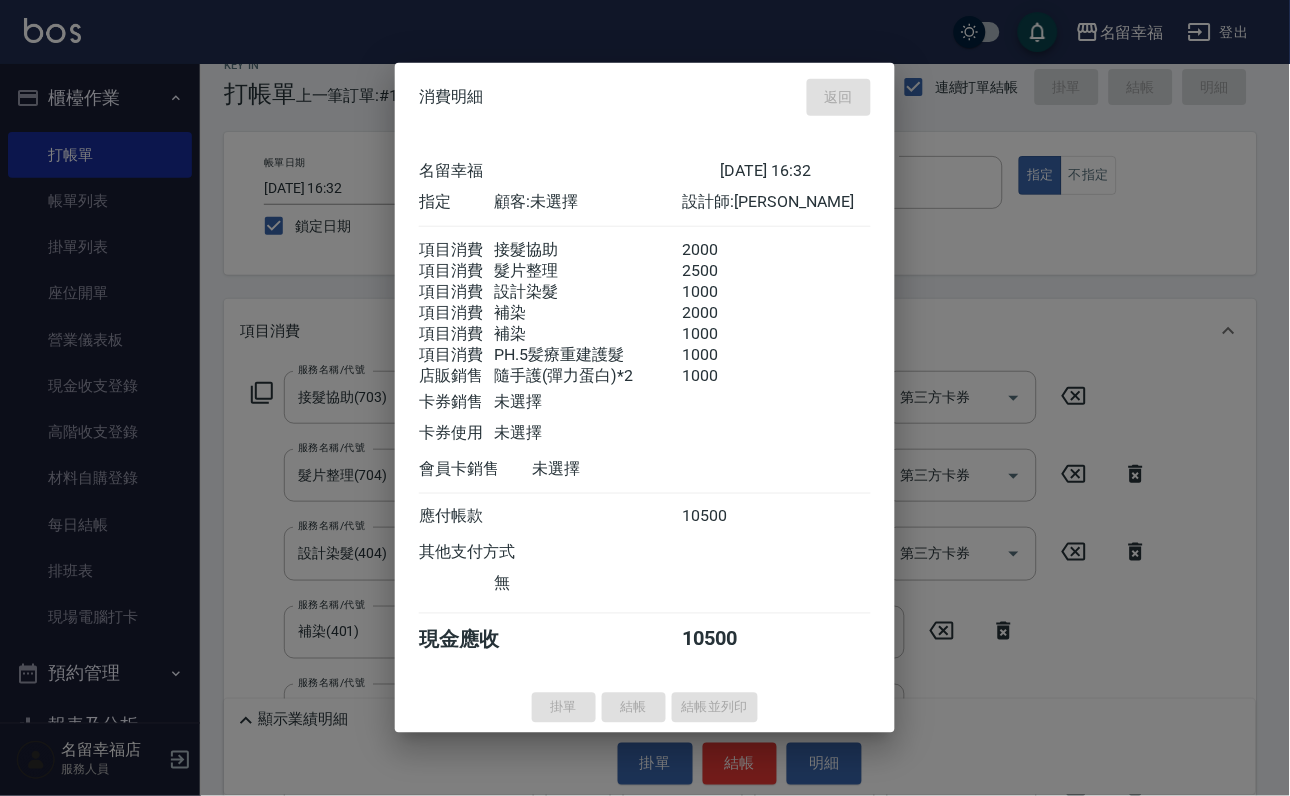 type 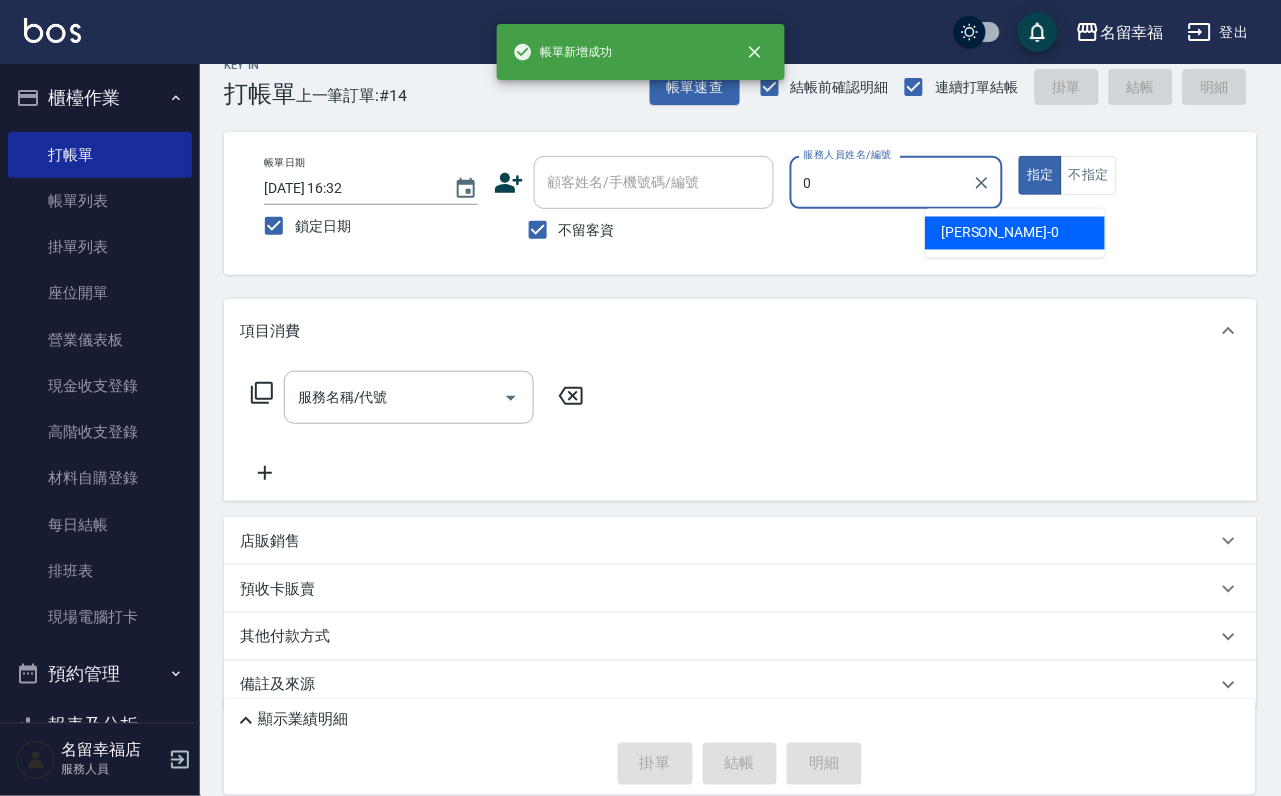 type on "小靜-0" 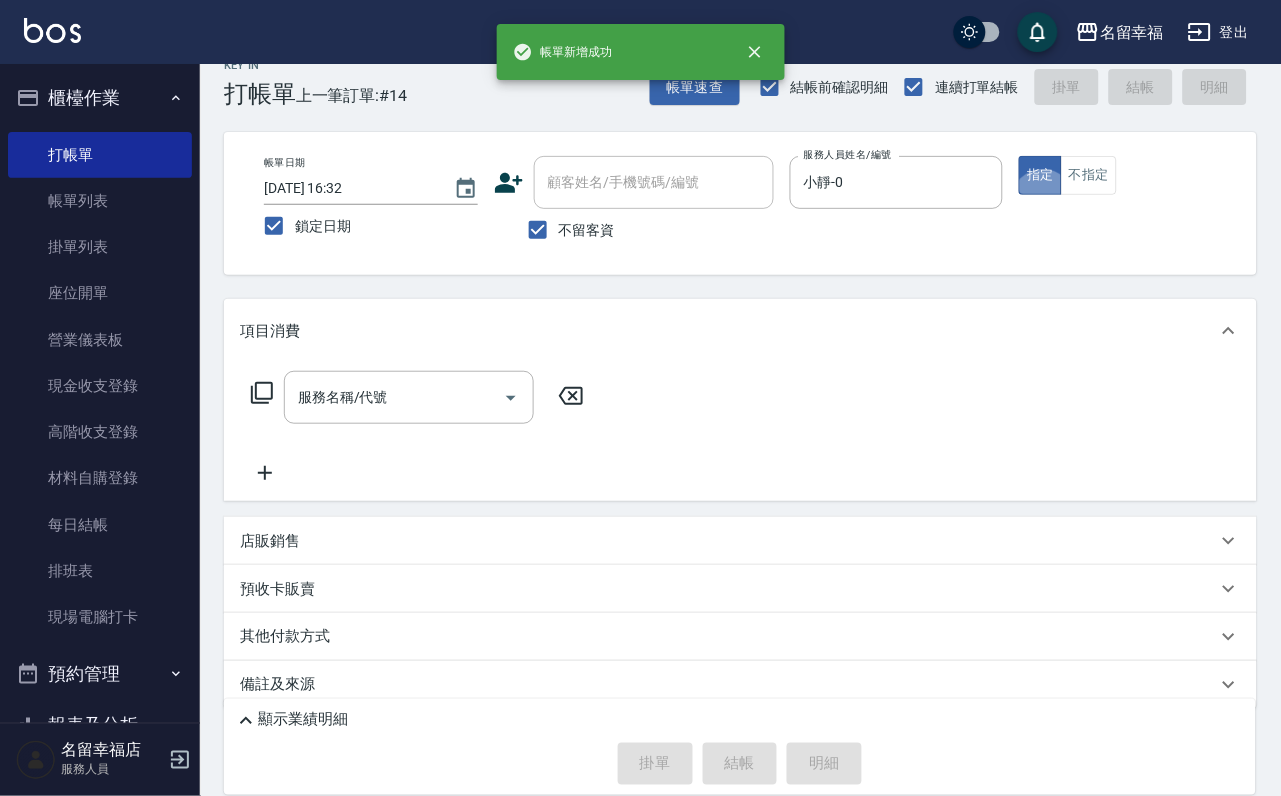 click 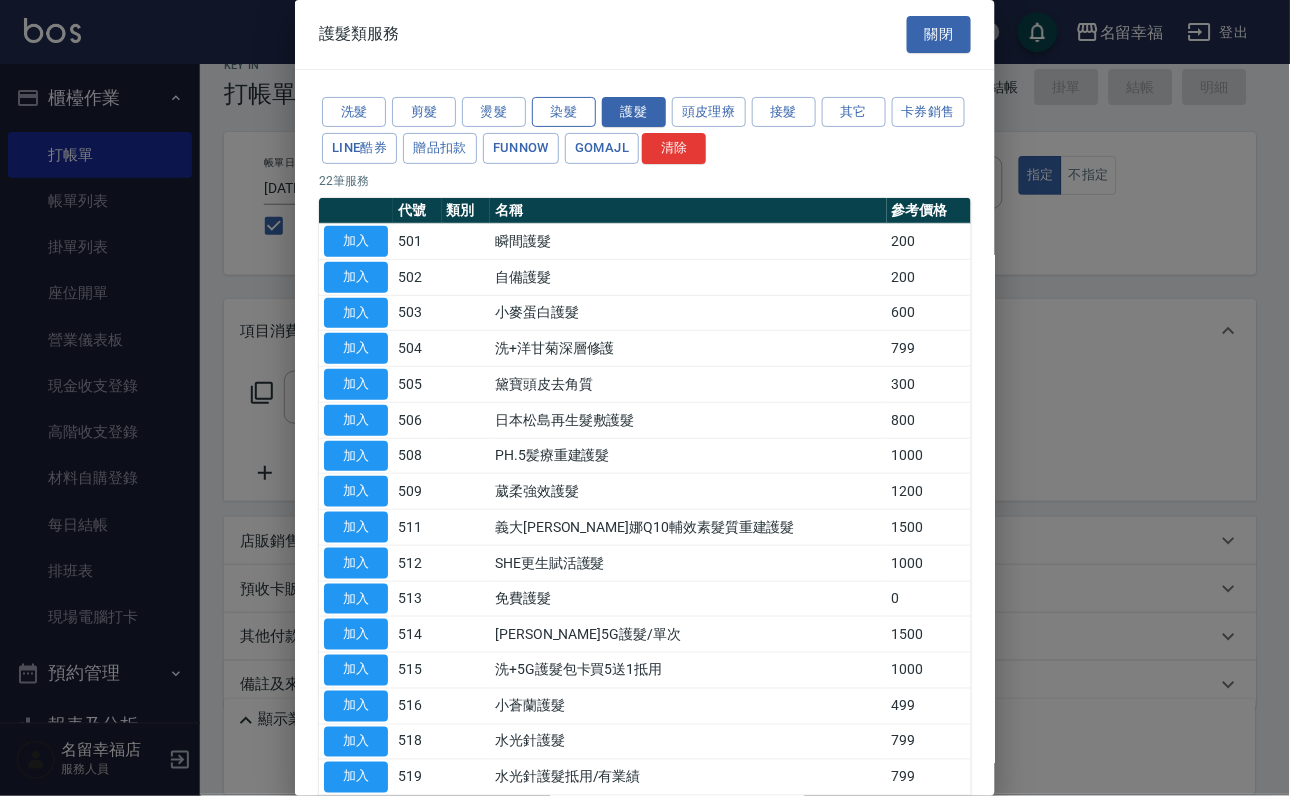 click on "染髮" at bounding box center [564, 112] 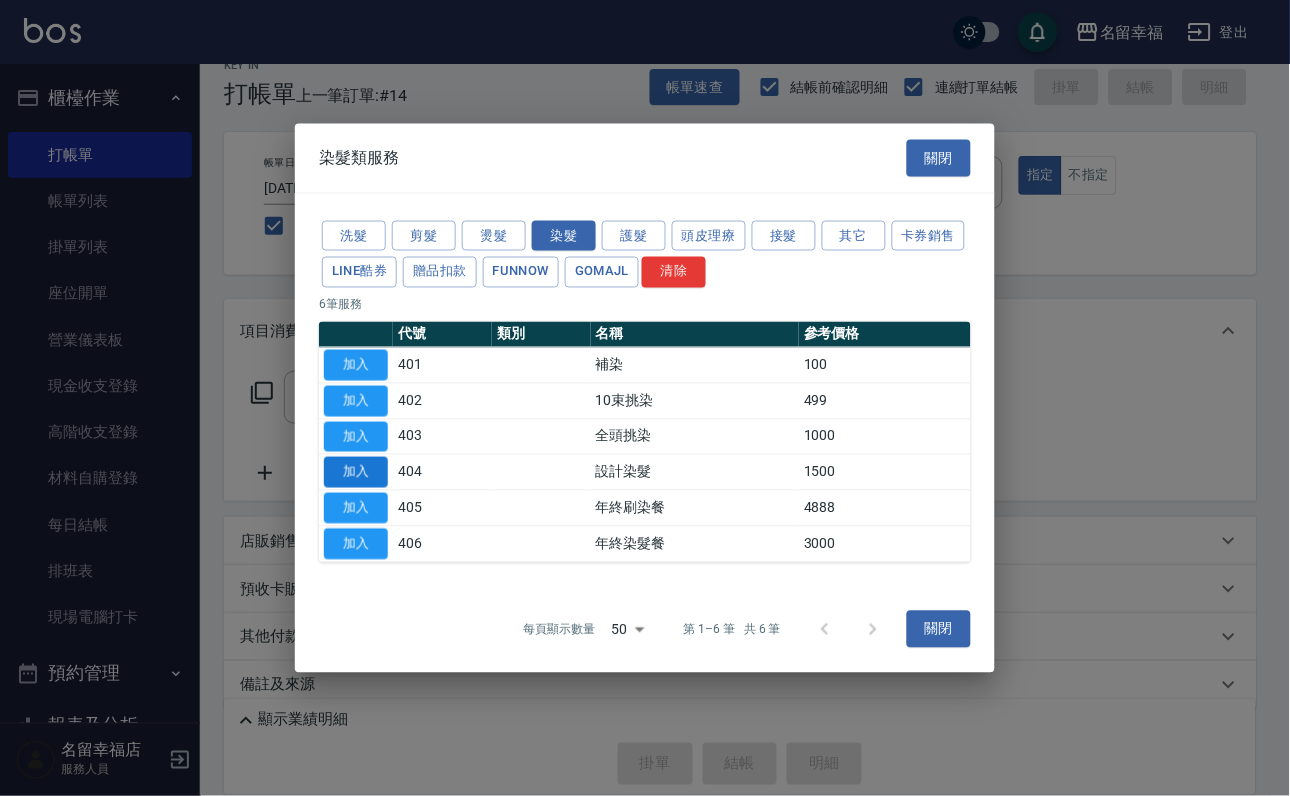 click on "加入" at bounding box center [356, 472] 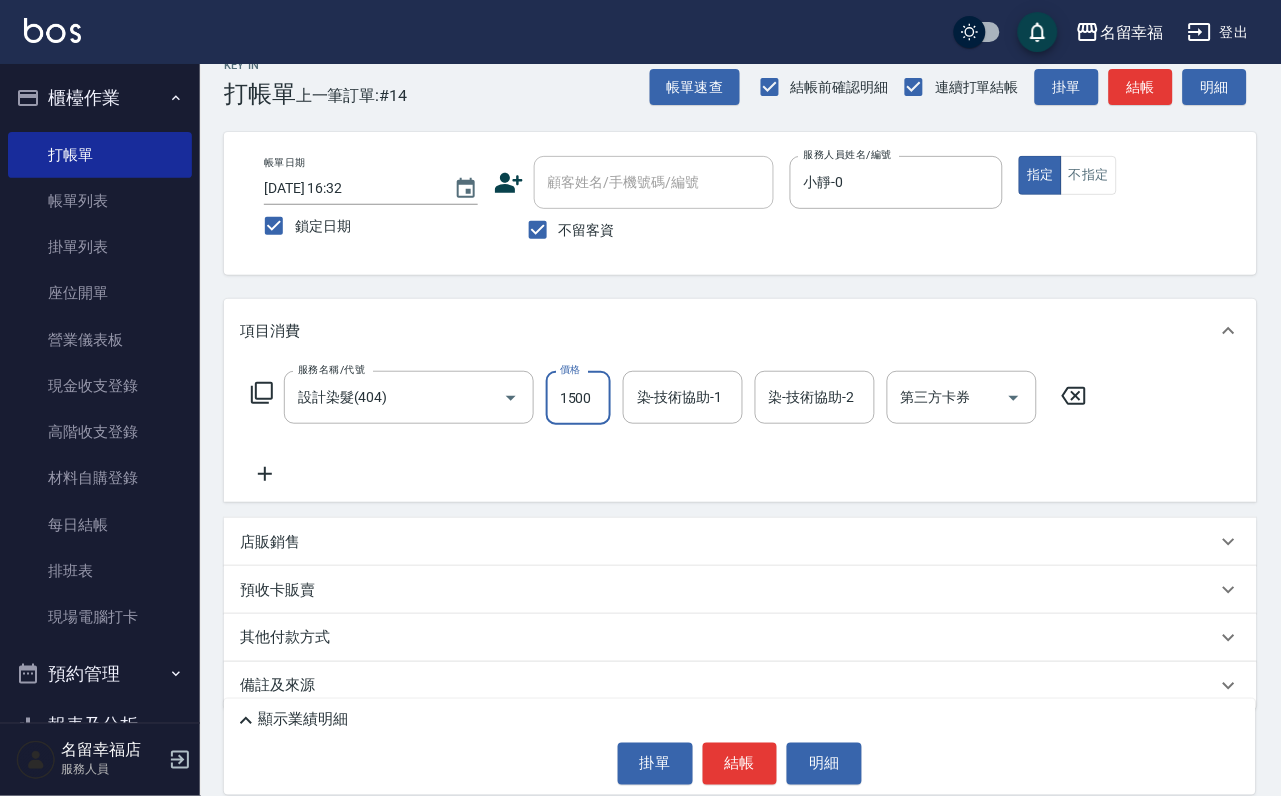 click on "1500" at bounding box center (578, 398) 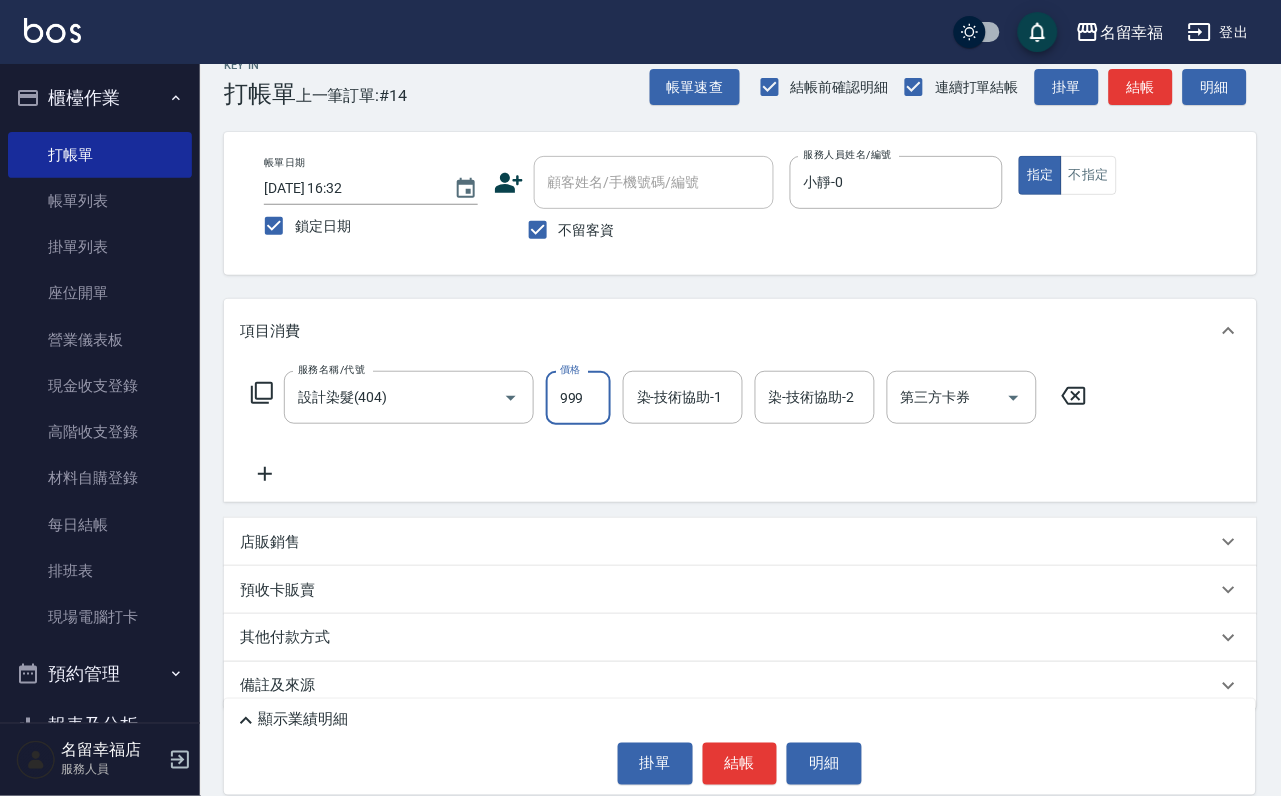type on "999" 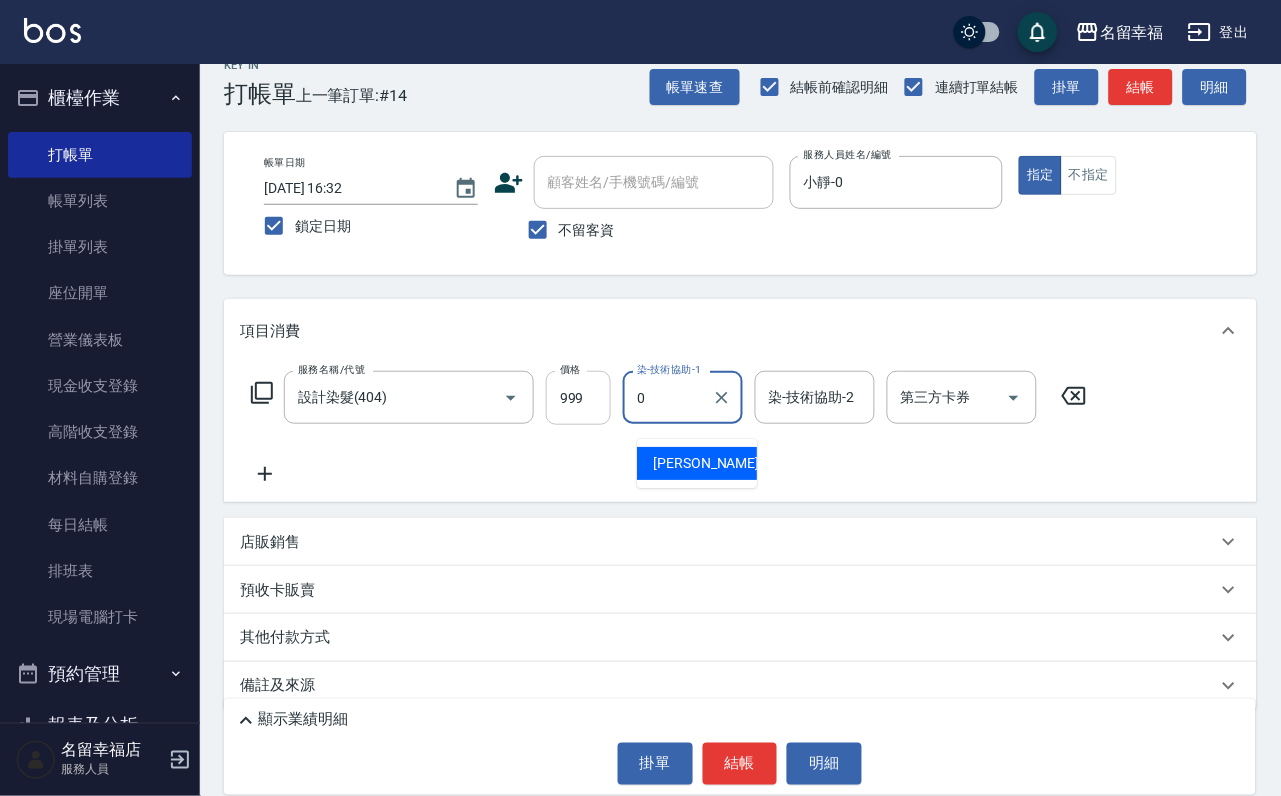 type on "小靜-0" 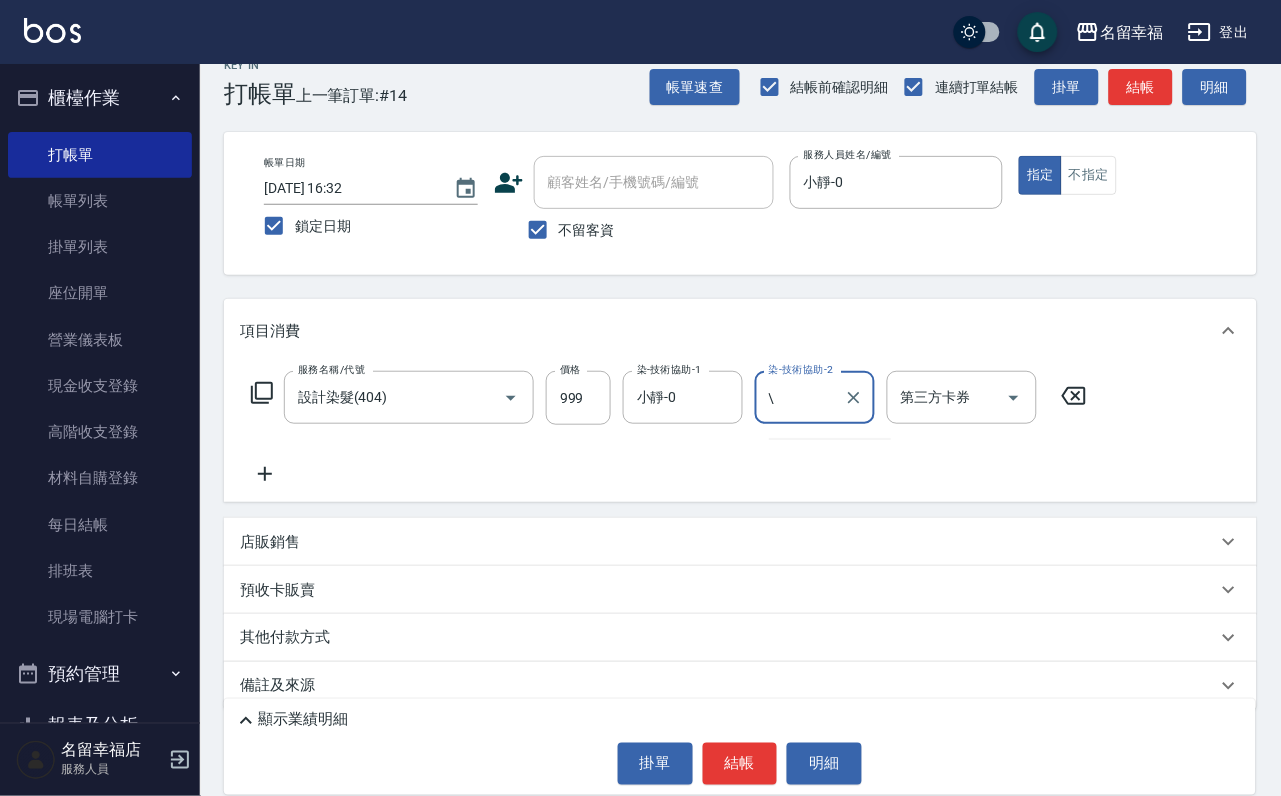 type 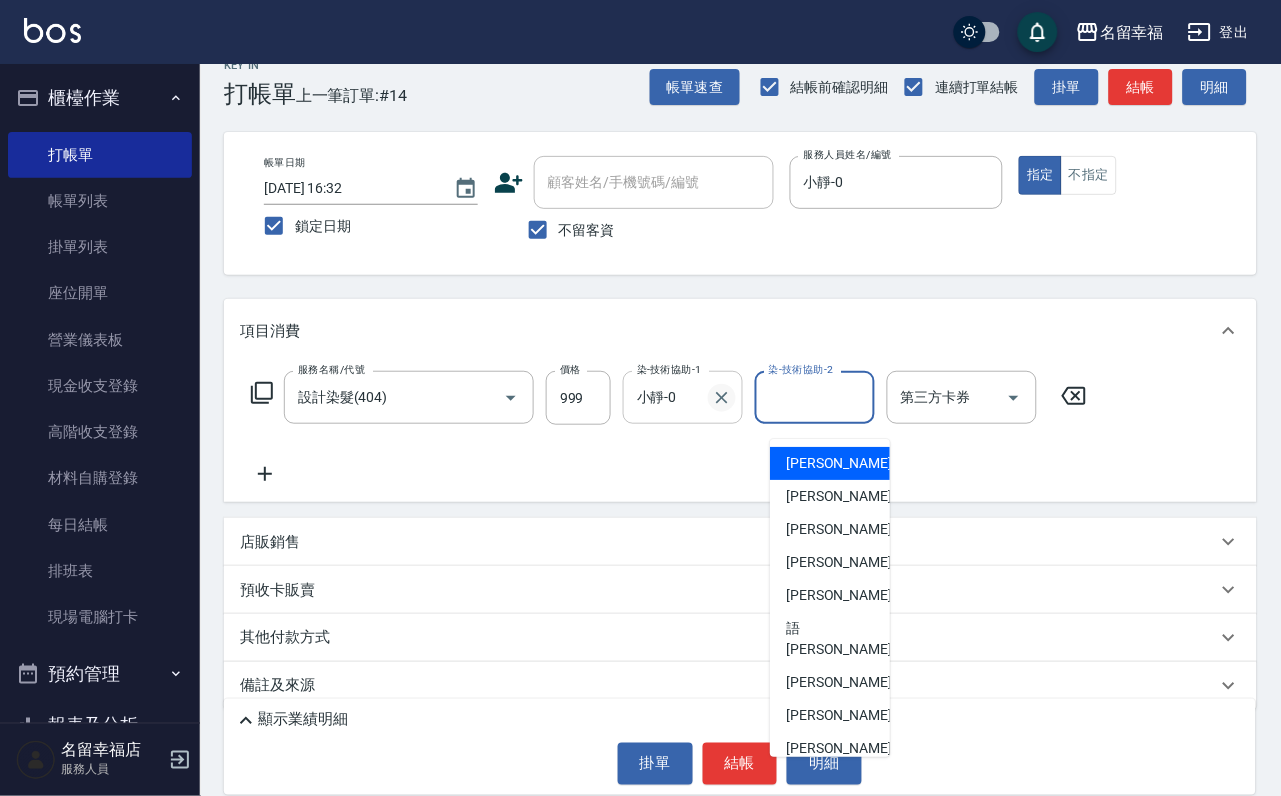 click at bounding box center [722, 398] 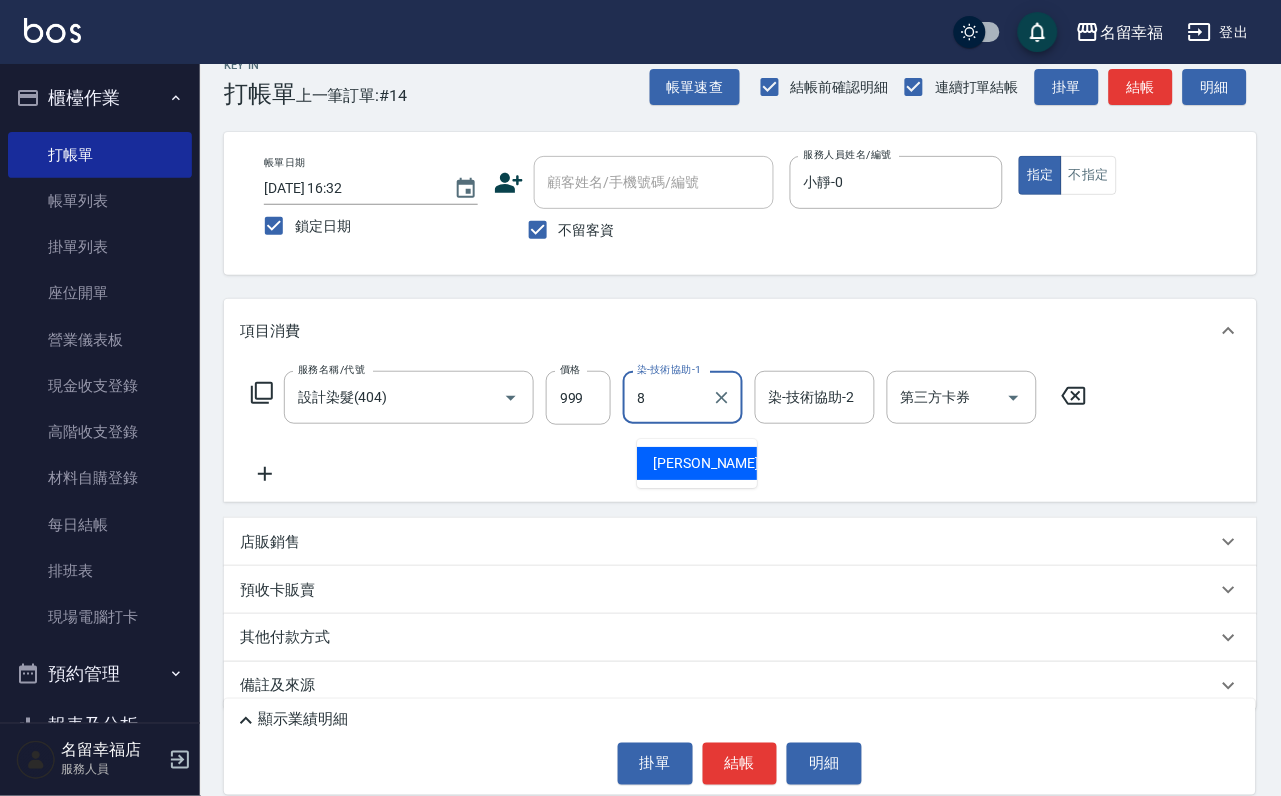 type on "[PERSON_NAME]-8" 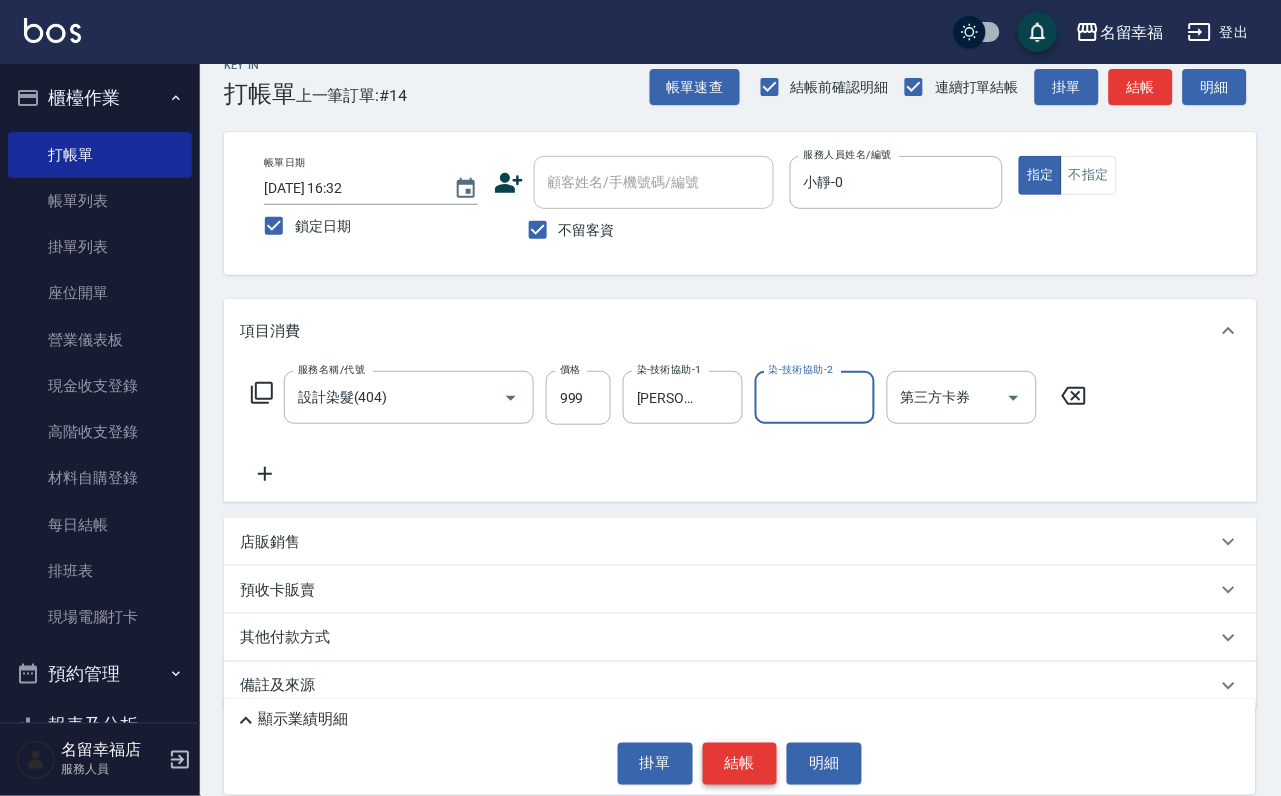 click on "結帳" at bounding box center [740, 764] 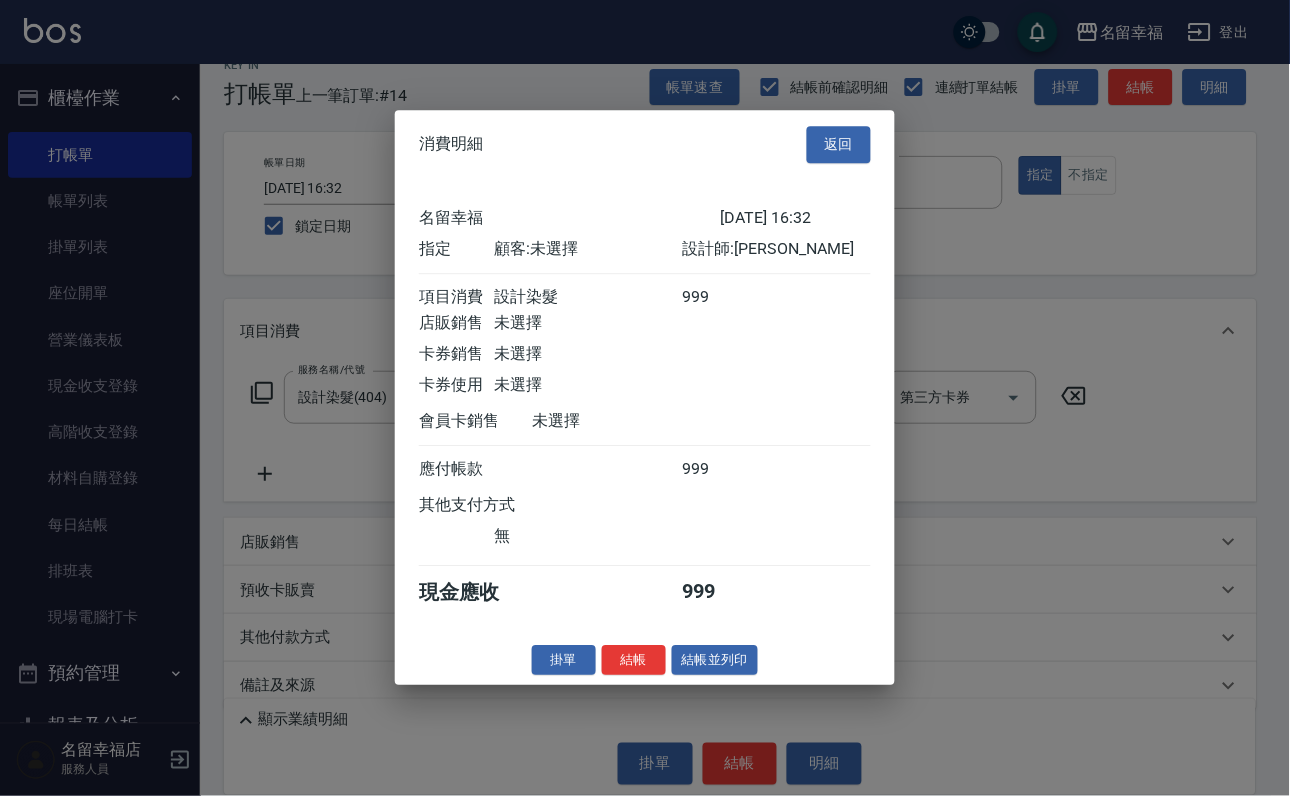 scroll, scrollTop: 247, scrollLeft: 0, axis: vertical 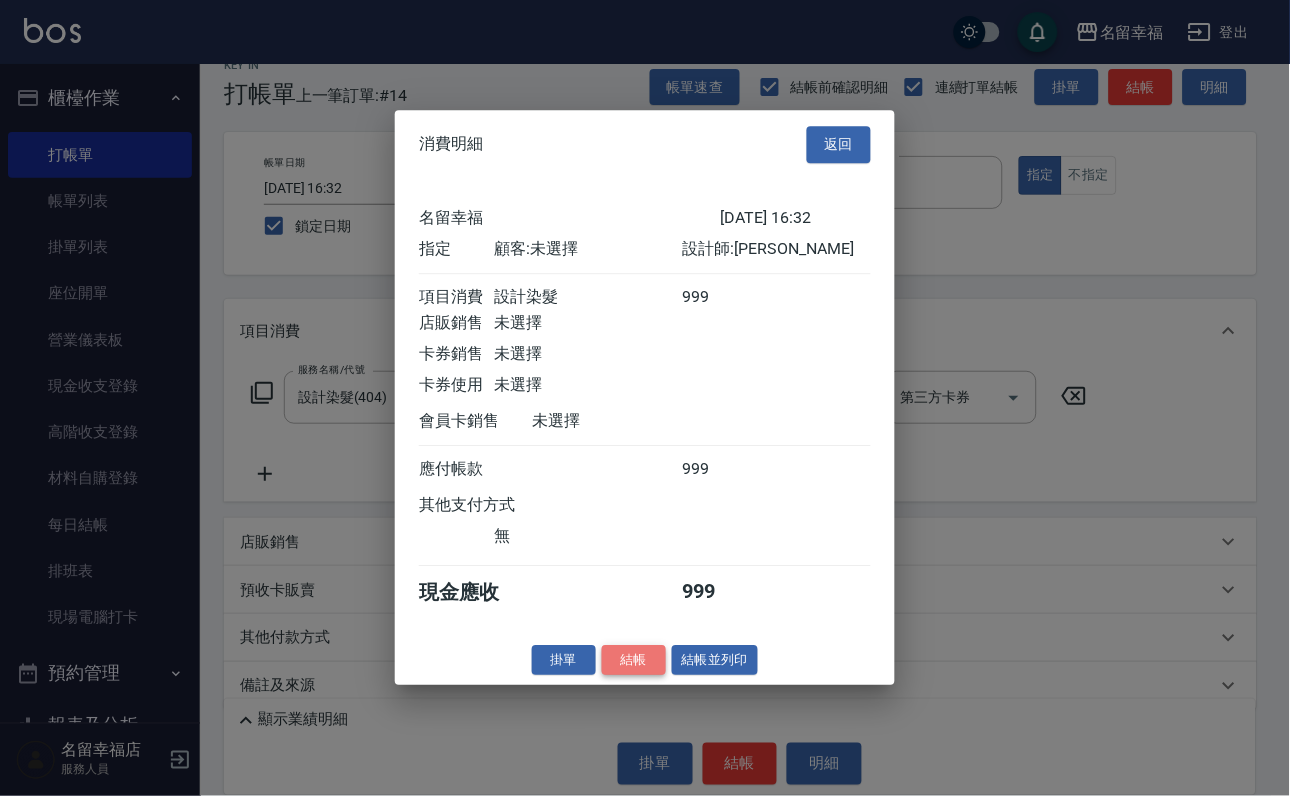 click on "結帳" at bounding box center [634, 660] 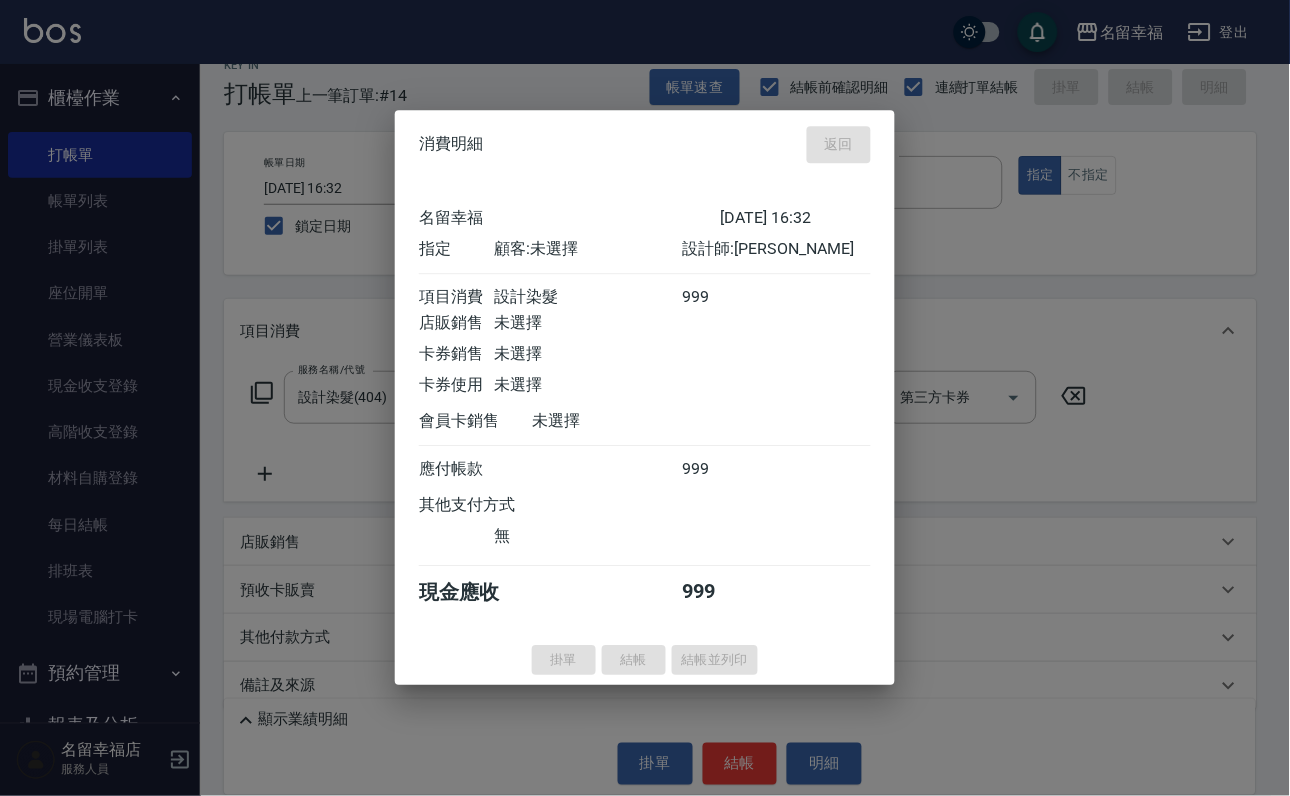 type 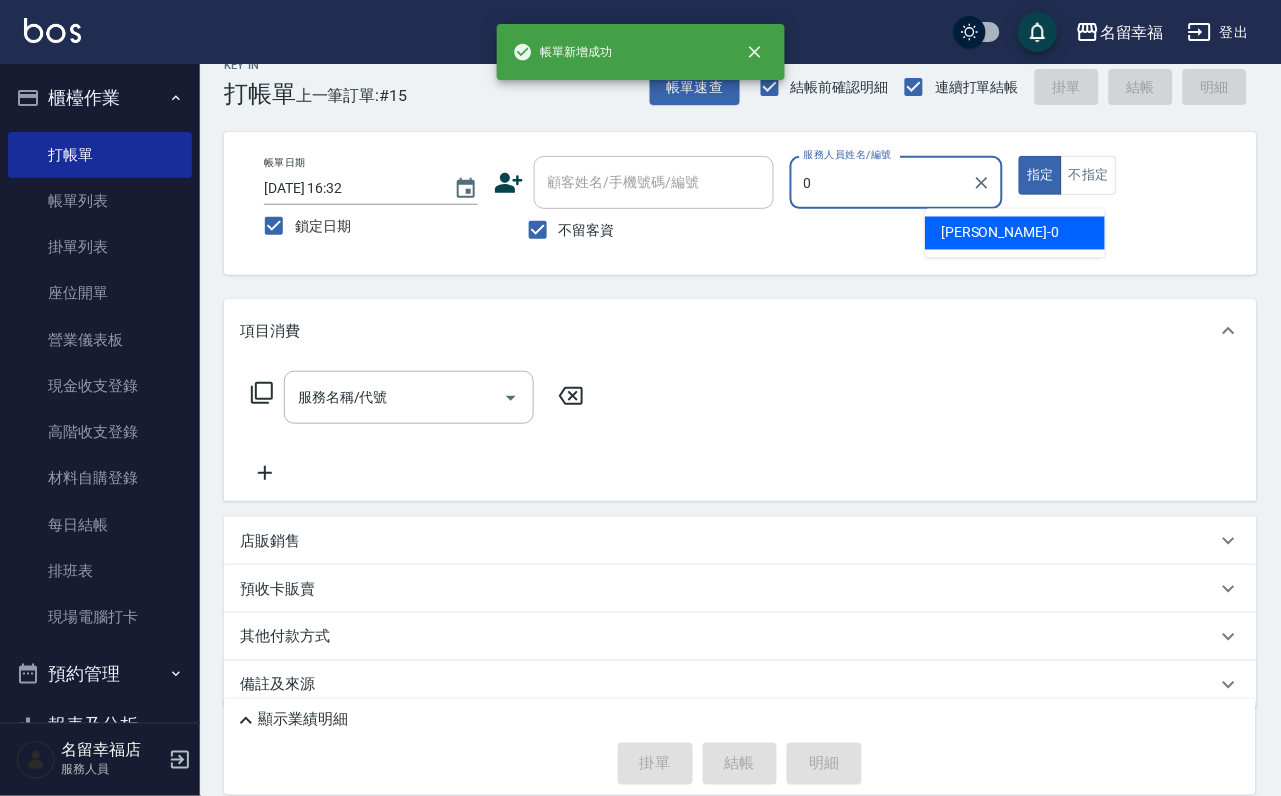 type on "小靜-0" 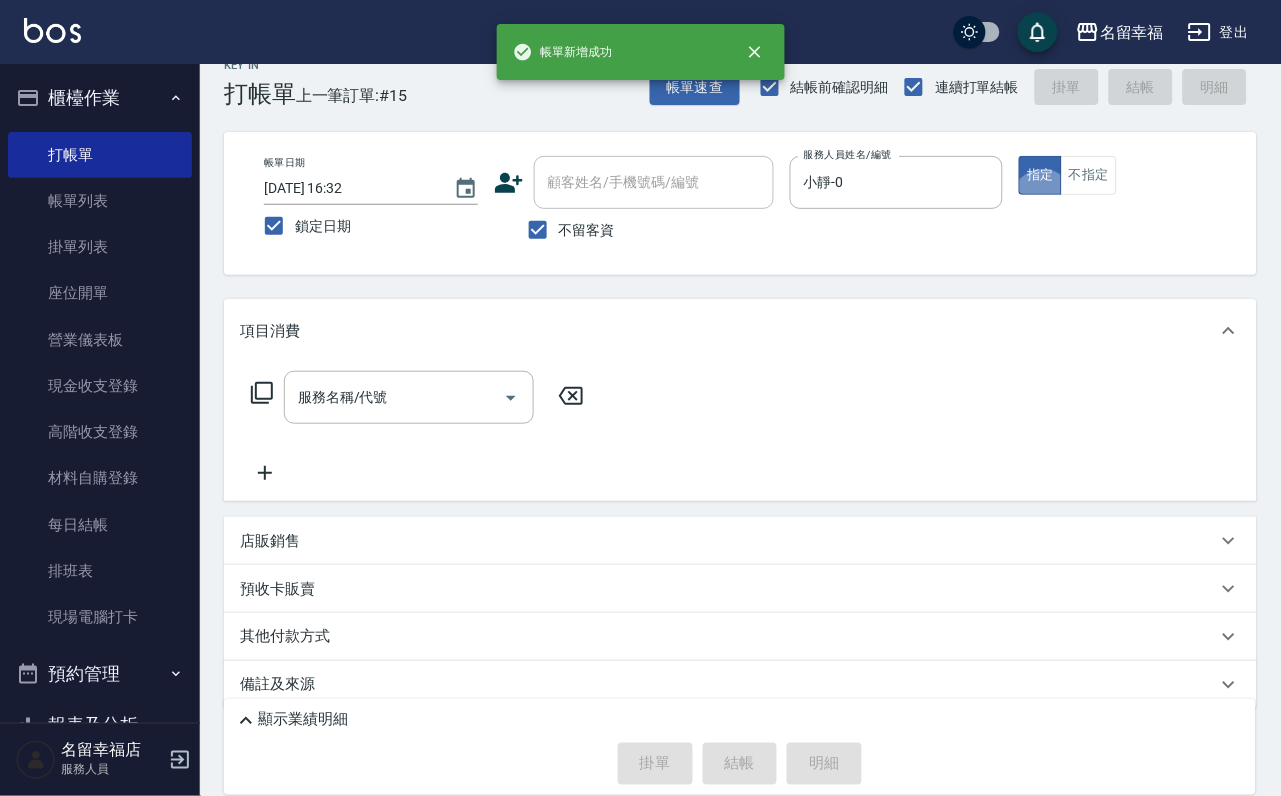 click 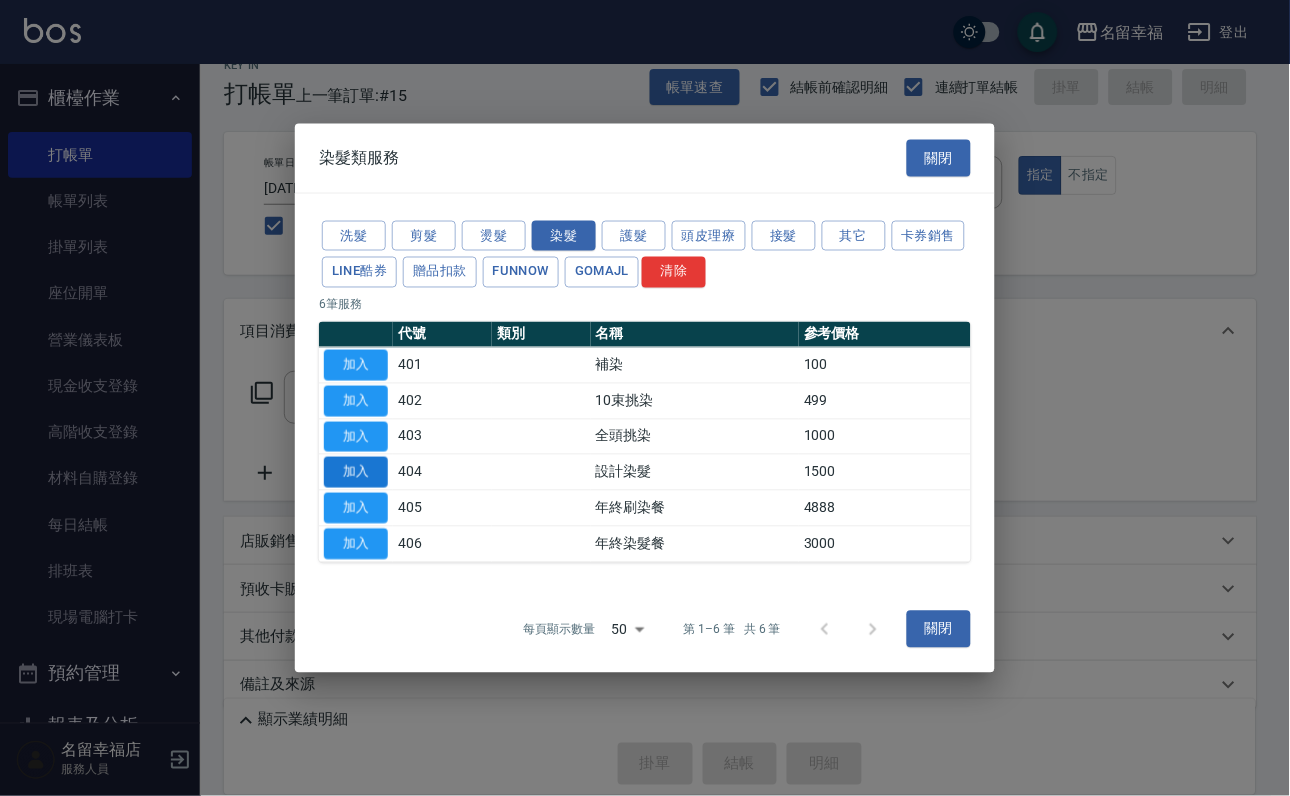click on "加入" at bounding box center (356, 472) 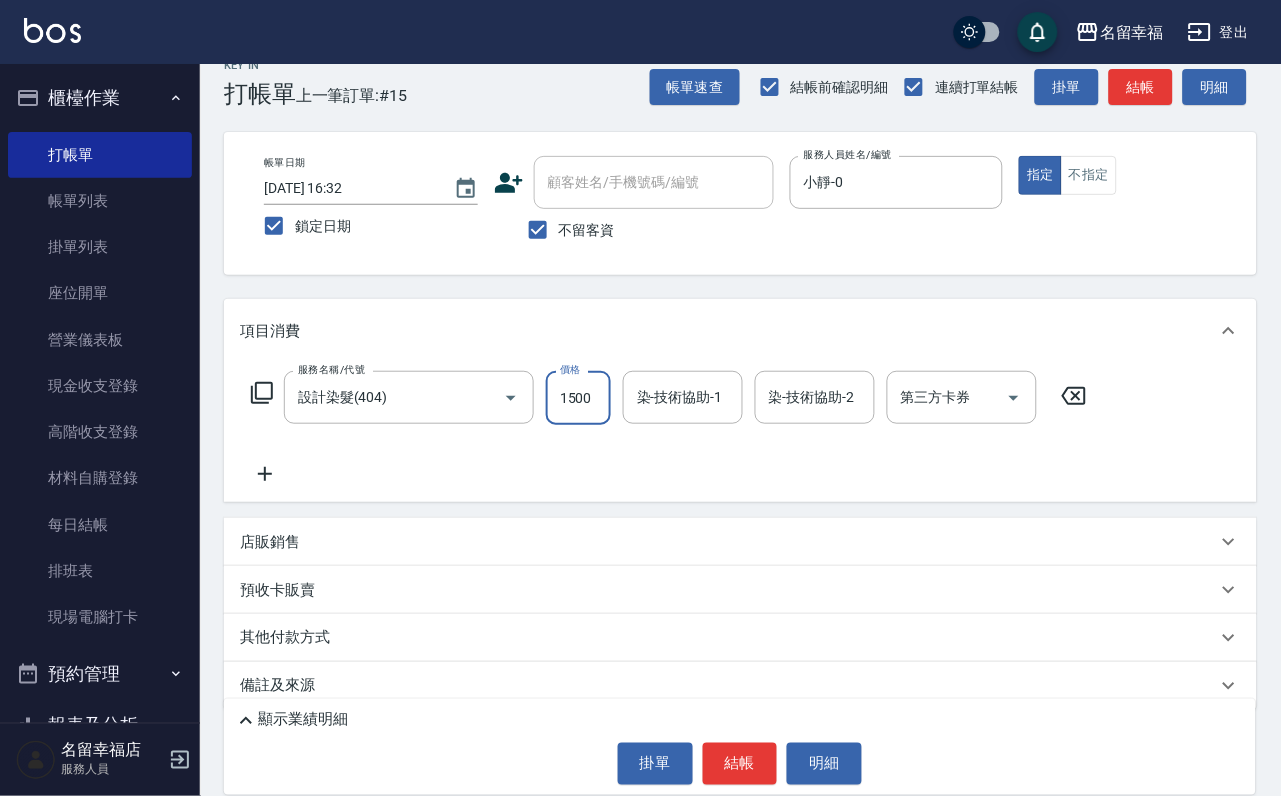 click on "1500" at bounding box center (578, 398) 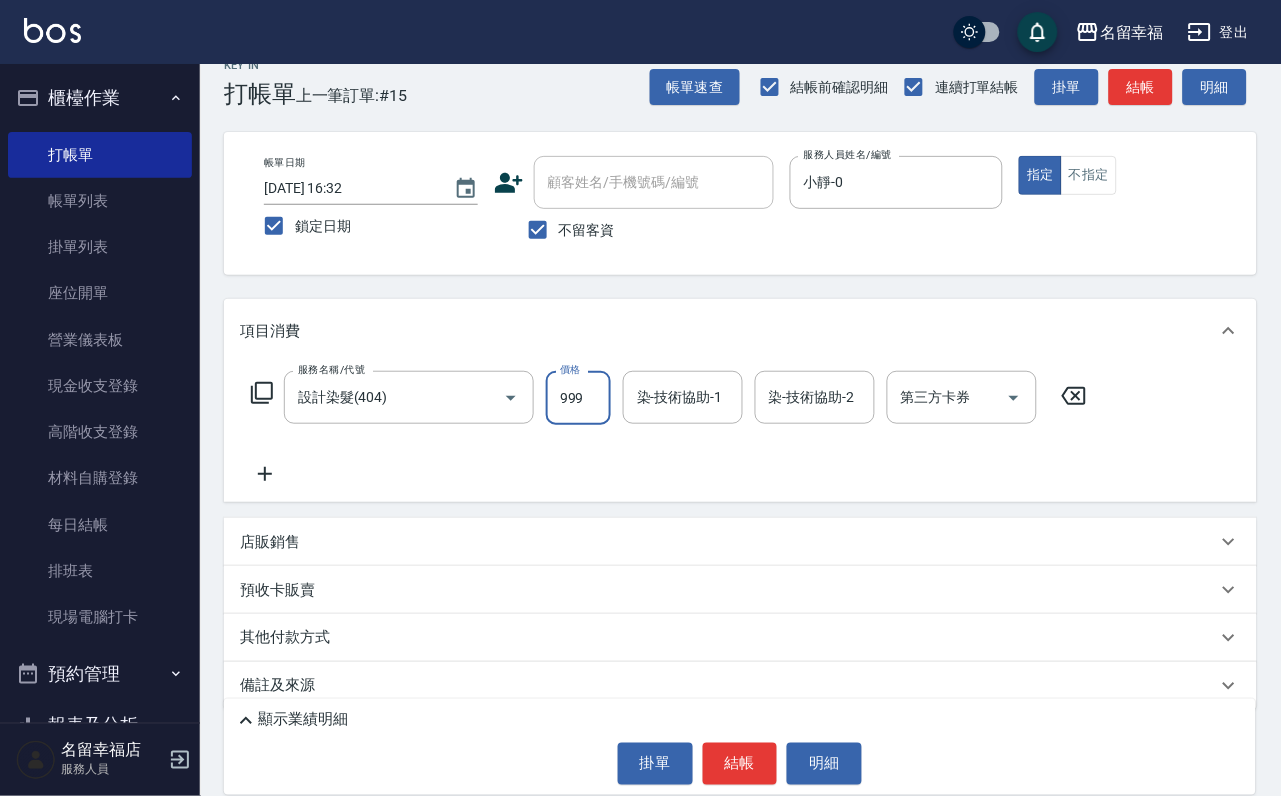 type on "999" 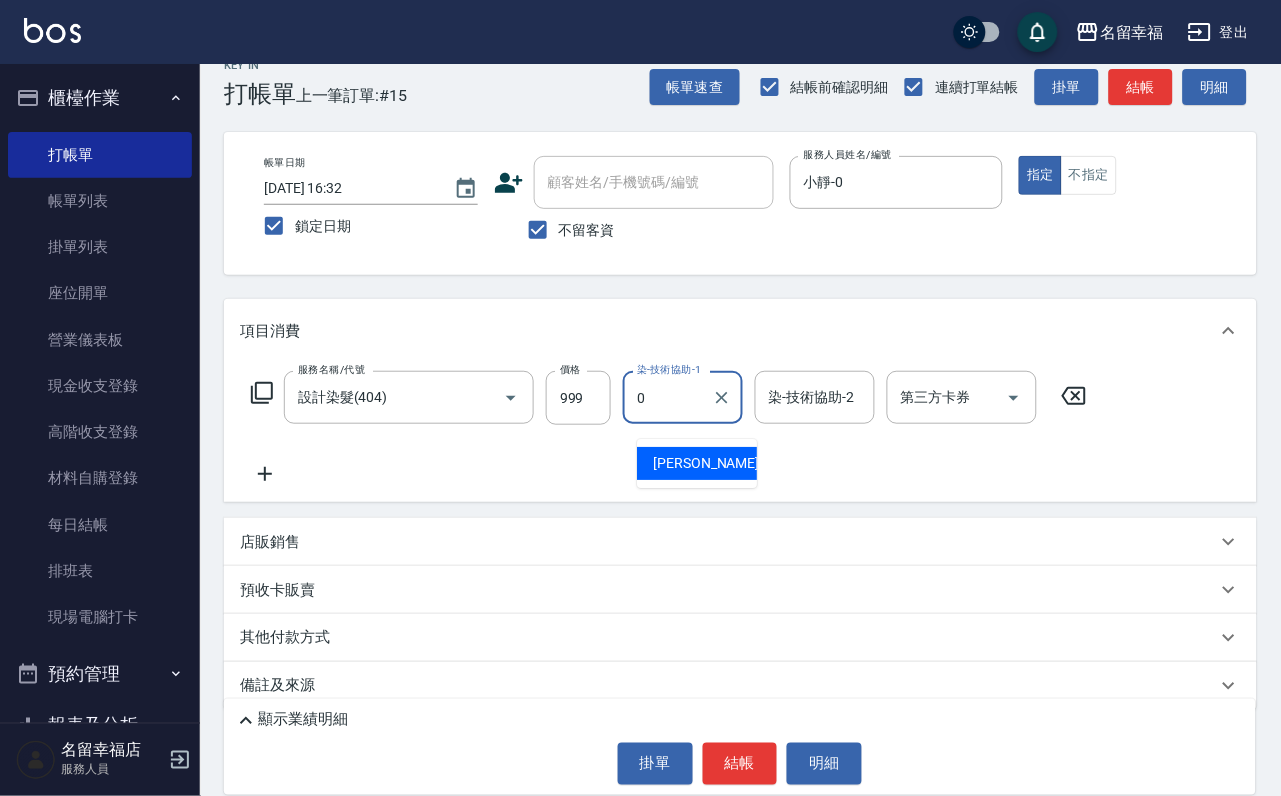 type on "小靜-0" 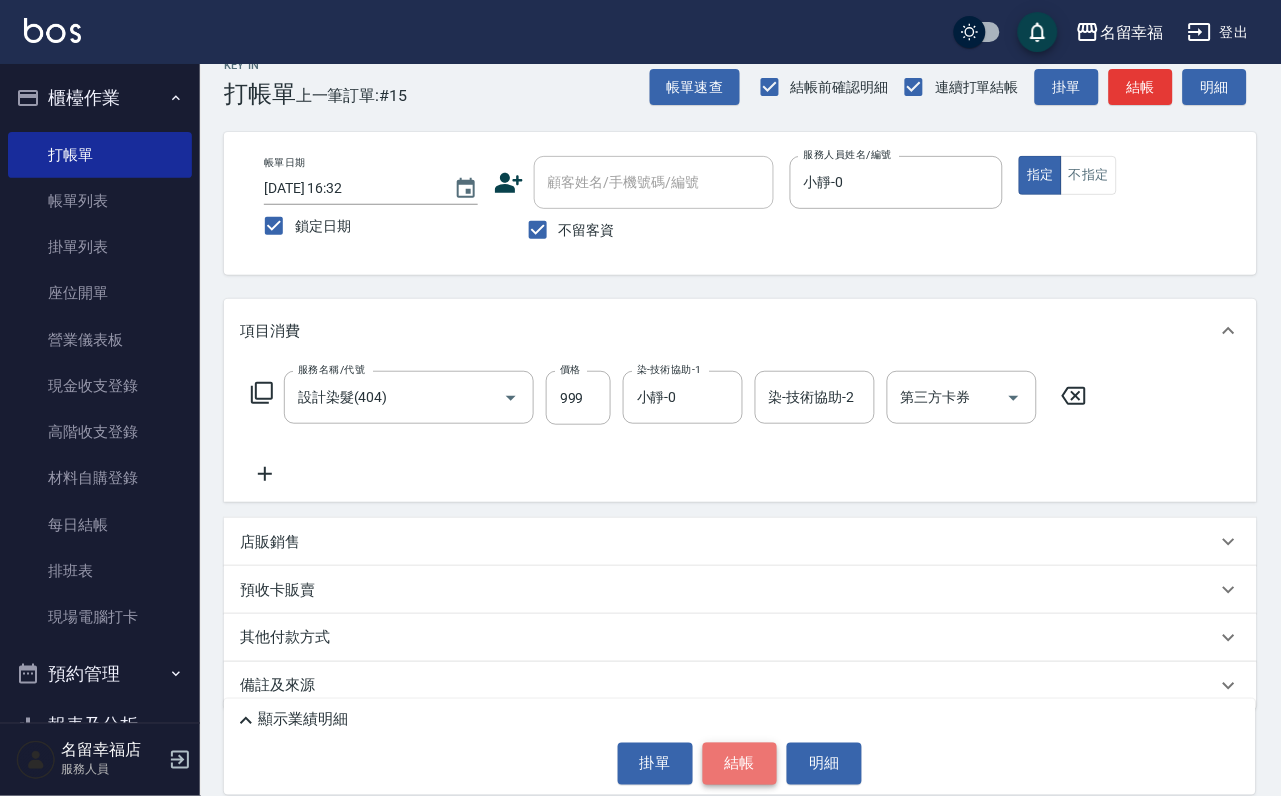 click on "結帳" at bounding box center [740, 764] 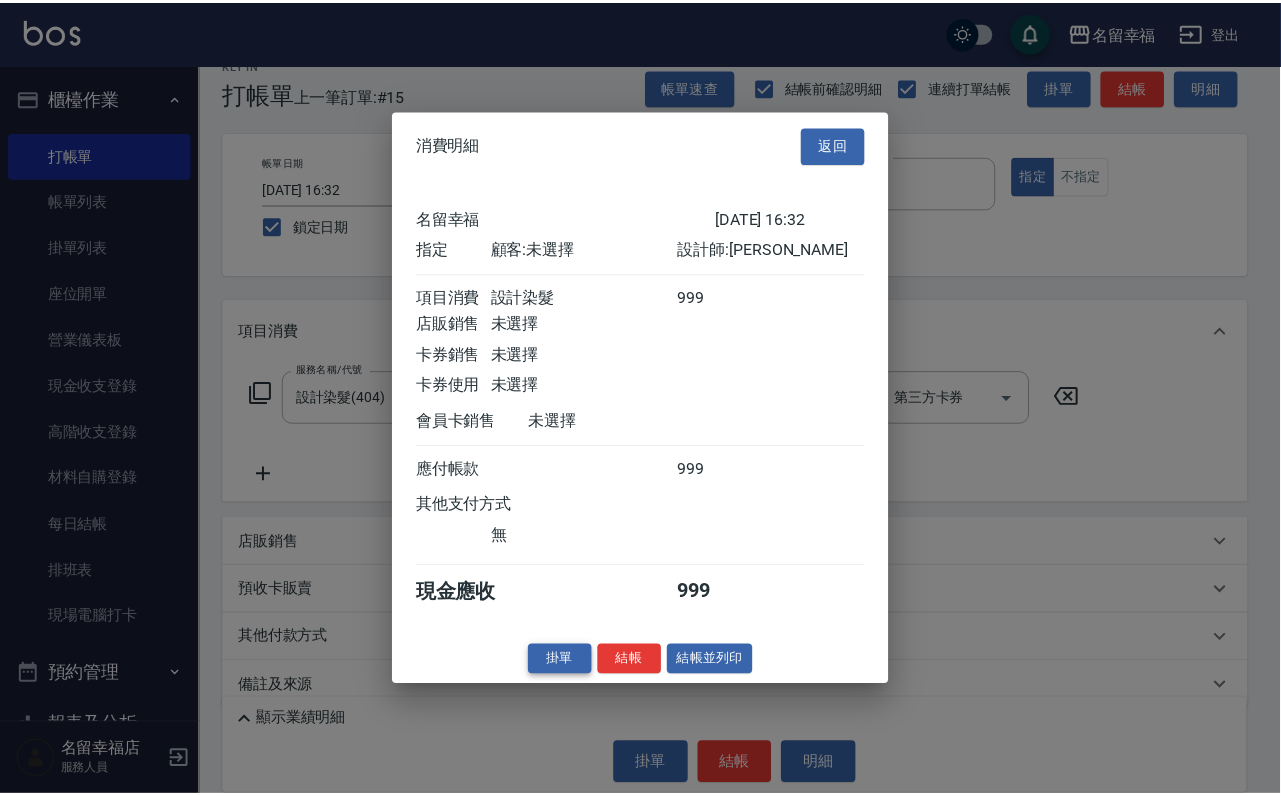 scroll, scrollTop: 247, scrollLeft: 0, axis: vertical 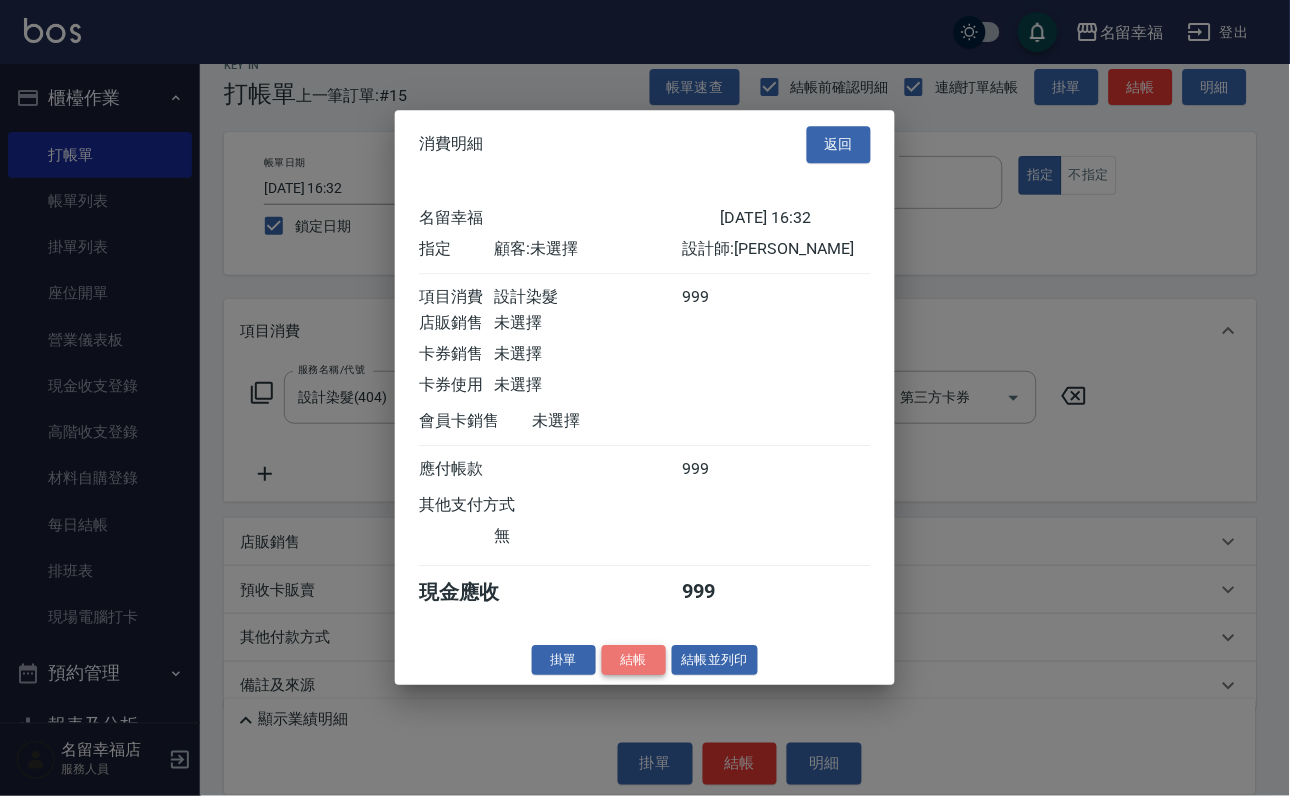 click on "結帳" at bounding box center (634, 660) 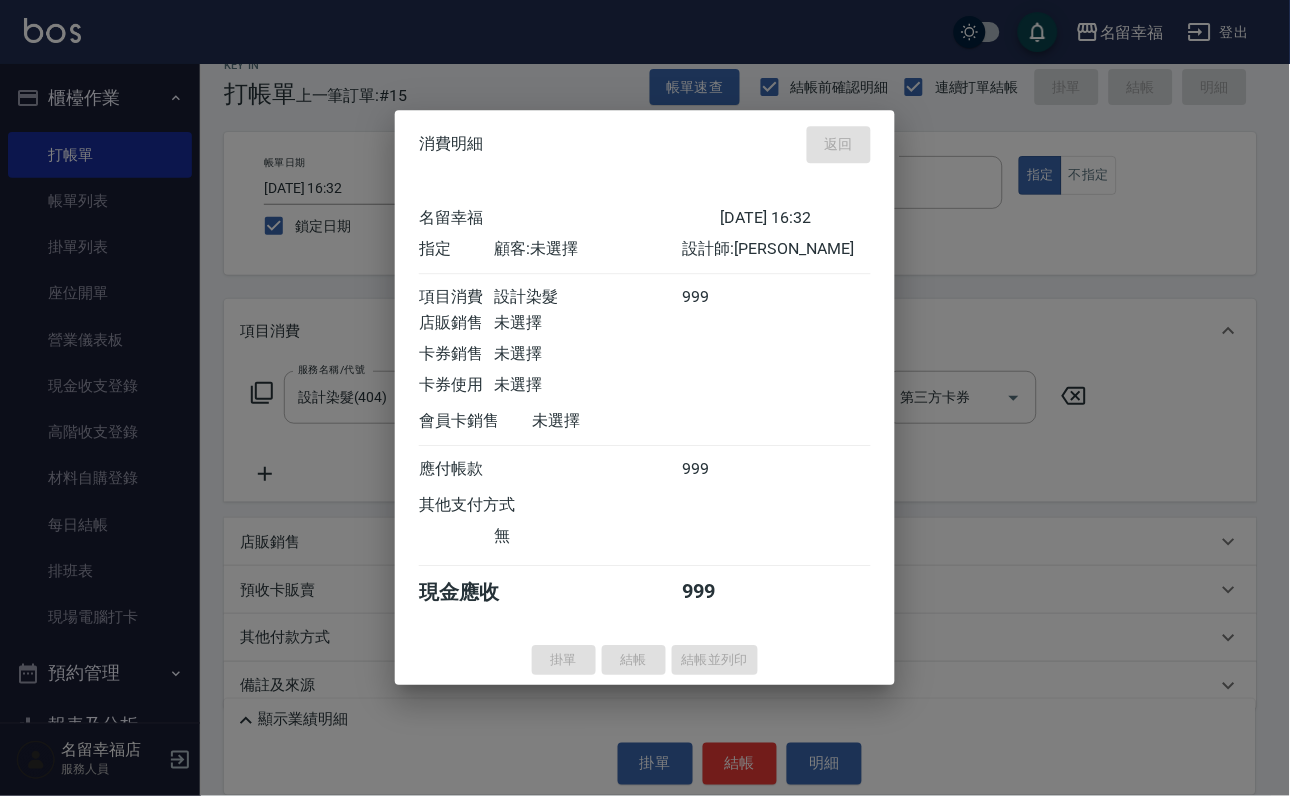 type 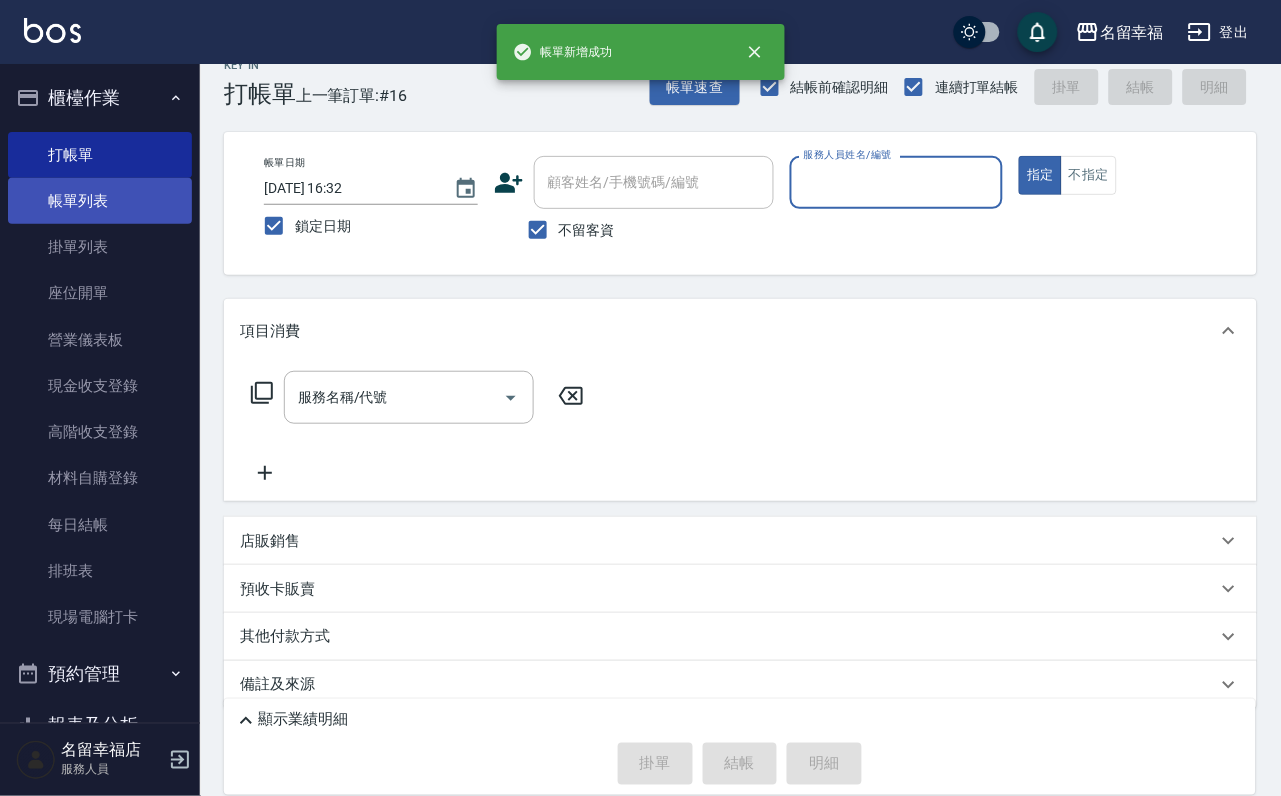 click on "帳單列表" at bounding box center (100, 201) 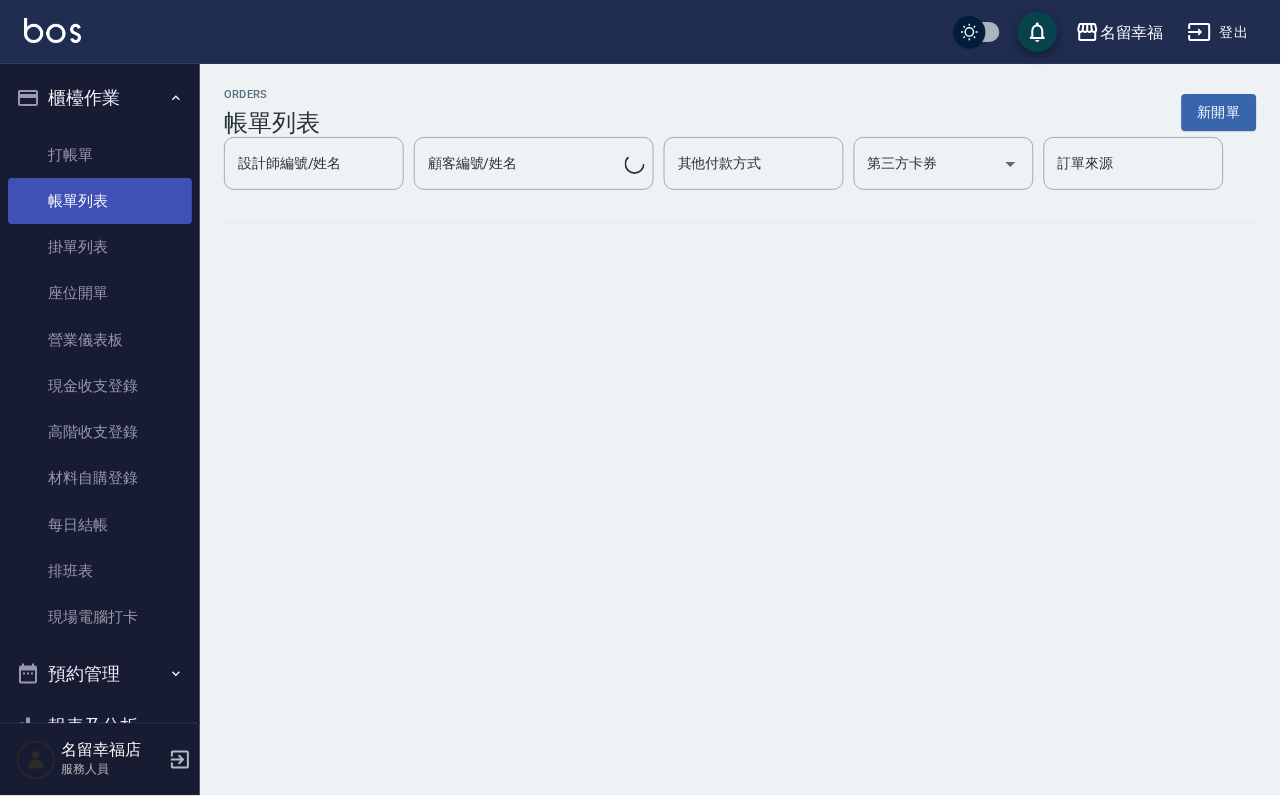 scroll, scrollTop: 0, scrollLeft: 0, axis: both 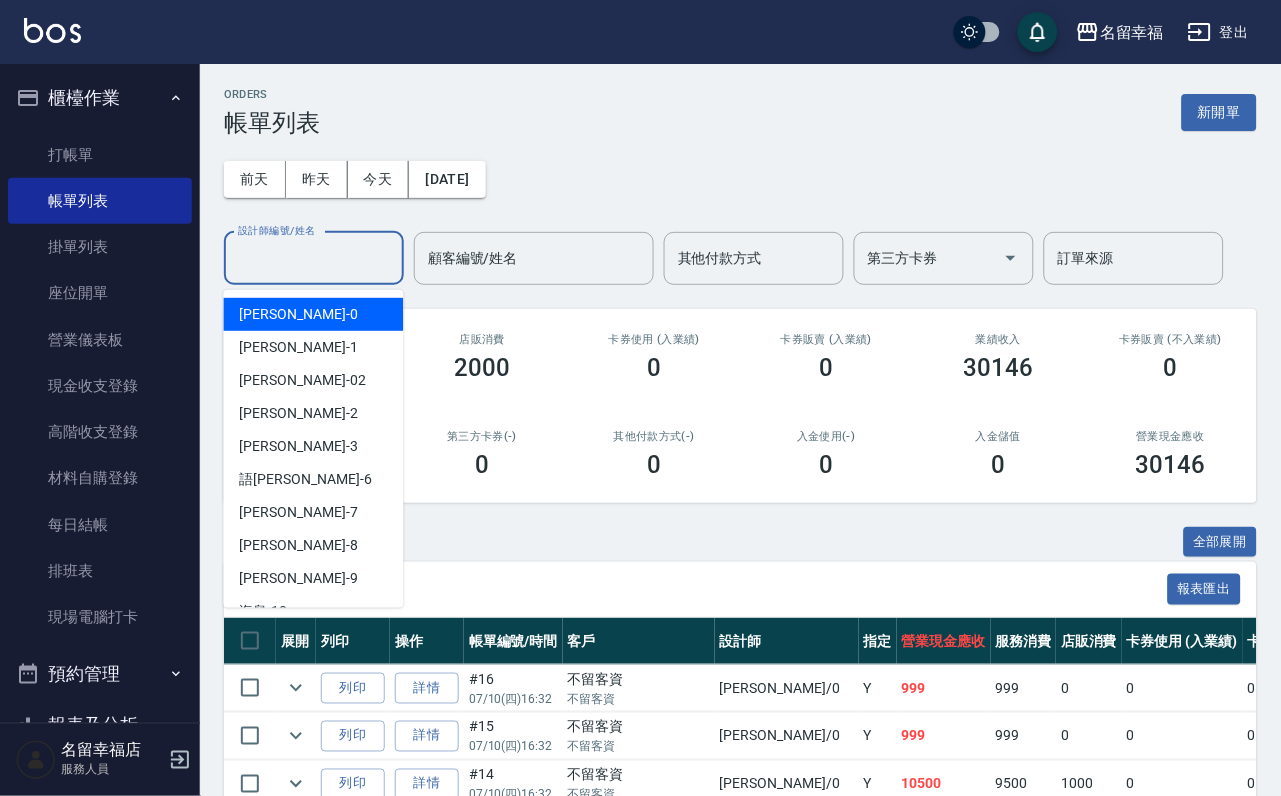 click on "設計師編號/姓名" at bounding box center [314, 258] 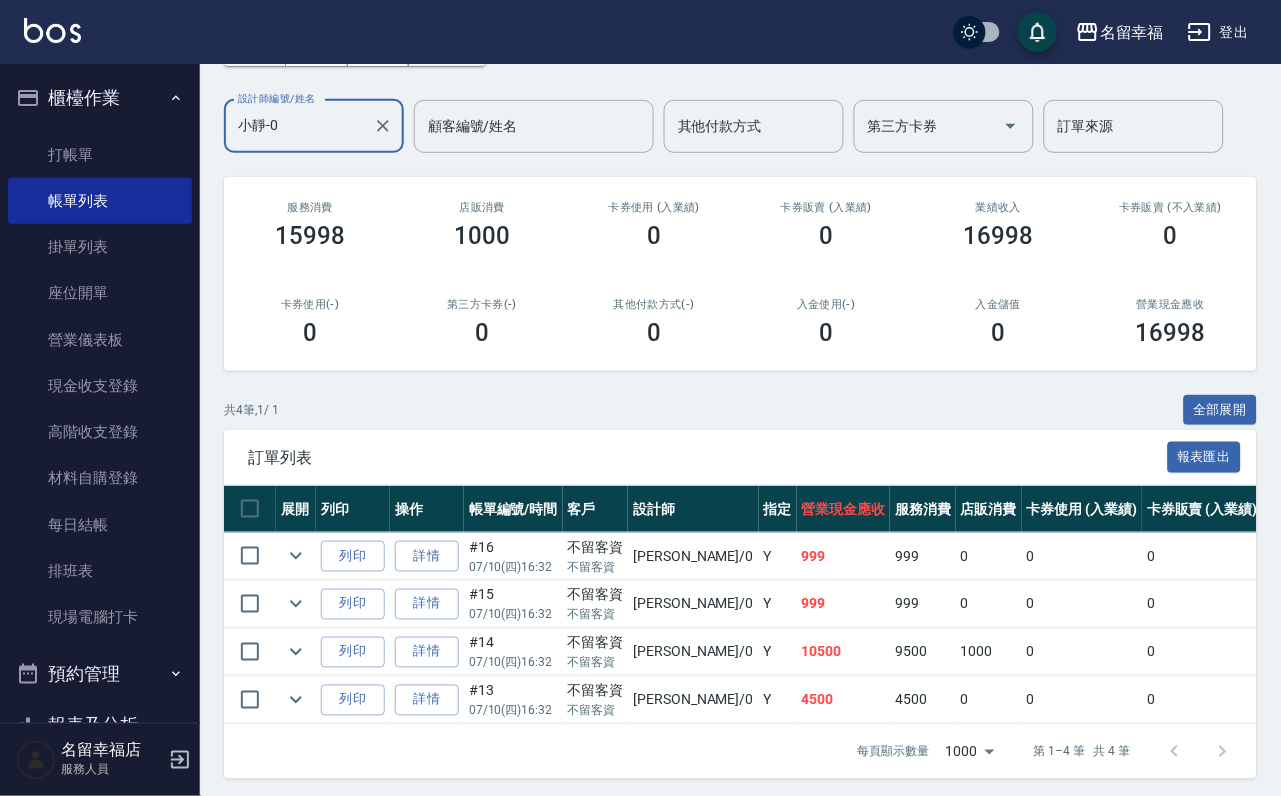 scroll, scrollTop: 0, scrollLeft: 0, axis: both 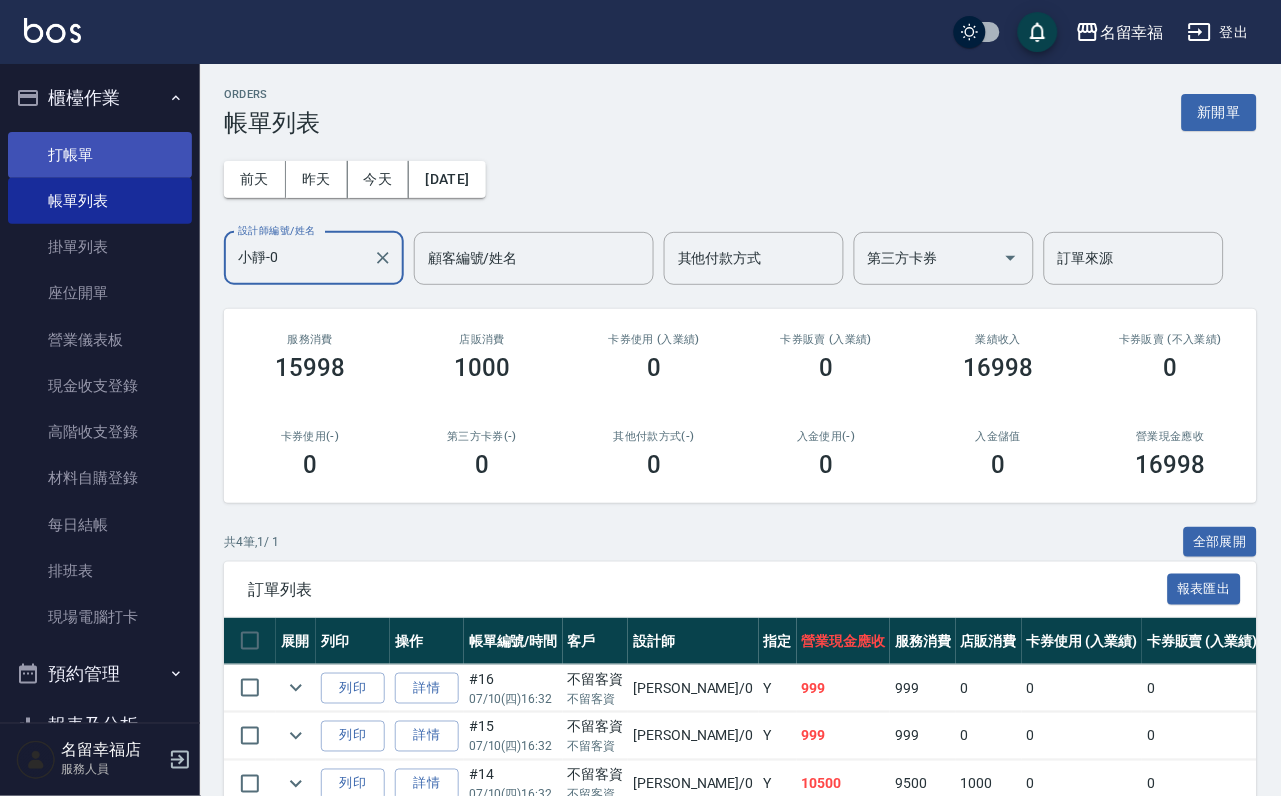 type on "小靜-0" 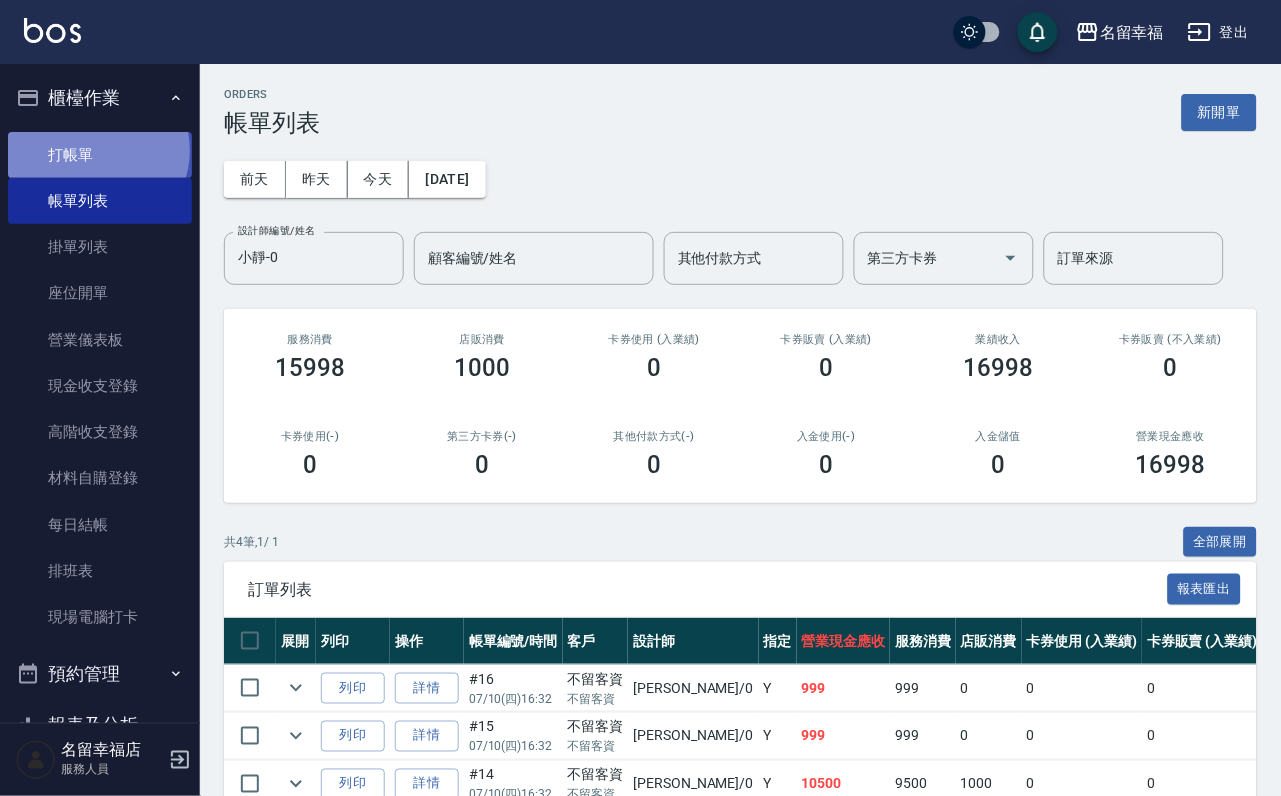click on "打帳單" at bounding box center [100, 155] 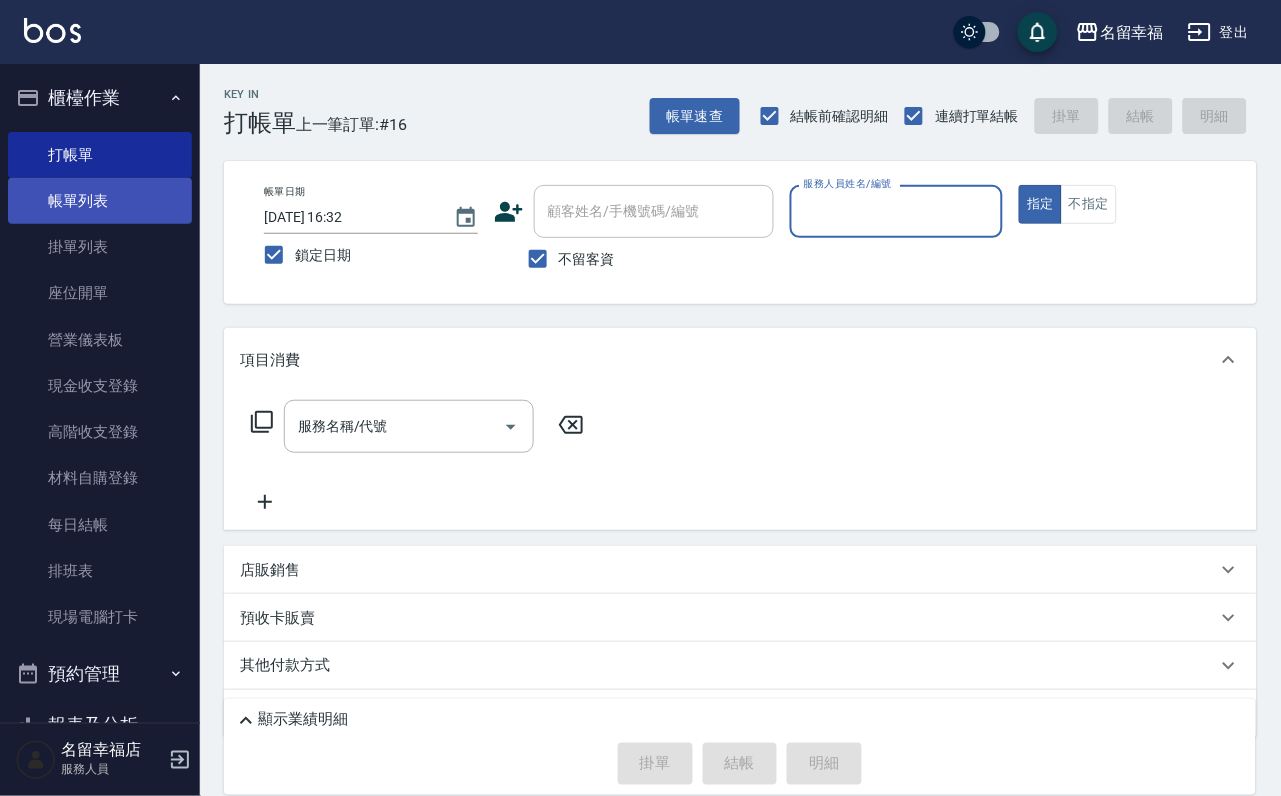 click on "帳單列表" at bounding box center [100, 201] 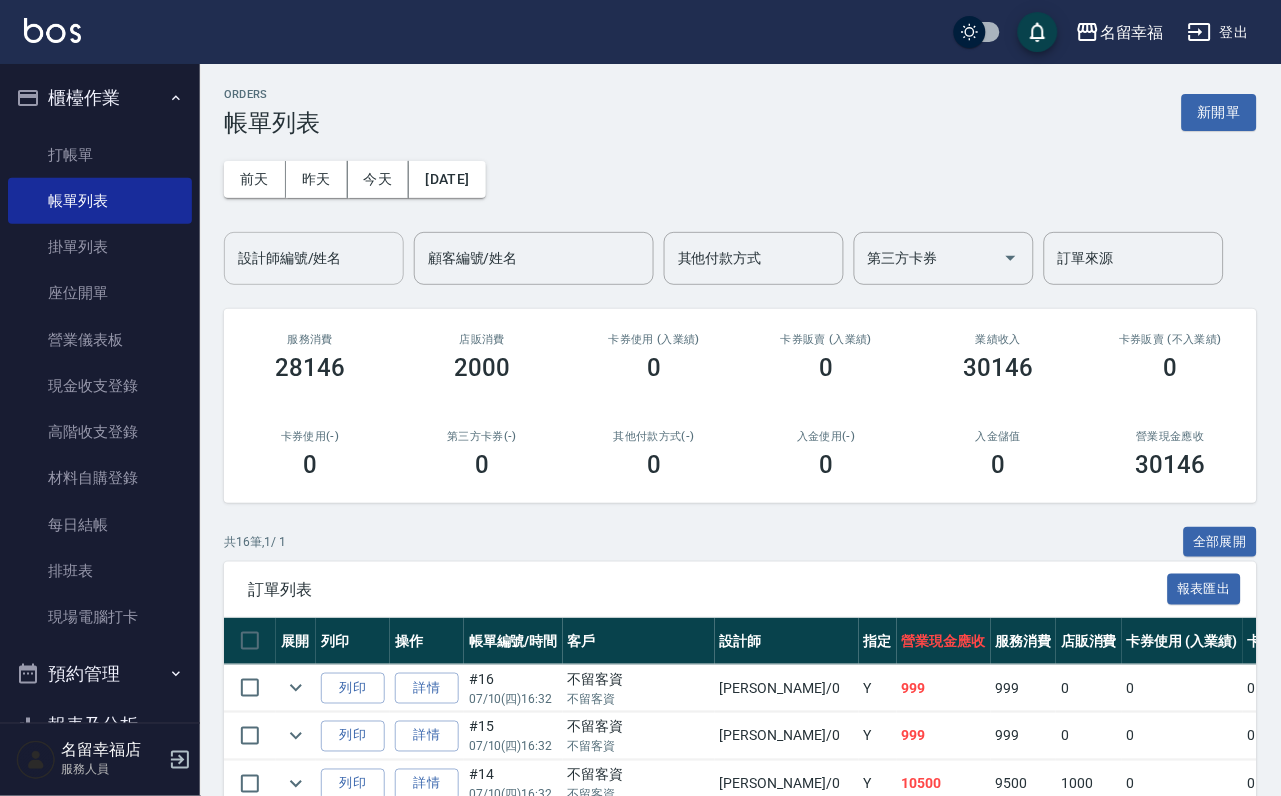 click on "設計師編號/姓名" at bounding box center [314, 258] 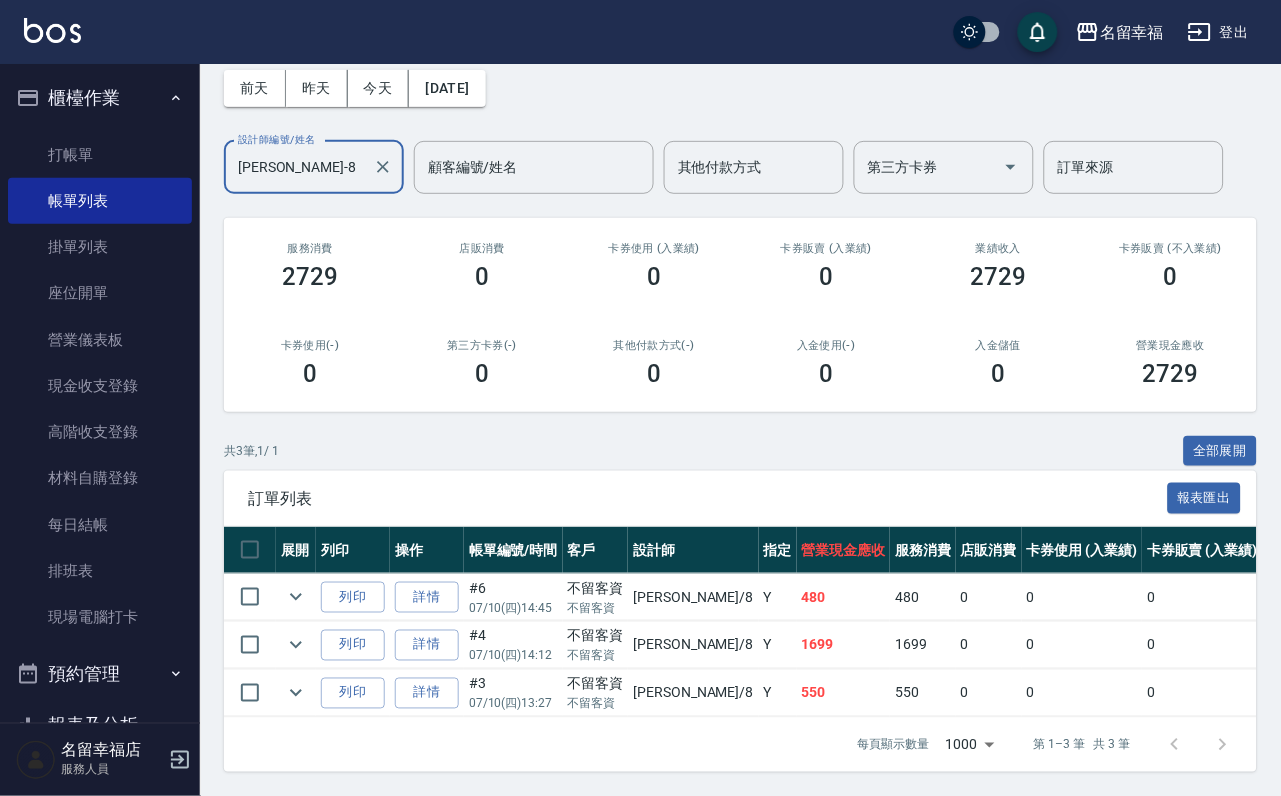 scroll, scrollTop: 231, scrollLeft: 0, axis: vertical 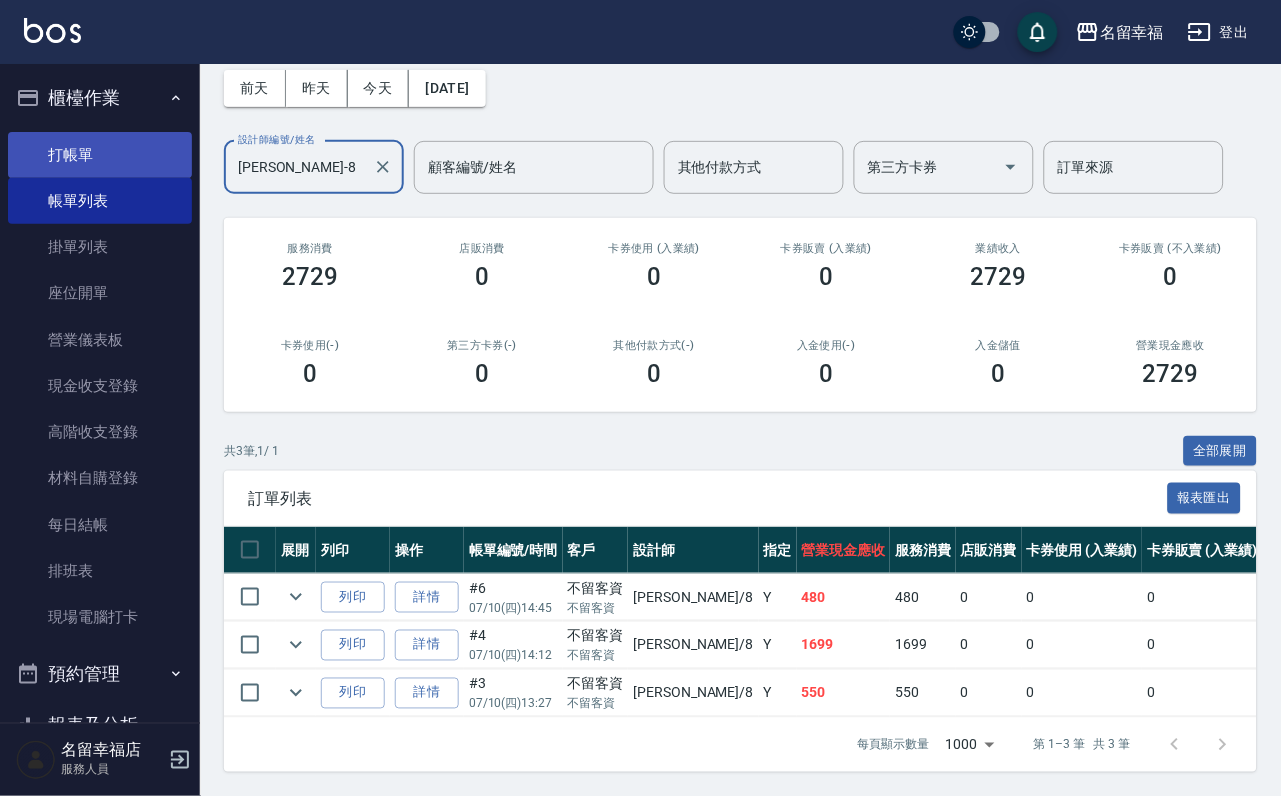 type on "[PERSON_NAME]-8" 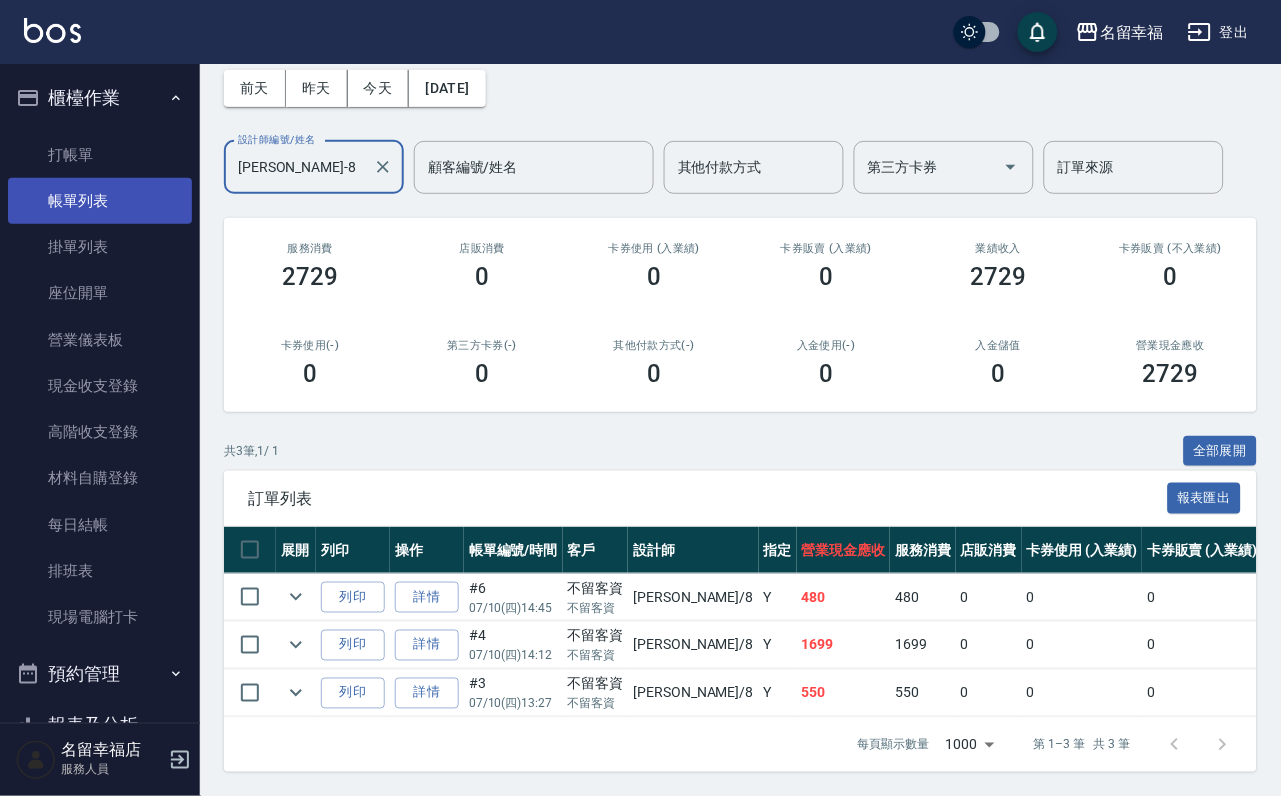 scroll, scrollTop: 0, scrollLeft: 0, axis: both 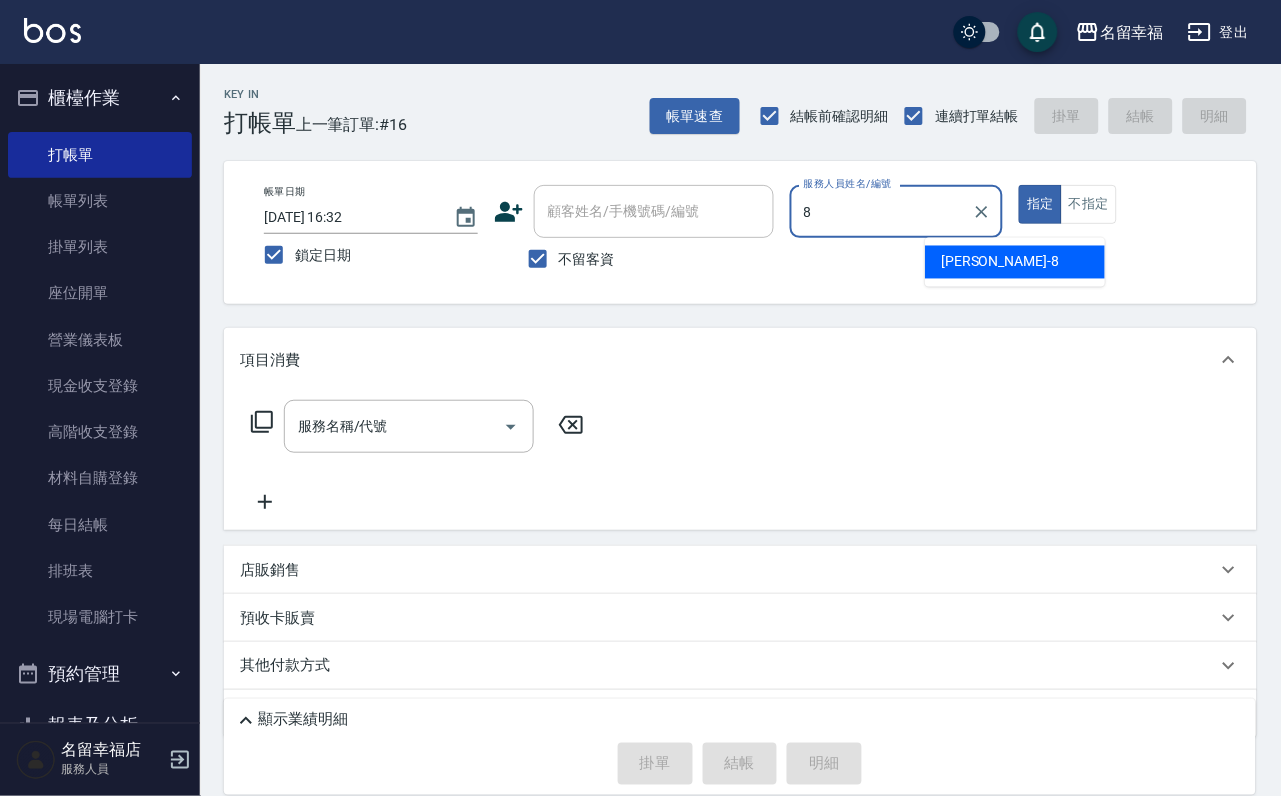 type on "[PERSON_NAME]-8" 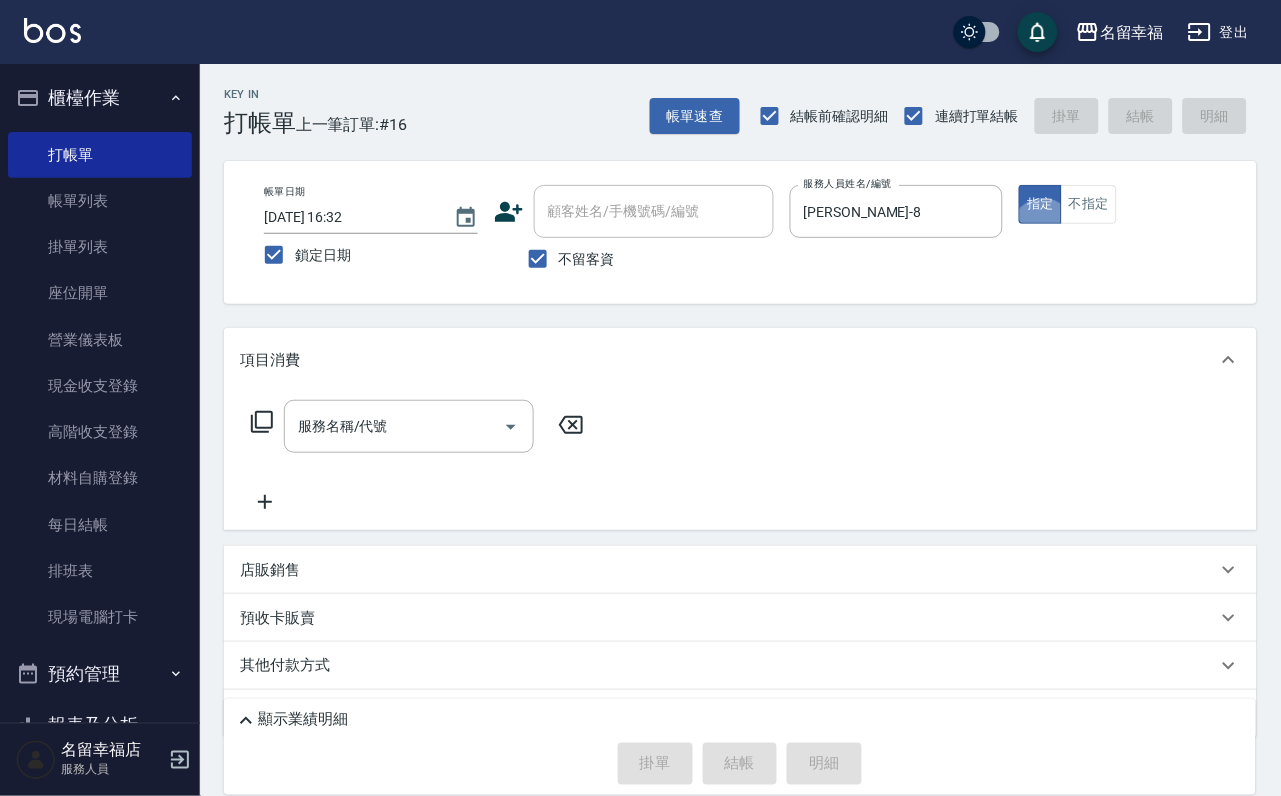 type on "true" 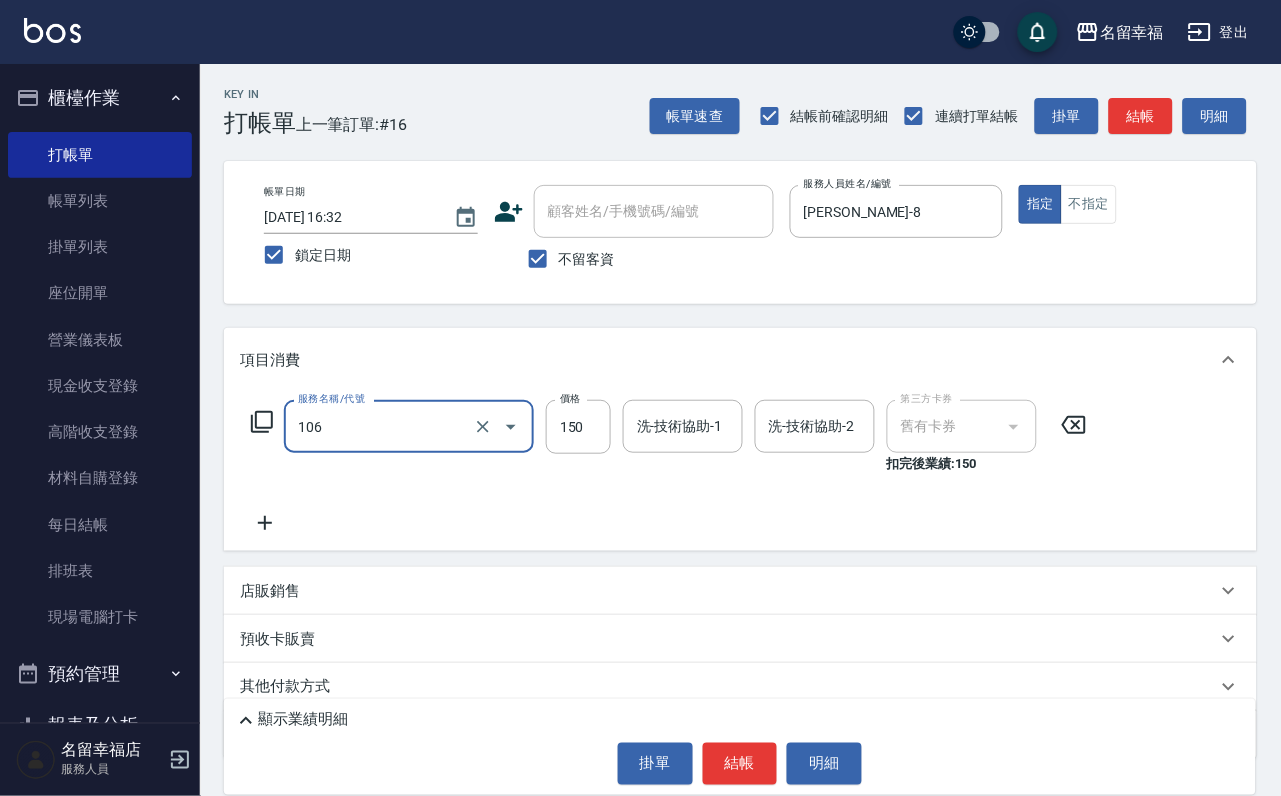 type on "洗髮券抵用(106)" 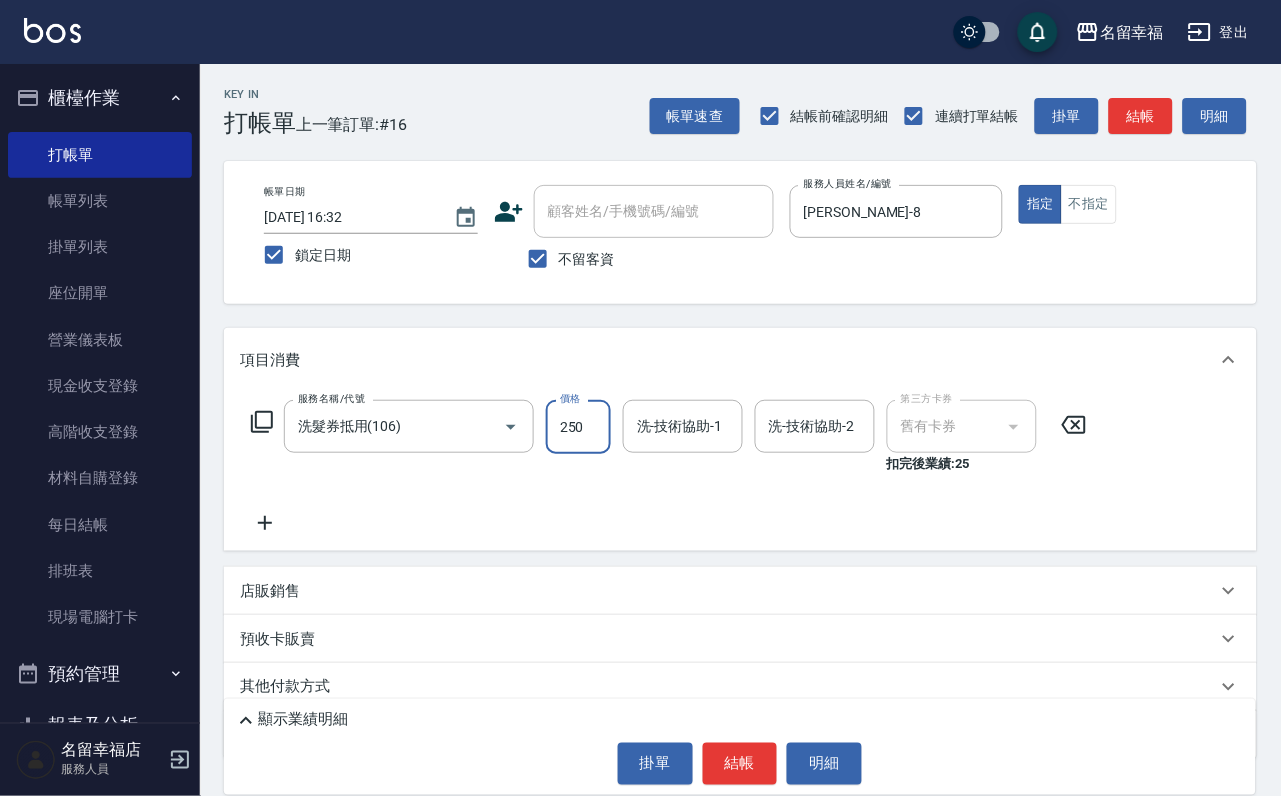 type on "250" 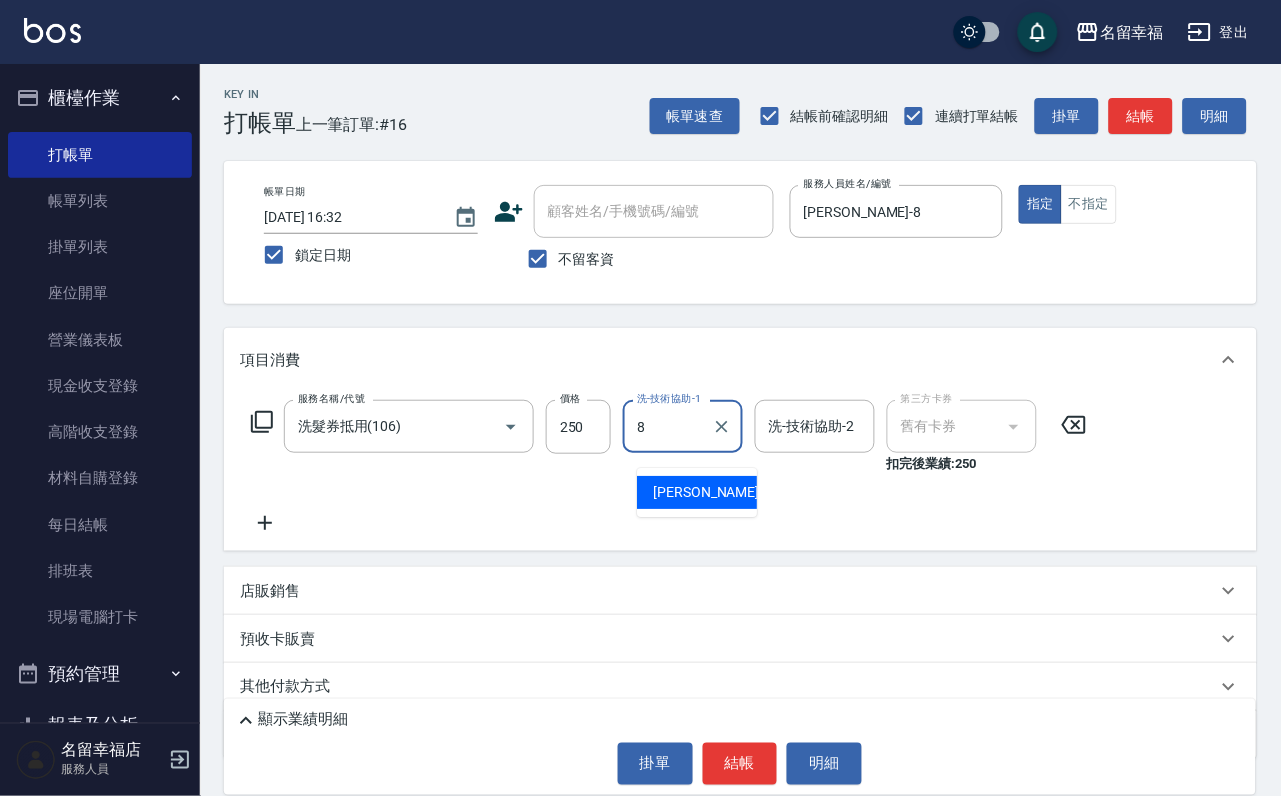 type on "[PERSON_NAME]-8" 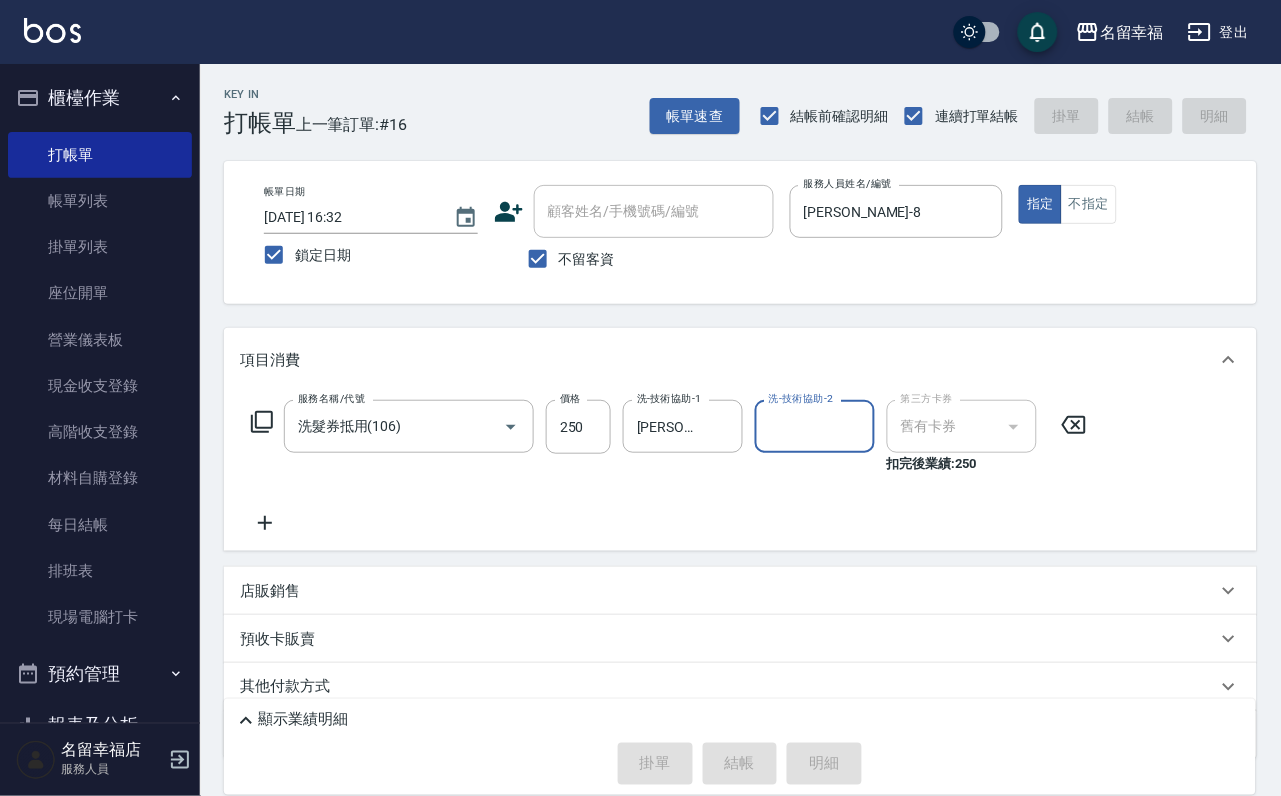 type 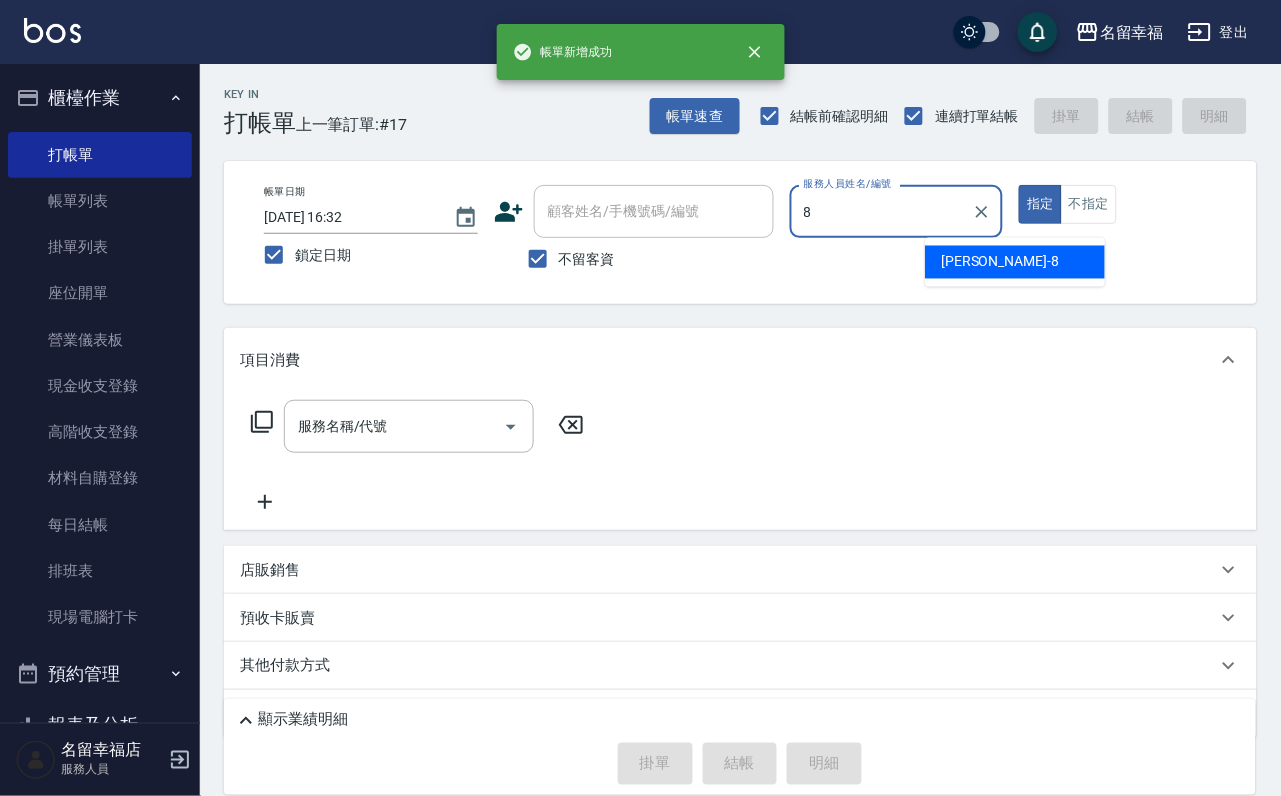 type on "[PERSON_NAME]-8" 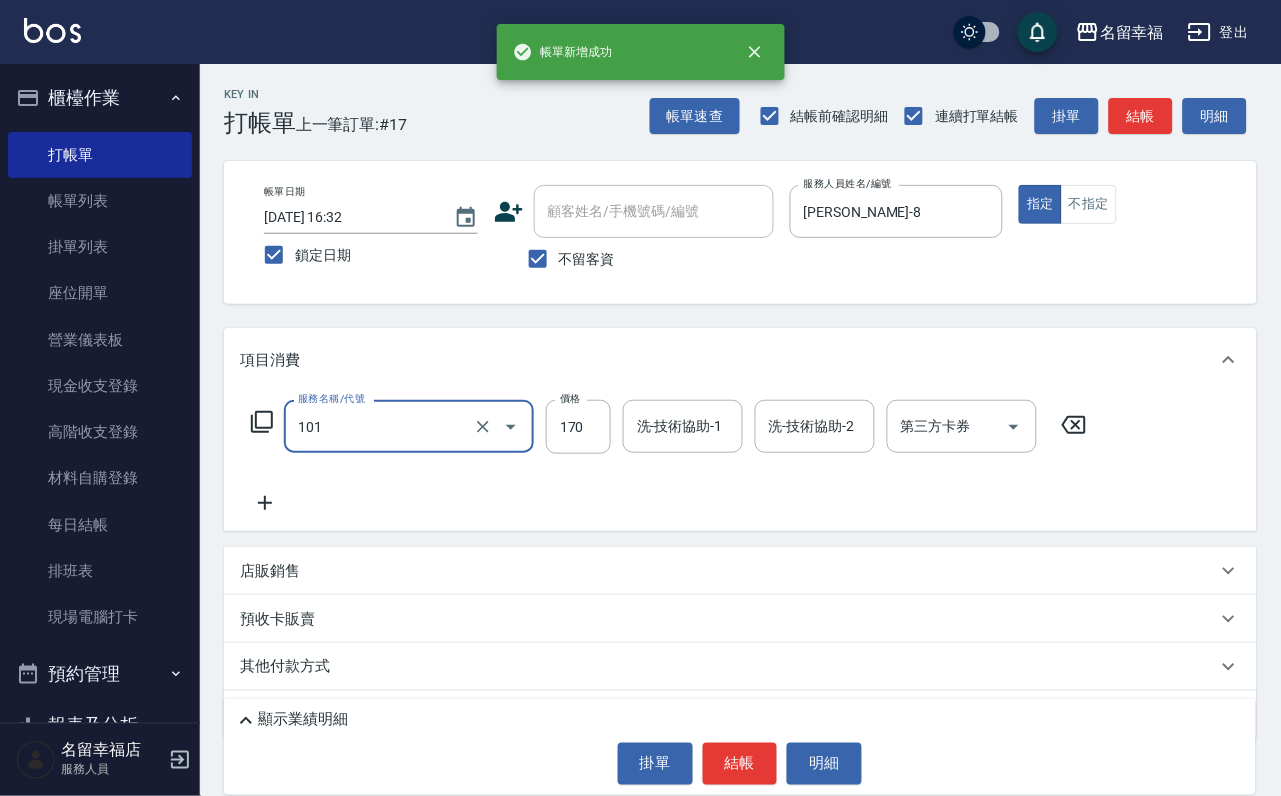 type on "洗髮(101)" 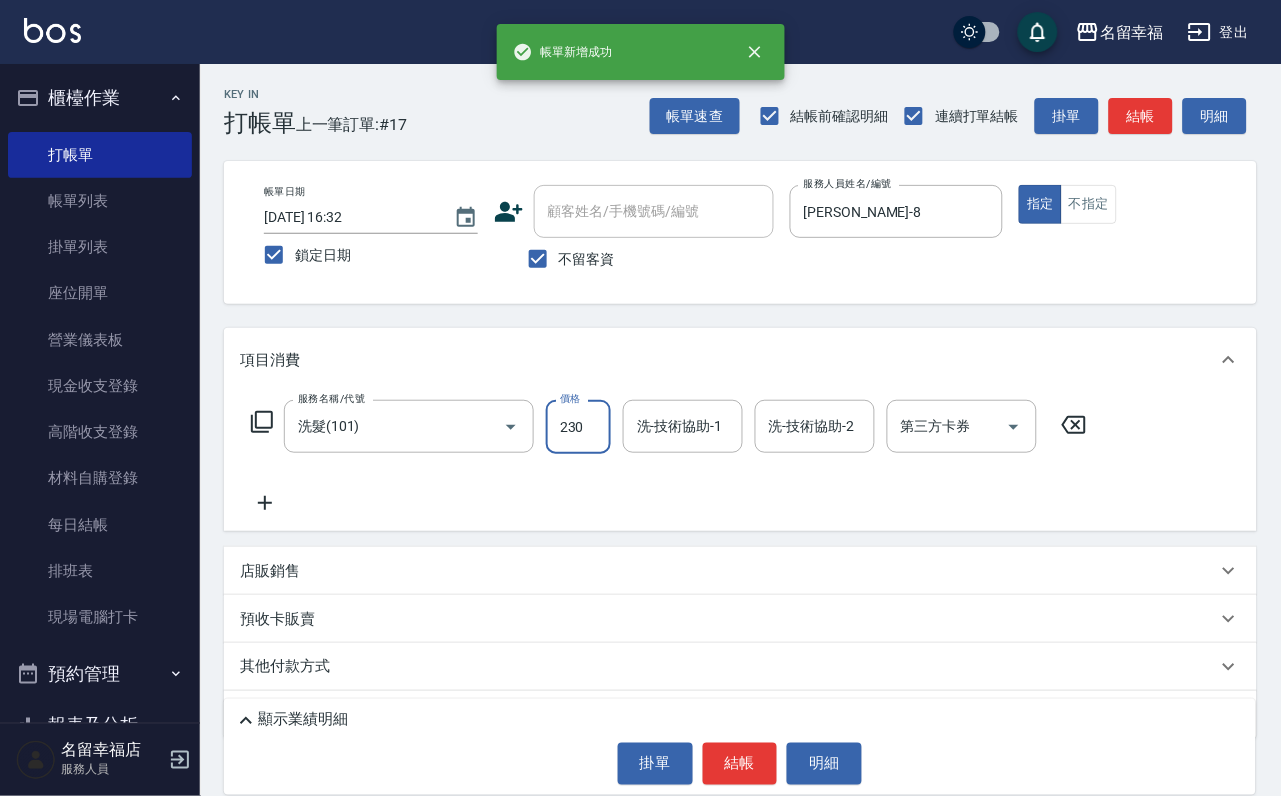 type on "230" 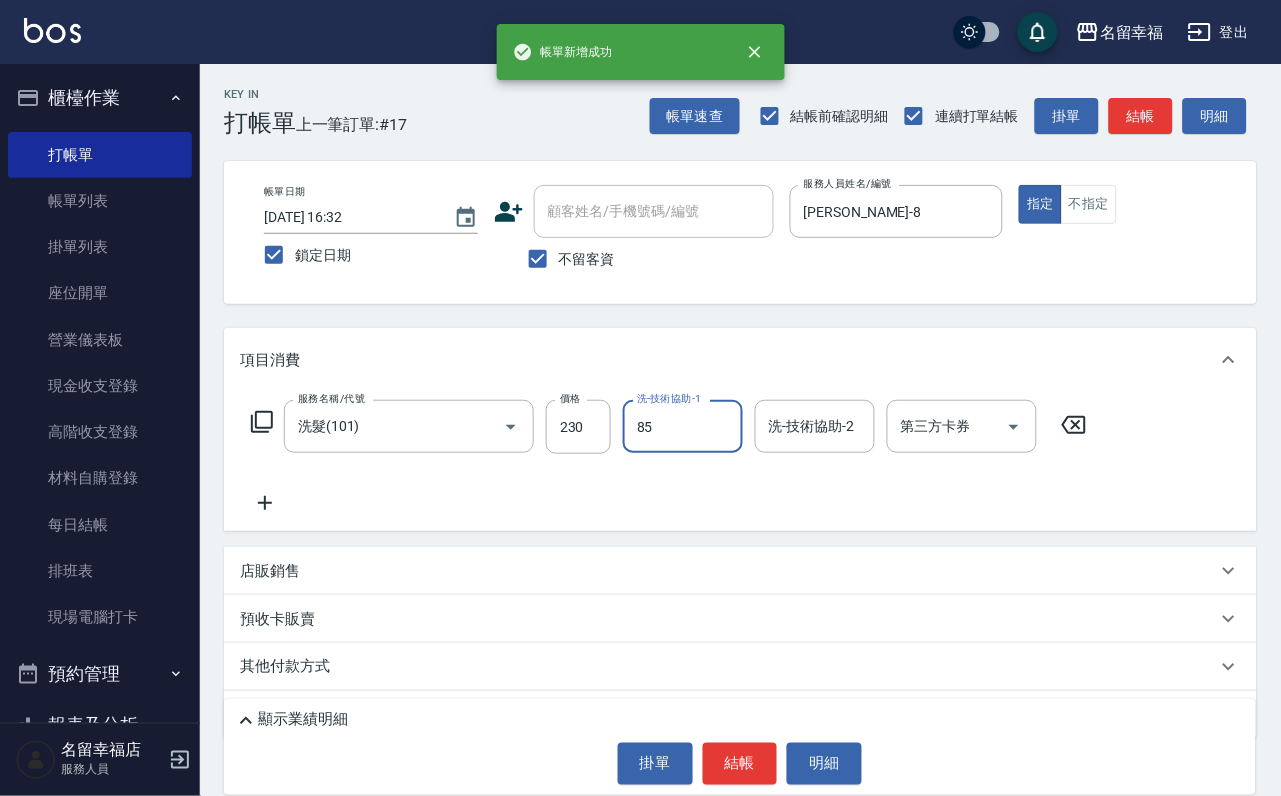 type on "85" 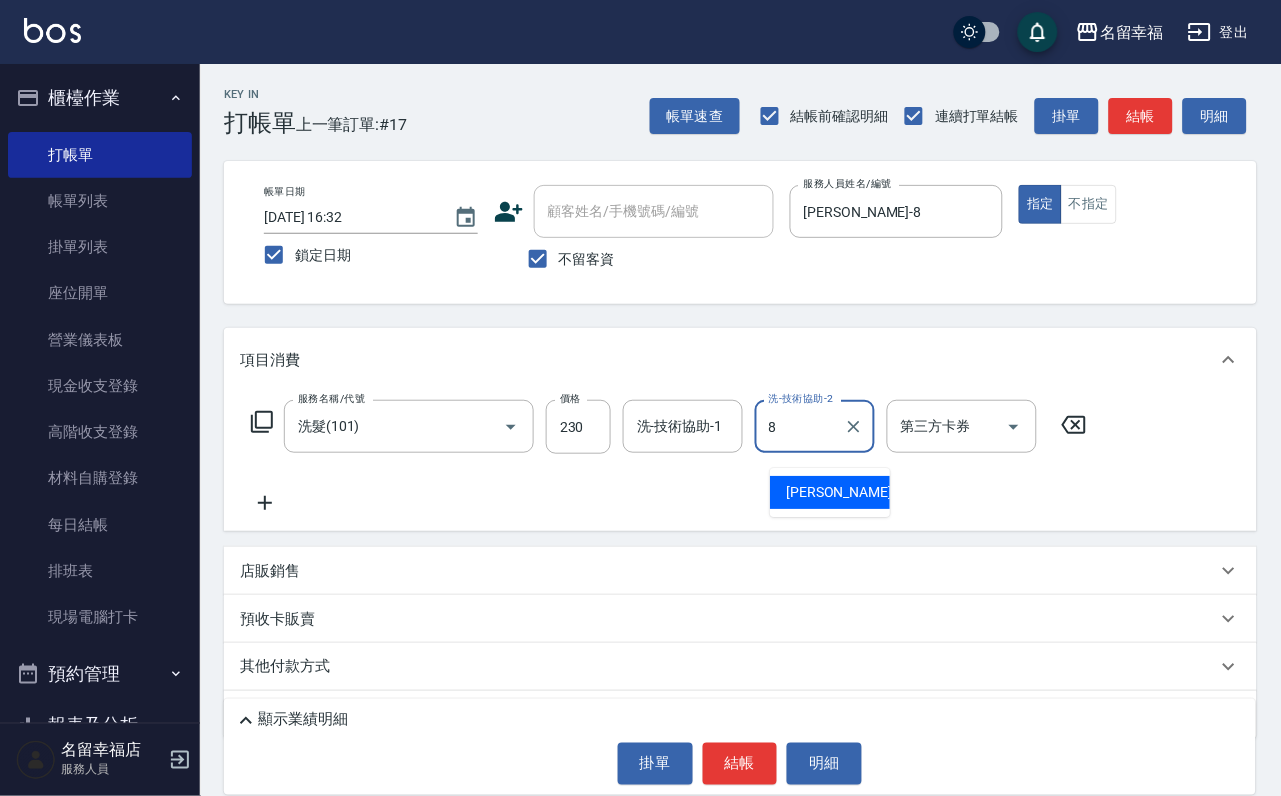 type on "[PERSON_NAME]-8" 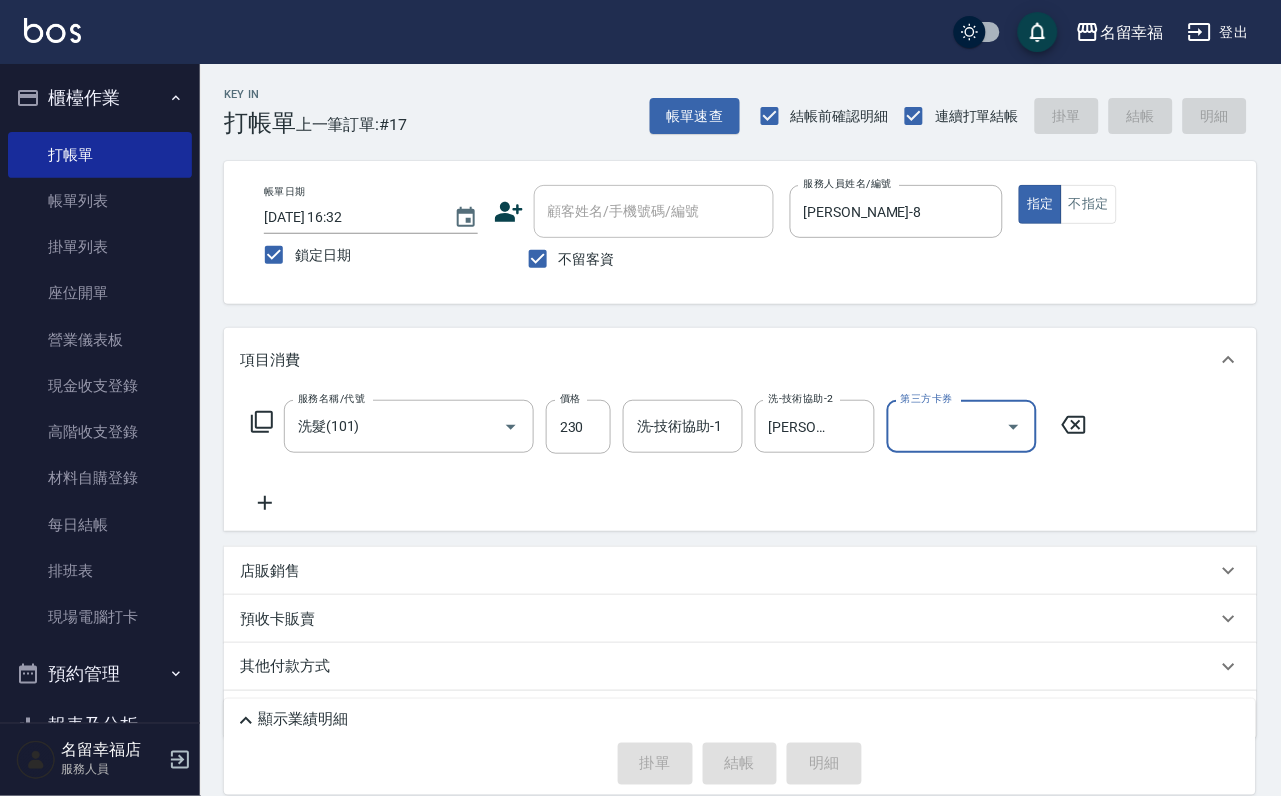 type 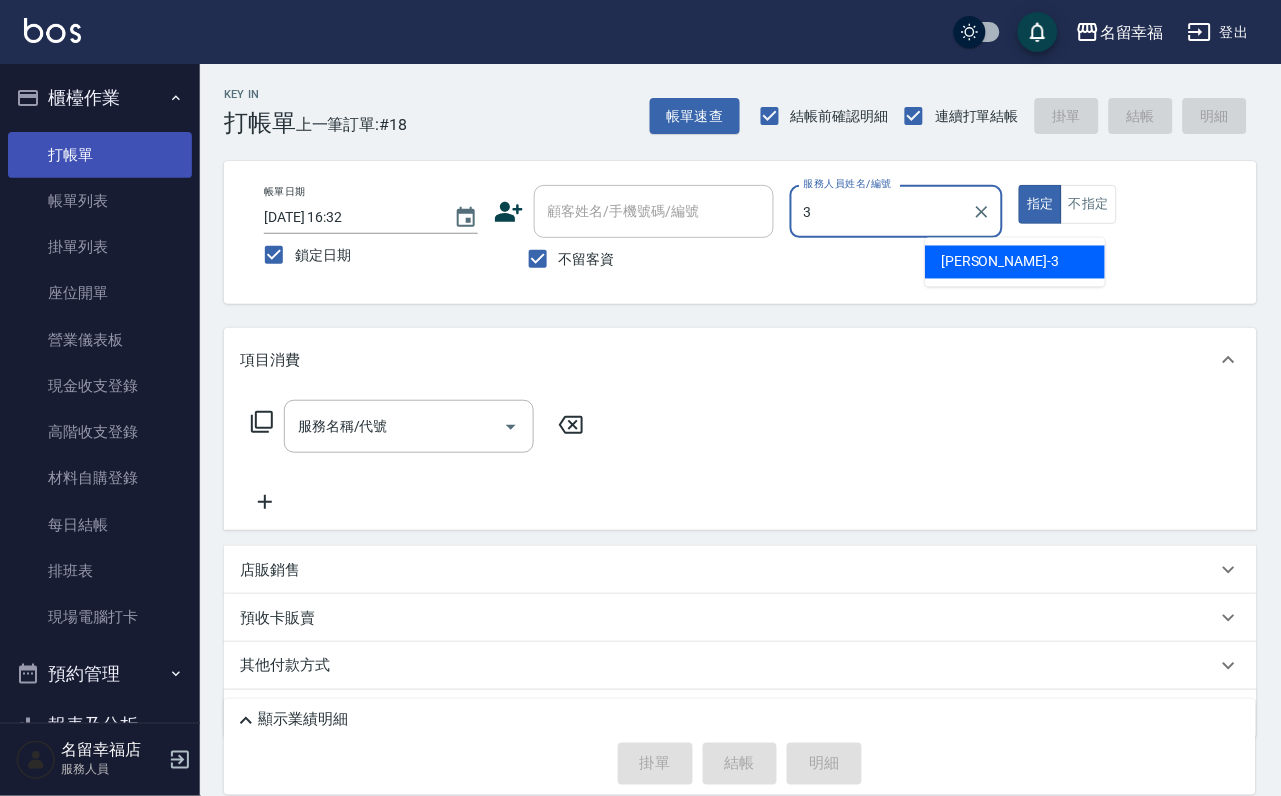 type on "[PERSON_NAME]-3" 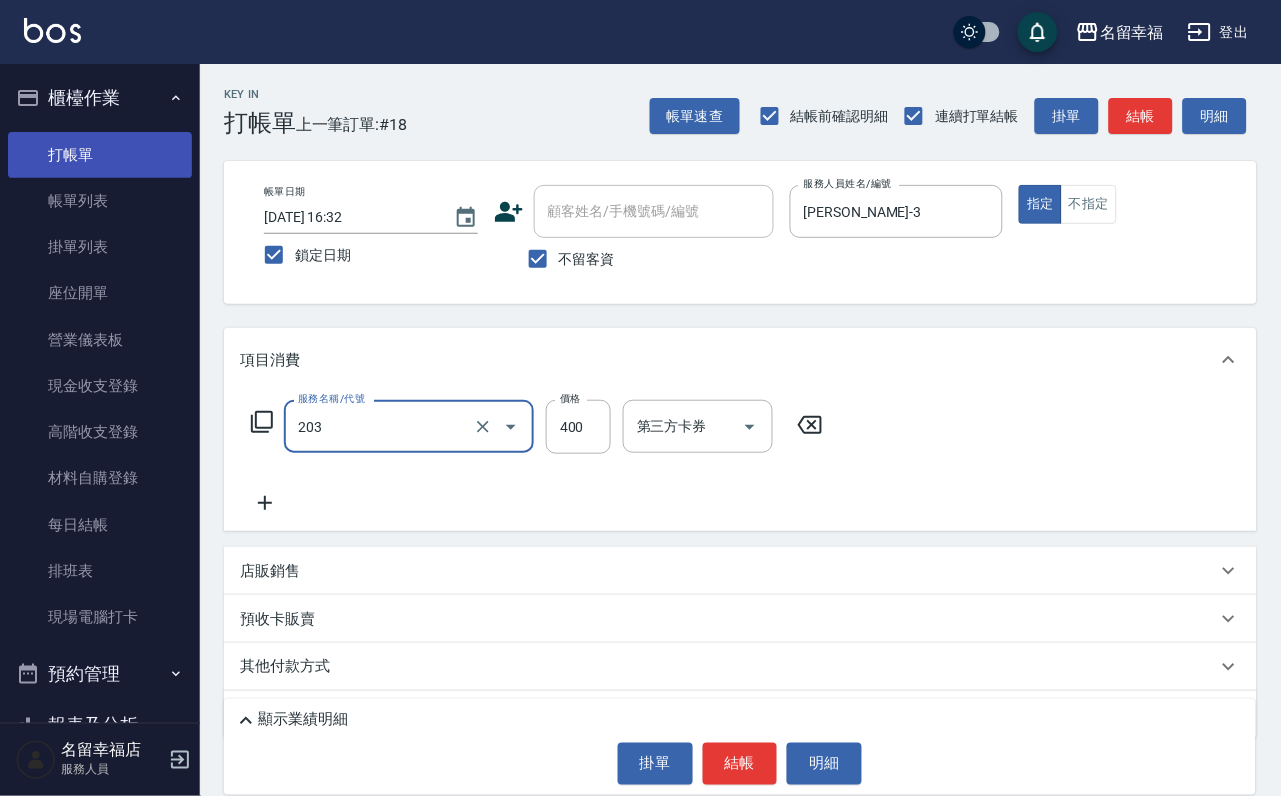 type on "指定單剪(203)" 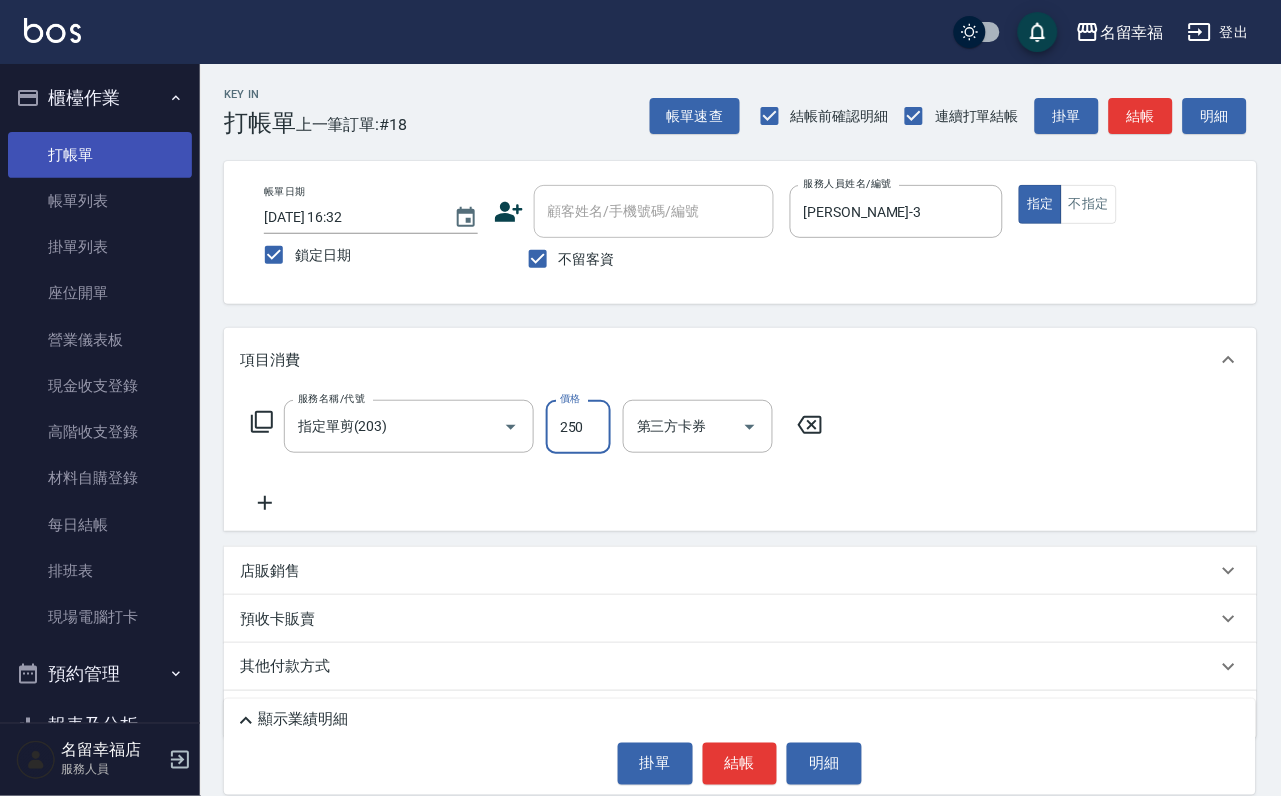 type on "250" 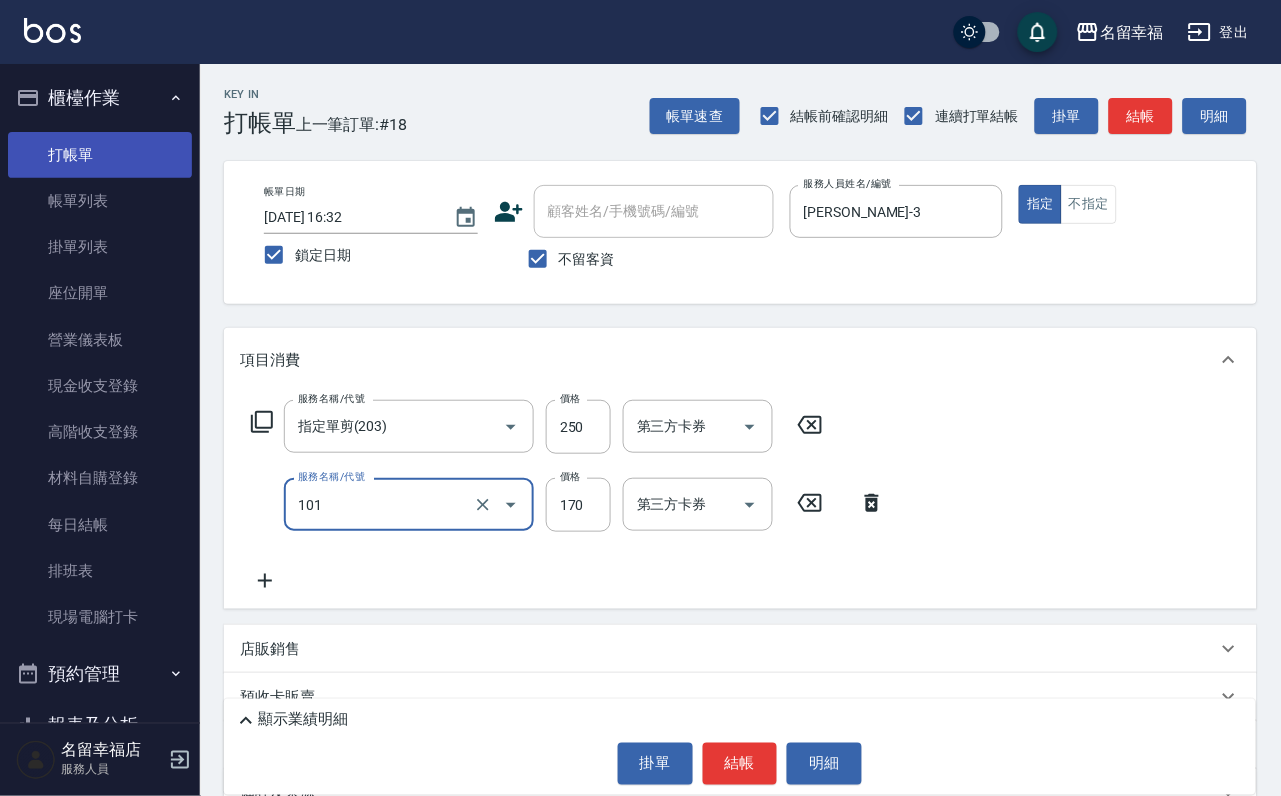 type on "洗髮(101)" 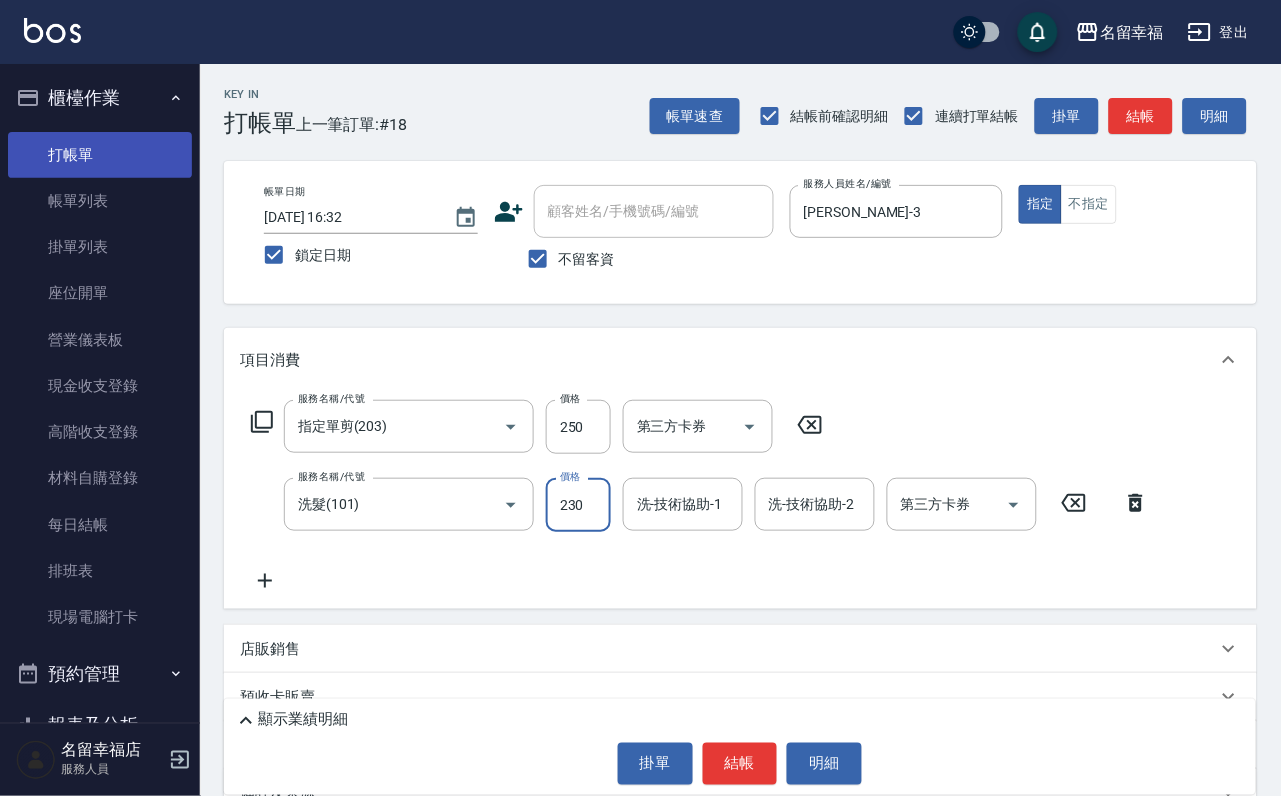 type on "230" 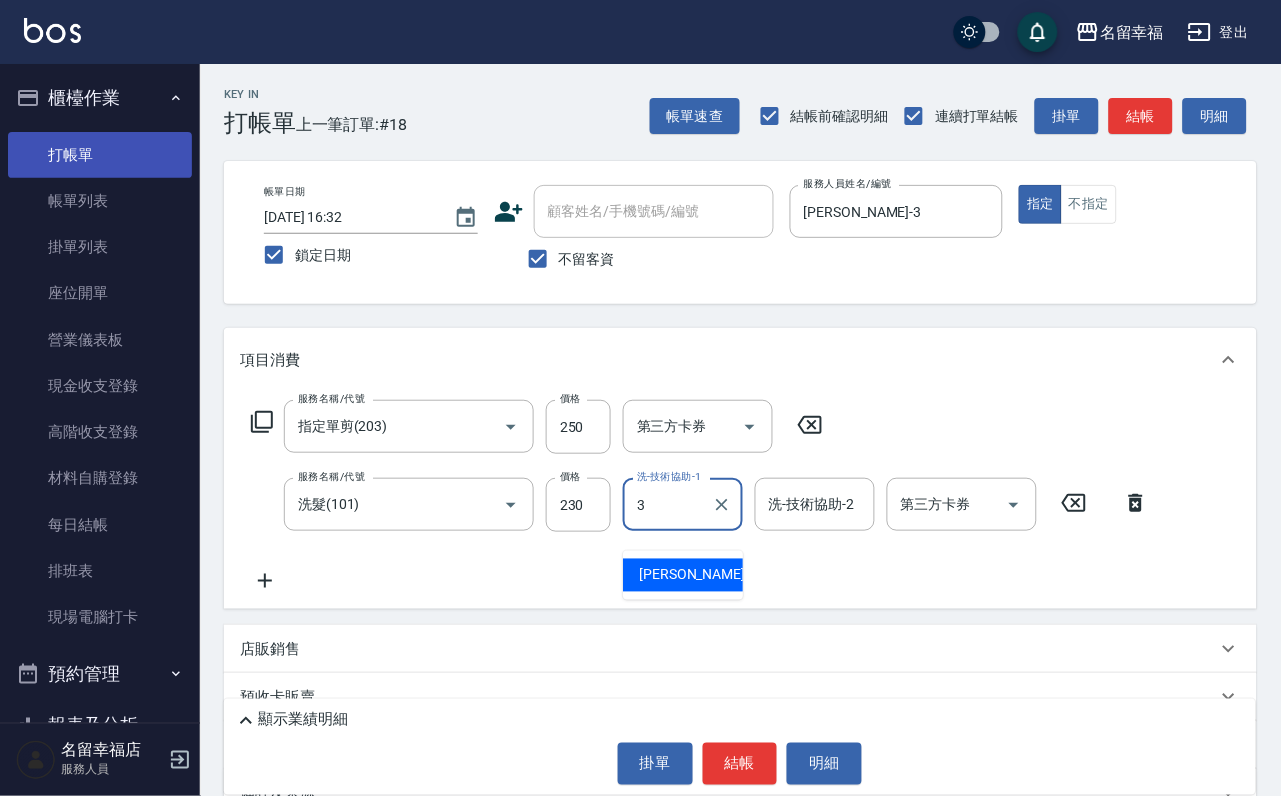 type on "[PERSON_NAME]-3" 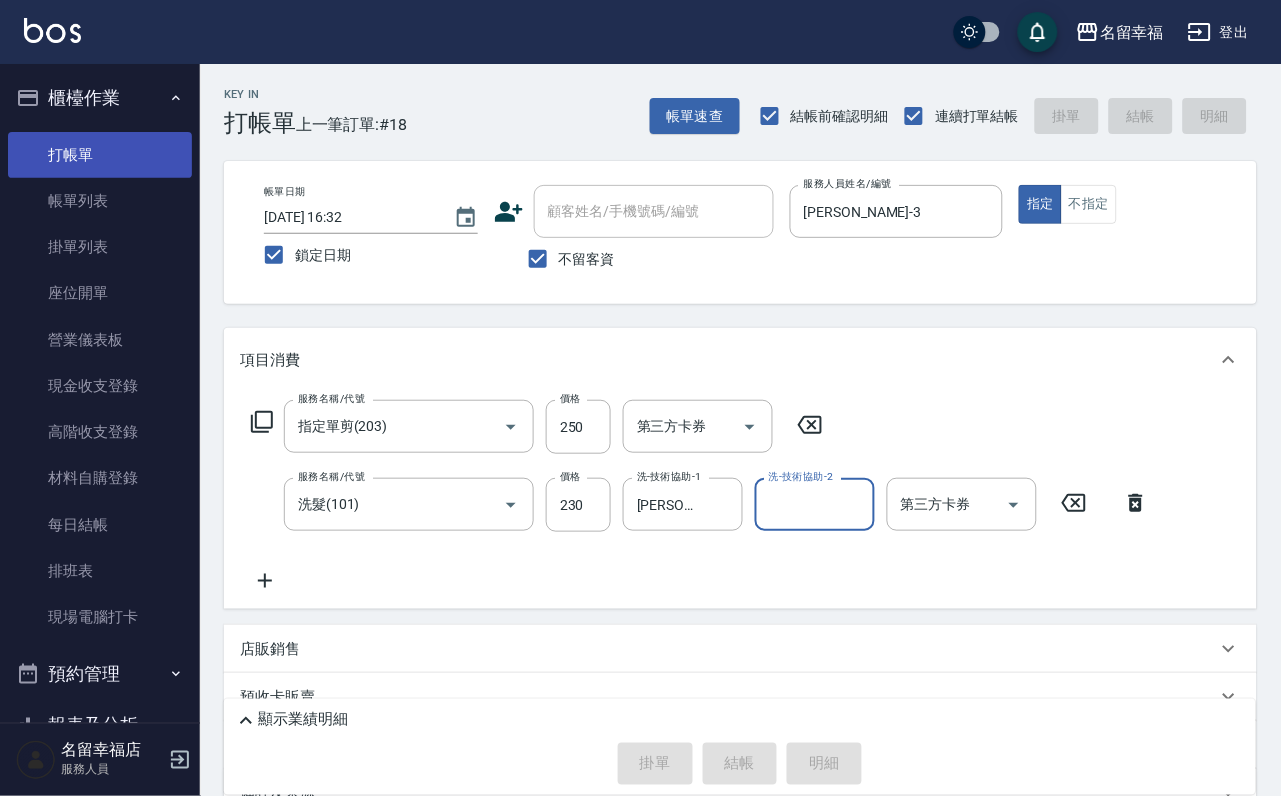 type 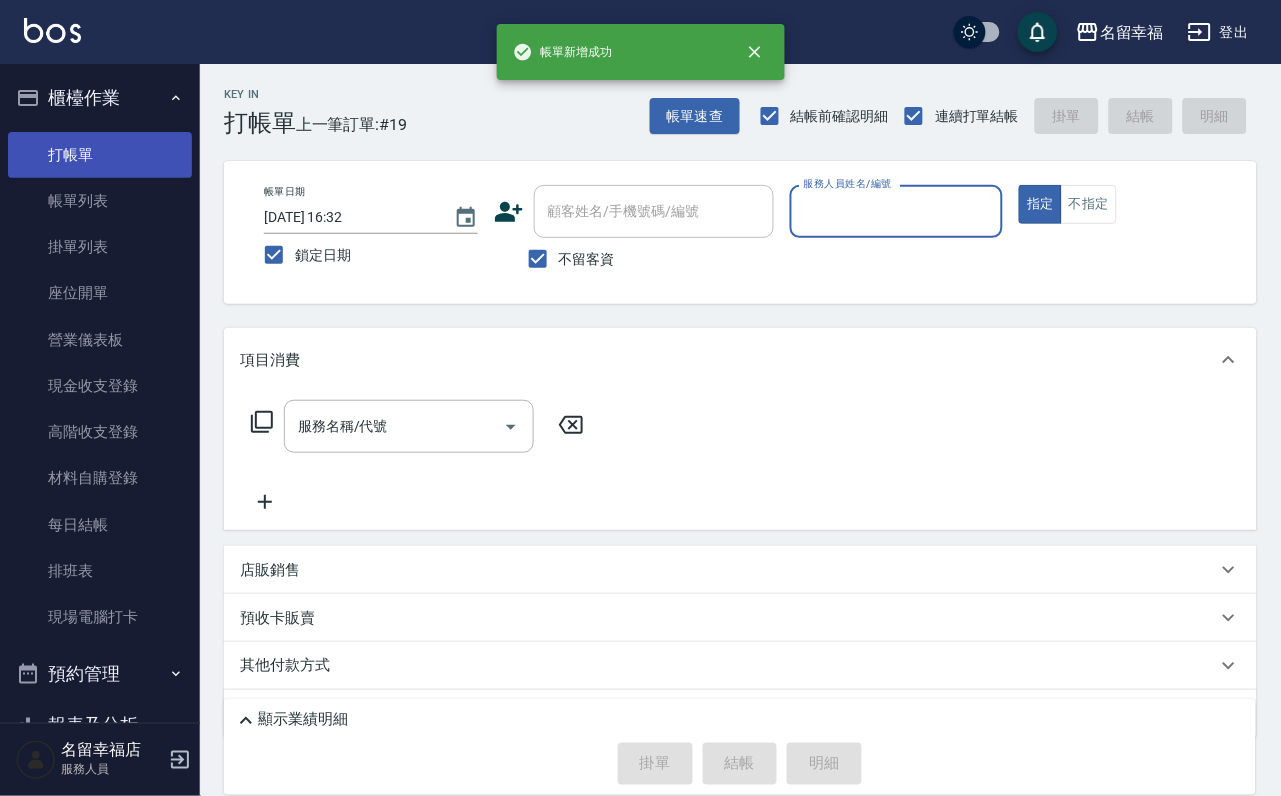 click on "打帳單" at bounding box center (100, 155) 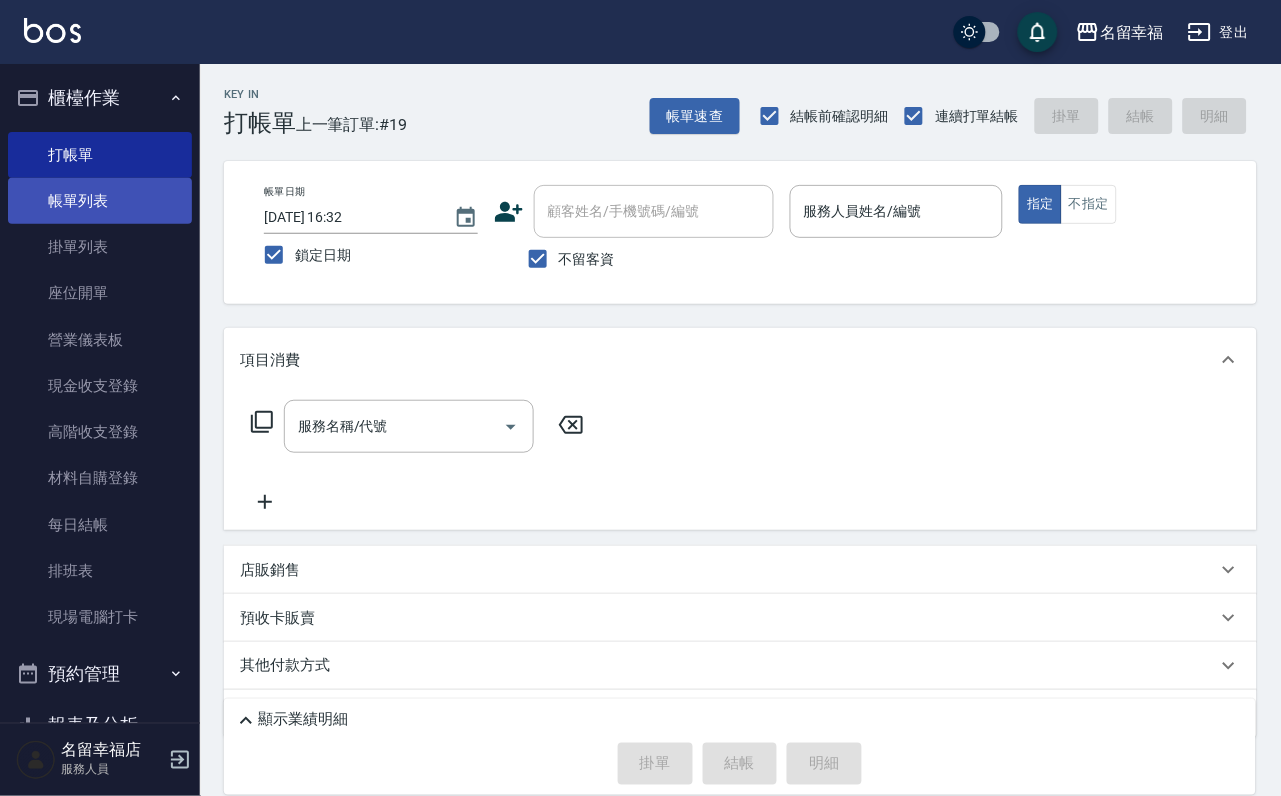 click on "帳單列表" at bounding box center (100, 201) 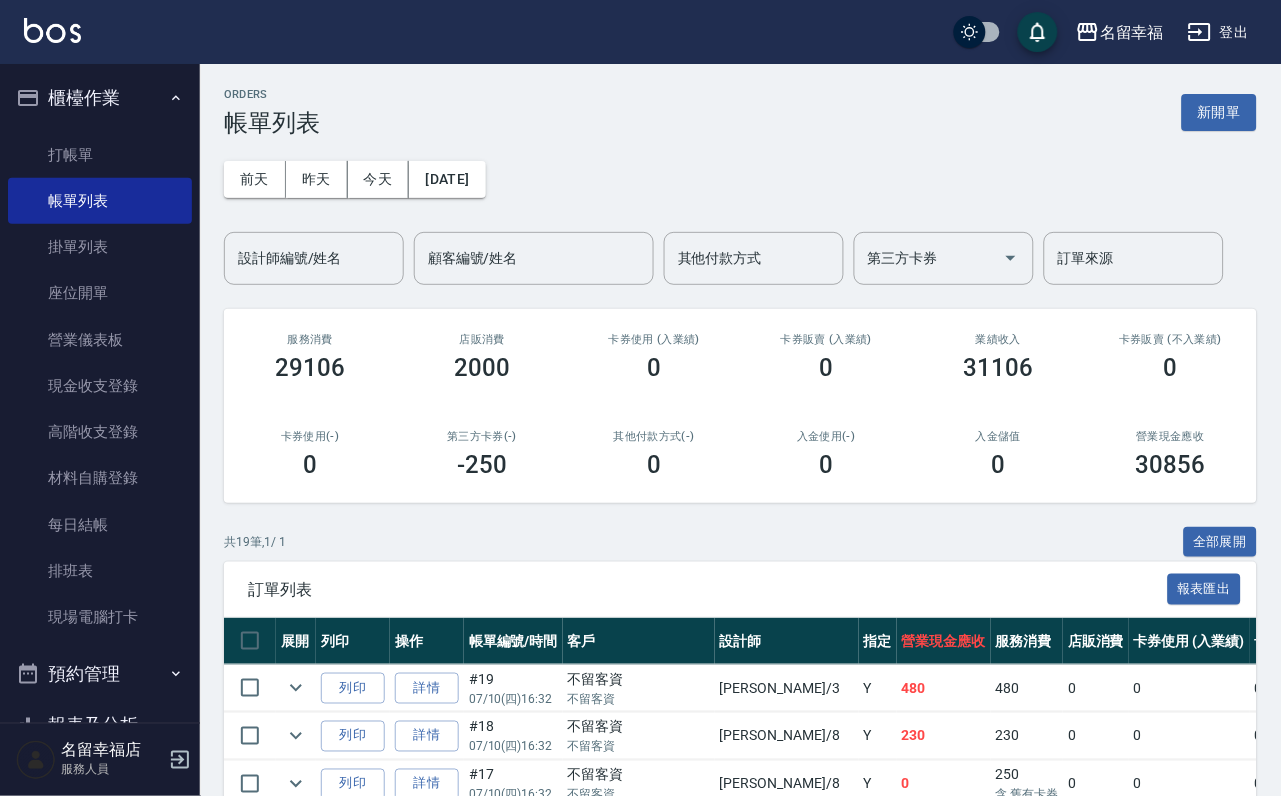 click on "[DATE] [DATE] [DATE] [DATE] 設計師編號/姓名 設計師編號/姓名 顧客編號/姓名 顧客編號/姓名 其他付款方式 其他付款方式 第三方卡券 第三方卡券 訂單來源 訂單來源" at bounding box center [740, 211] 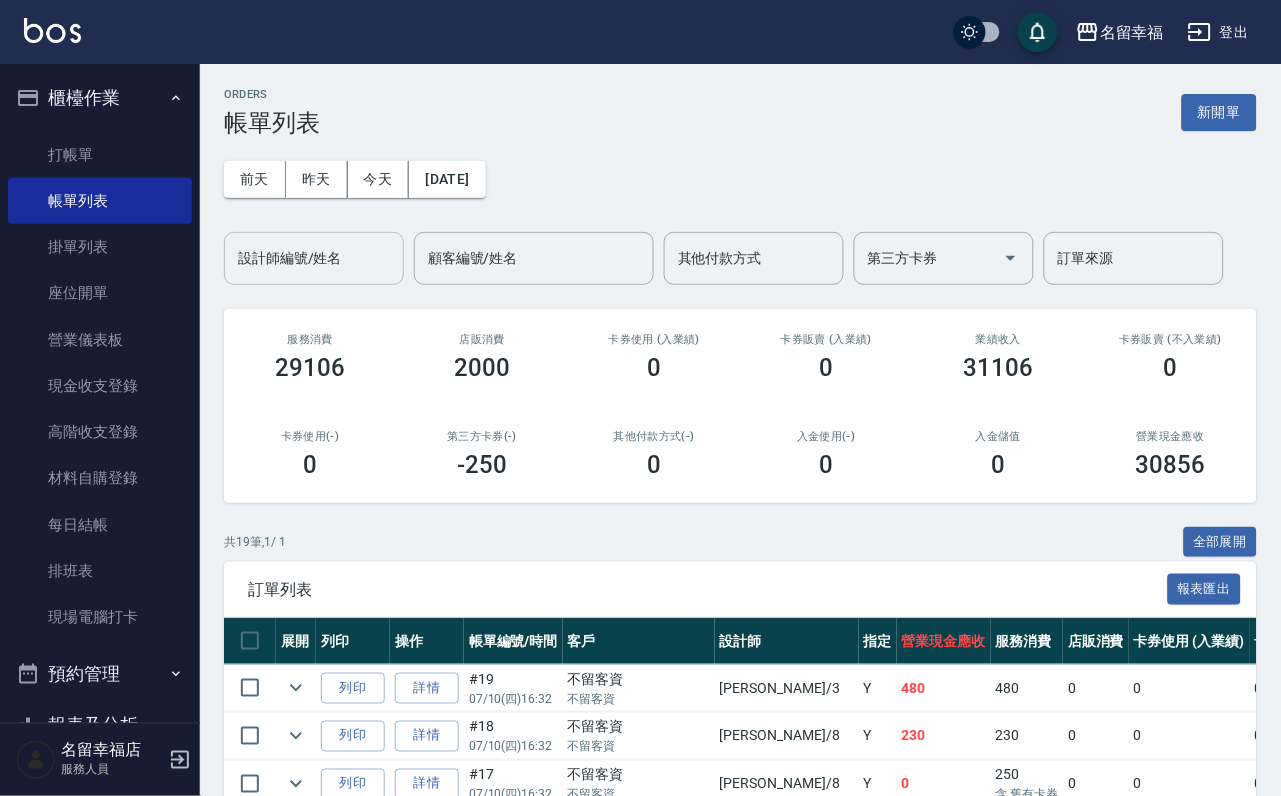 click on "設計師編號/姓名" at bounding box center [314, 258] 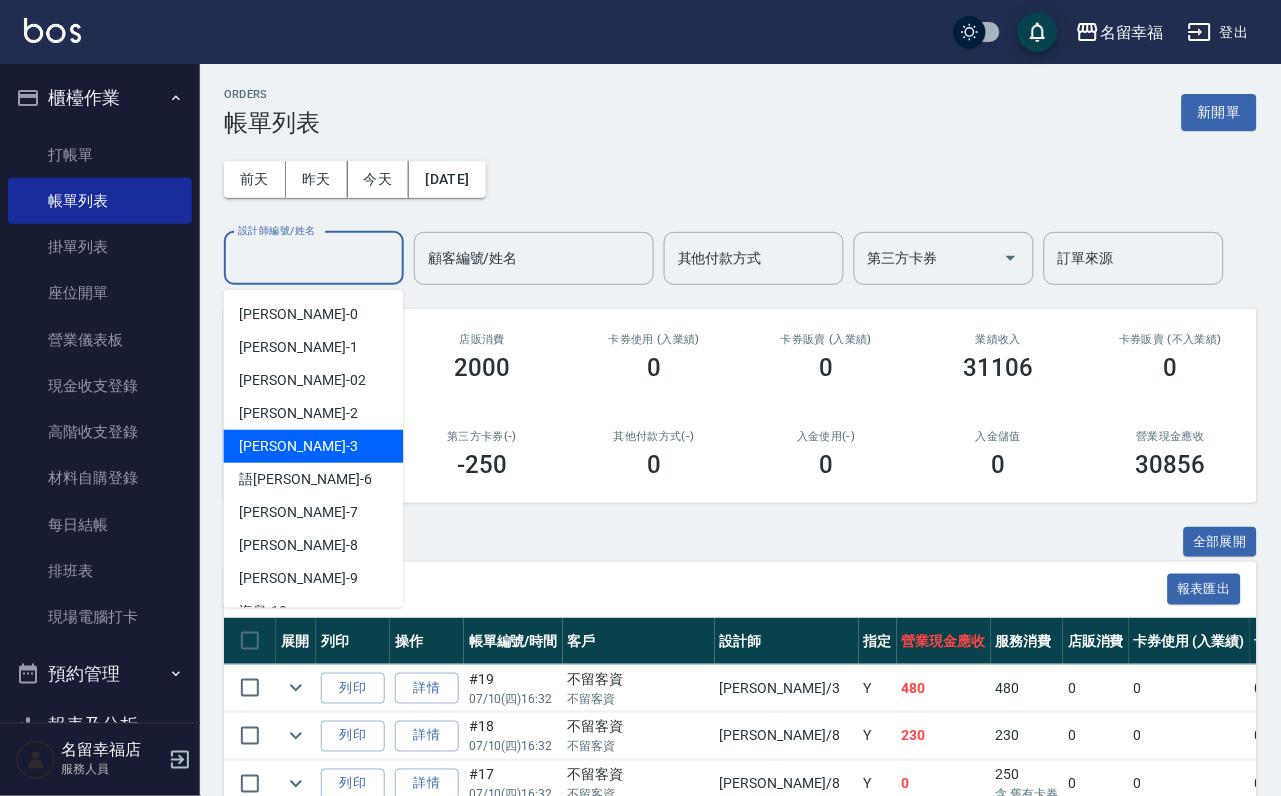 click on "[PERSON_NAME] -3" at bounding box center [314, 446] 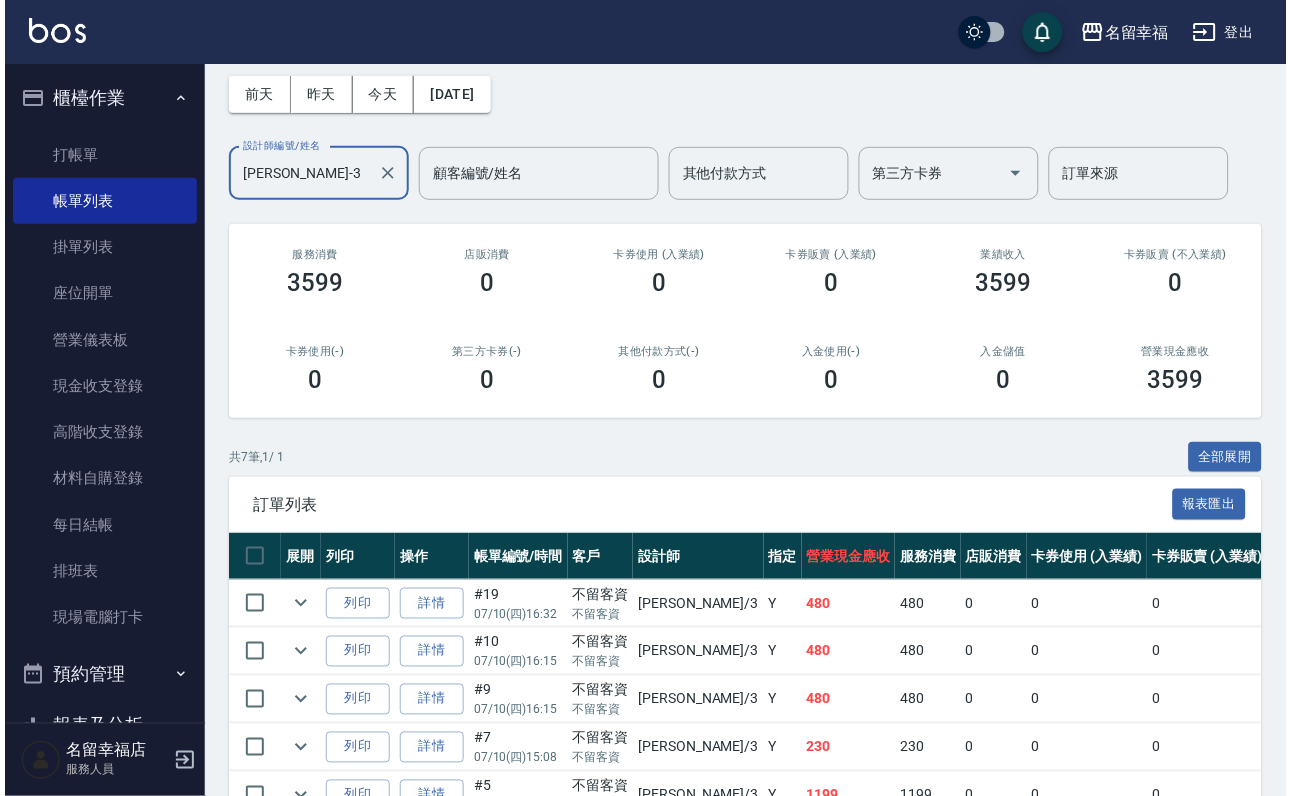 scroll, scrollTop: 0, scrollLeft: 0, axis: both 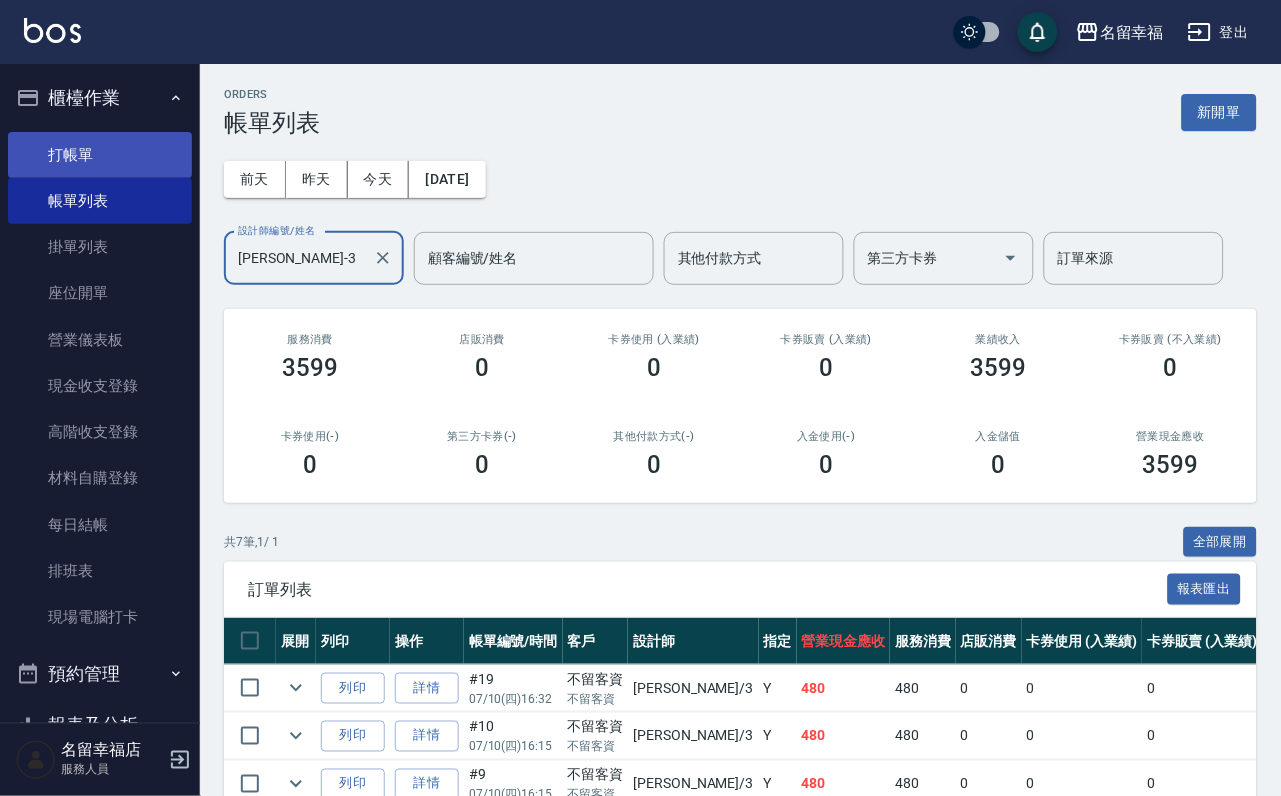 click on "打帳單" at bounding box center (100, 155) 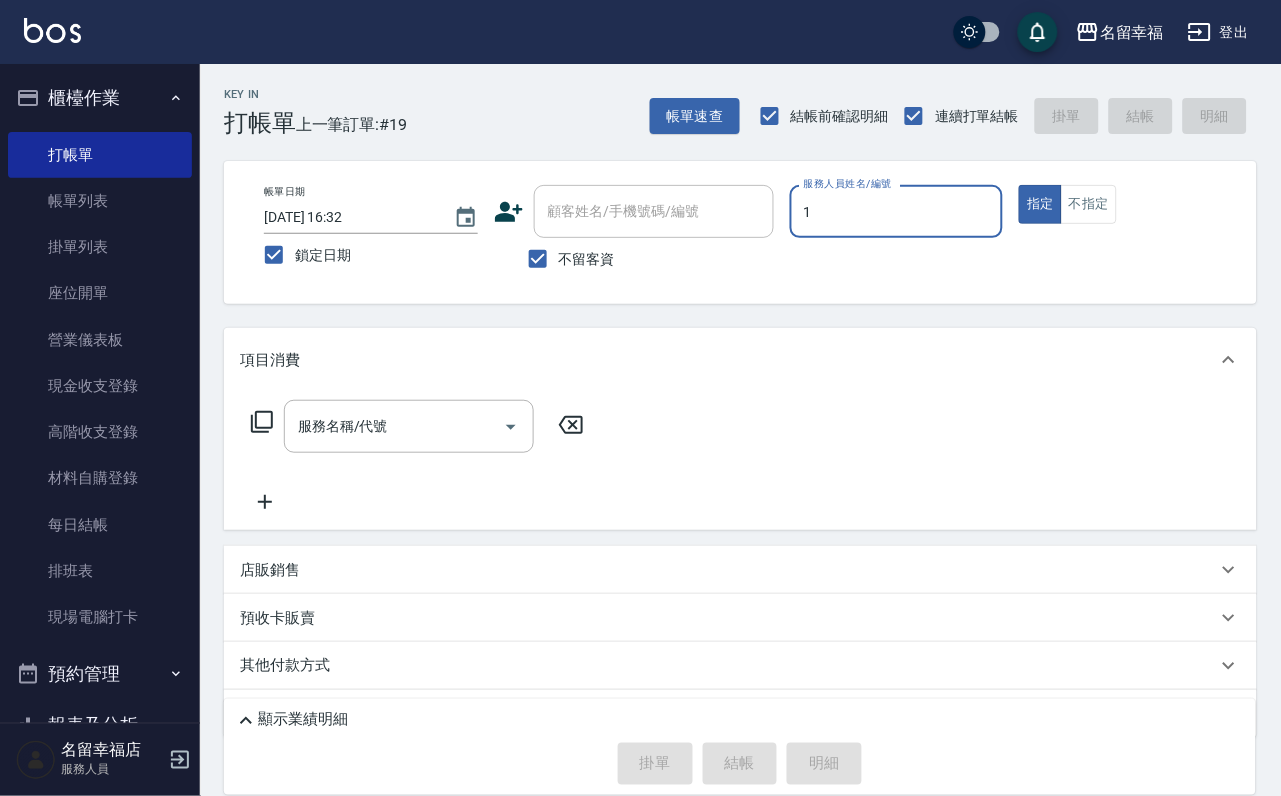 type on "[PERSON_NAME]-1" 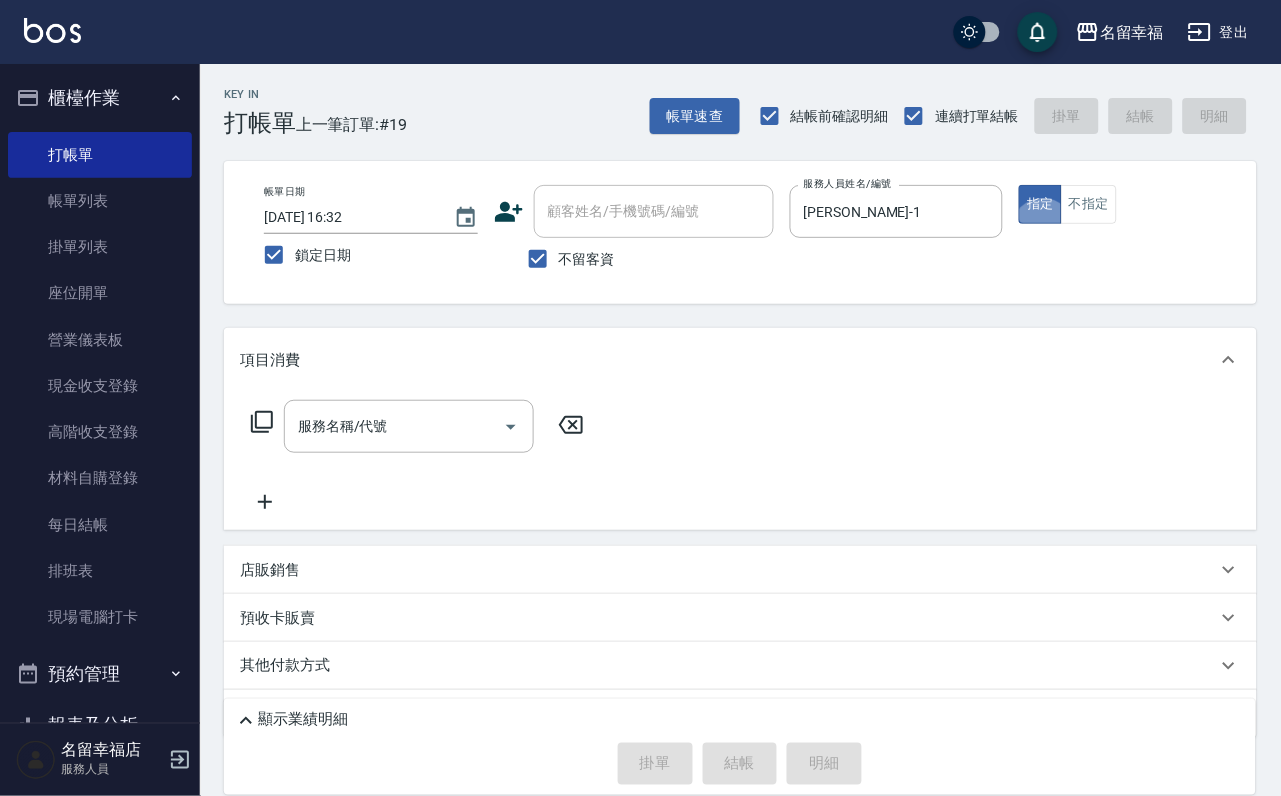 type on "true" 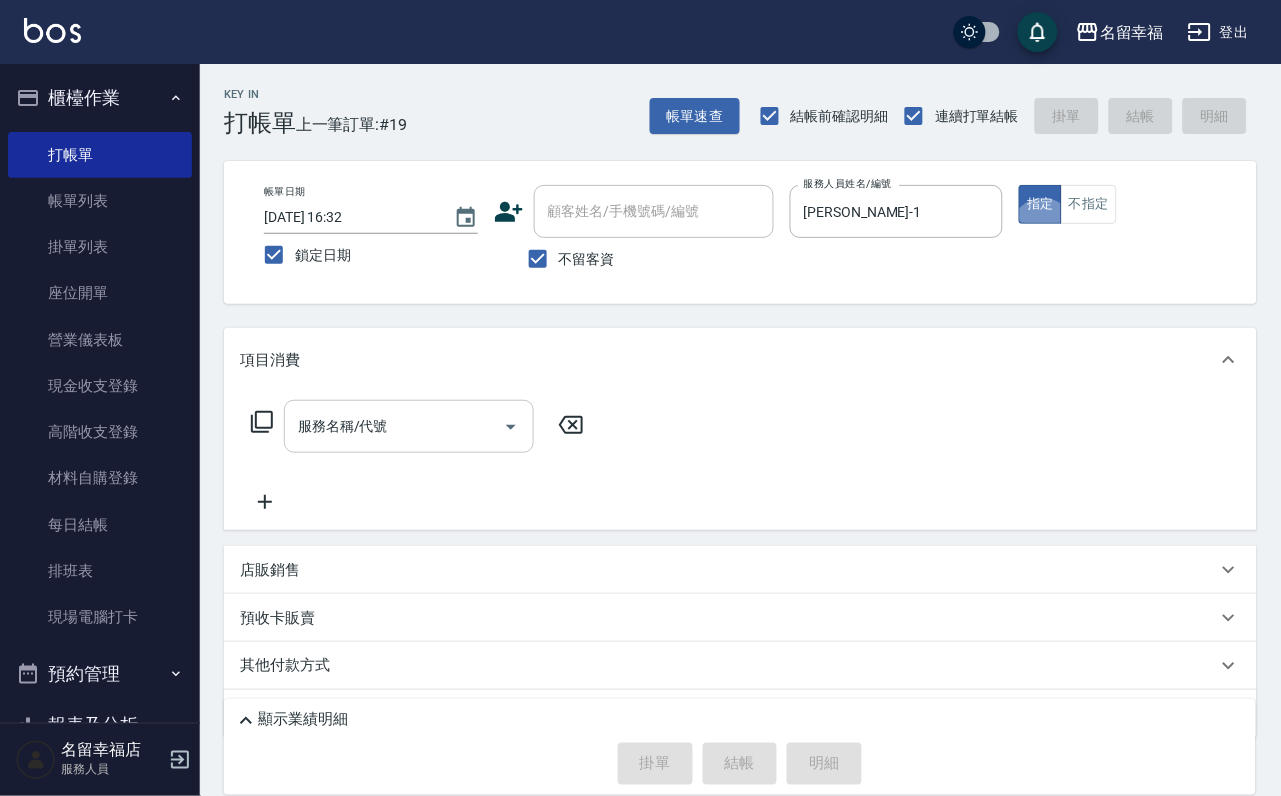 click on "服務名稱/代號" at bounding box center (394, 426) 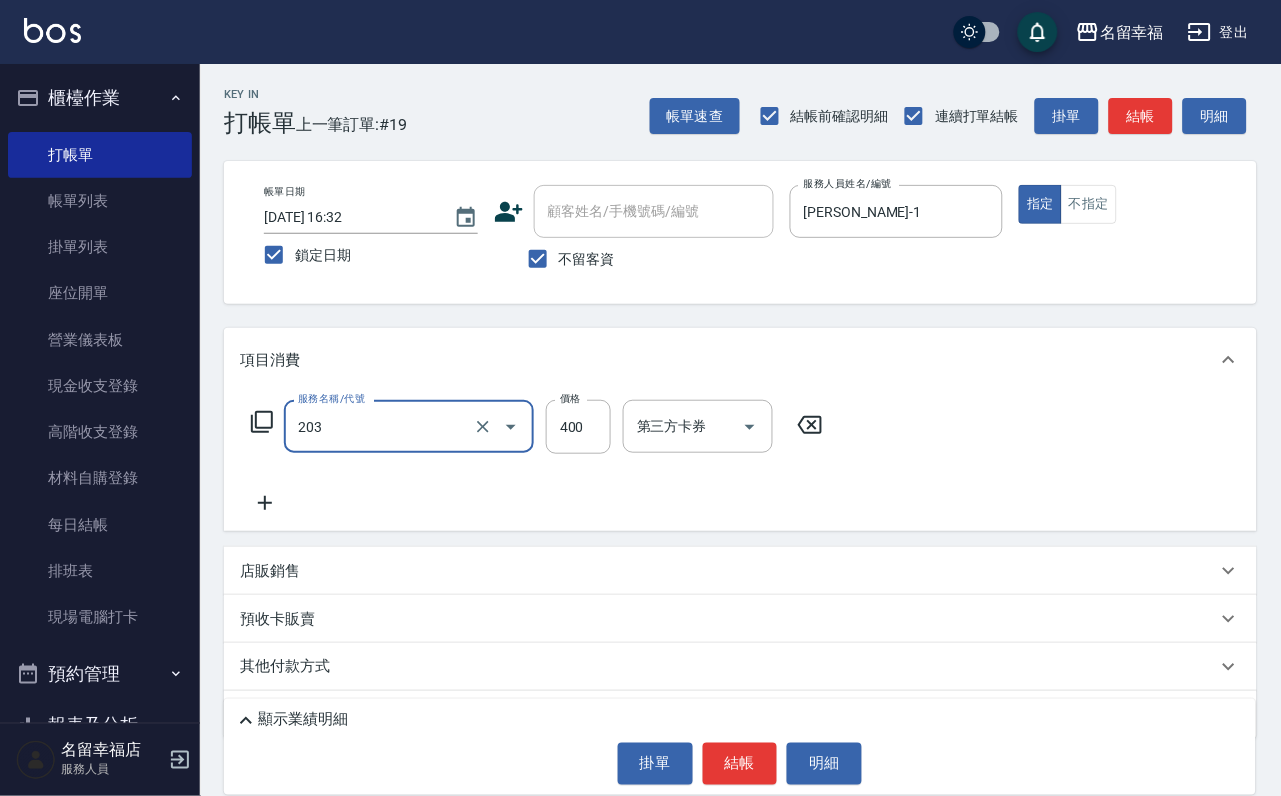 type on "指定單剪(203)" 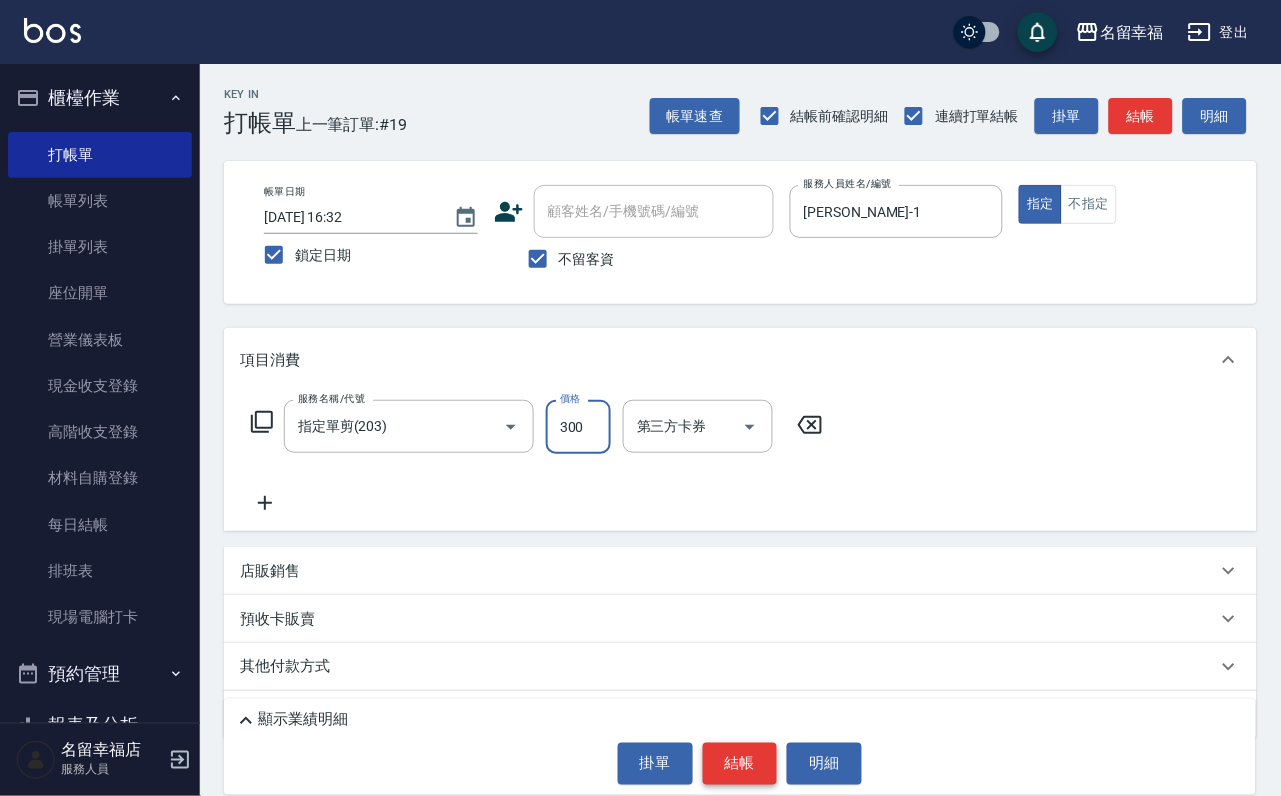 type on "300" 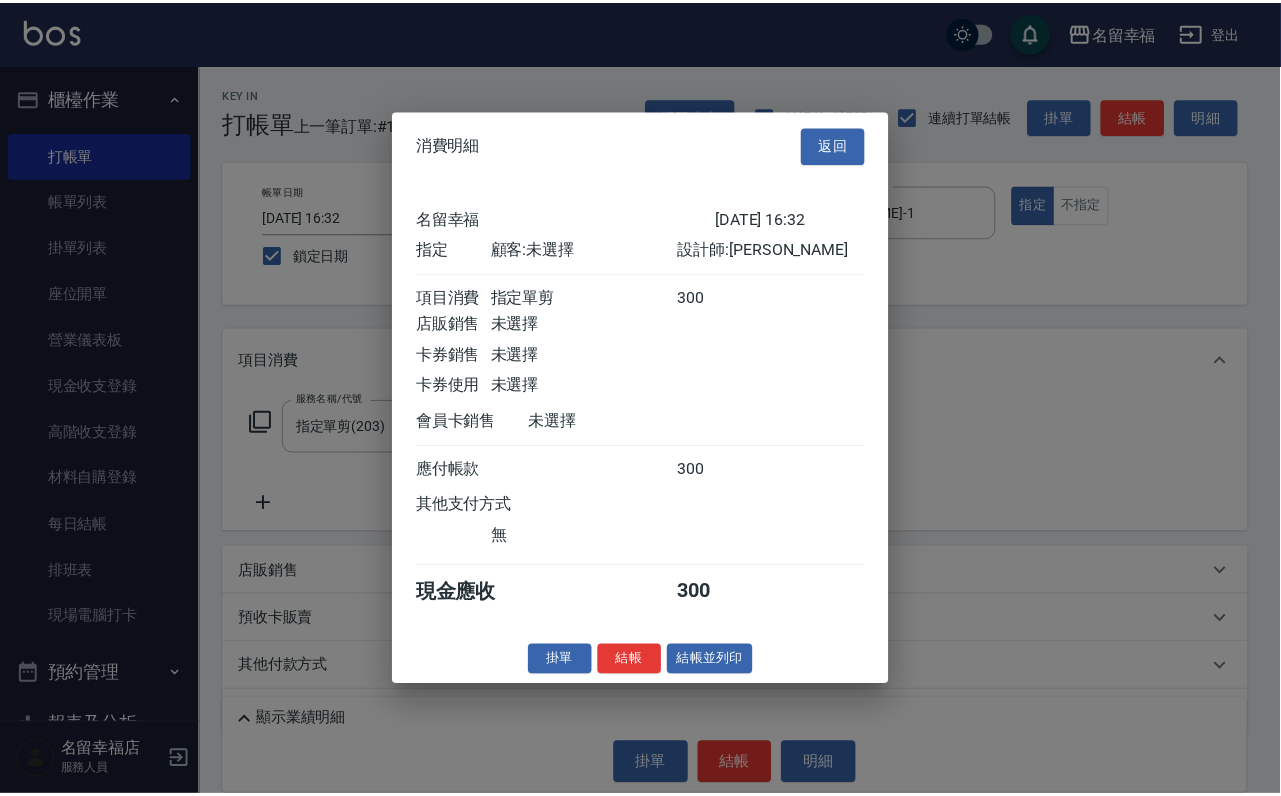 scroll, scrollTop: 247, scrollLeft: 0, axis: vertical 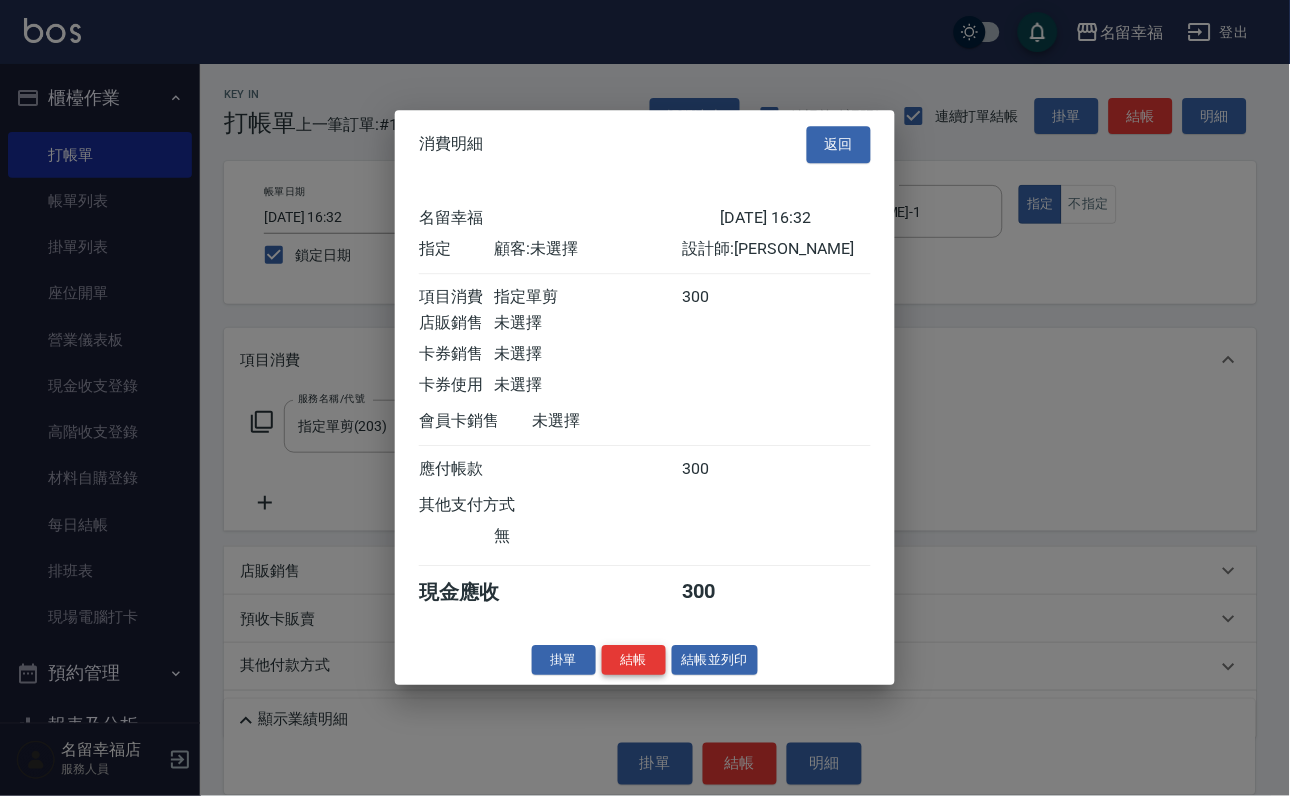 click on "結帳" at bounding box center [634, 660] 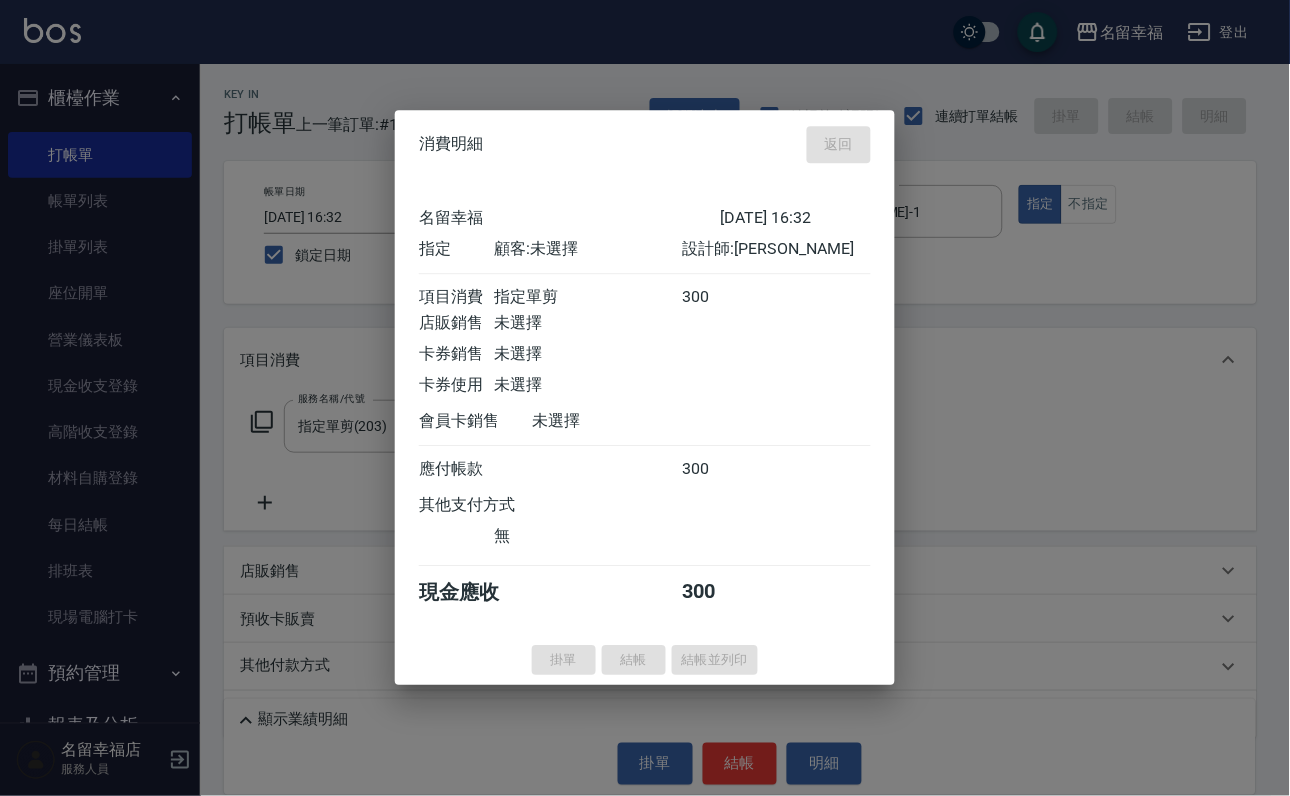 type 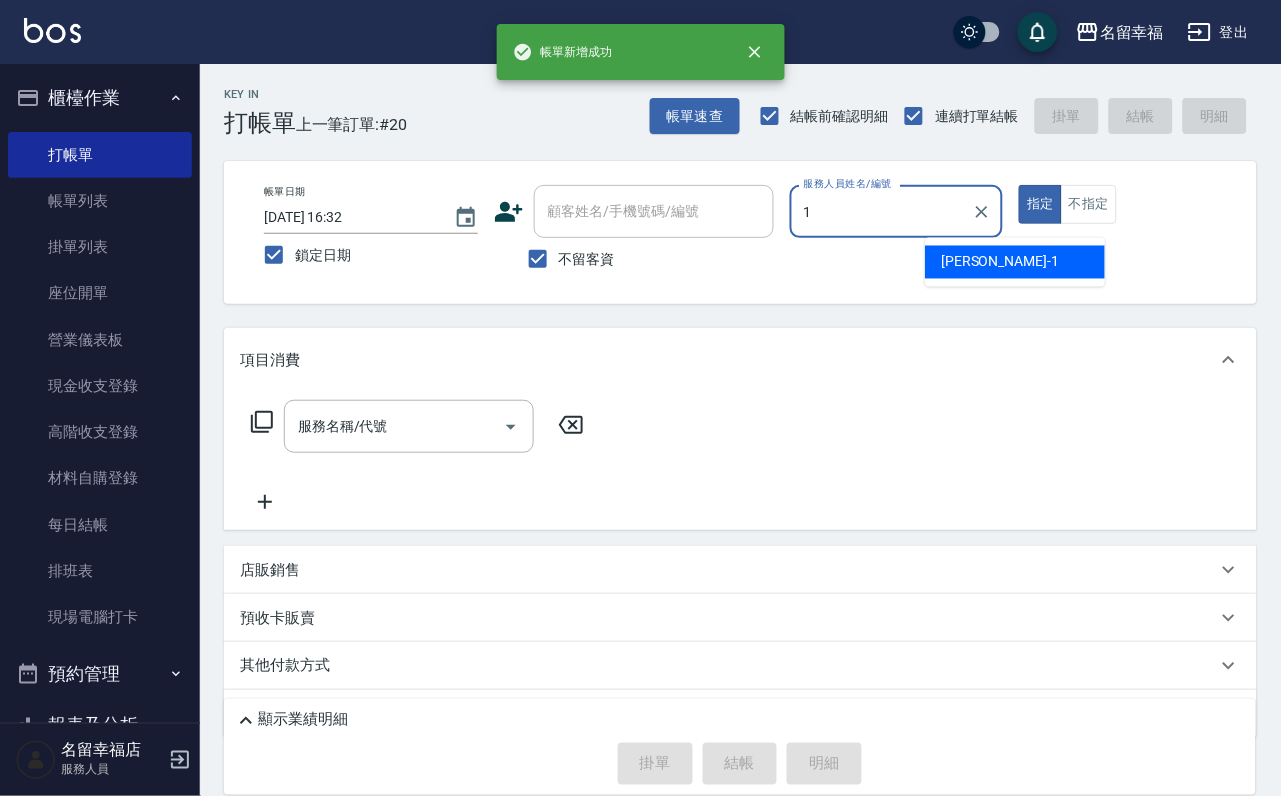 type on "[PERSON_NAME]-1" 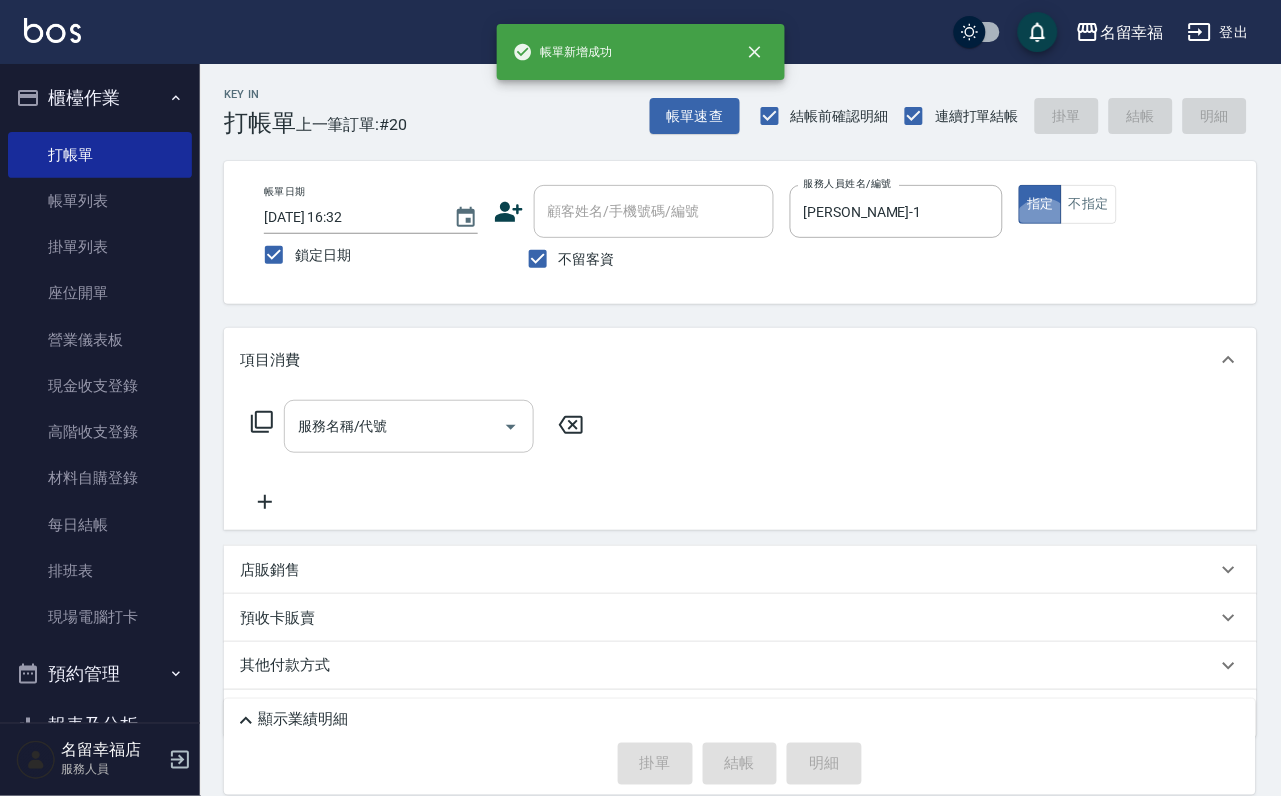 click on "服務名稱/代號" at bounding box center [394, 426] 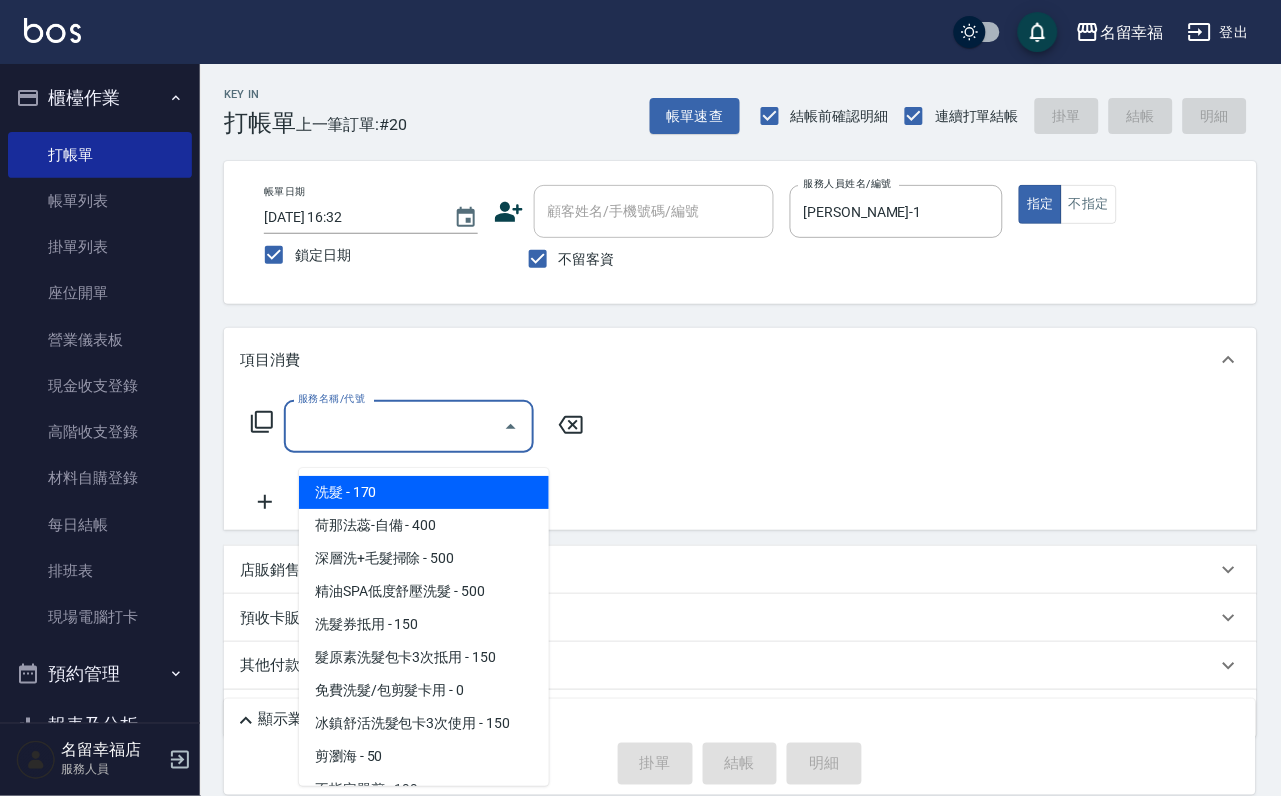 type on "1" 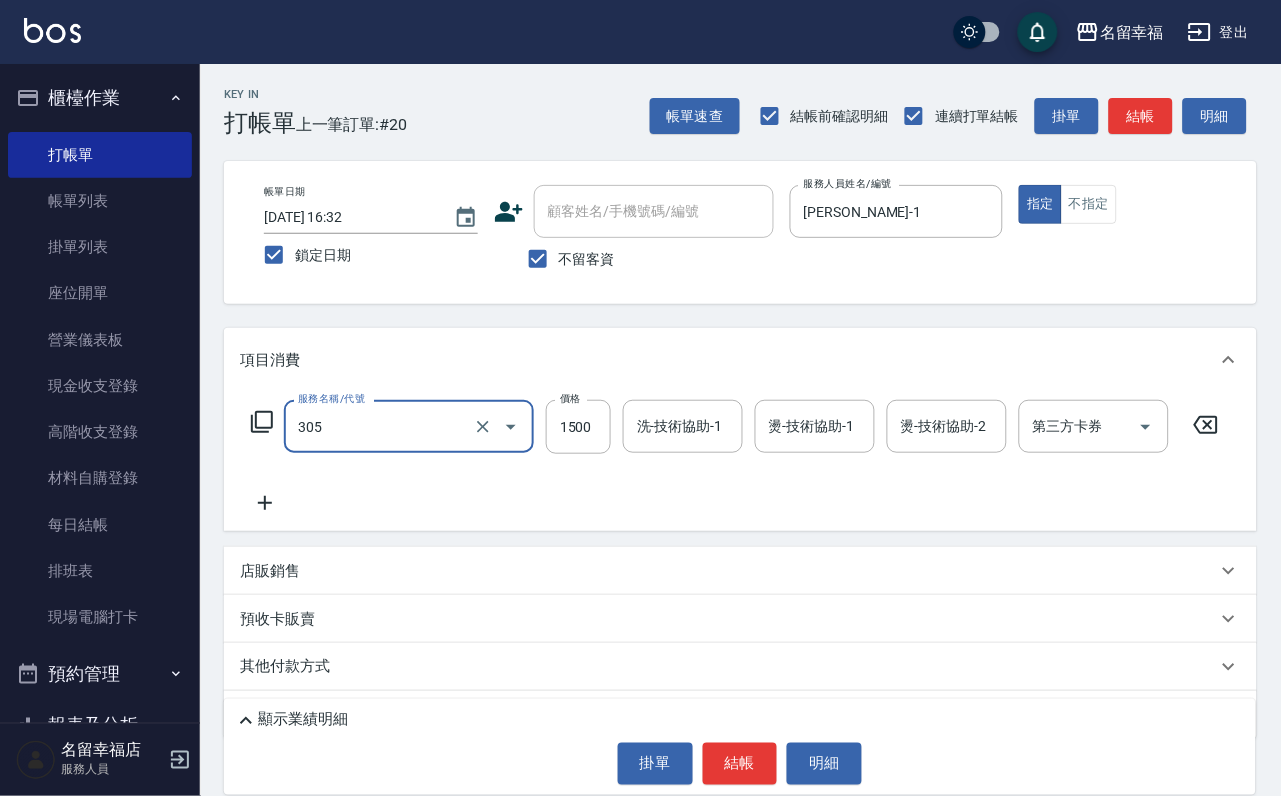 type on "設計燙髮1500(305)" 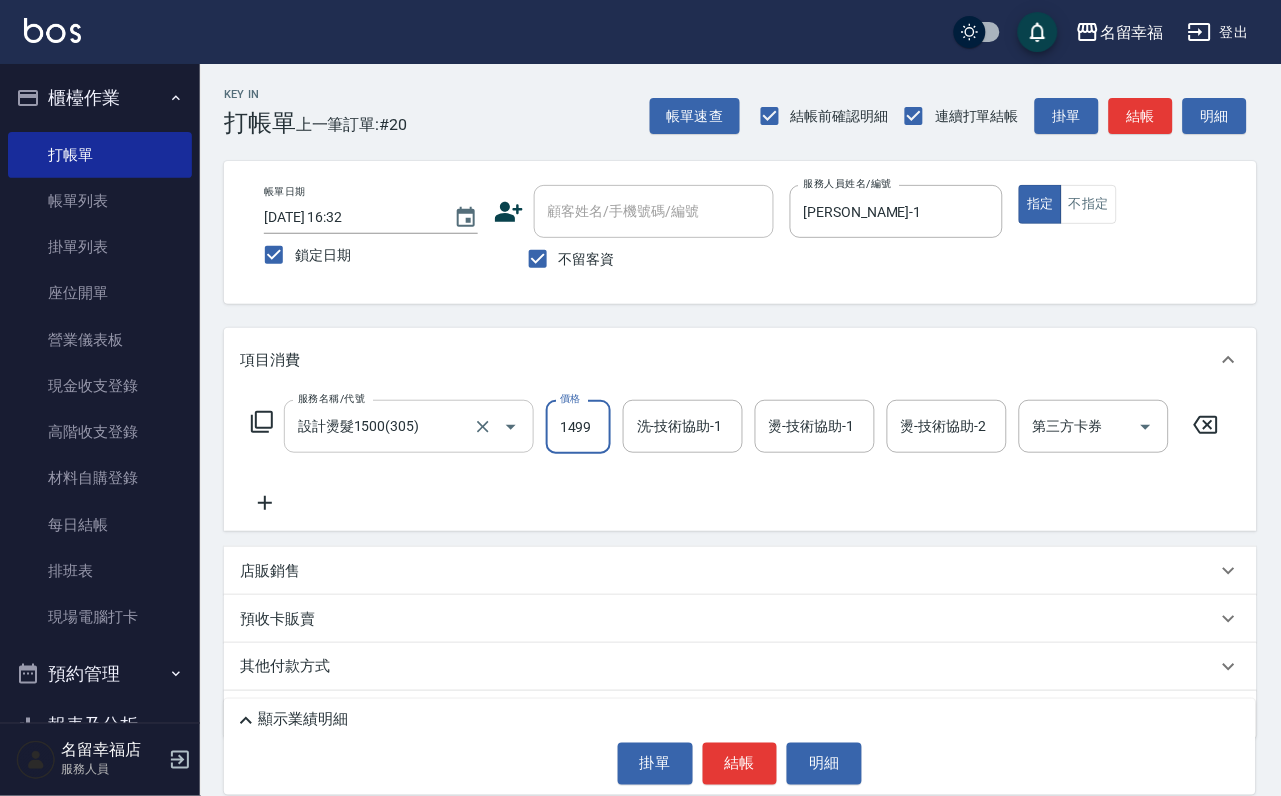 scroll, scrollTop: 0, scrollLeft: 1, axis: horizontal 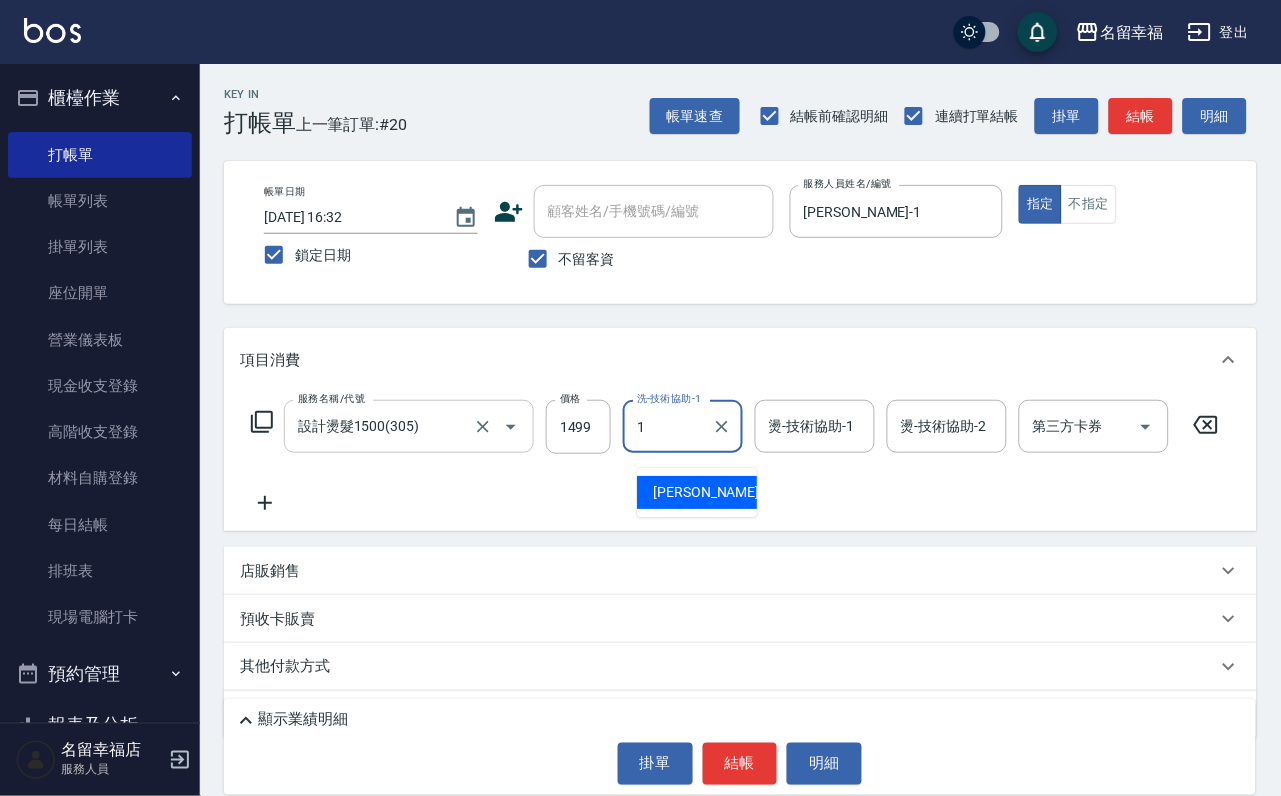 type on "[PERSON_NAME]-1" 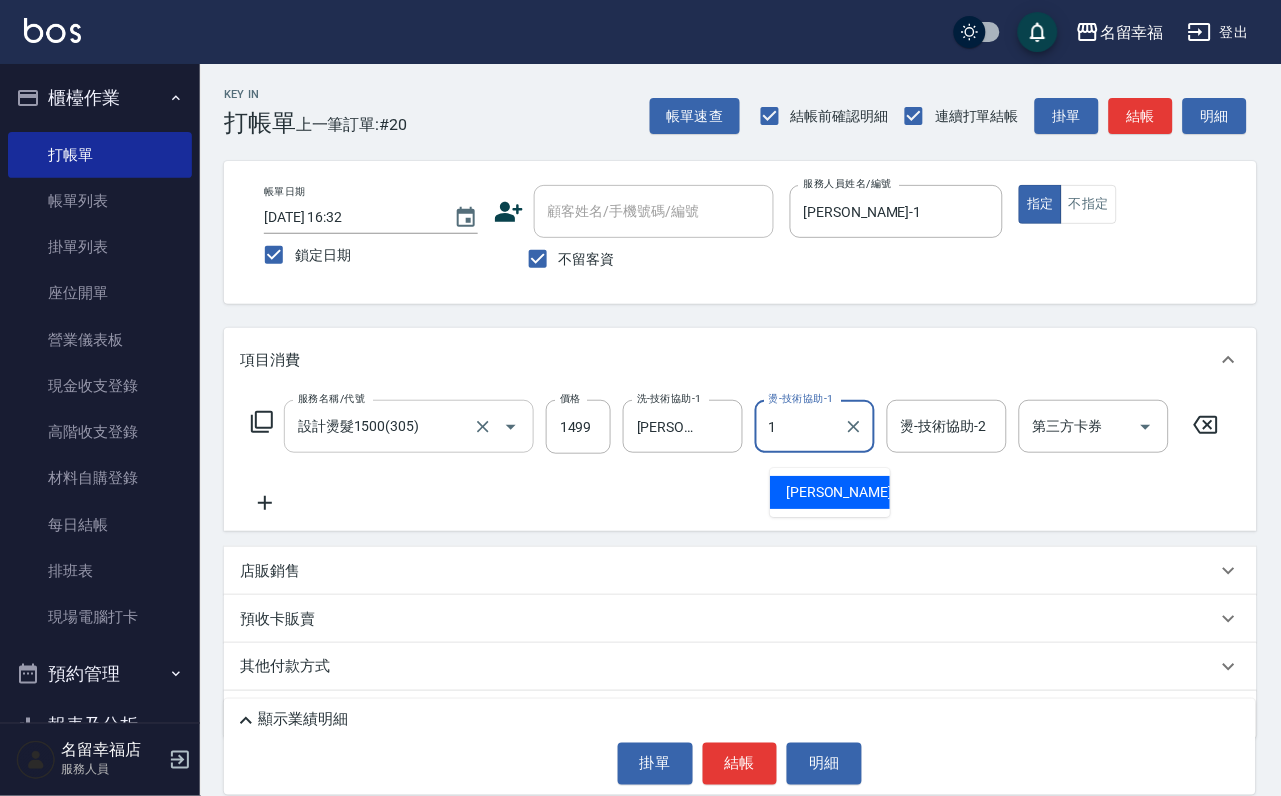 type on "[PERSON_NAME]-1" 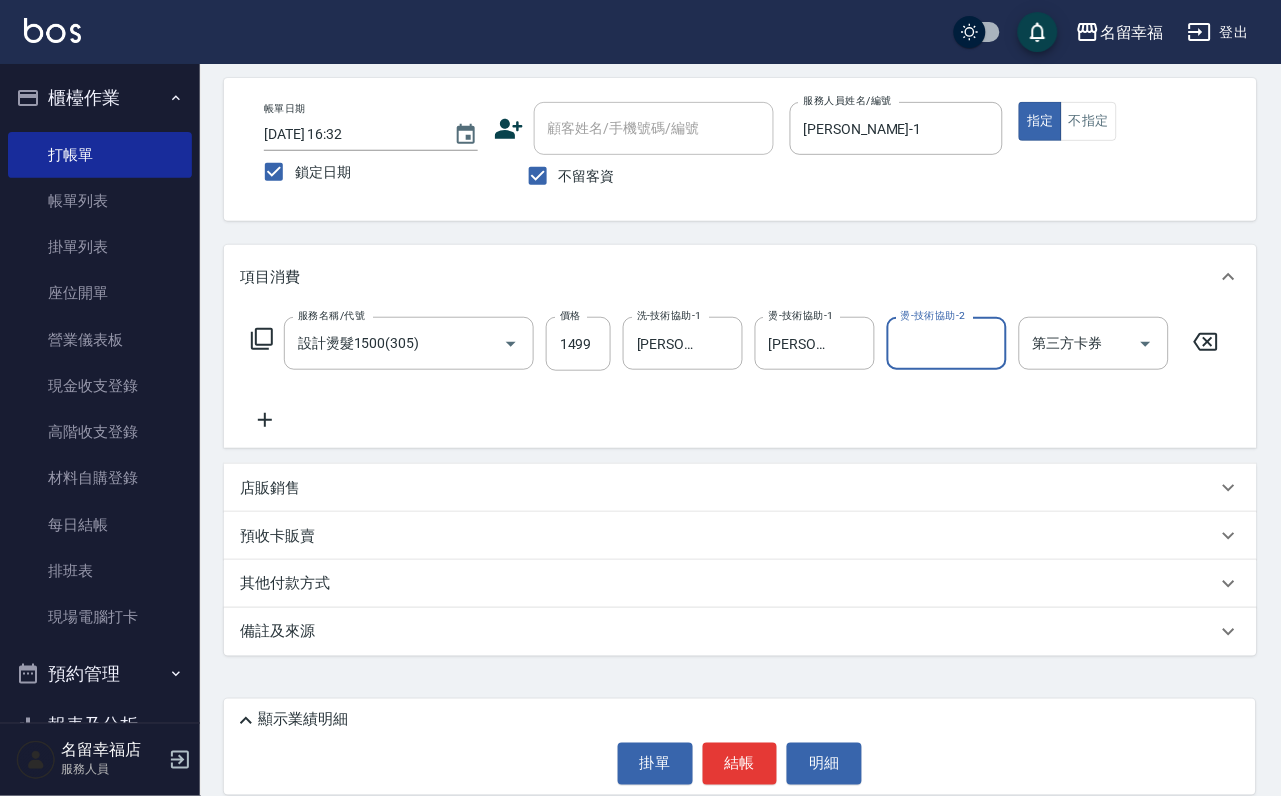 scroll, scrollTop: 141, scrollLeft: 0, axis: vertical 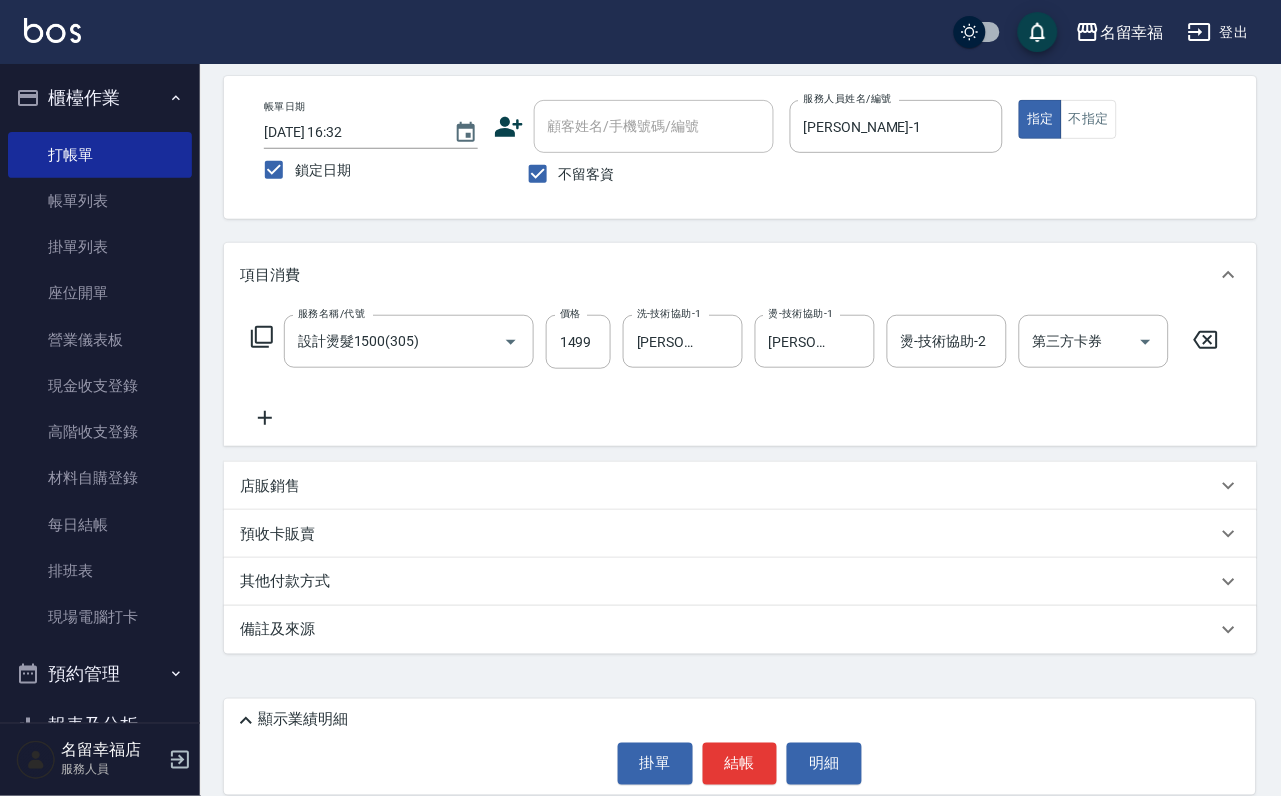 click on "店販銷售" at bounding box center [740, 486] 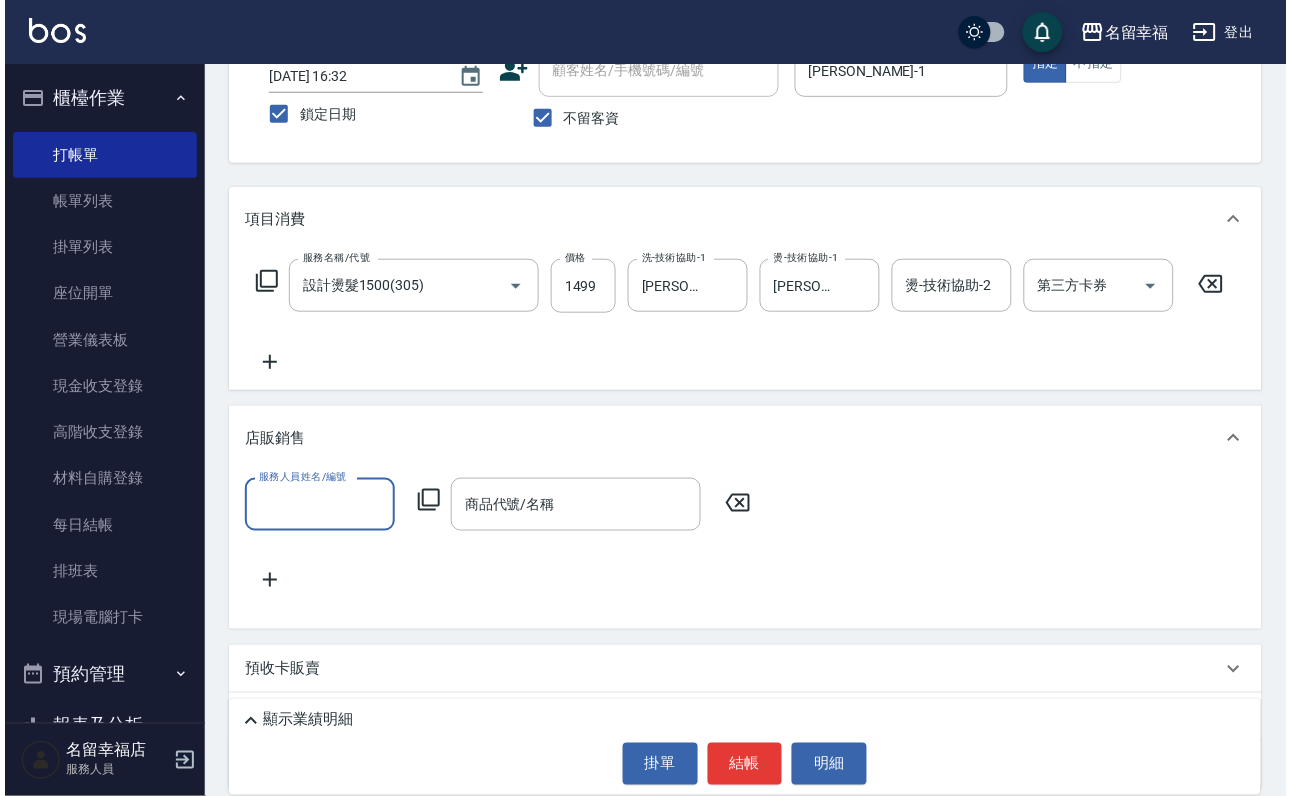 scroll, scrollTop: 0, scrollLeft: 0, axis: both 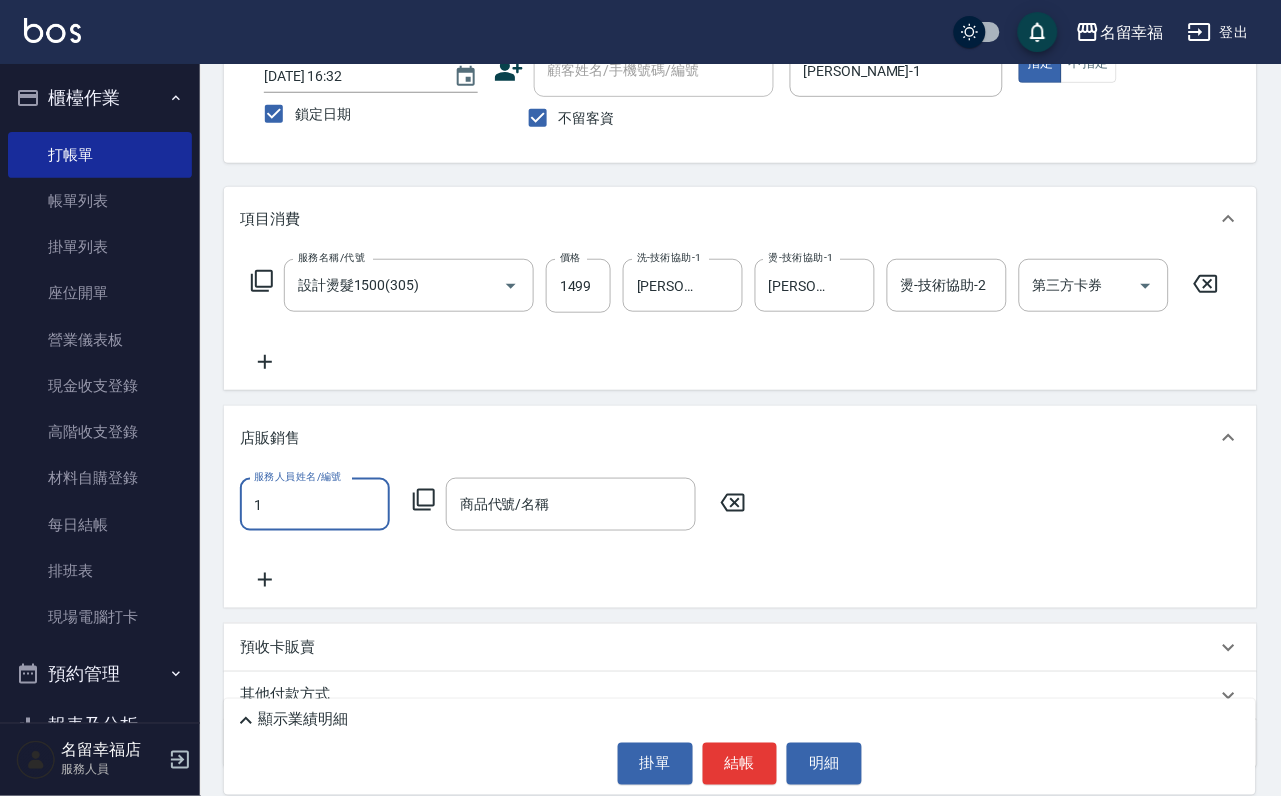 type on "[PERSON_NAME]-1" 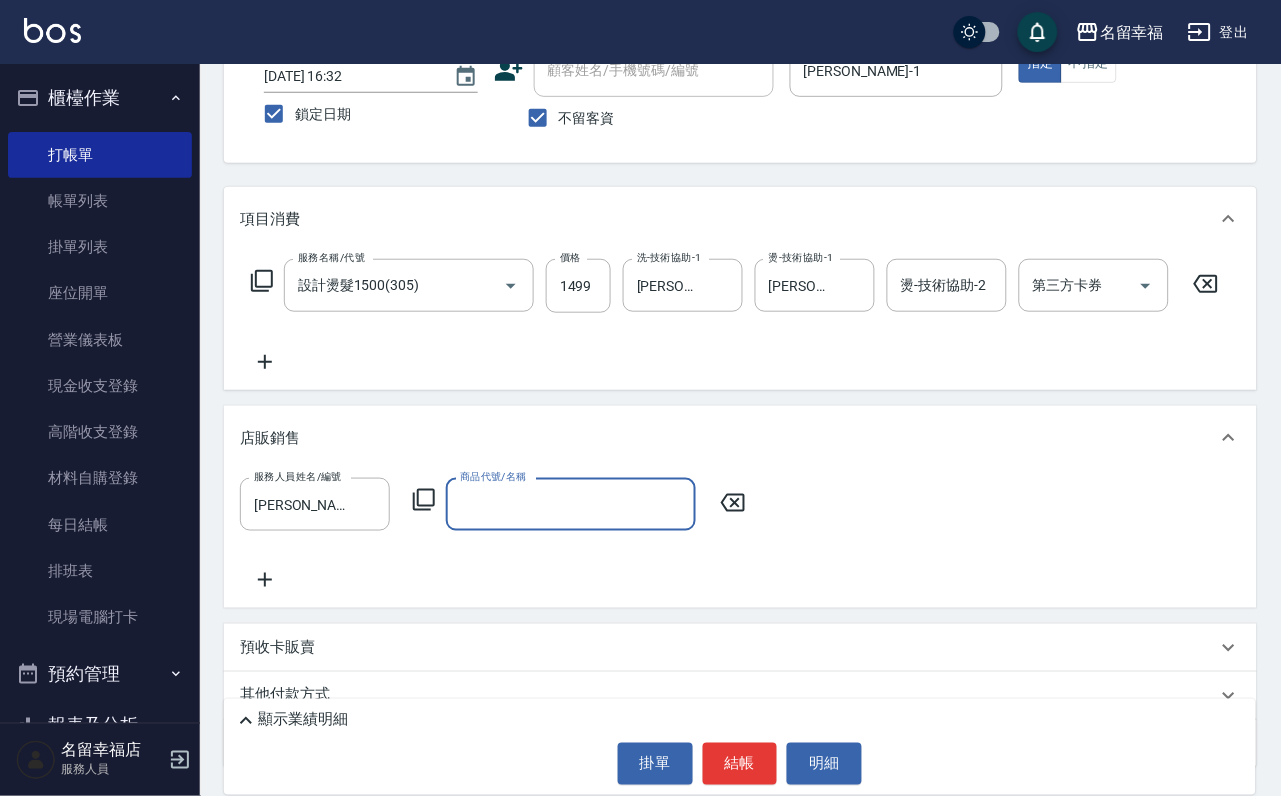 click 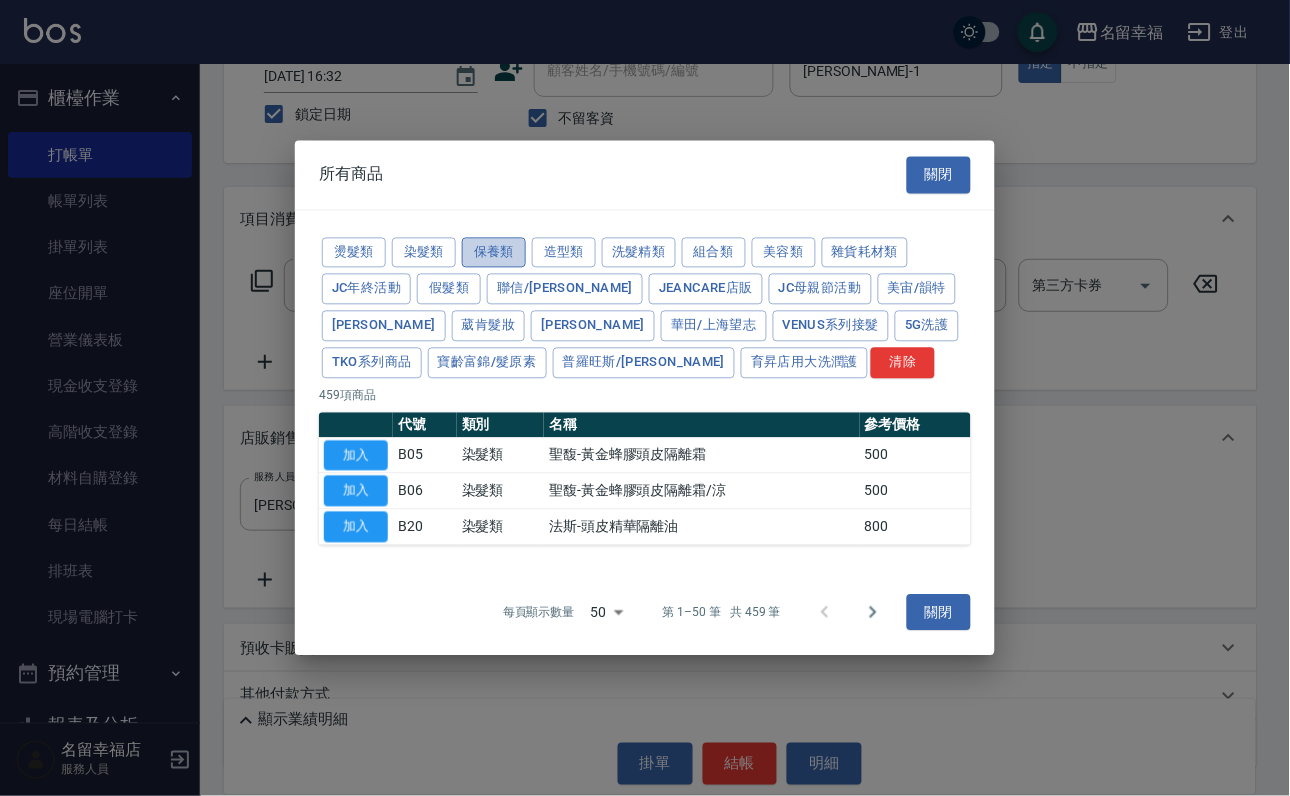 click on "保養類" at bounding box center [494, 252] 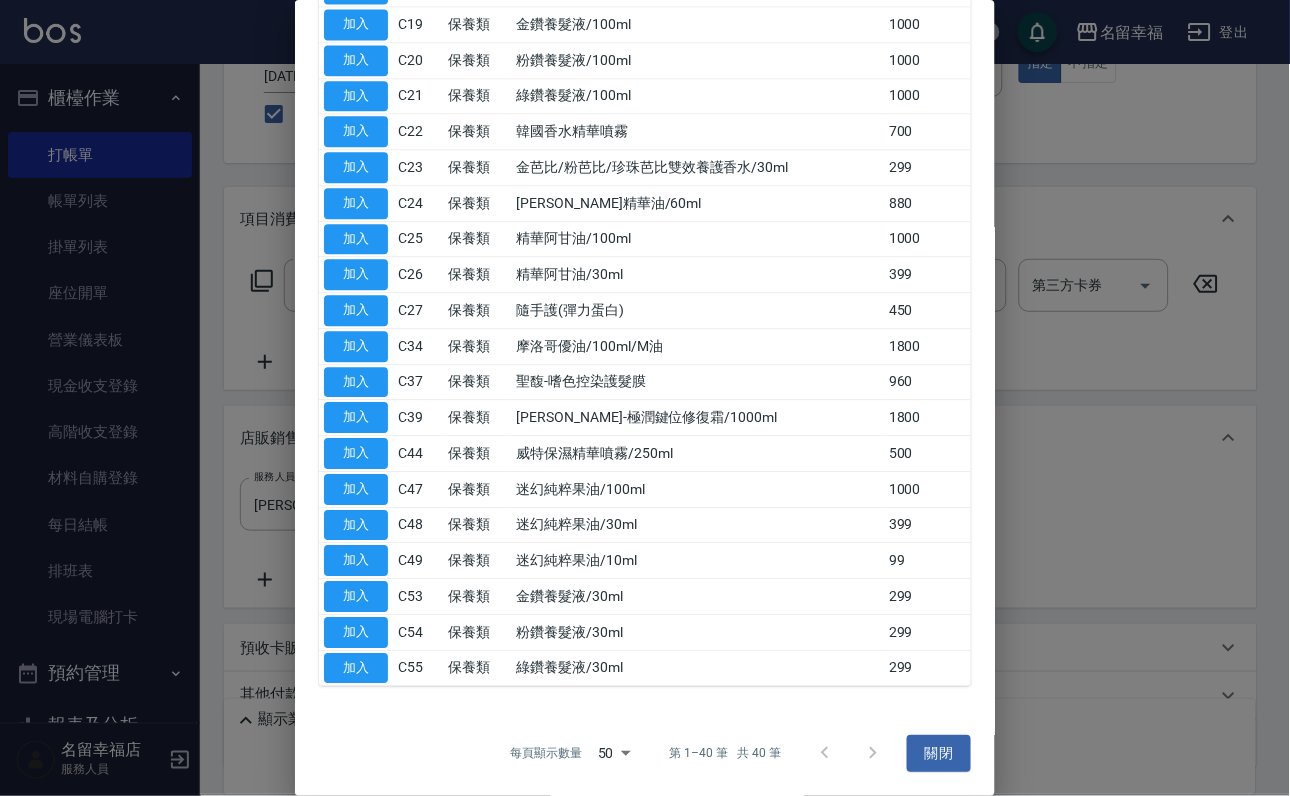 scroll, scrollTop: 1350, scrollLeft: 0, axis: vertical 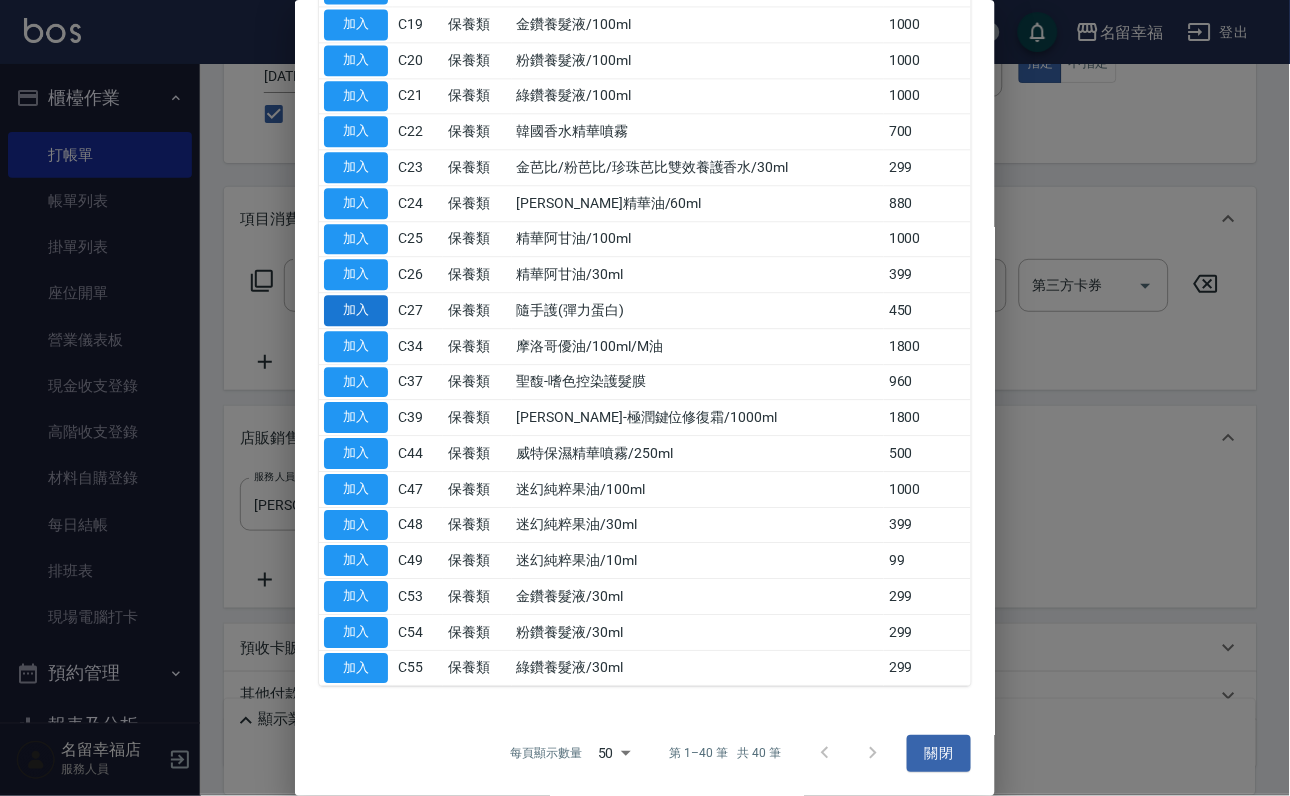 click on "加入" at bounding box center (356, 310) 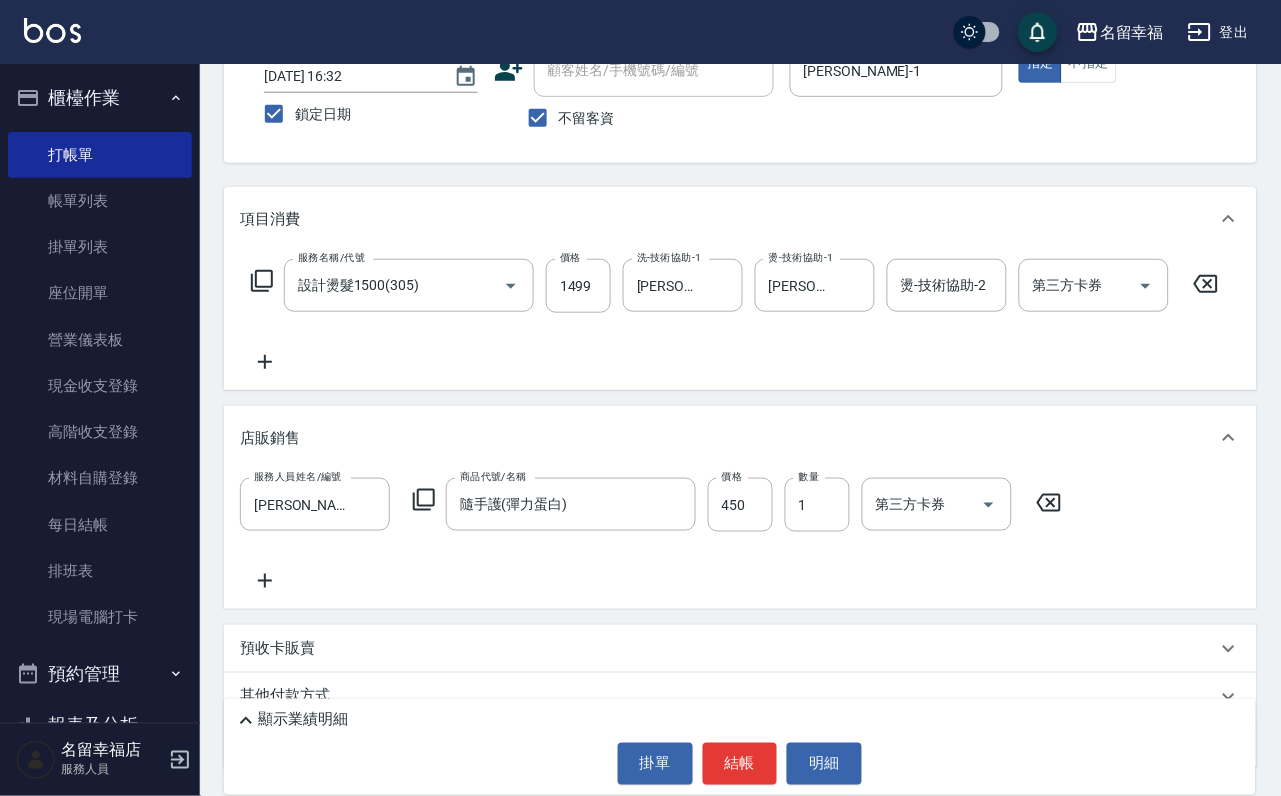 click 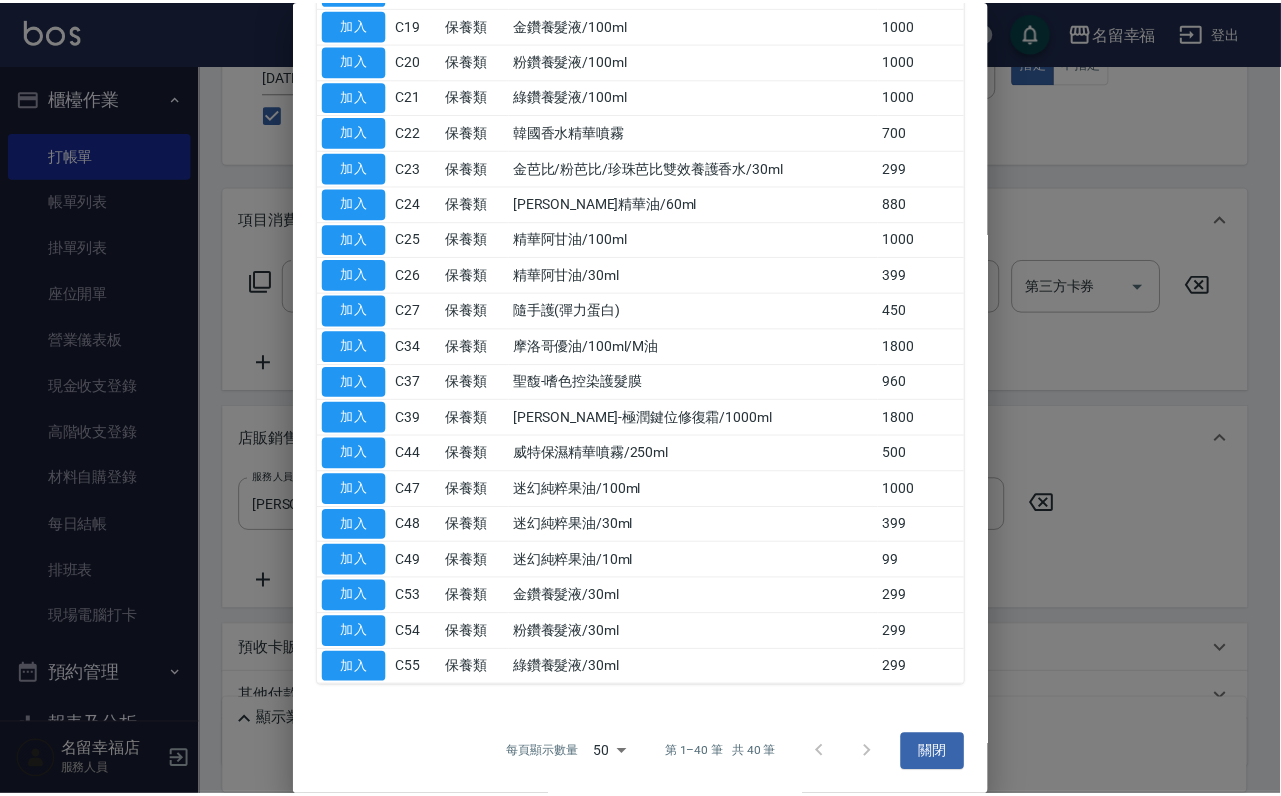 scroll, scrollTop: 1050, scrollLeft: 0, axis: vertical 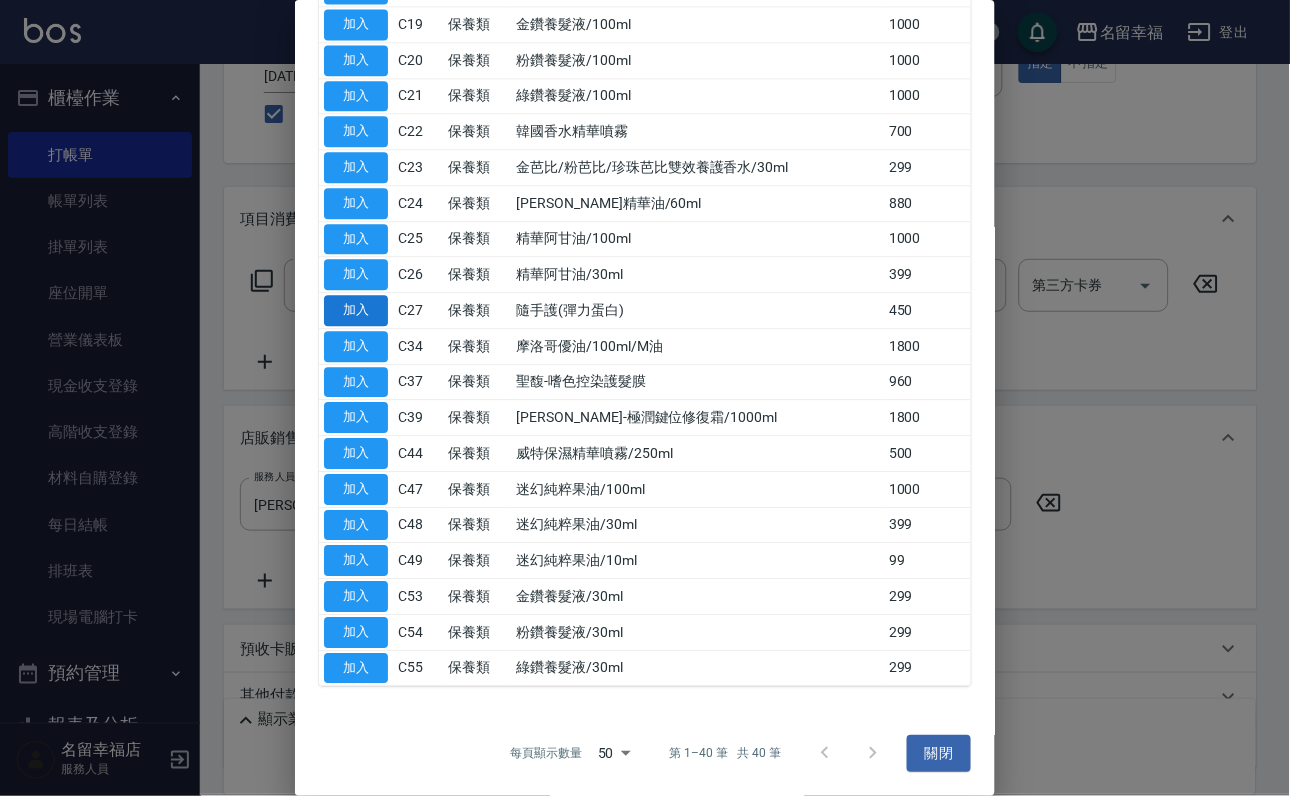 click on "加入" at bounding box center (356, 310) 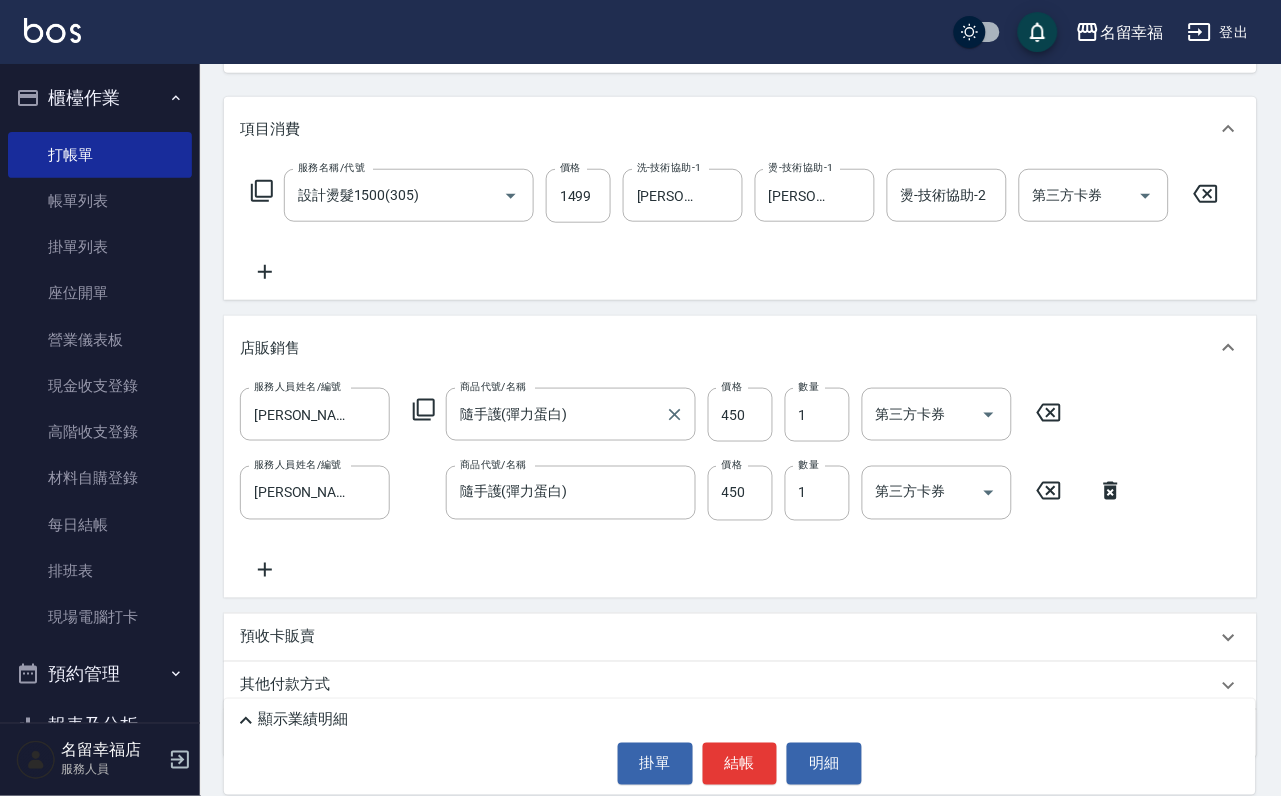 scroll, scrollTop: 292, scrollLeft: 0, axis: vertical 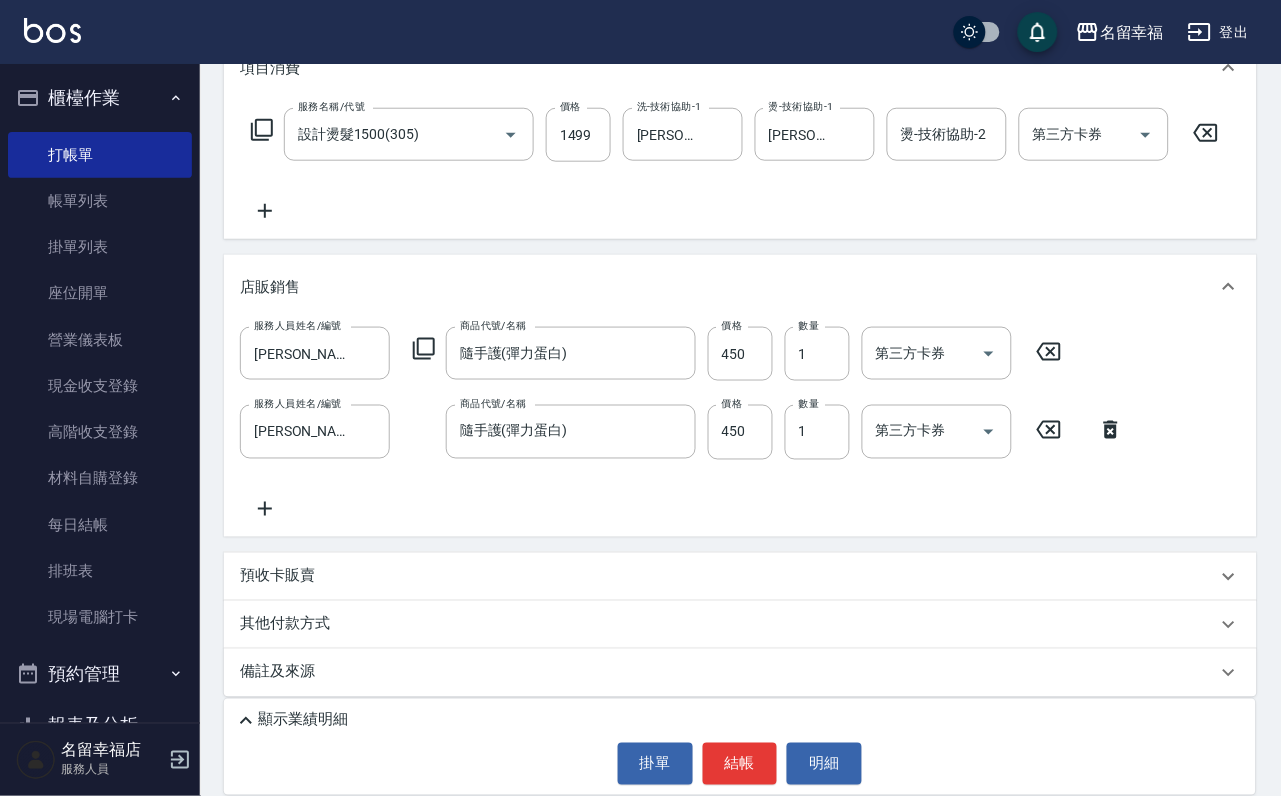 click 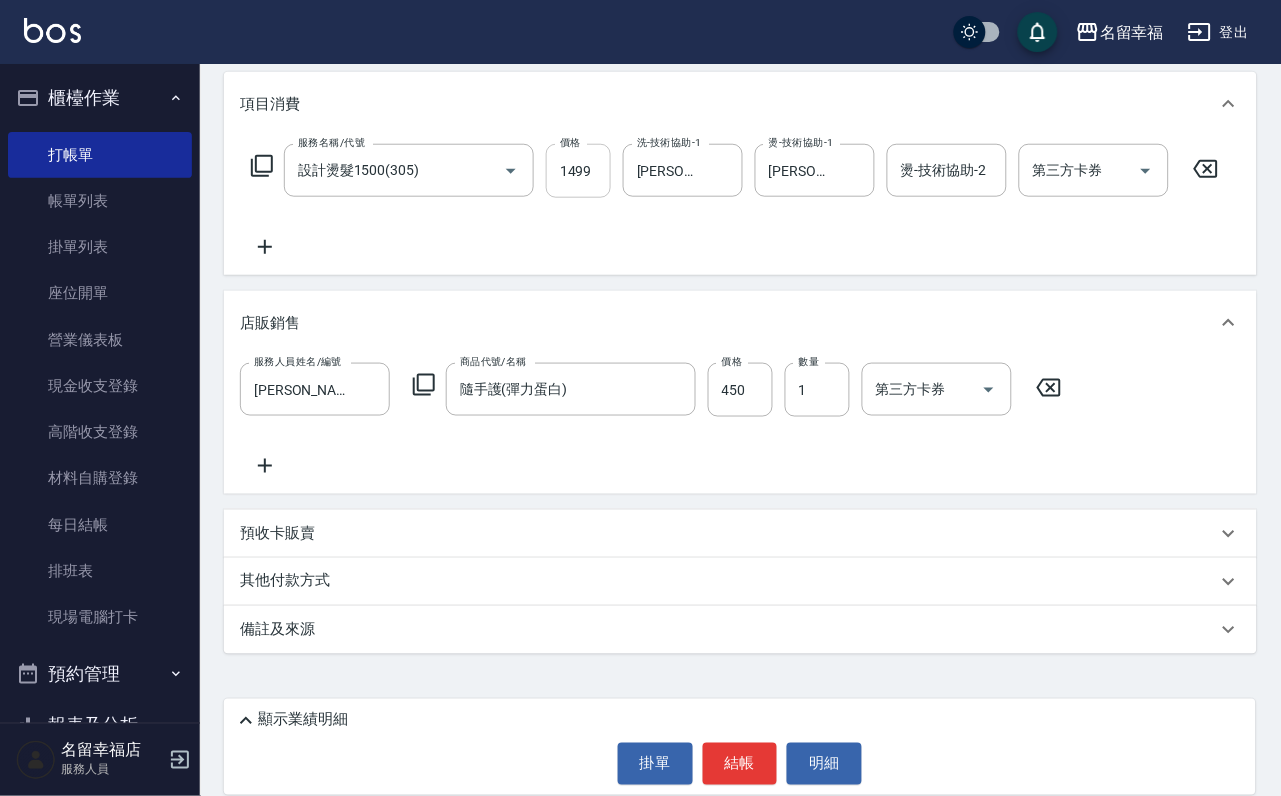 click on "1499" at bounding box center (578, 171) 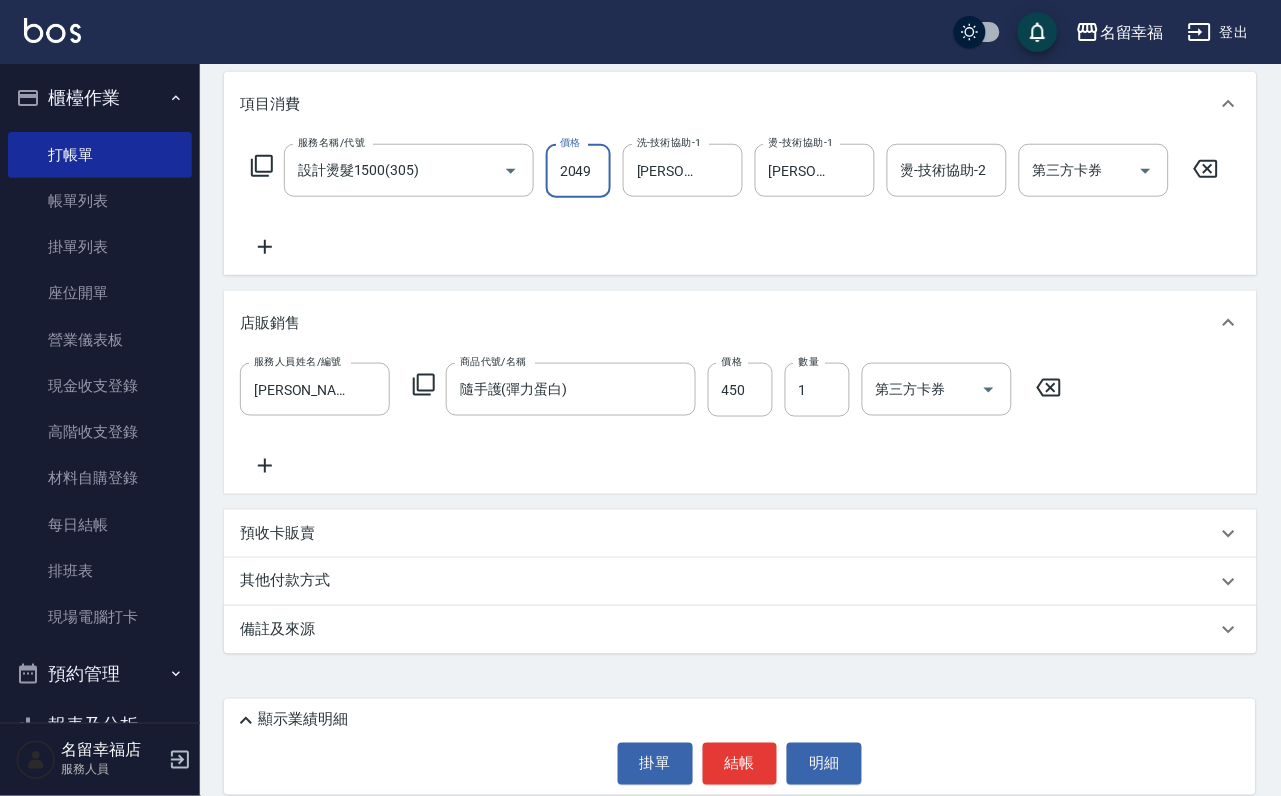 scroll, scrollTop: 0, scrollLeft: 1, axis: horizontal 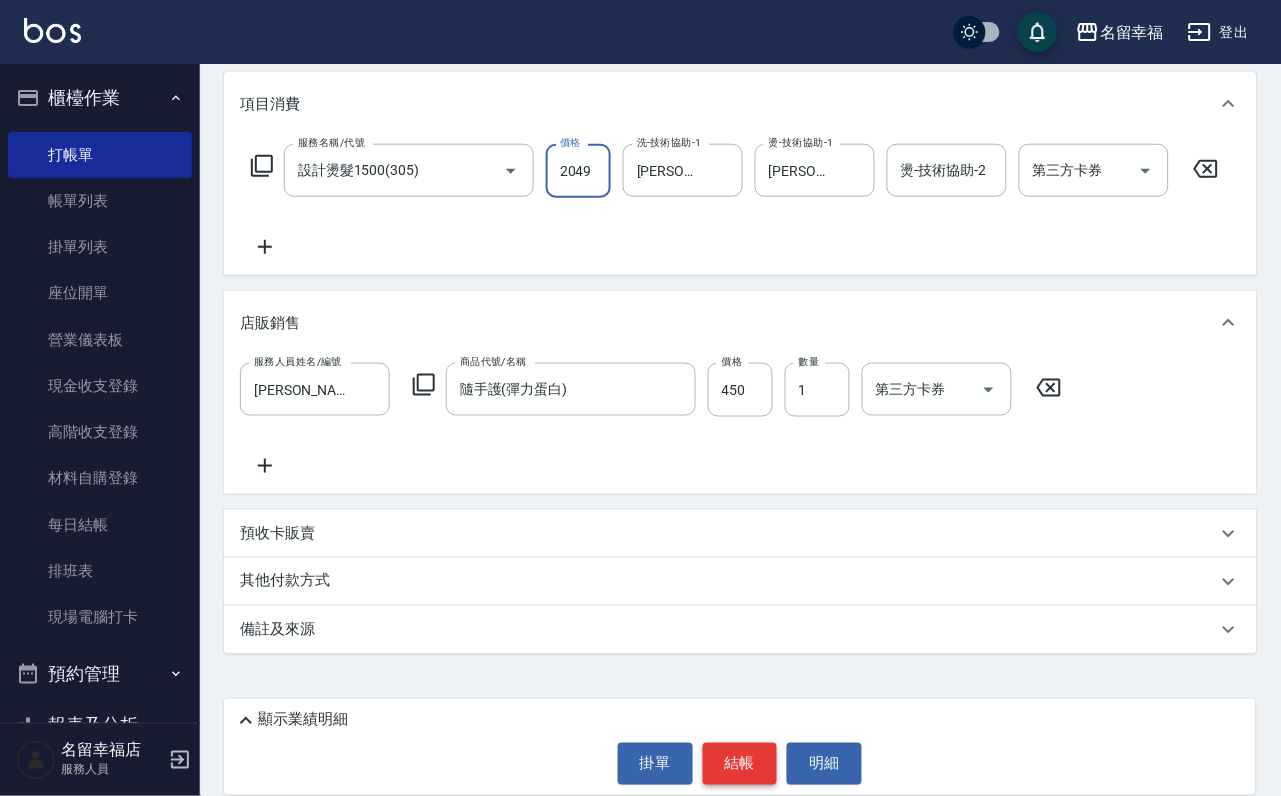 type on "2049" 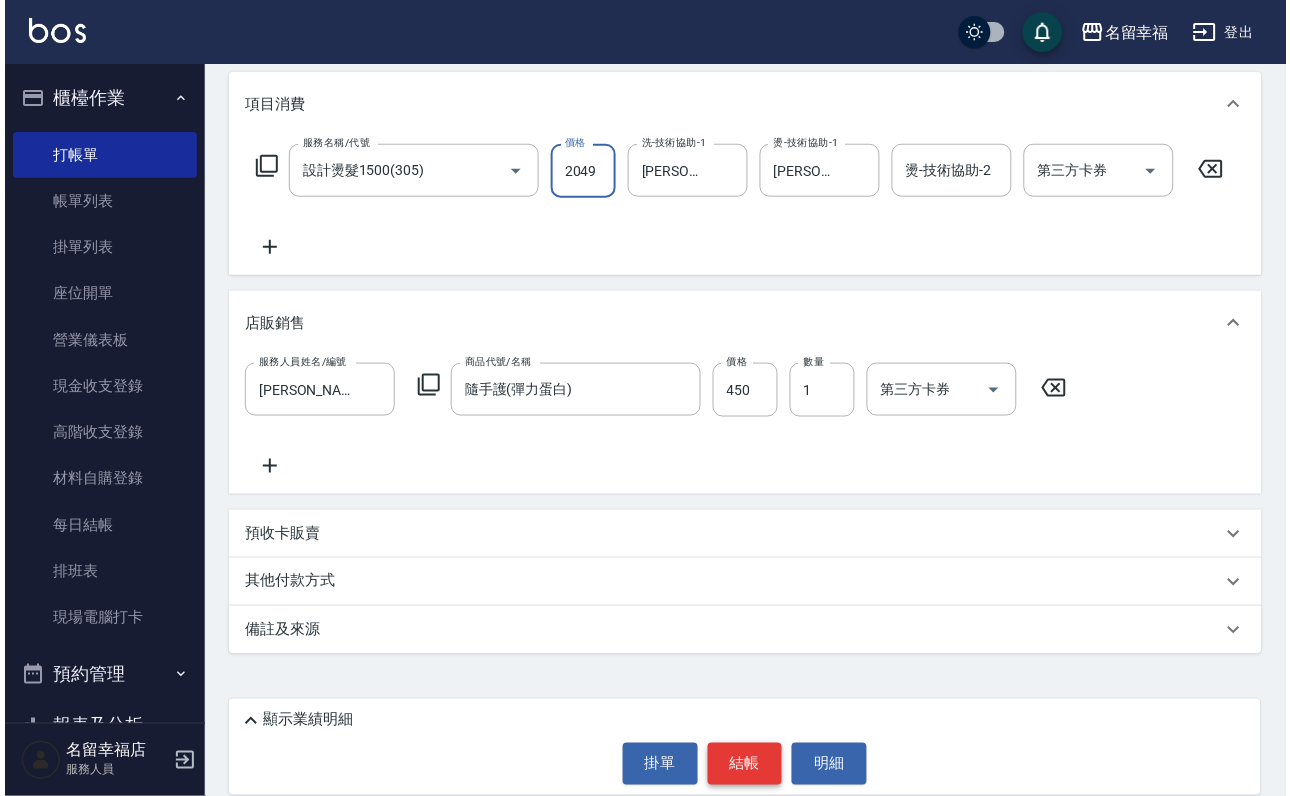 scroll, scrollTop: 0, scrollLeft: 0, axis: both 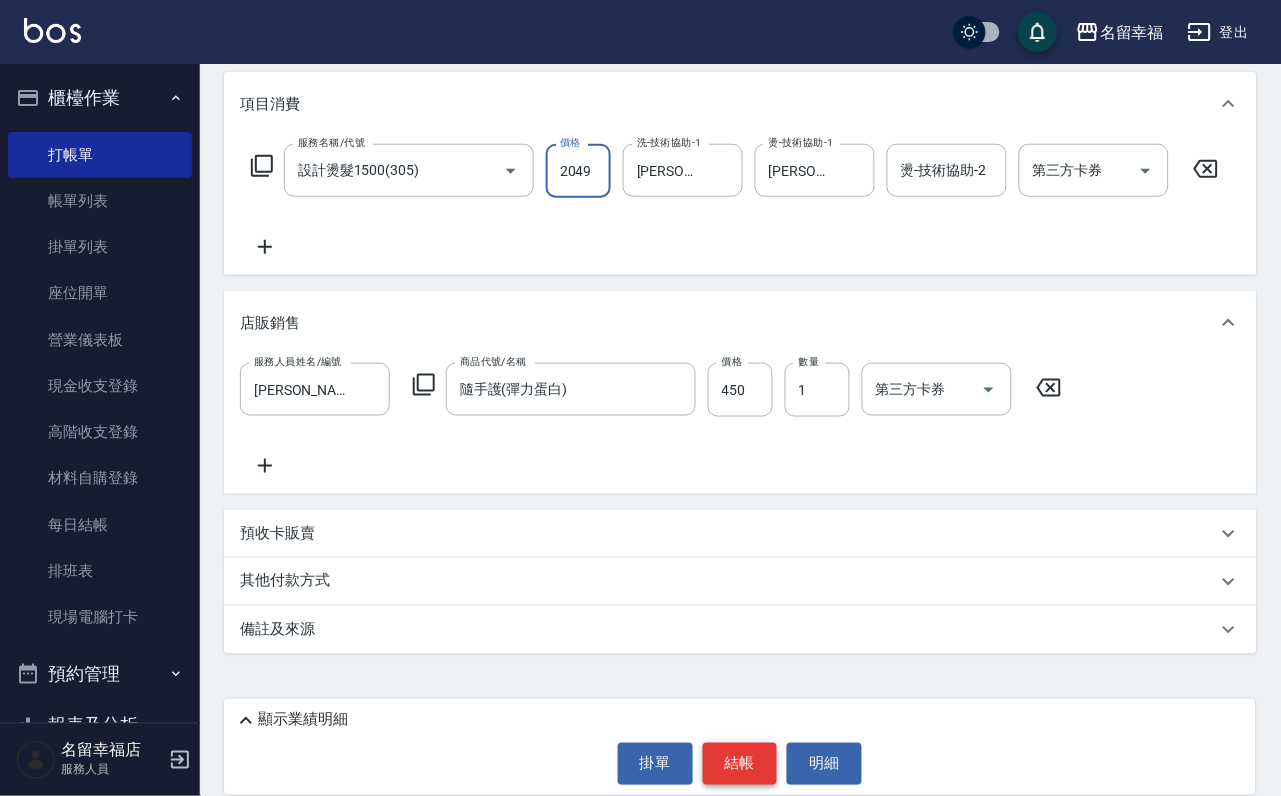 click on "結帳" at bounding box center (740, 764) 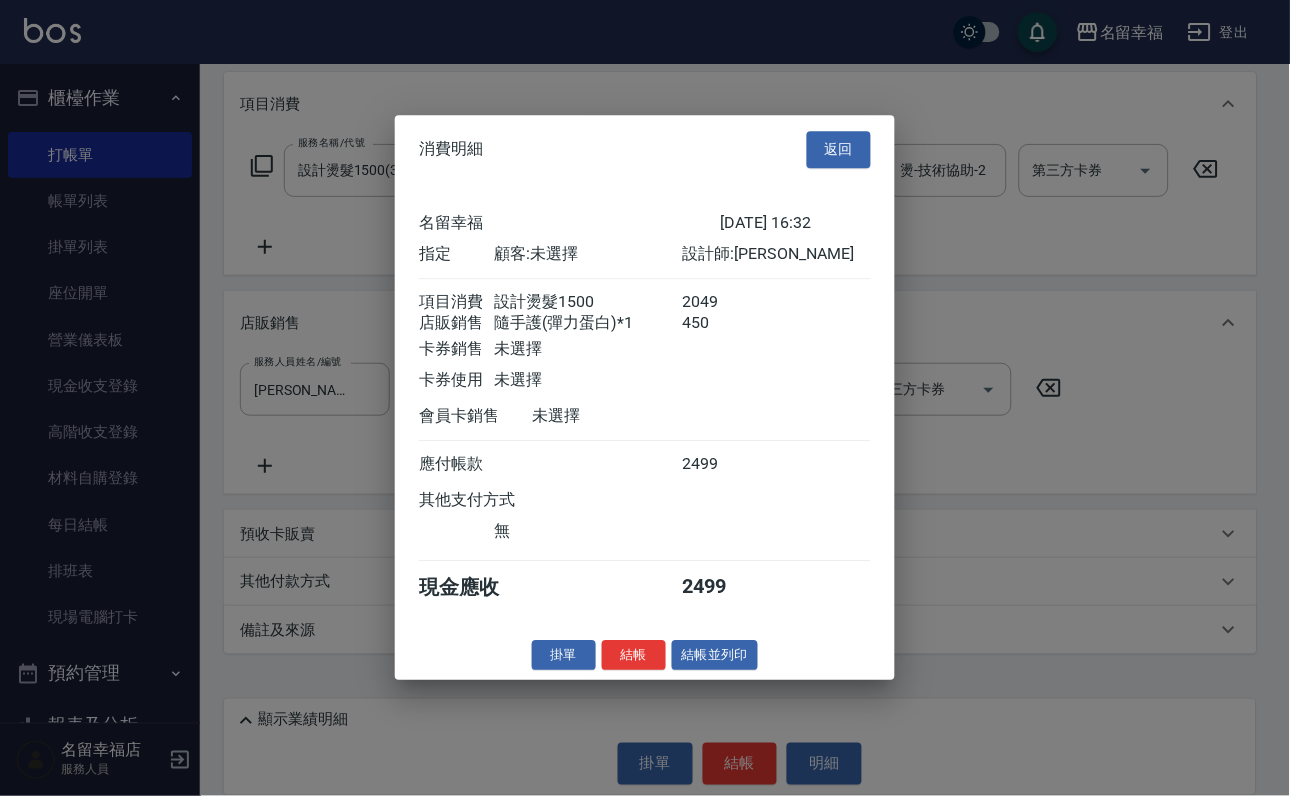 scroll, scrollTop: 237, scrollLeft: 0, axis: vertical 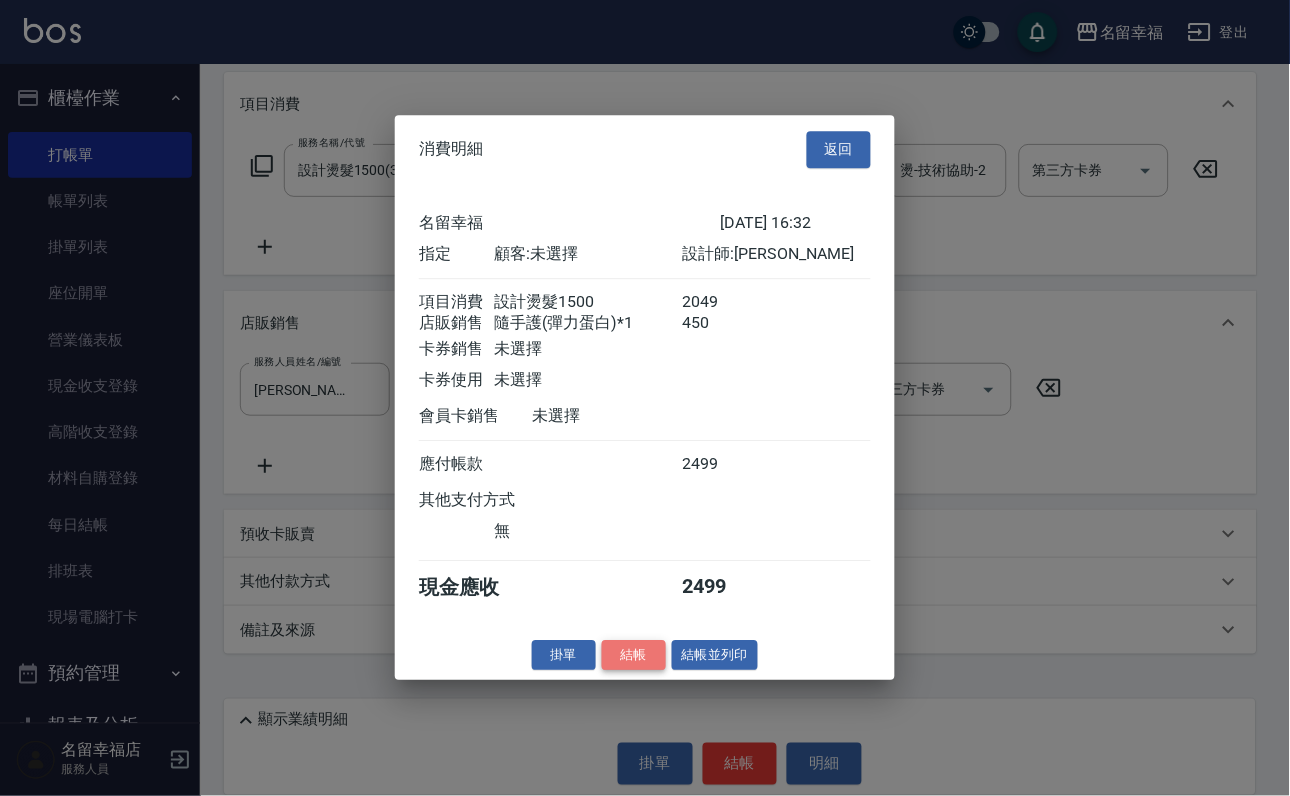 drag, startPoint x: 615, startPoint y: 747, endPoint x: 616, endPoint y: 737, distance: 10.049875 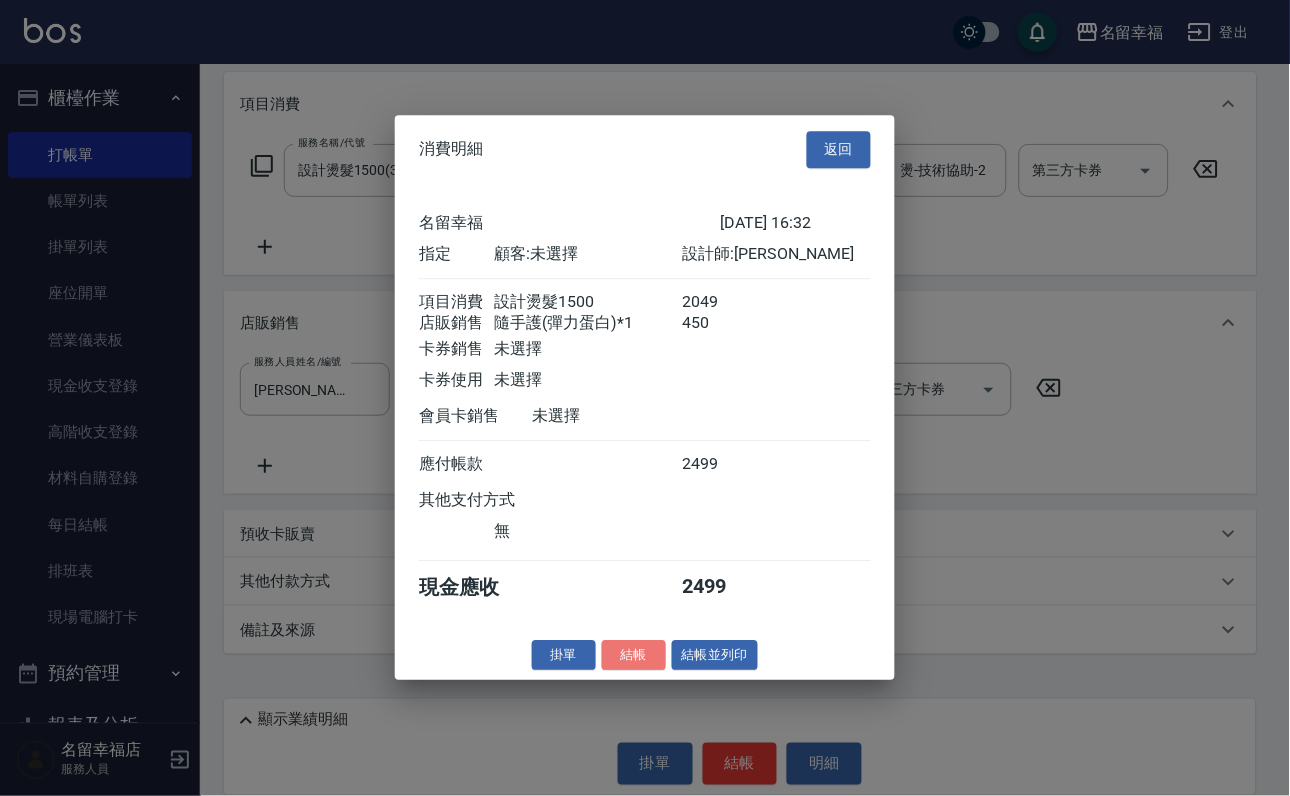 click on "結帳" at bounding box center (634, 655) 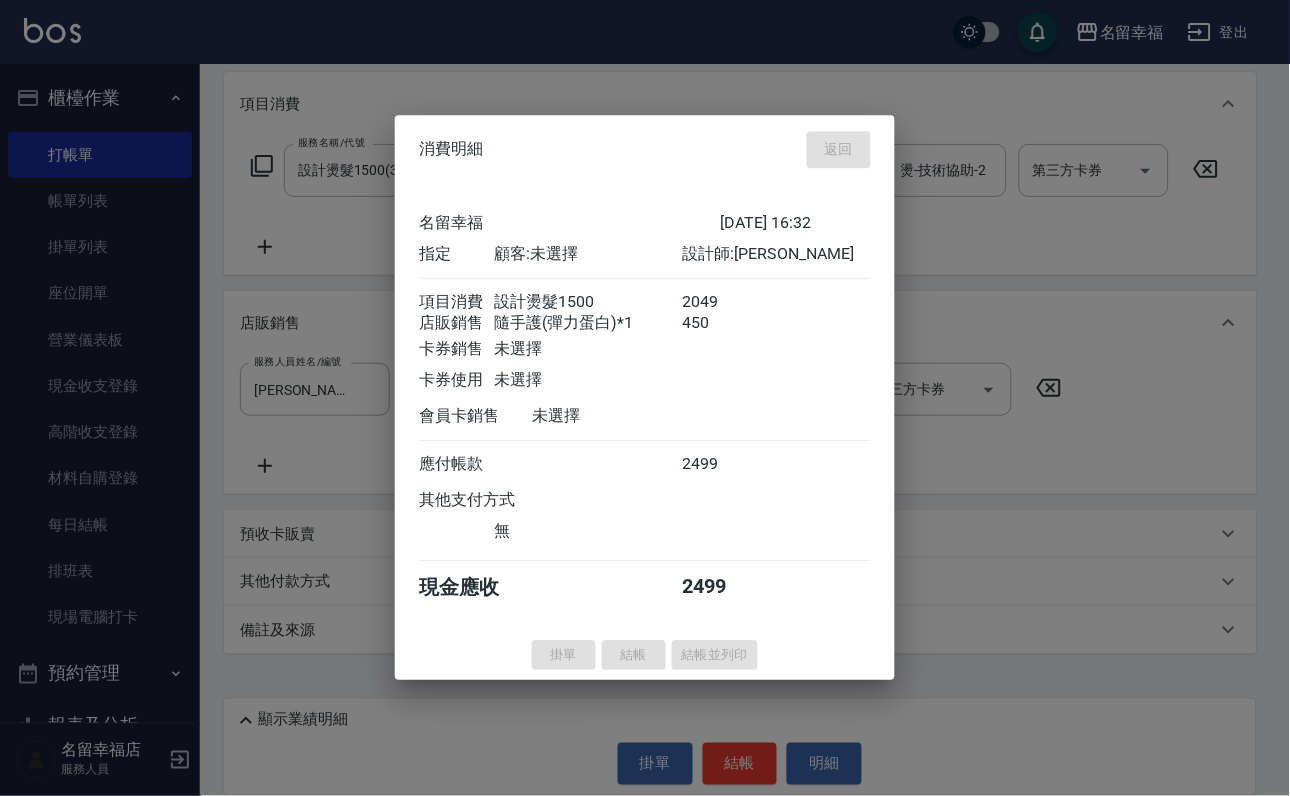 type 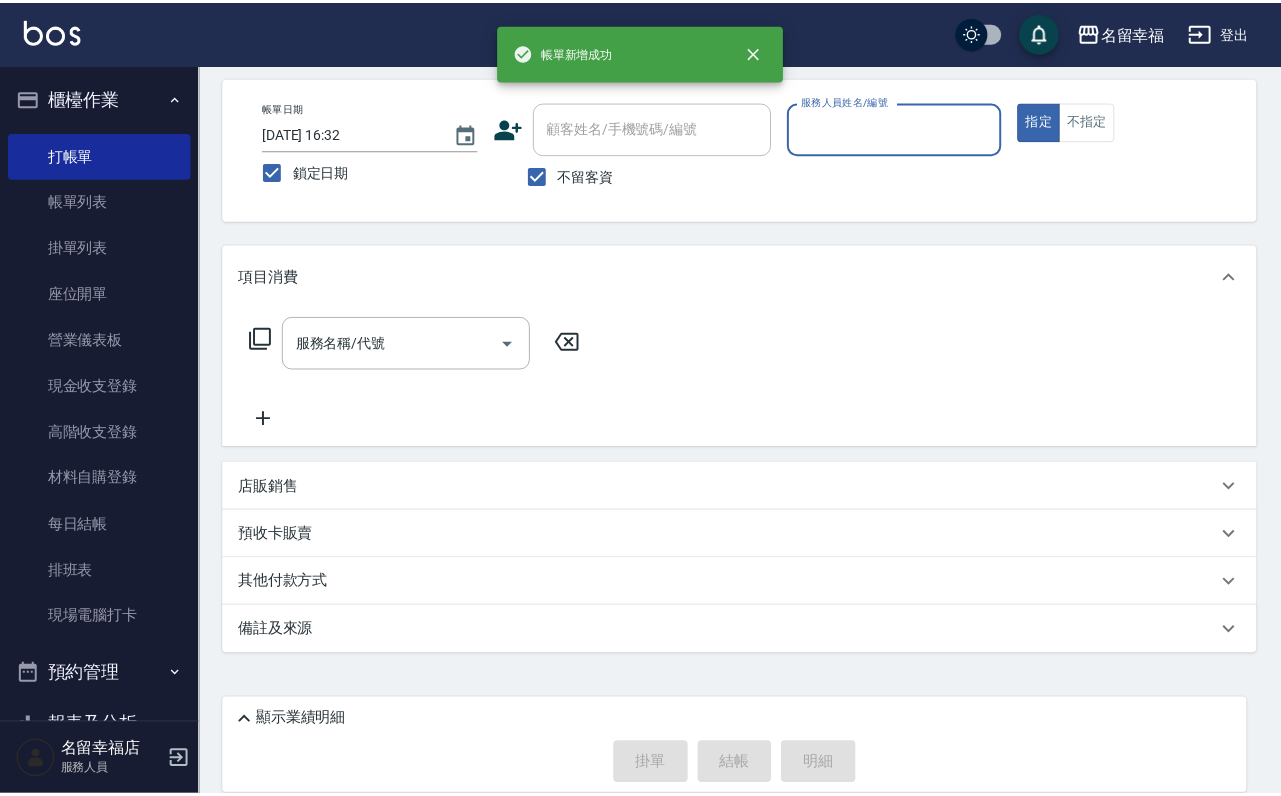 scroll, scrollTop: 0, scrollLeft: 0, axis: both 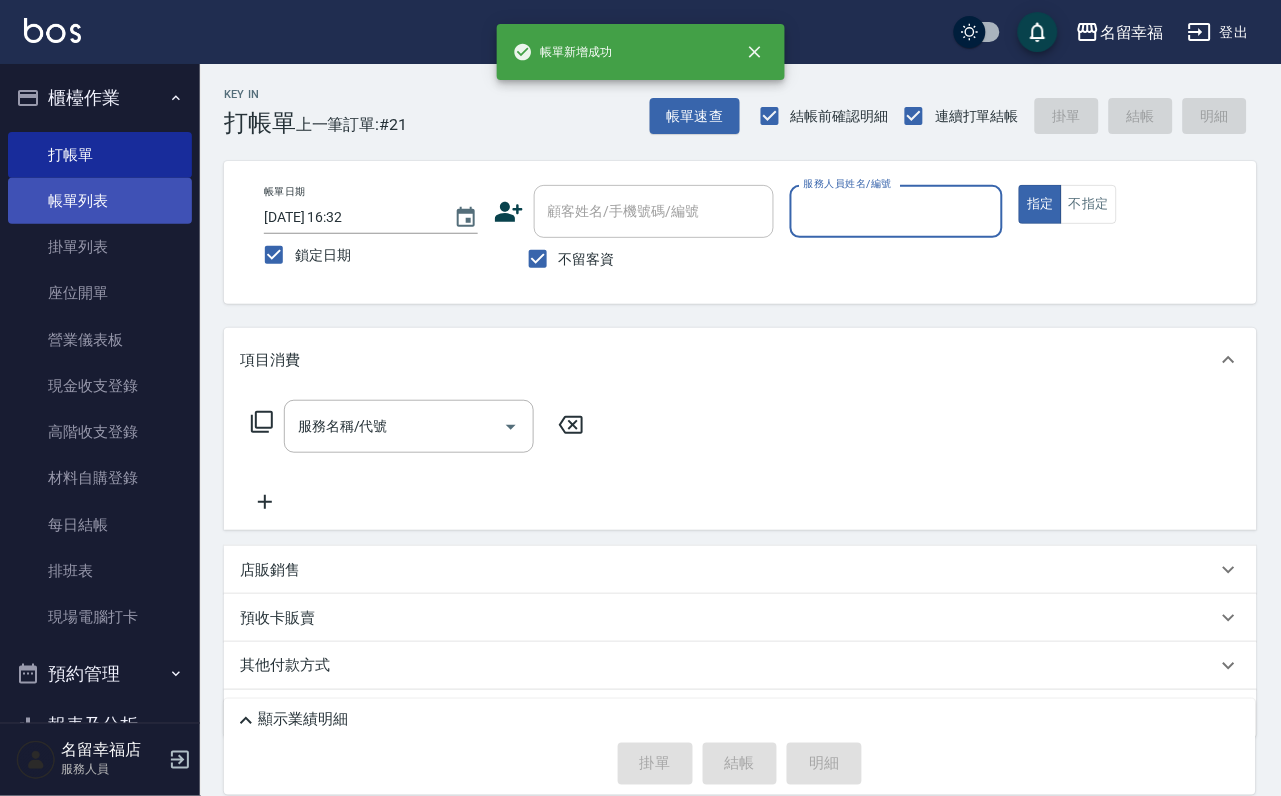 click on "帳單列表" at bounding box center [100, 201] 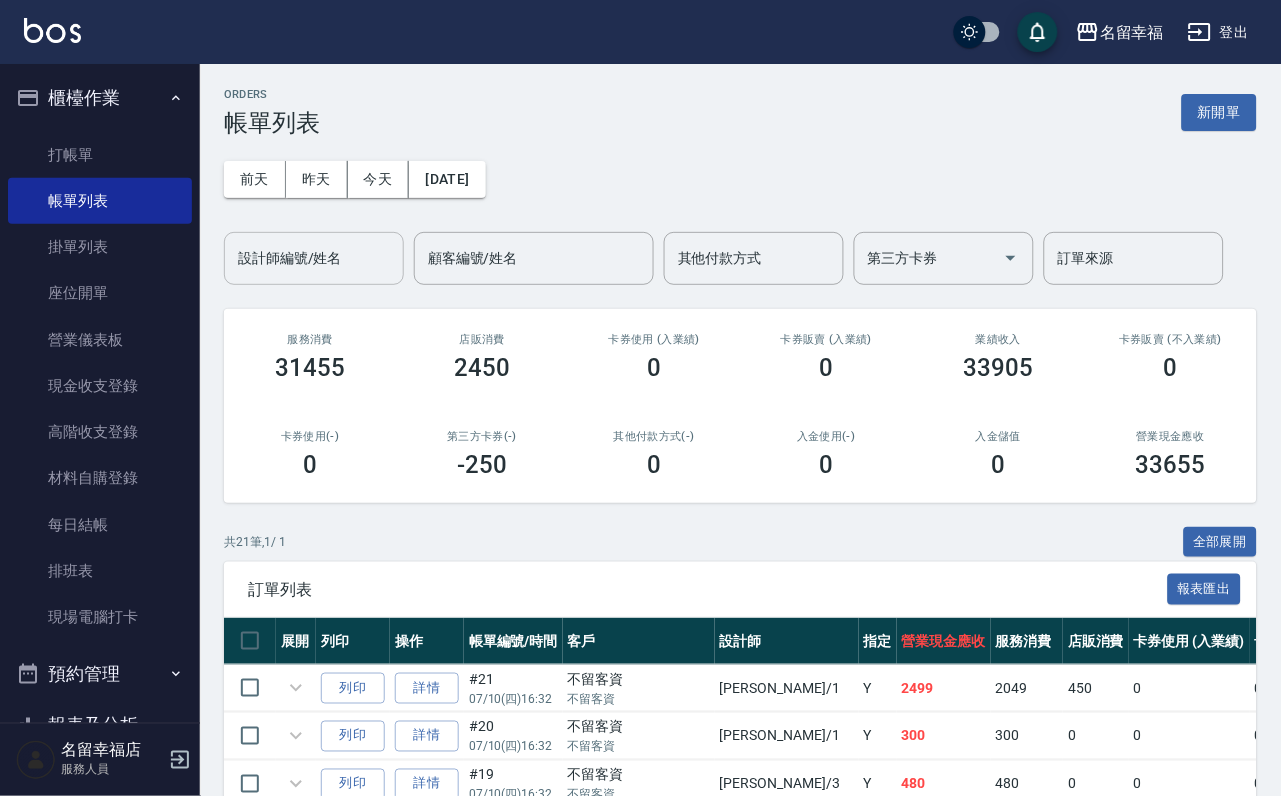 click on "設計師編號/姓名" at bounding box center (314, 258) 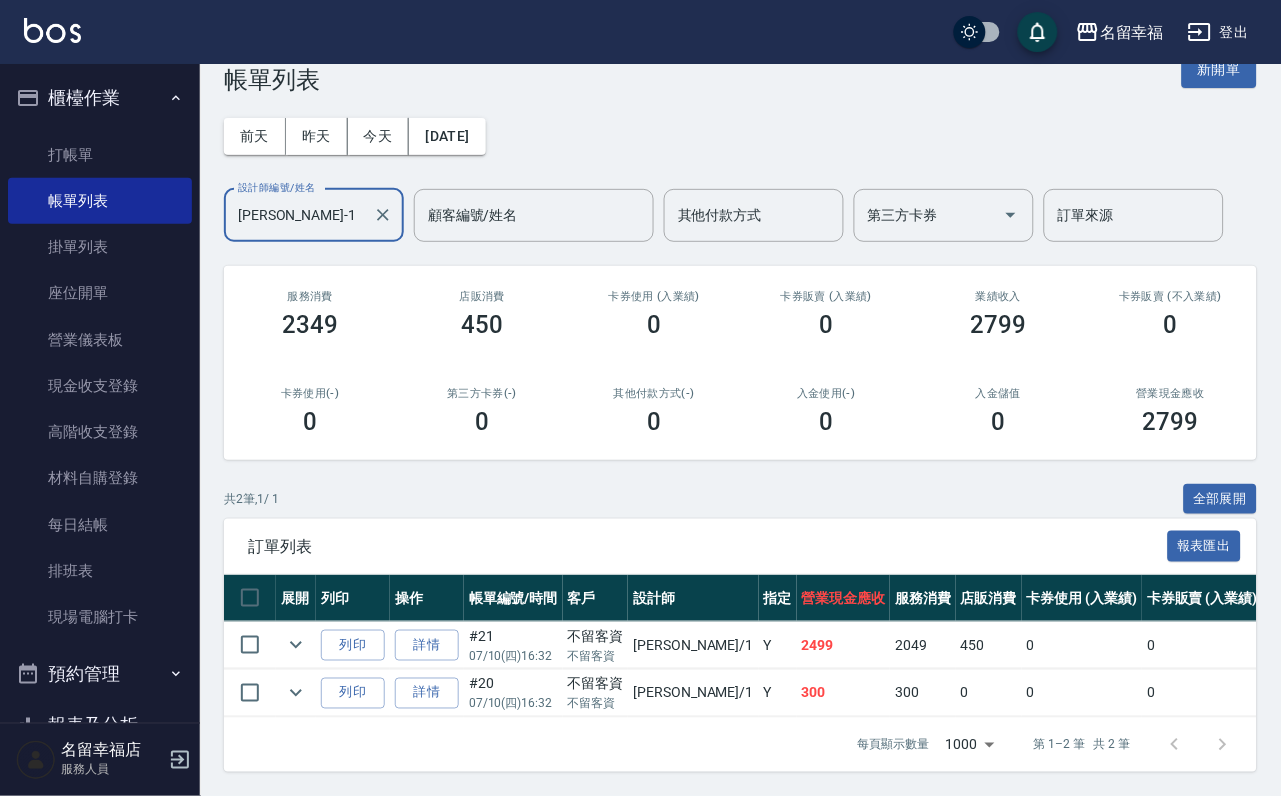 scroll, scrollTop: 169, scrollLeft: 0, axis: vertical 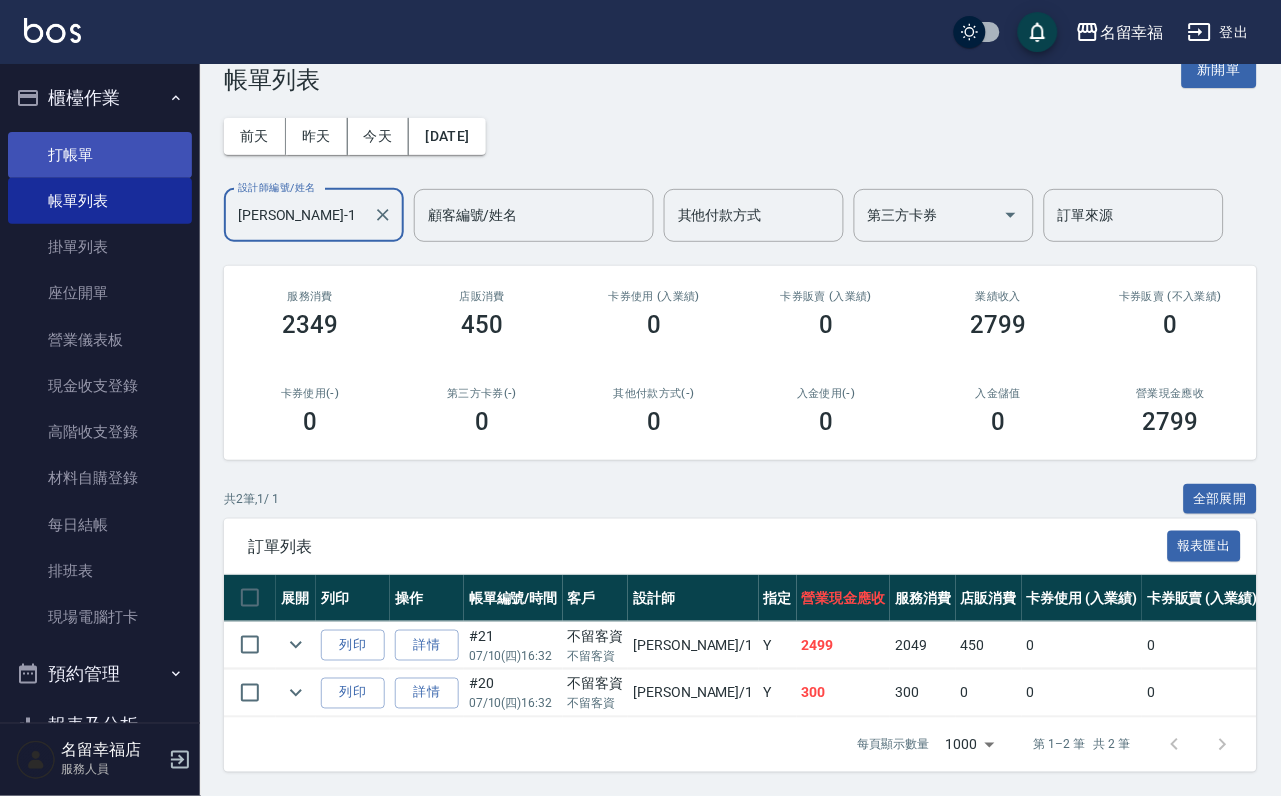 type on "[PERSON_NAME]-1" 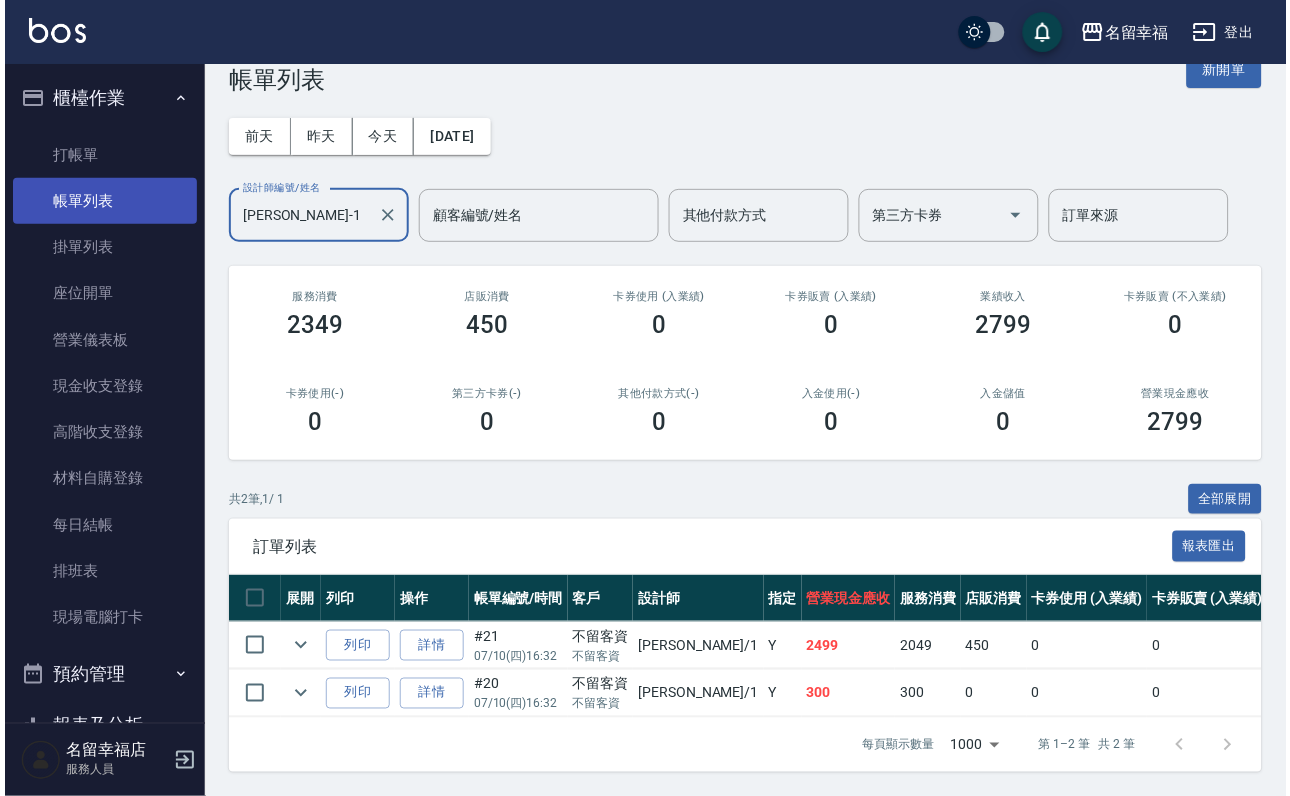 scroll, scrollTop: 0, scrollLeft: 0, axis: both 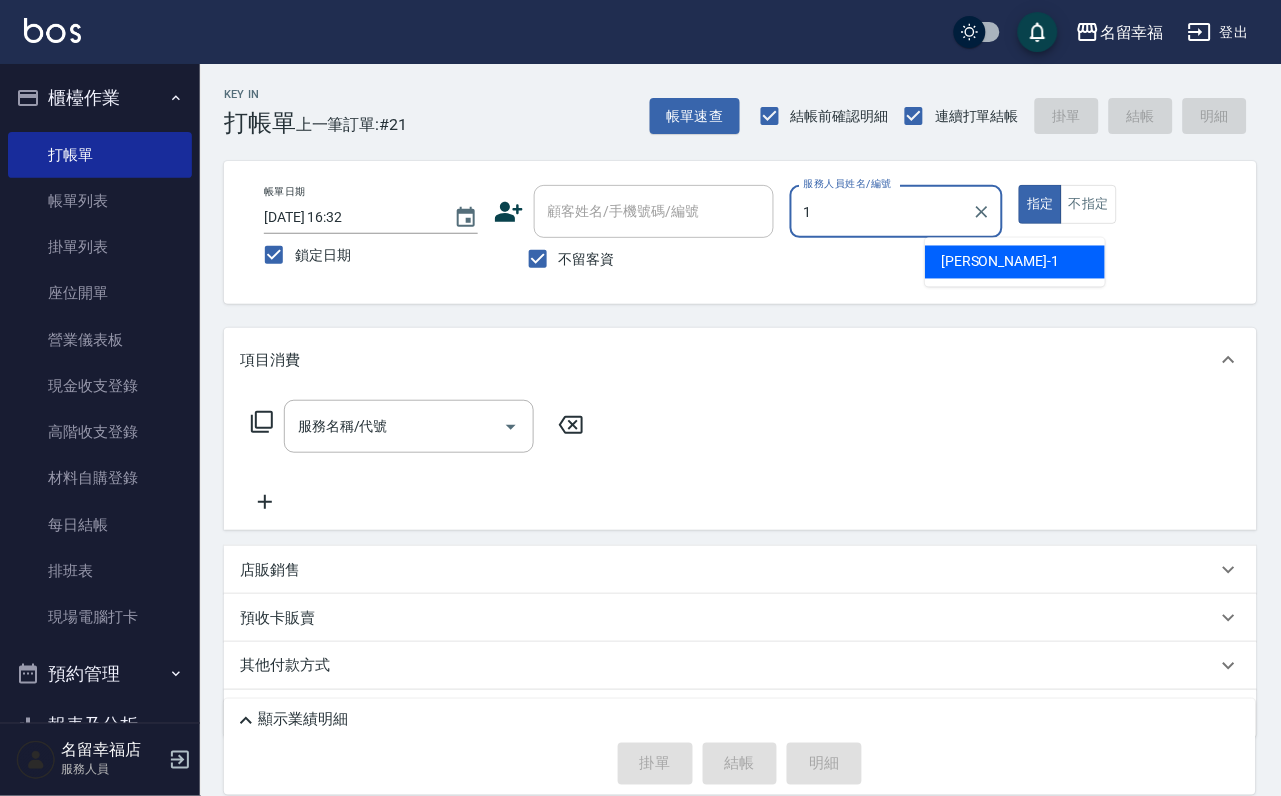 type on "[PERSON_NAME]-1" 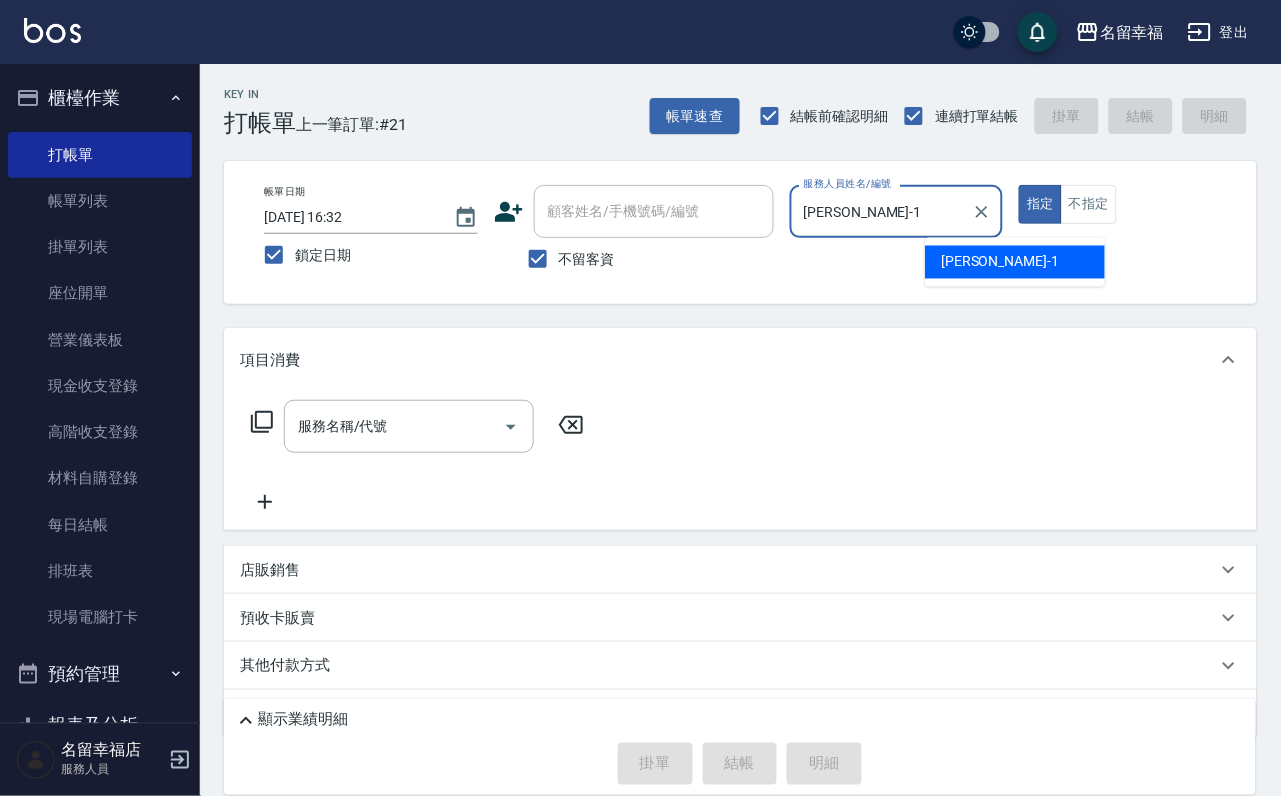 type on "true" 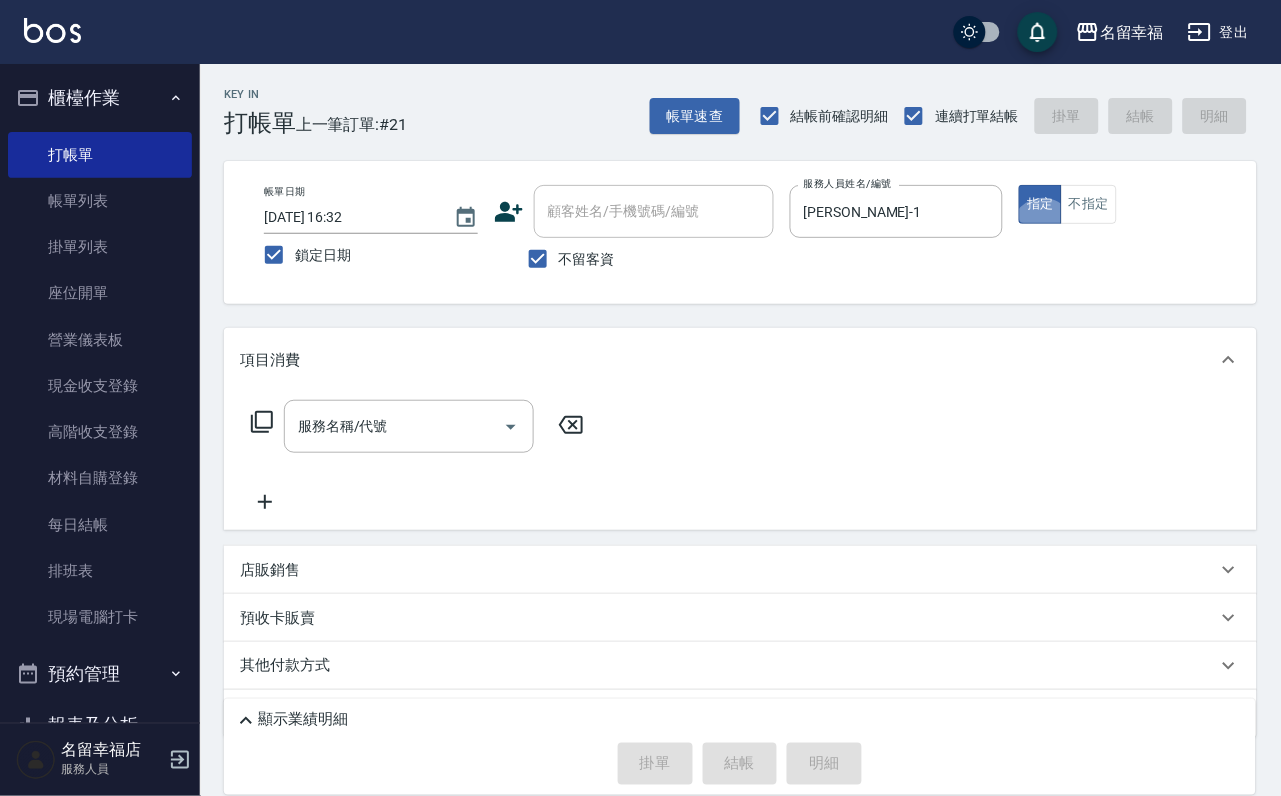 click 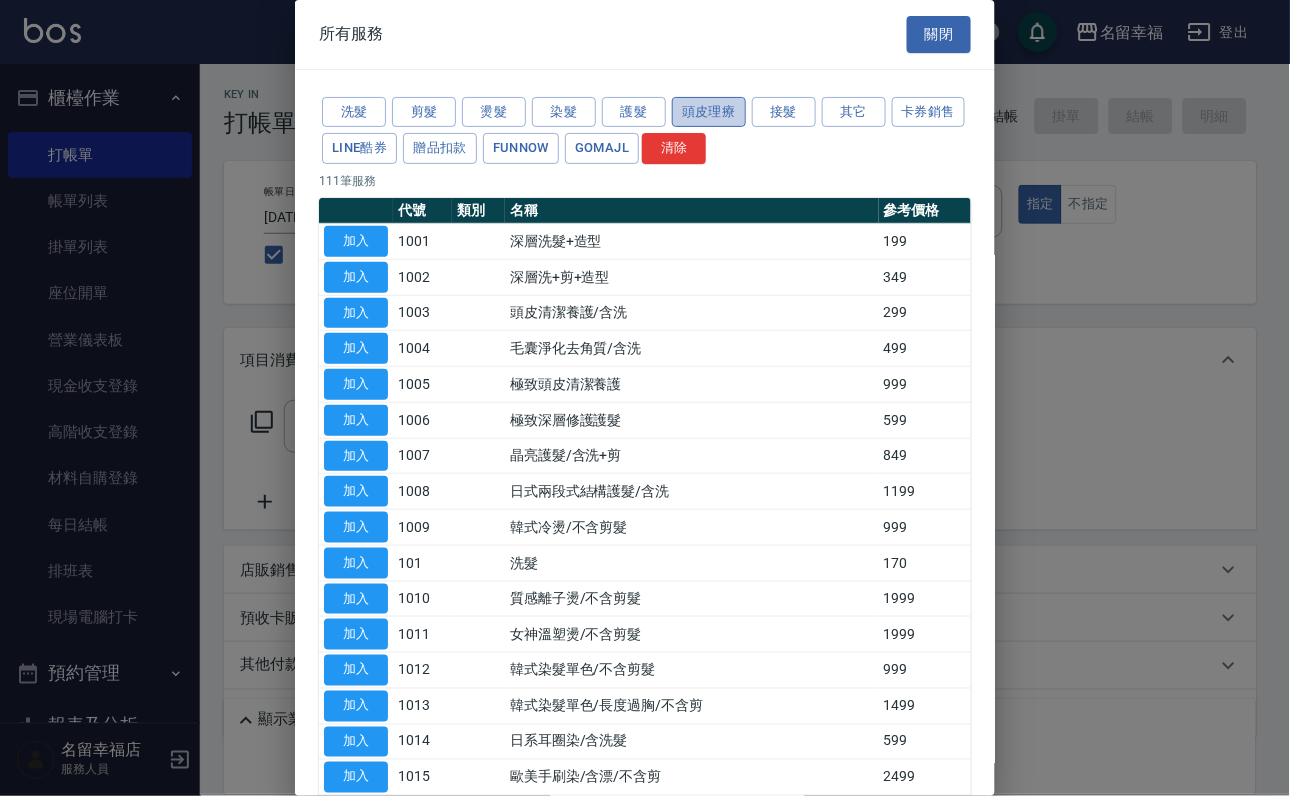 click on "頭皮理療" at bounding box center [709, 112] 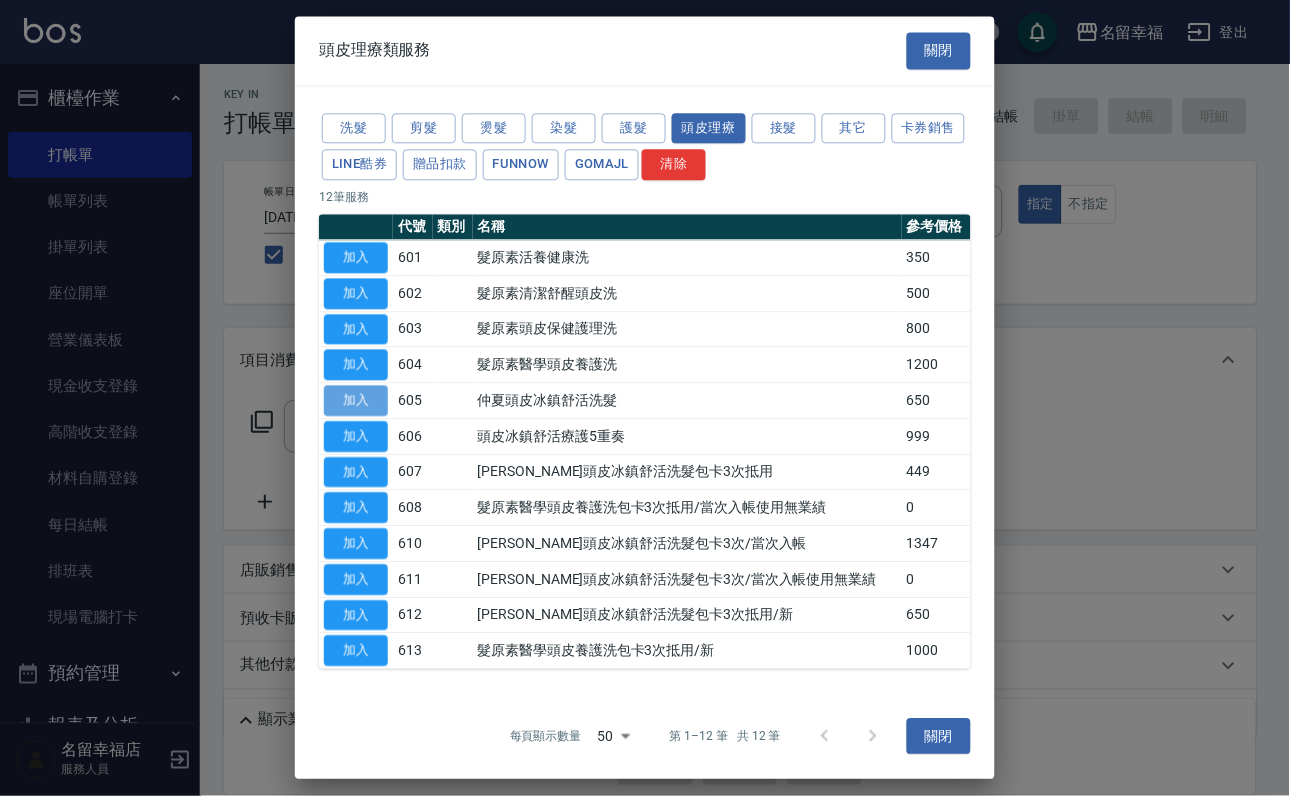 click on "加入" at bounding box center (356, 400) 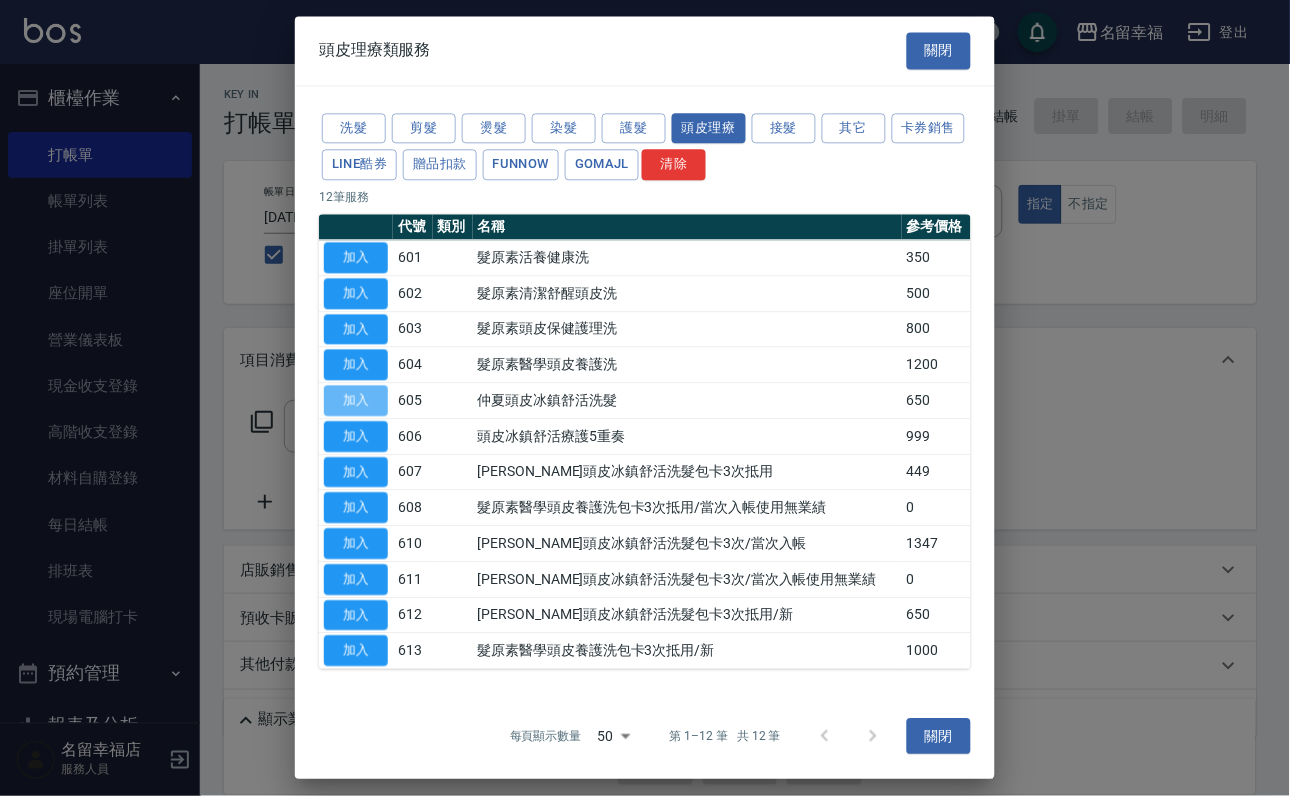 type on "[PERSON_NAME]頭皮冰鎮舒活洗髮(605)" 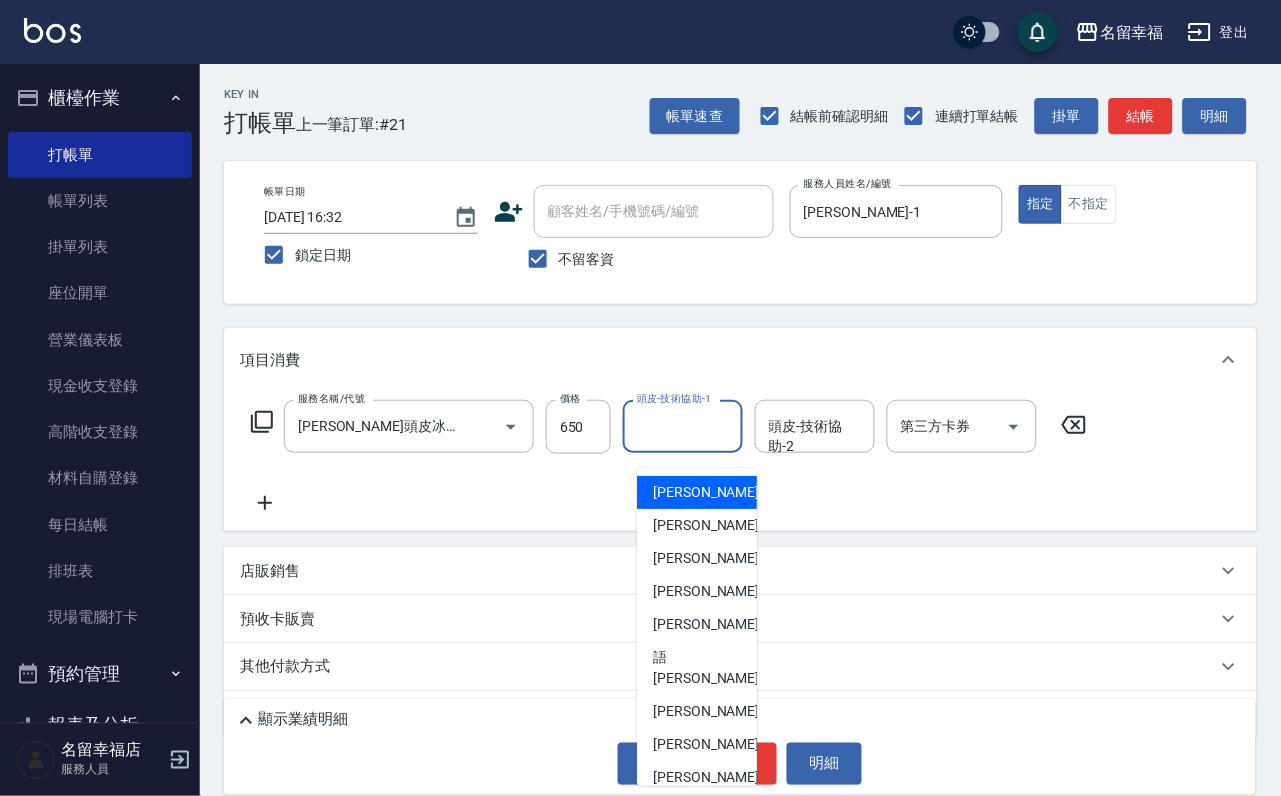 click on "頭皮-技術協助-1 頭皮-技術協助-1" at bounding box center [683, 426] 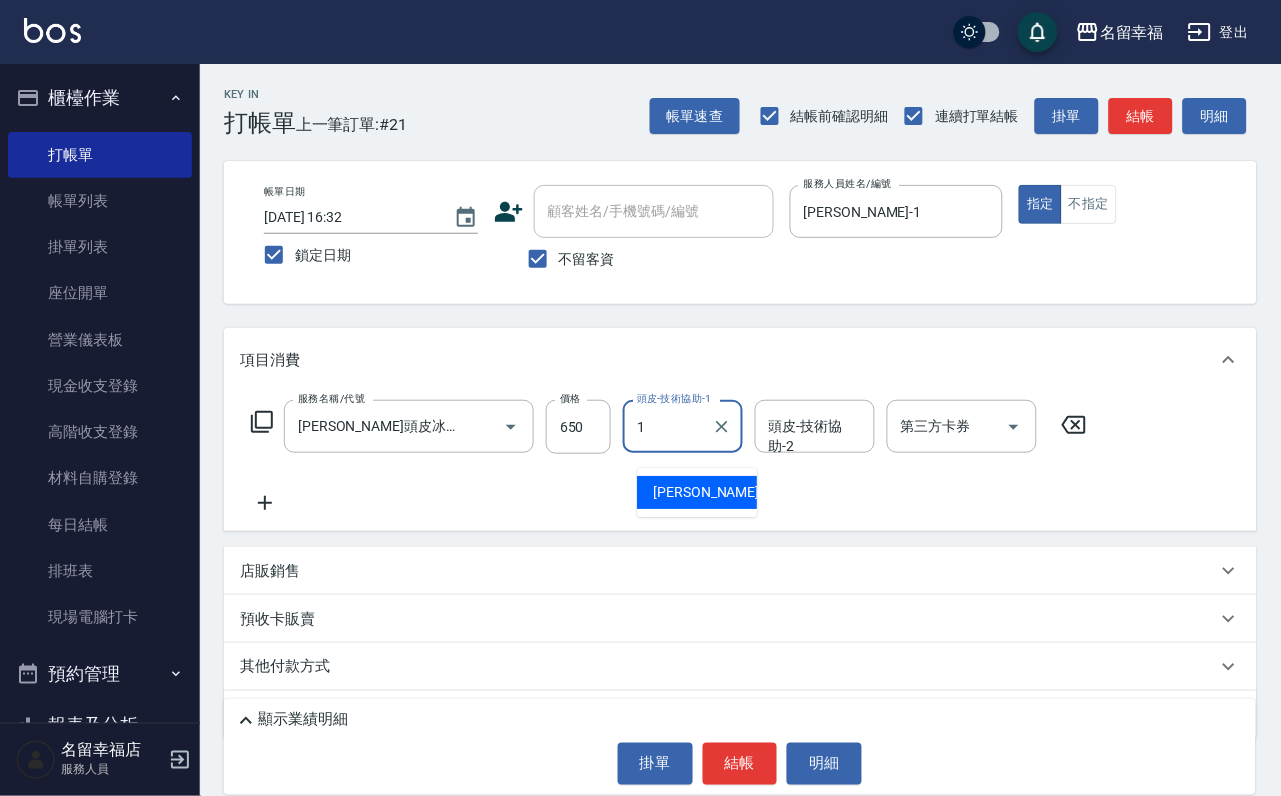 type on "[PERSON_NAME]-1" 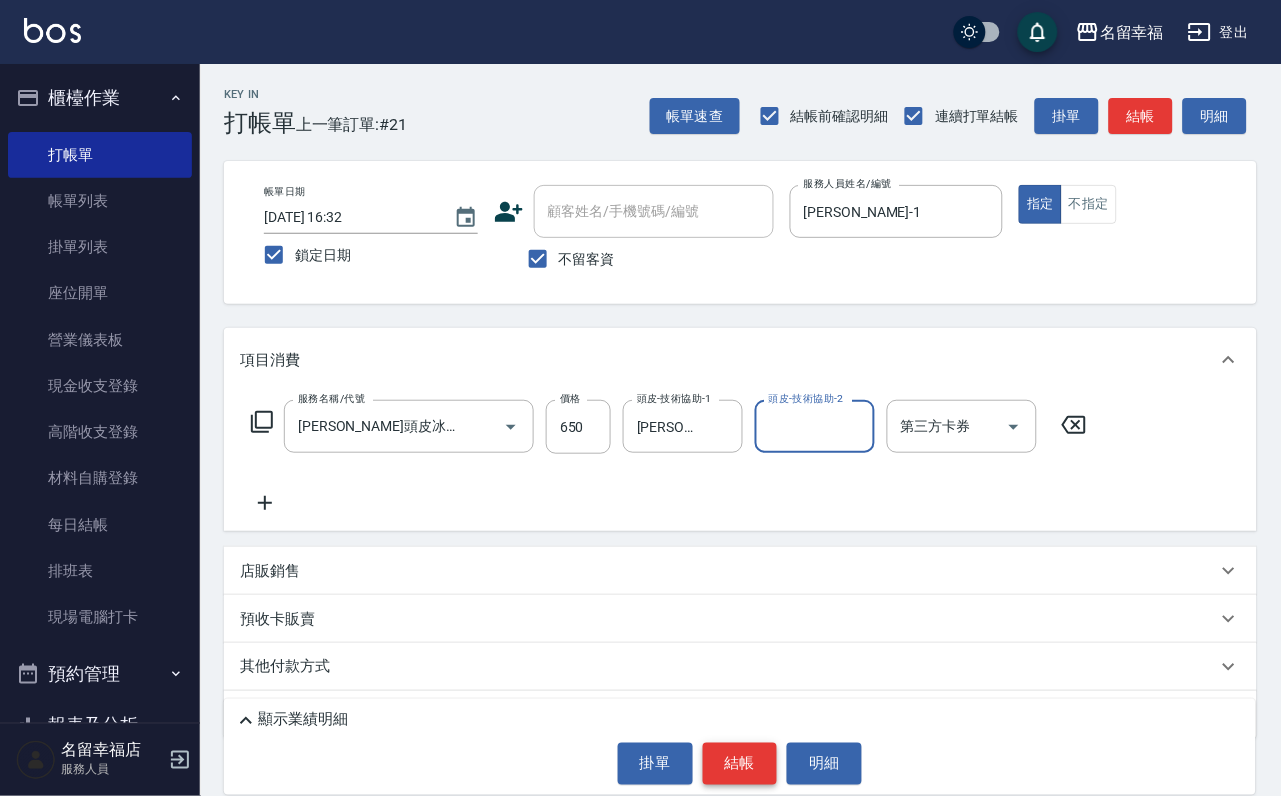 click on "結帳" at bounding box center (740, 764) 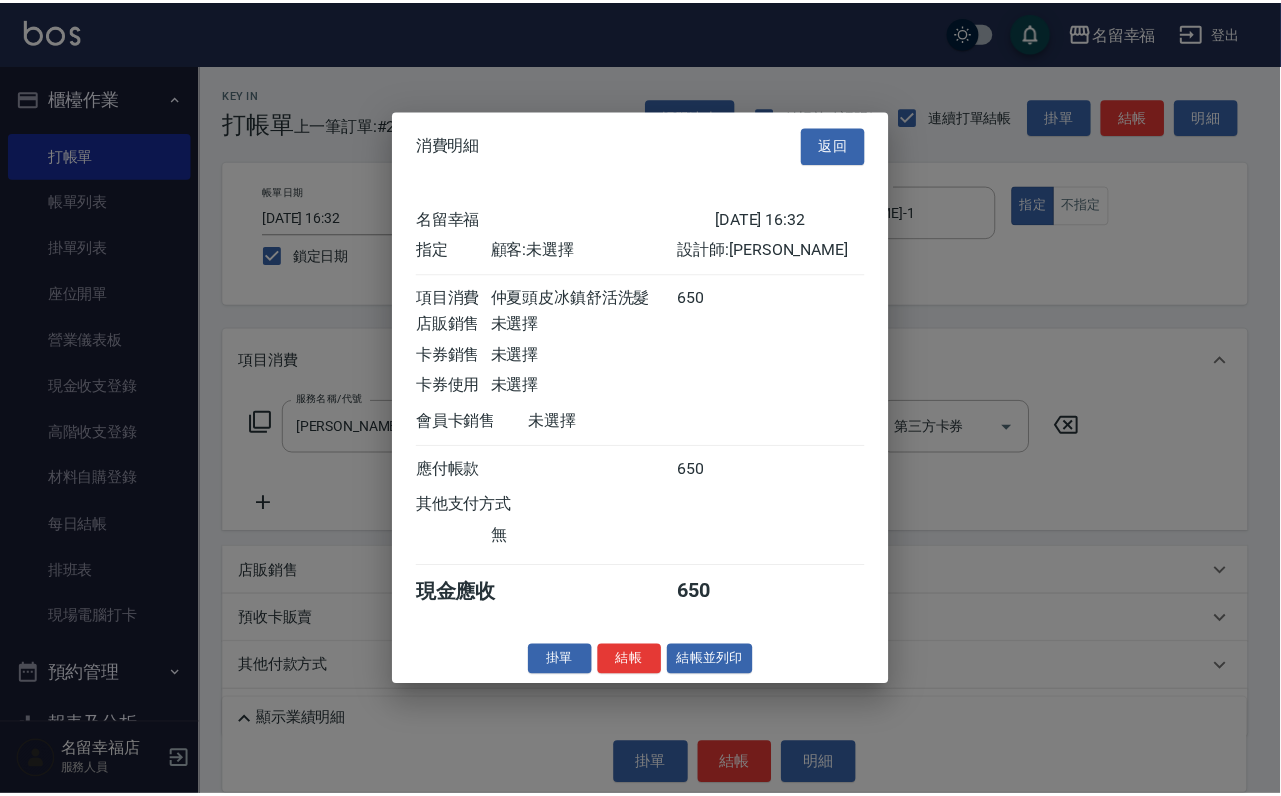 scroll, scrollTop: 247, scrollLeft: 0, axis: vertical 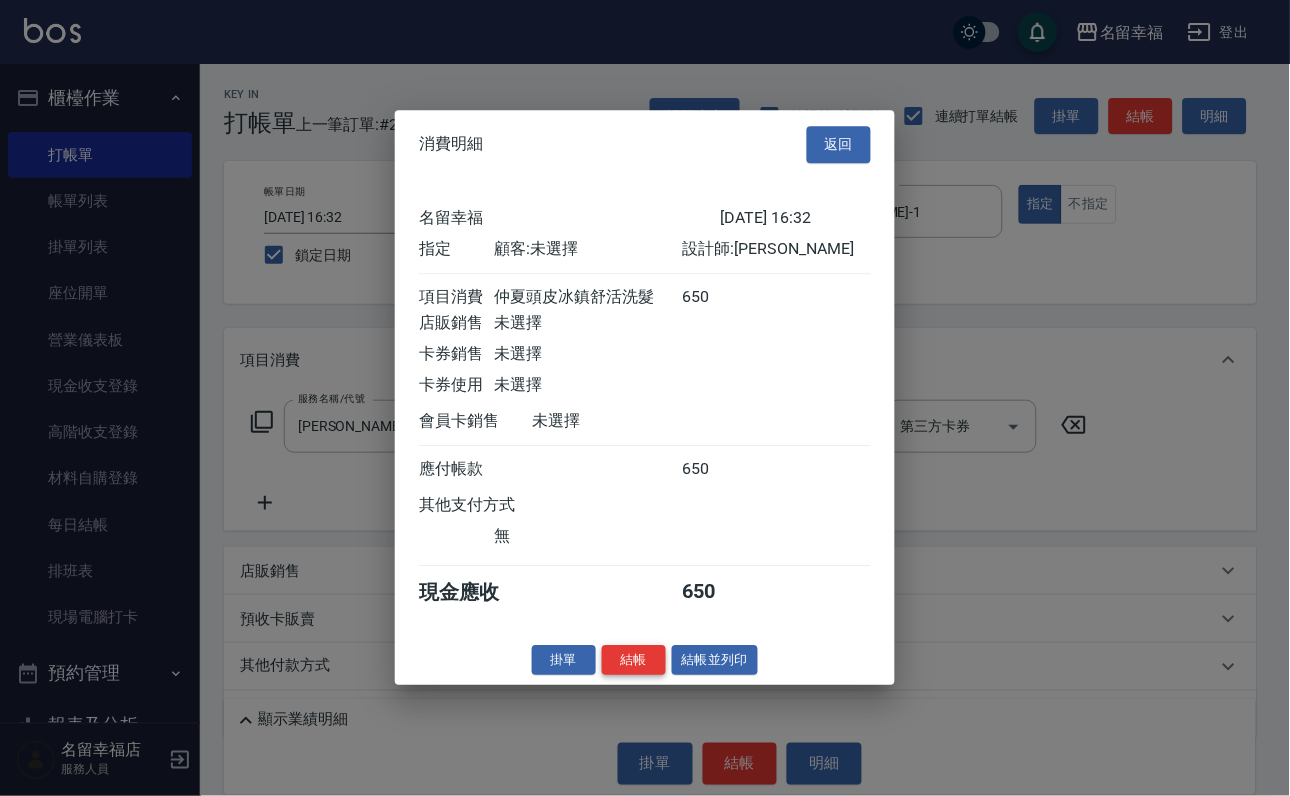 click on "結帳" at bounding box center (634, 660) 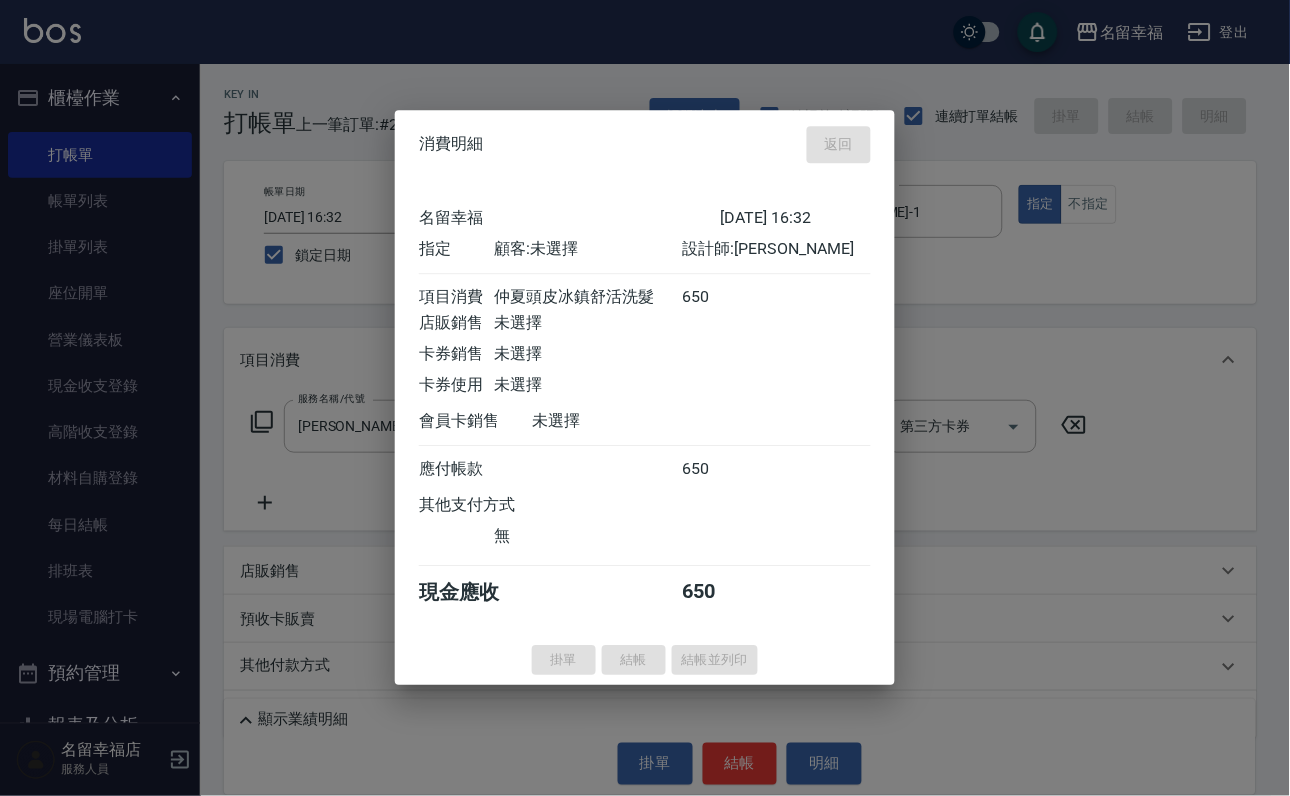 type 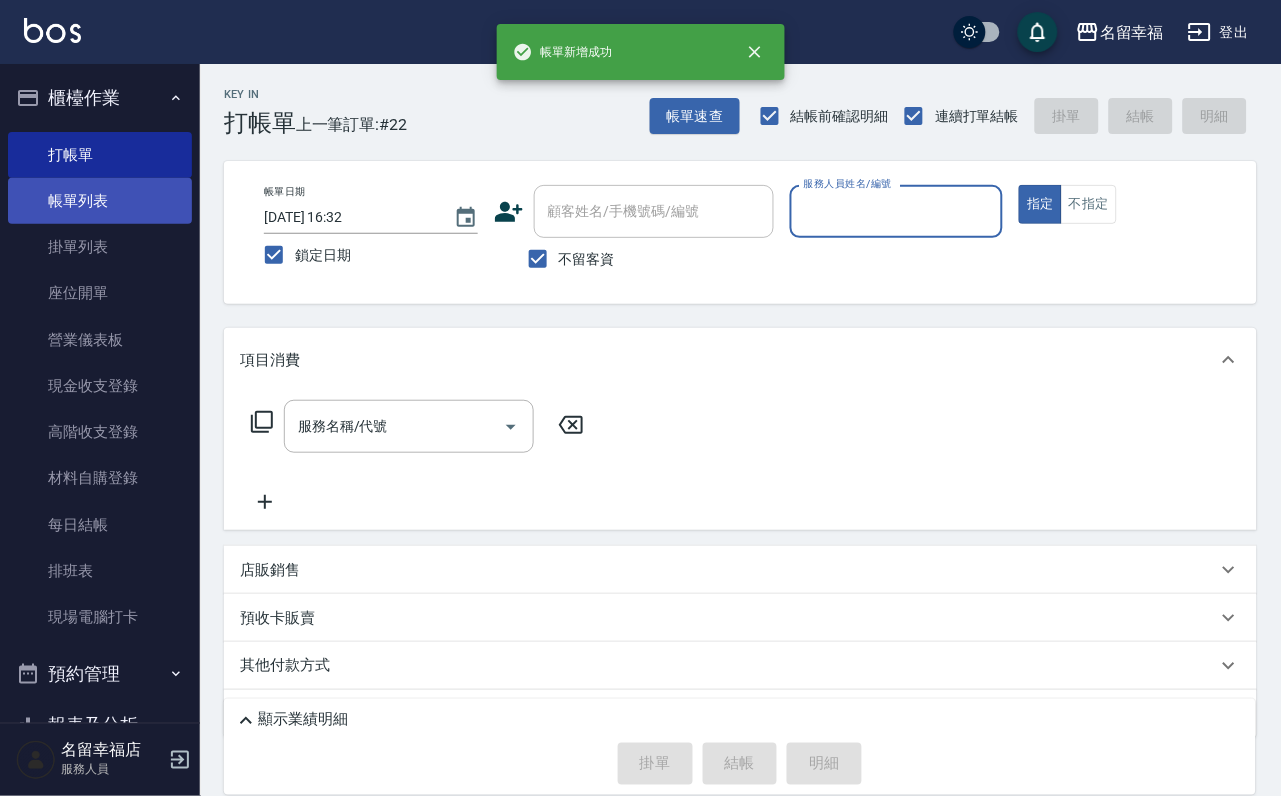click on "帳單列表" at bounding box center (100, 201) 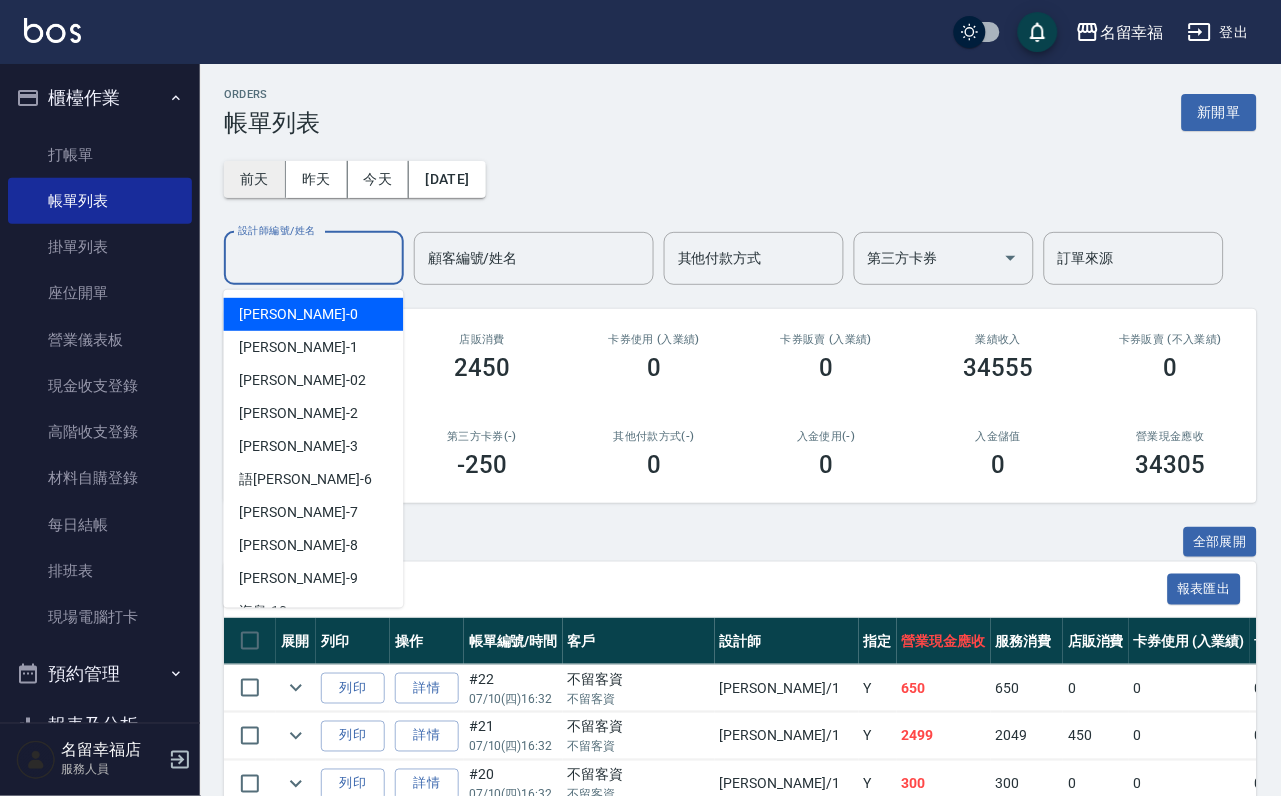 drag, startPoint x: 296, startPoint y: 250, endPoint x: 273, endPoint y: 200, distance: 55.03635 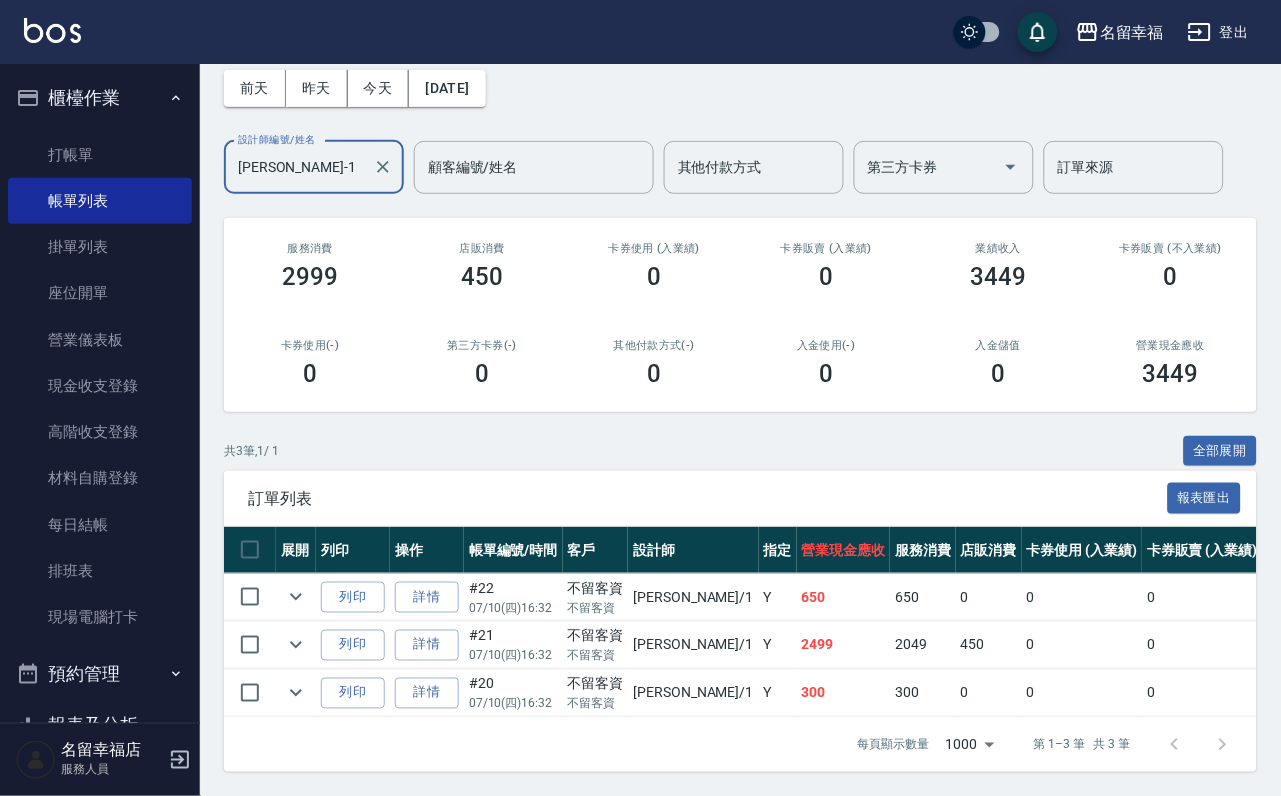 scroll, scrollTop: 231, scrollLeft: 0, axis: vertical 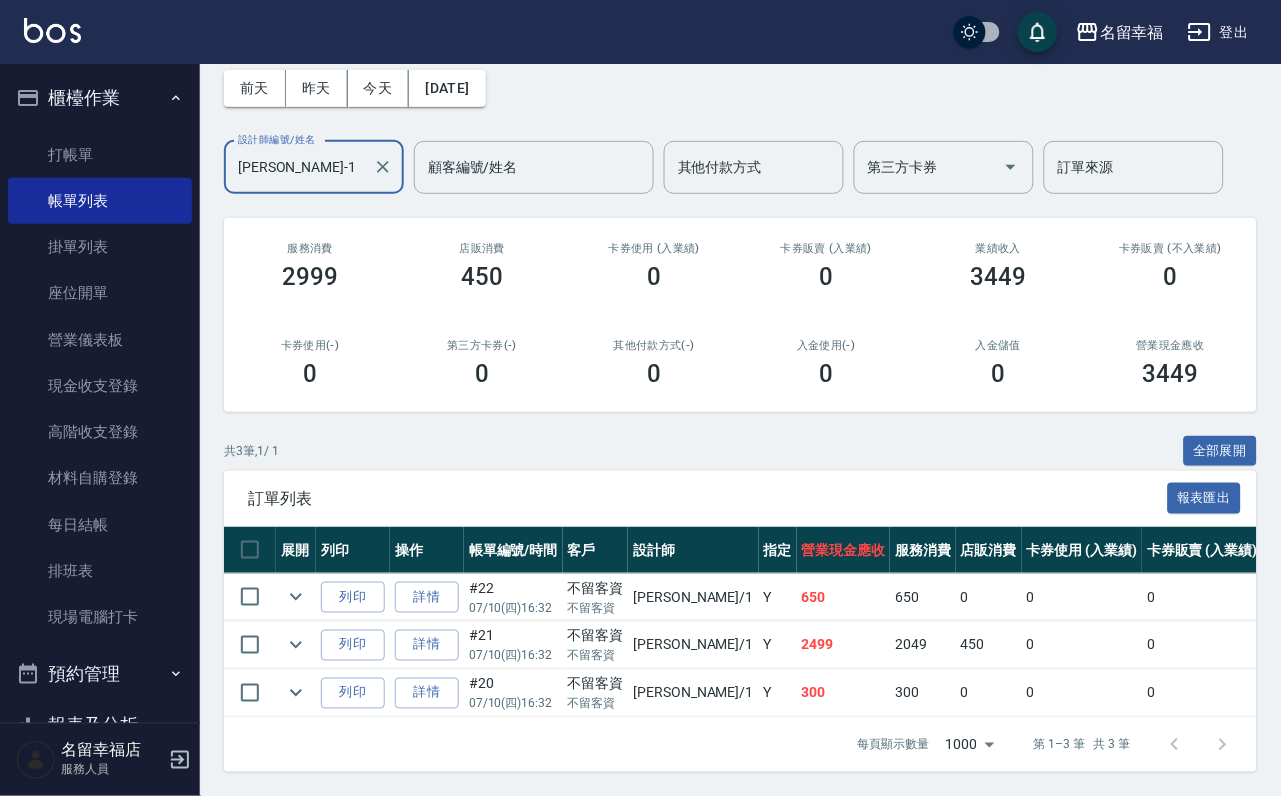 type on "[PERSON_NAME]-1" 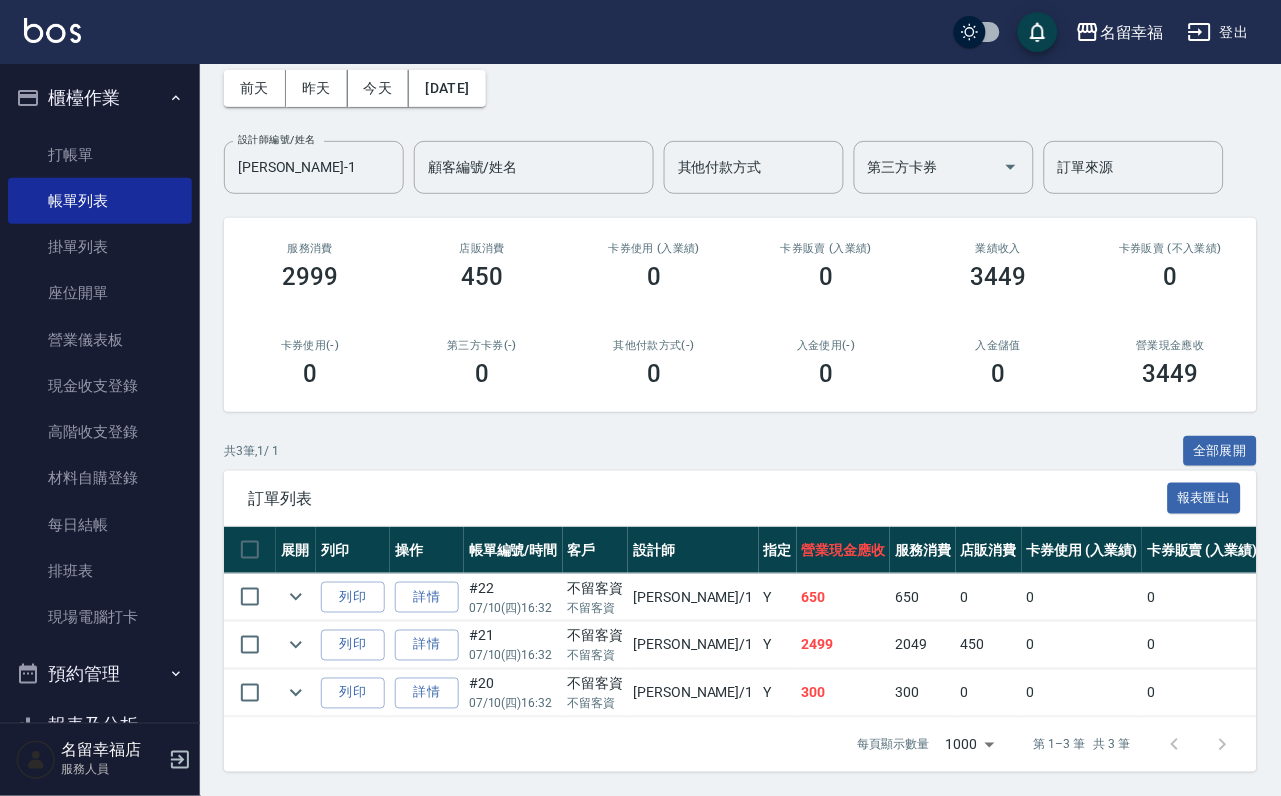 click on "打帳單 帳單列表 掛單列表 座位開單 營業儀表板 現金收支登錄 高階收支登錄 材料自購登錄 每日結帳 排班表 現場電腦打卡" at bounding box center [100, 386] 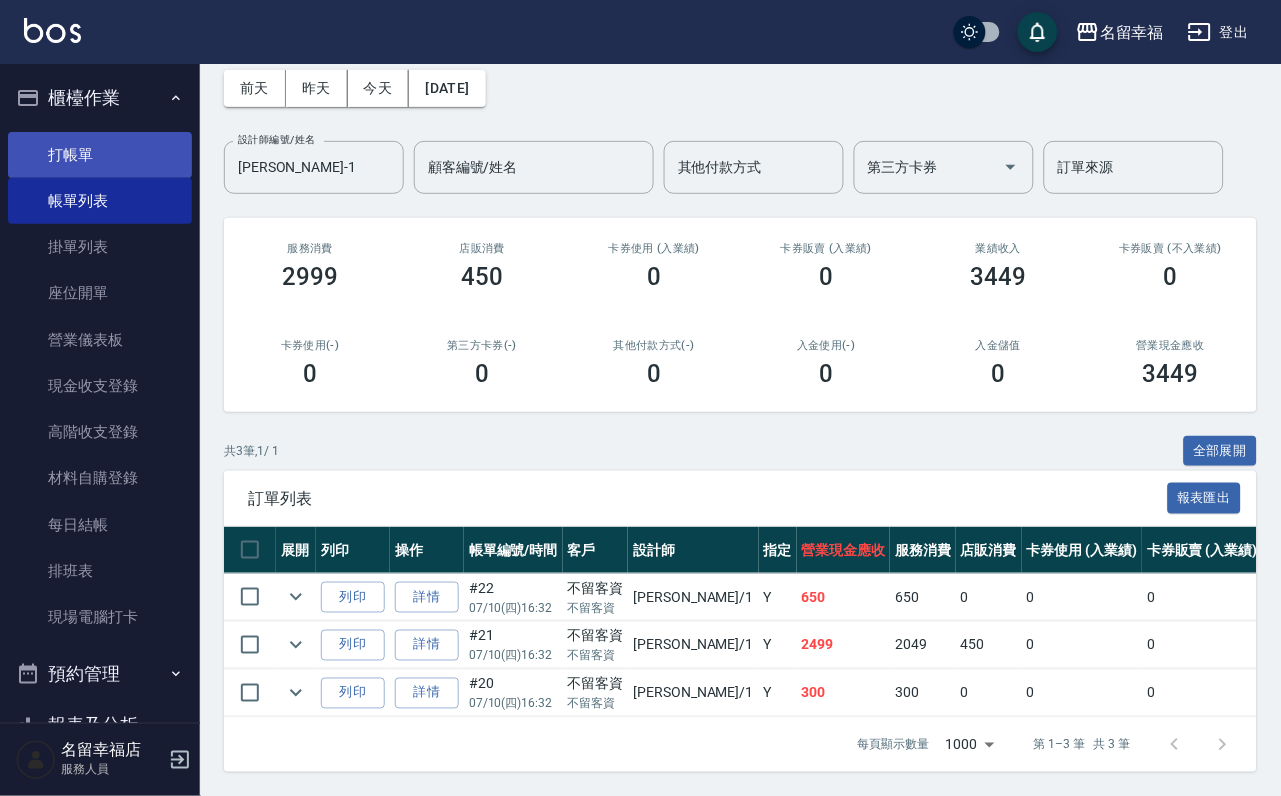 click on "打帳單" at bounding box center [100, 155] 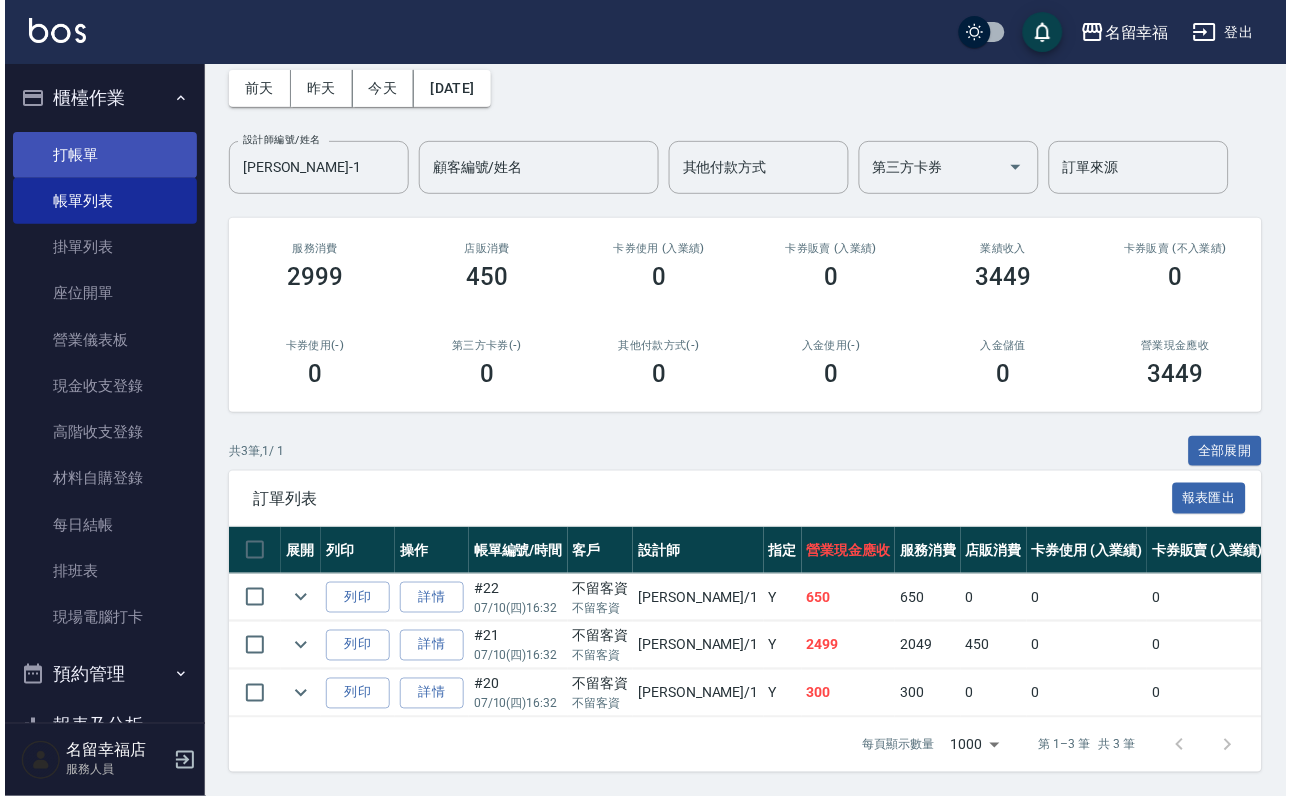 scroll, scrollTop: 0, scrollLeft: 0, axis: both 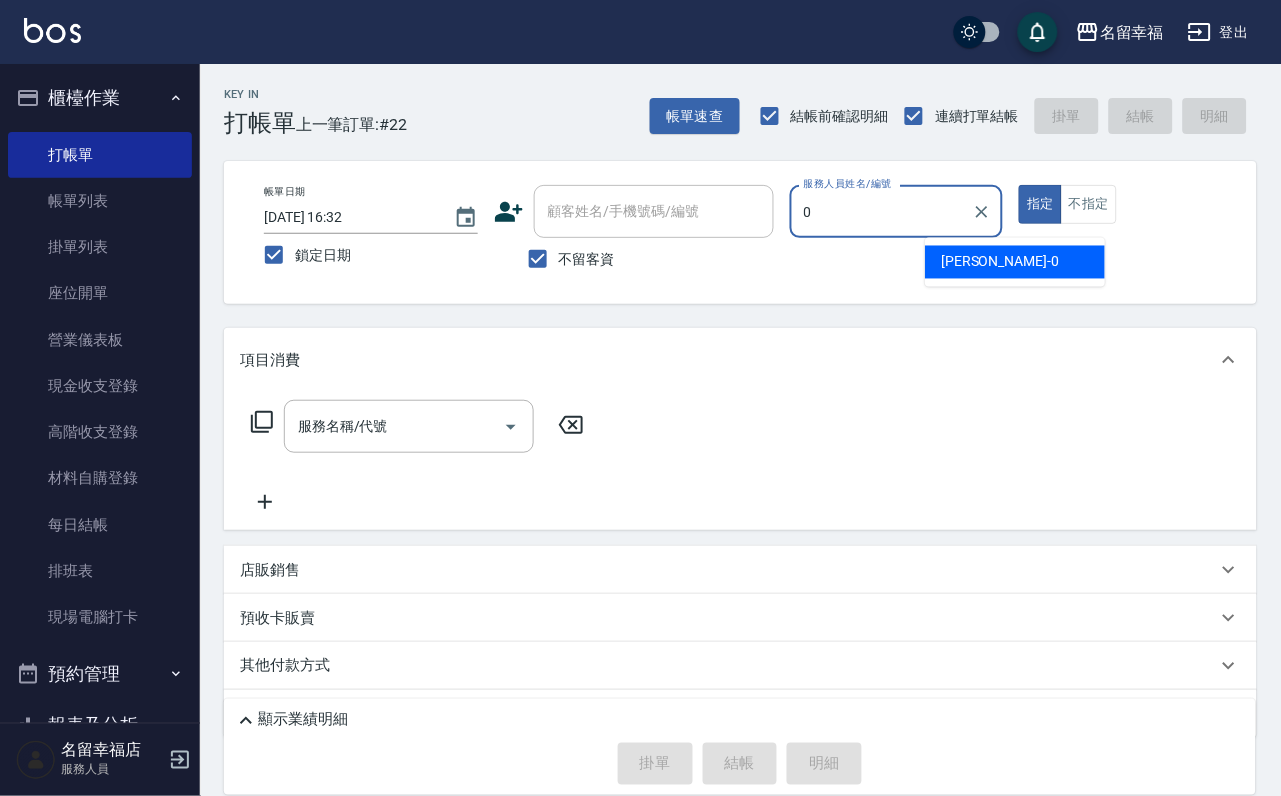 type on "小靜-0" 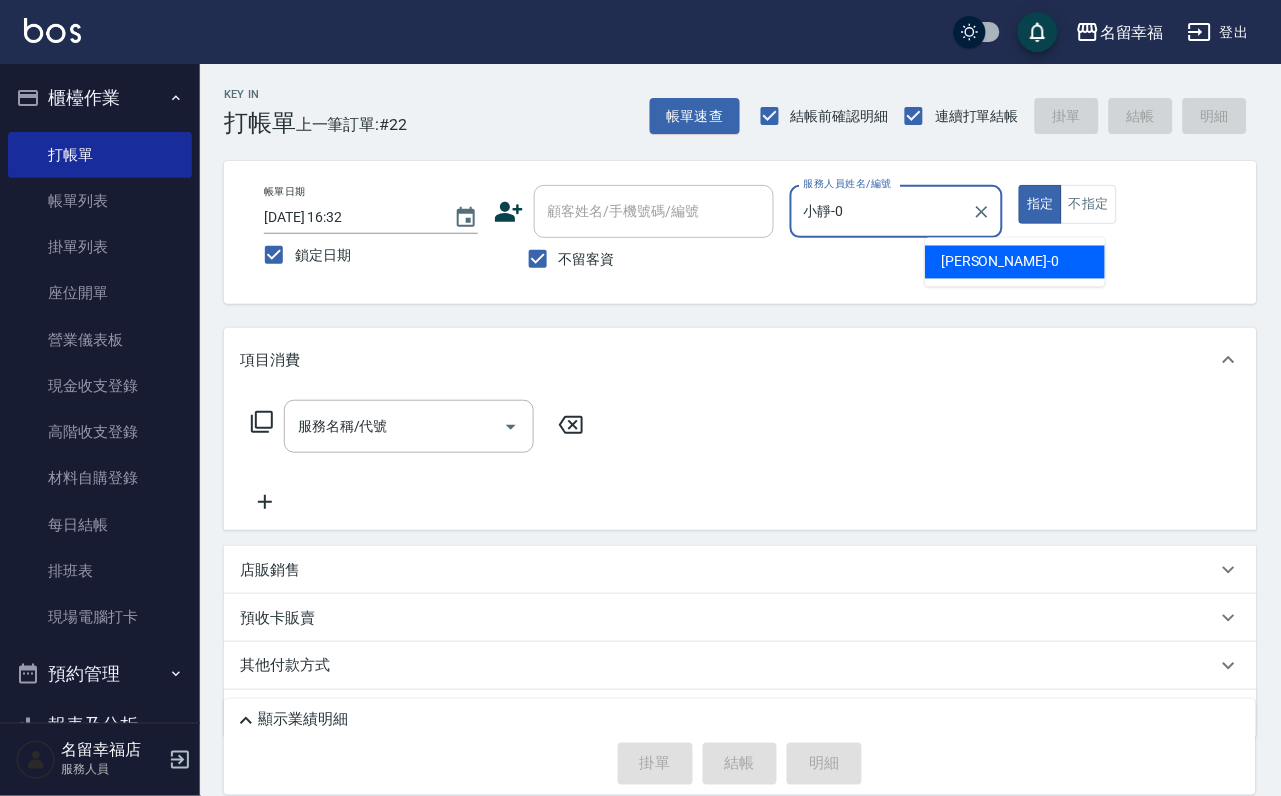 type on "true" 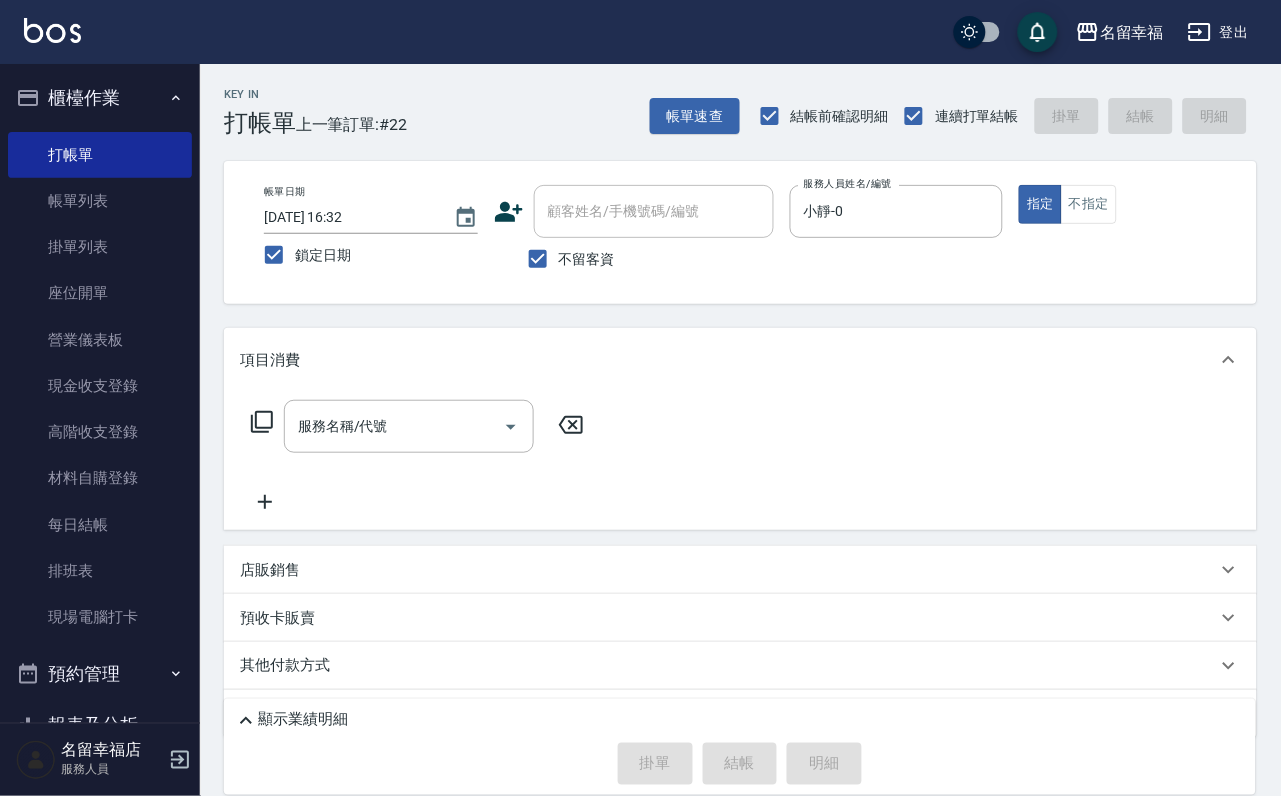 click 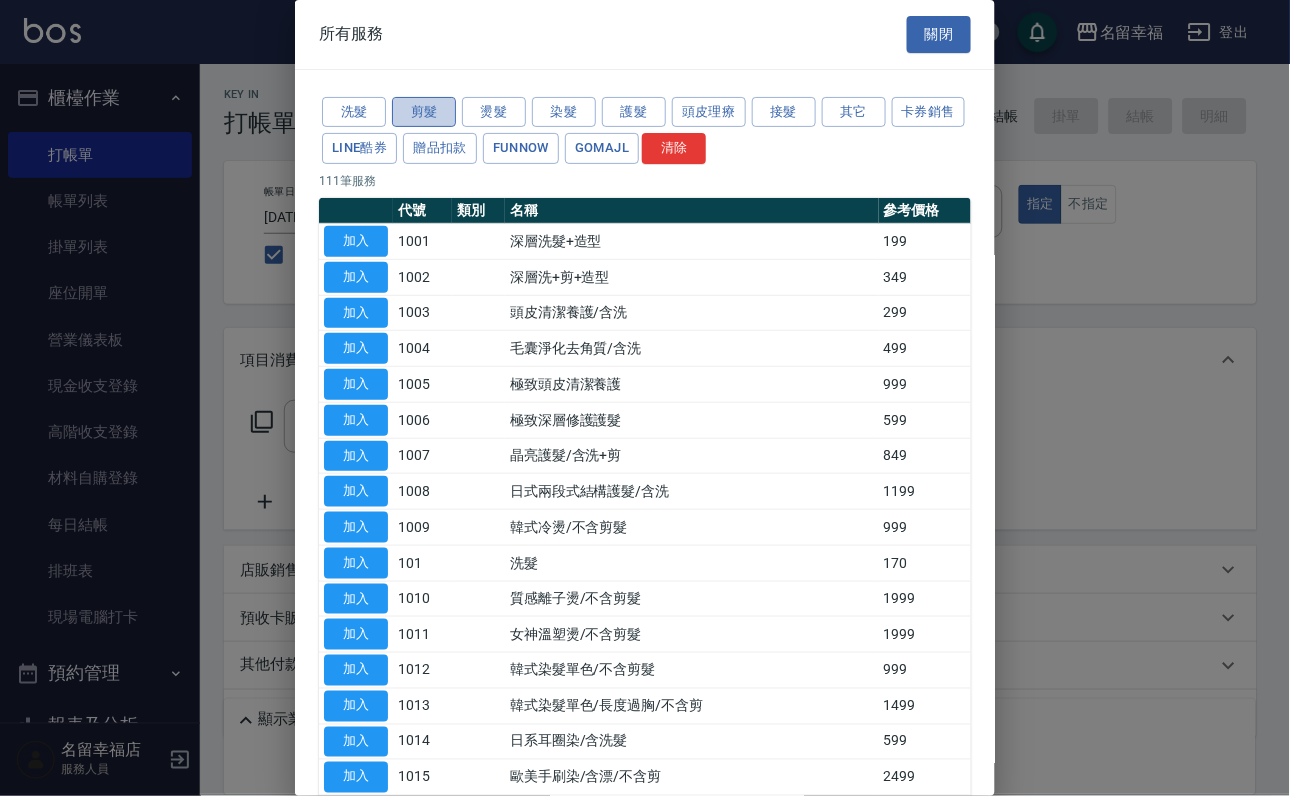click on "剪髮" at bounding box center (424, 112) 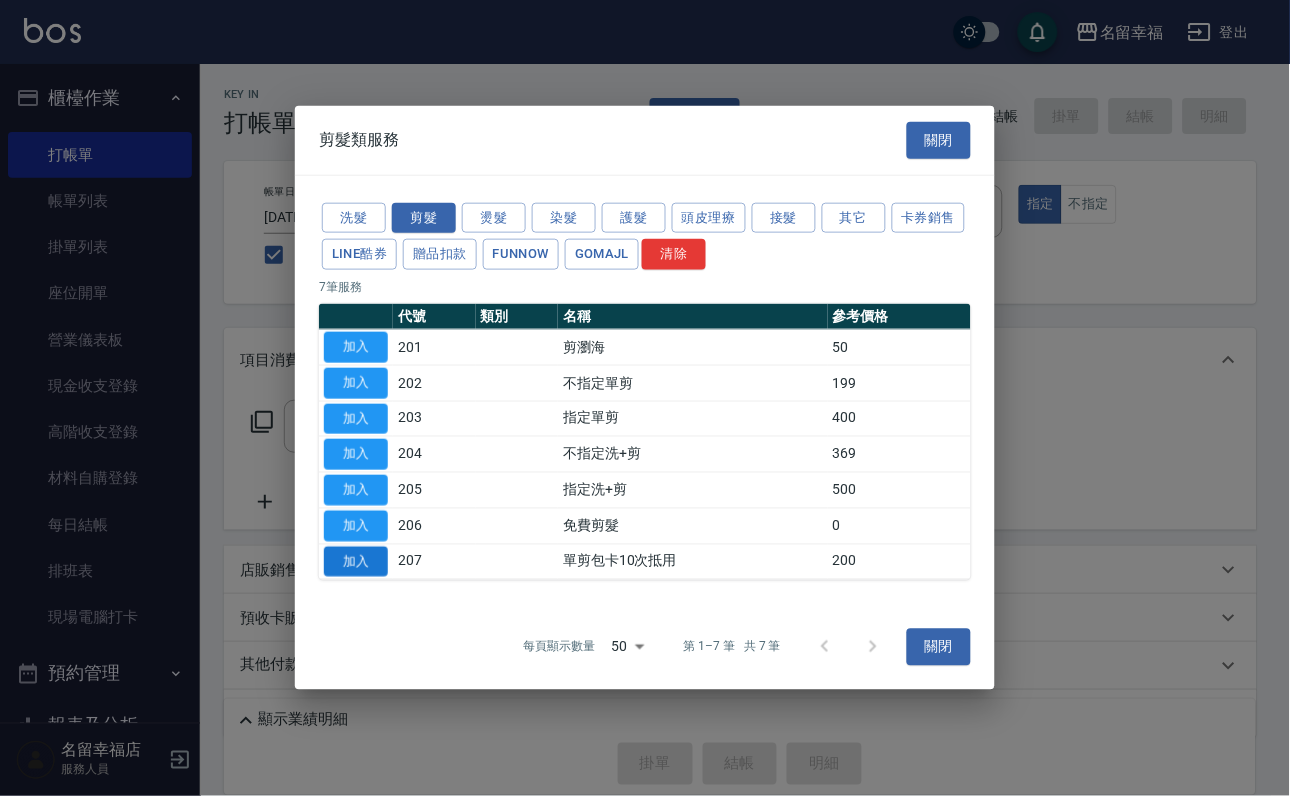 click on "加入" at bounding box center [356, 561] 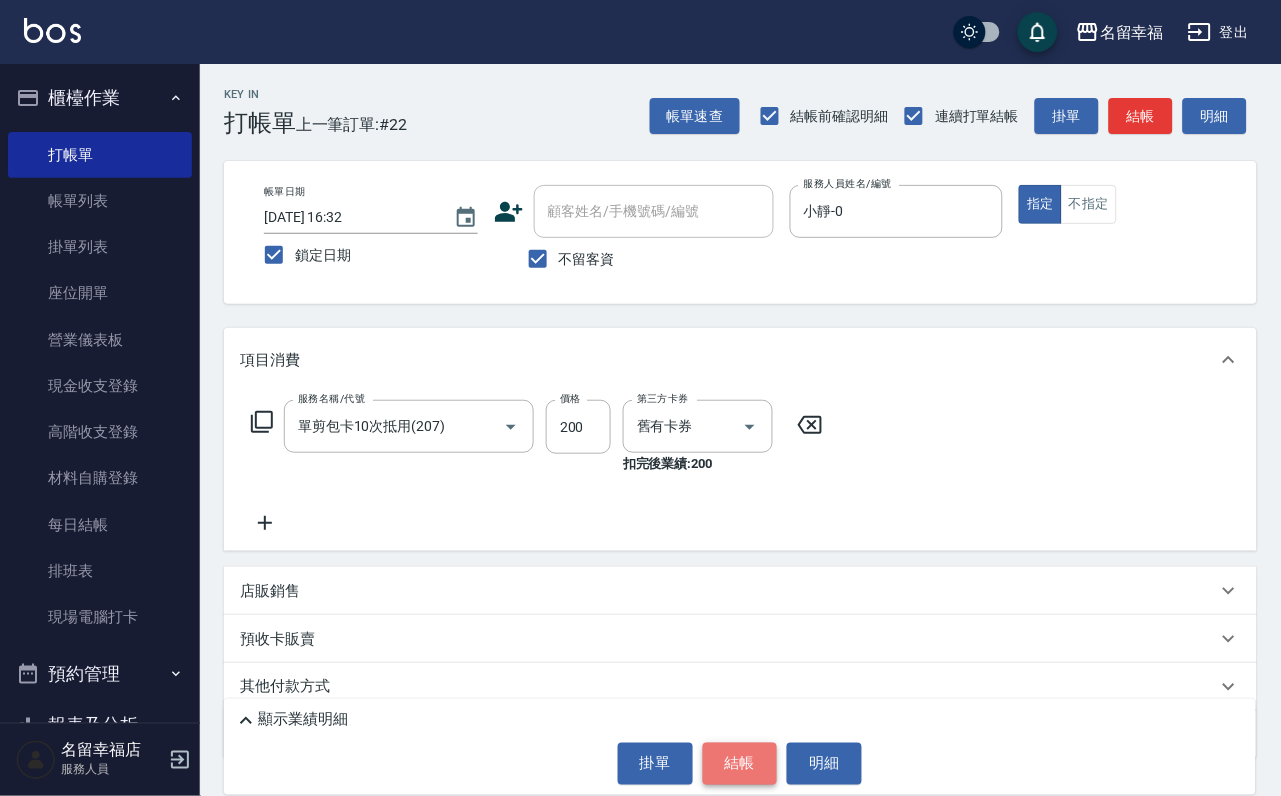 click on "結帳" at bounding box center (740, 764) 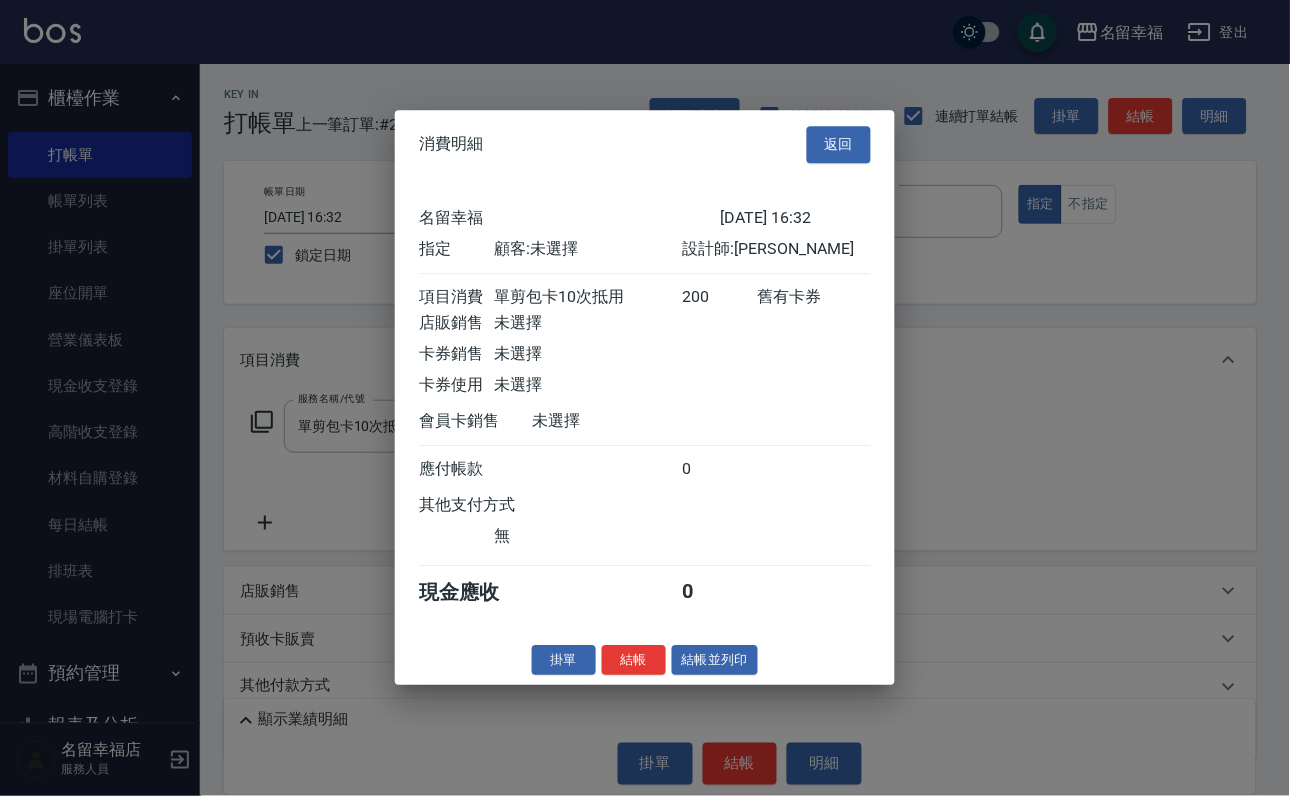 scroll, scrollTop: 247, scrollLeft: 0, axis: vertical 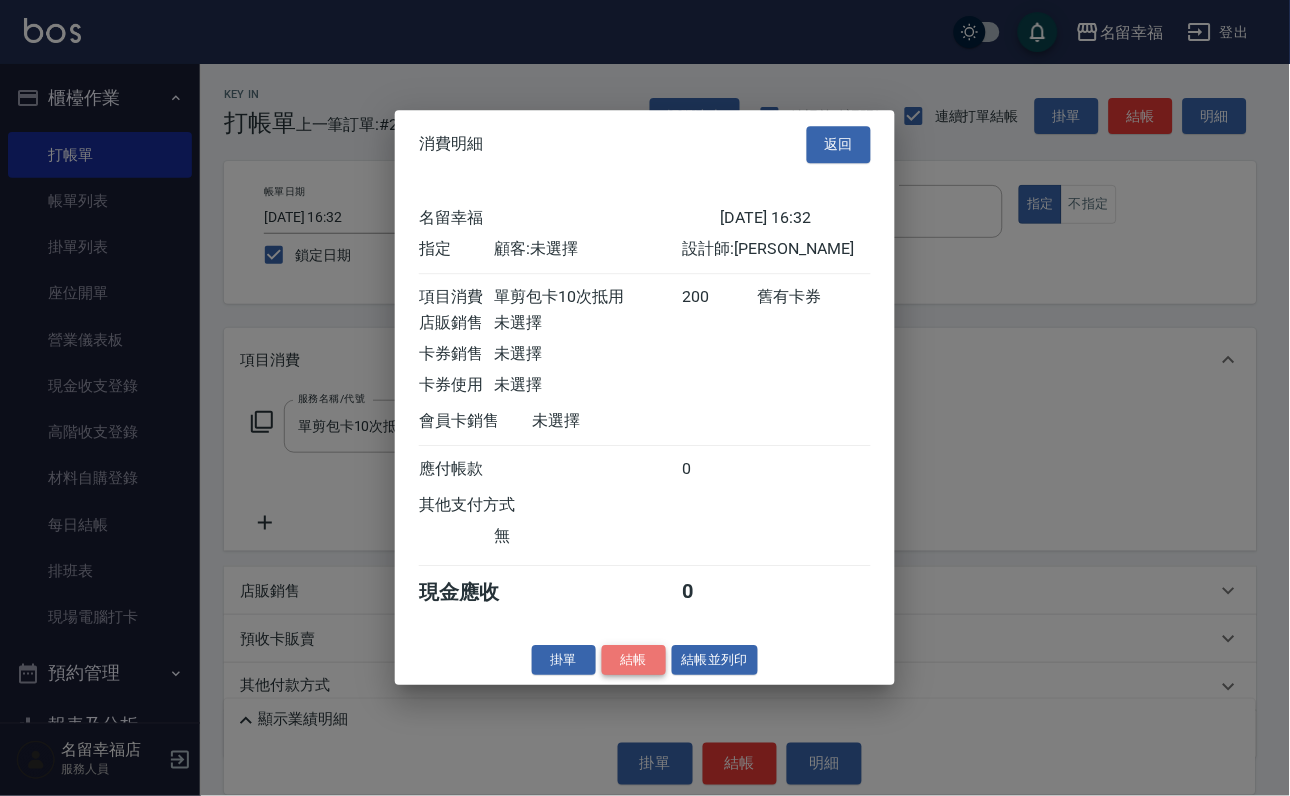 click on "結帳" at bounding box center [634, 660] 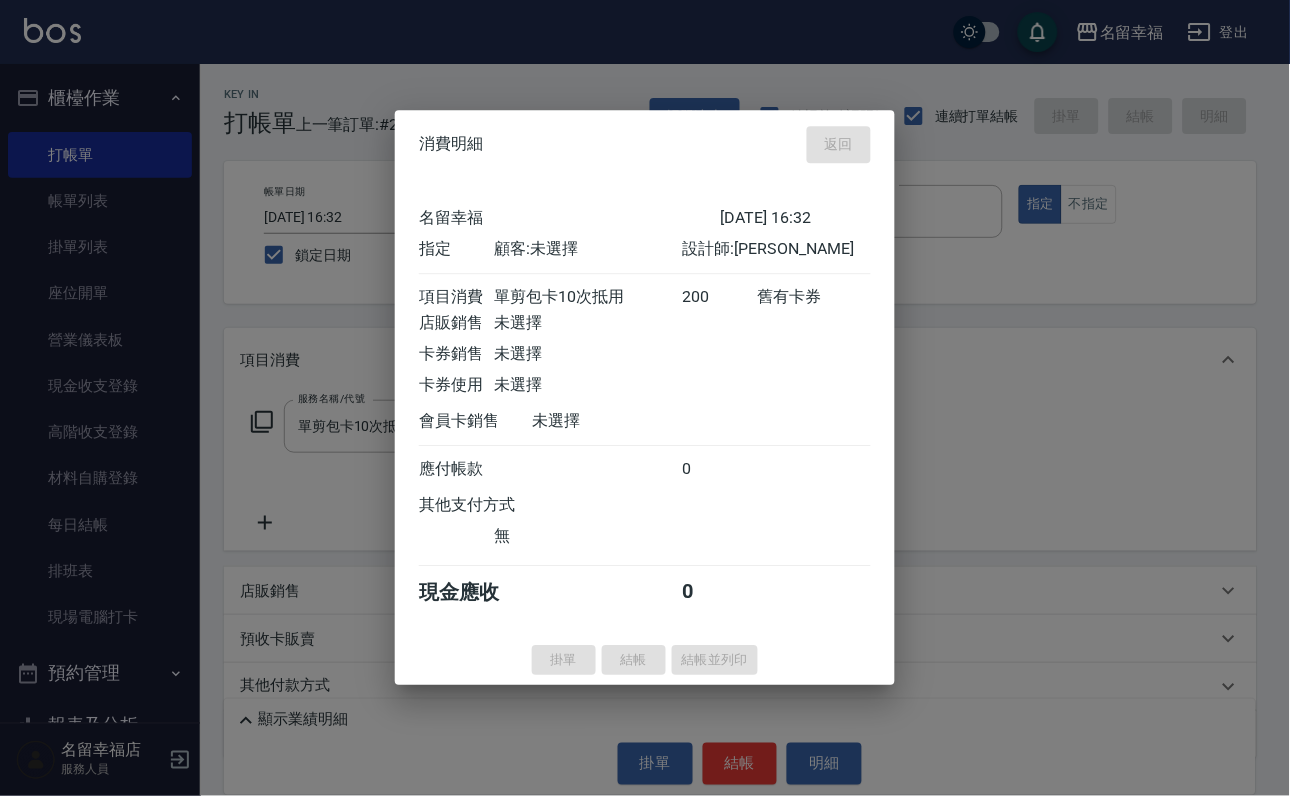 type 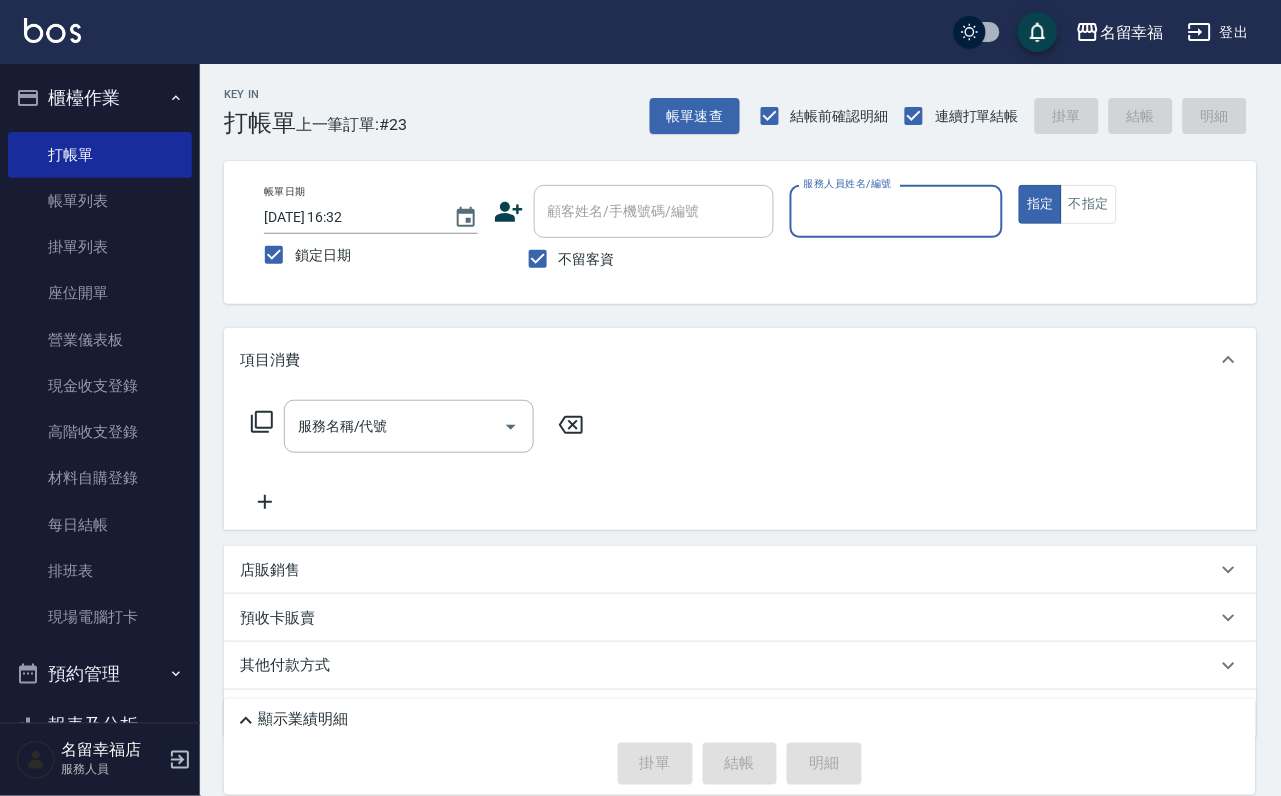click on "服務人員姓名/編號" at bounding box center [897, 211] 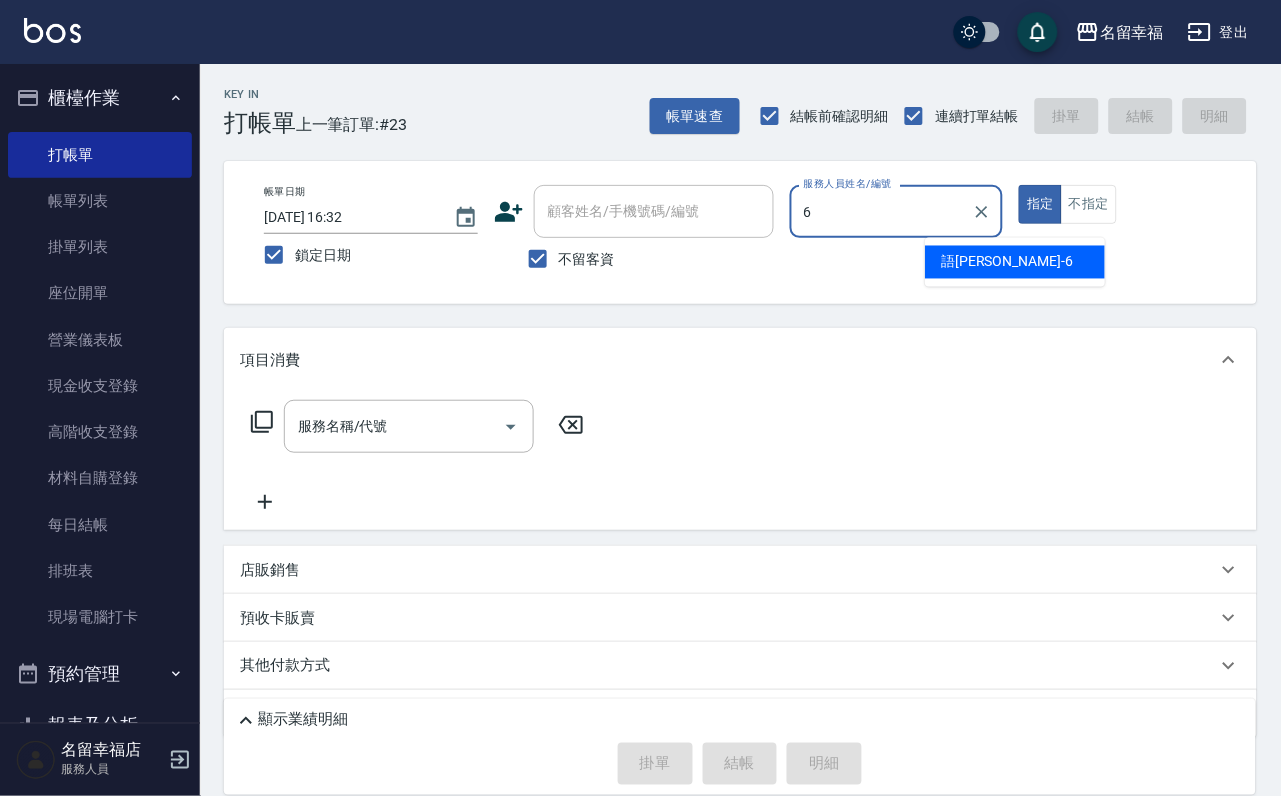 type on "語[PERSON_NAME]-6" 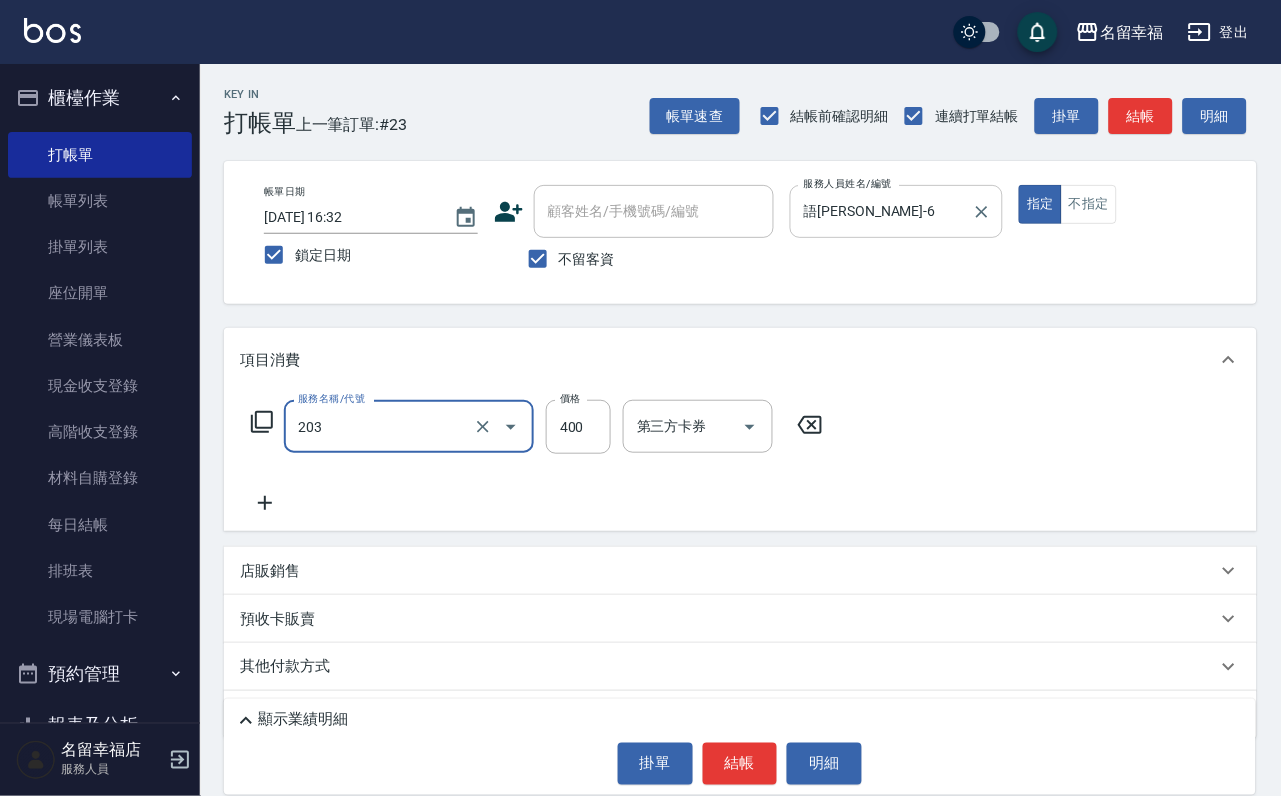 type on "指定單剪(203)" 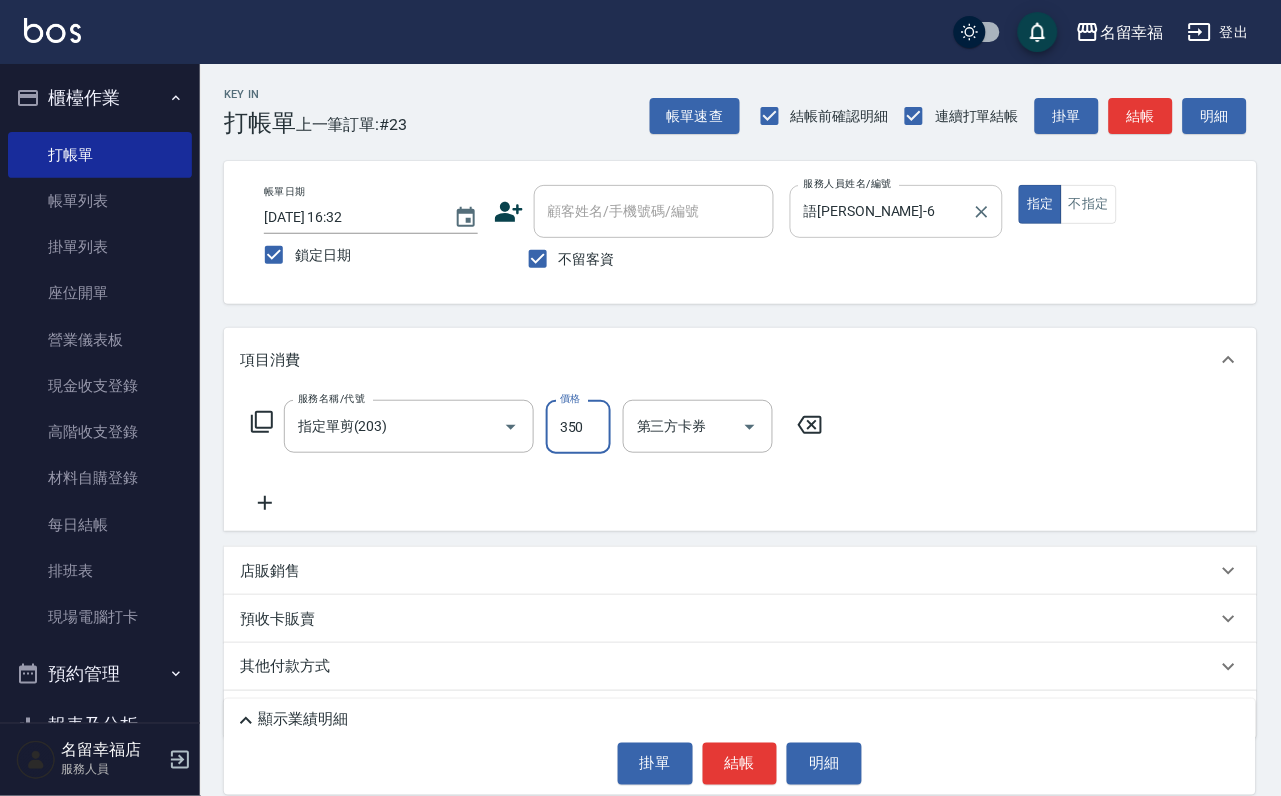 type on "350" 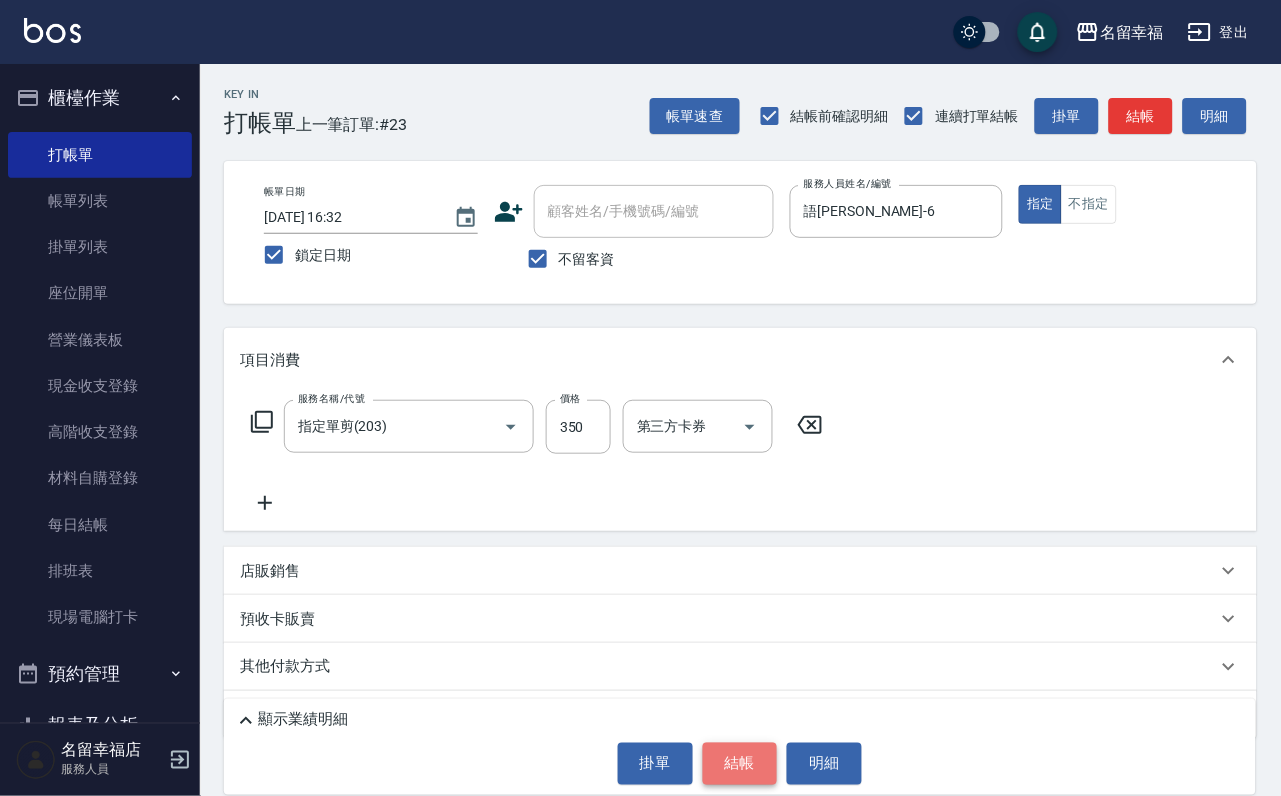 click on "結帳" at bounding box center (740, 764) 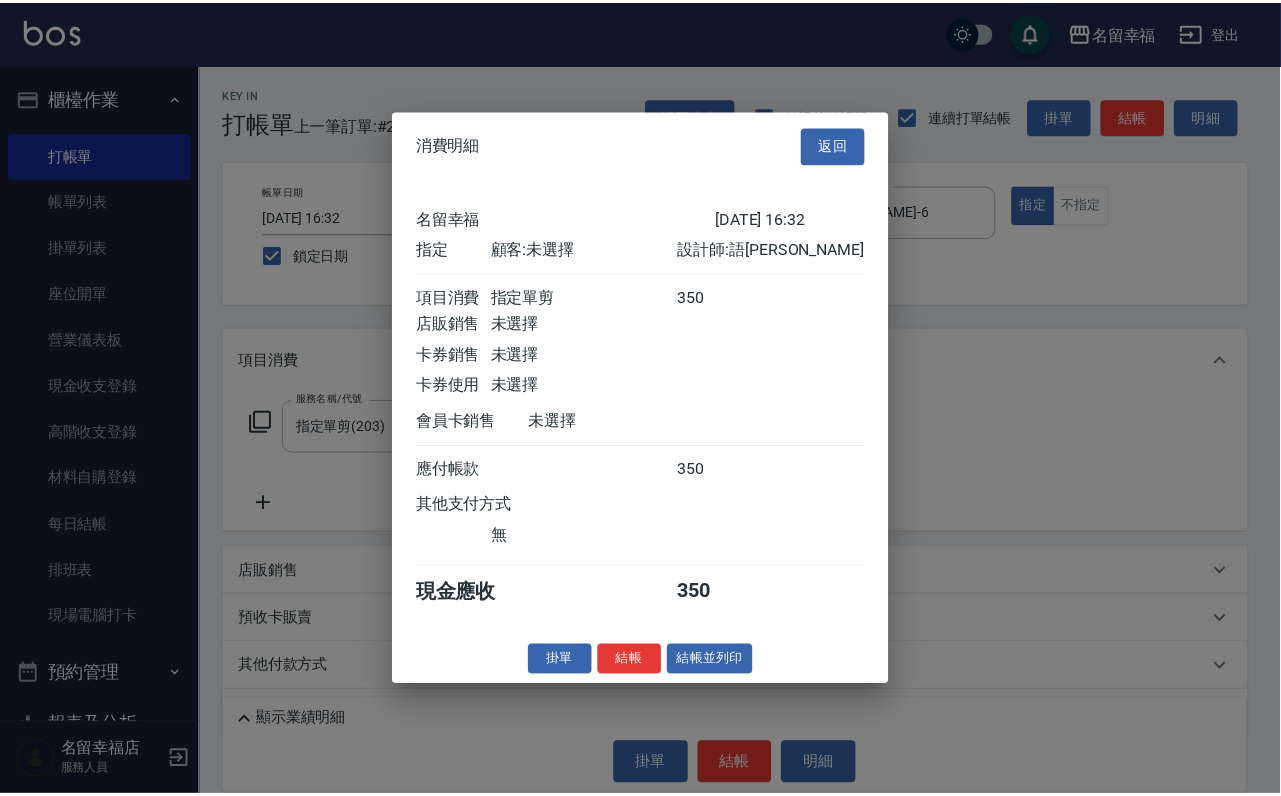 scroll, scrollTop: 247, scrollLeft: 0, axis: vertical 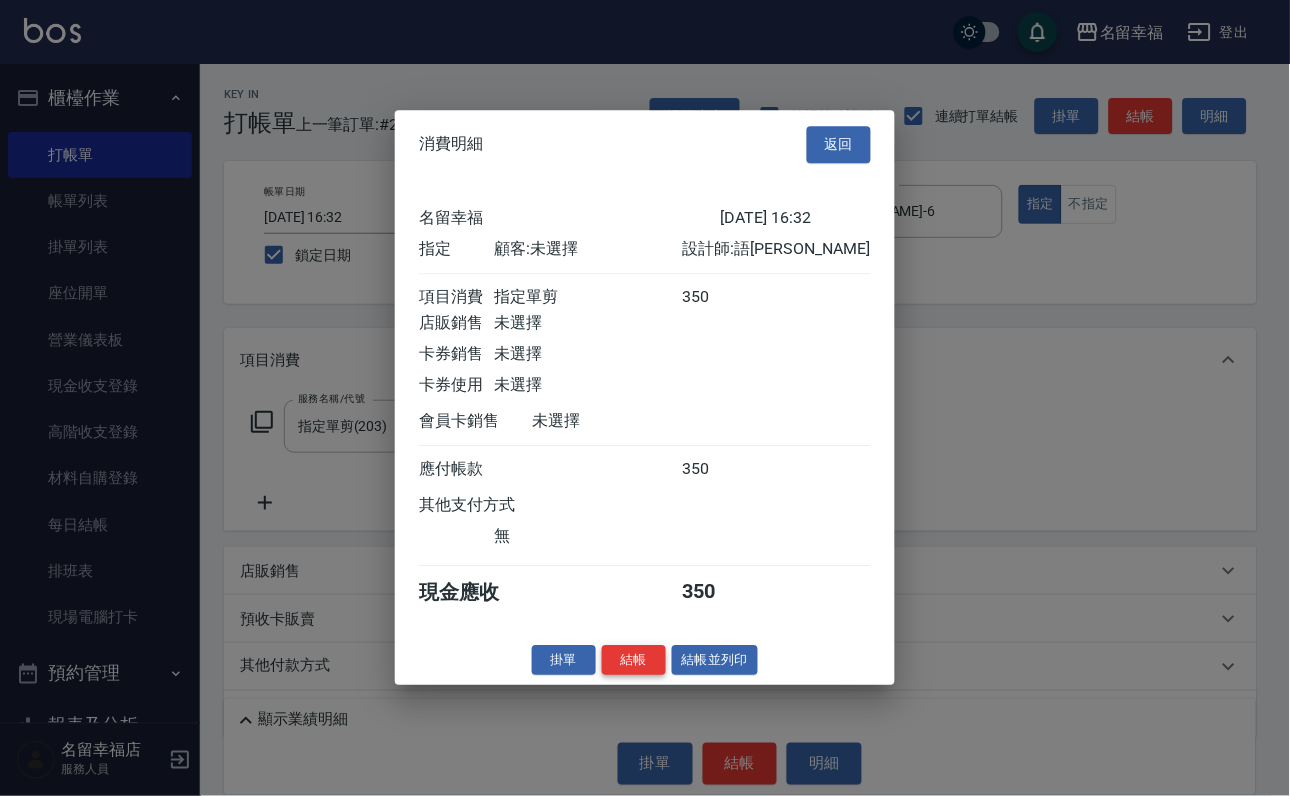 click on "結帳" at bounding box center [634, 660] 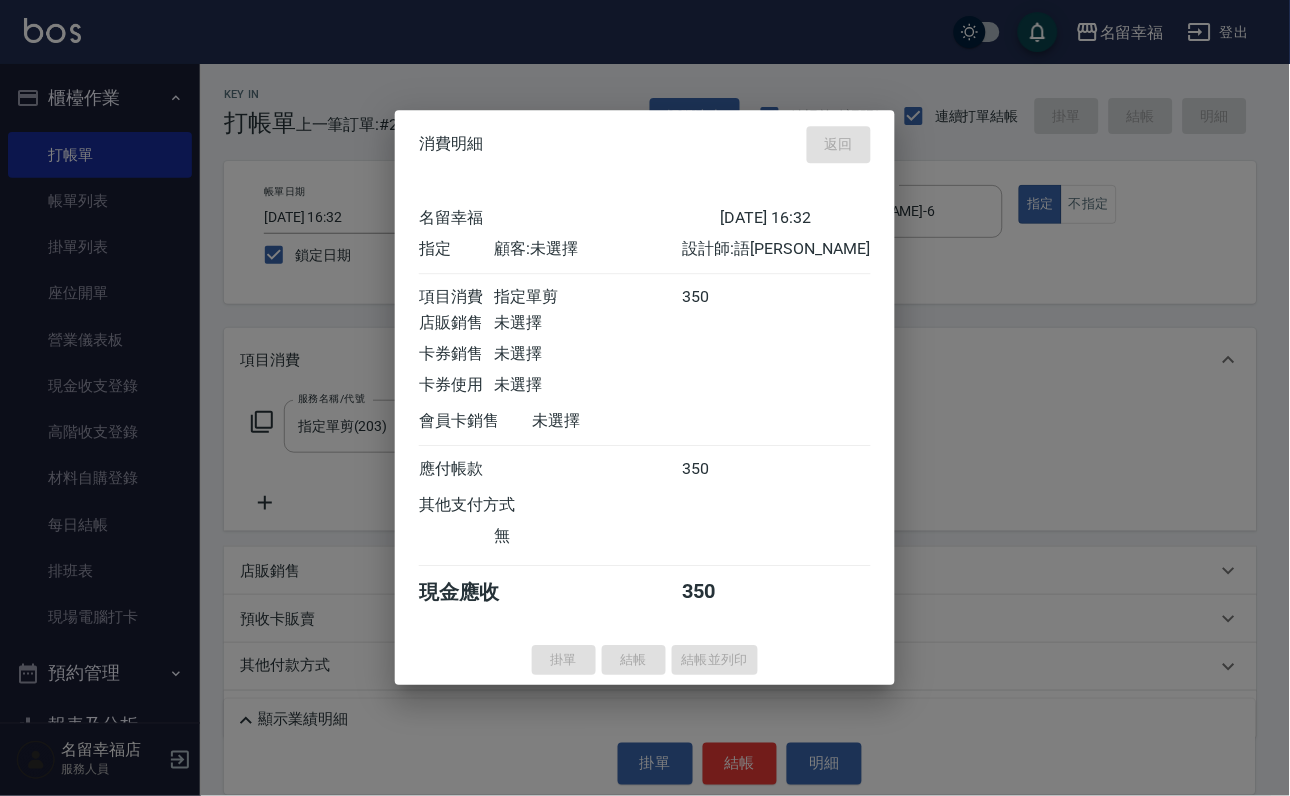 type 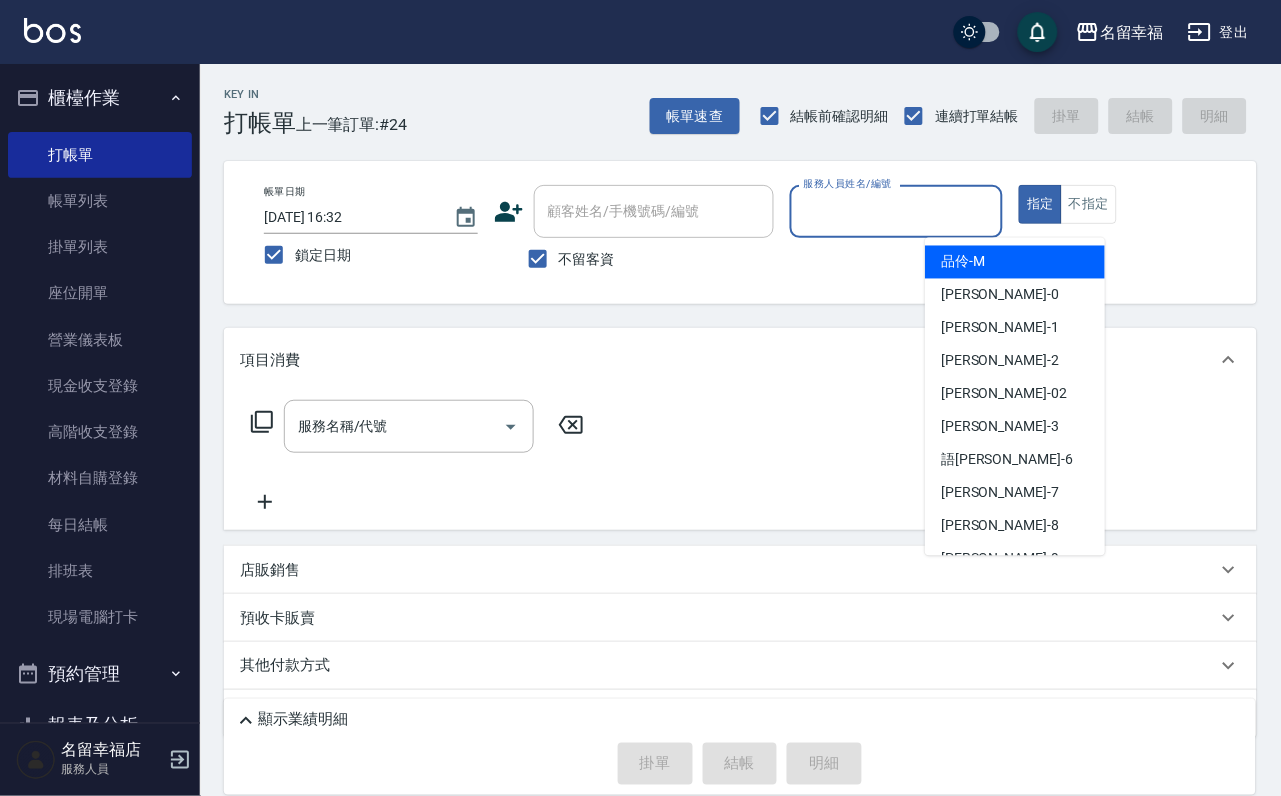 click on "服務人員姓名/編號" at bounding box center (897, 211) 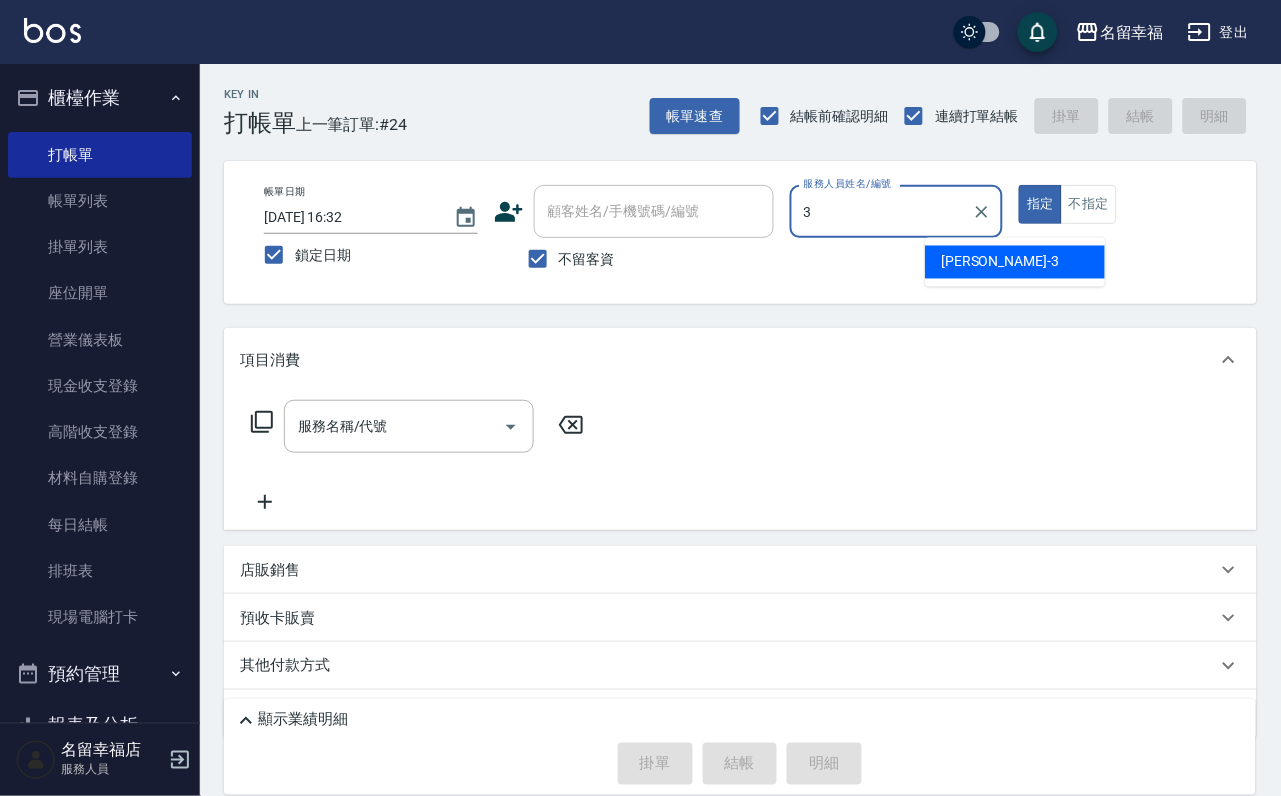 type on "[PERSON_NAME]-3" 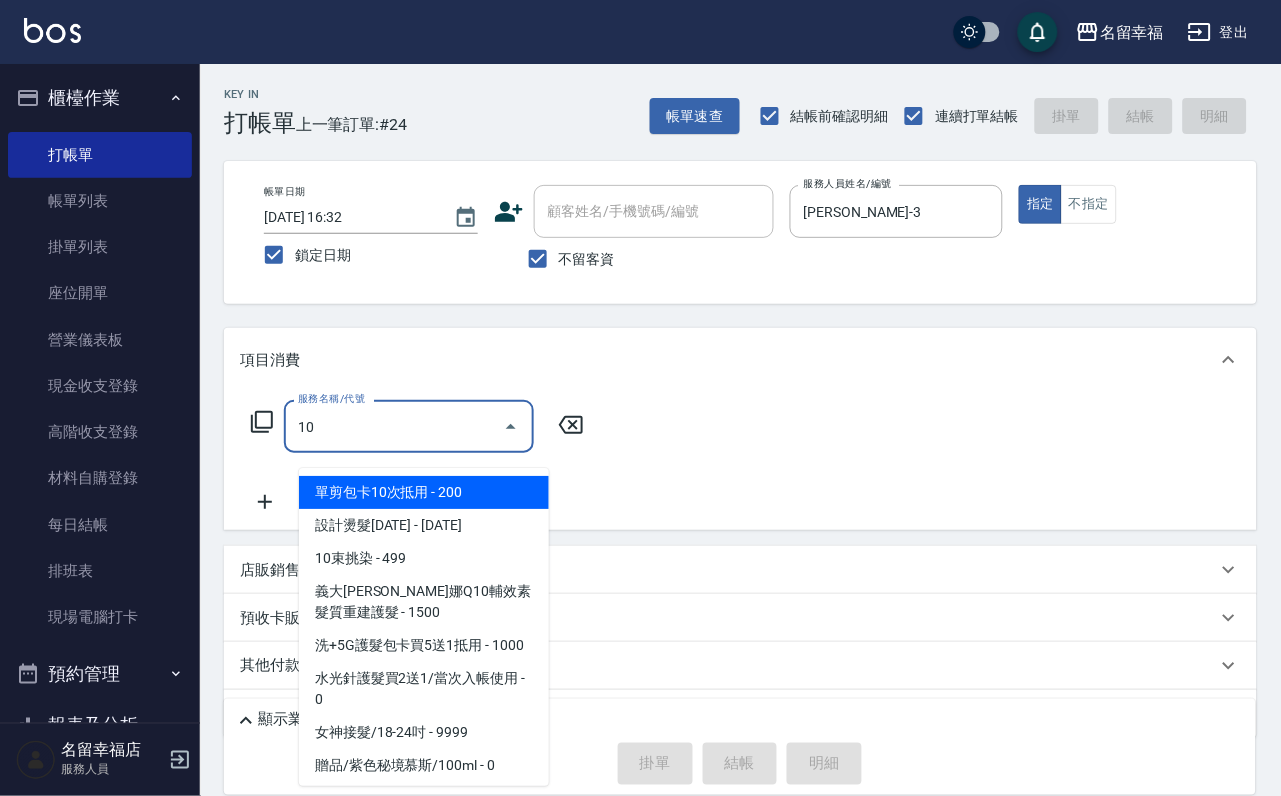 type on "101" 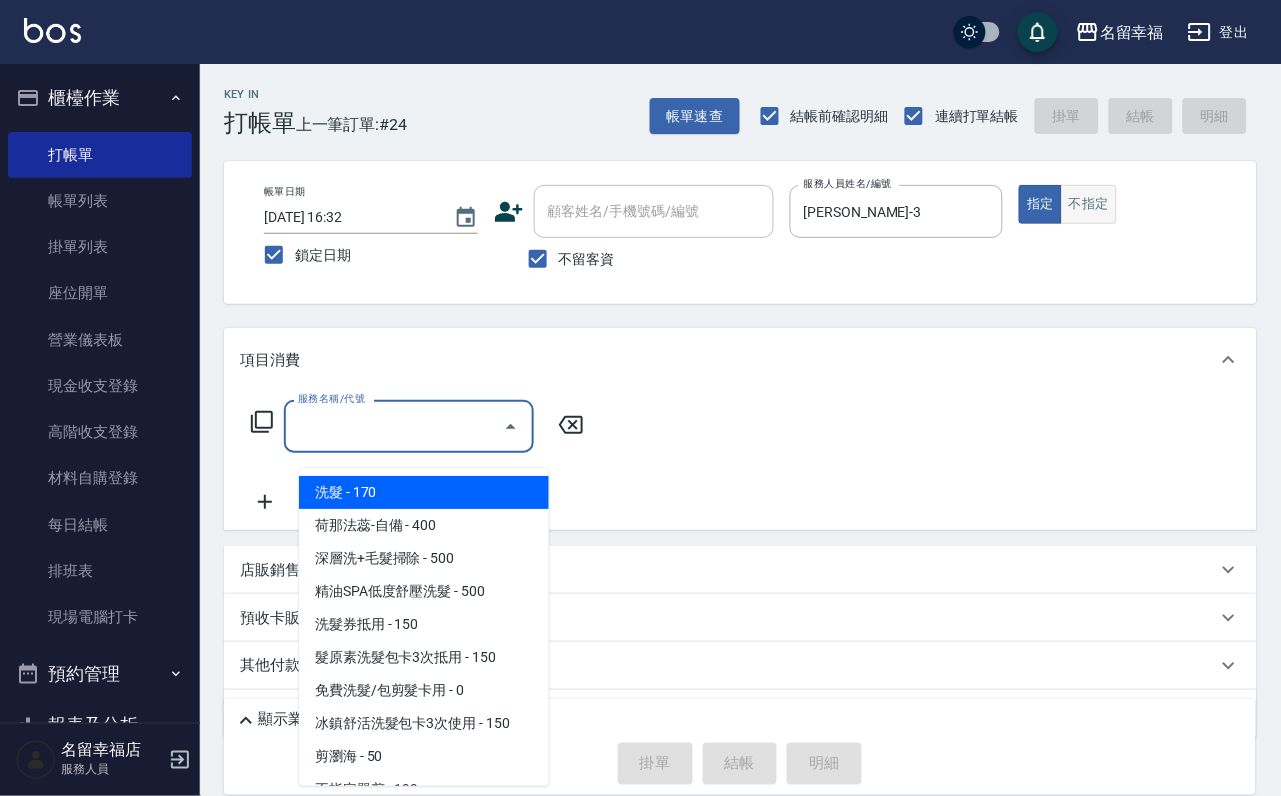 click on "不指定" at bounding box center [1089, 204] 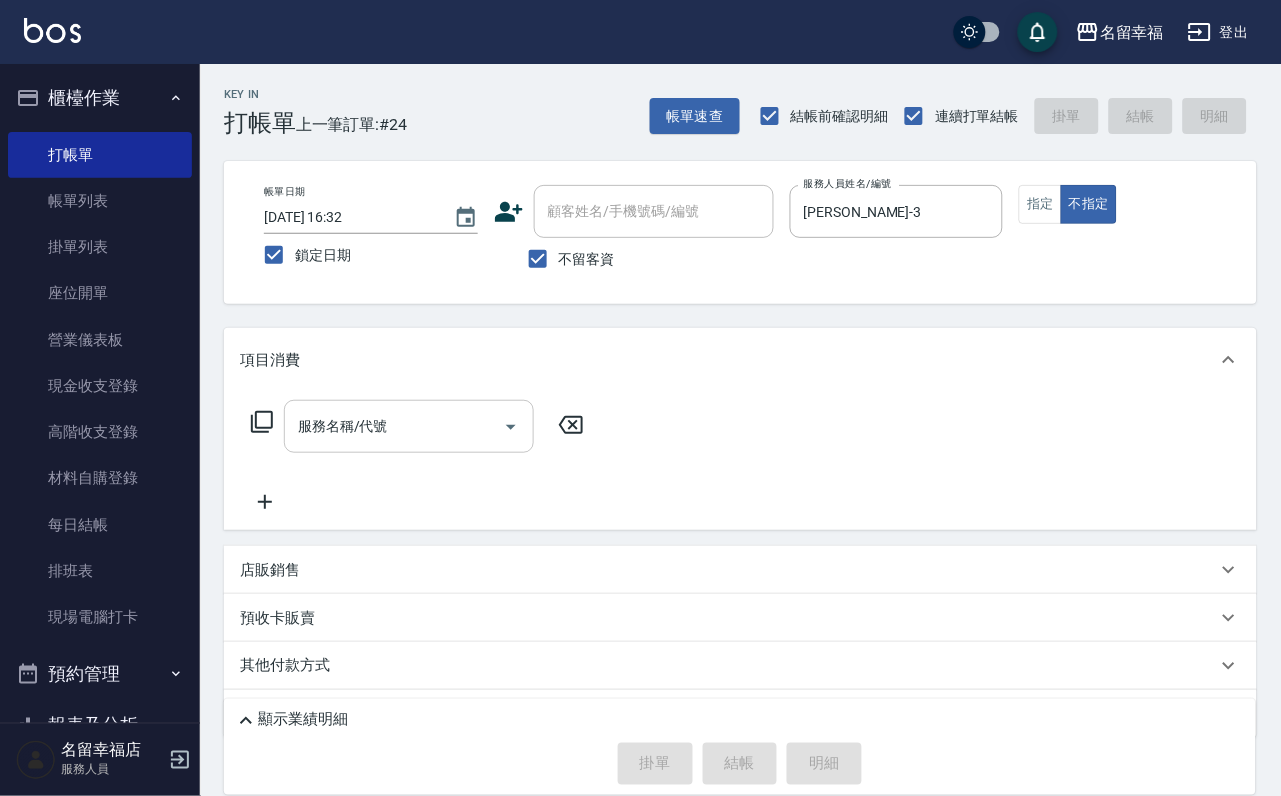 click on "服務名稱/代號" at bounding box center [394, 426] 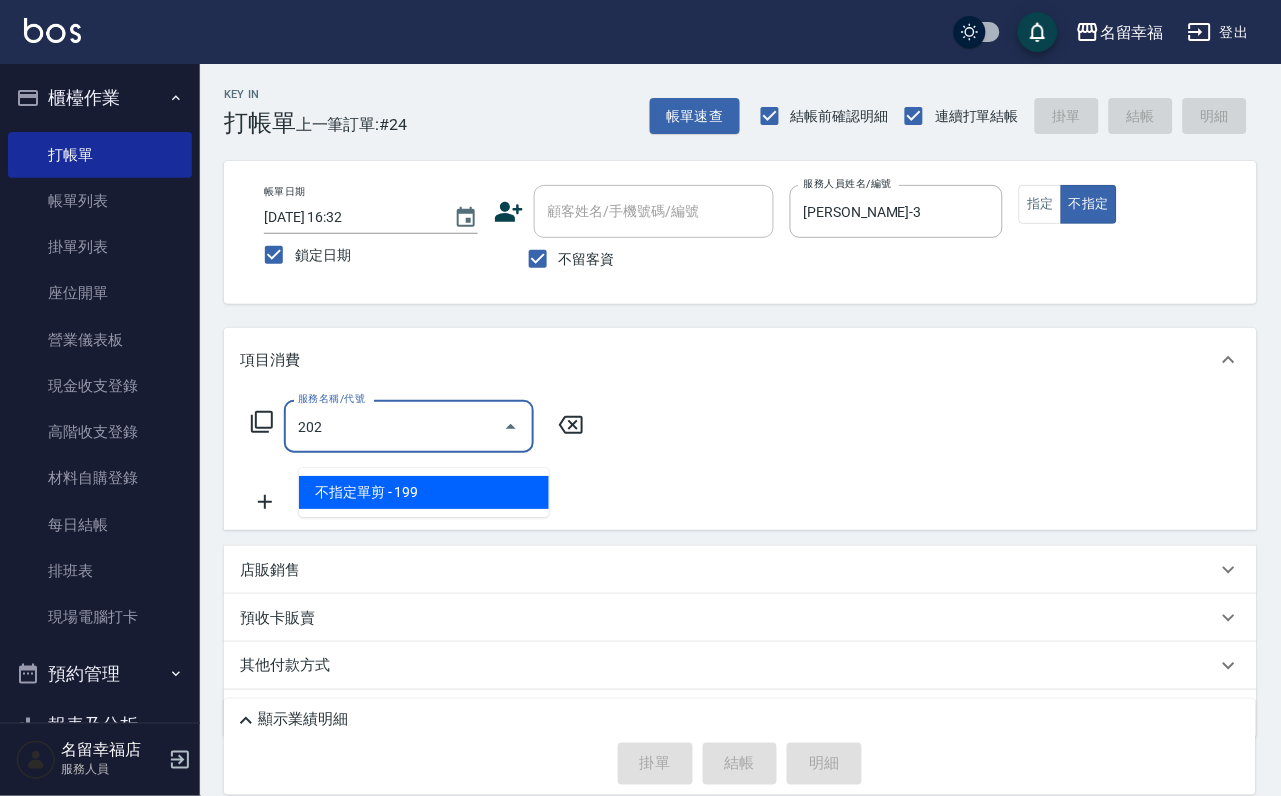 type on "不指定單剪(202)" 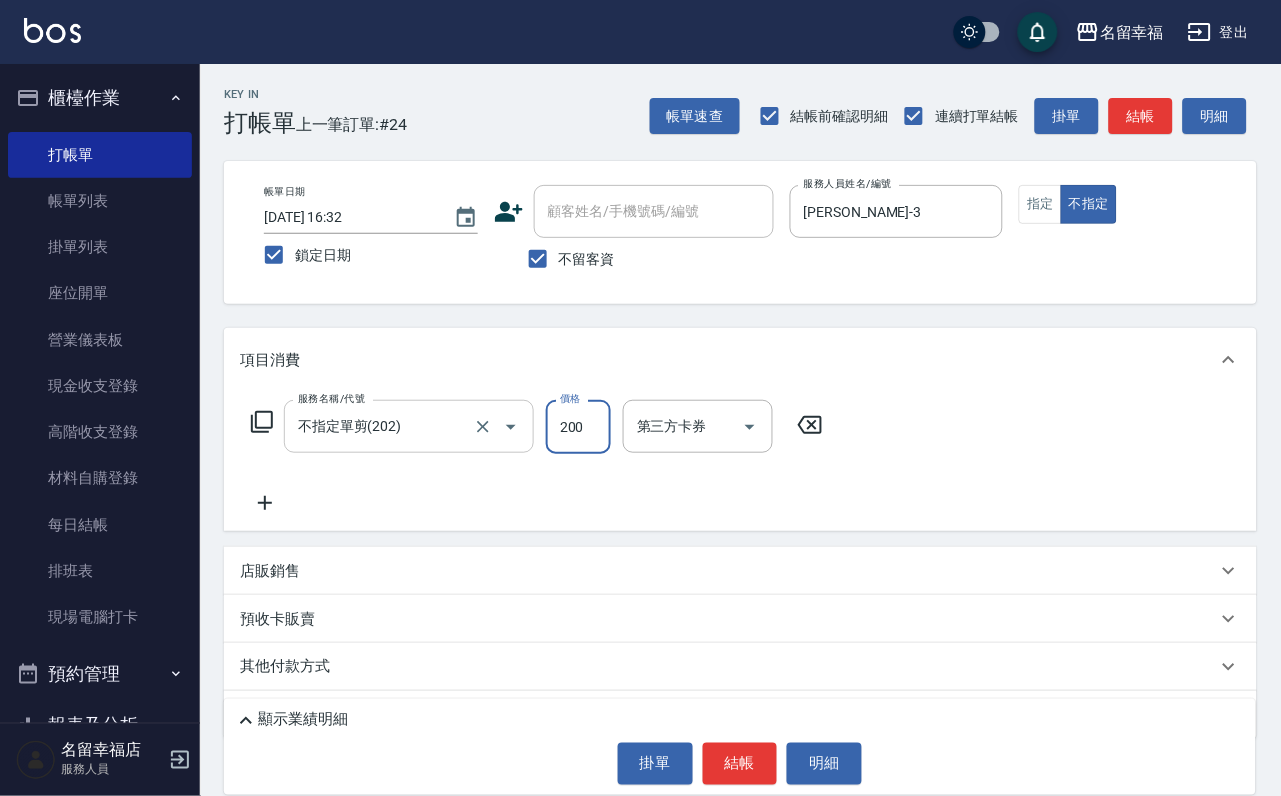 type on "200" 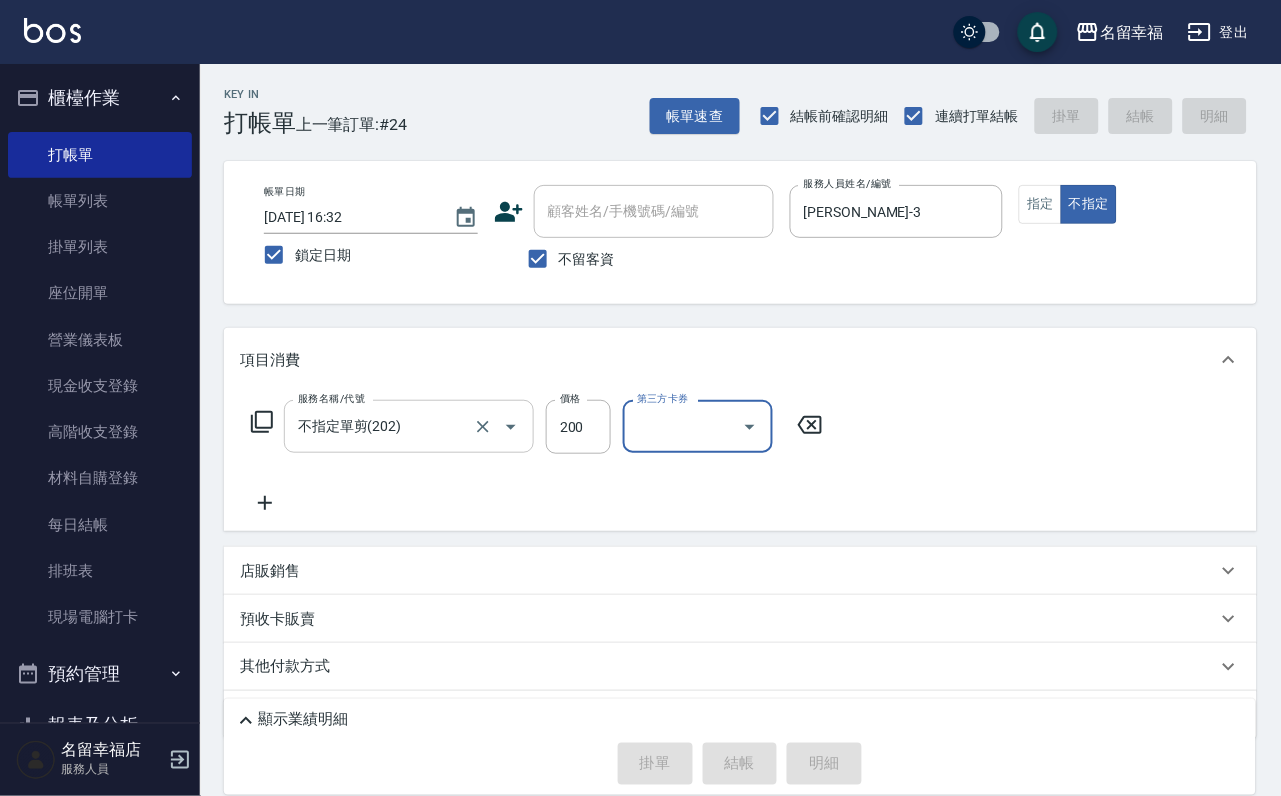 type 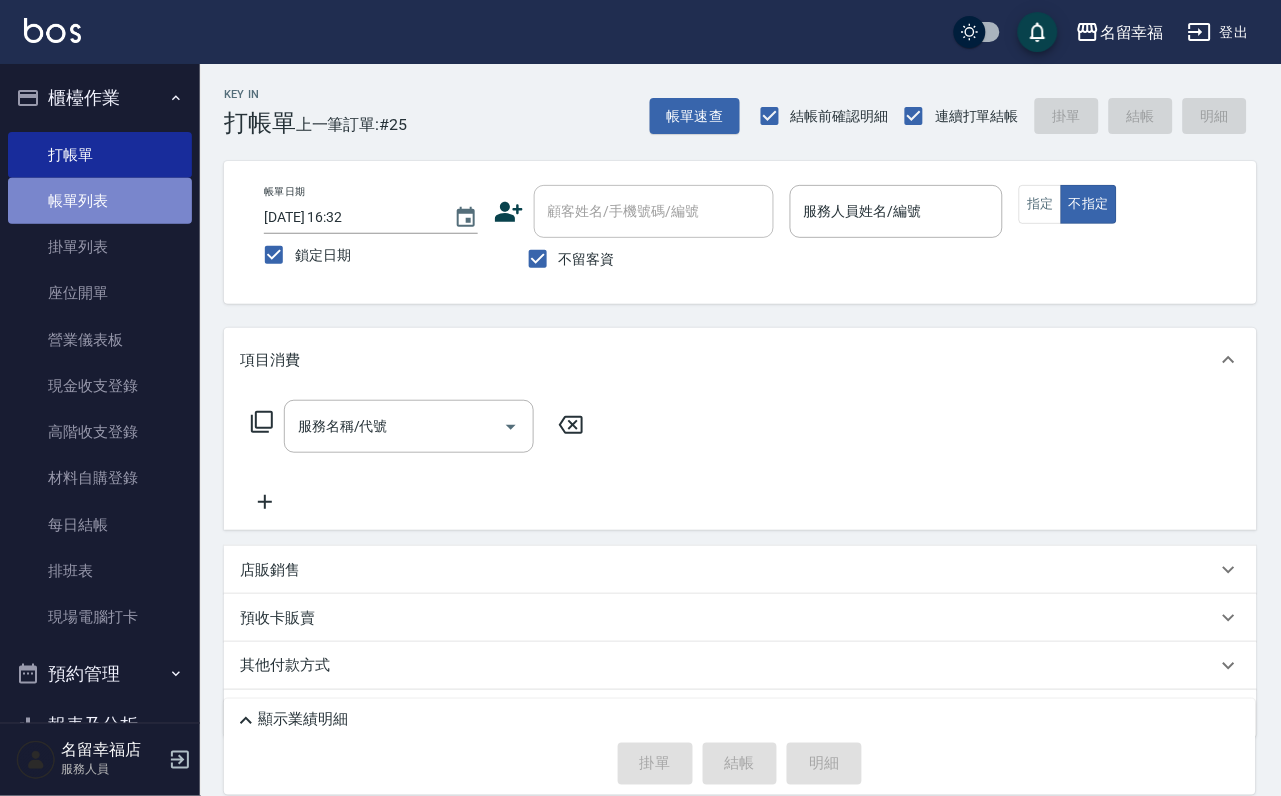 click on "帳單列表" at bounding box center [100, 201] 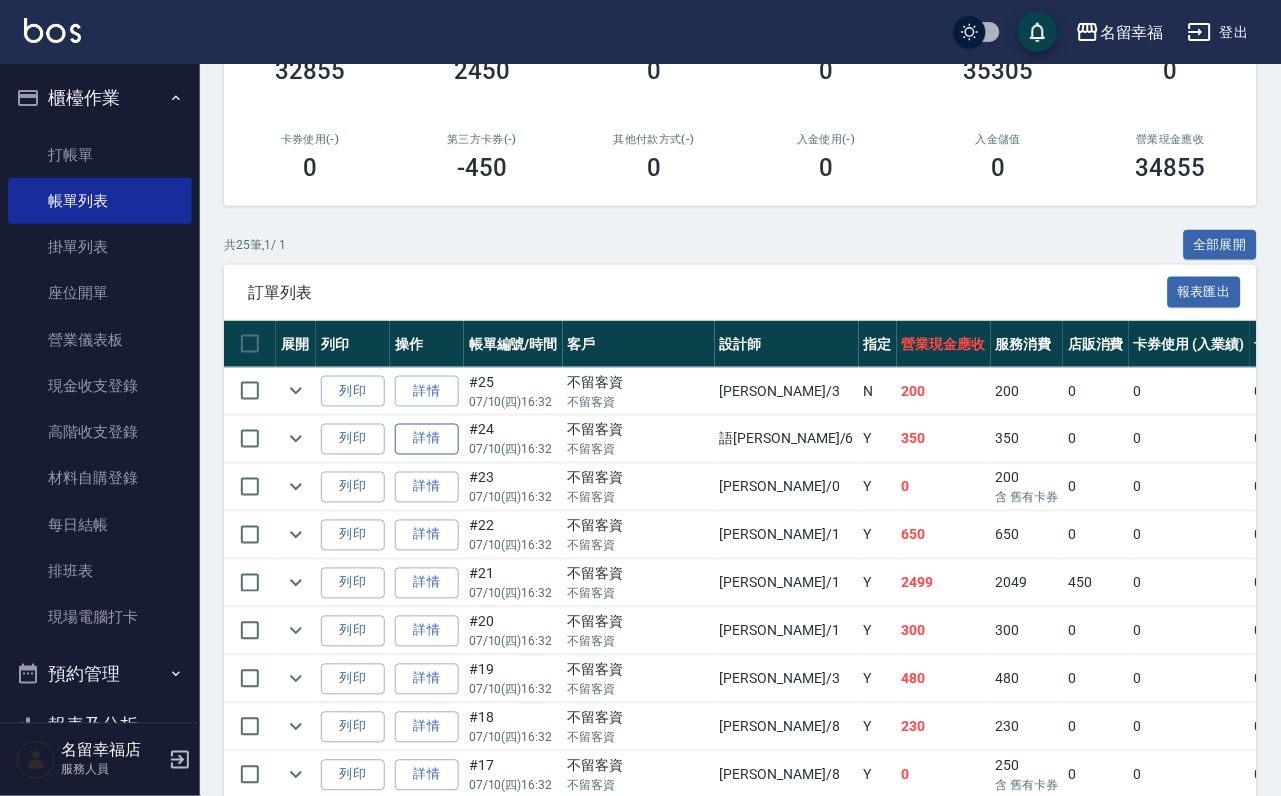 scroll, scrollTop: 300, scrollLeft: 0, axis: vertical 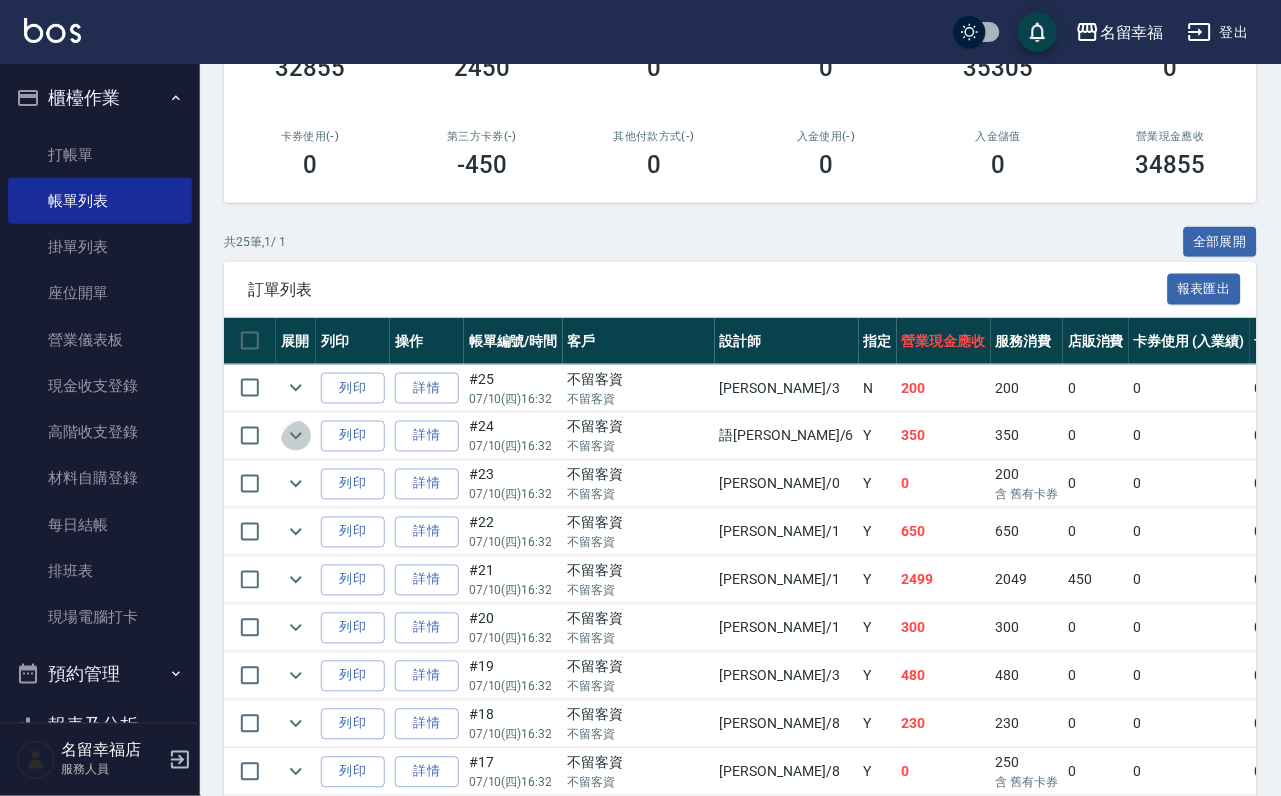 click 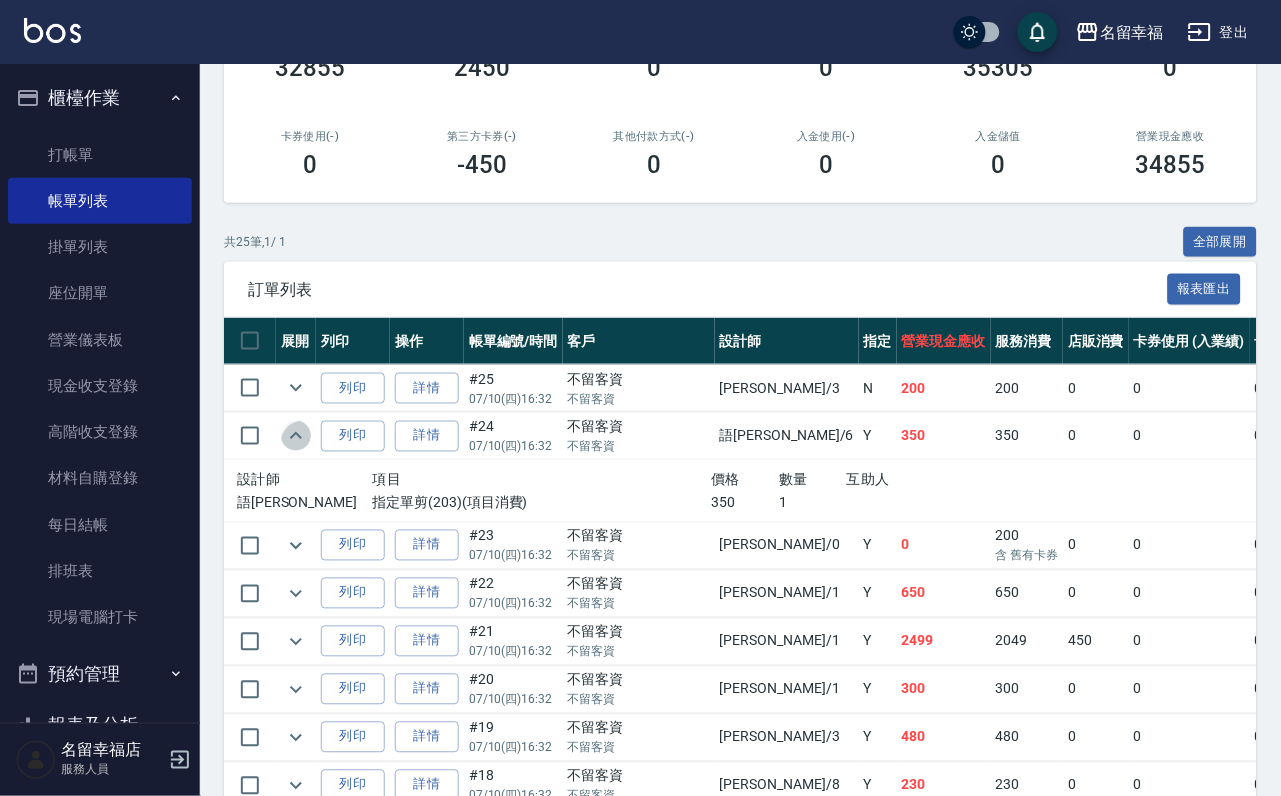 click 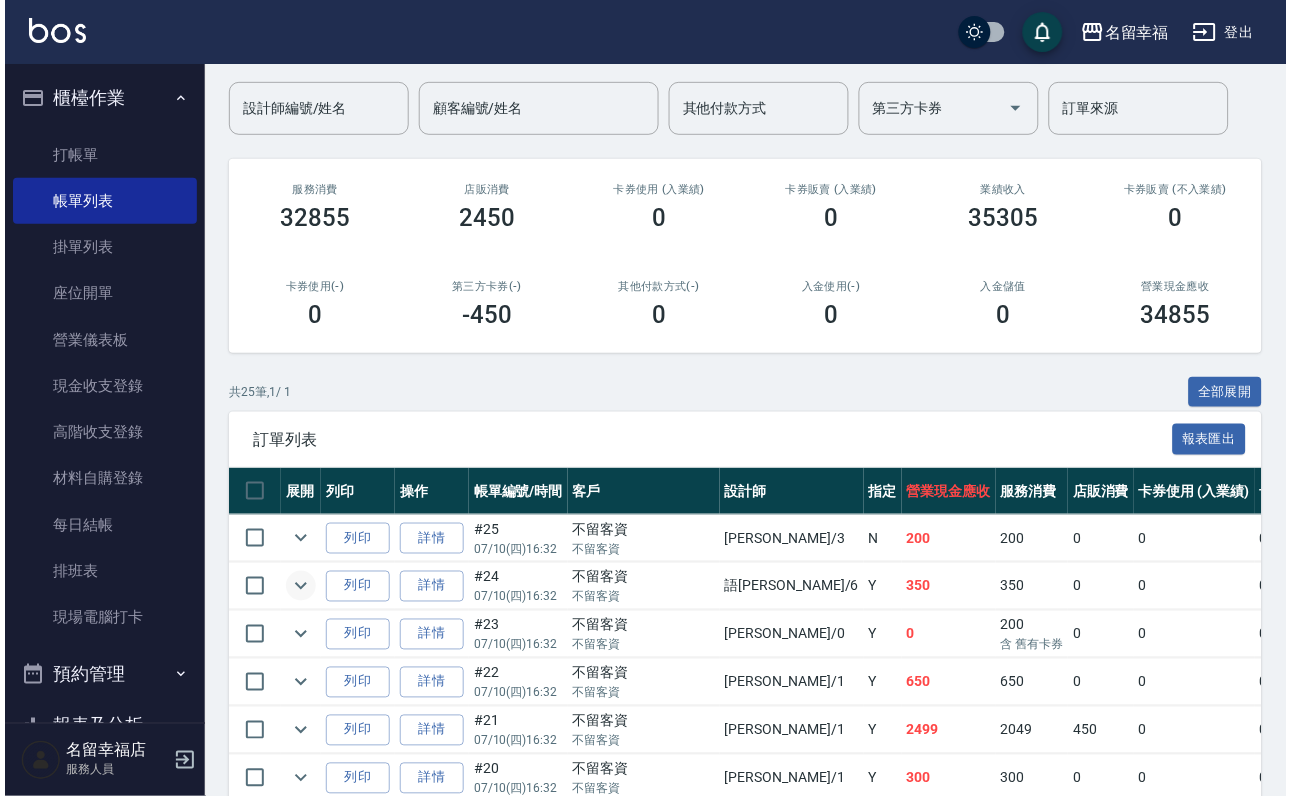 scroll, scrollTop: 0, scrollLeft: 0, axis: both 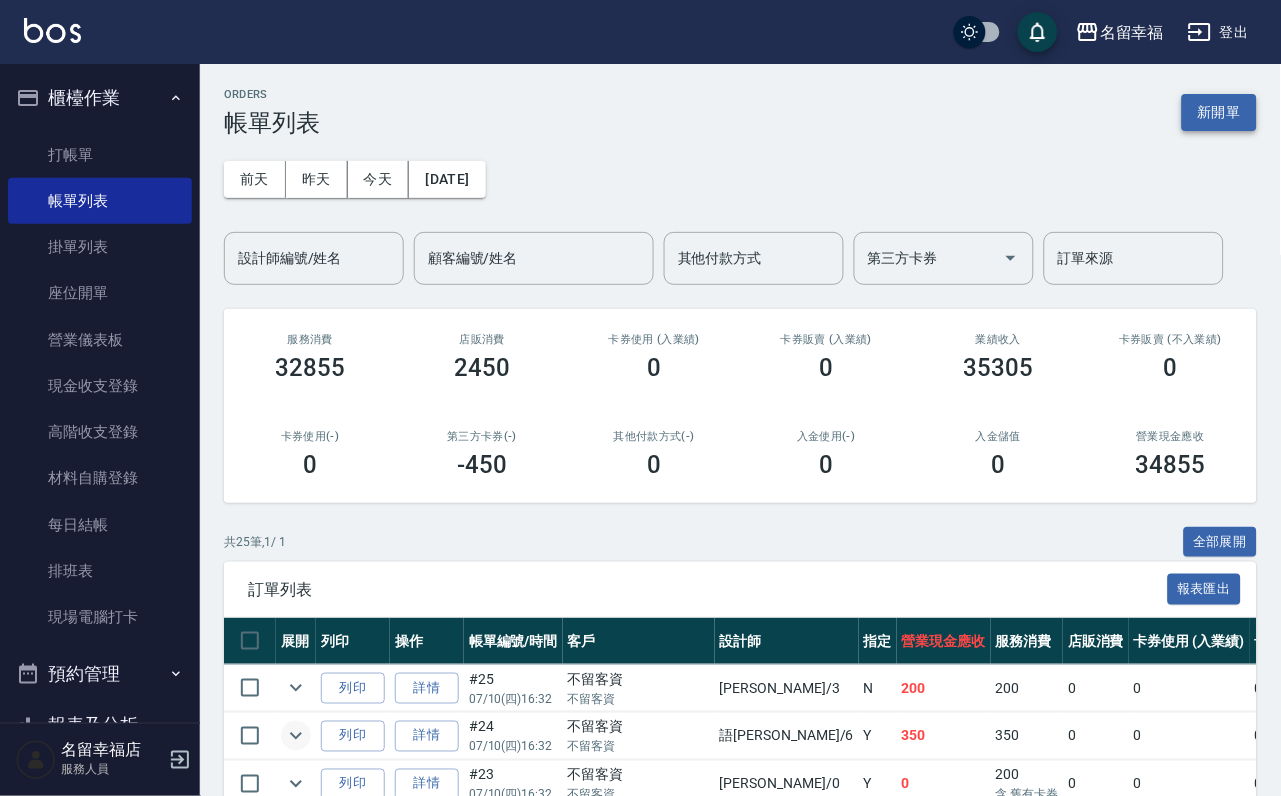 click on "新開單" at bounding box center [1219, 112] 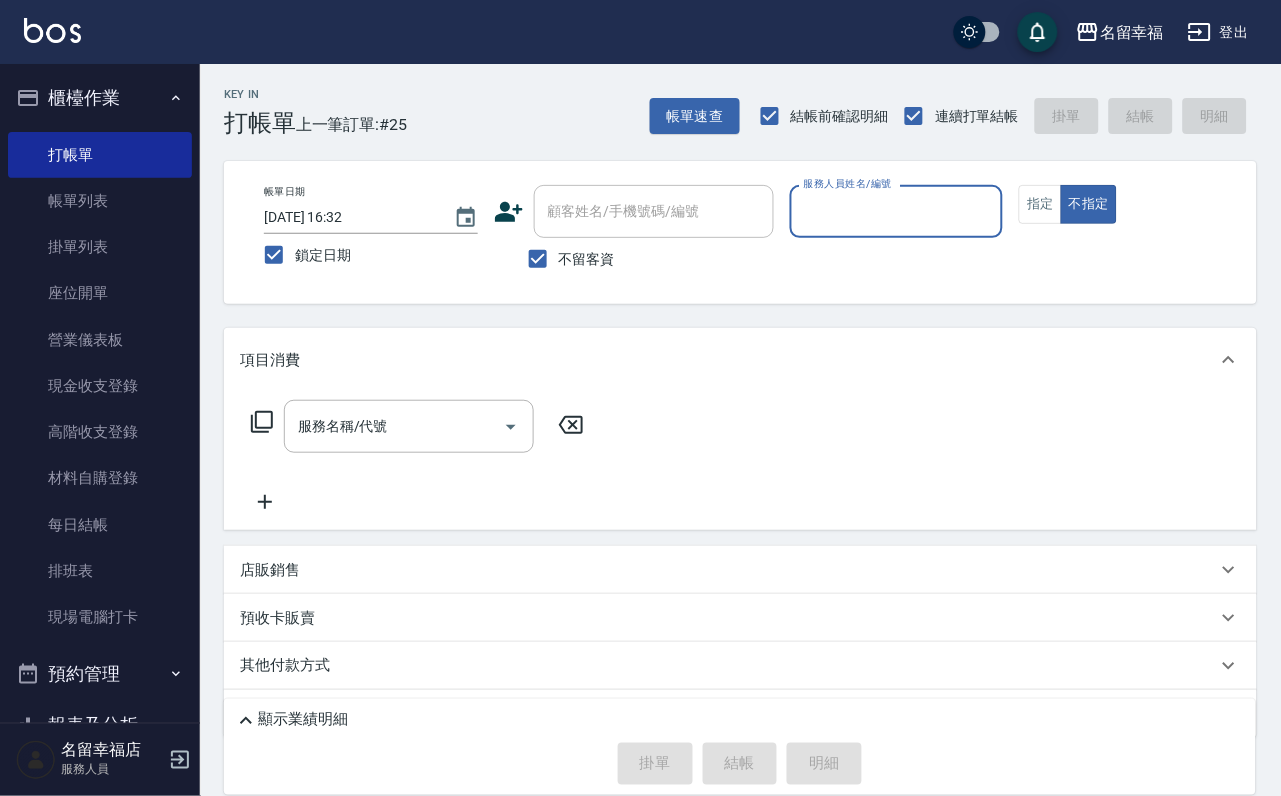 click on "服務人員姓名/編號" at bounding box center (897, 211) 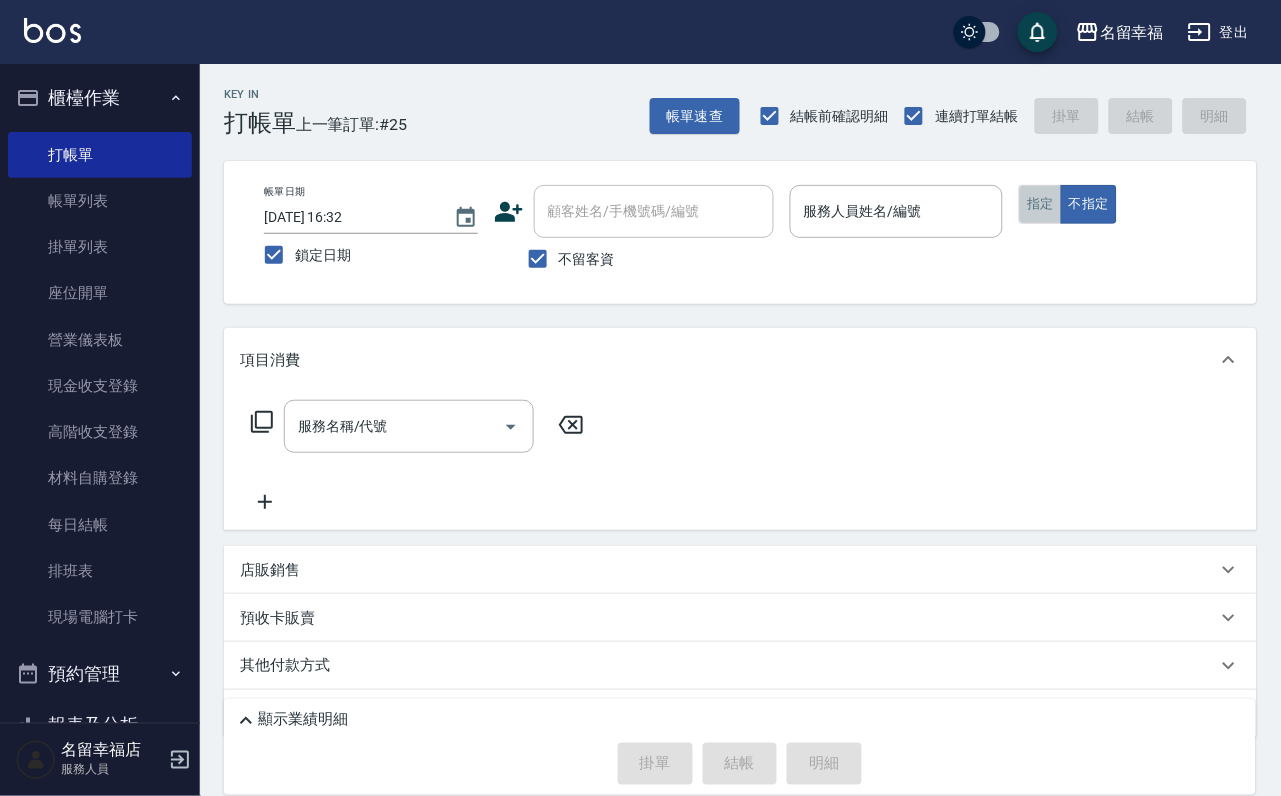 drag, startPoint x: 1136, startPoint y: 233, endPoint x: 1069, endPoint y: 221, distance: 68.06615 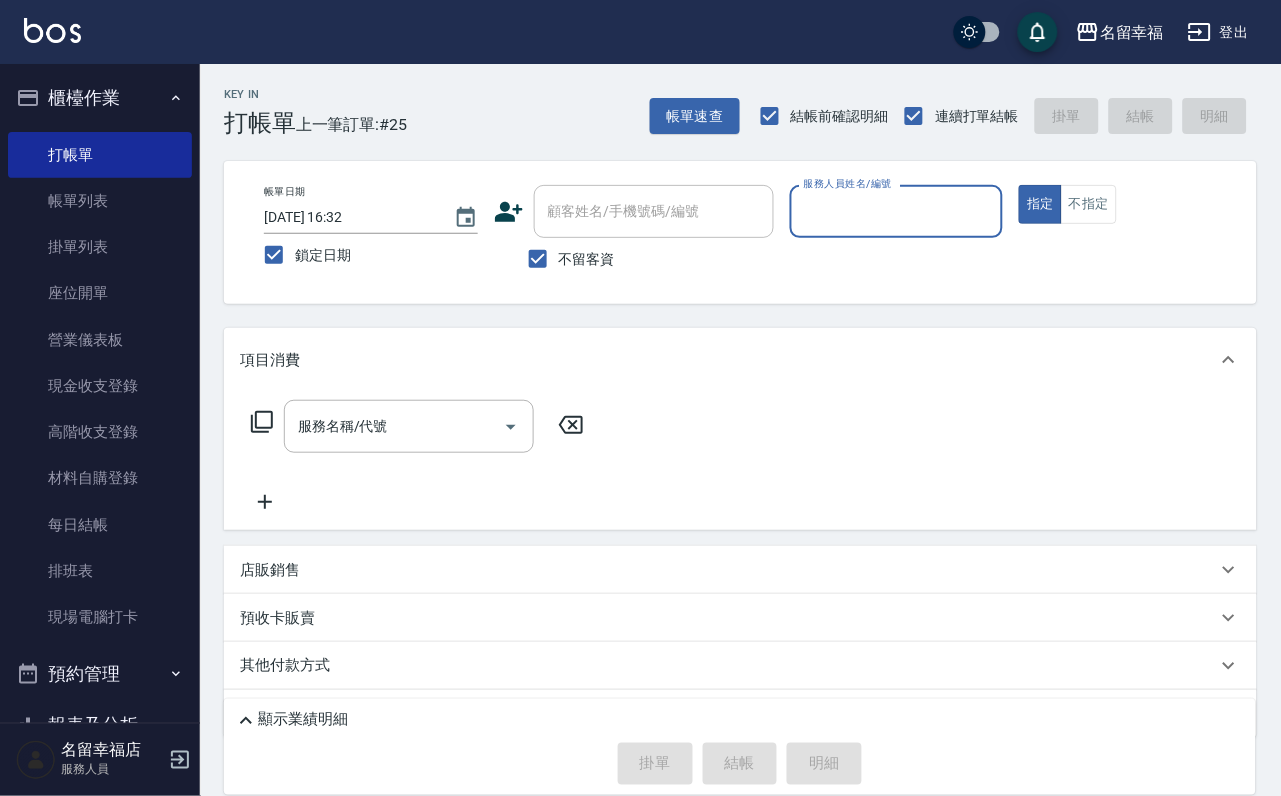 click on "服務人員姓名/編號" at bounding box center (897, 211) 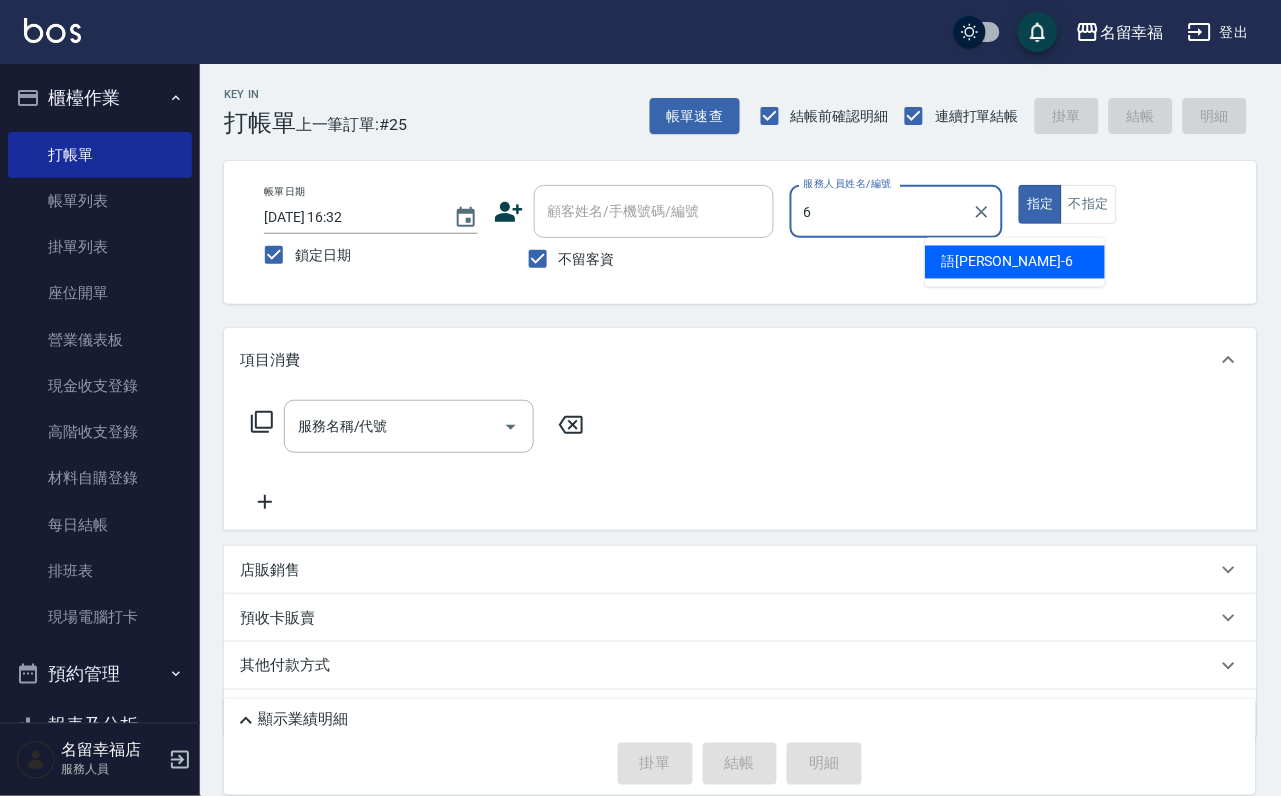 type on "語[PERSON_NAME]-6" 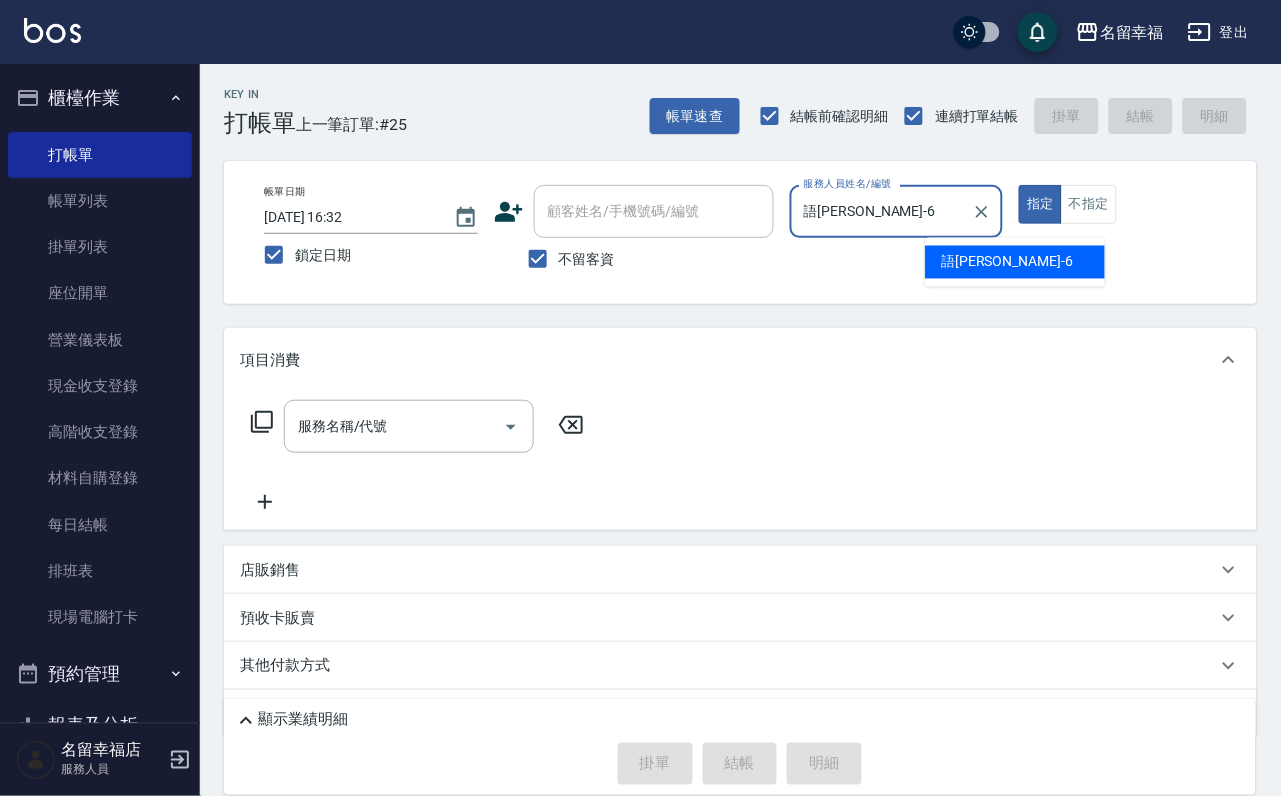 type on "true" 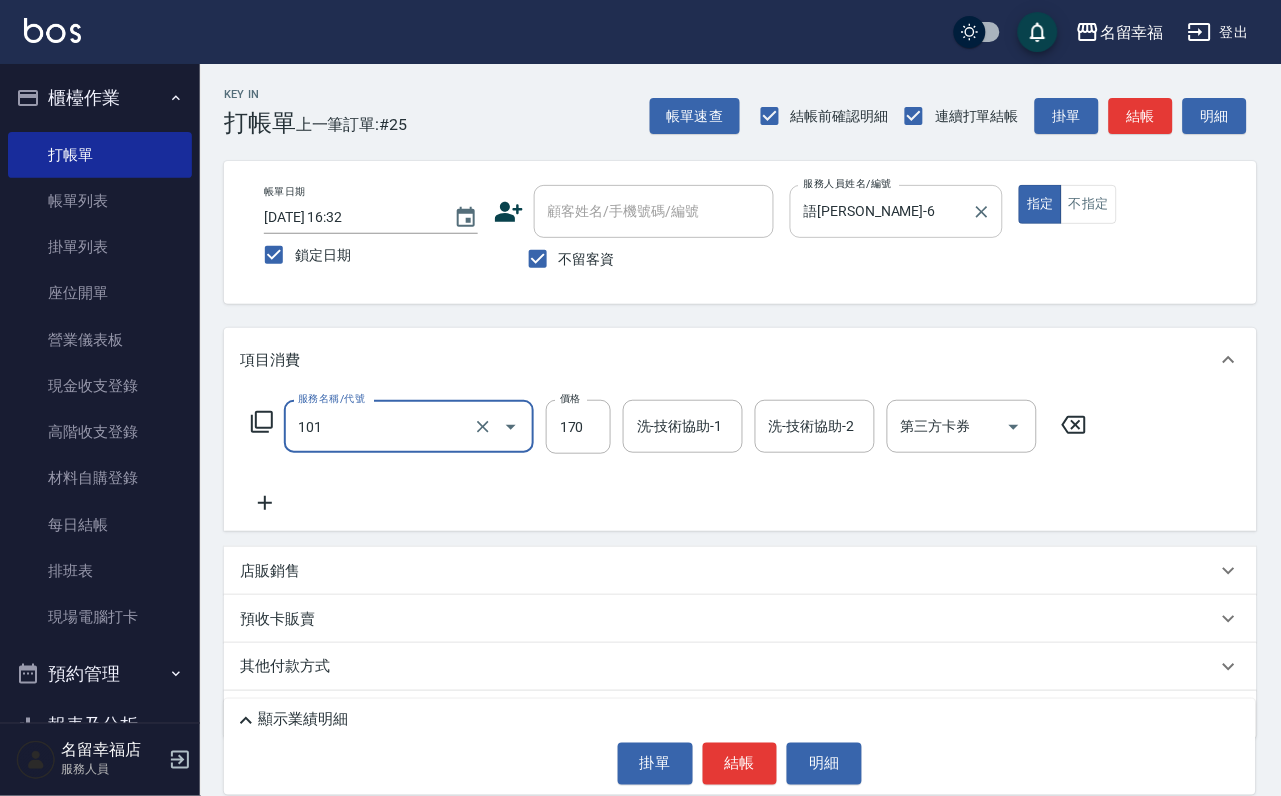 type on "洗髮(101)" 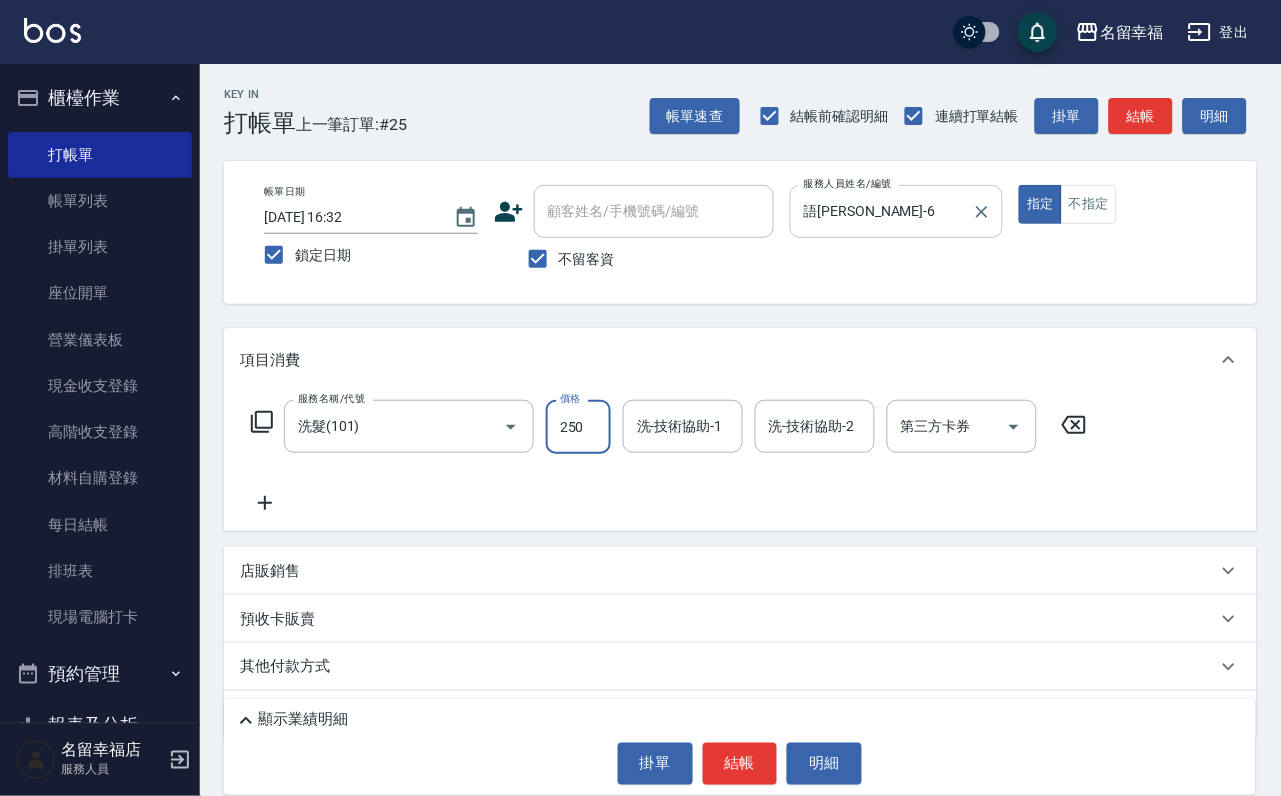 type on "250" 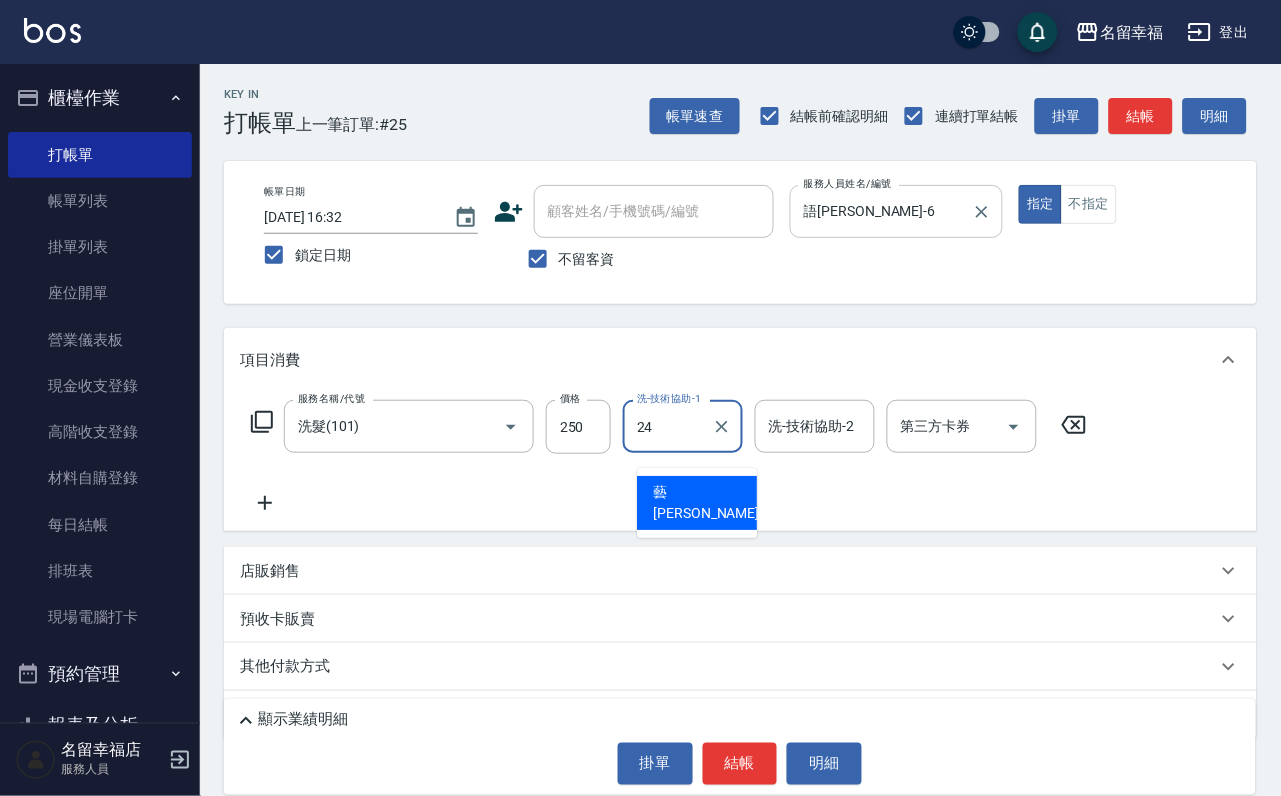 type on "藝馨-24" 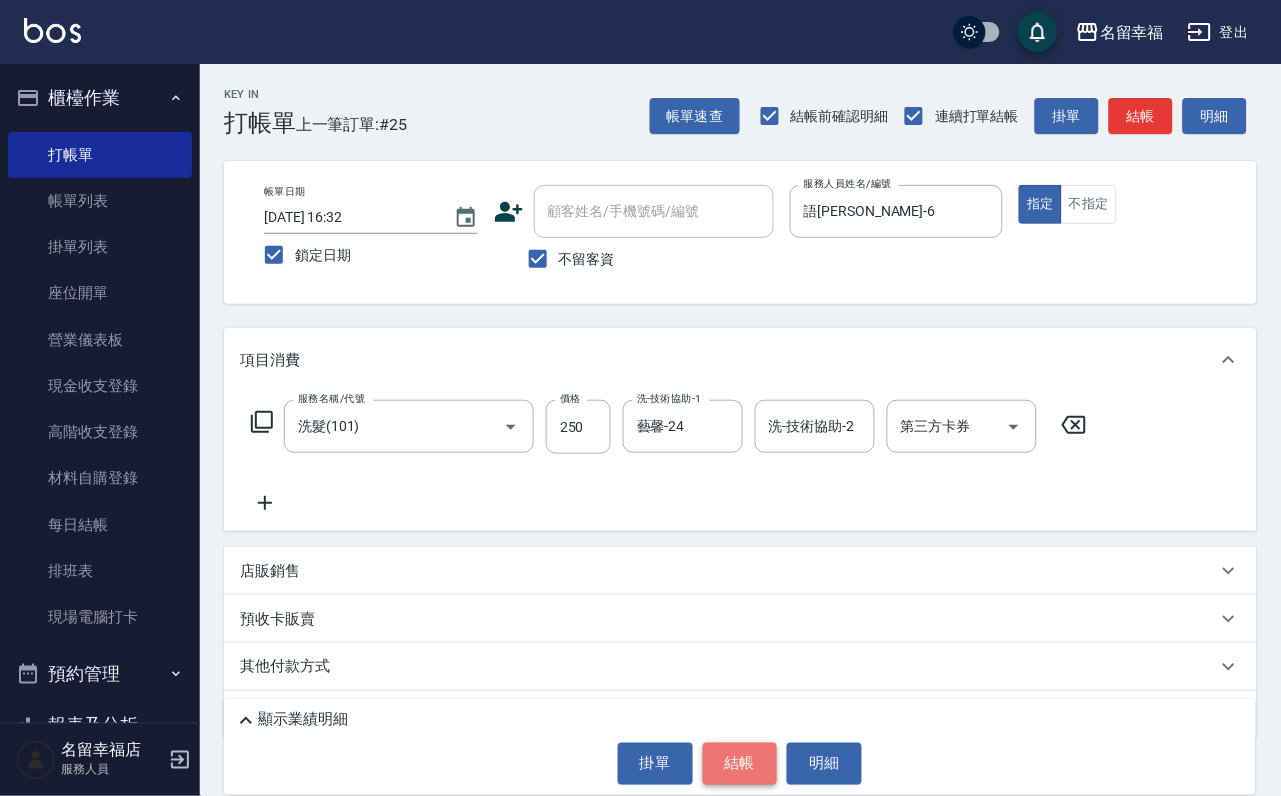 click on "結帳" at bounding box center [740, 764] 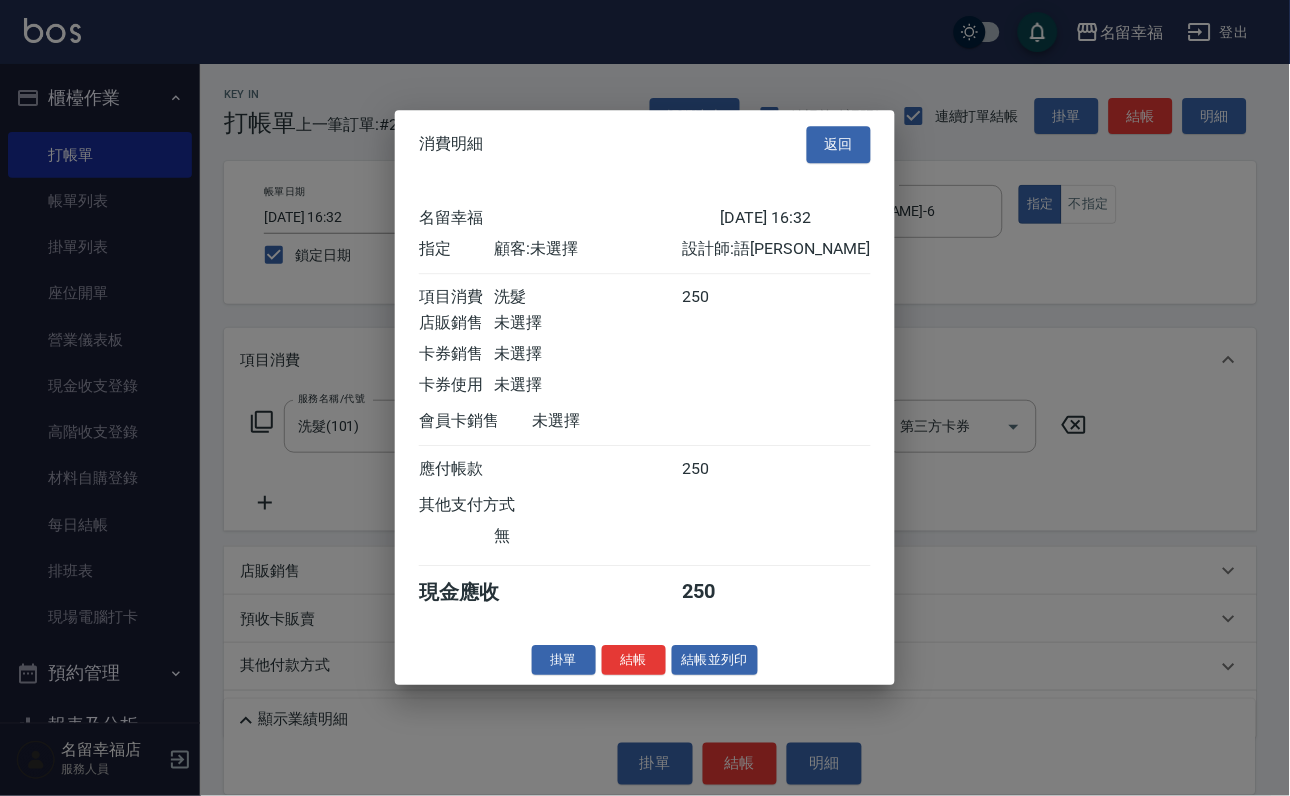 scroll, scrollTop: 247, scrollLeft: 0, axis: vertical 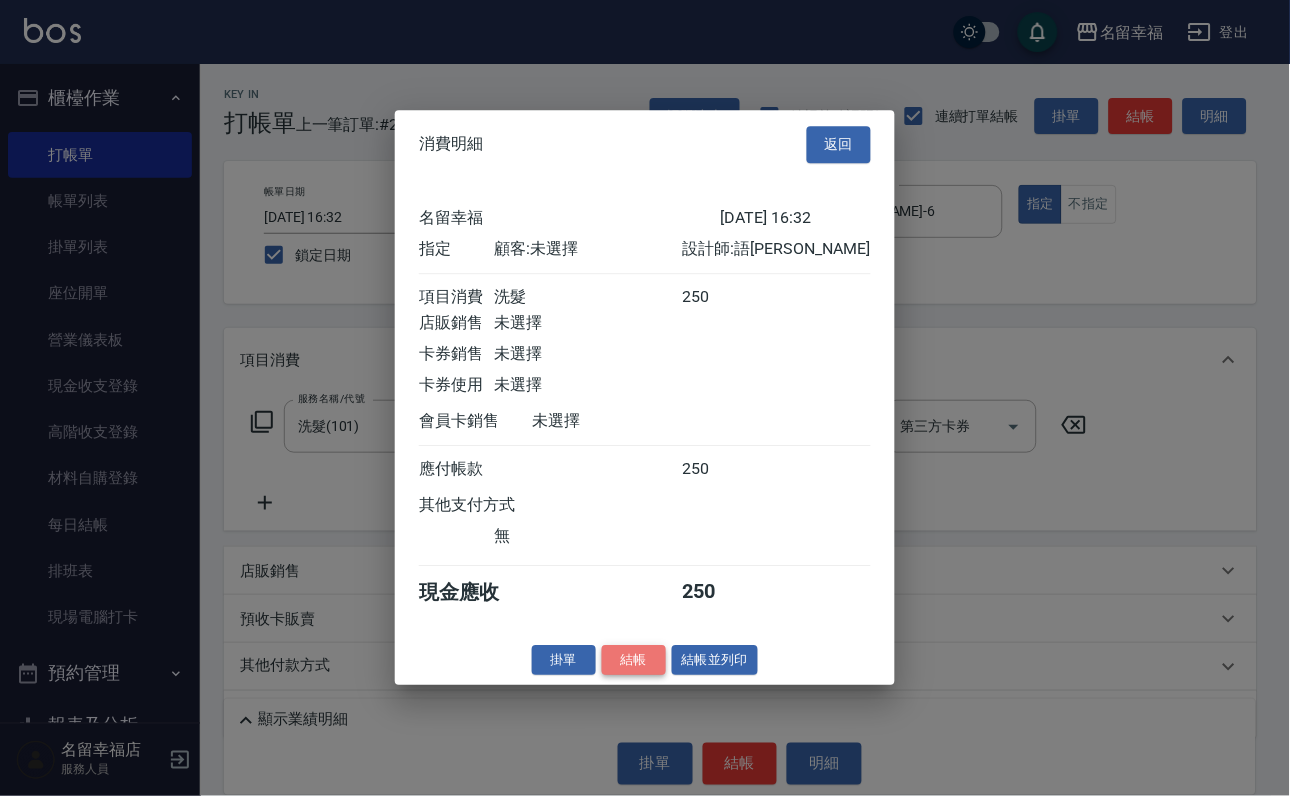 click on "結帳" at bounding box center [634, 660] 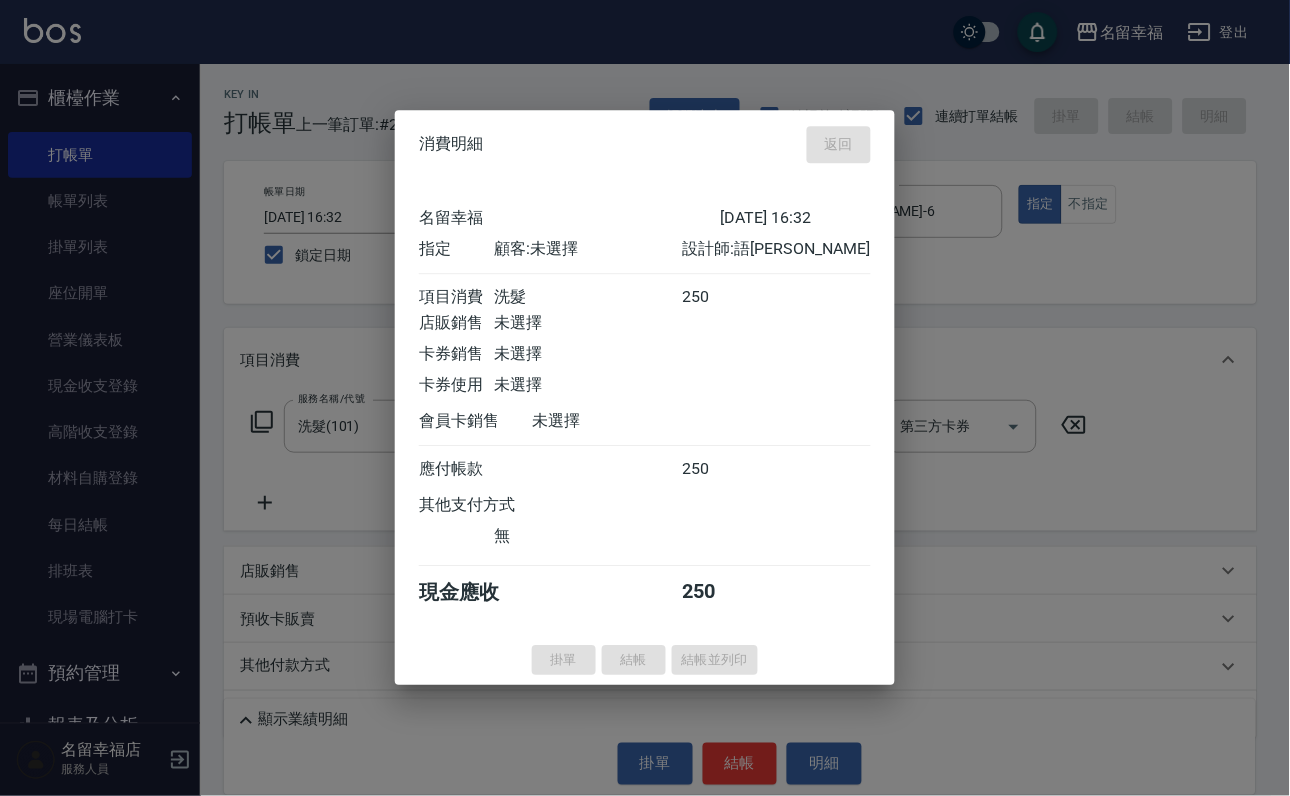 type 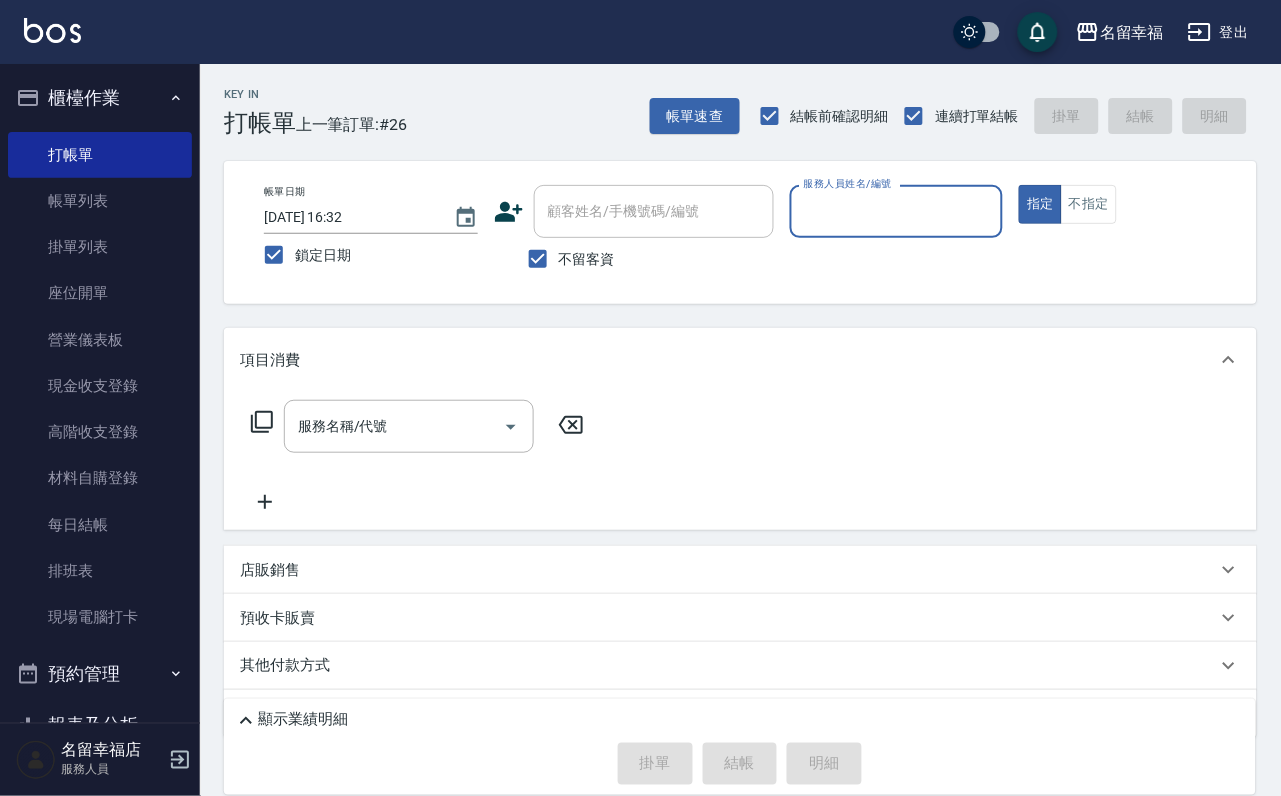 click on "服務人員姓名/編號" at bounding box center [848, 183] 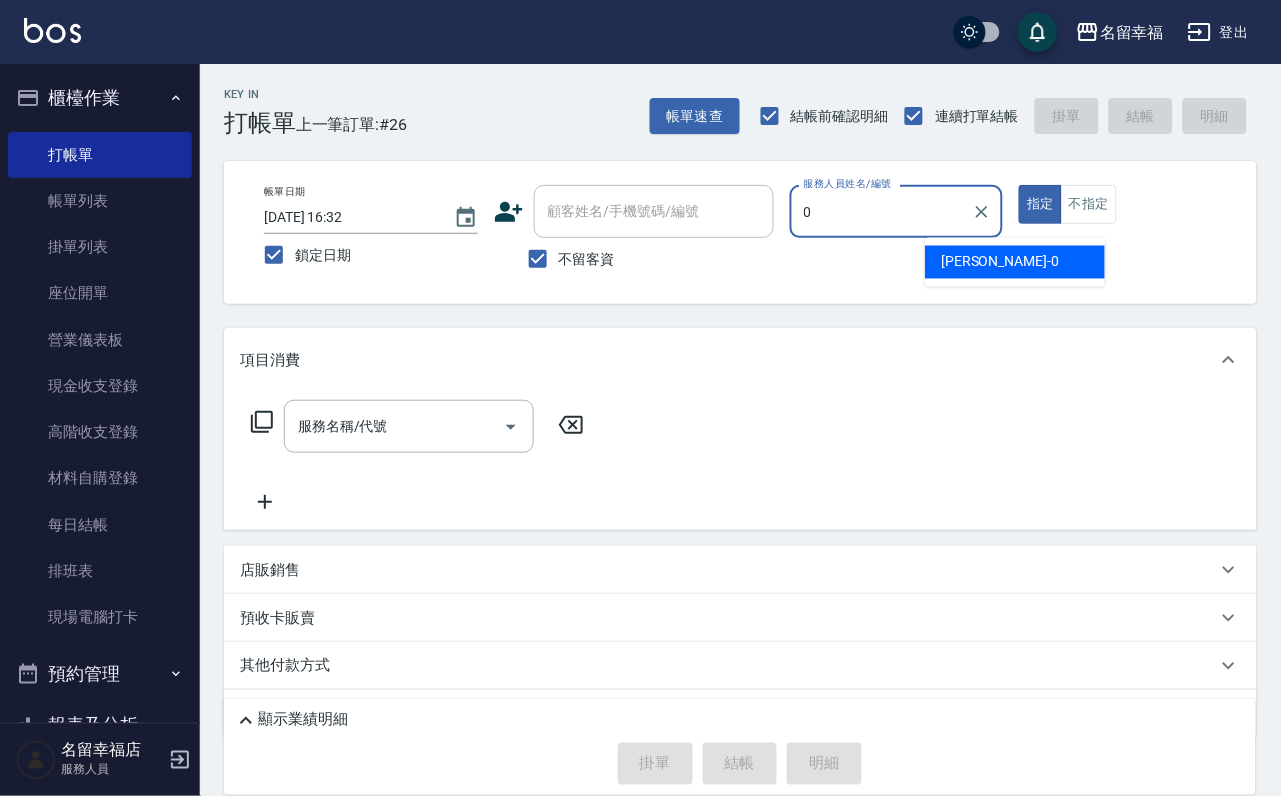 type on "小靜-0" 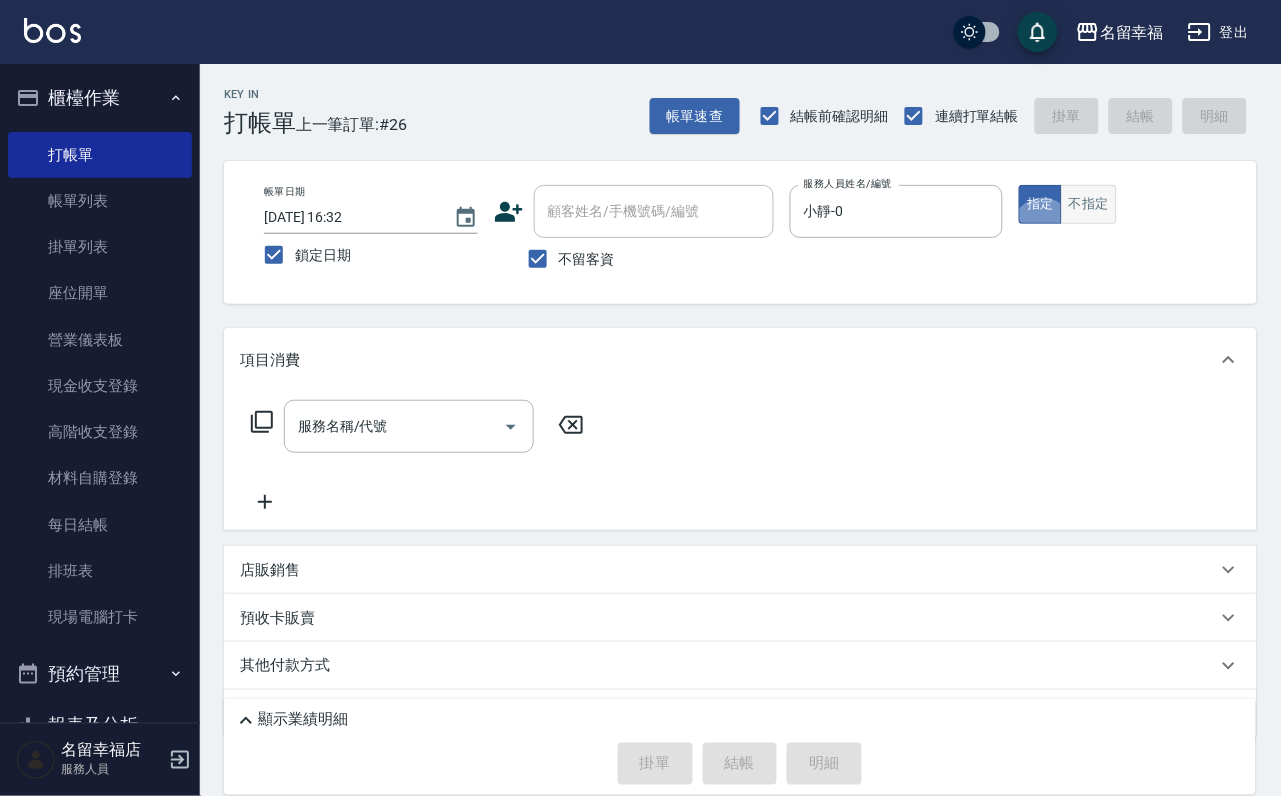 click on "不指定" at bounding box center (1089, 204) 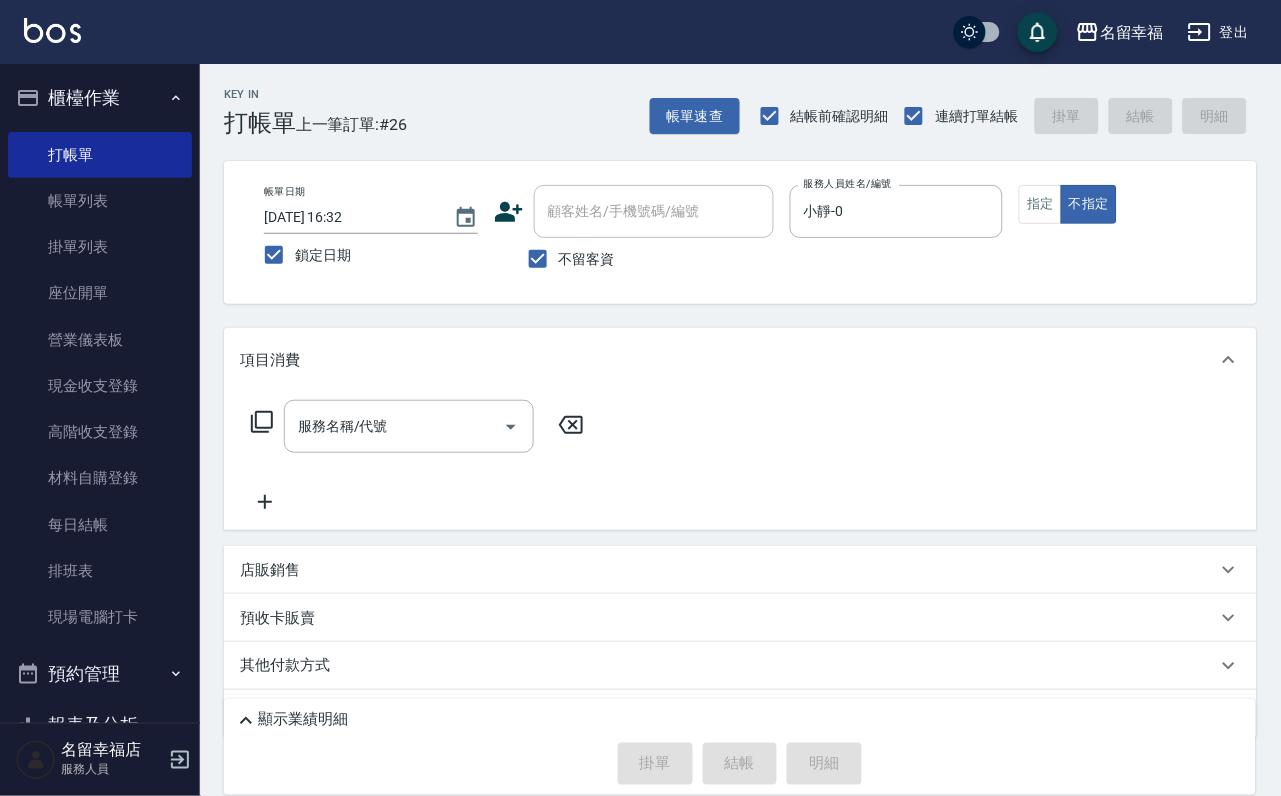 click 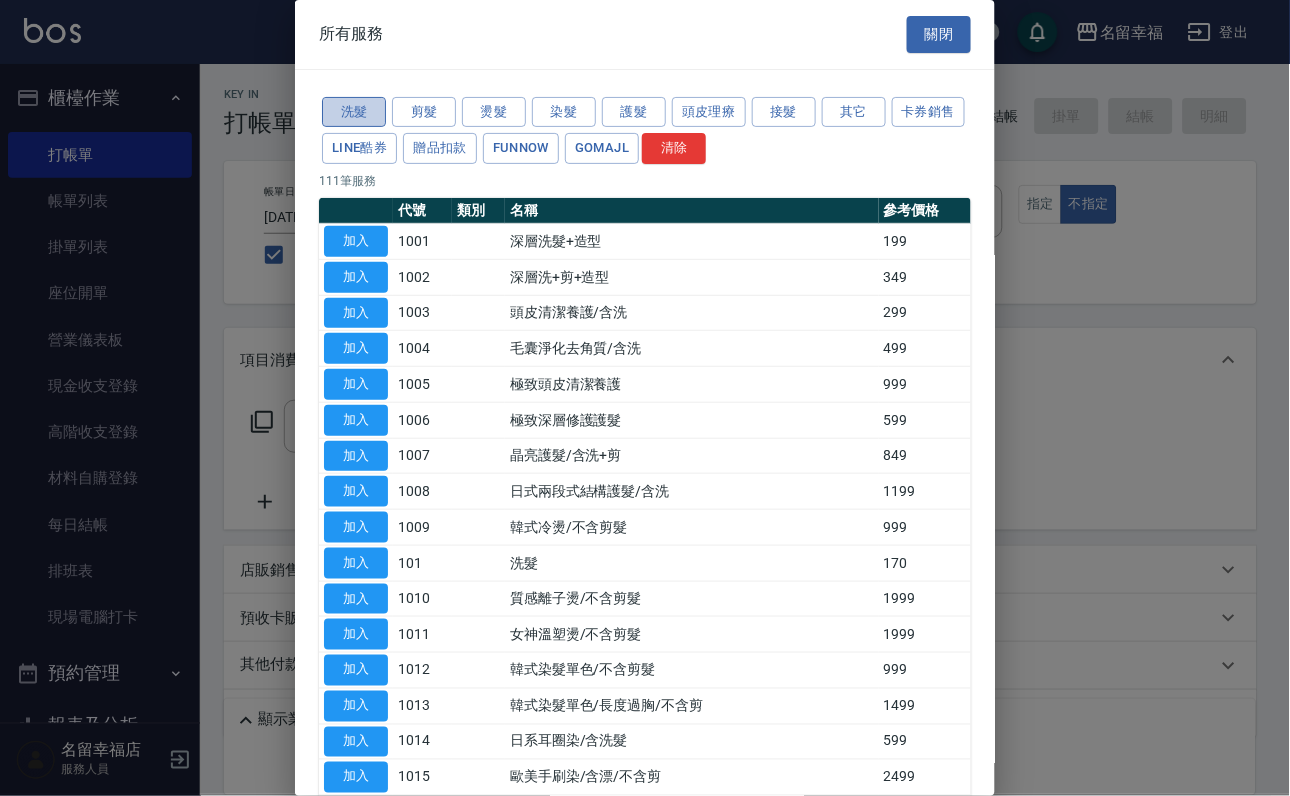 click on "洗髮" at bounding box center (354, 112) 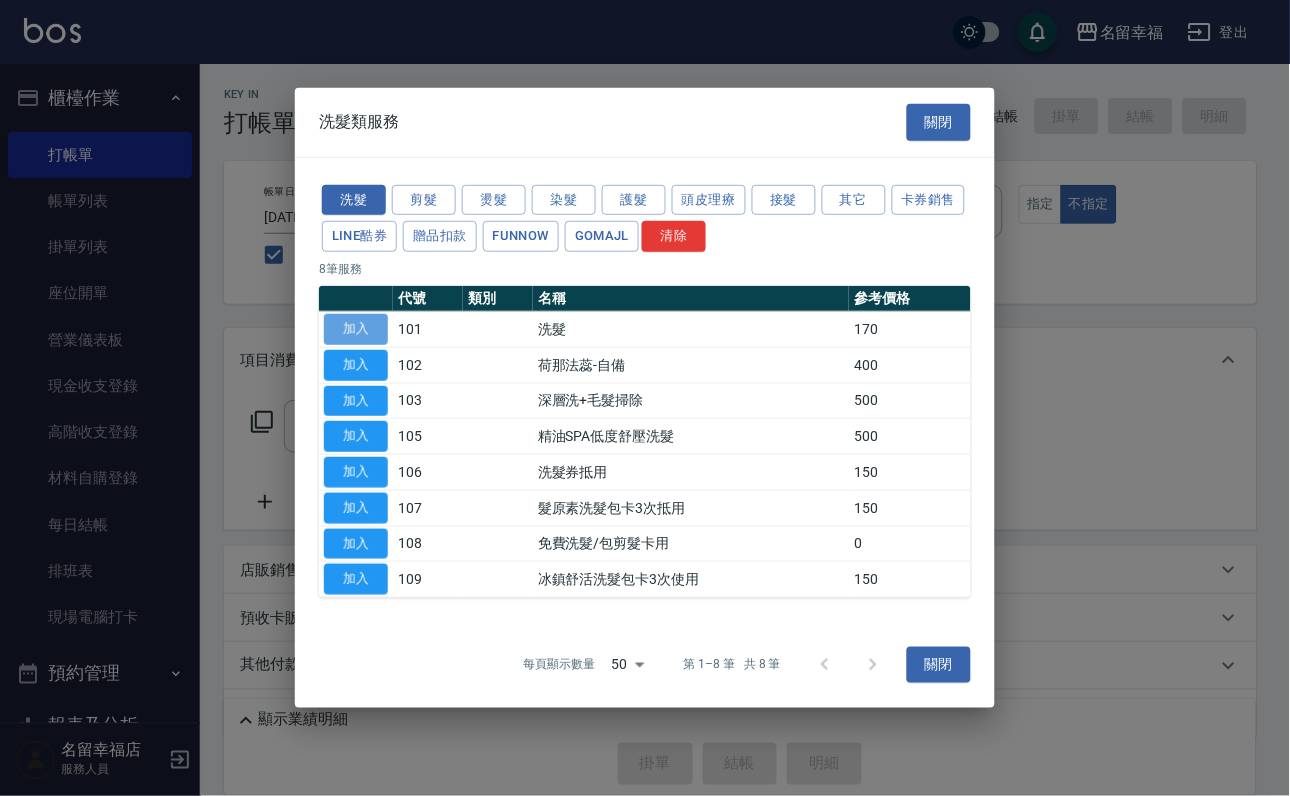click on "加入" at bounding box center [356, 329] 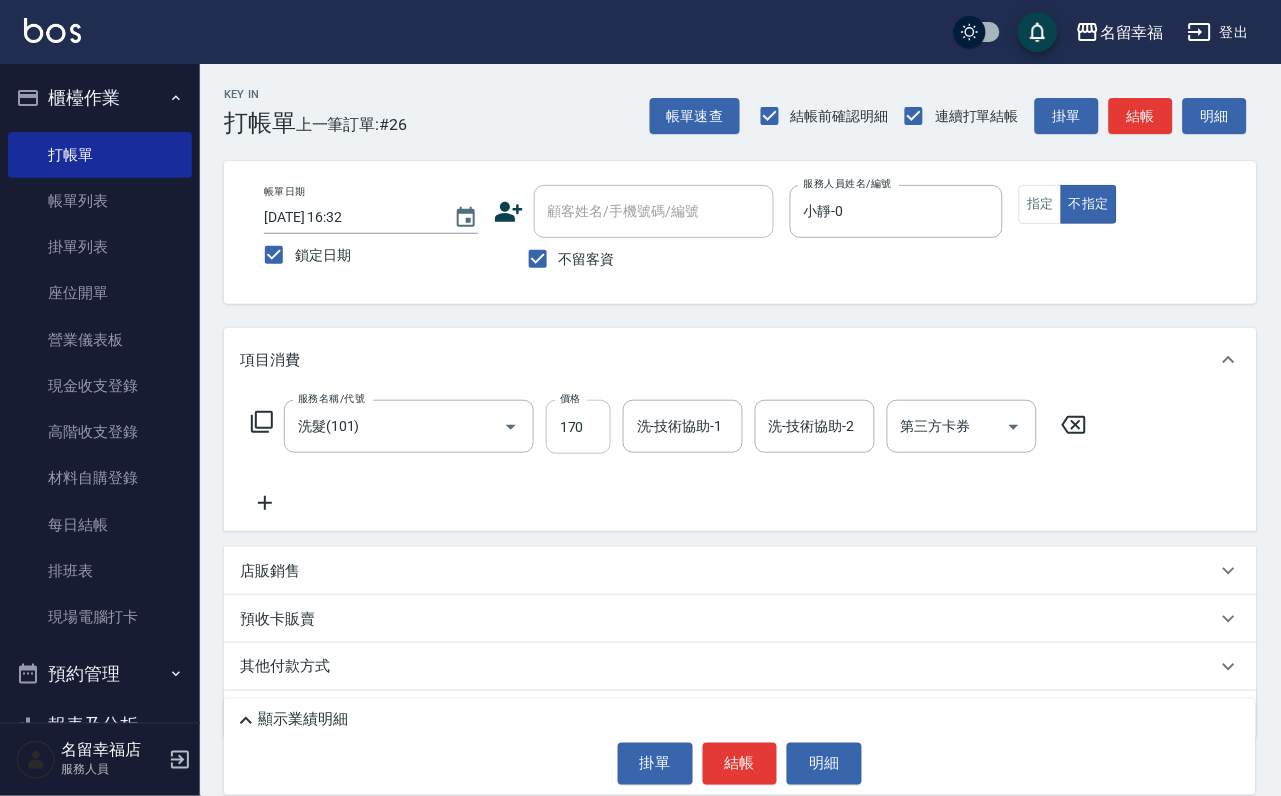 click on "170" at bounding box center (578, 427) 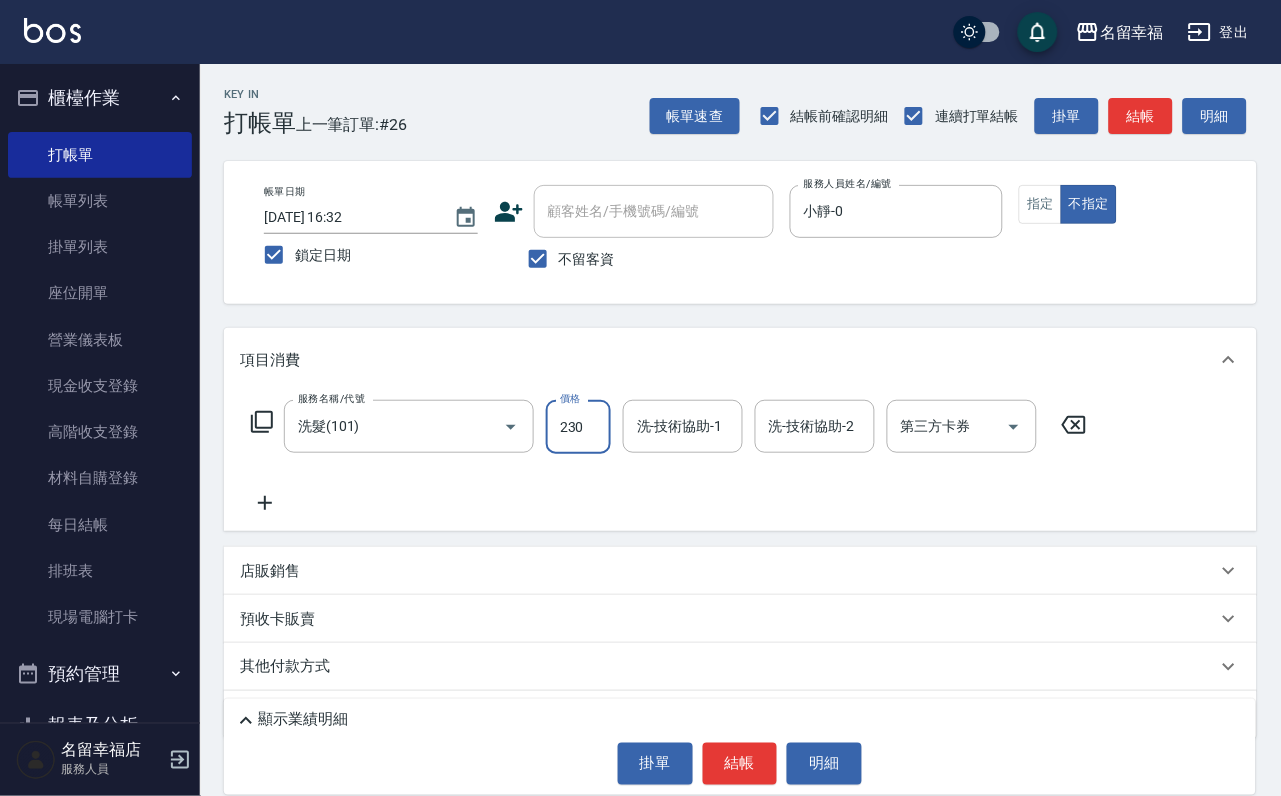 type on "230" 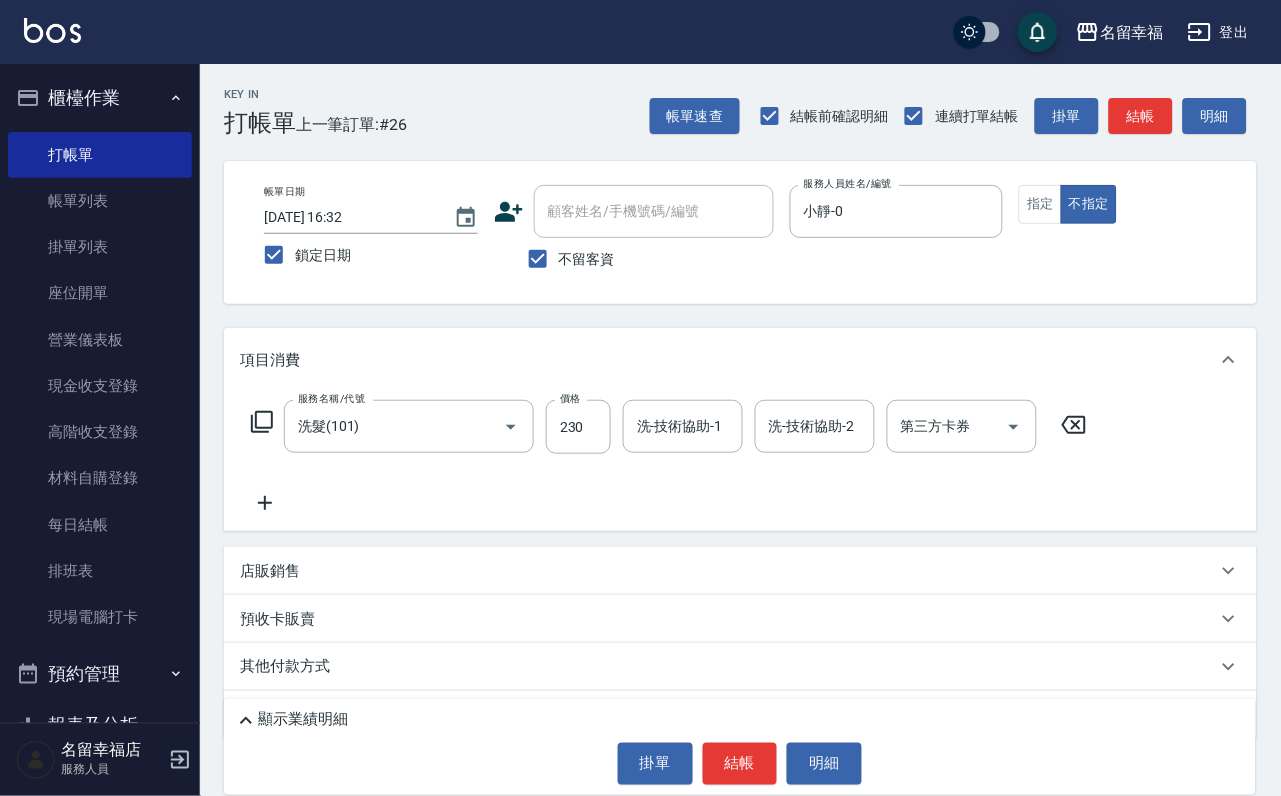 click on "服務名稱/代號 洗髮(101) 服務名稱/代號 價格 230 價格 洗-技術協助-1 洗-技術協助-1 洗-技術協助-2 洗-技術協助-2 第三方卡券 第三方卡券" at bounding box center (669, 427) 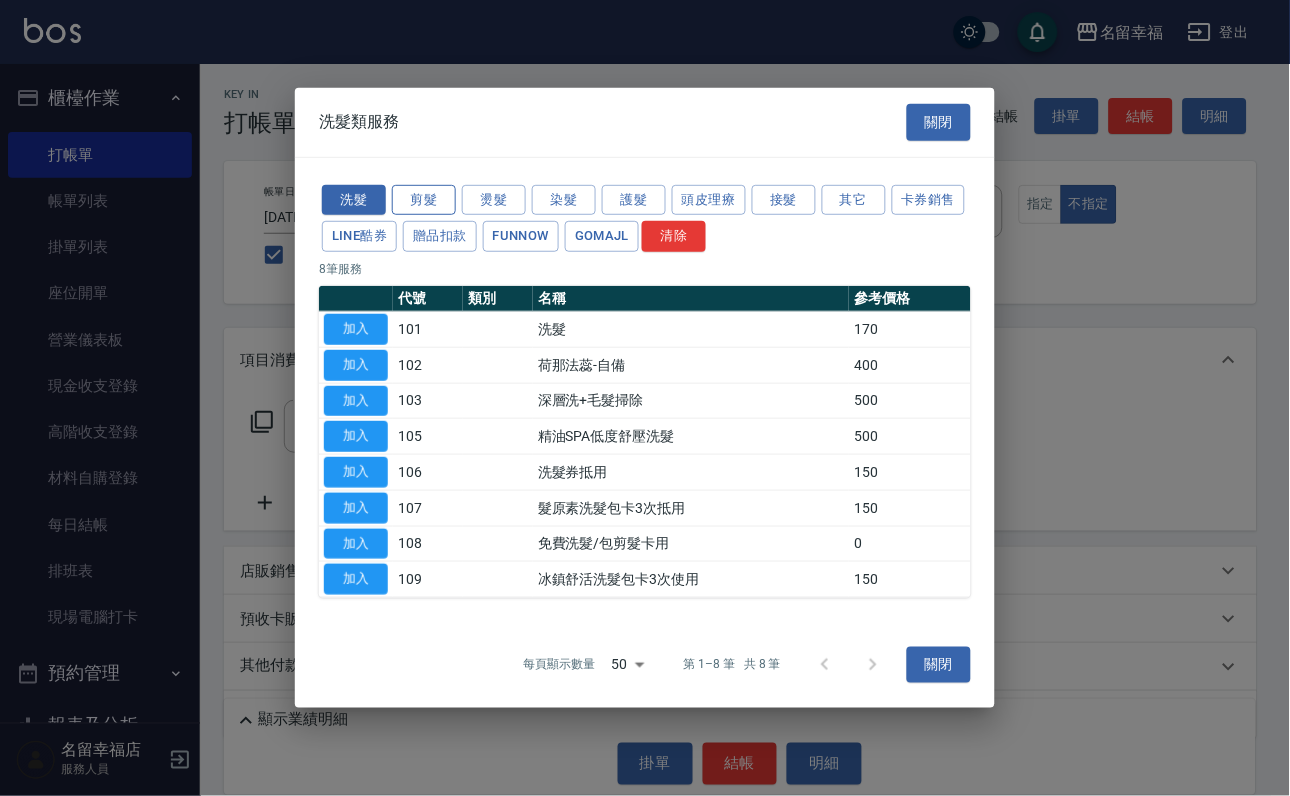 click on "剪髮" at bounding box center [424, 199] 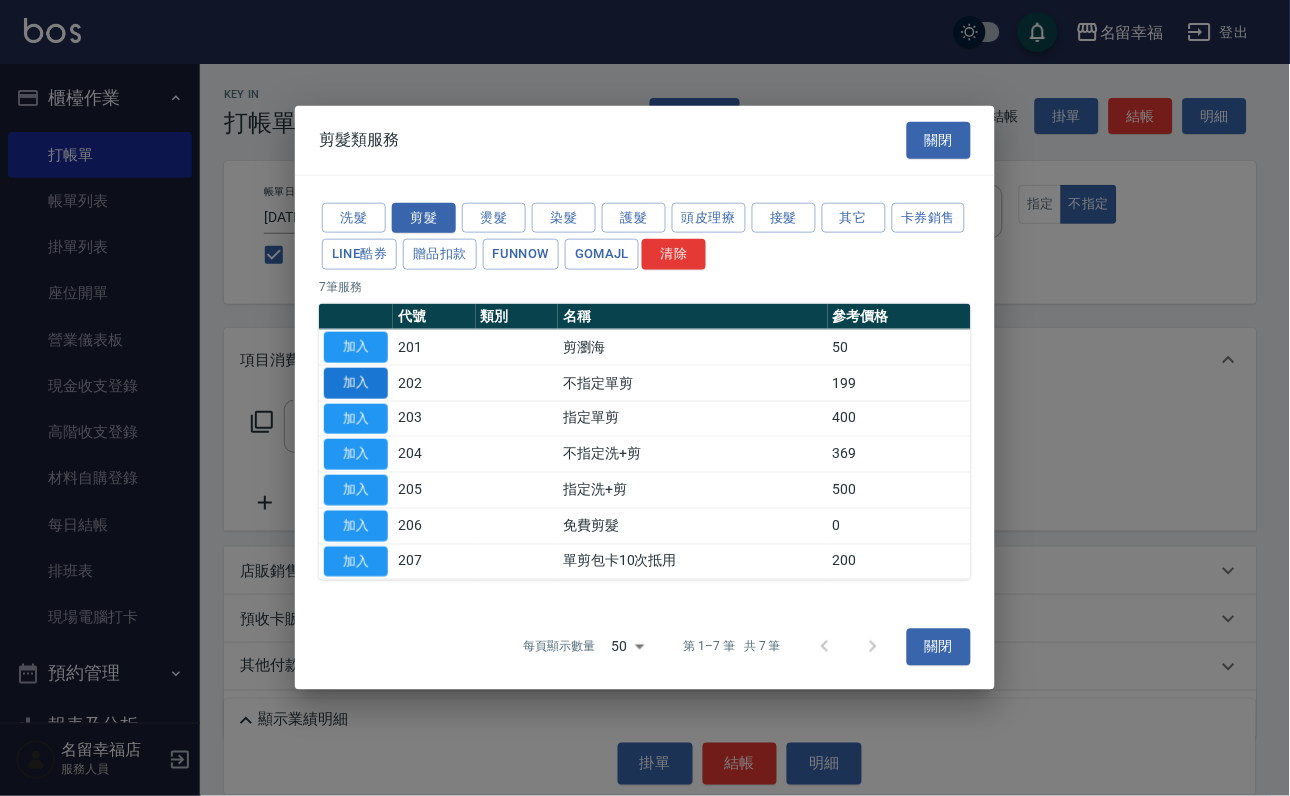 click on "加入" at bounding box center [356, 383] 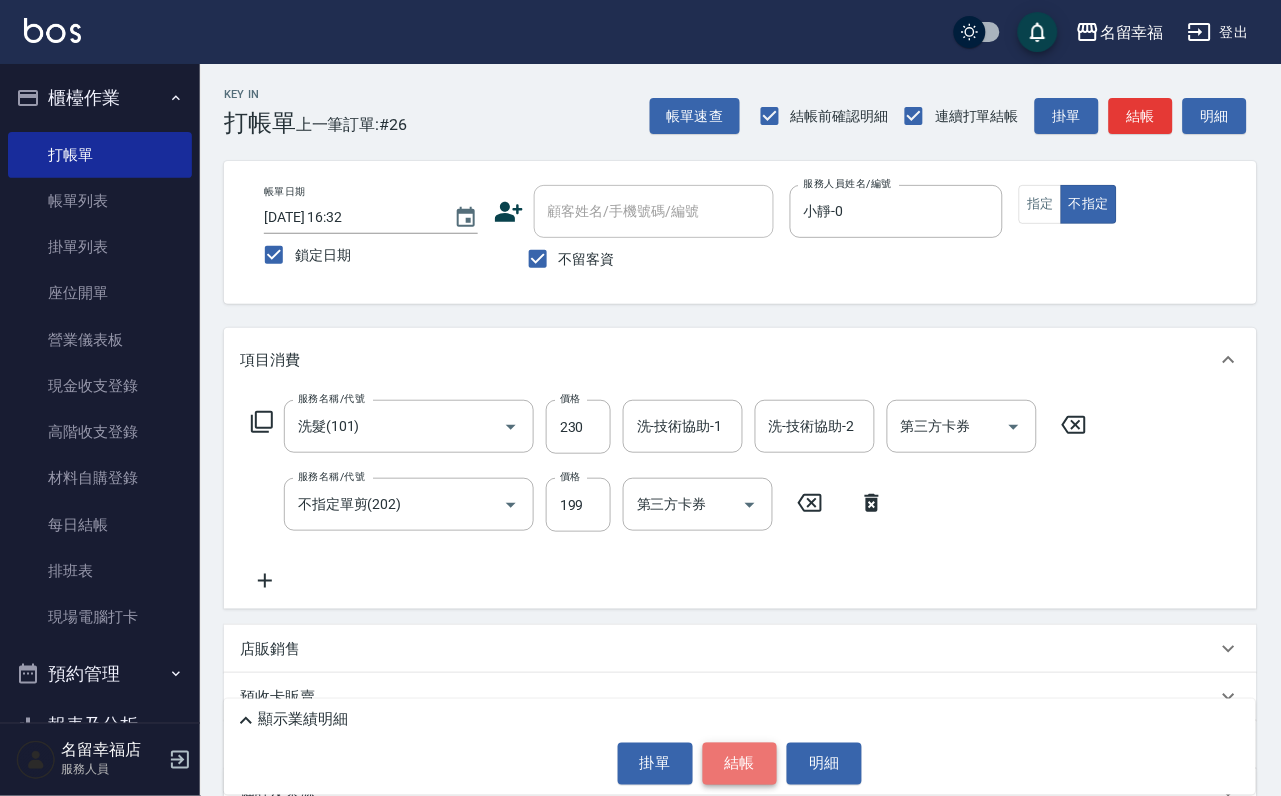 click on "結帳" at bounding box center [740, 764] 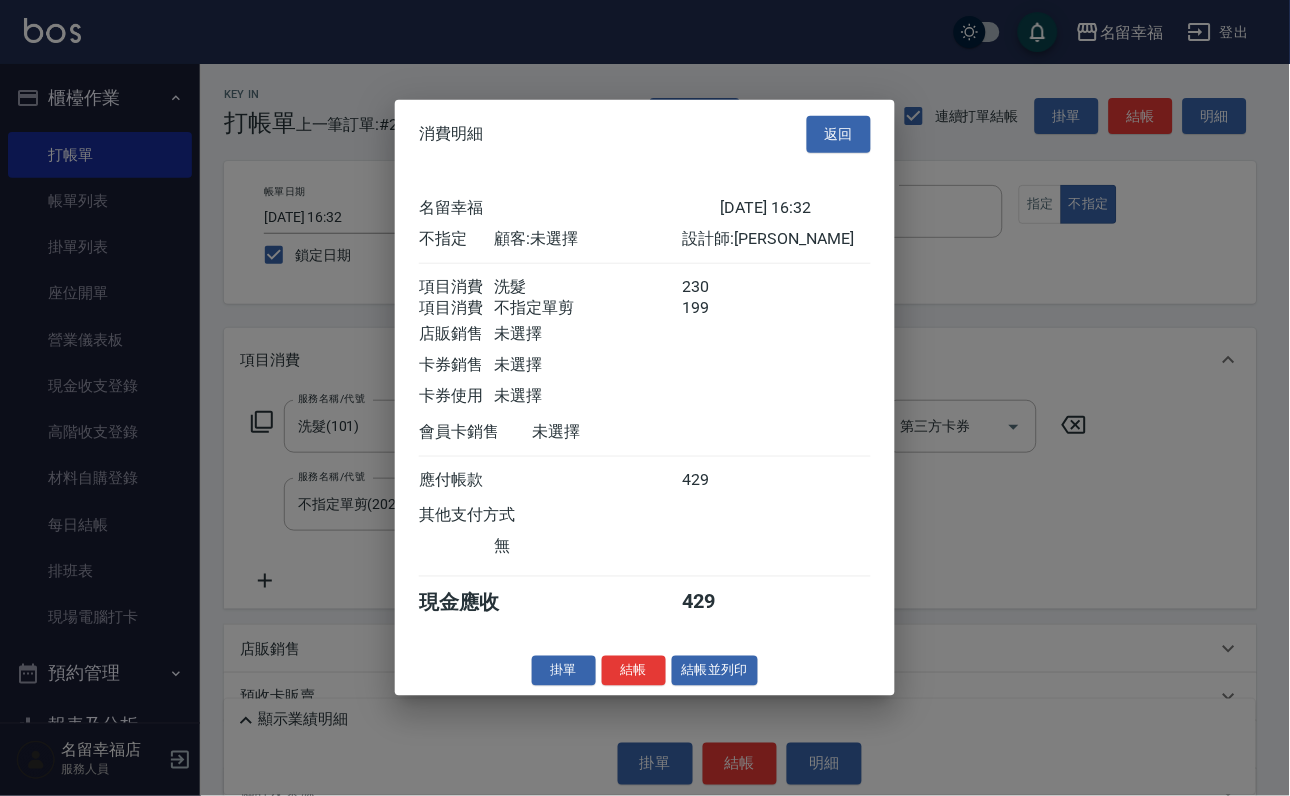 scroll, scrollTop: 359, scrollLeft: 0, axis: vertical 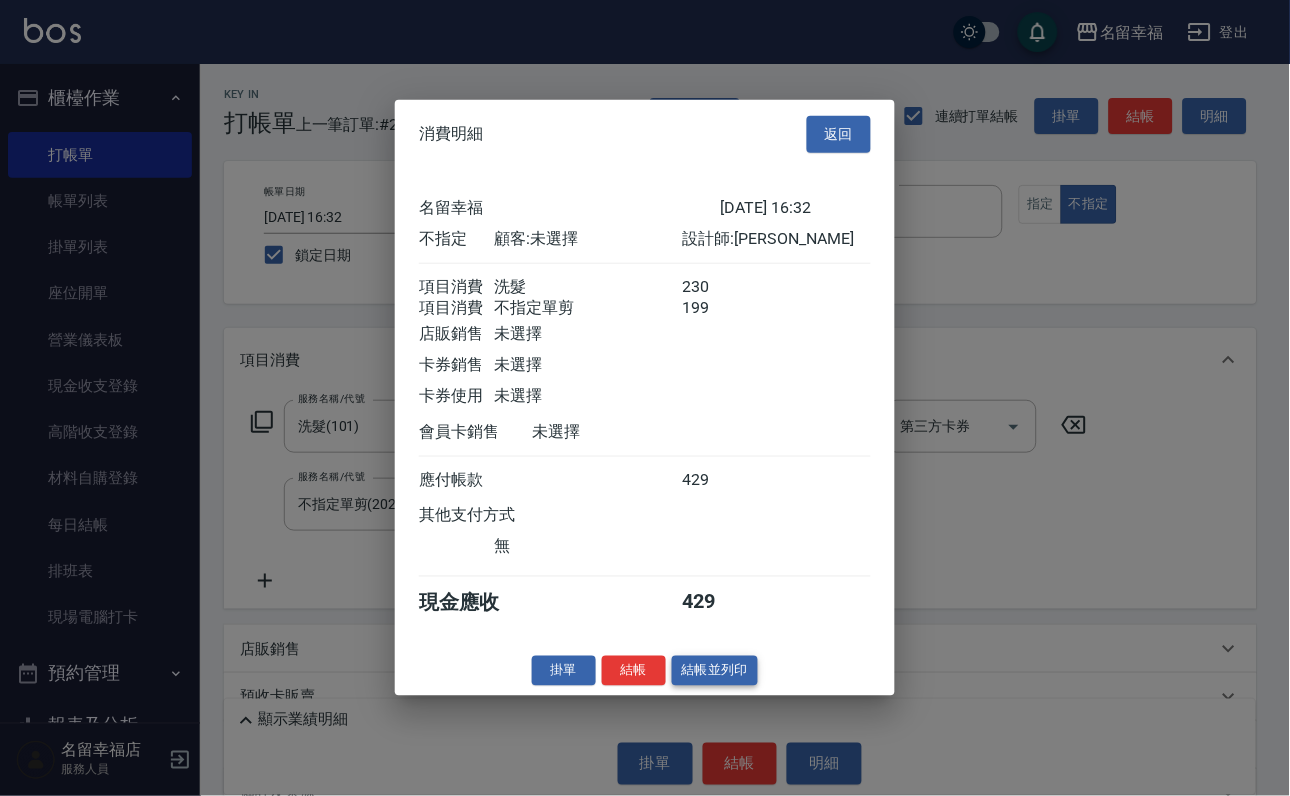 click on "結帳並列印" at bounding box center [715, 670] 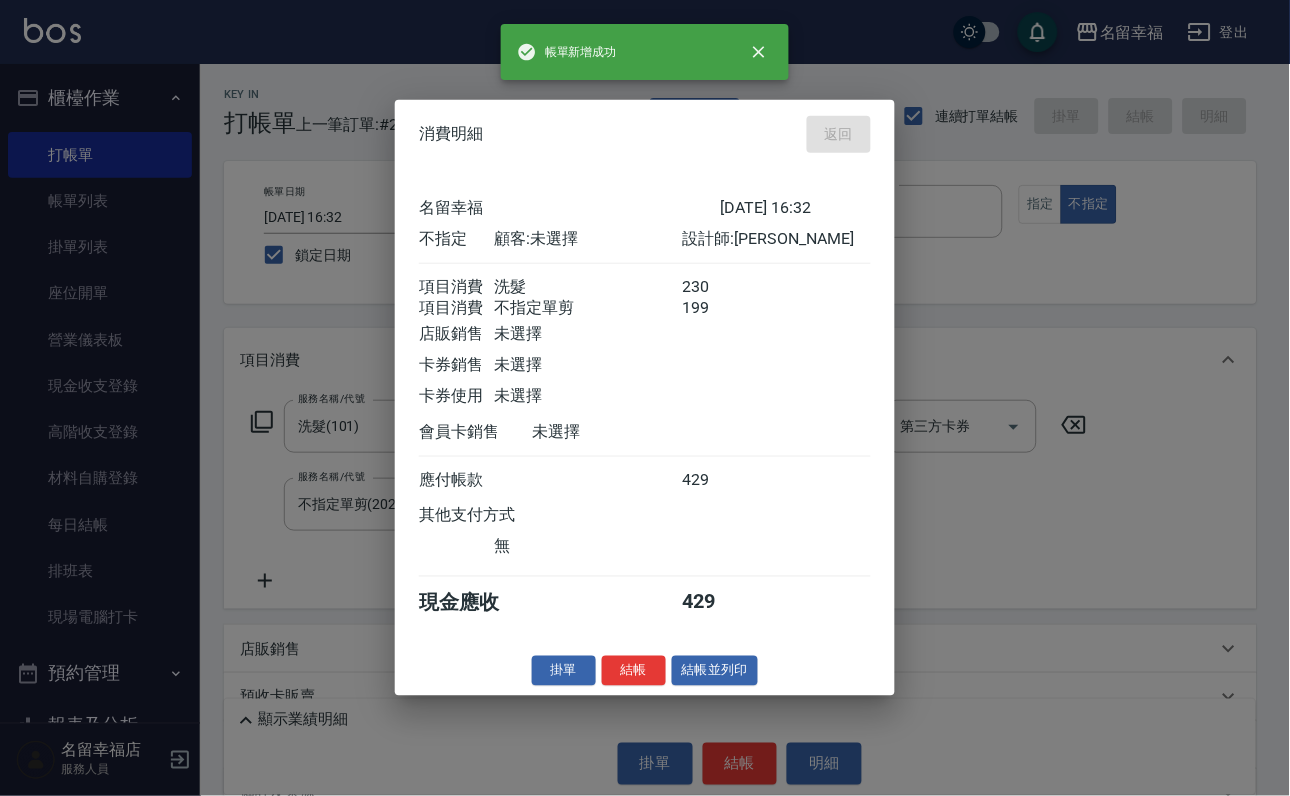 type 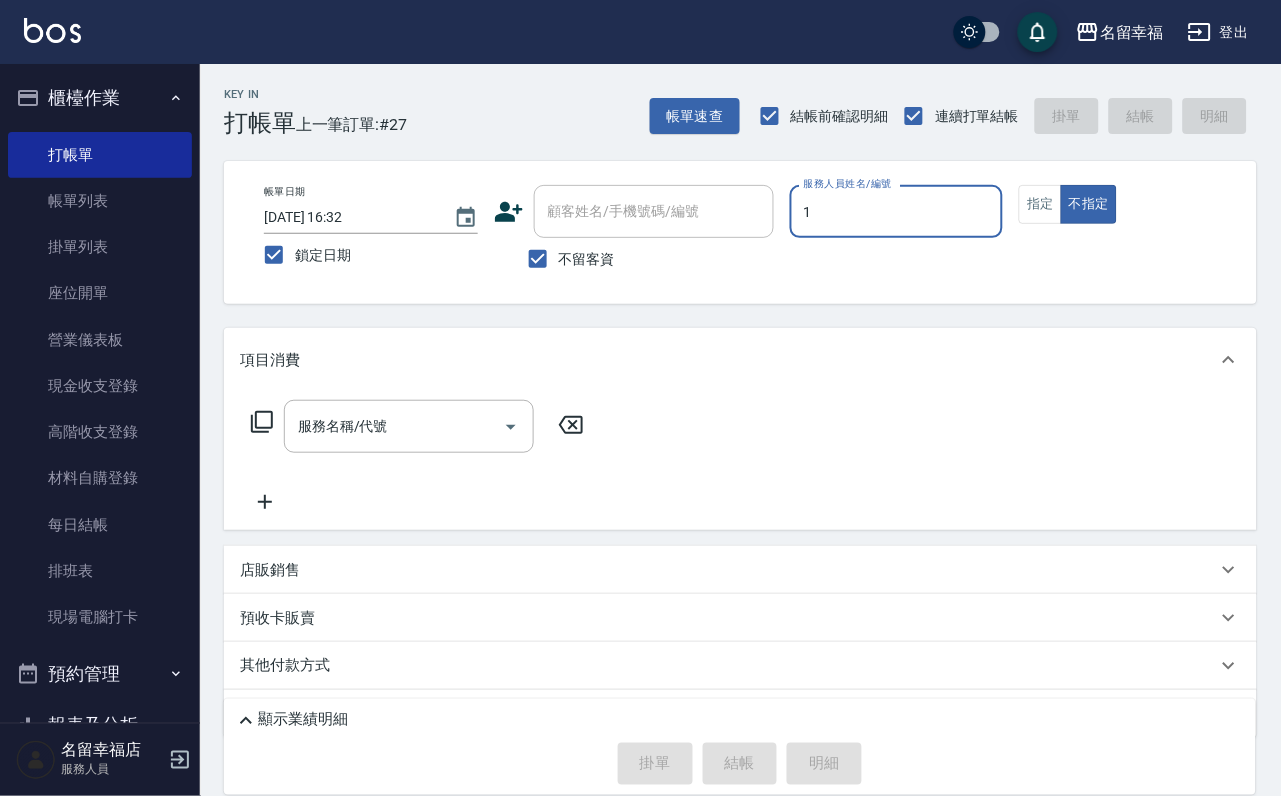 type on "[PERSON_NAME]-1" 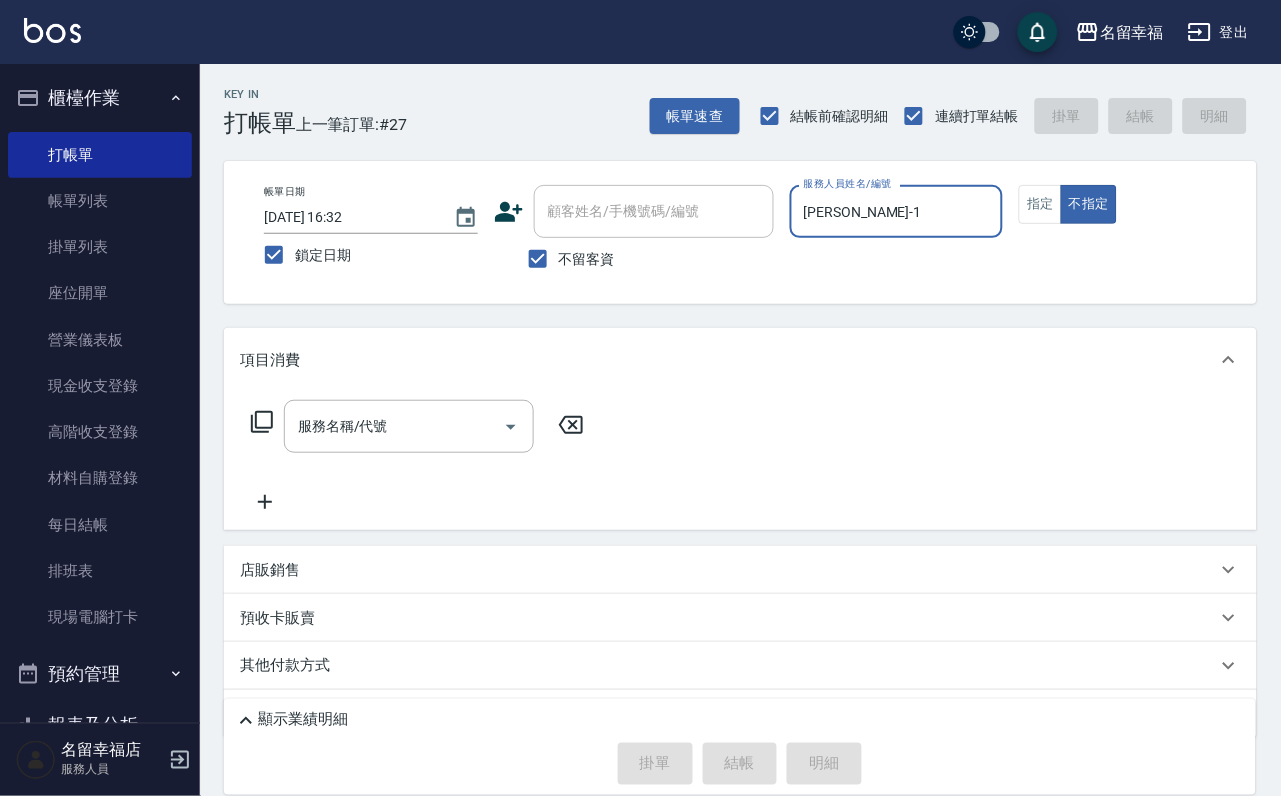type on "false" 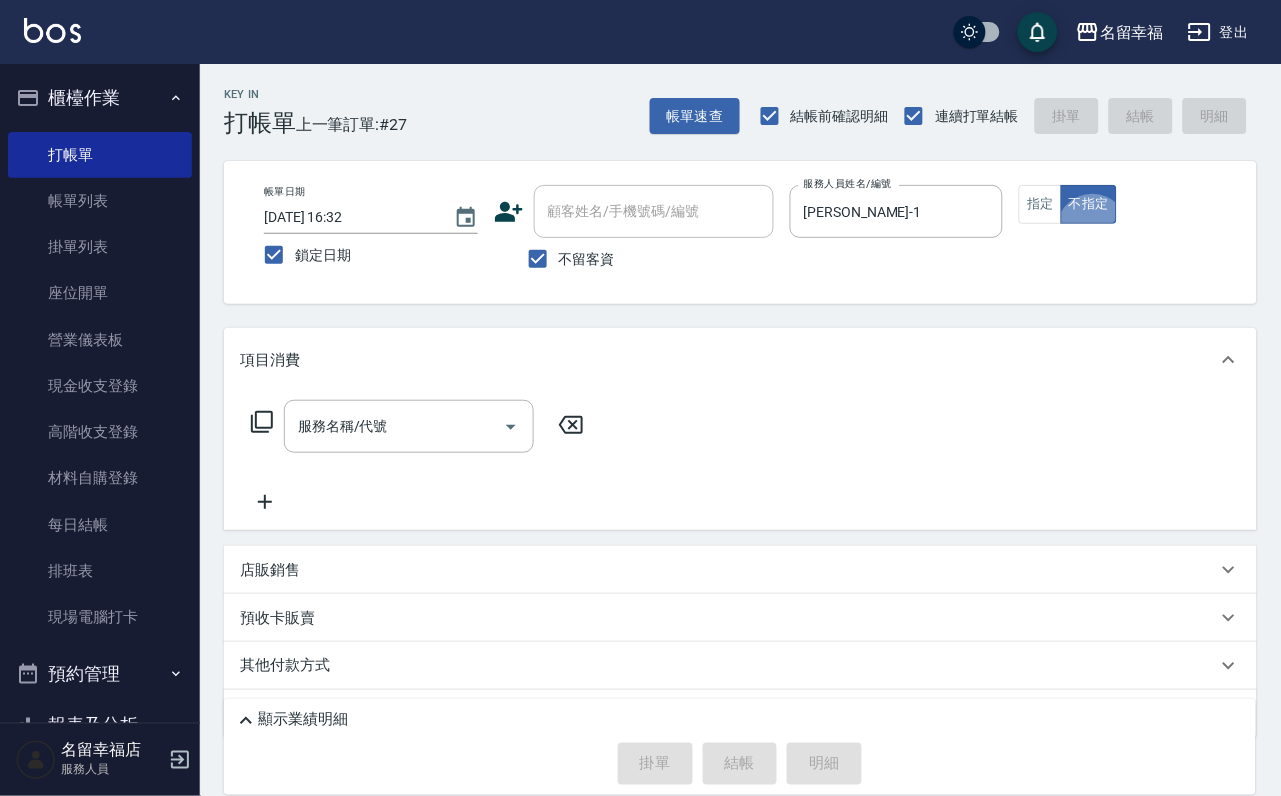 click on "服務名稱/代號 服務名稱/代號" at bounding box center (740, 461) 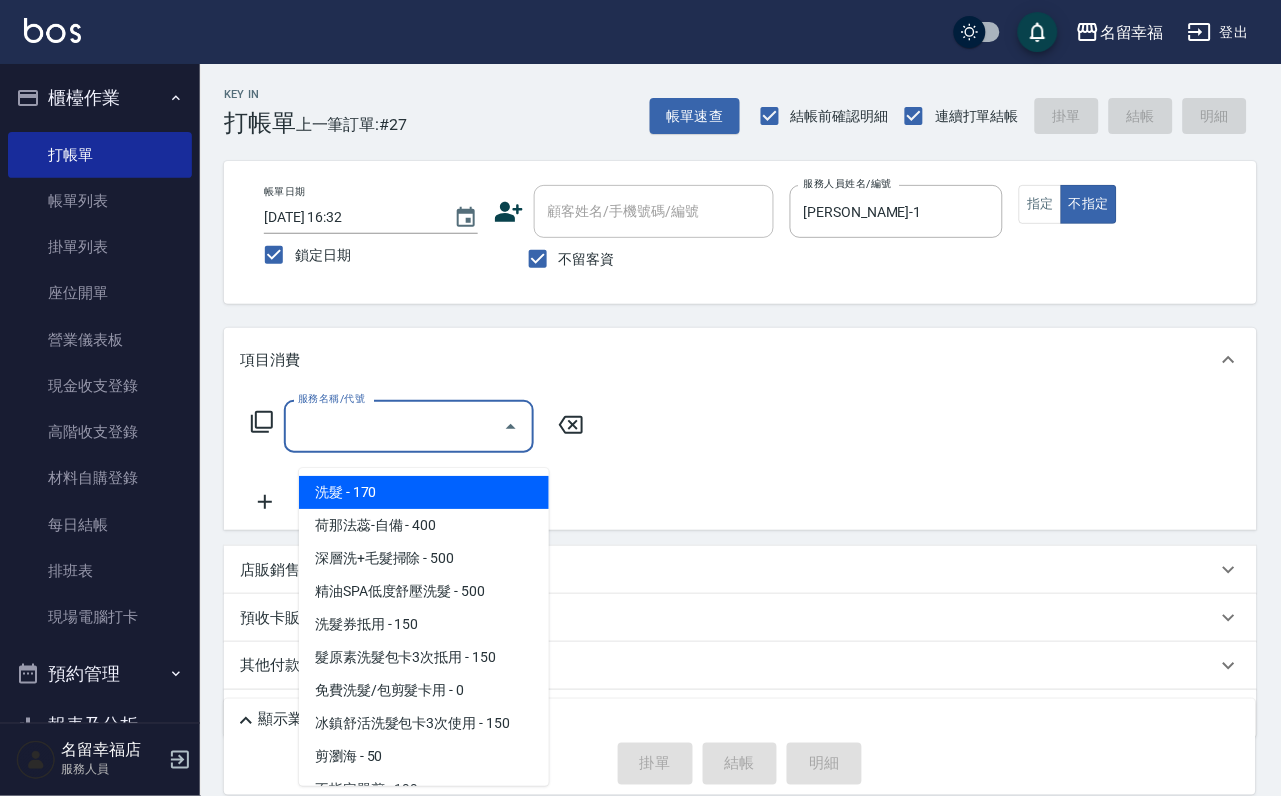 click on "服務名稱/代號" at bounding box center (394, 426) 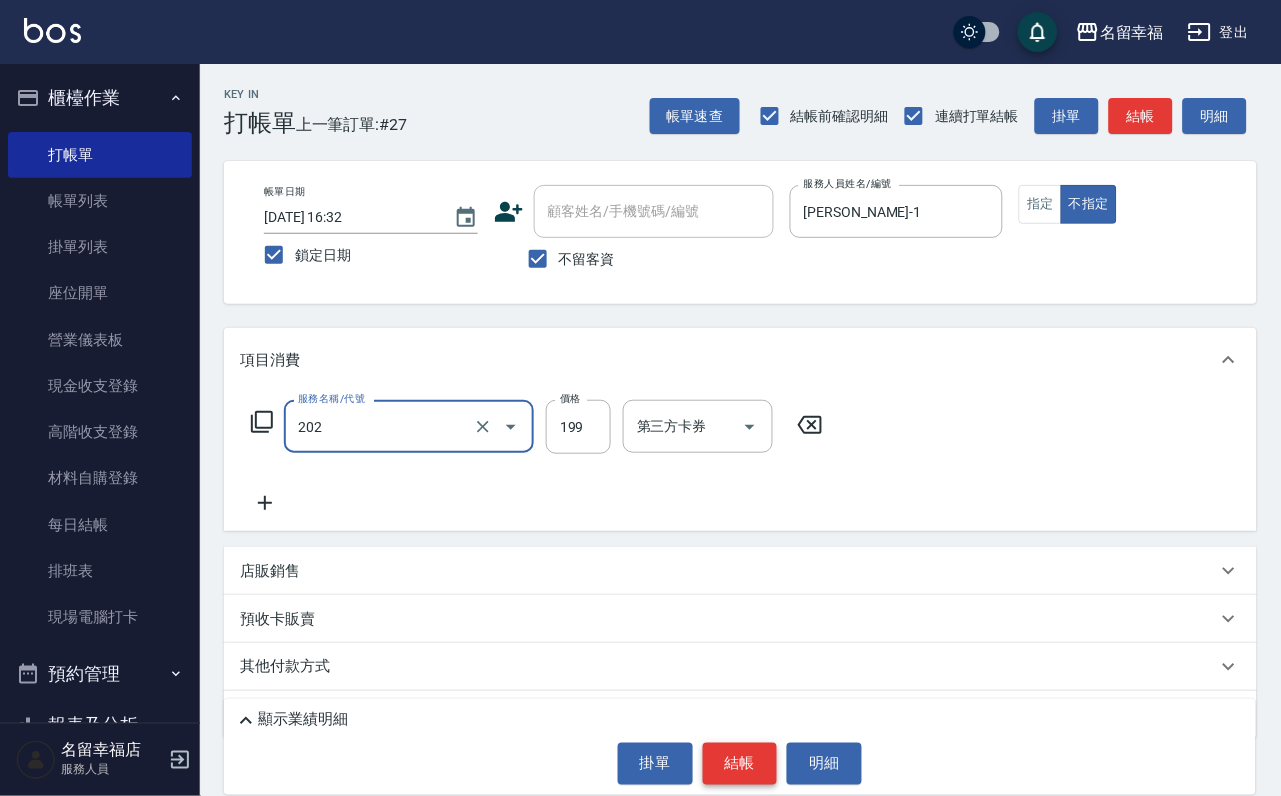 type on "不指定單剪(202)" 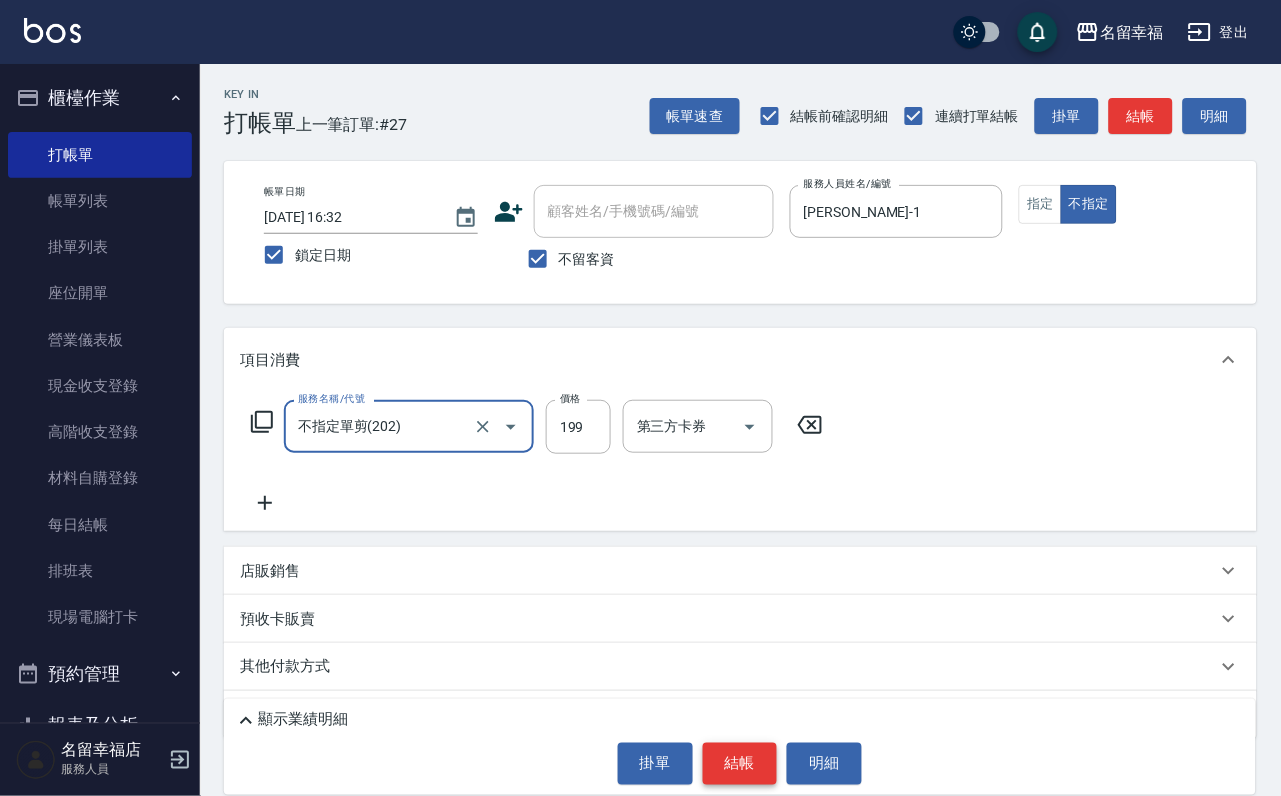 click on "結帳" at bounding box center [740, 764] 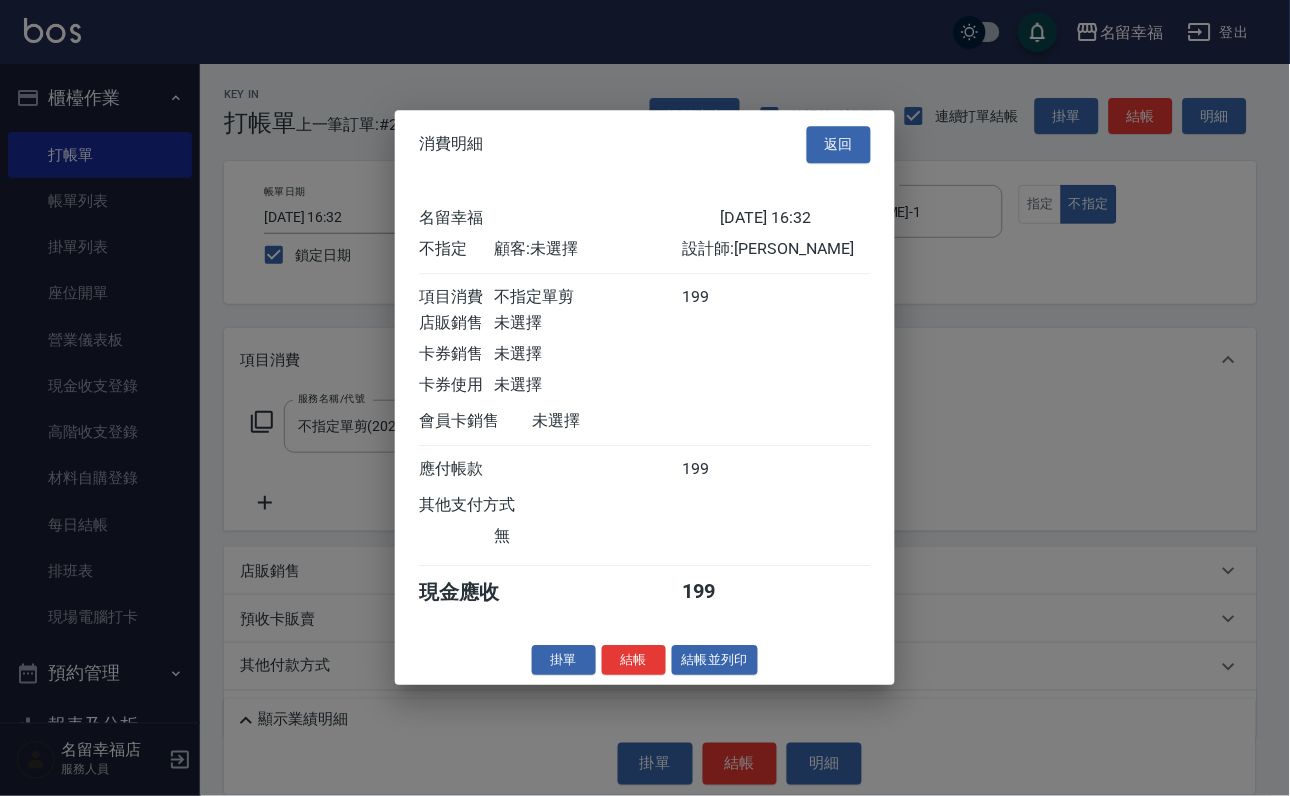 scroll, scrollTop: 284, scrollLeft: 0, axis: vertical 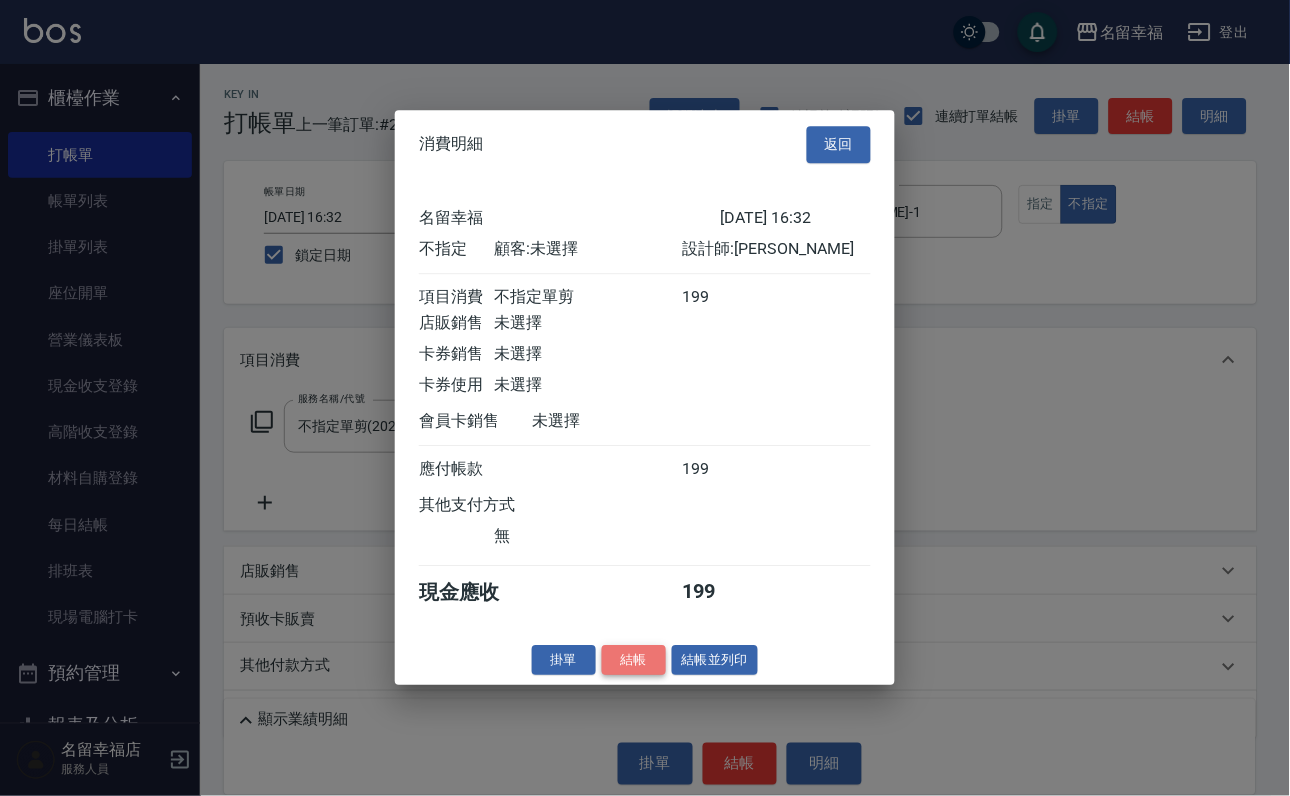 click on "結帳" at bounding box center [634, 660] 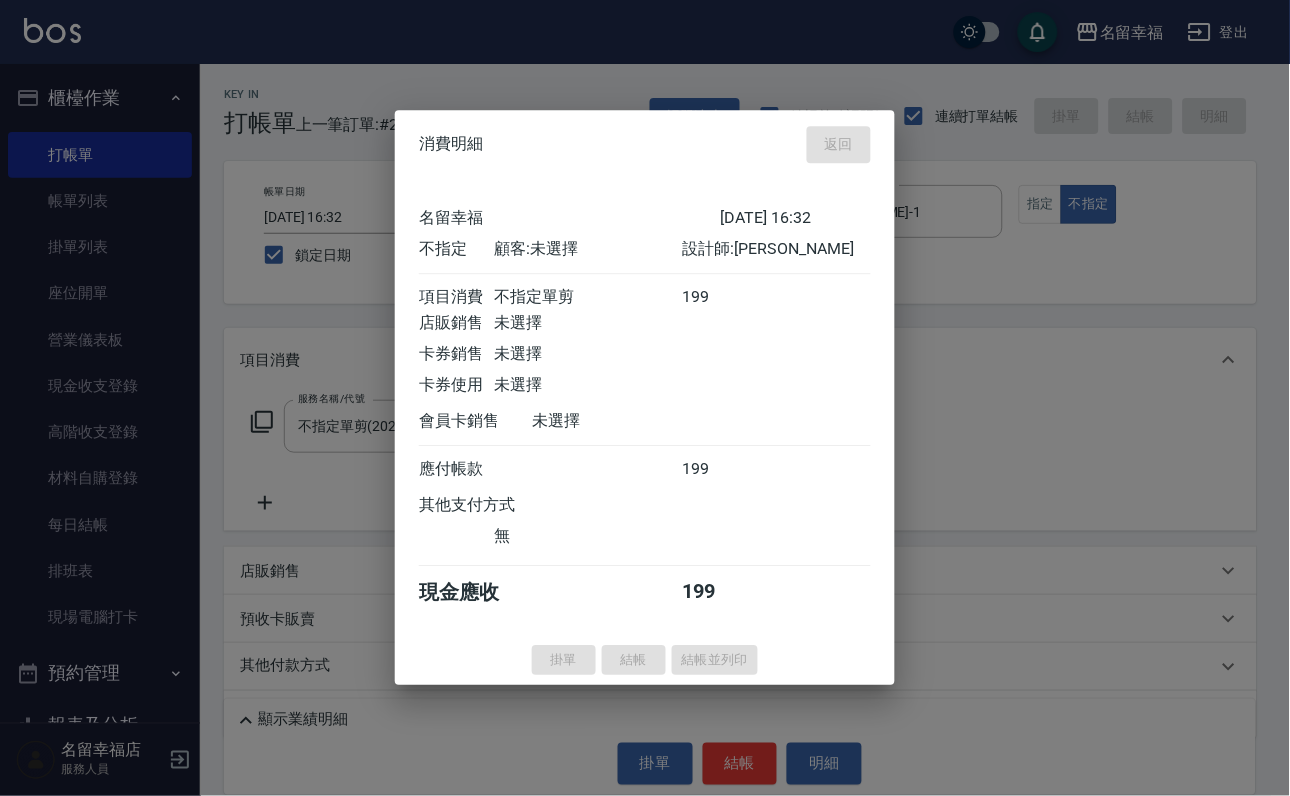 type 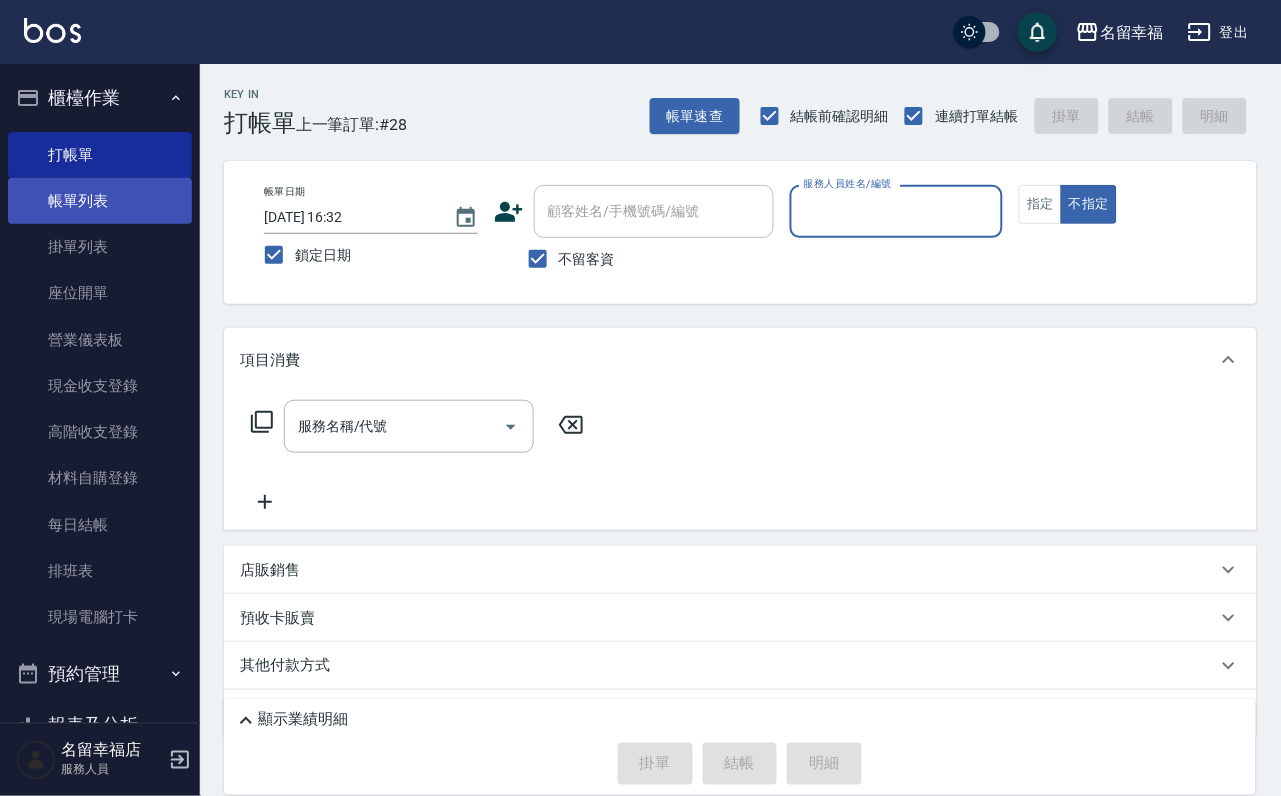 click on "帳單列表" at bounding box center [100, 201] 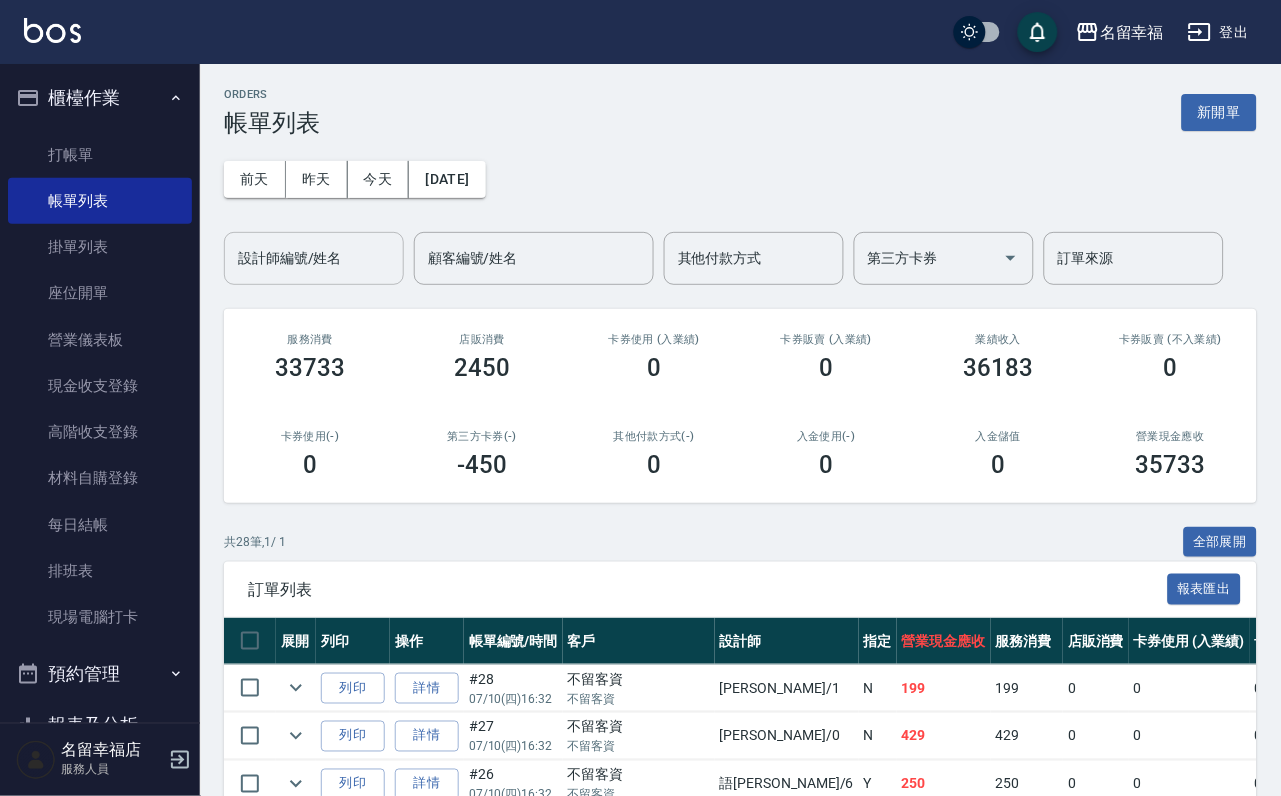 click on "設計師編號/姓名" at bounding box center (314, 258) 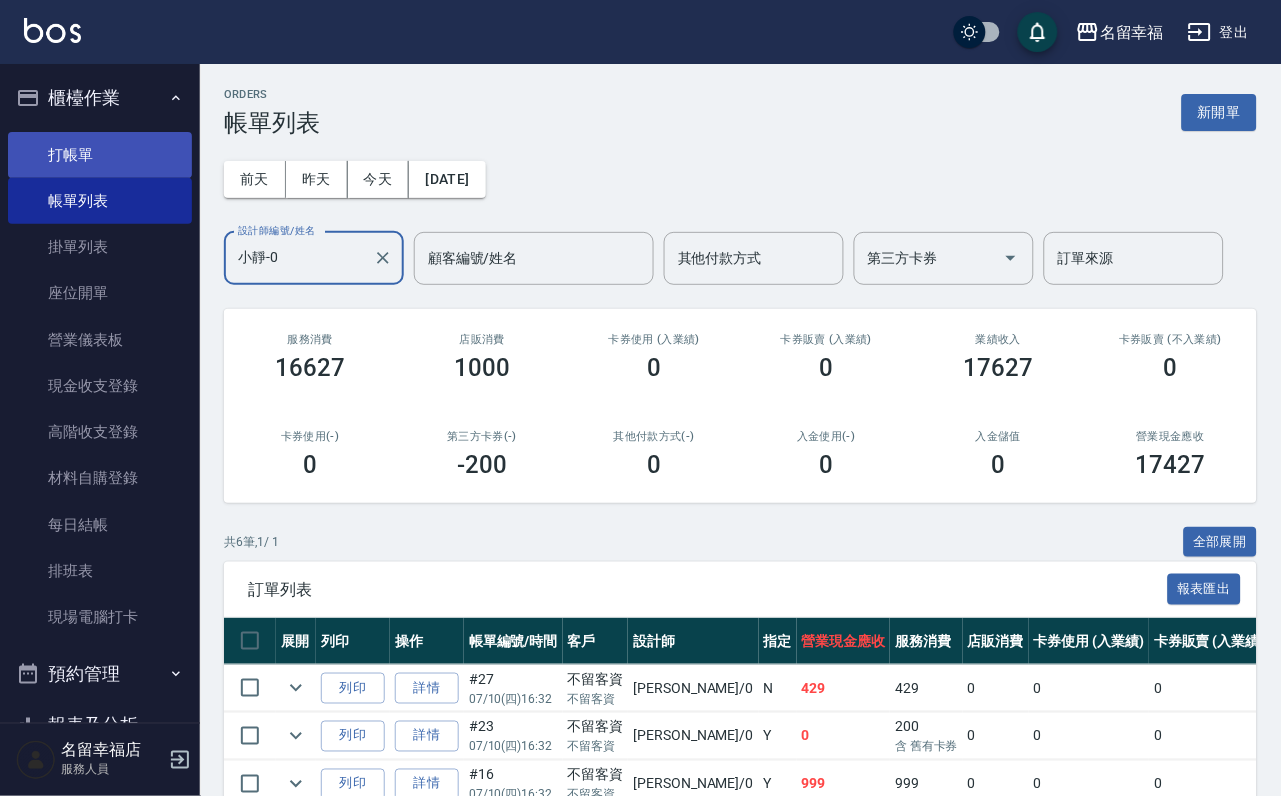 type on "小靜-0" 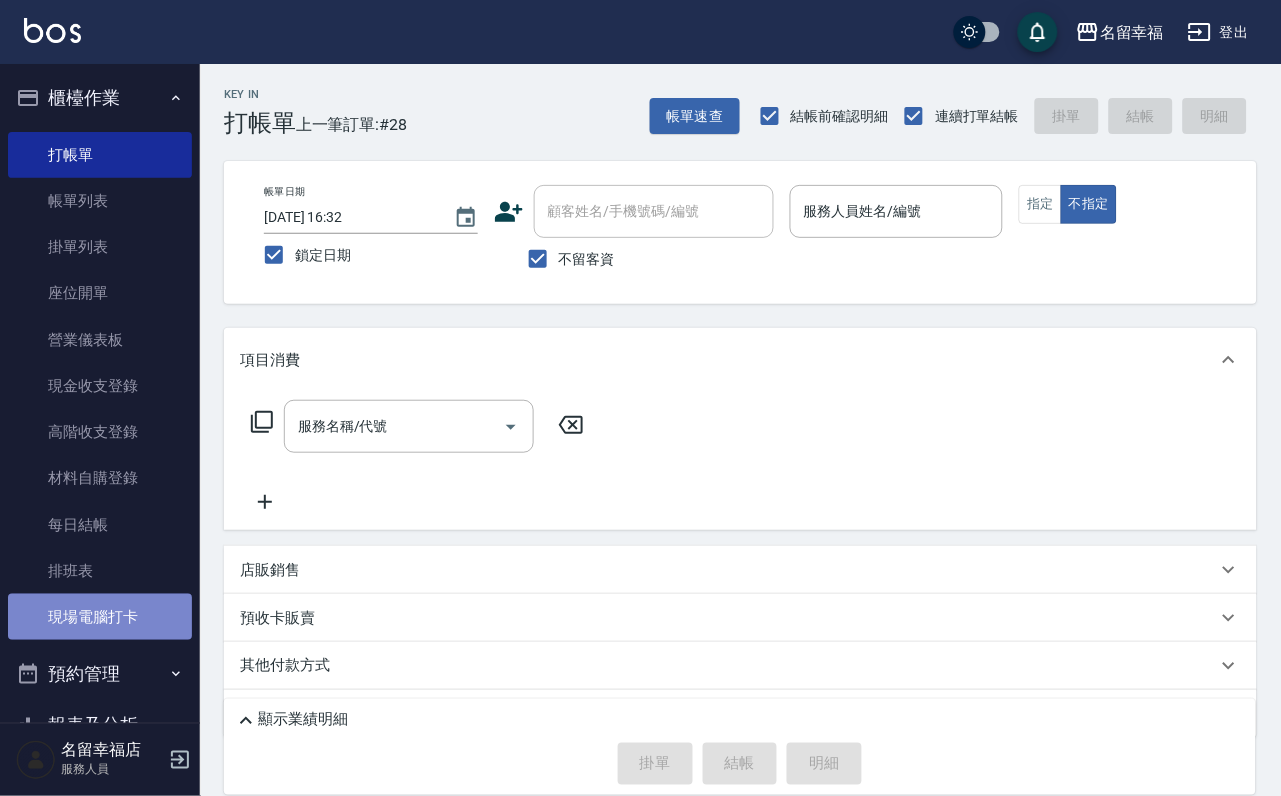 click on "現場電腦打卡" at bounding box center [100, 617] 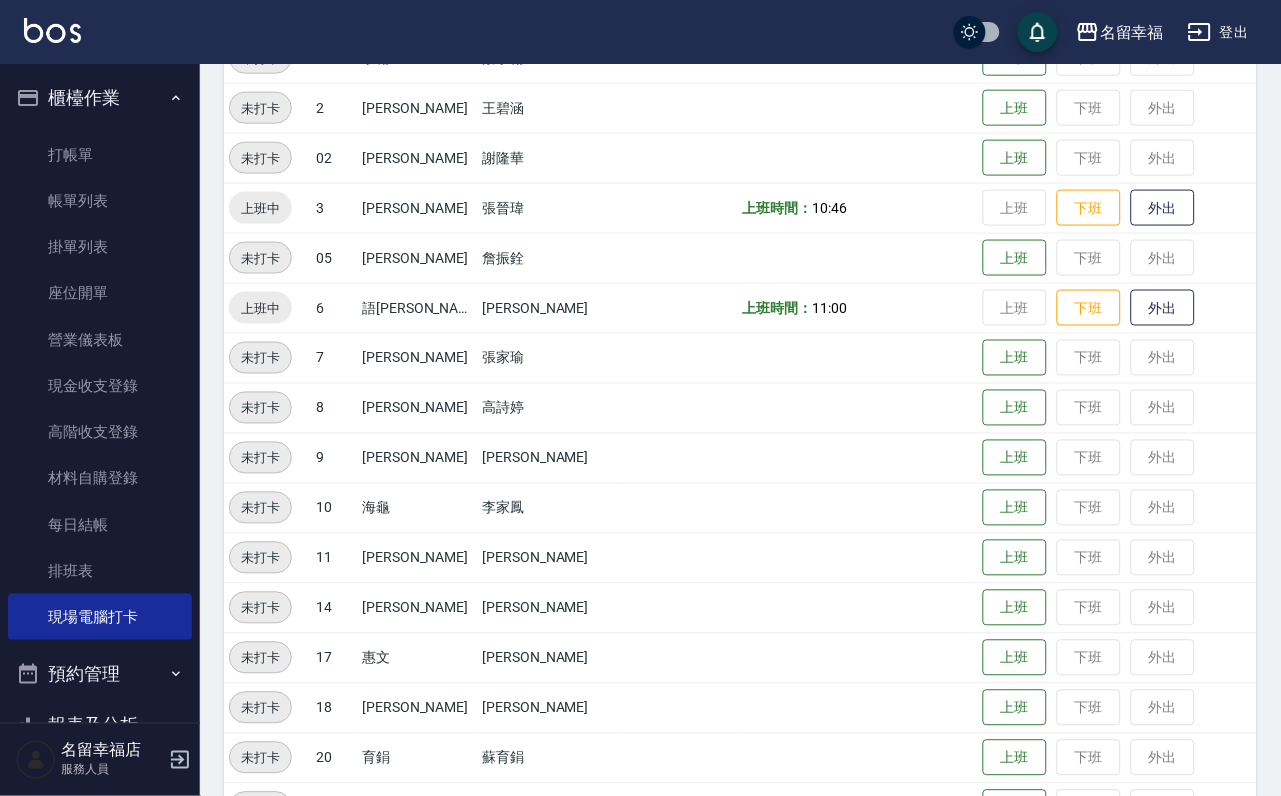 scroll, scrollTop: 655, scrollLeft: 0, axis: vertical 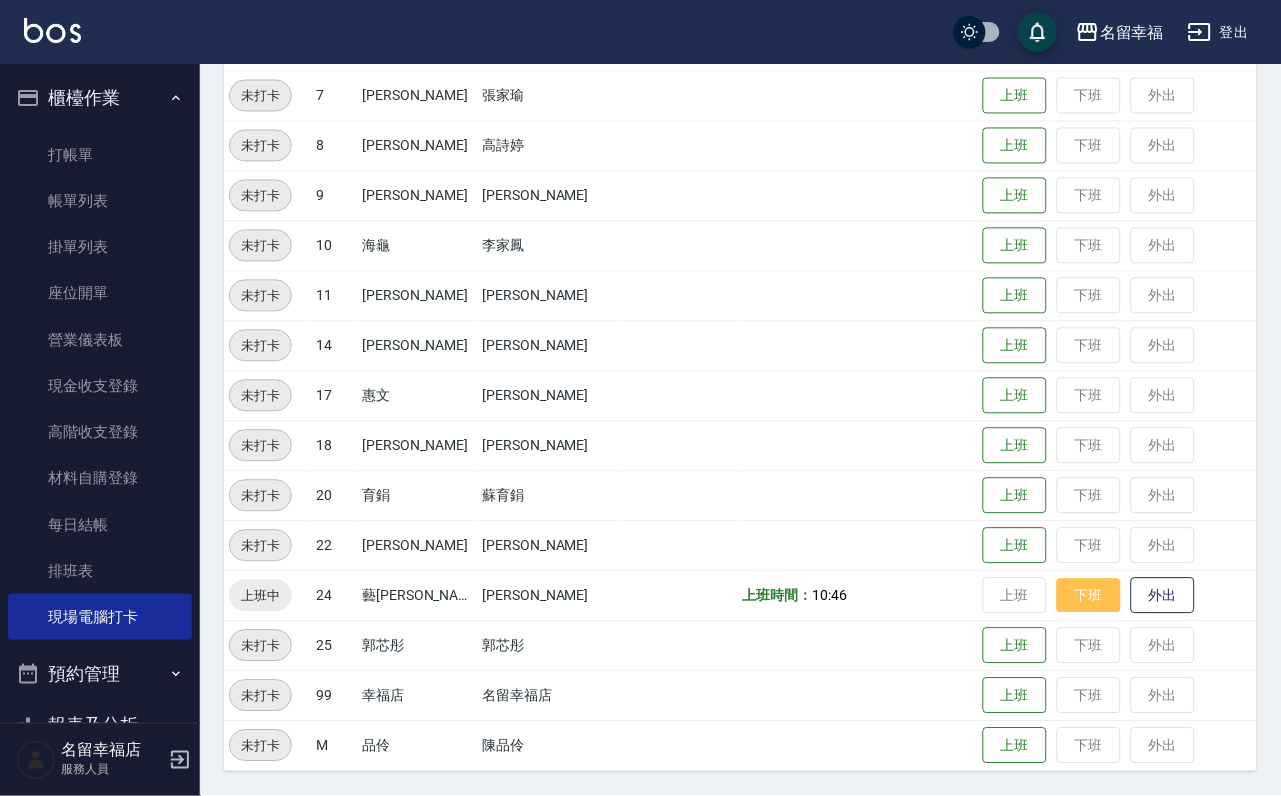 click on "下班" at bounding box center [1089, 596] 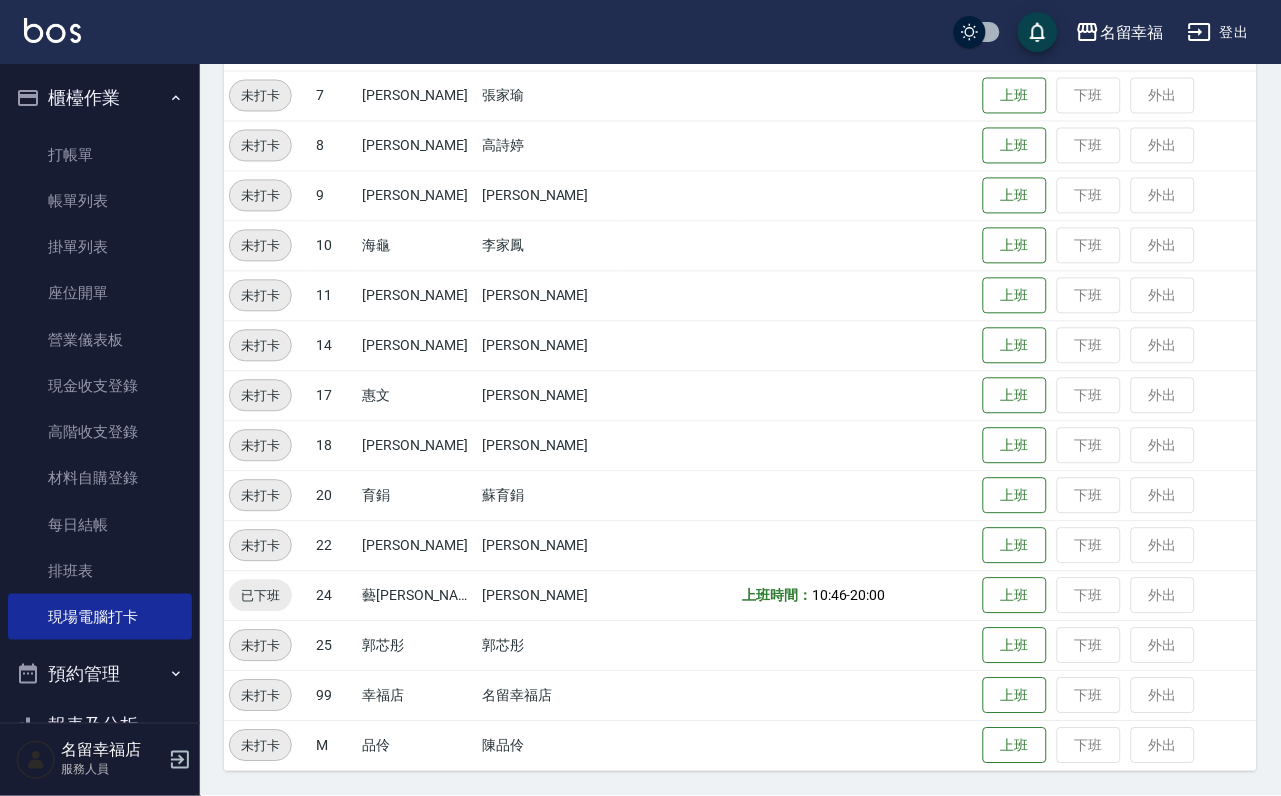 scroll, scrollTop: 55, scrollLeft: 0, axis: vertical 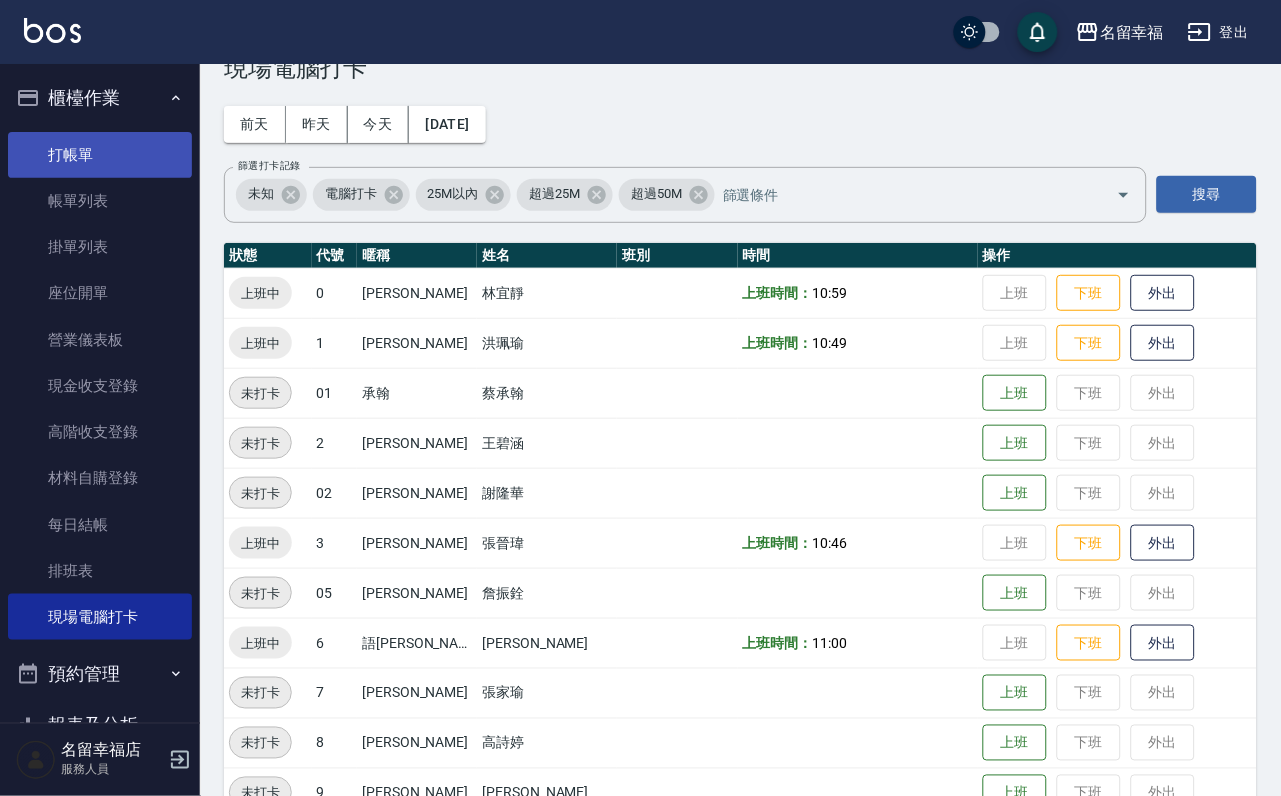 click on "打帳單" at bounding box center (100, 155) 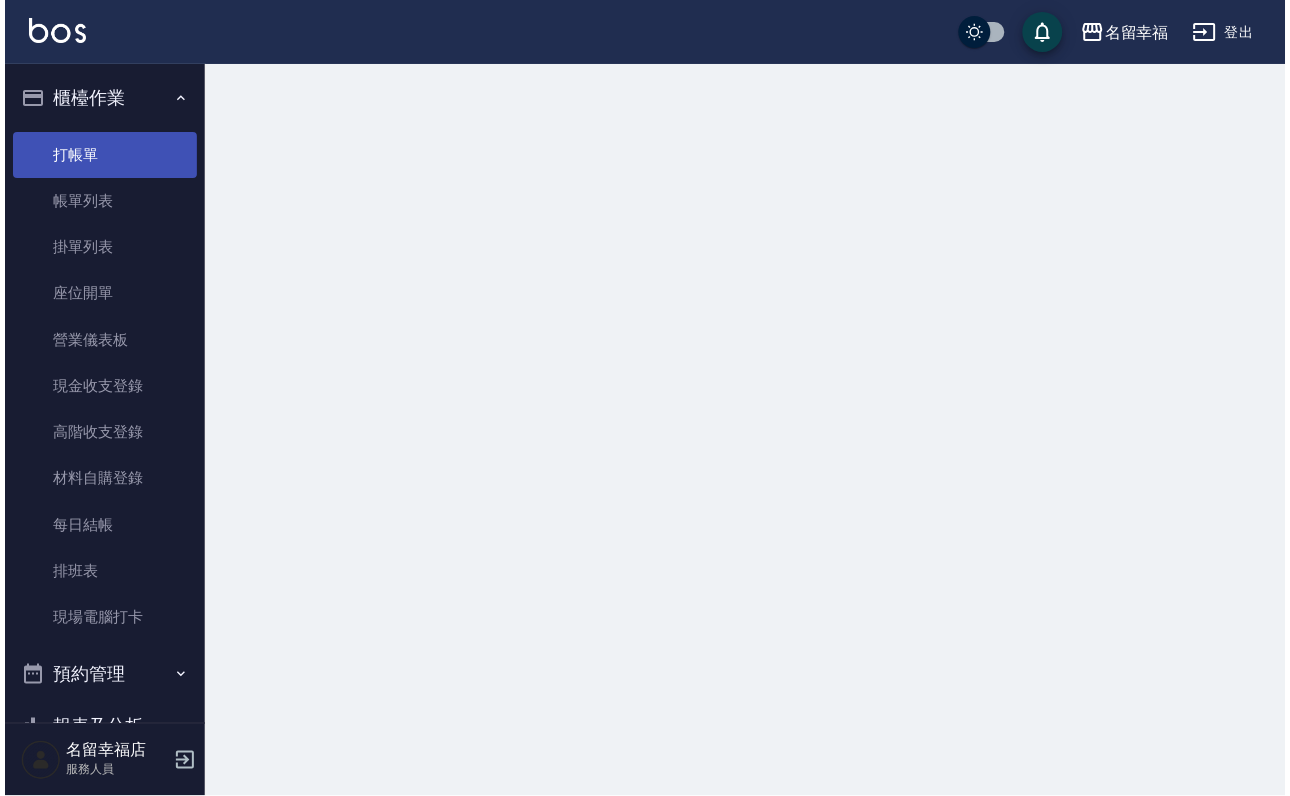 scroll, scrollTop: 0, scrollLeft: 0, axis: both 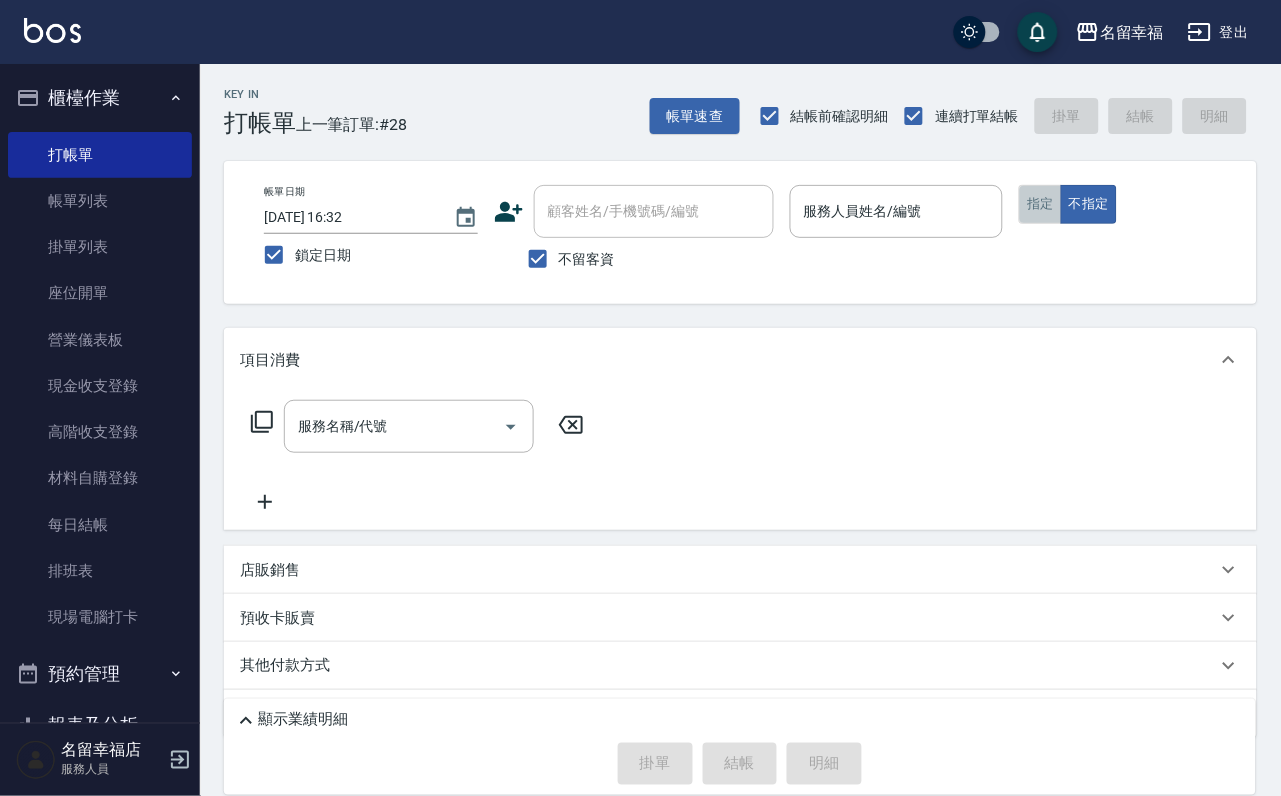 click on "指定" at bounding box center [1040, 204] 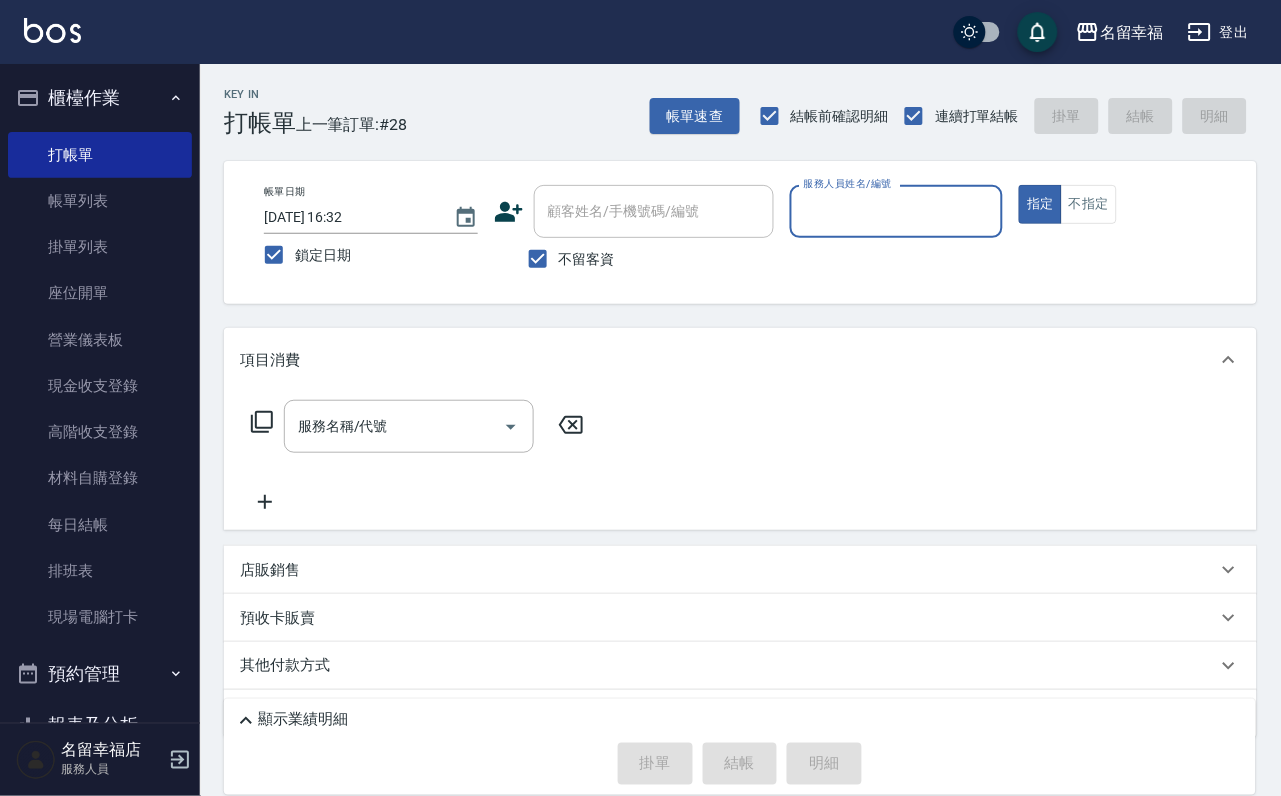 click on "服務人員姓名/編號" at bounding box center (897, 211) 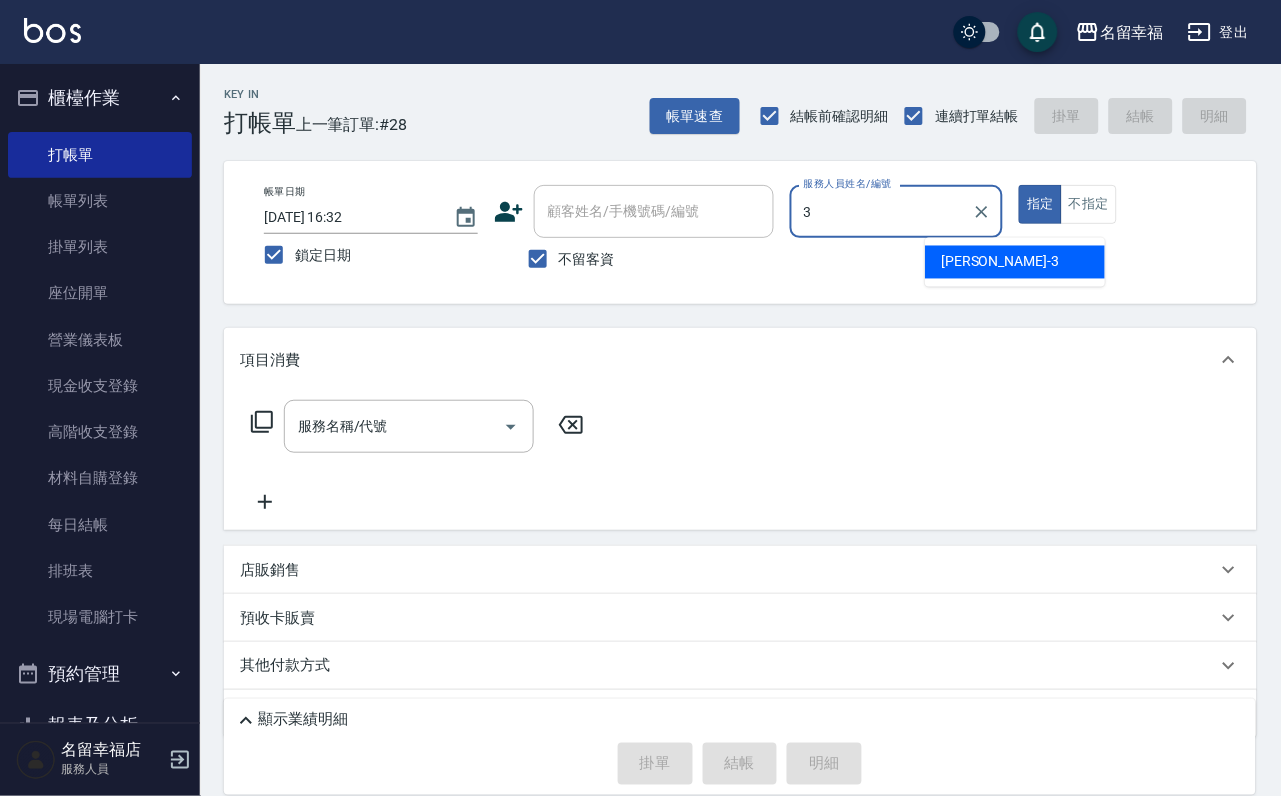 type on "[PERSON_NAME]-3" 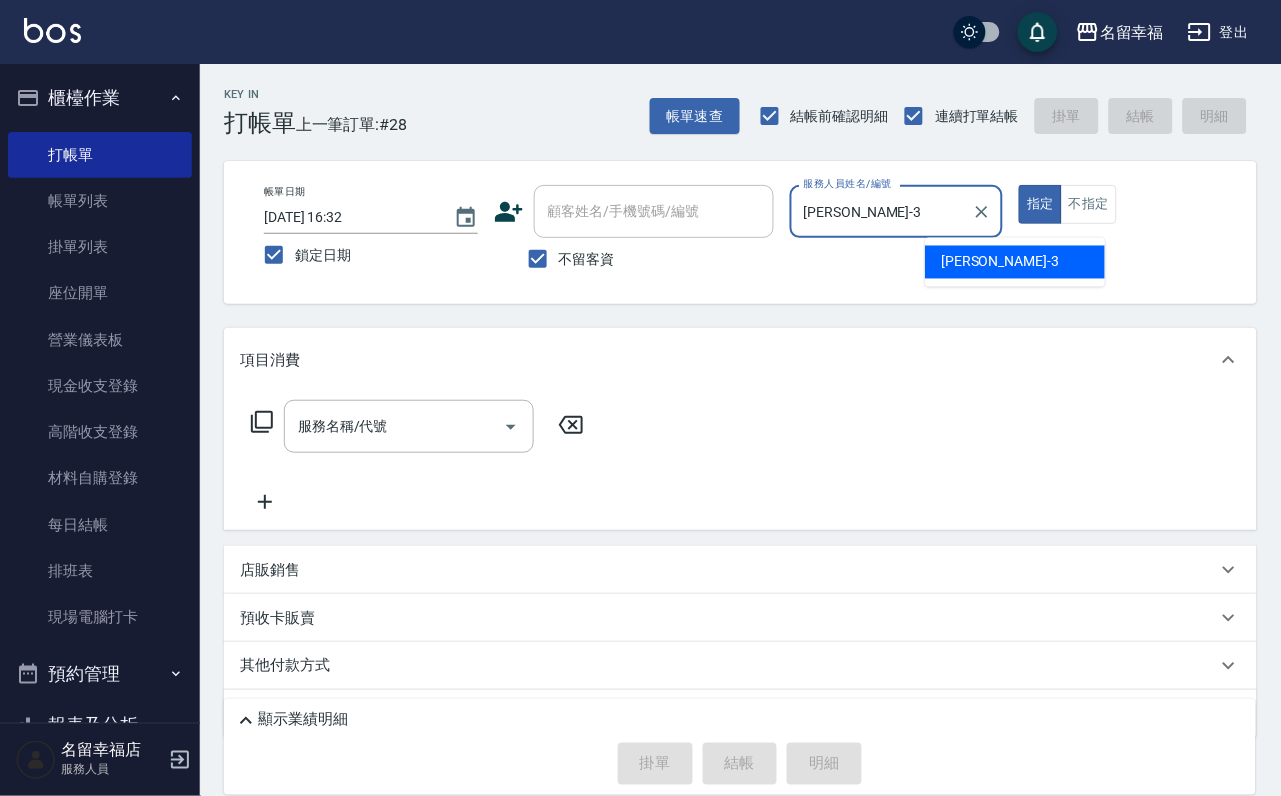 type on "true" 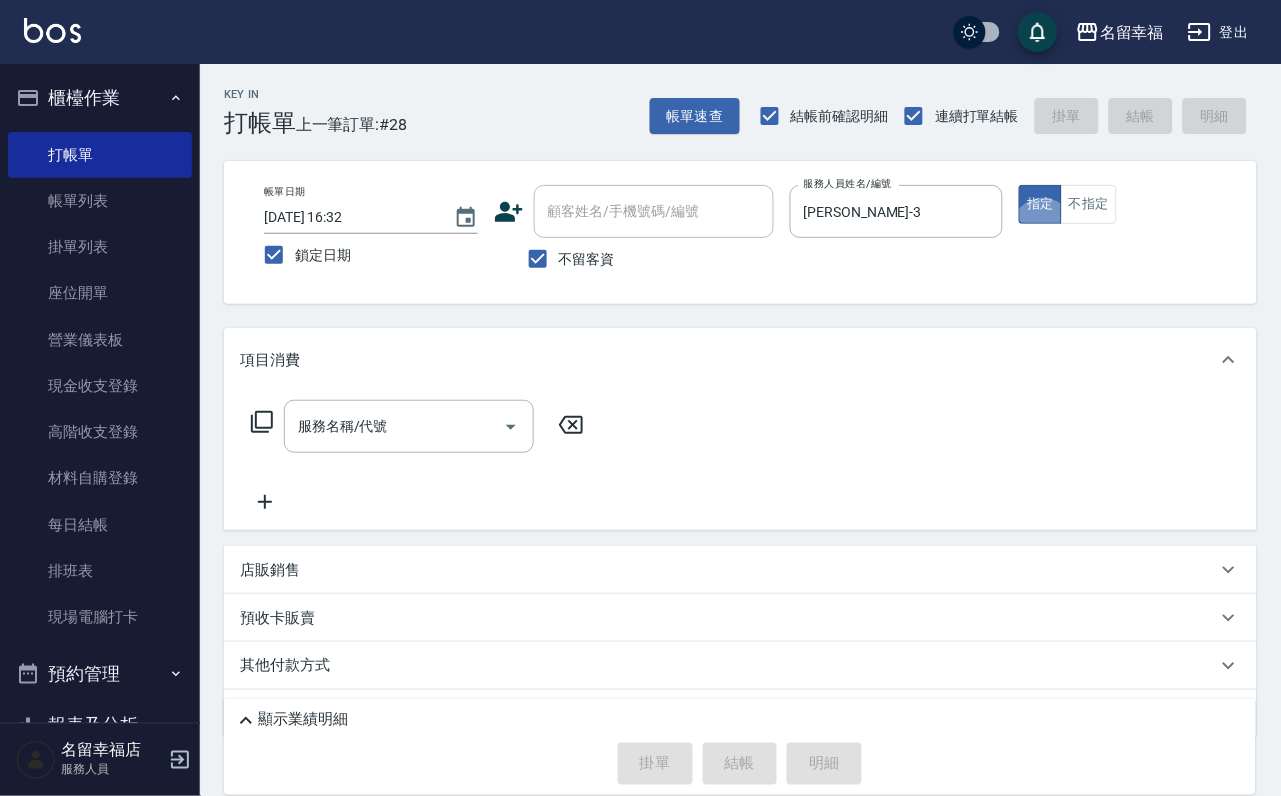 click 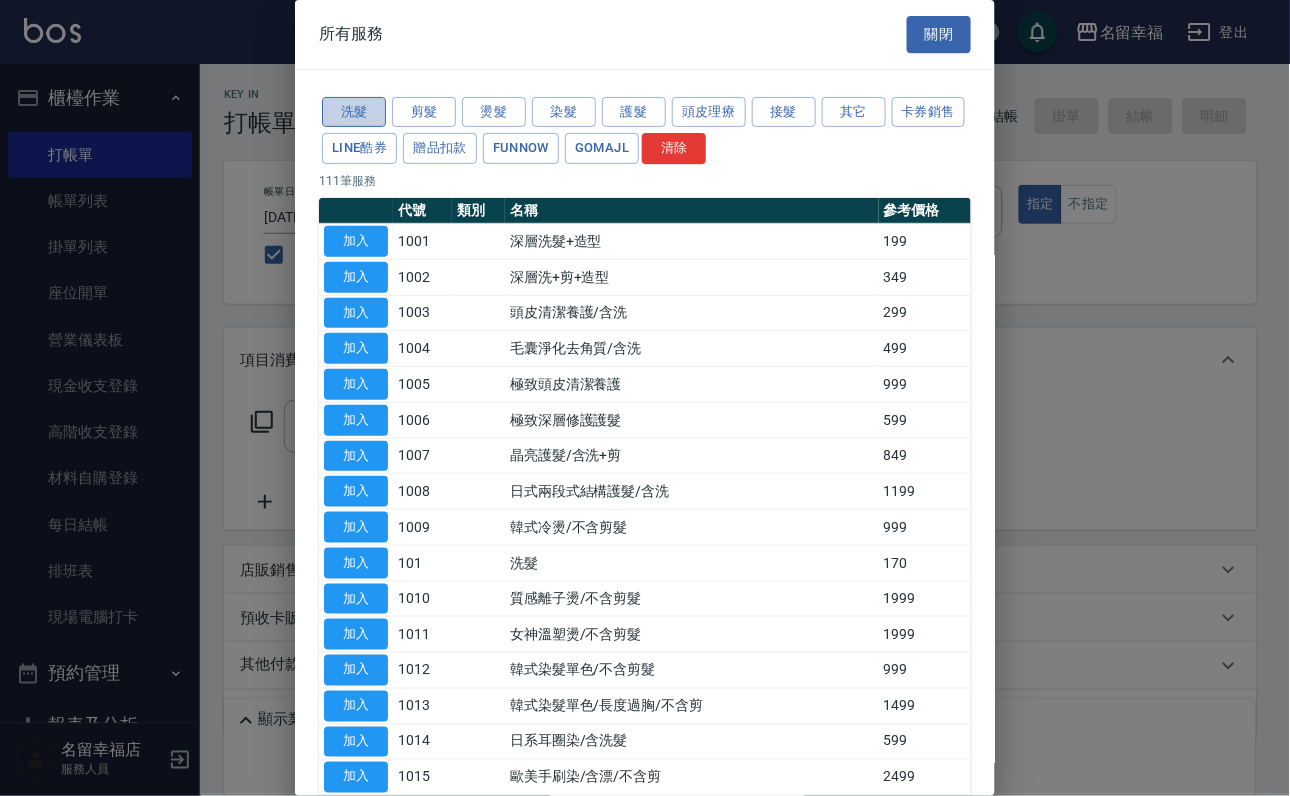 click on "洗髮" at bounding box center (354, 112) 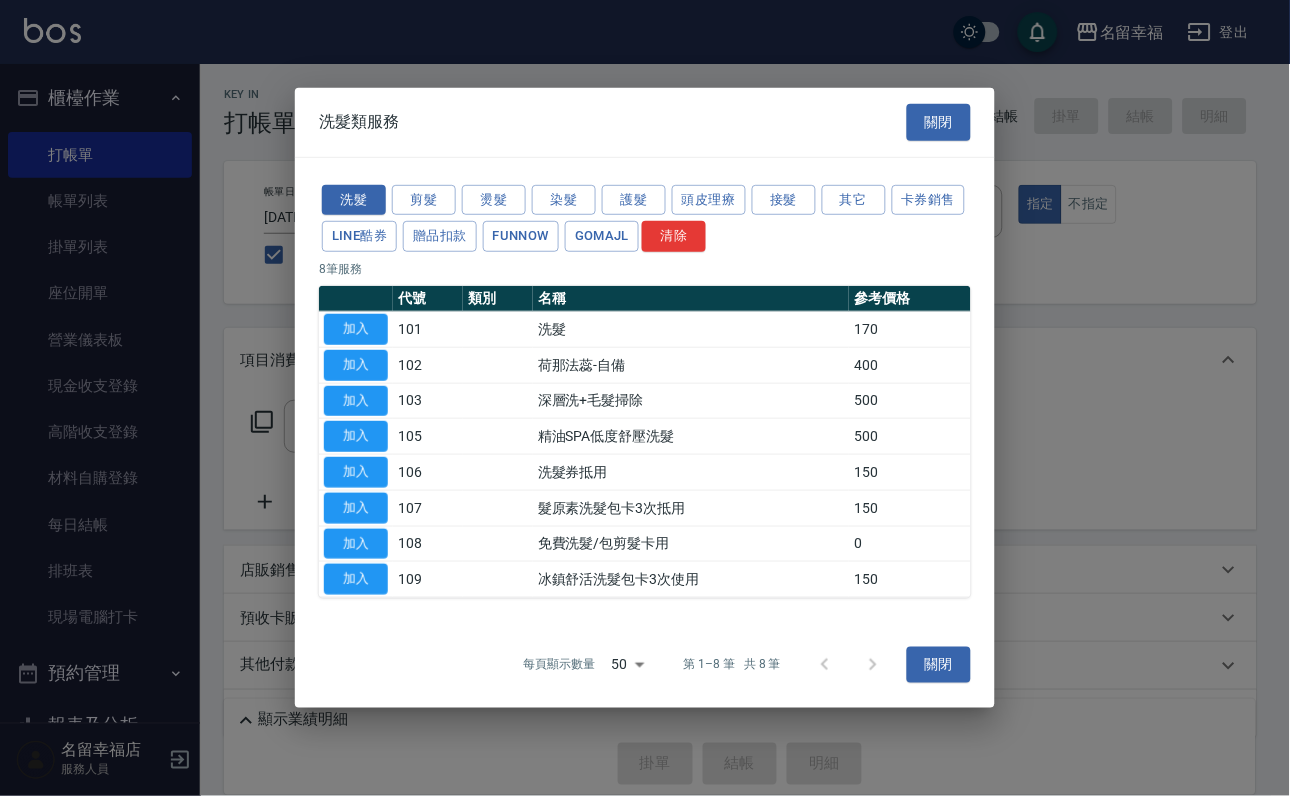 click on "加入" at bounding box center (356, 329) 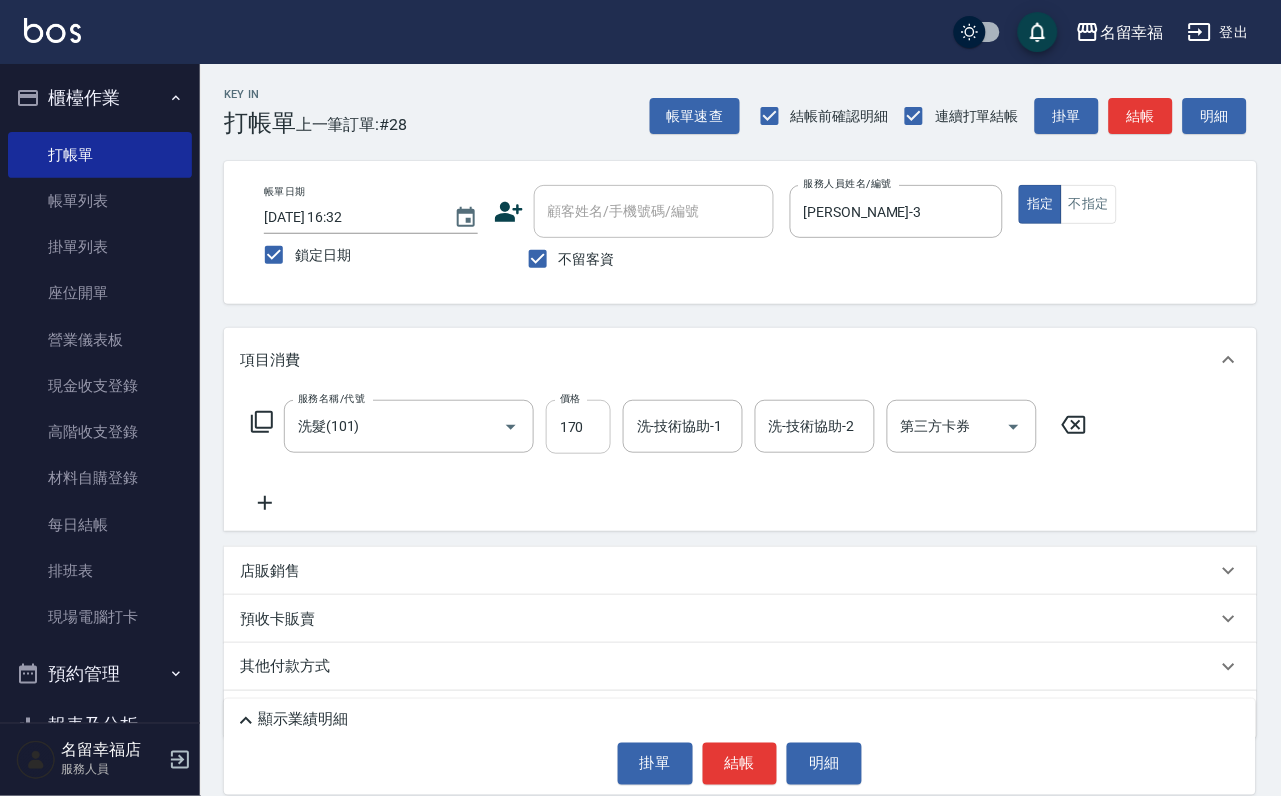 click on "170" at bounding box center (578, 427) 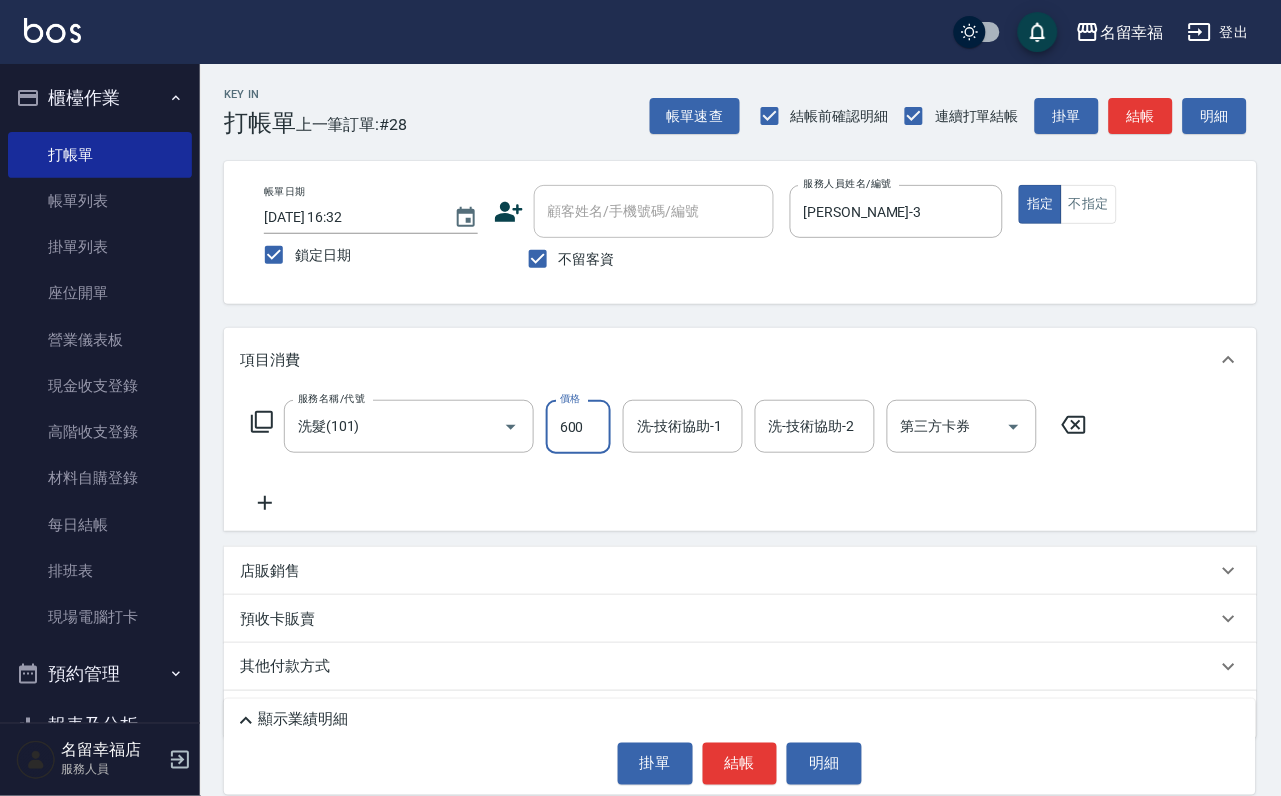 type on "600" 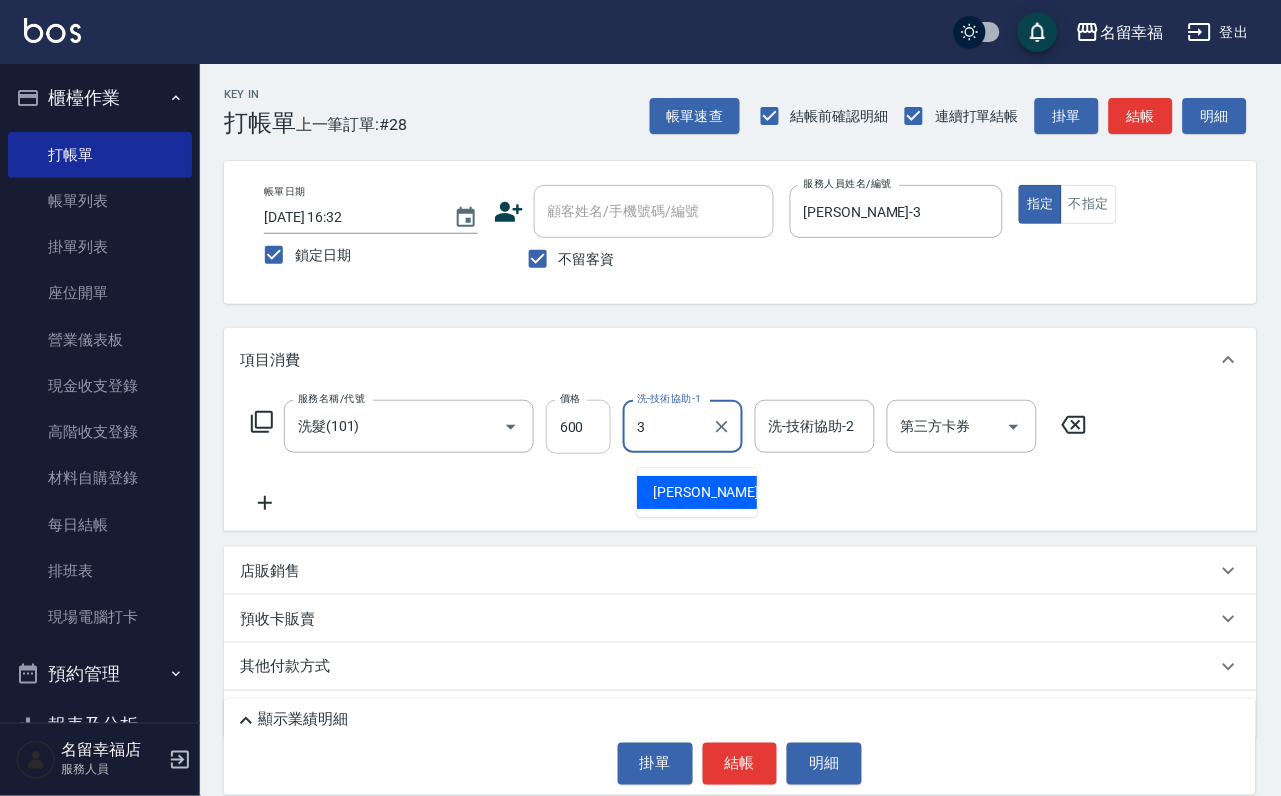 type on "[PERSON_NAME]-3" 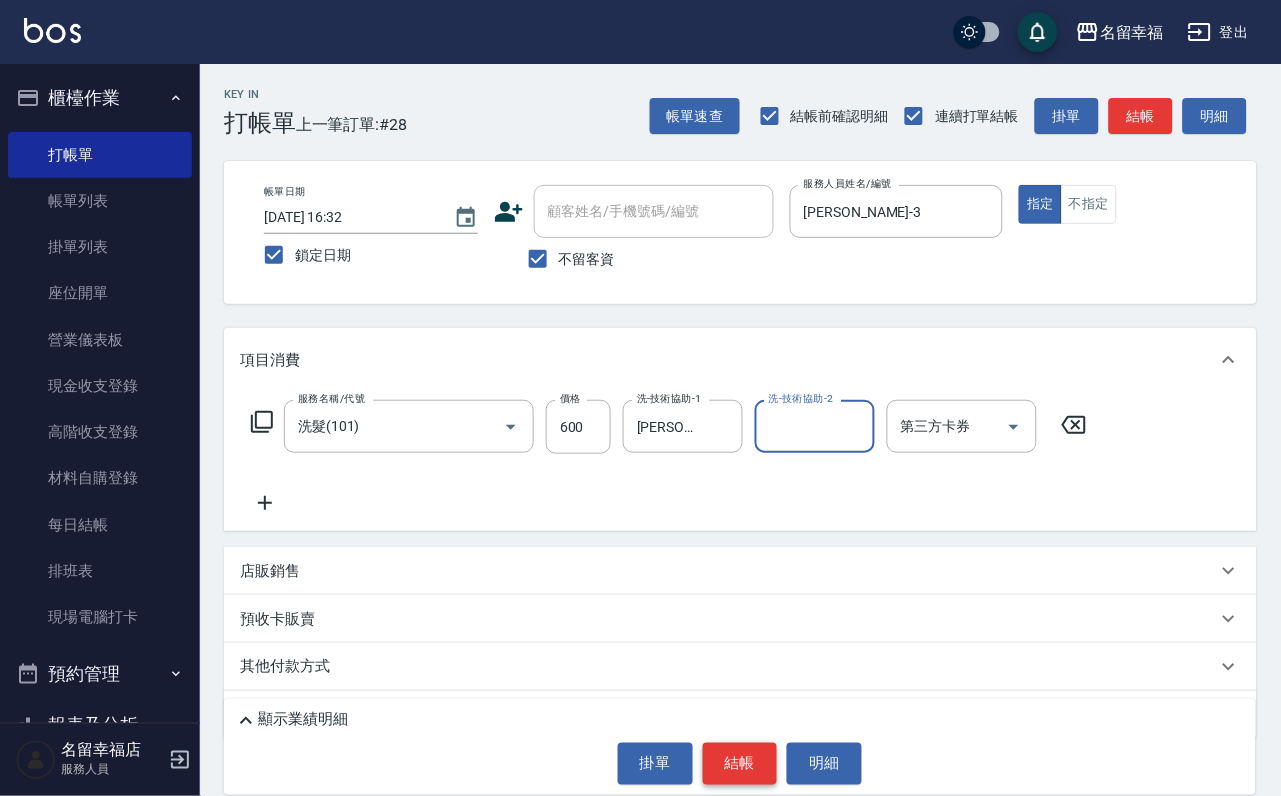 click on "結帳" at bounding box center (740, 764) 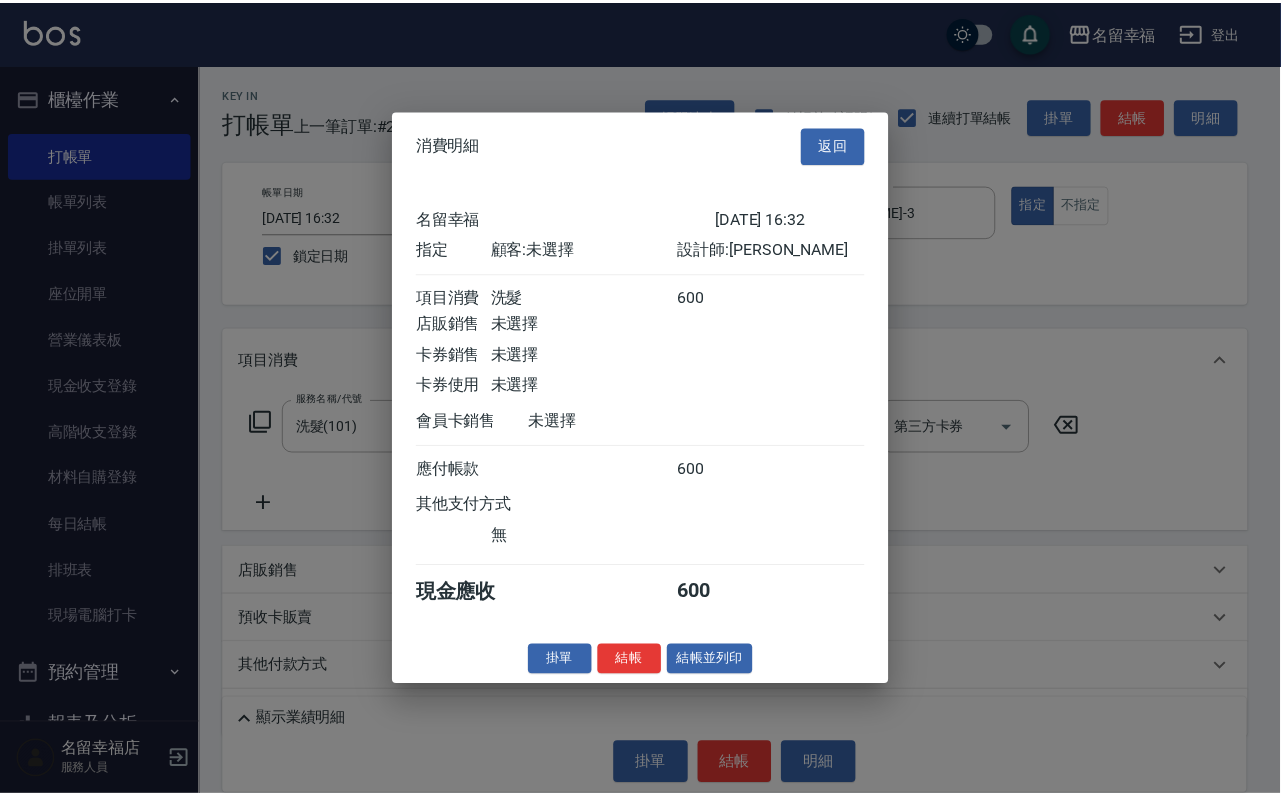 scroll, scrollTop: 247, scrollLeft: 0, axis: vertical 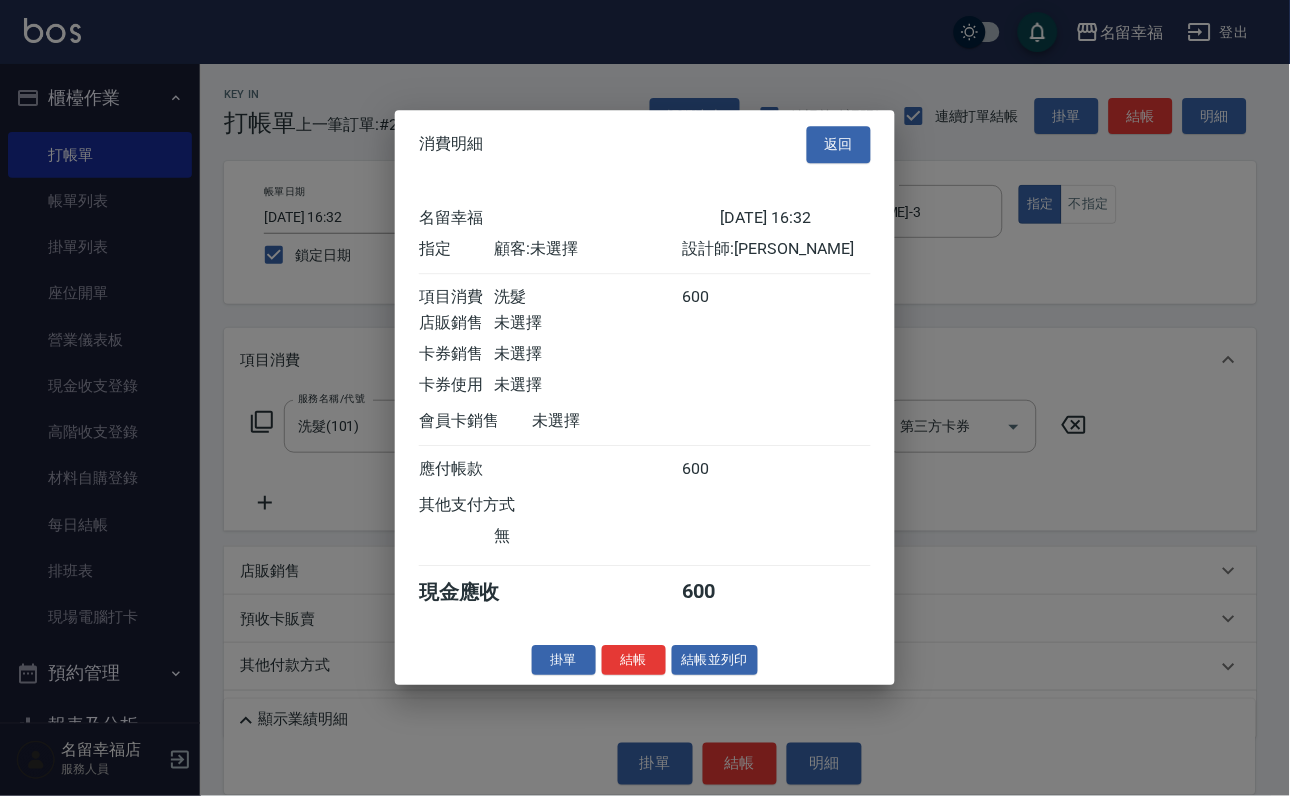 click on "結帳" at bounding box center [634, 660] 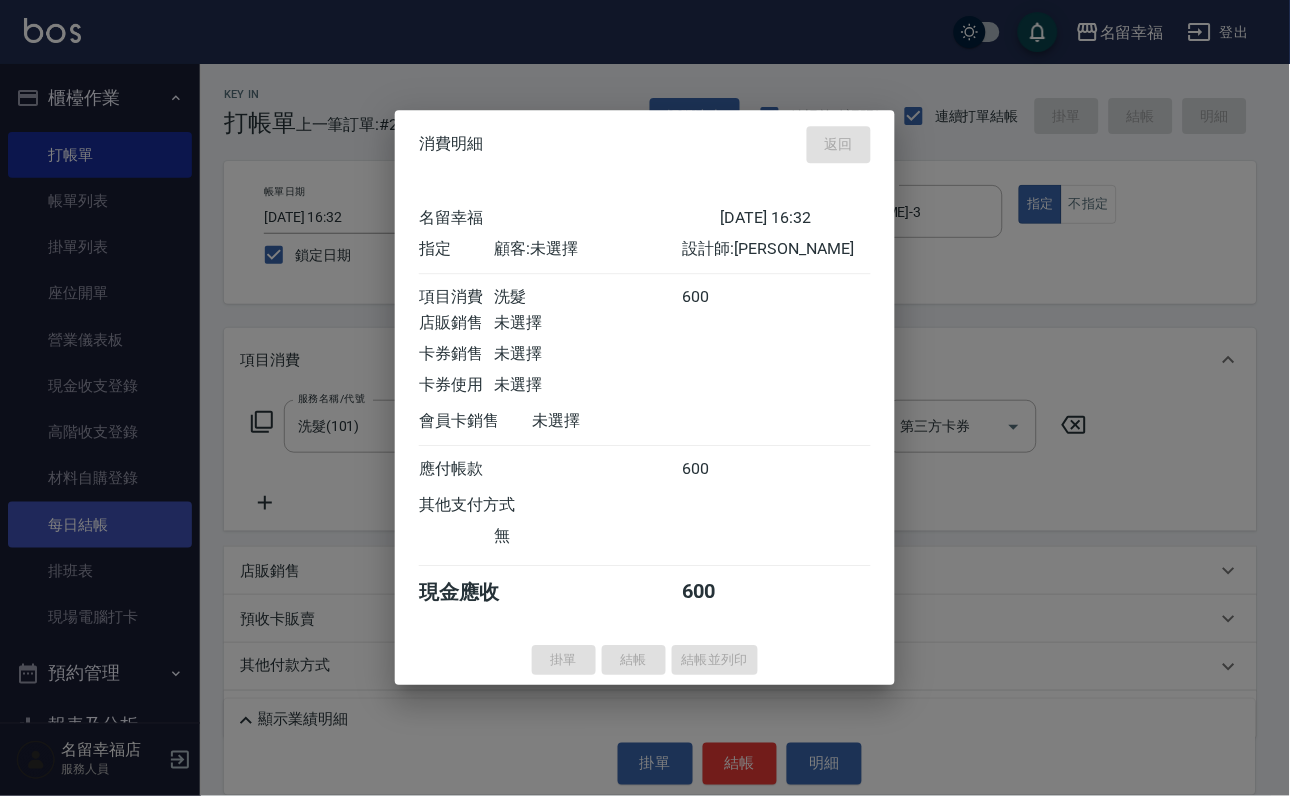 type 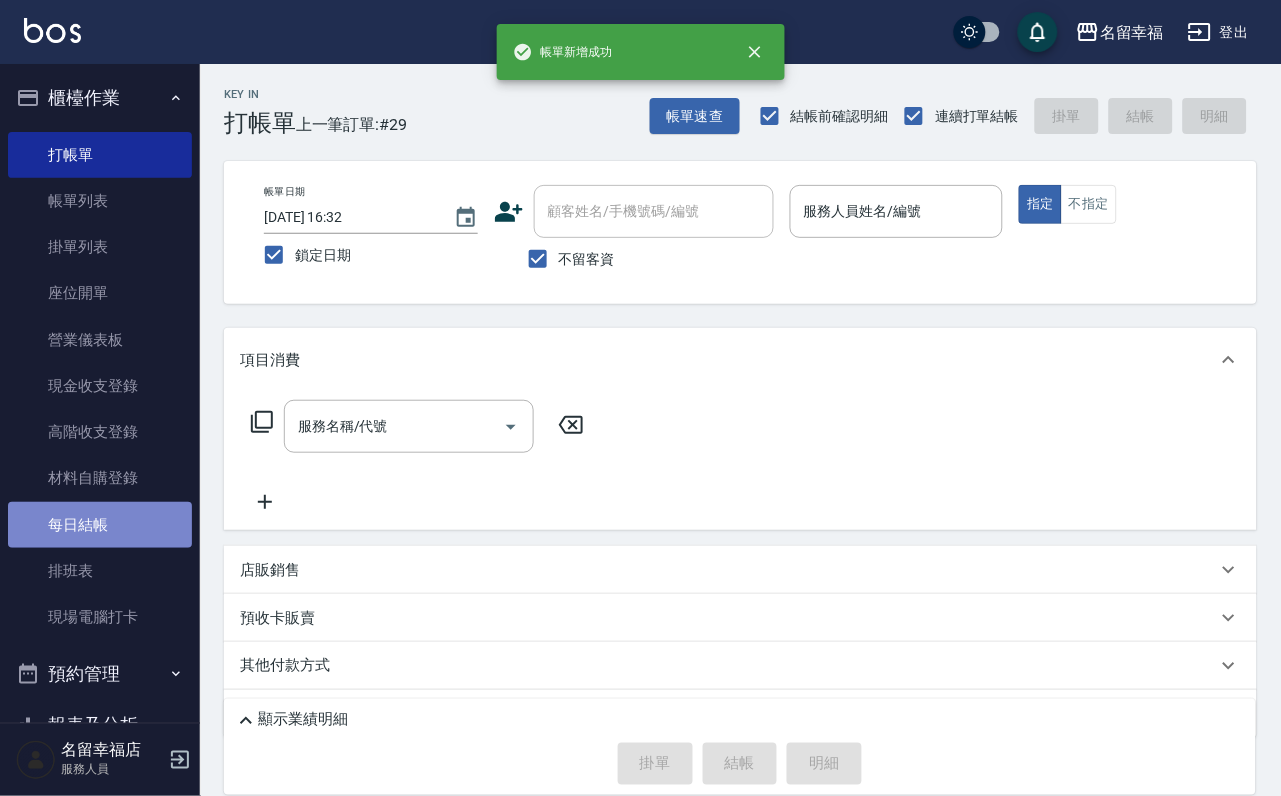 click on "每日結帳" at bounding box center [100, 525] 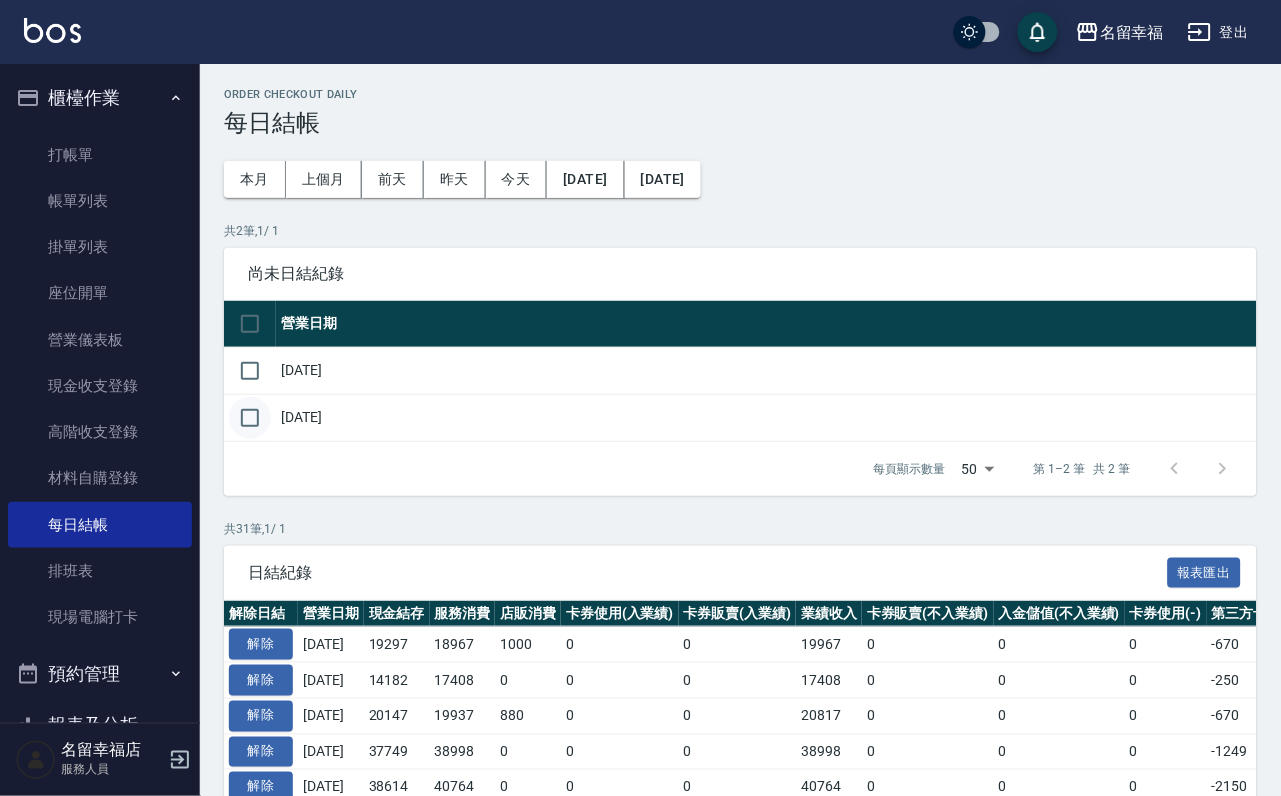 click at bounding box center (250, 418) 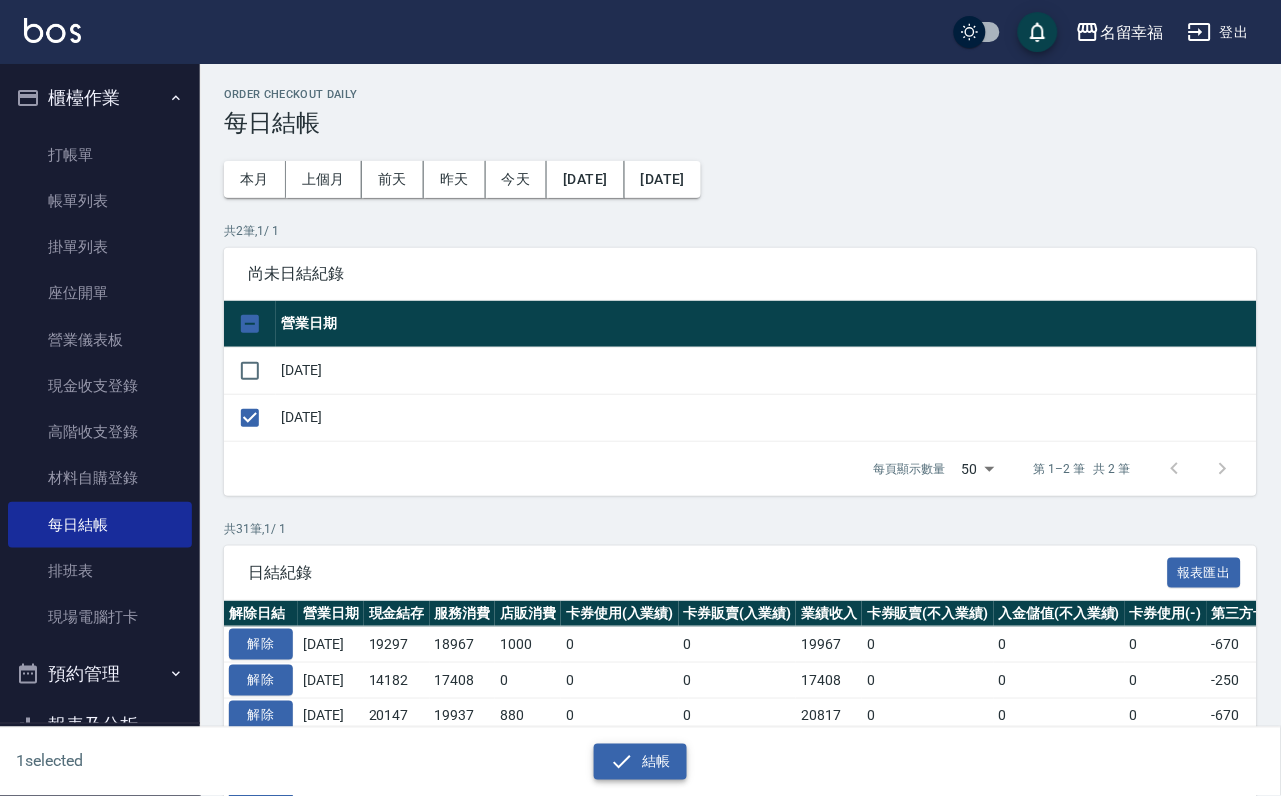 click on "結帳" at bounding box center [640, 762] 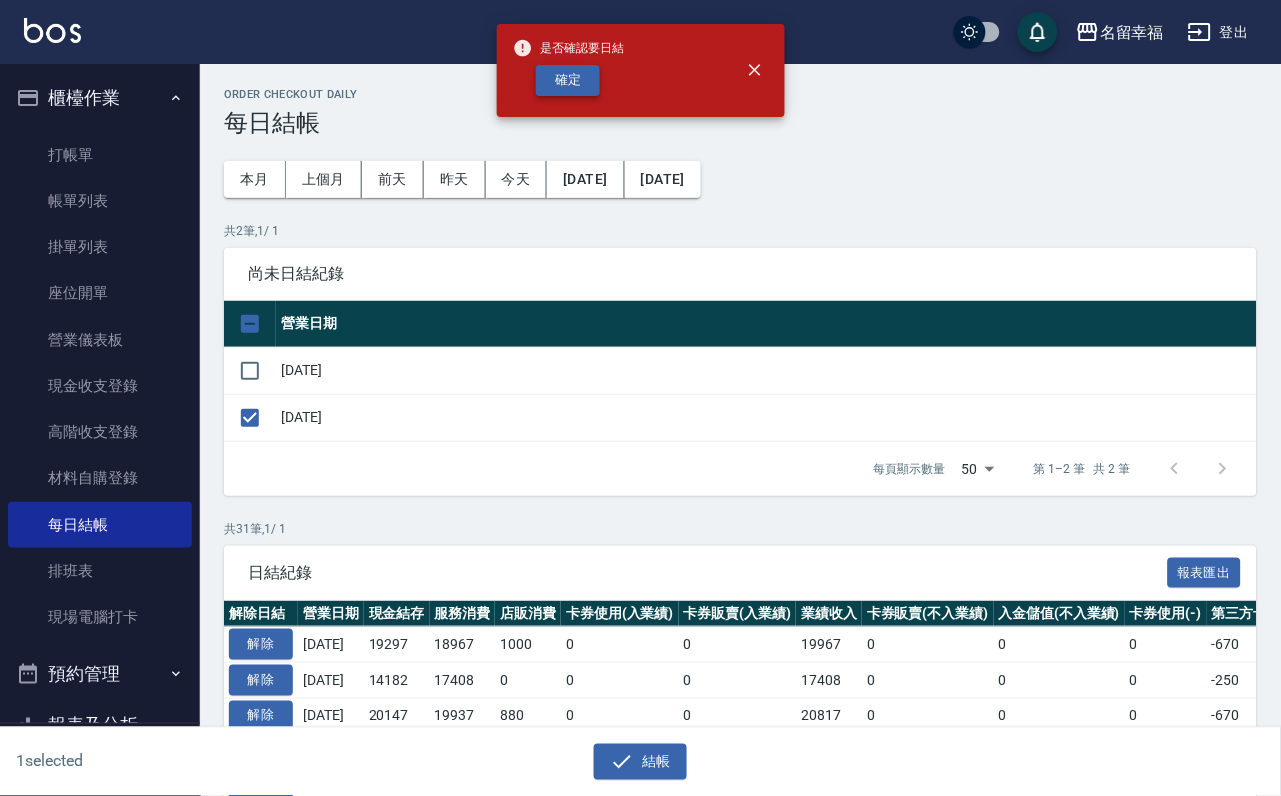 click on "確定" at bounding box center [568, 80] 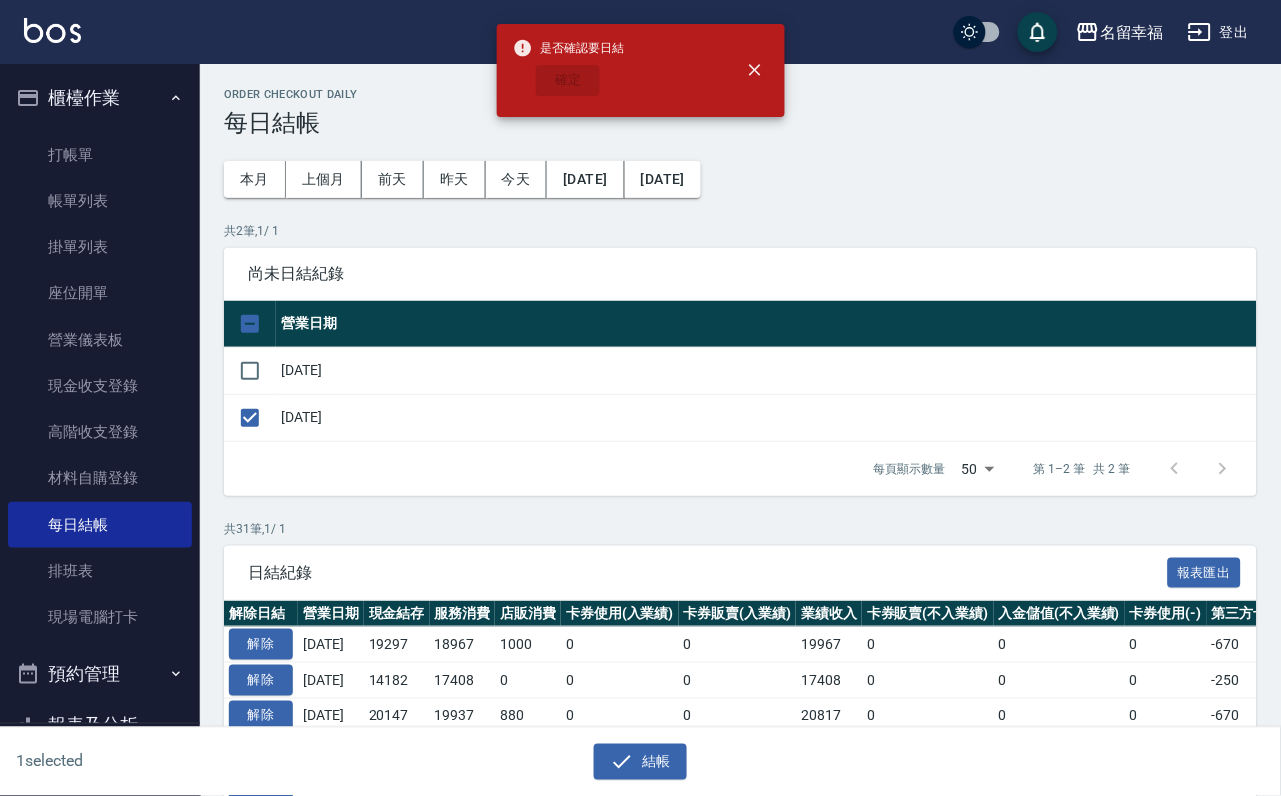 checkbox on "false" 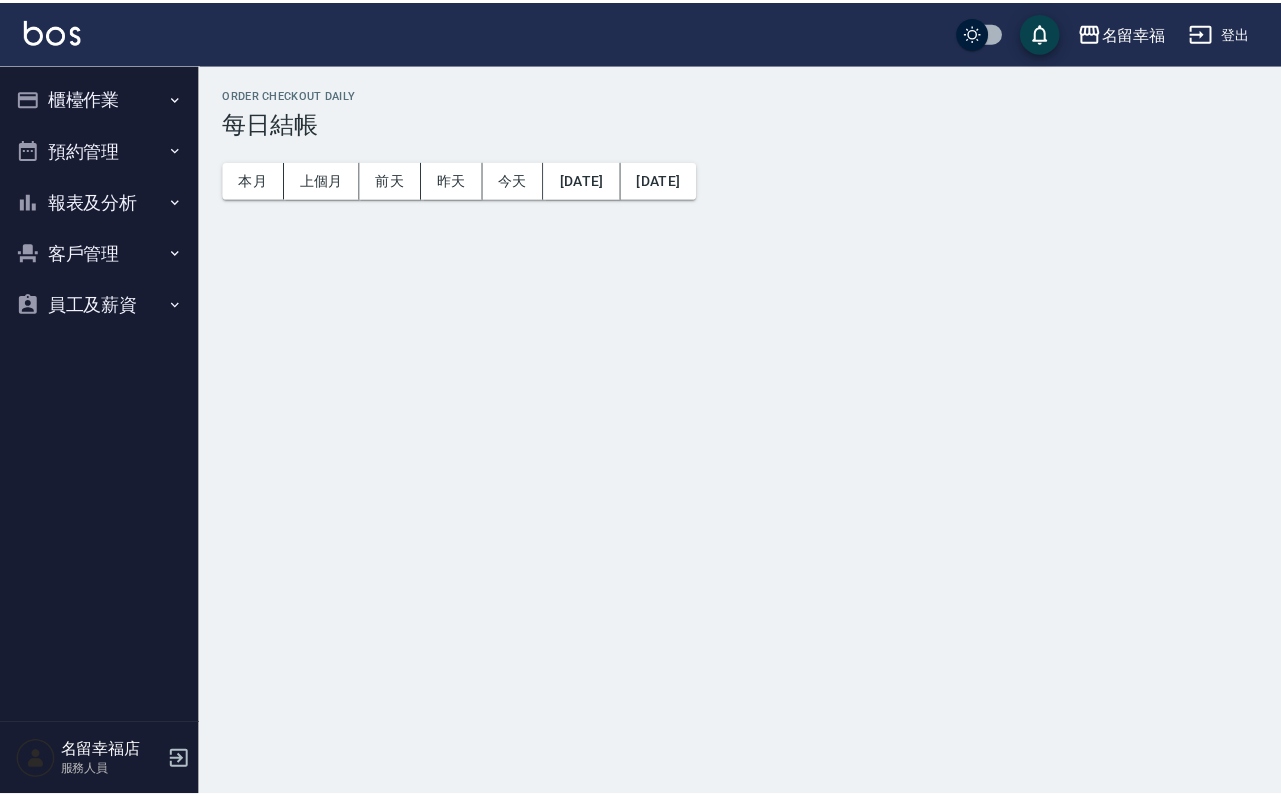 scroll, scrollTop: 0, scrollLeft: 0, axis: both 